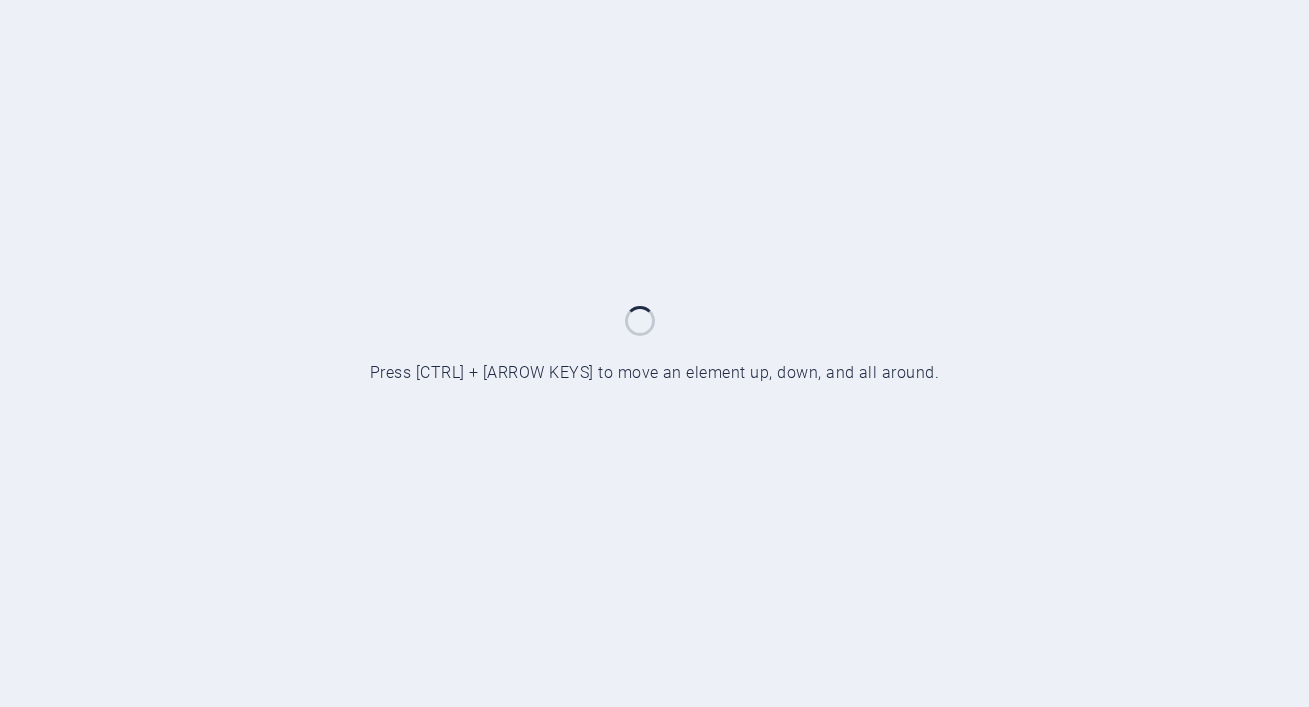 scroll, scrollTop: 0, scrollLeft: 0, axis: both 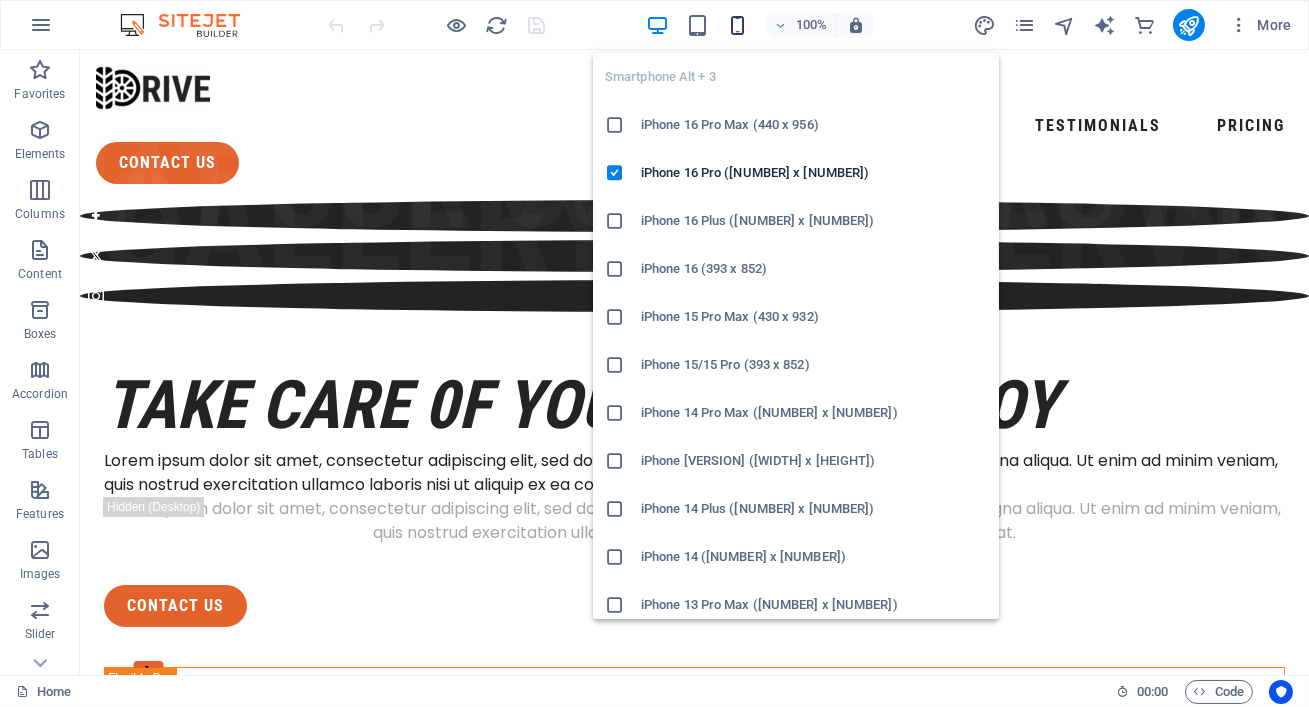 click at bounding box center (737, 25) 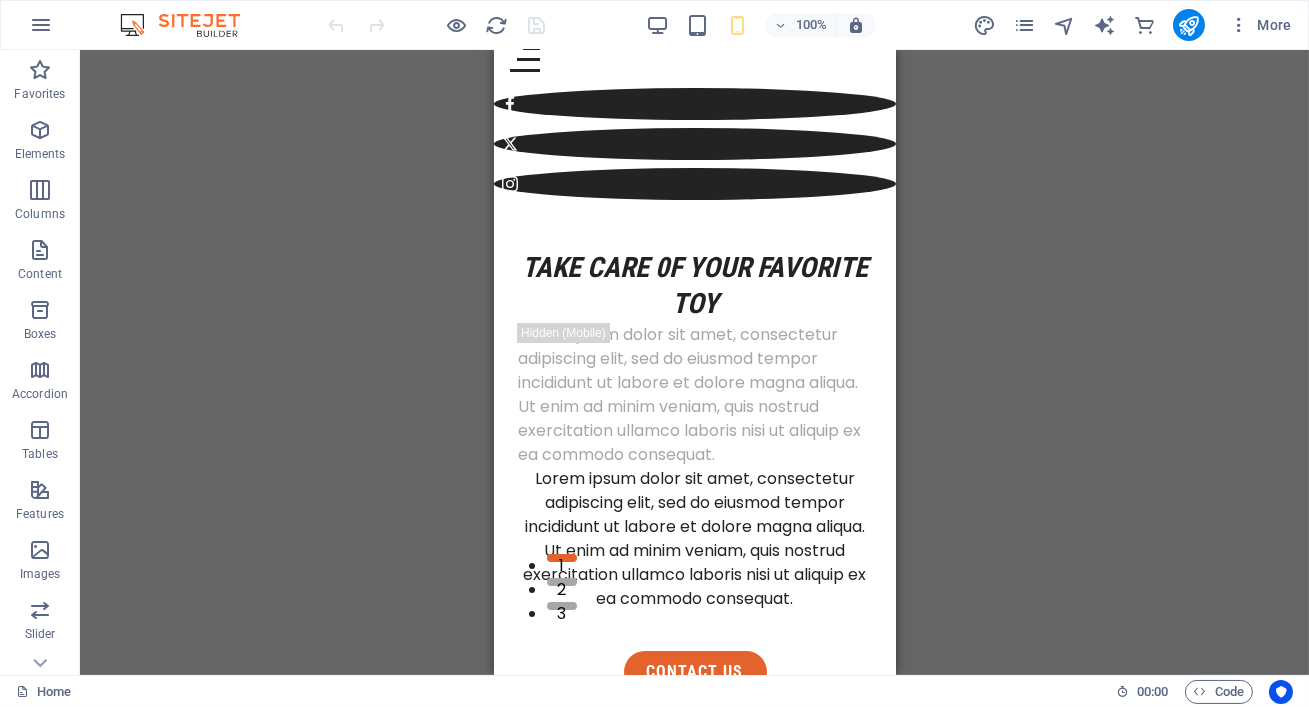 scroll, scrollTop: 0, scrollLeft: 0, axis: both 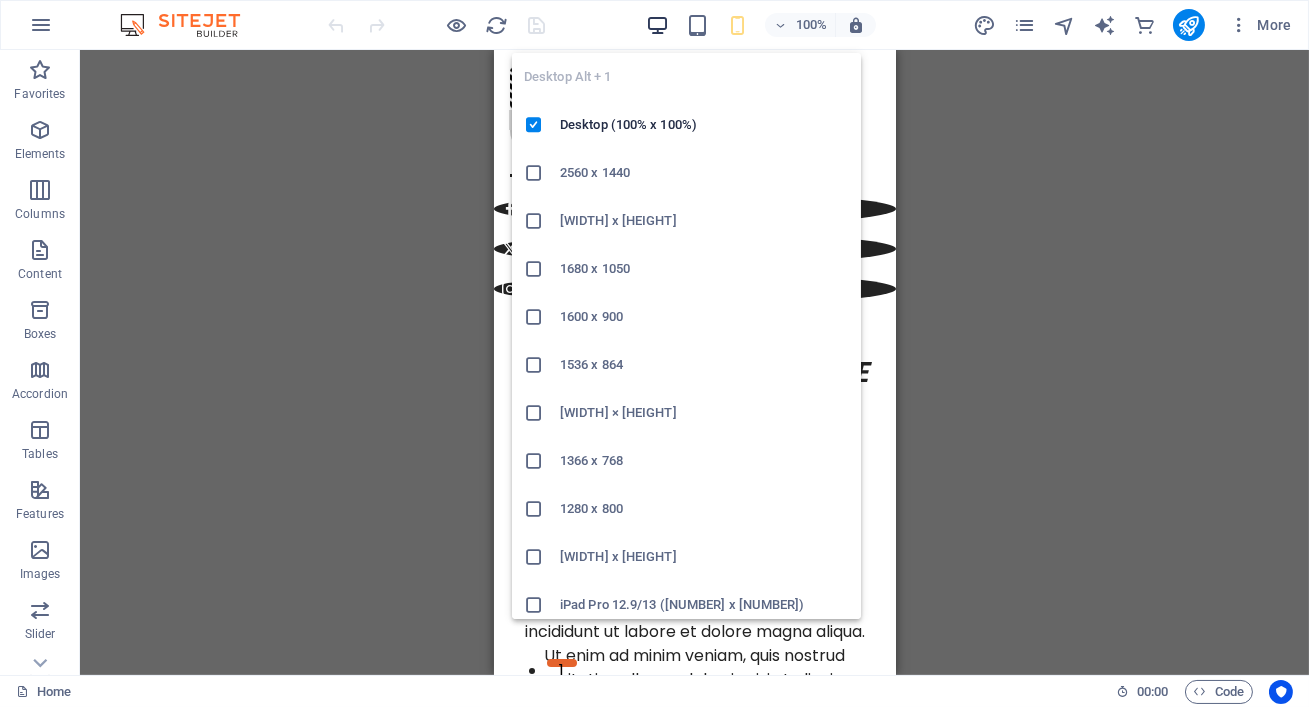click at bounding box center [657, 25] 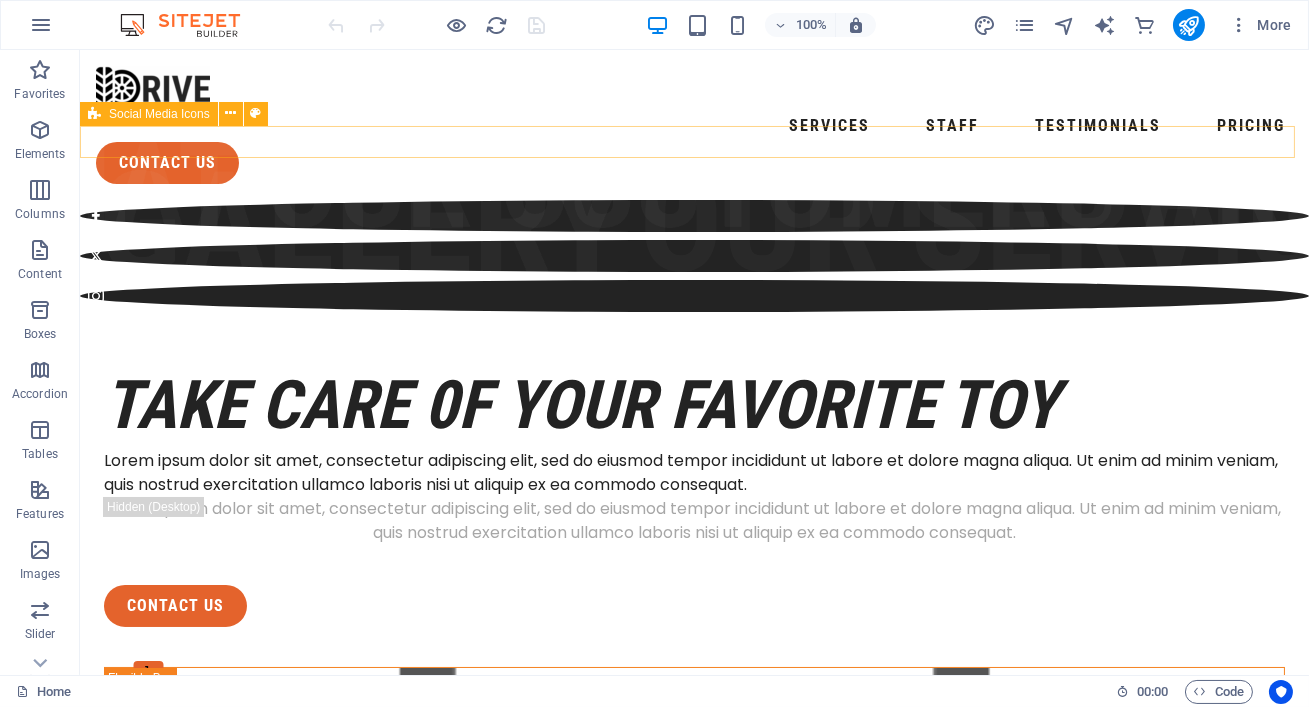 click at bounding box center [694, 256] 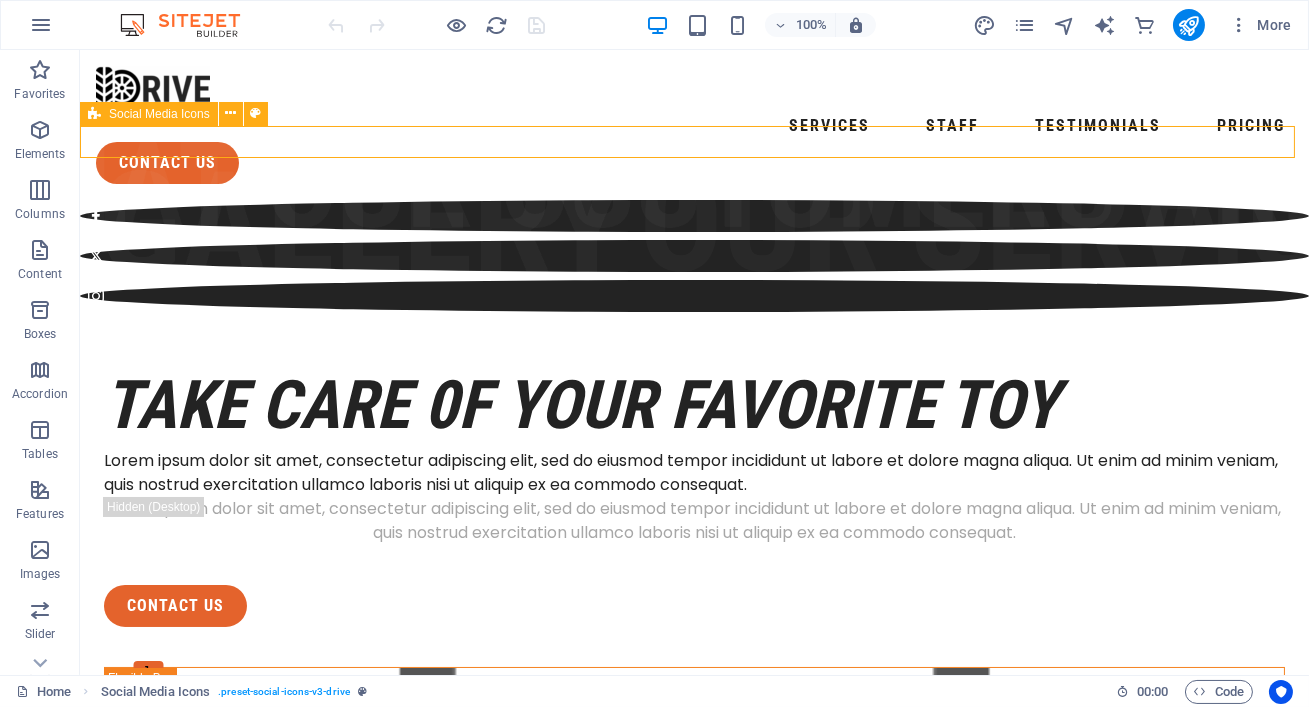 click at bounding box center [694, 256] 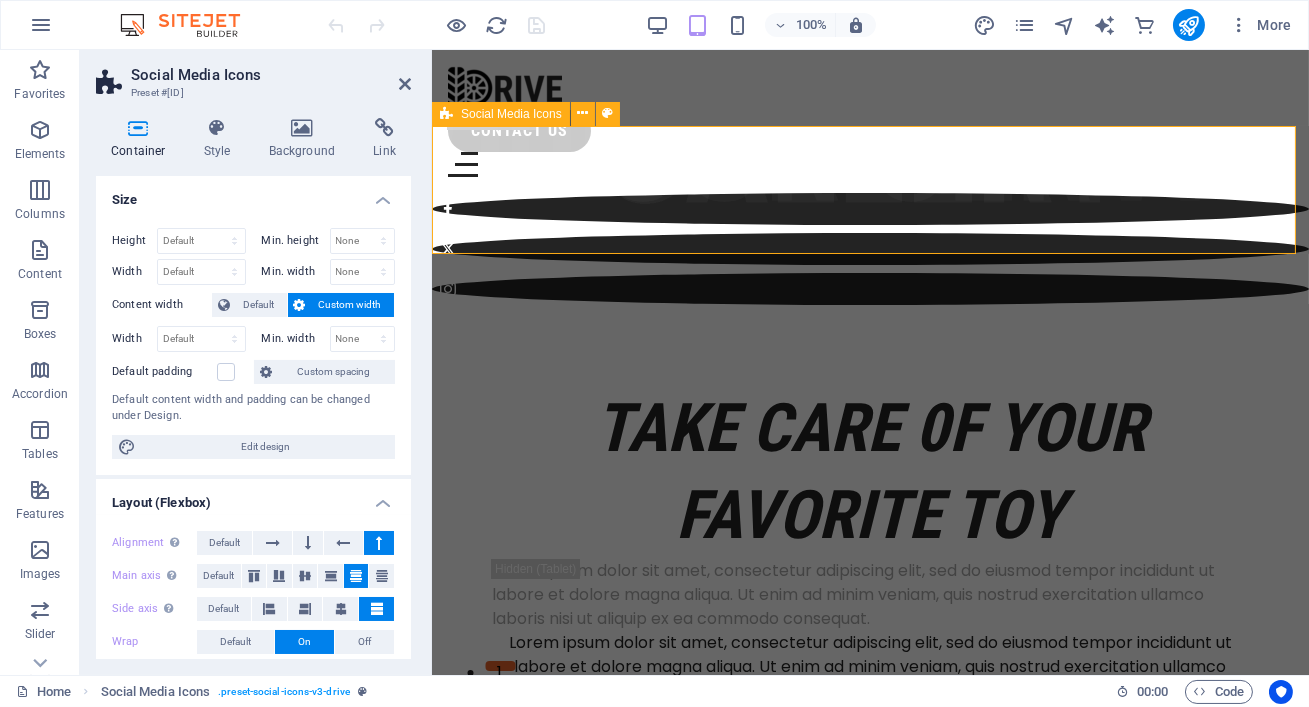 click on "Social Media Icons" at bounding box center (511, 114) 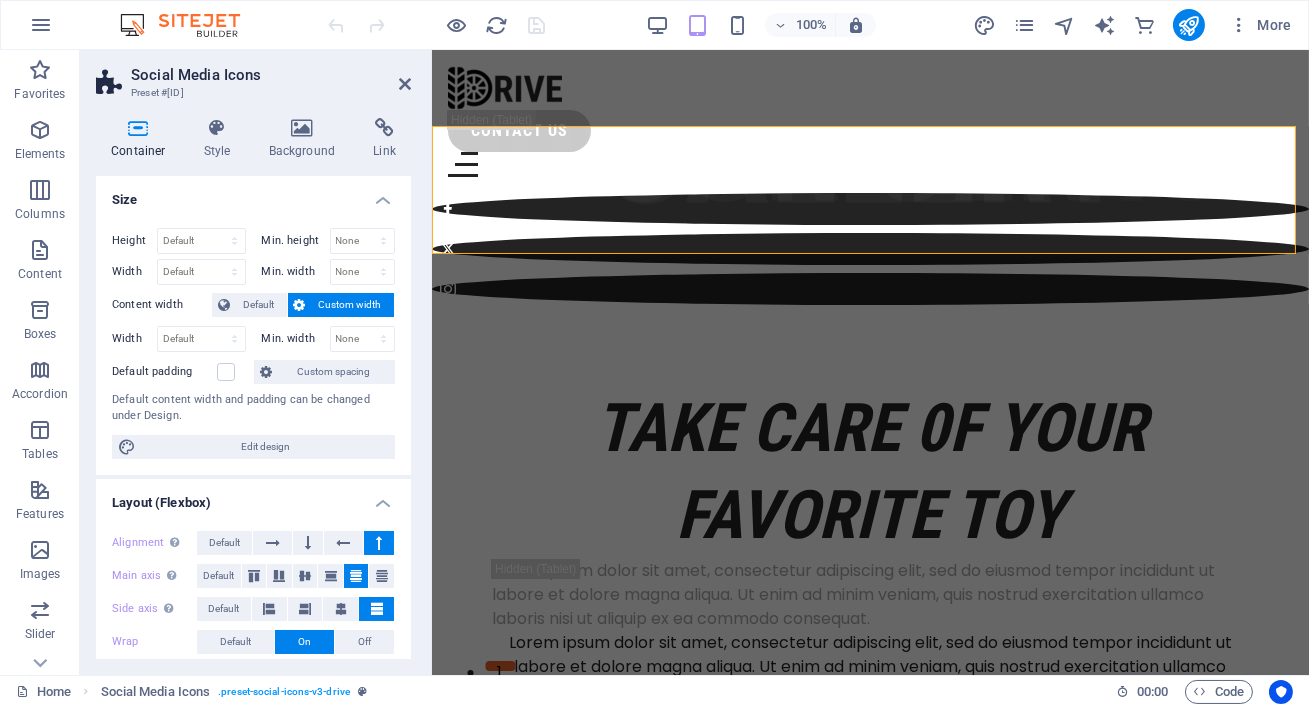 click on "Size" at bounding box center (253, 194) 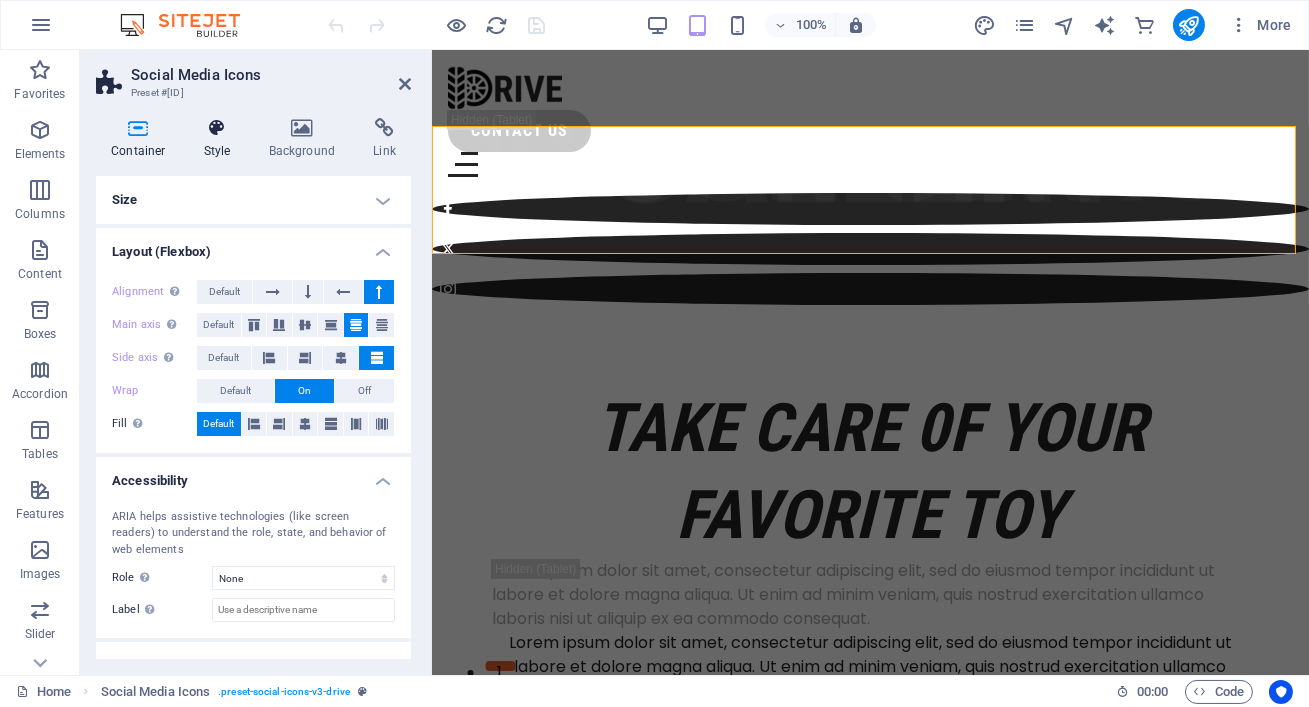 click on "Style" at bounding box center [221, 139] 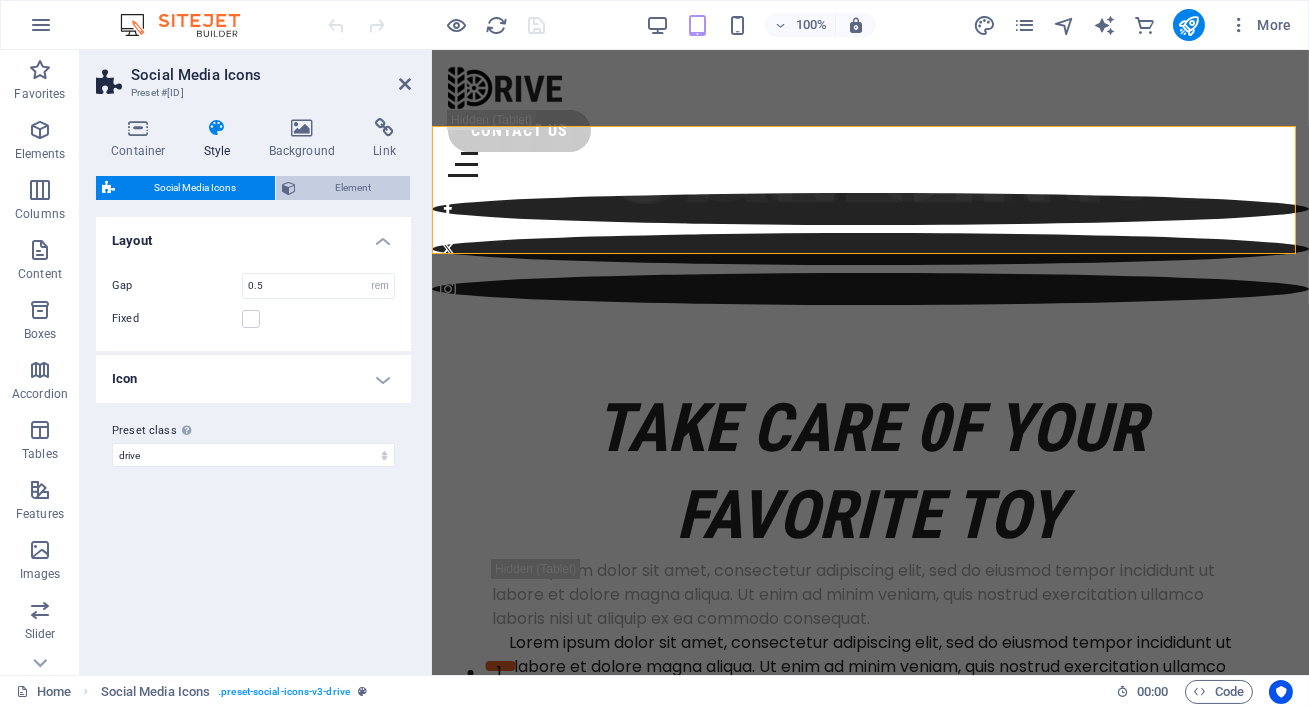 click on "Element" at bounding box center (353, 188) 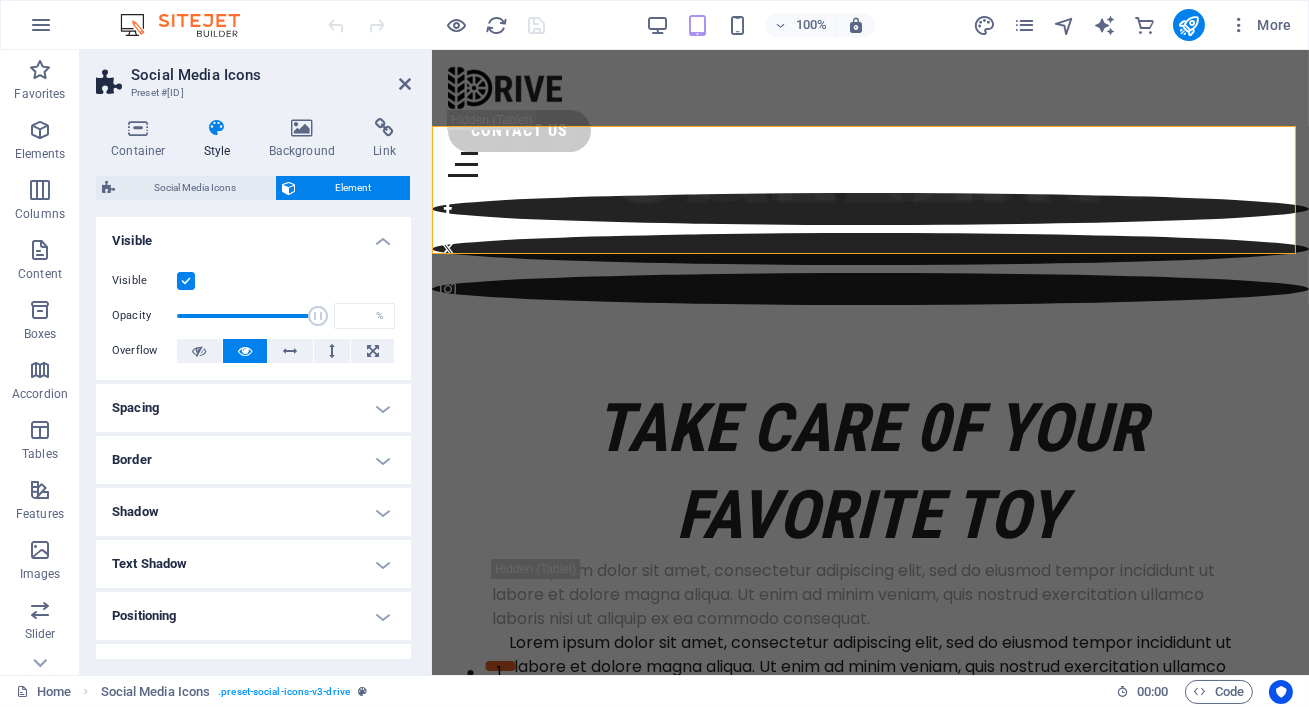 click on "Visible" at bounding box center (253, 235) 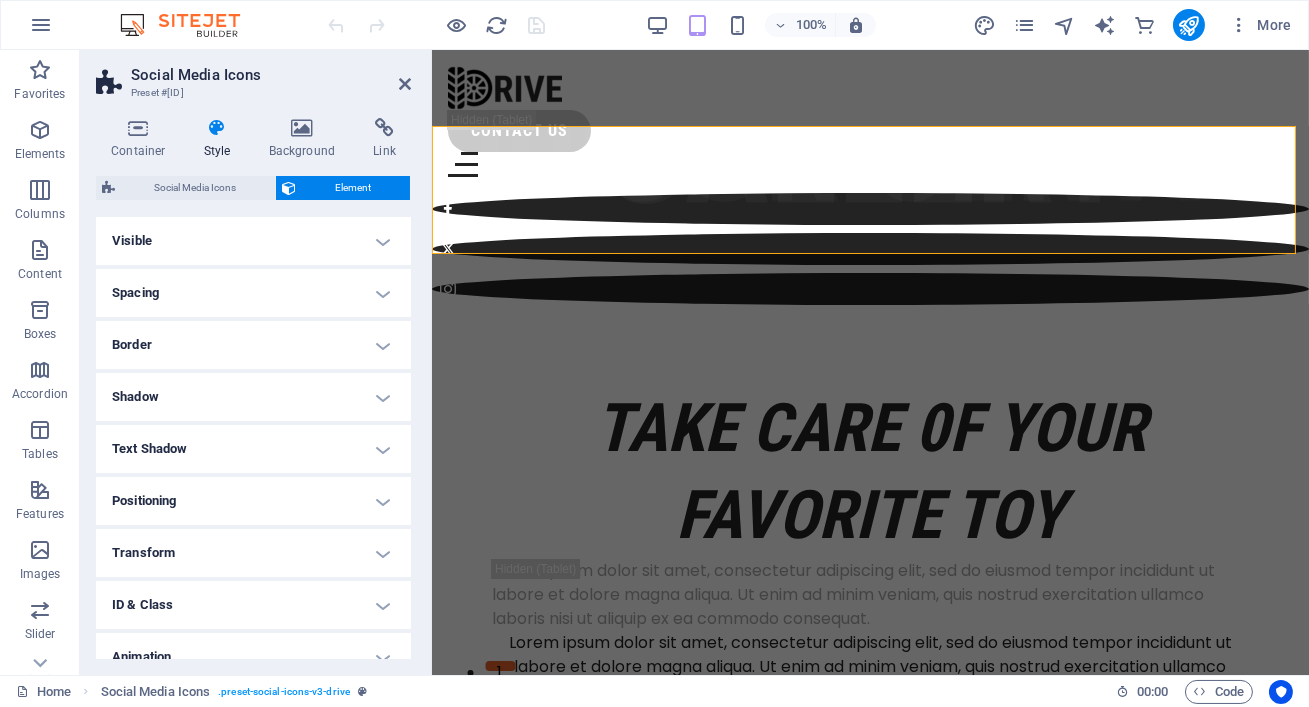 click on "Positioning" at bounding box center (253, 501) 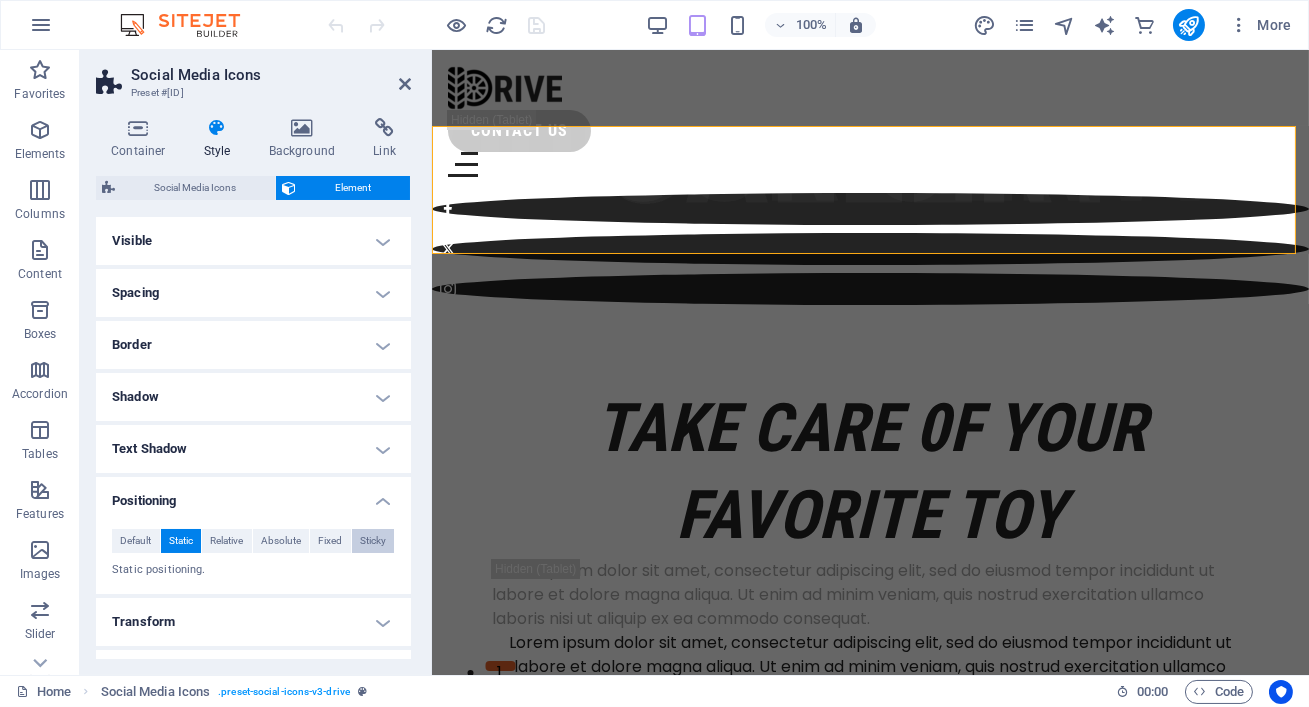 click on "Sticky" at bounding box center (373, 541) 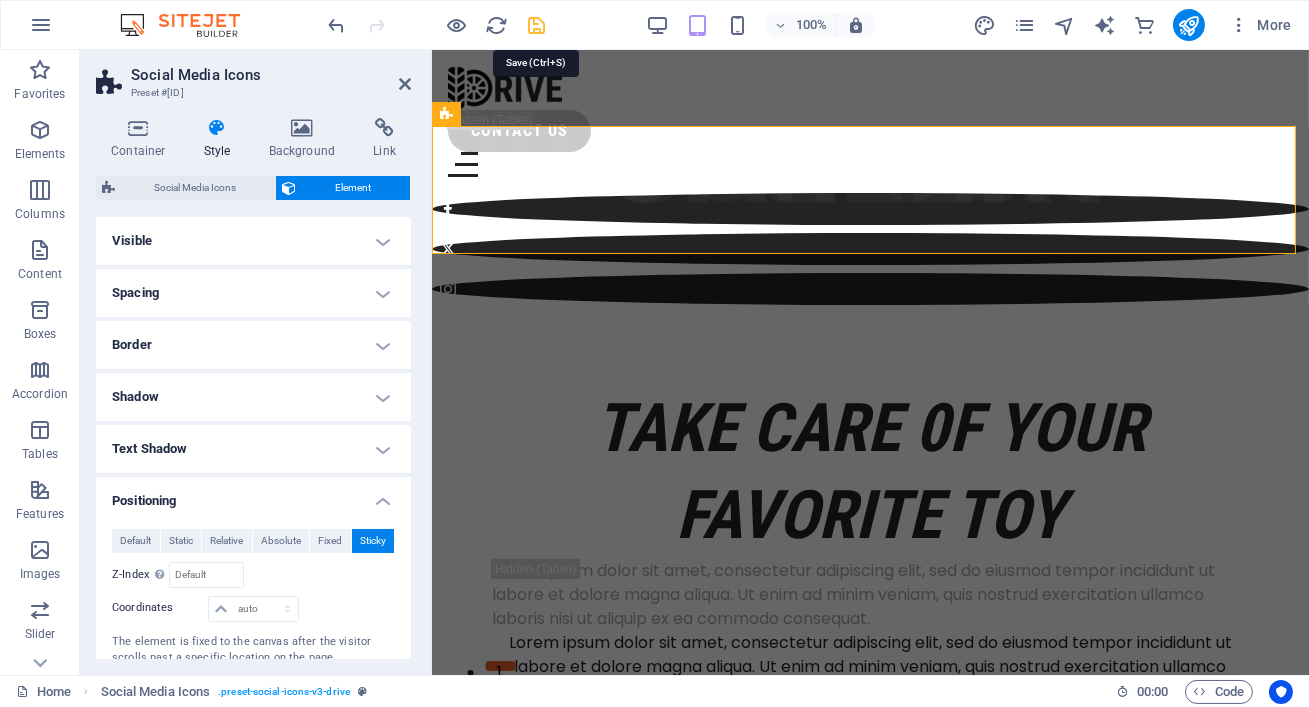 click at bounding box center (537, 25) 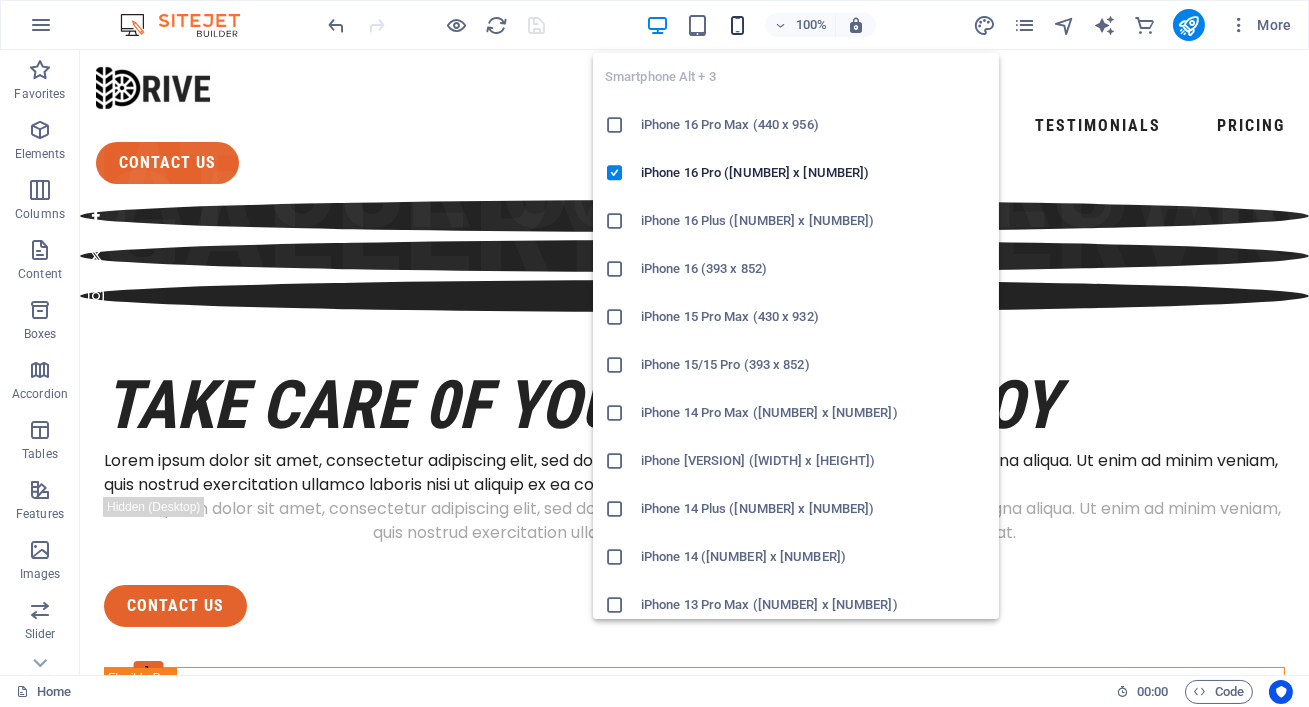 click at bounding box center (737, 25) 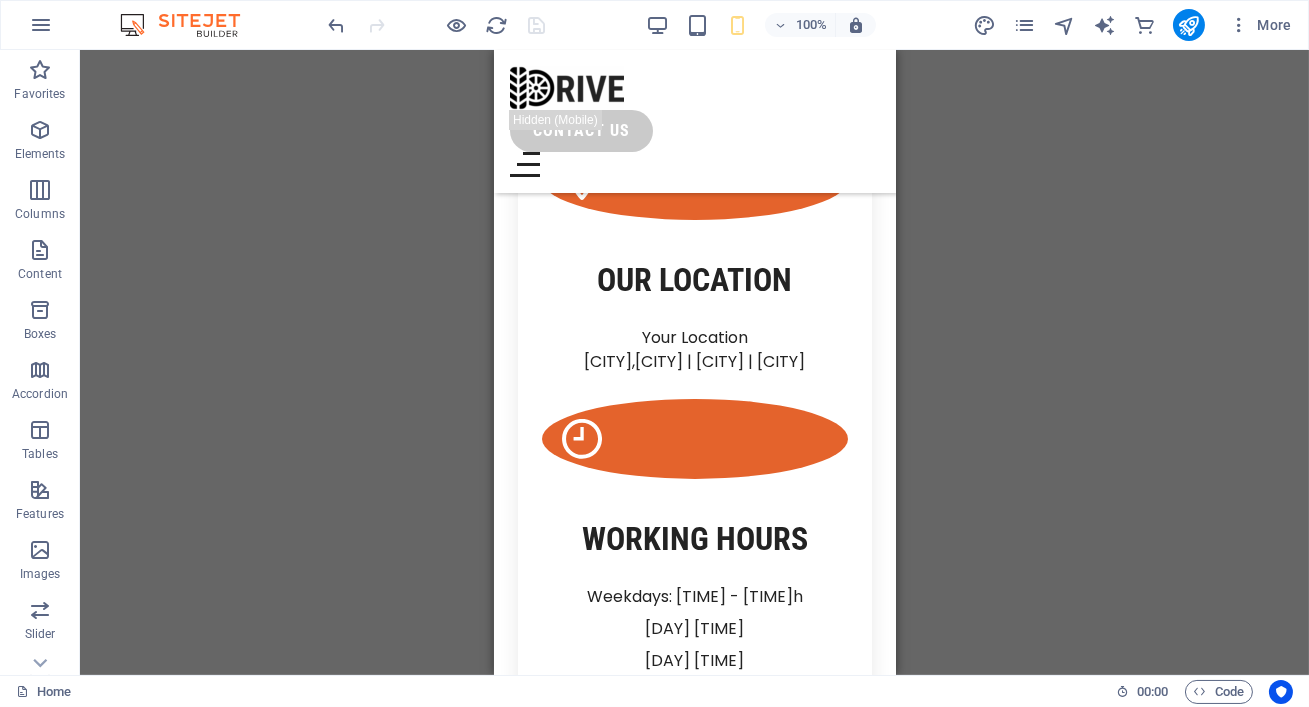 scroll, scrollTop: 0, scrollLeft: 0, axis: both 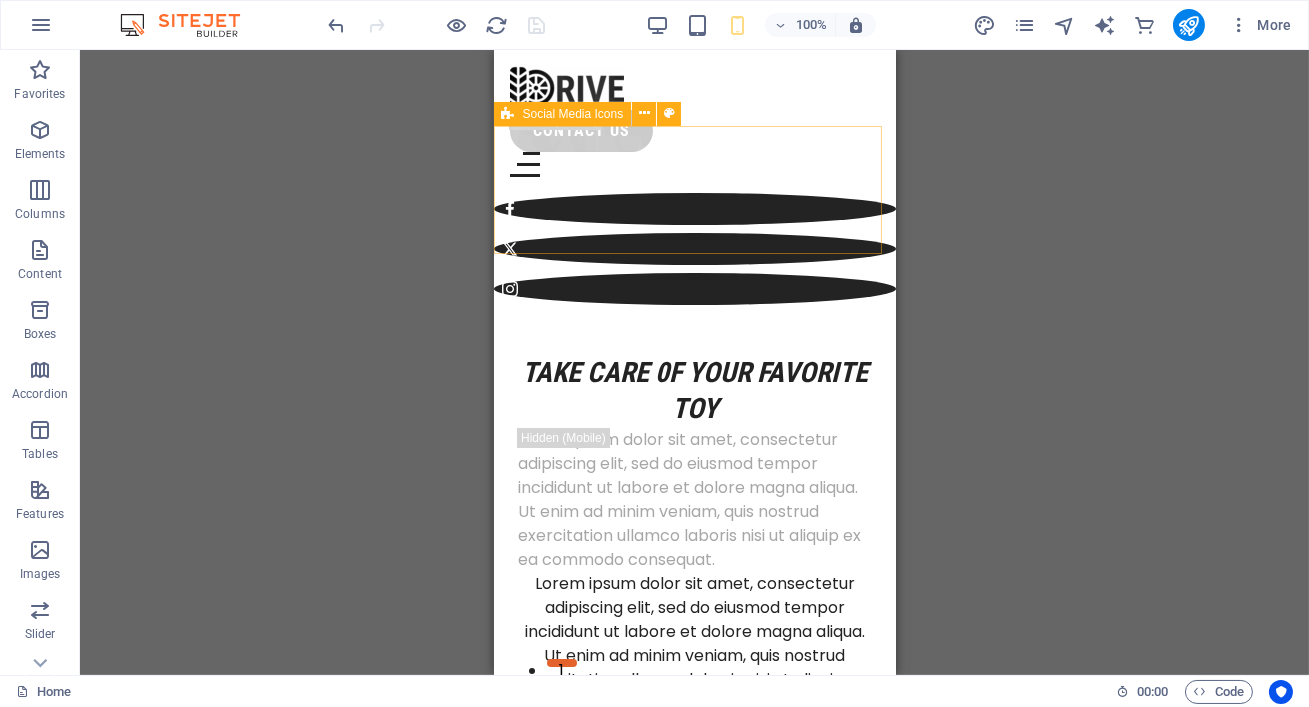click on "Social Media Icons" at bounding box center [573, 114] 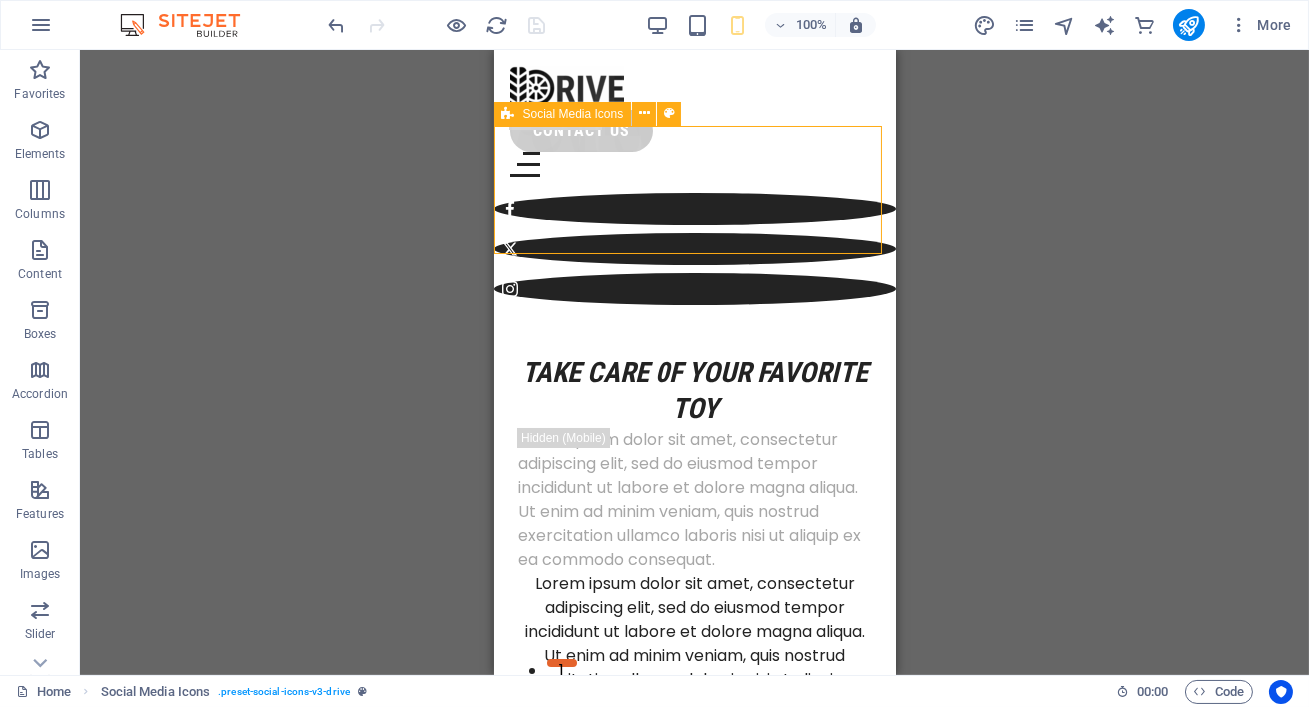 click on "Social Media Icons" at bounding box center [573, 114] 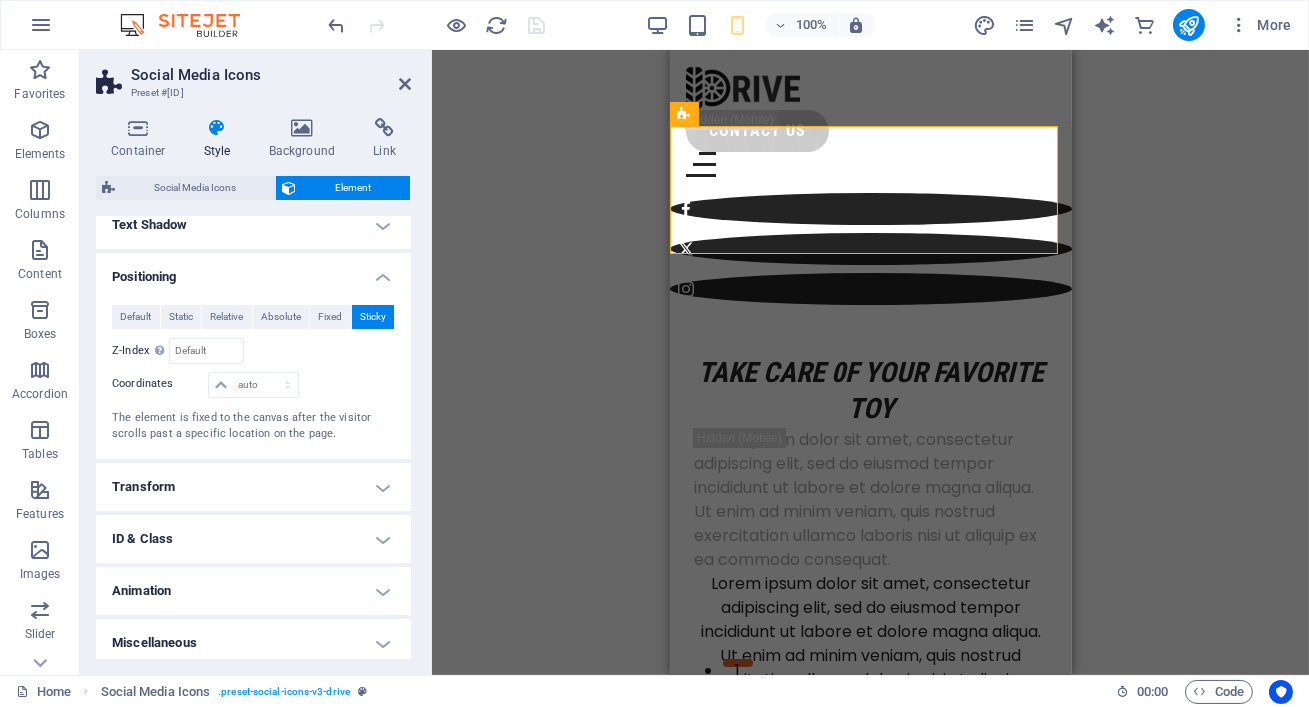 scroll, scrollTop: 226, scrollLeft: 0, axis: vertical 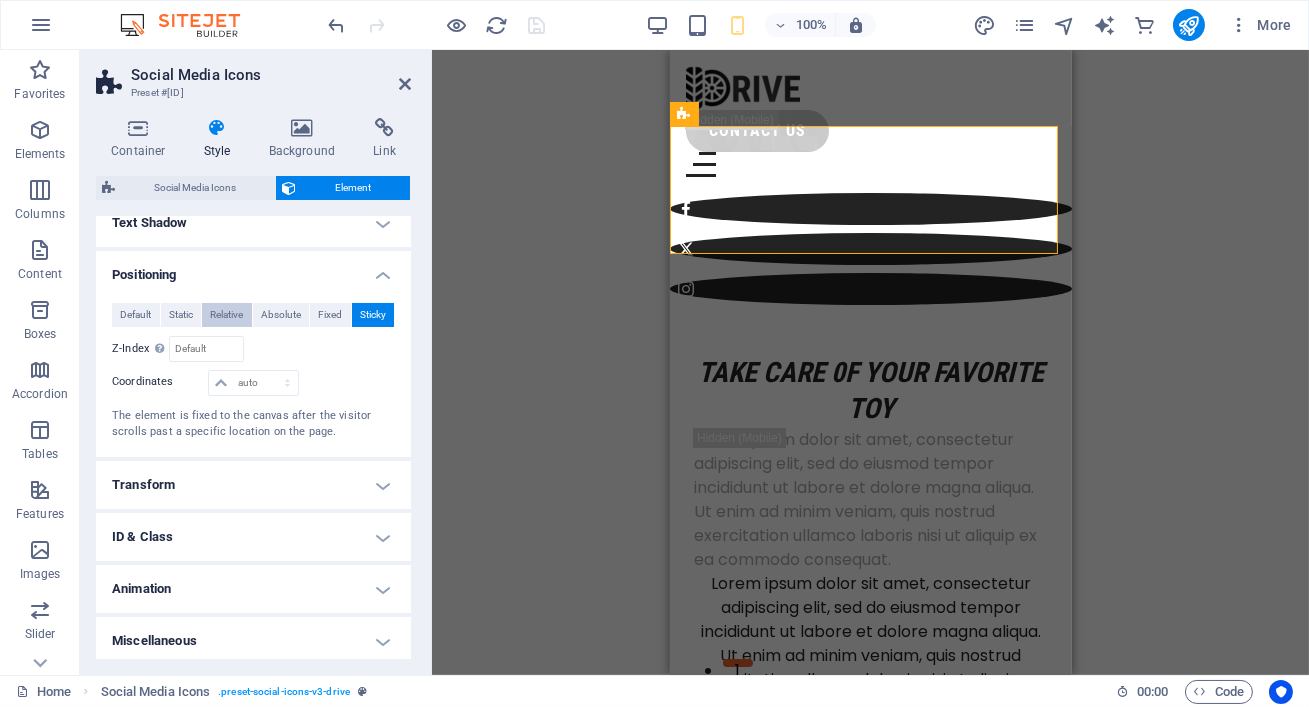 click on "Relative" at bounding box center [226, 315] 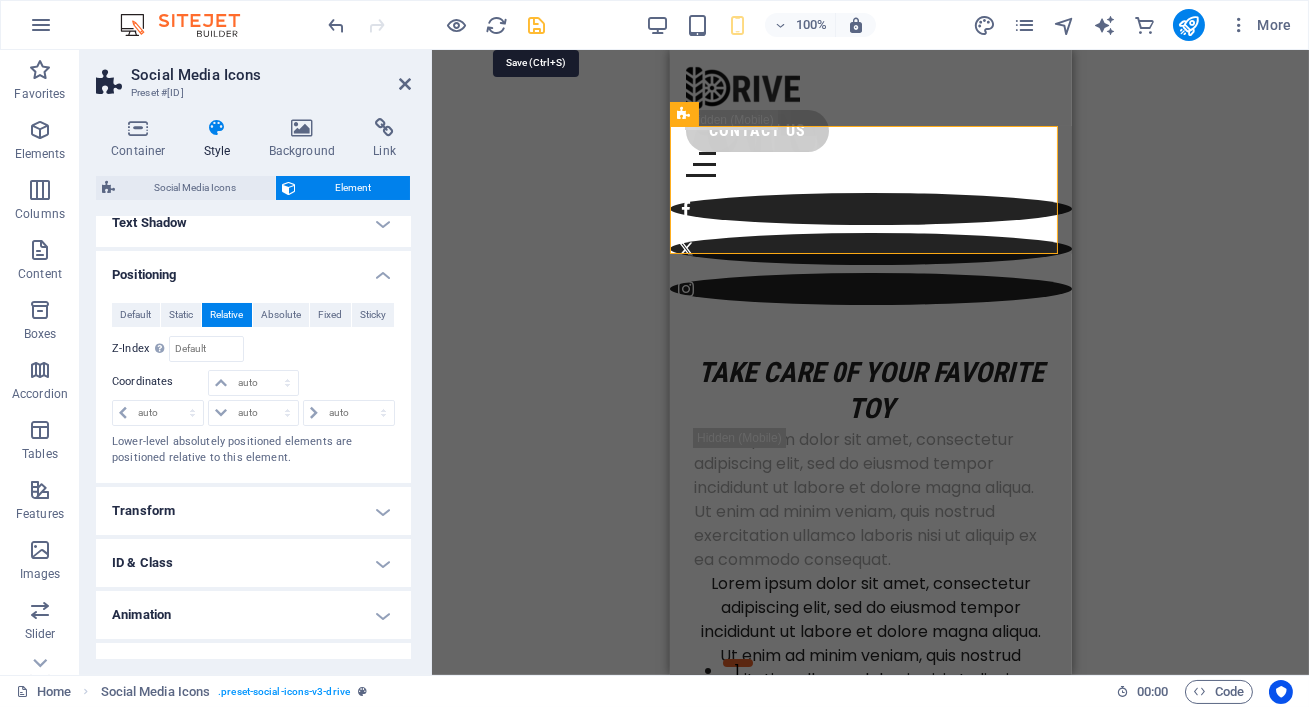 click at bounding box center (537, 25) 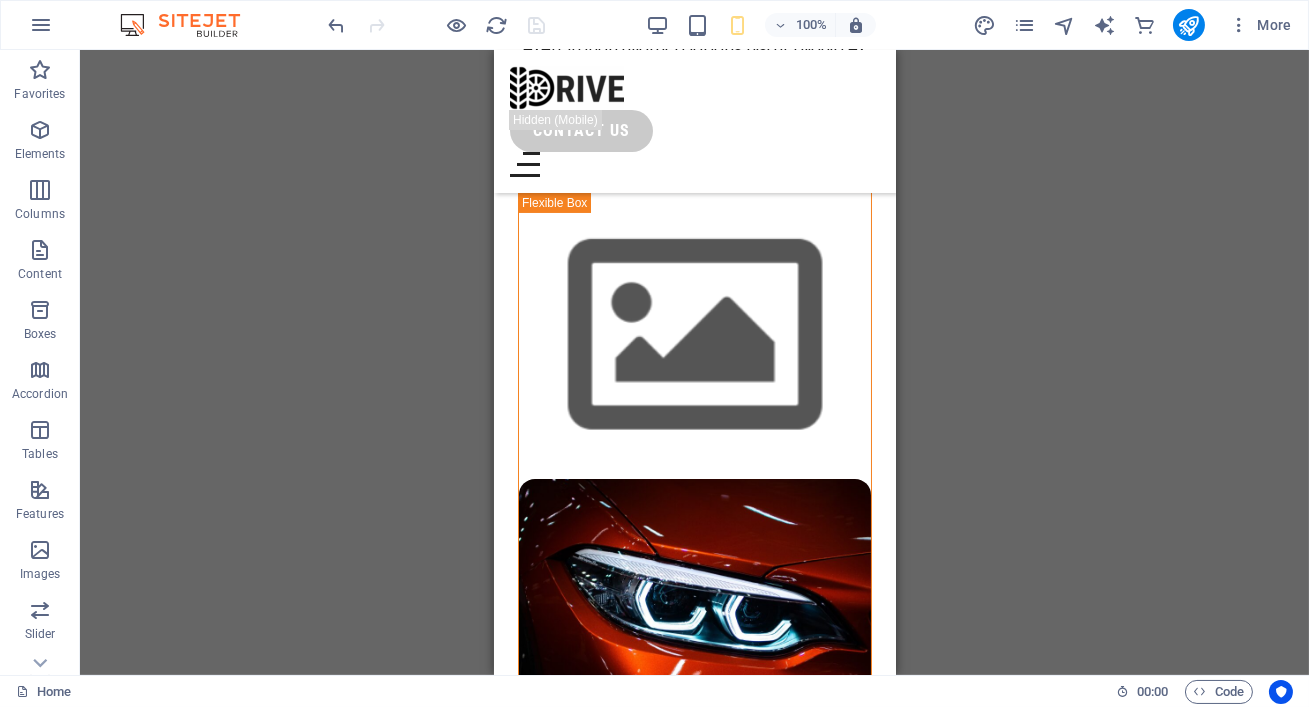 scroll, scrollTop: 0, scrollLeft: 0, axis: both 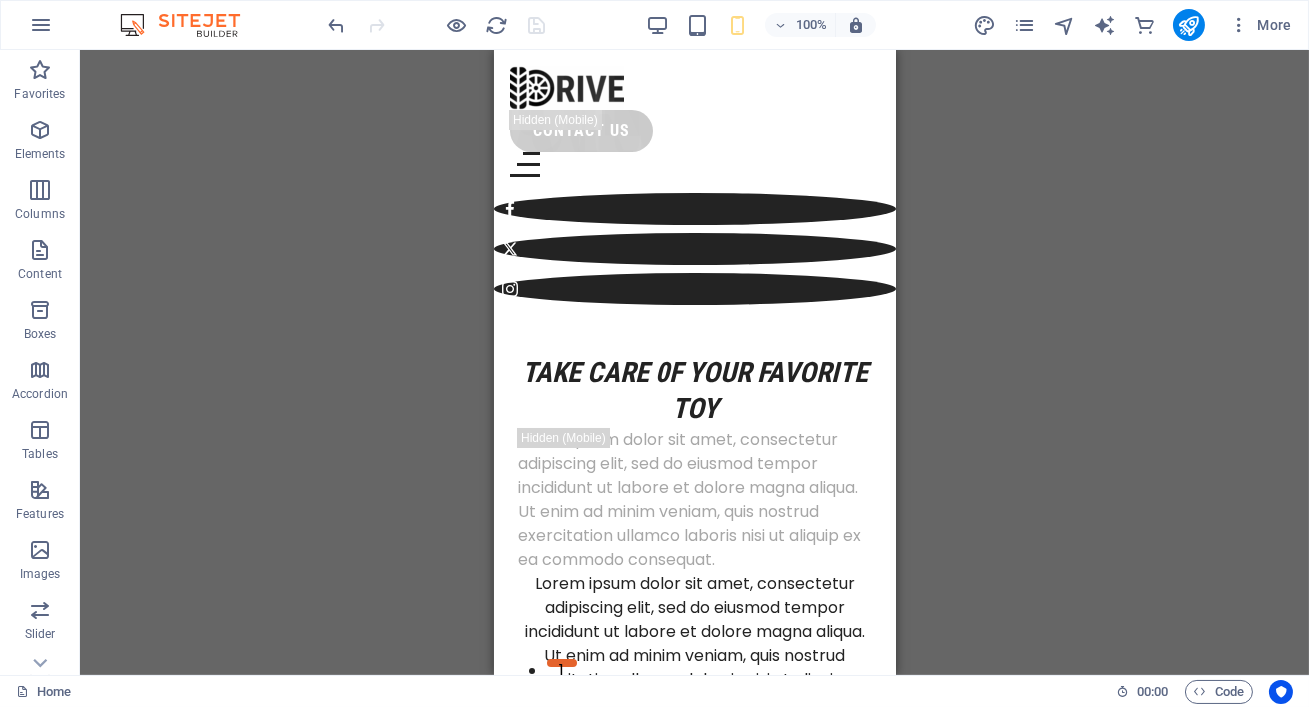 drag, startPoint x: 887, startPoint y: 70, endPoint x: 1290, endPoint y: 89, distance: 403.44763 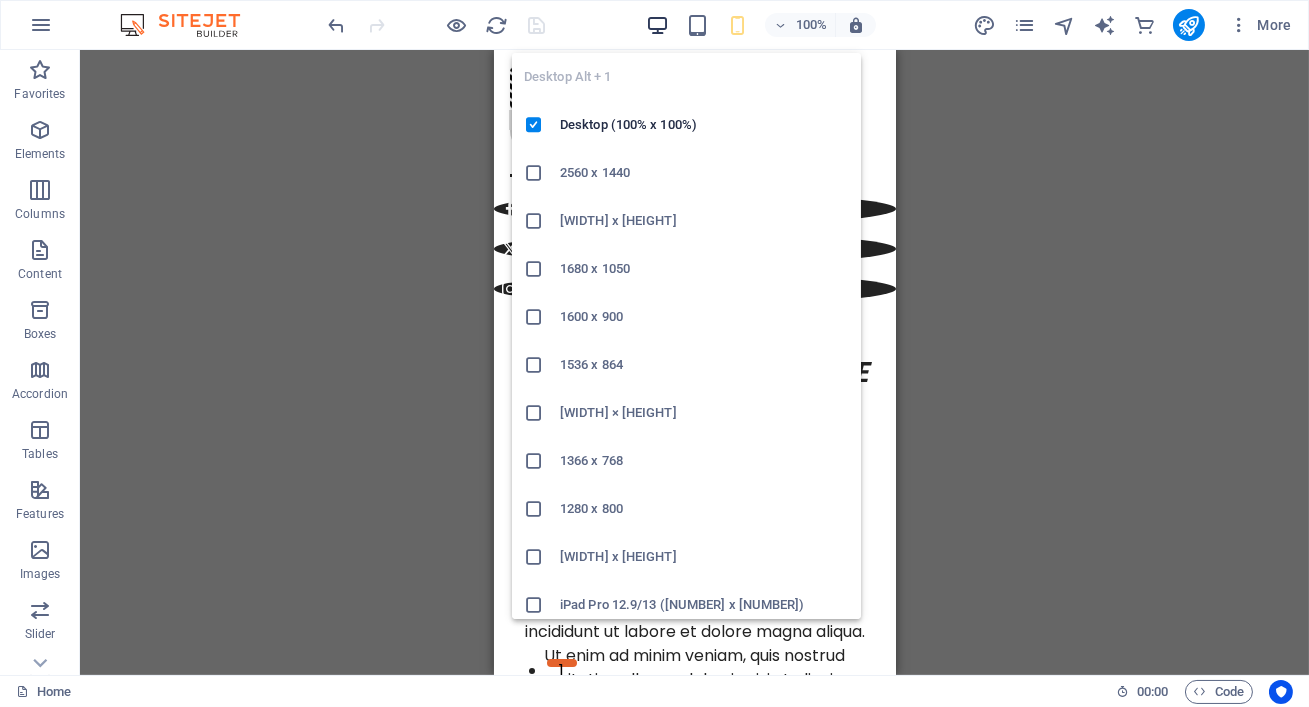 click at bounding box center (657, 25) 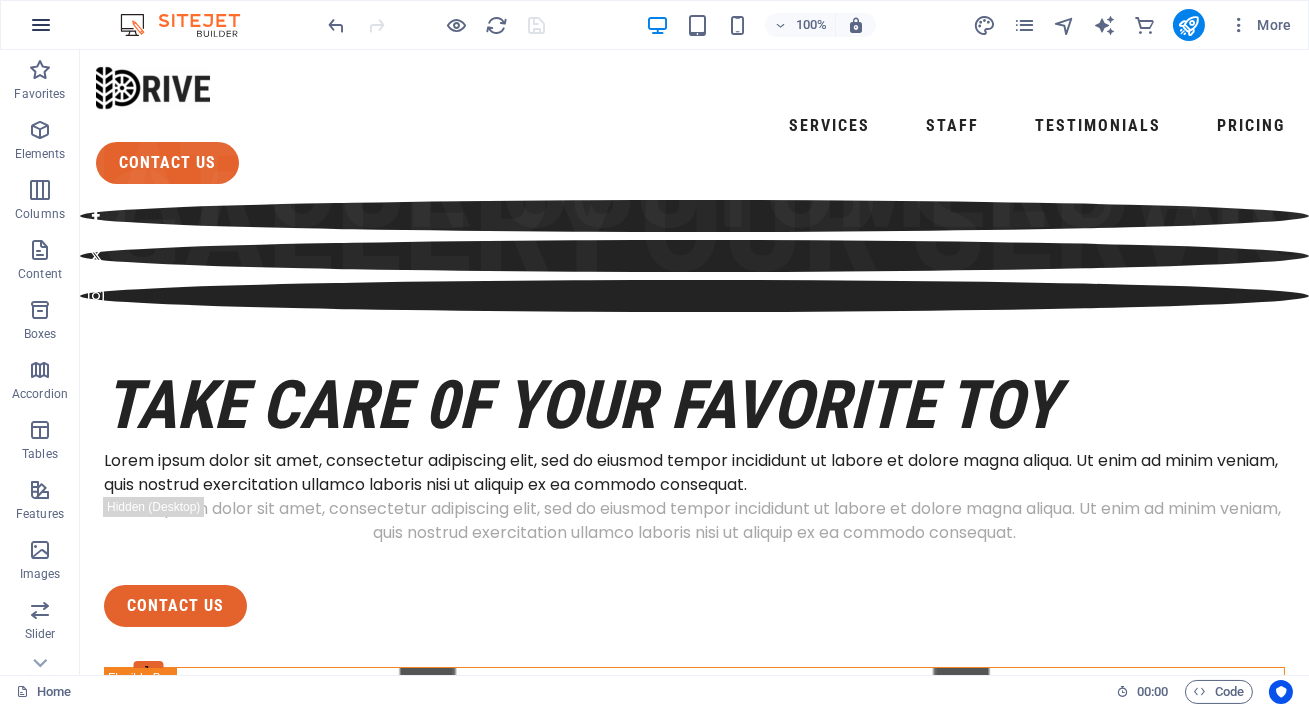 click at bounding box center (41, 25) 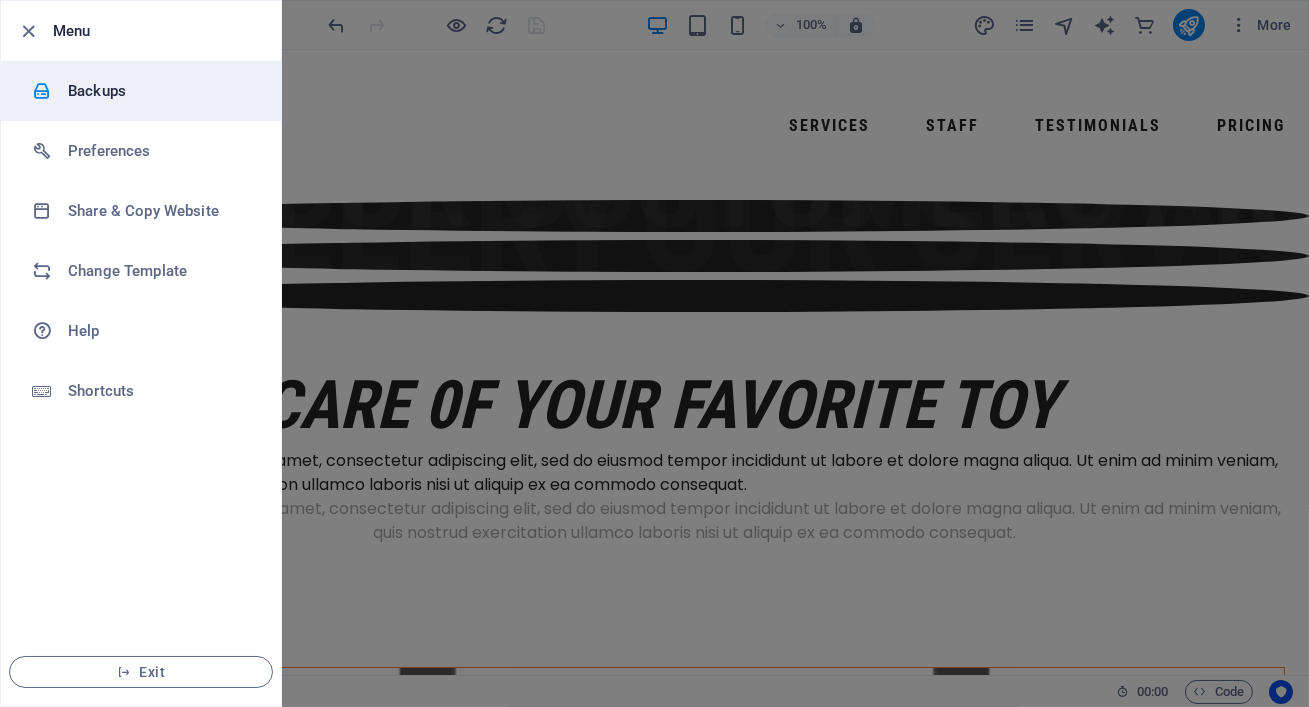 click on "Backups" at bounding box center [160, 91] 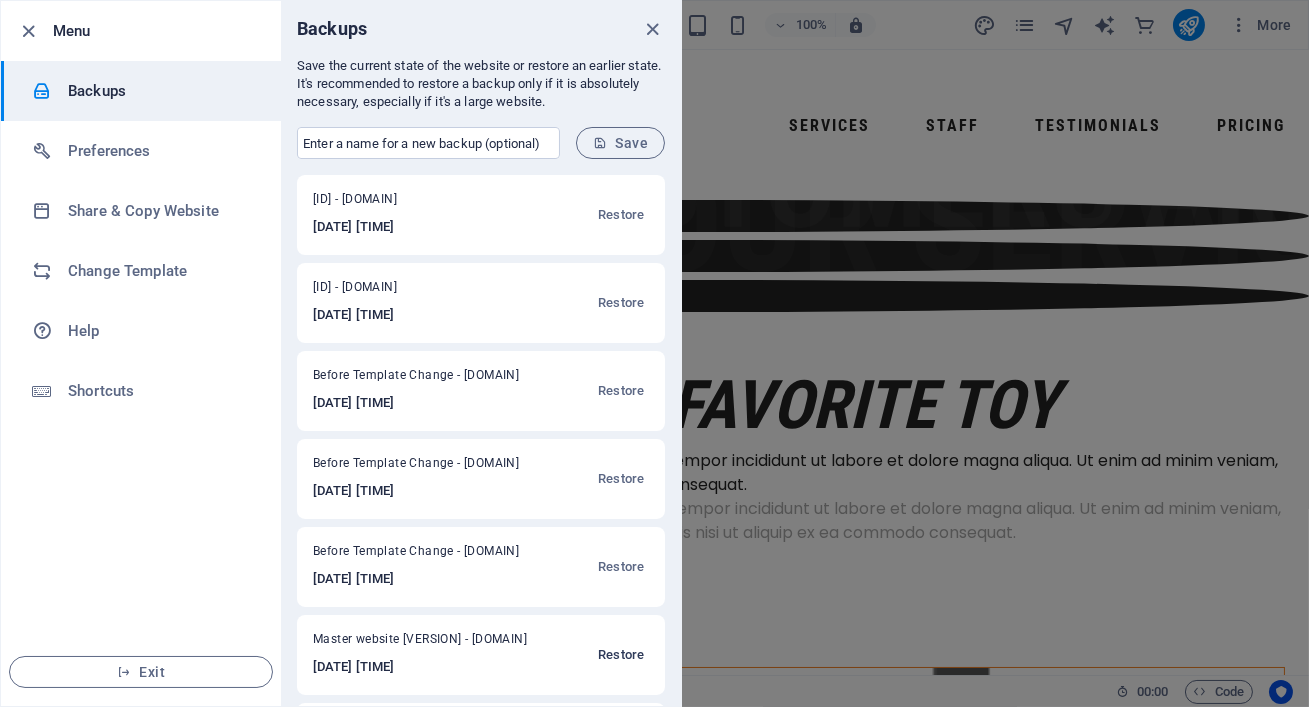 click on "Restore" at bounding box center (621, 655) 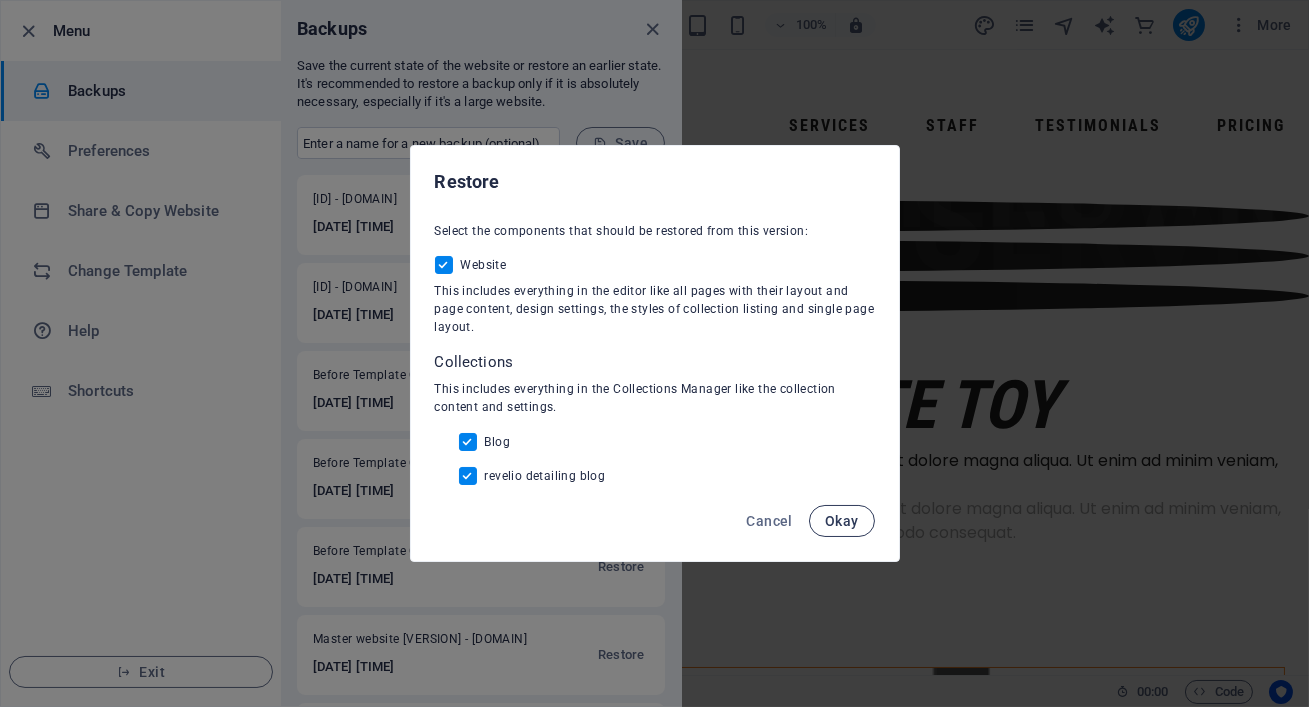 click on "Okay" at bounding box center (842, 521) 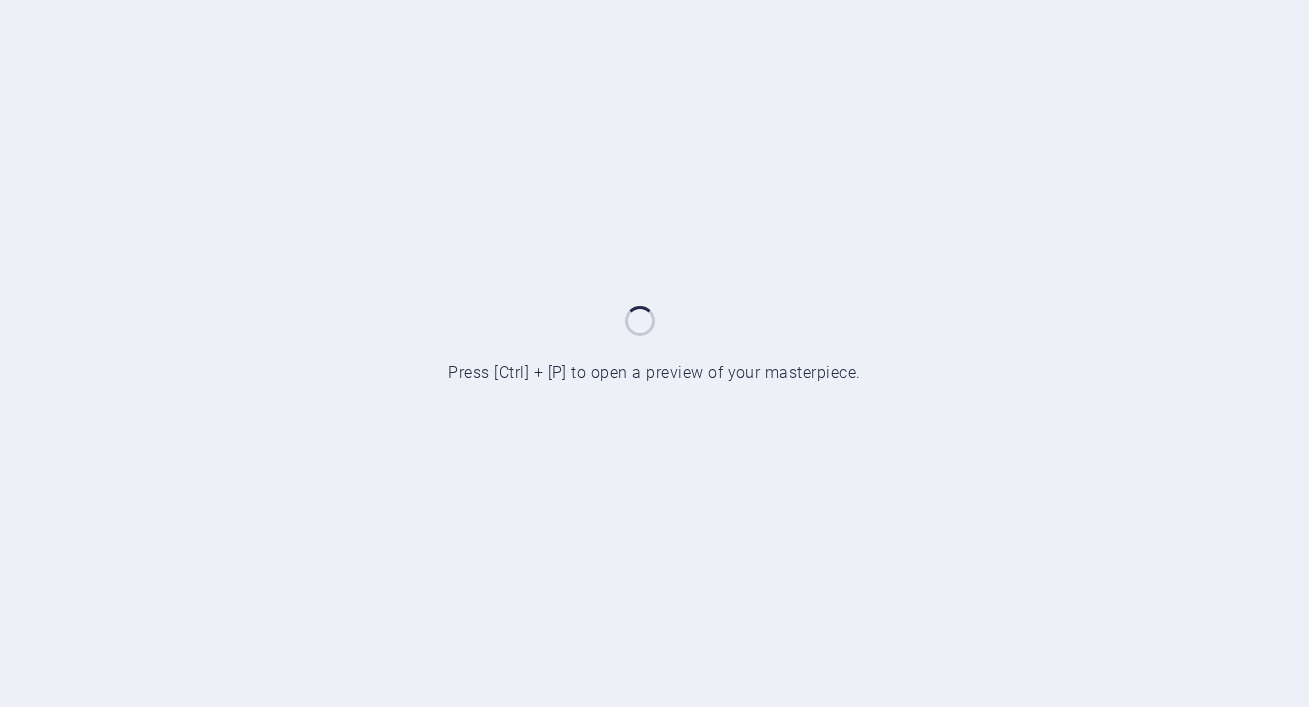 scroll, scrollTop: 0, scrollLeft: 0, axis: both 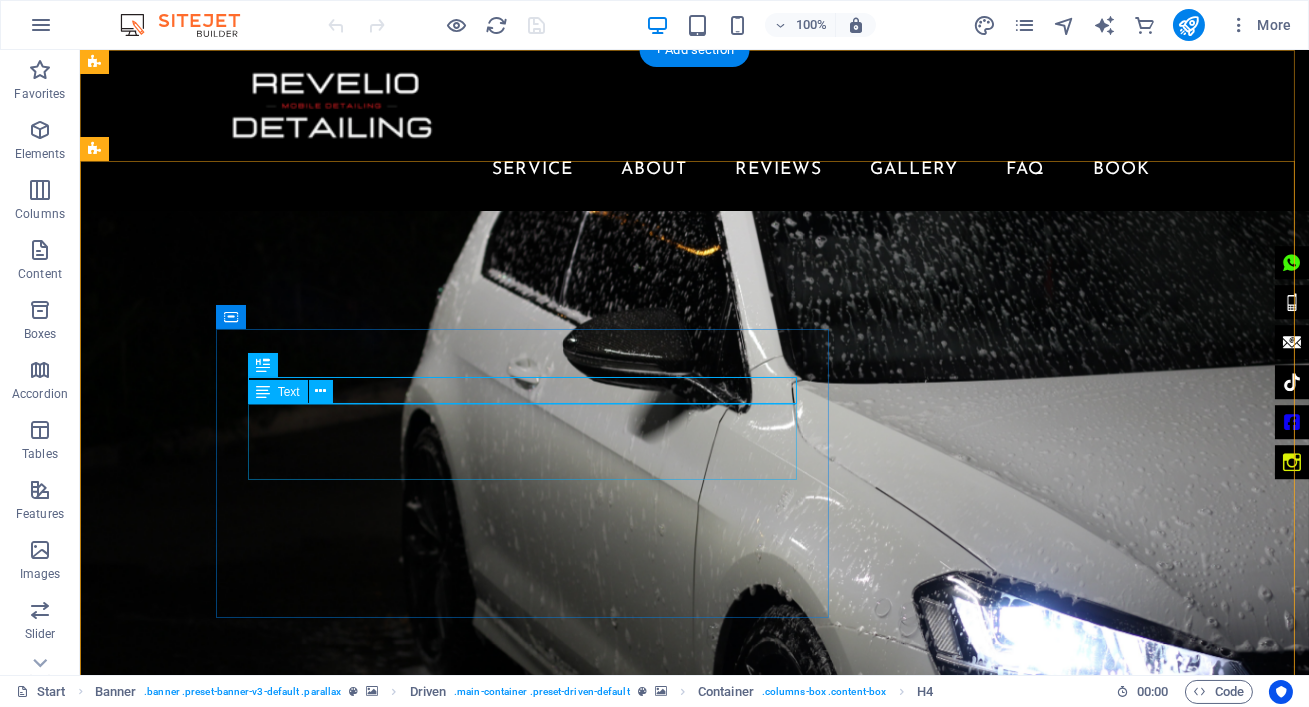 click on "Premium Mobile Car Detailing Johannesburg | Pretoria | Ekurhuleni We Come To You" at bounding box center (695, 1652) 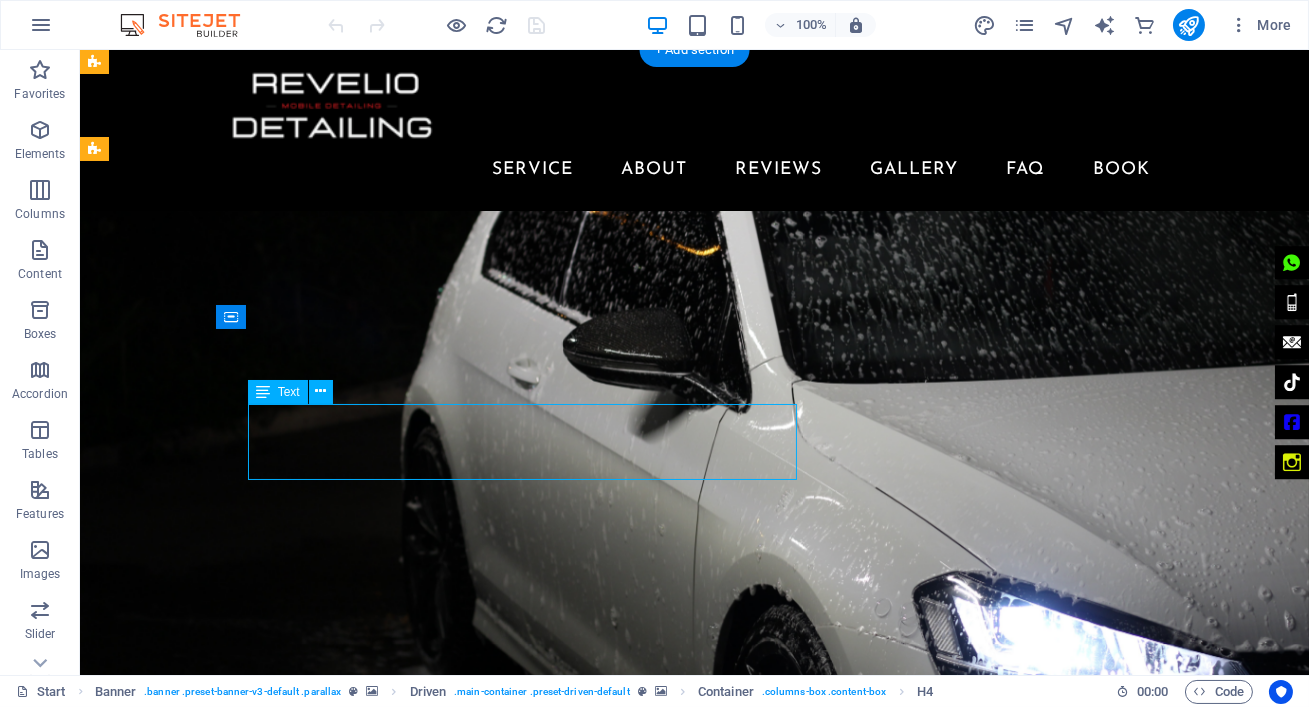 click on "Premium Mobile Car Detailing Johannesburg | Pretoria | Ekurhuleni We Come To You" at bounding box center [695, 1652] 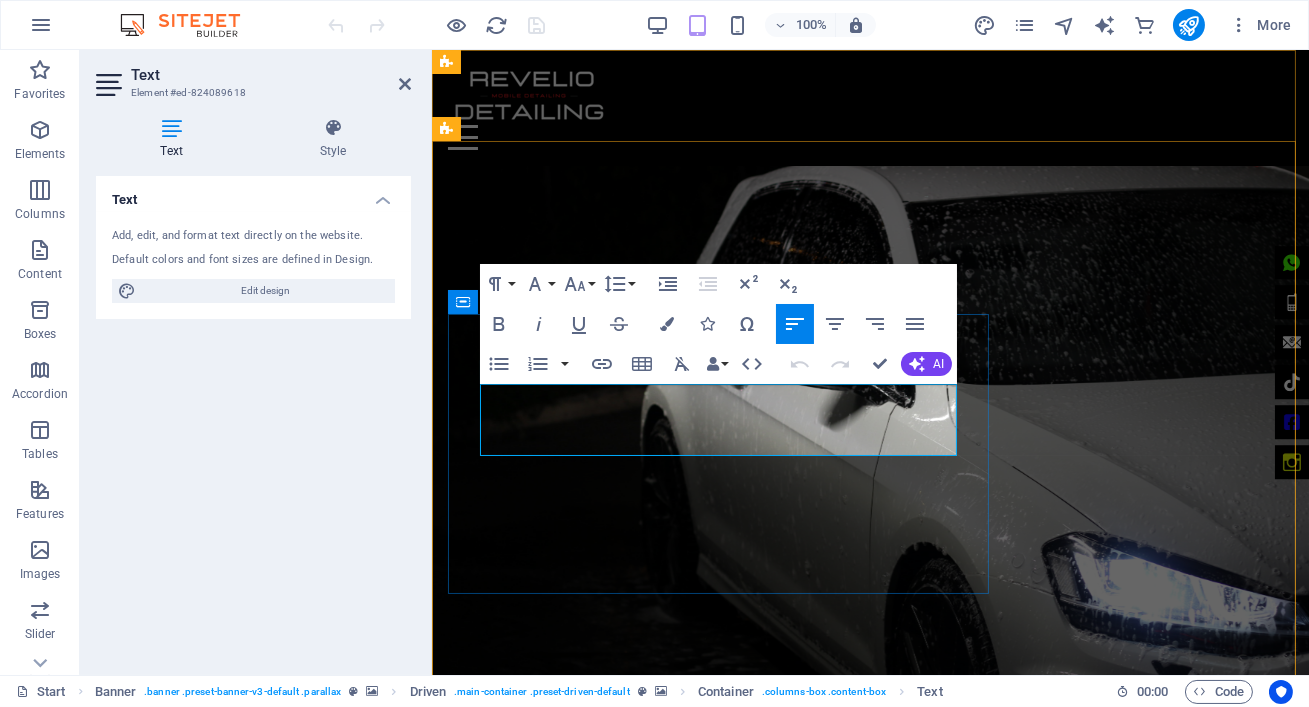 click on "We Come To You" at bounding box center (869, 1634) 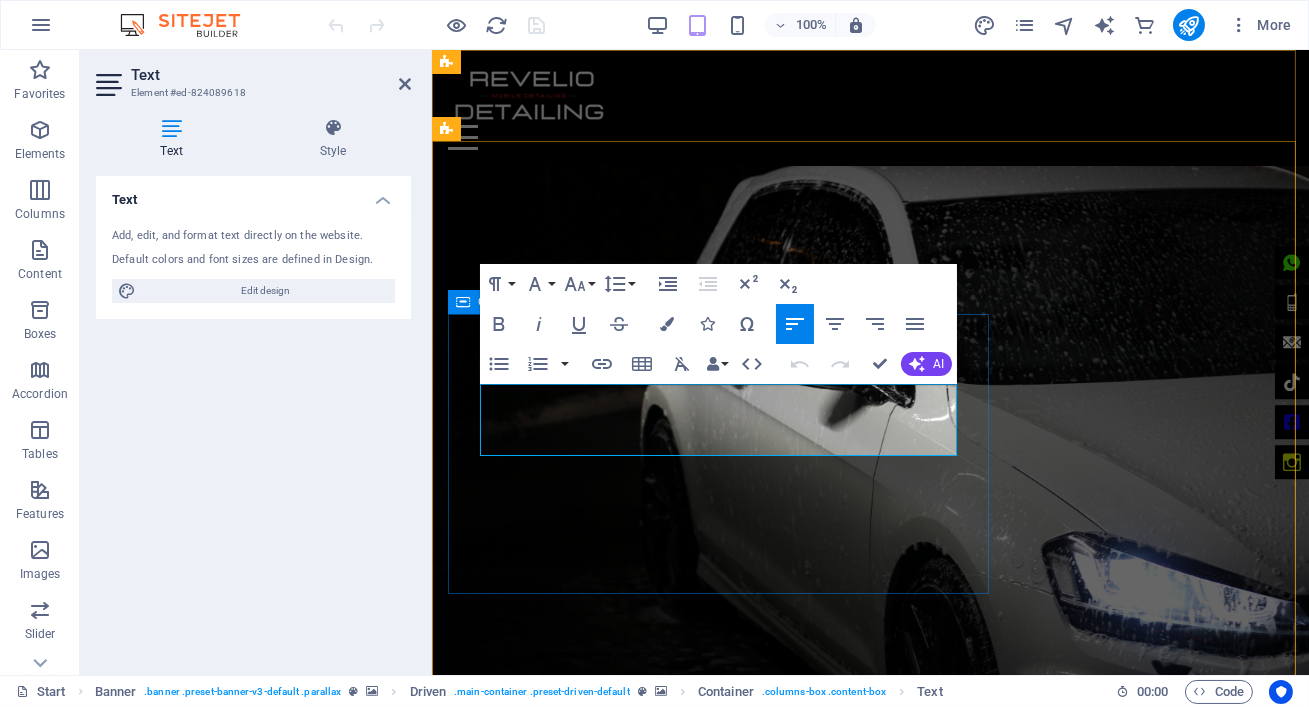 drag, startPoint x: 604, startPoint y: 443, endPoint x: 475, endPoint y: 399, distance: 136.29747 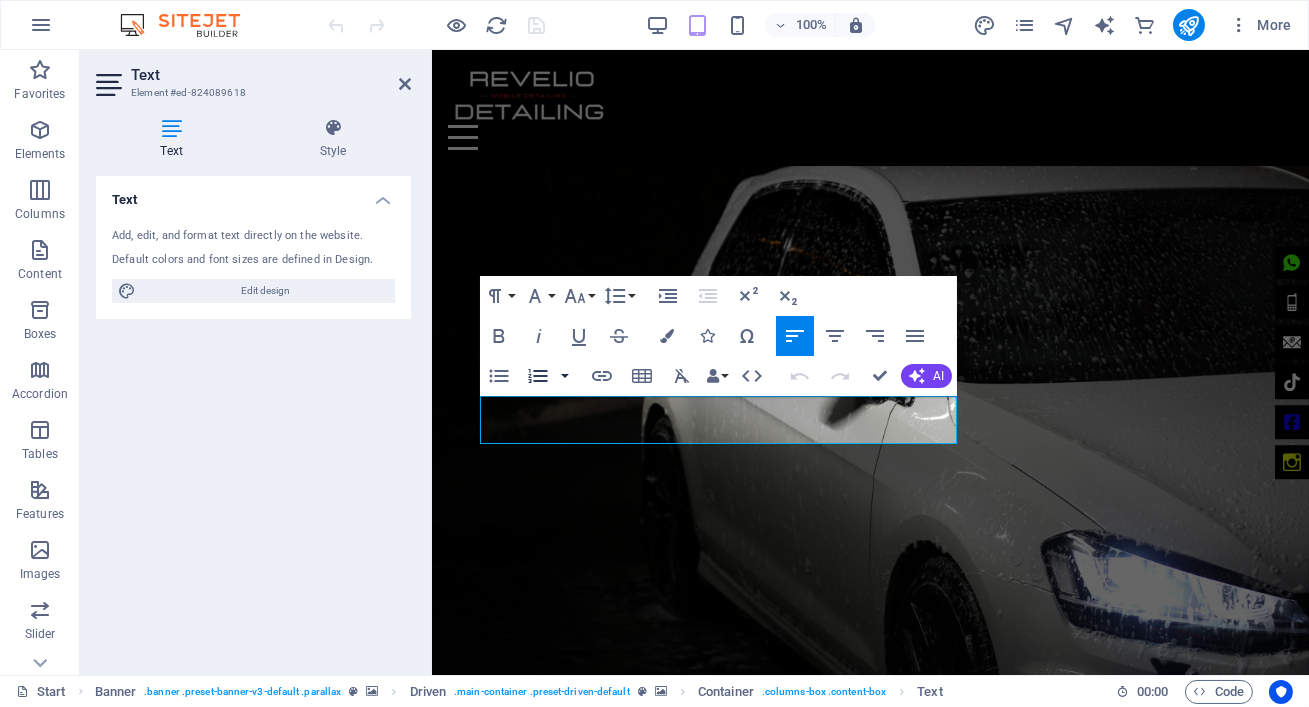 scroll, scrollTop: 649, scrollLeft: 7, axis: both 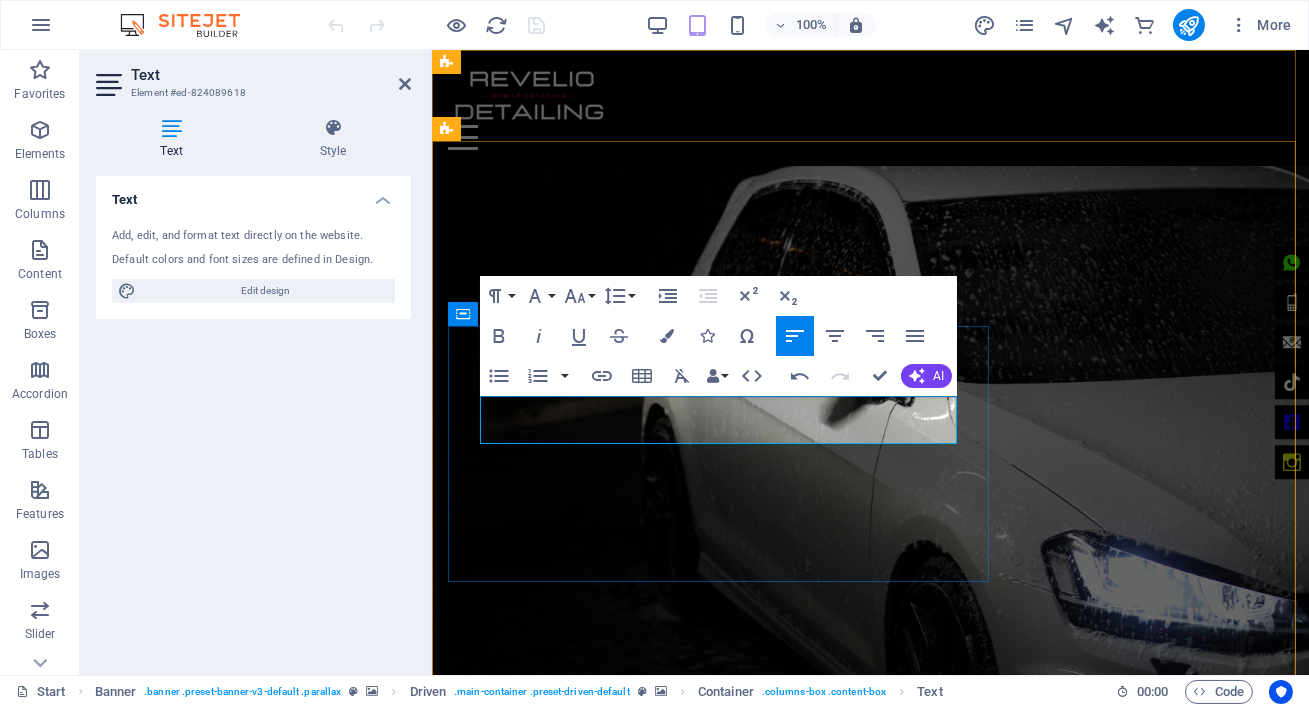 click on "[CITY]'S TOP-RATED MOBILE VALET AND DETAILING SPECIALISTS" at bounding box center [869, 1583] 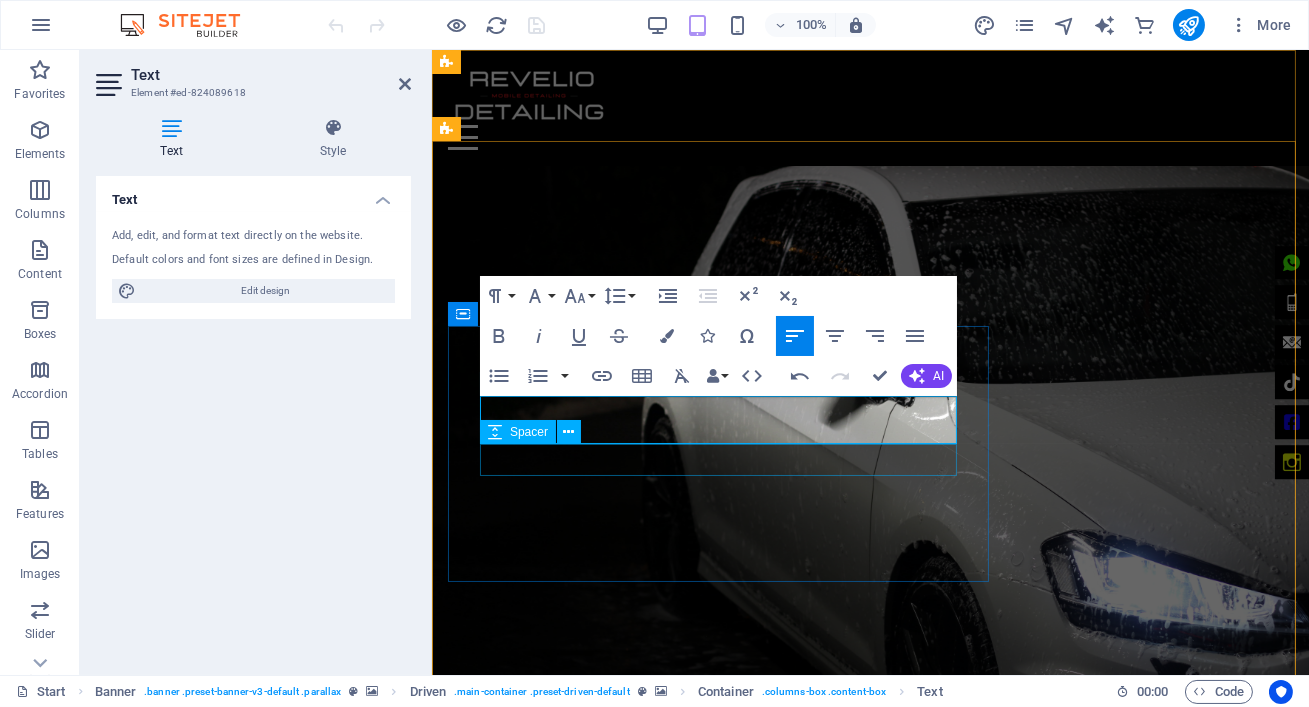 type 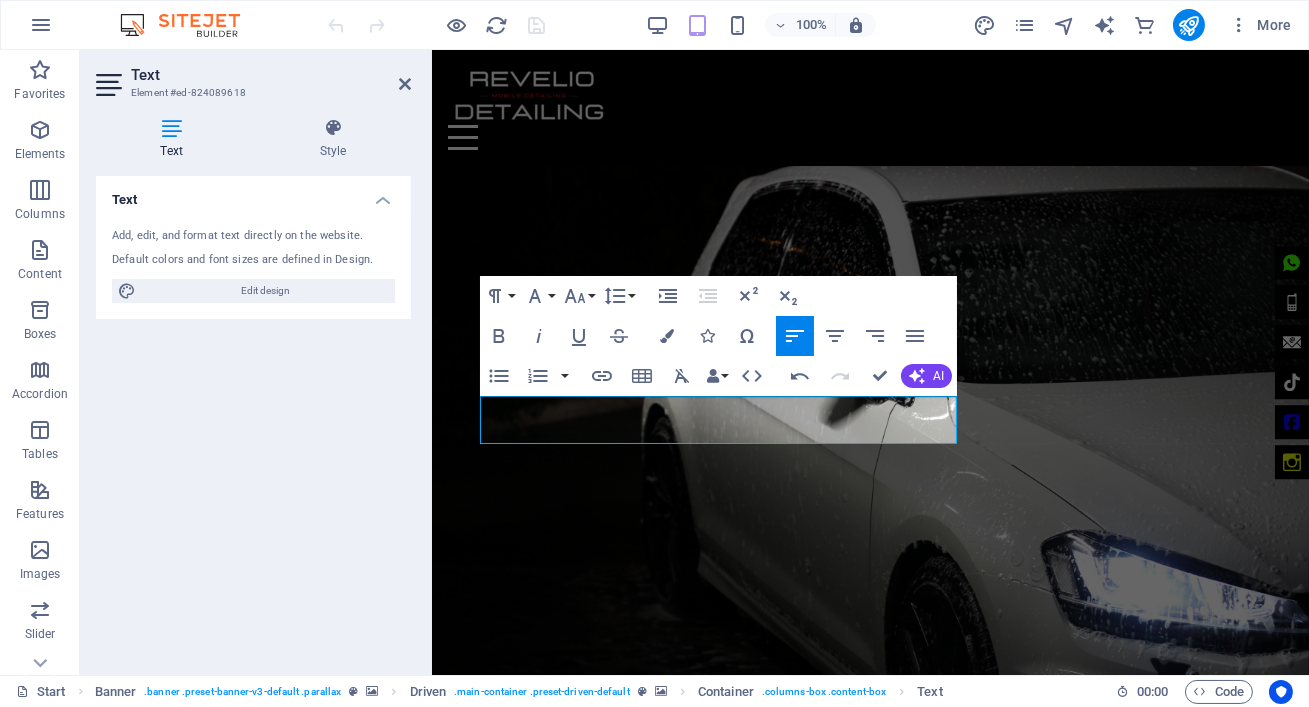 click at bounding box center [869, 1092] 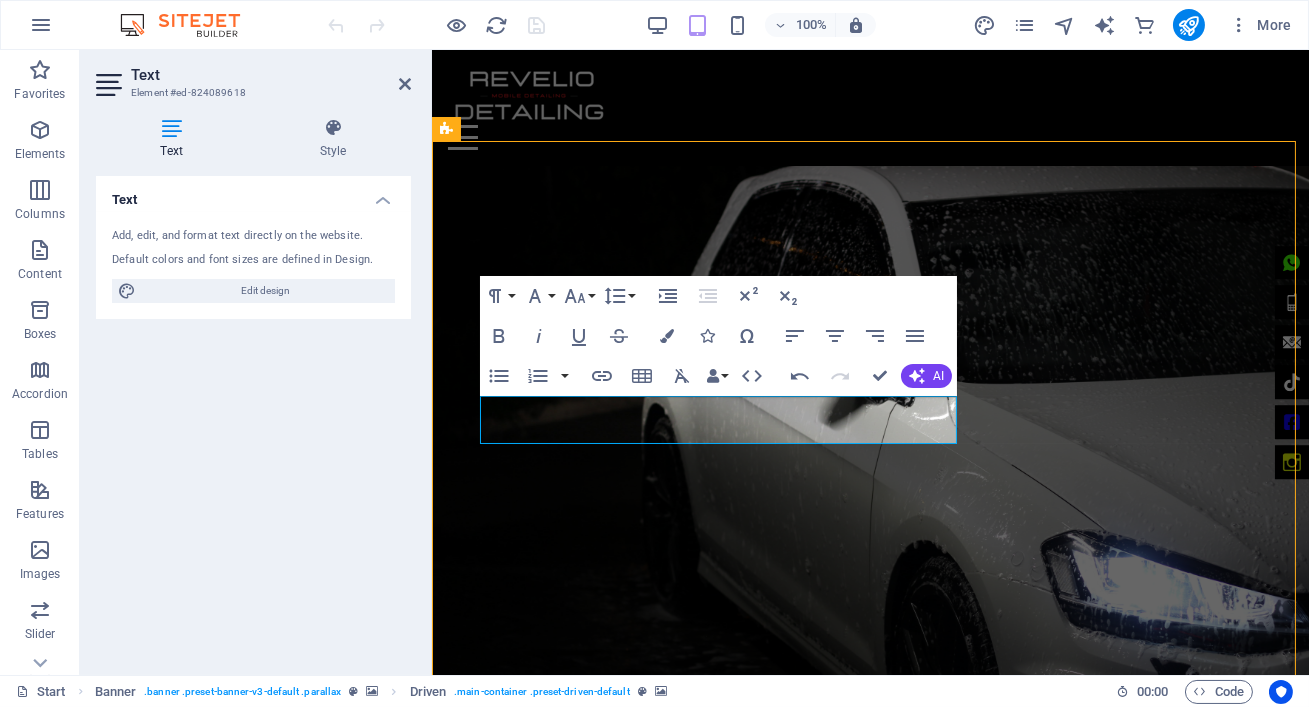 click at bounding box center [869, 1092] 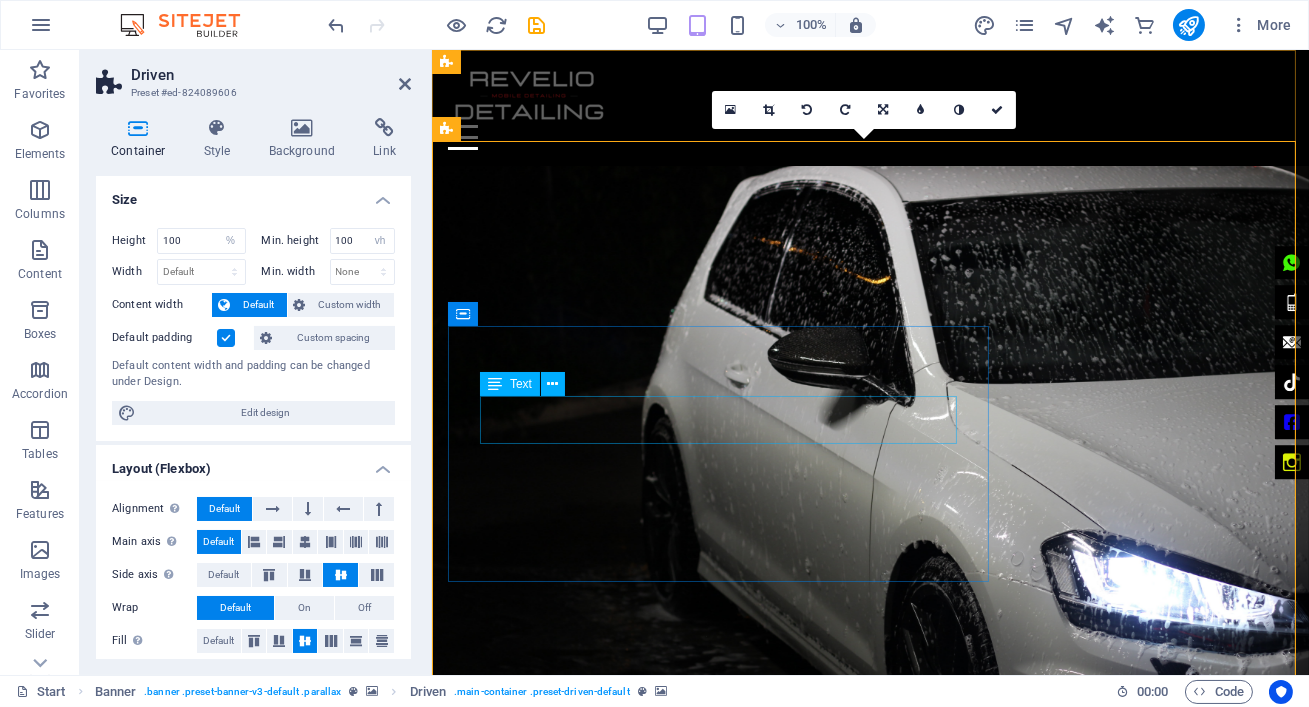 click on "[CITY]'S TOP-RATED MOBILE VALET AND DETAILING SPECIALISTS" at bounding box center (869, 1583) 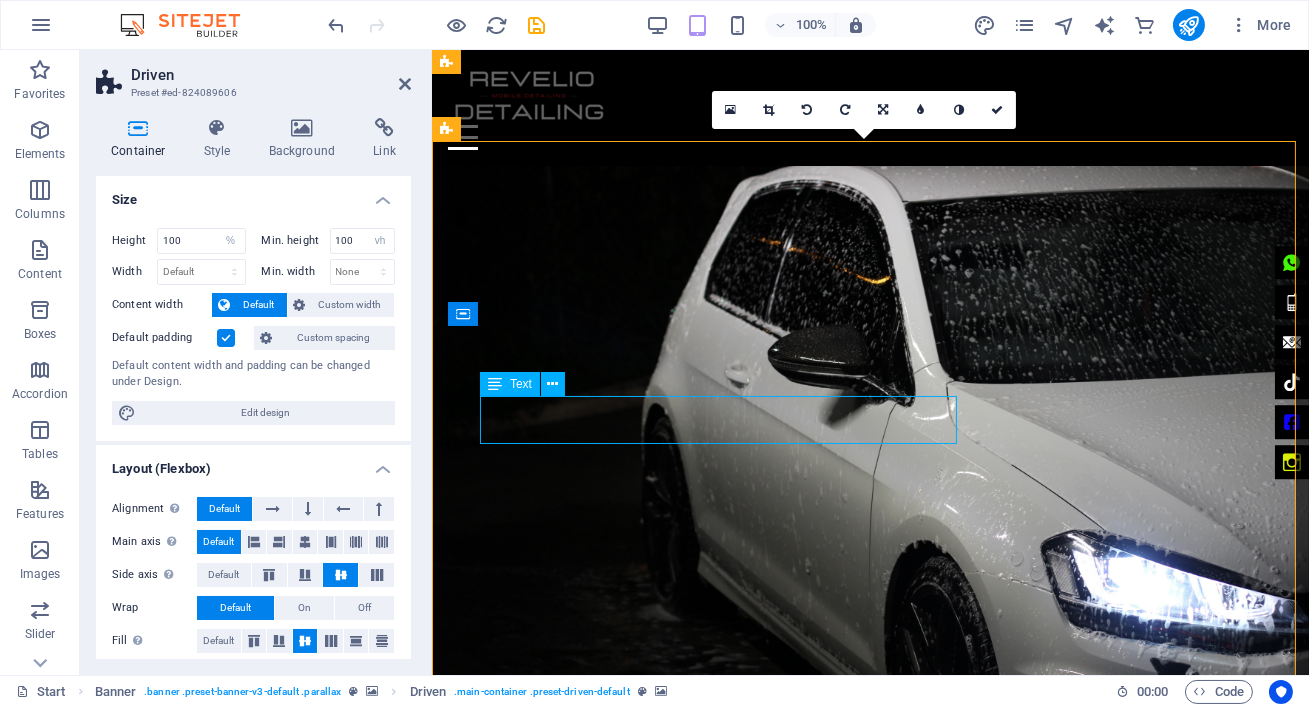 click on "JOHANNESBURG'S  TOP-RATED MOBILE VALET AND DETAILING SPECIALISTS" at bounding box center [869, 1583] 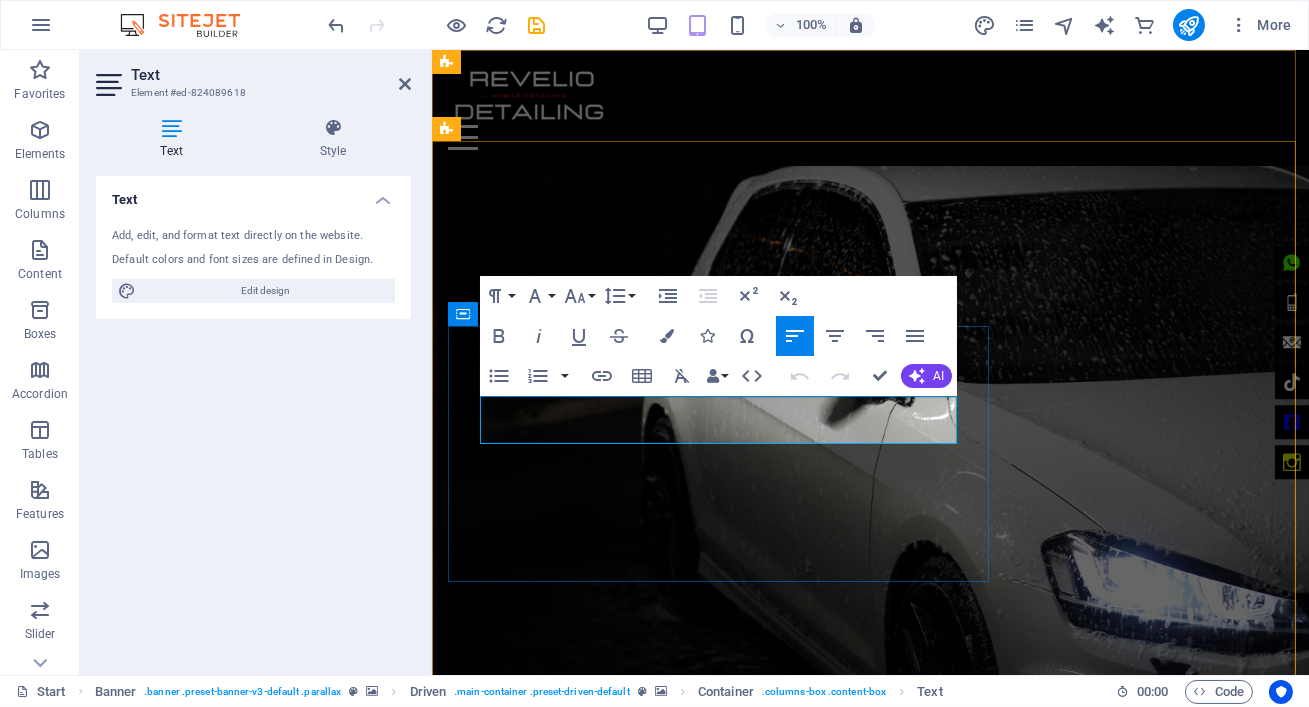 click on "JOHANNESBURG'S  TOP-RATED MOBILE VALET AND DETAILING SPECIALISTS" at bounding box center [869, 1583] 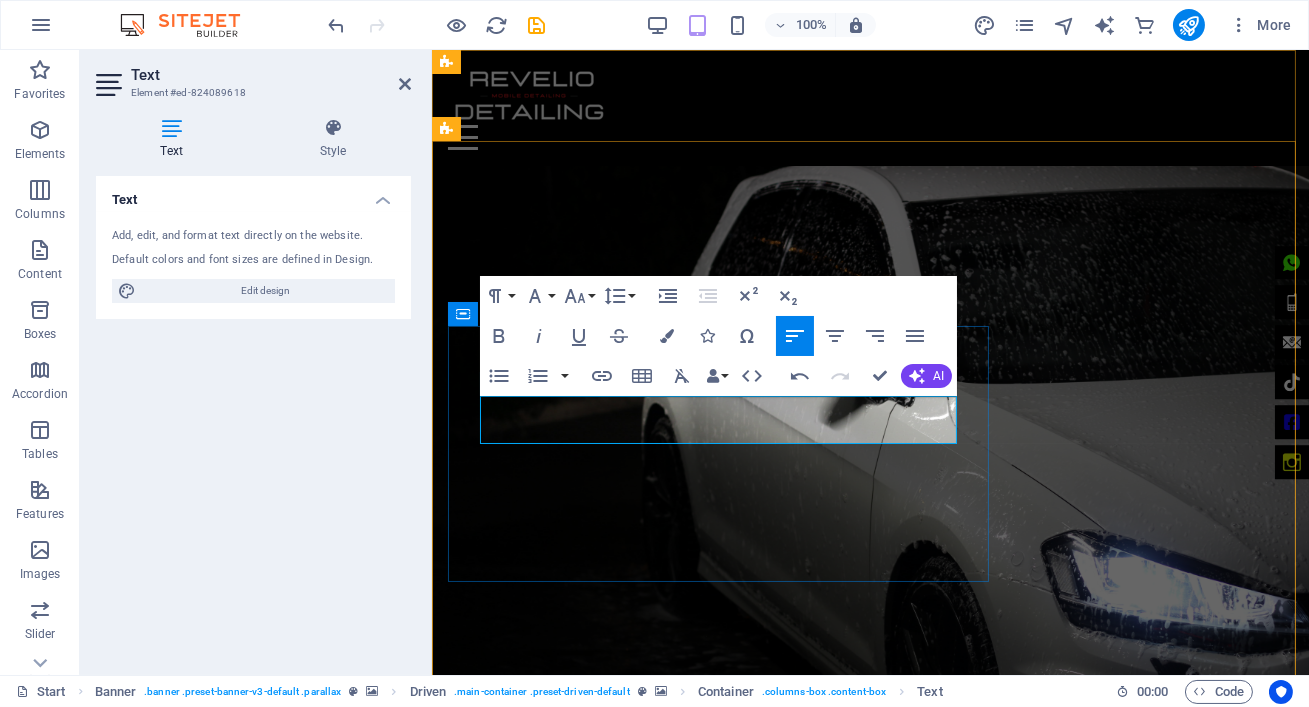 type 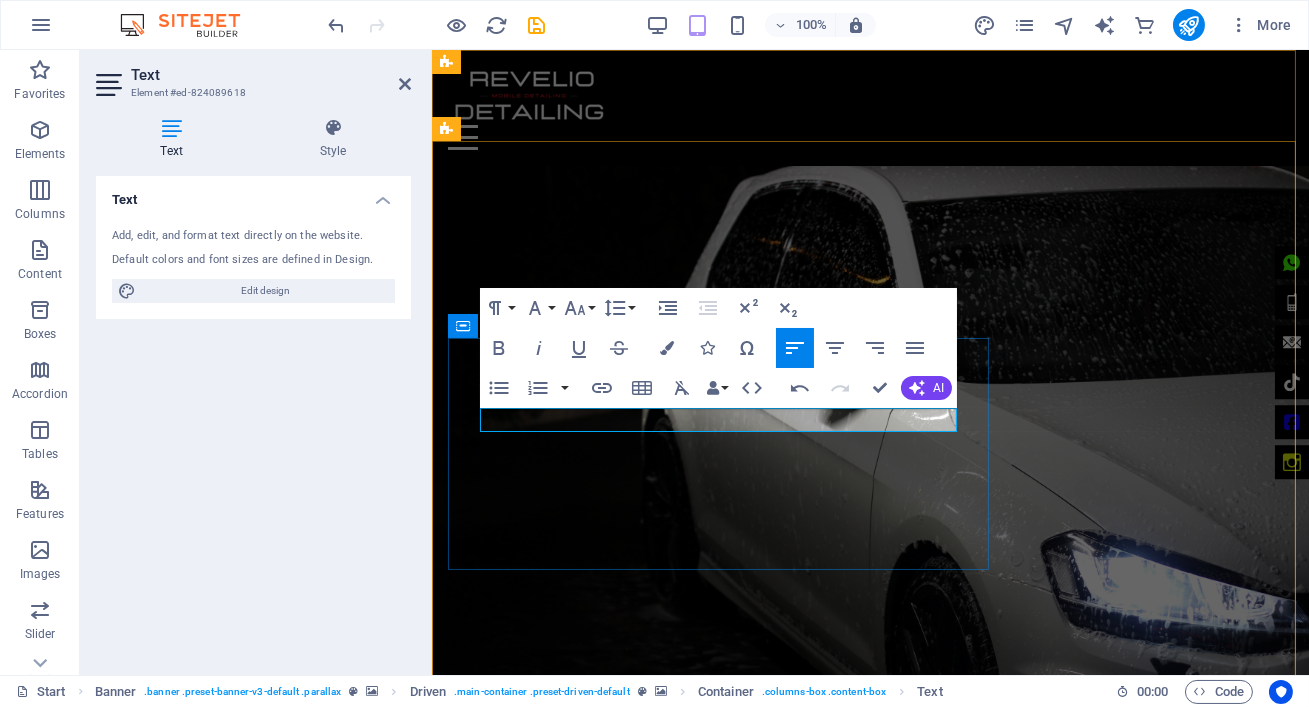 click on "JOHANNESBURG'S  PREMIUM MOBILE  DETAILING SPECIALISTS" at bounding box center (869, 1583) 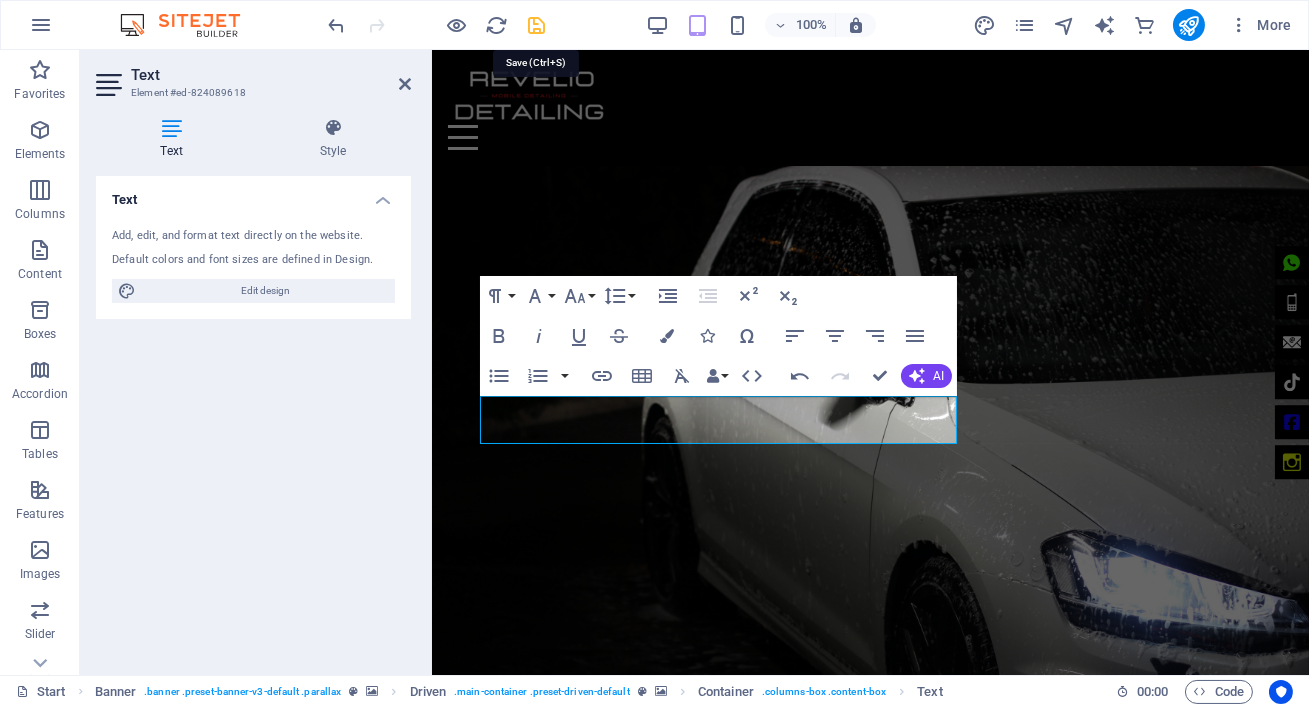 click at bounding box center [537, 25] 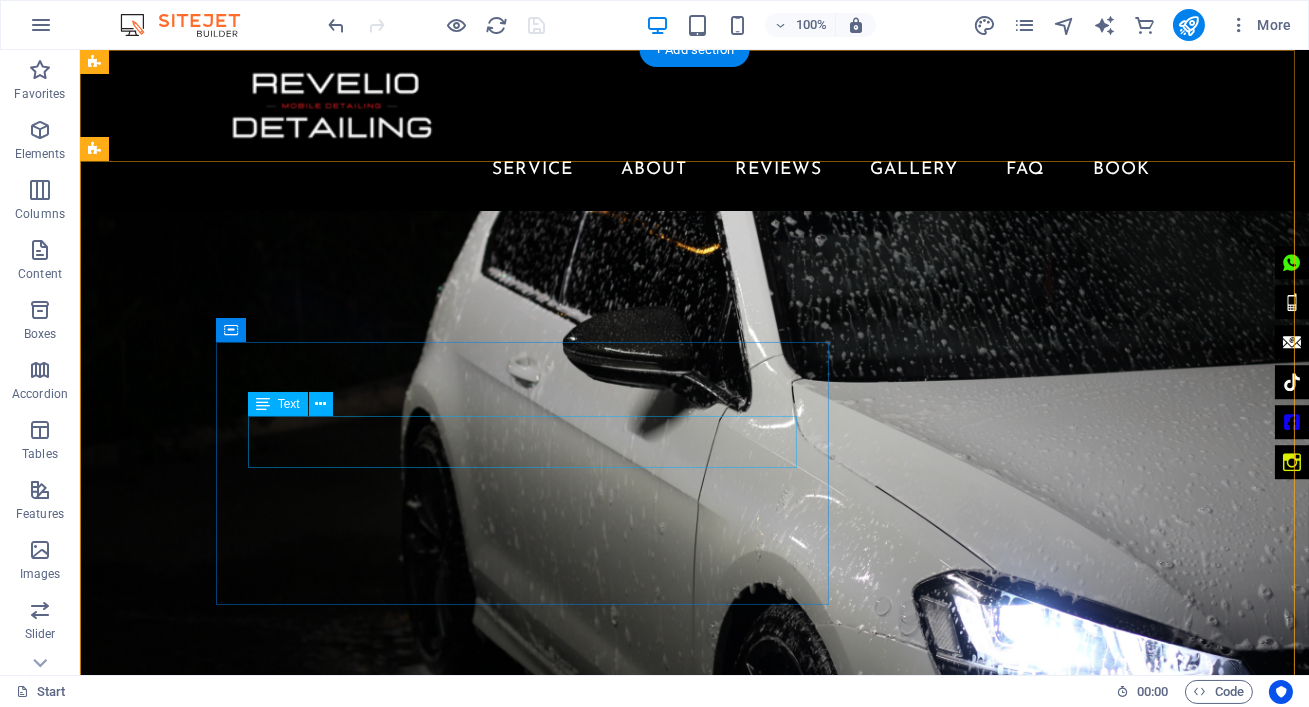 click on "JOHANNESBURG'S  PREMIUM MOBILE  DETAILING SPECIALISTS JOHANNESBURG | PRETORIA | EKURHULENI" at bounding box center (695, 1636) 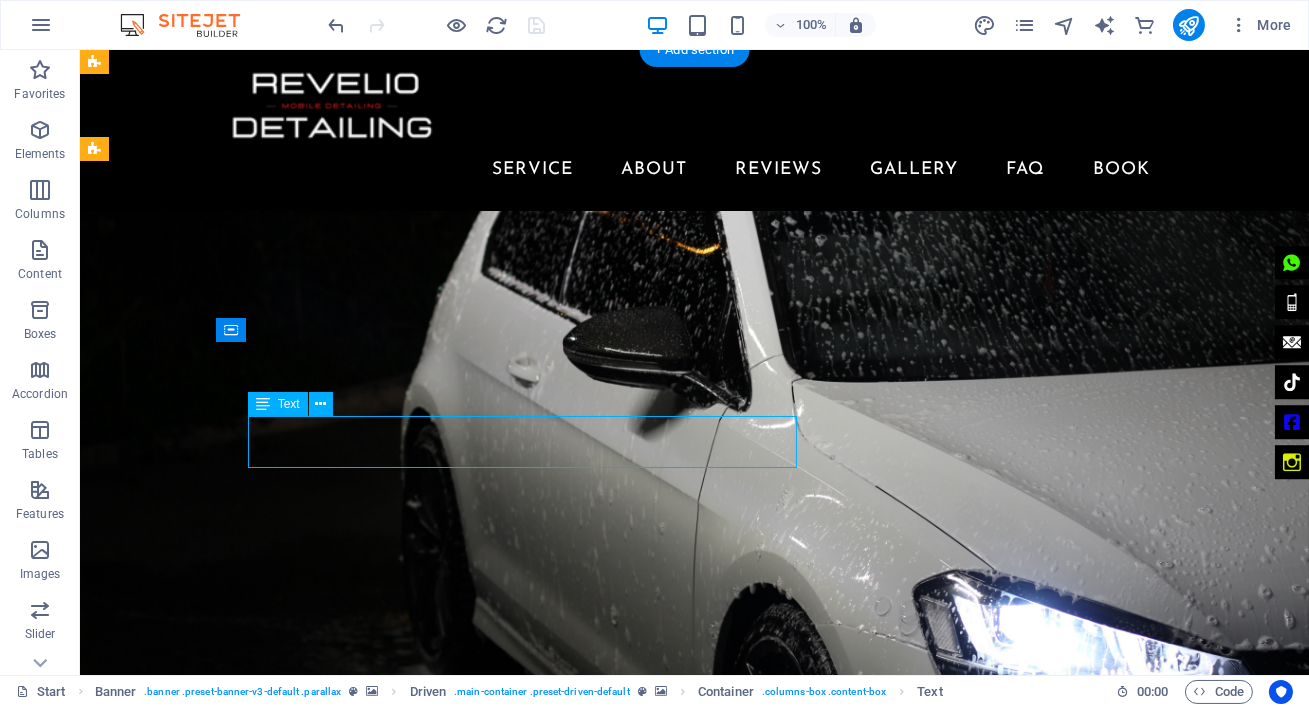 click on "JOHANNESBURG'S  PREMIUM MOBILE  DETAILING SPECIALISTS JOHANNESBURG | PRETORIA | EKURHULENI" at bounding box center (695, 1636) 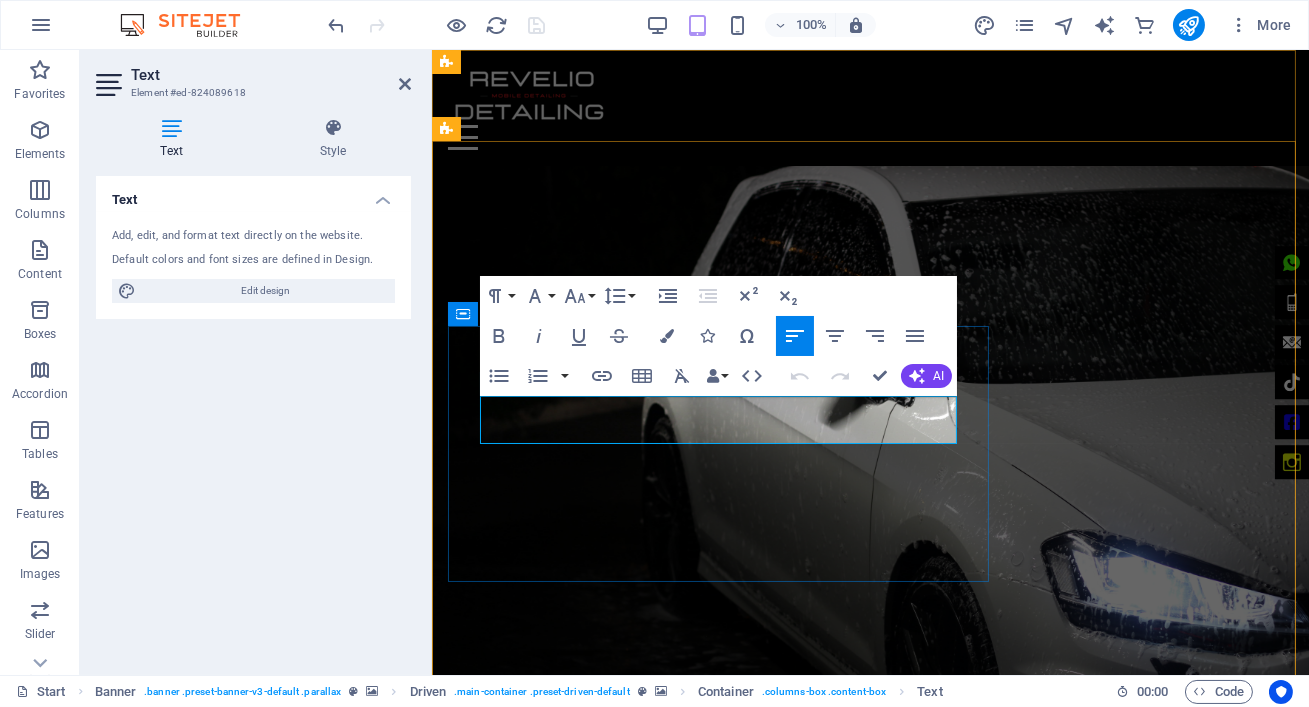click on "JOHANNESBURG'S  PREMIUM MOBILE  DETAILING SPECIALISTS" at bounding box center (869, 1583) 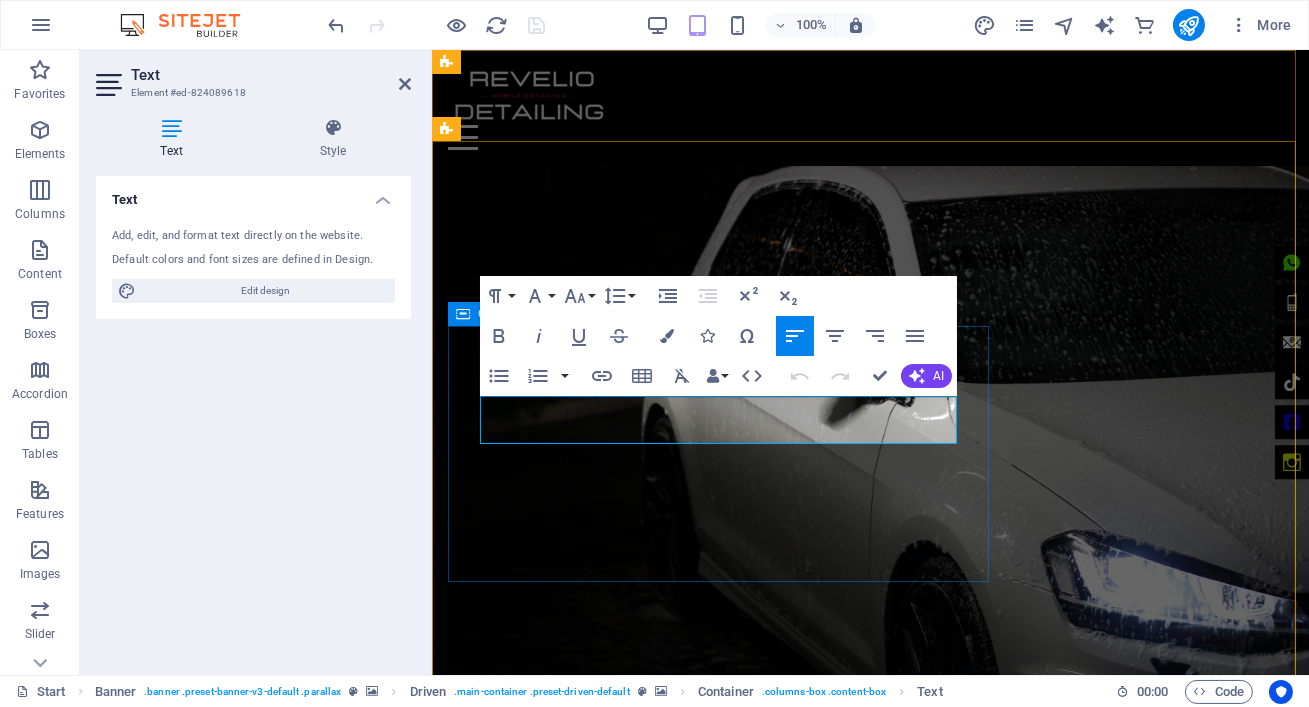 drag, startPoint x: 810, startPoint y: 432, endPoint x: 477, endPoint y: 399, distance: 334.63113 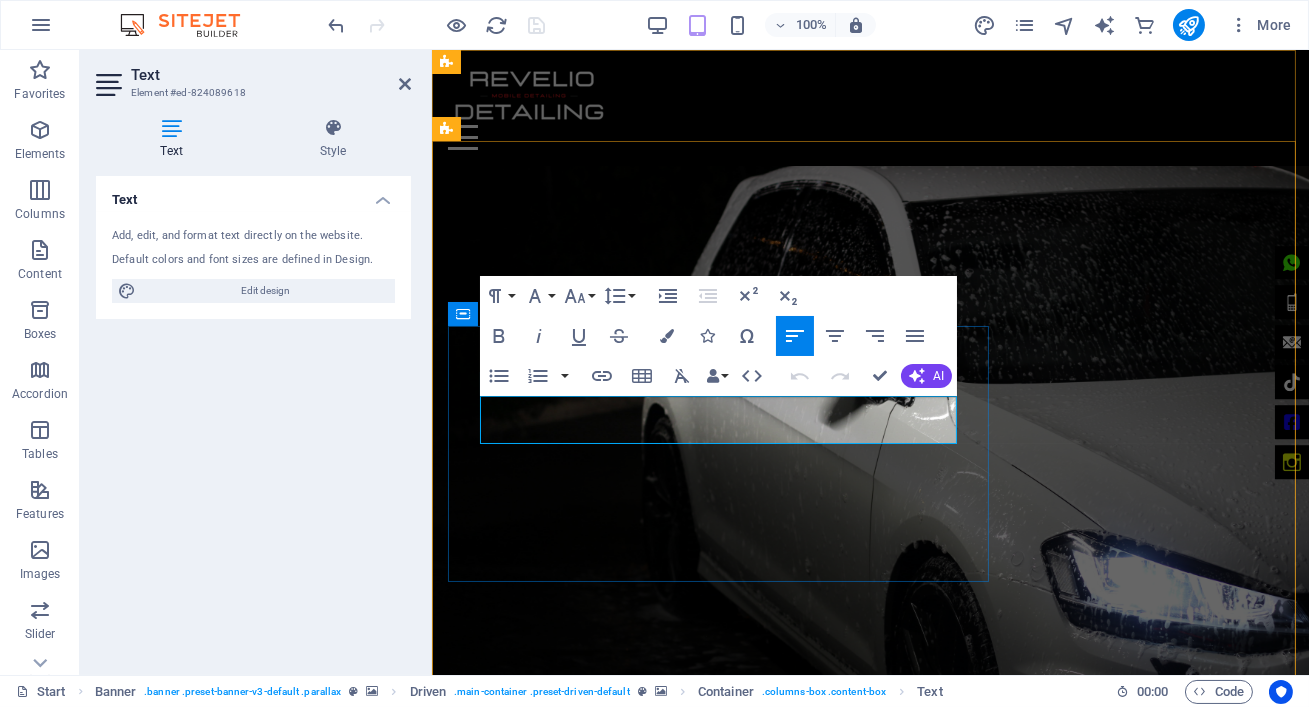click on "JOHANNESBURG | PRETORIA | EKURHULENI" at bounding box center [869, 1607] 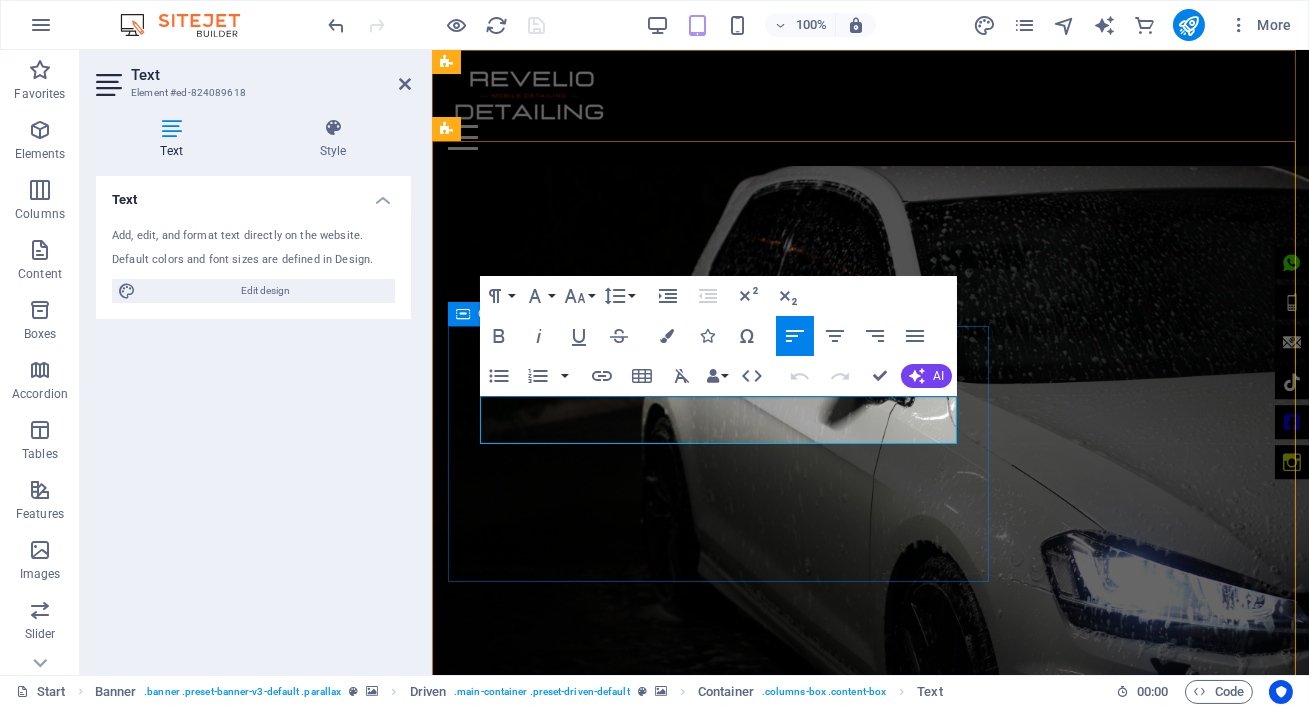 drag, startPoint x: 826, startPoint y: 430, endPoint x: 468, endPoint y: 393, distance: 359.90692 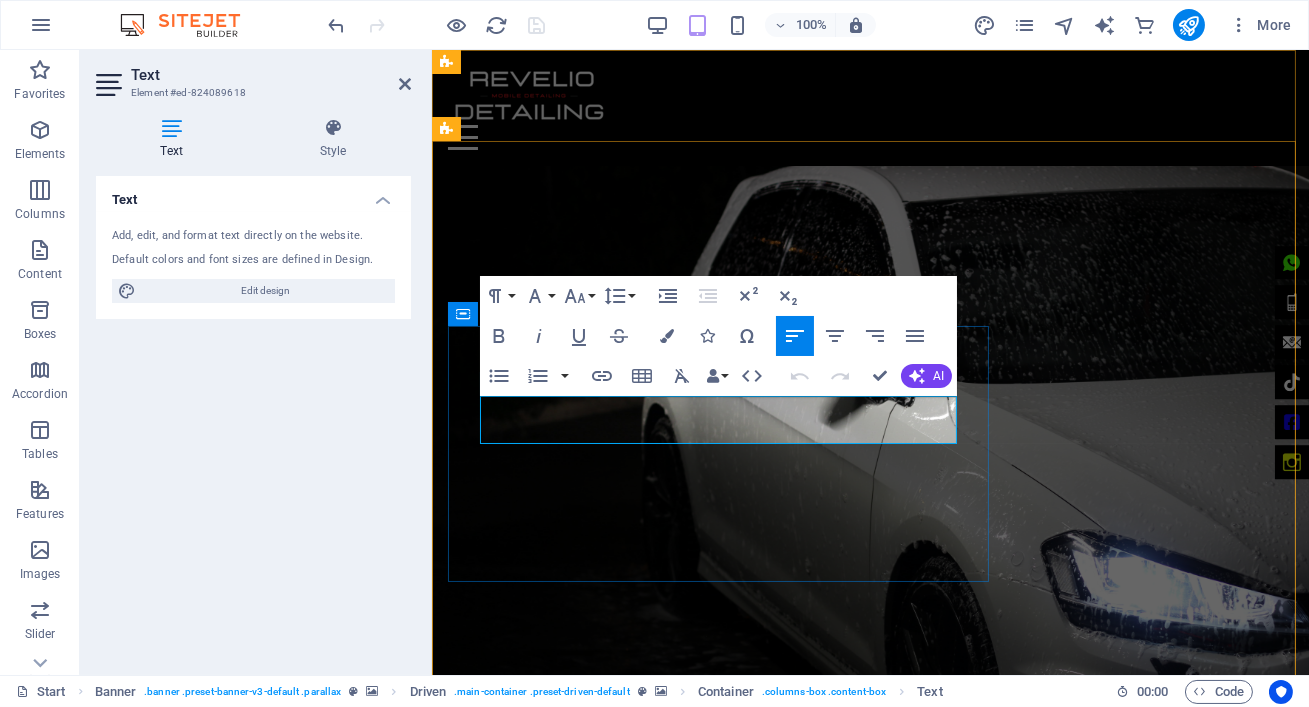 copy on "JOHANNESBURG'S  PREMIUM MOBILE  DETAILING SPECIALISTS JOHANNESBURG | PRETORIA | EKURHULENI" 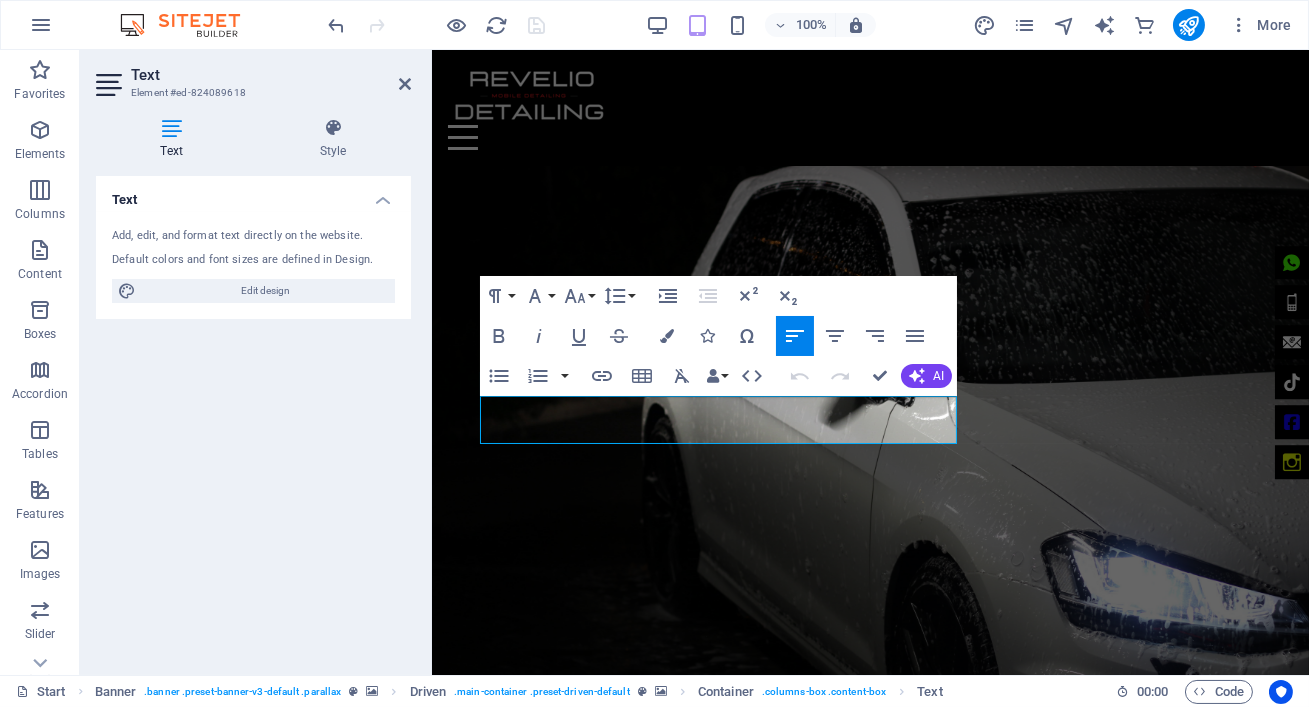 click at bounding box center [869, 1092] 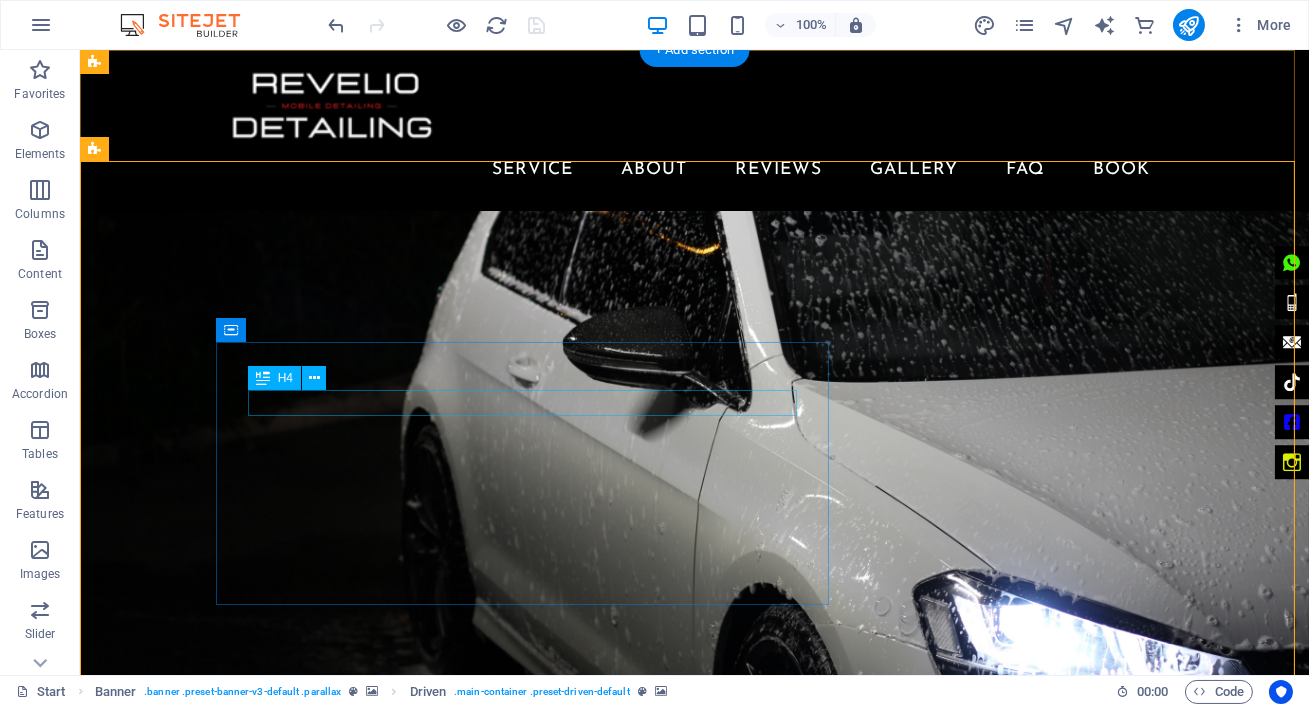 click on "revelio detailing" at bounding box center (695, 1598) 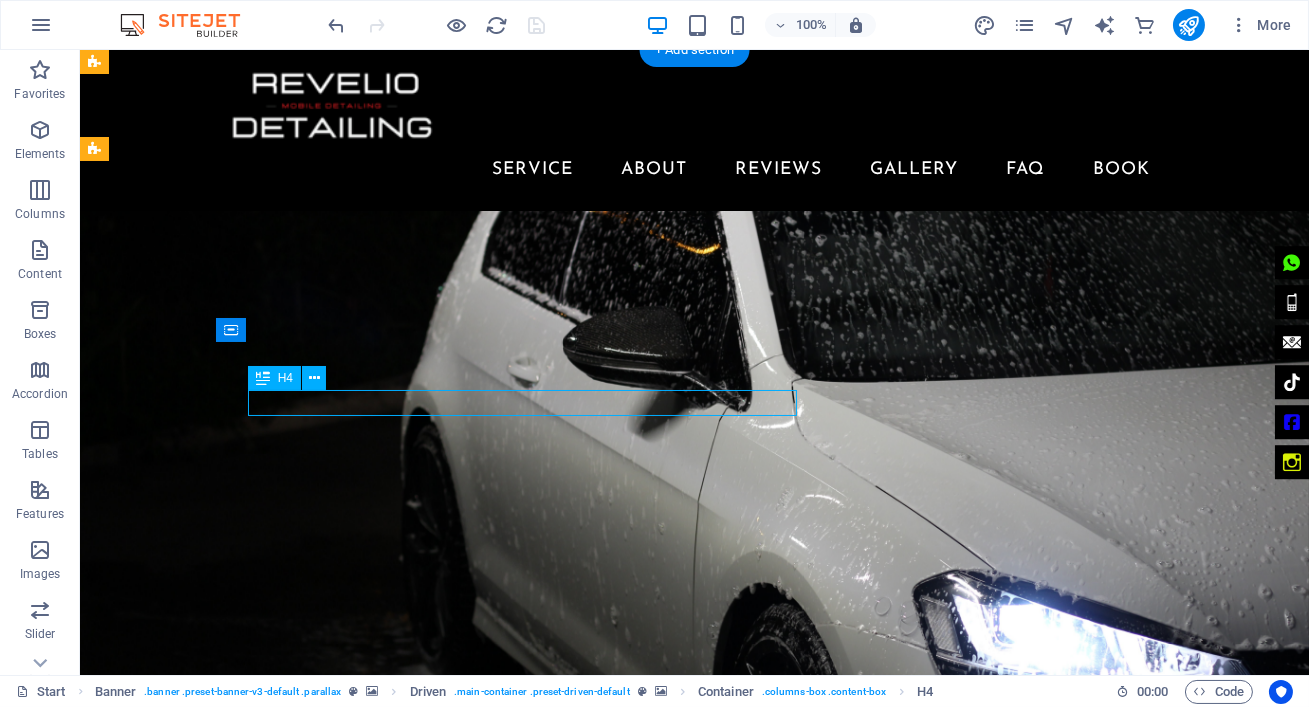 click on "revelio detailing" at bounding box center [695, 1598] 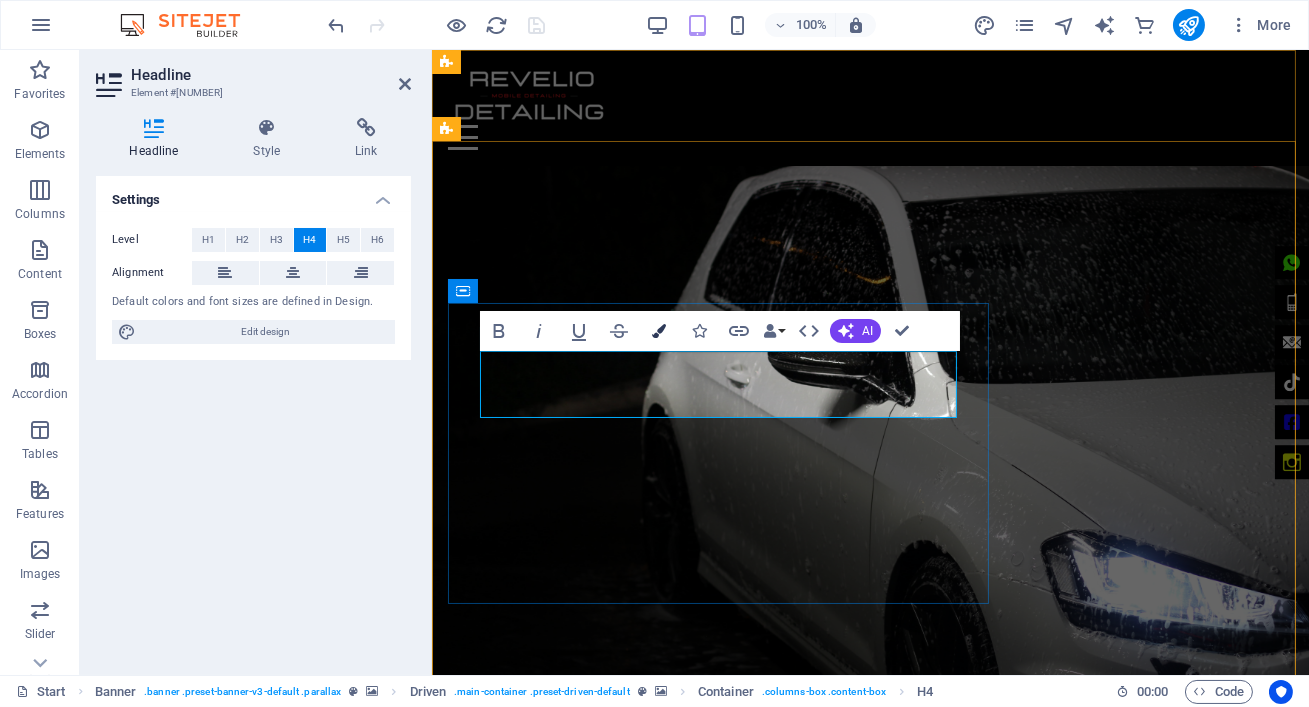 scroll, scrollTop: 1231, scrollLeft: 1, axis: both 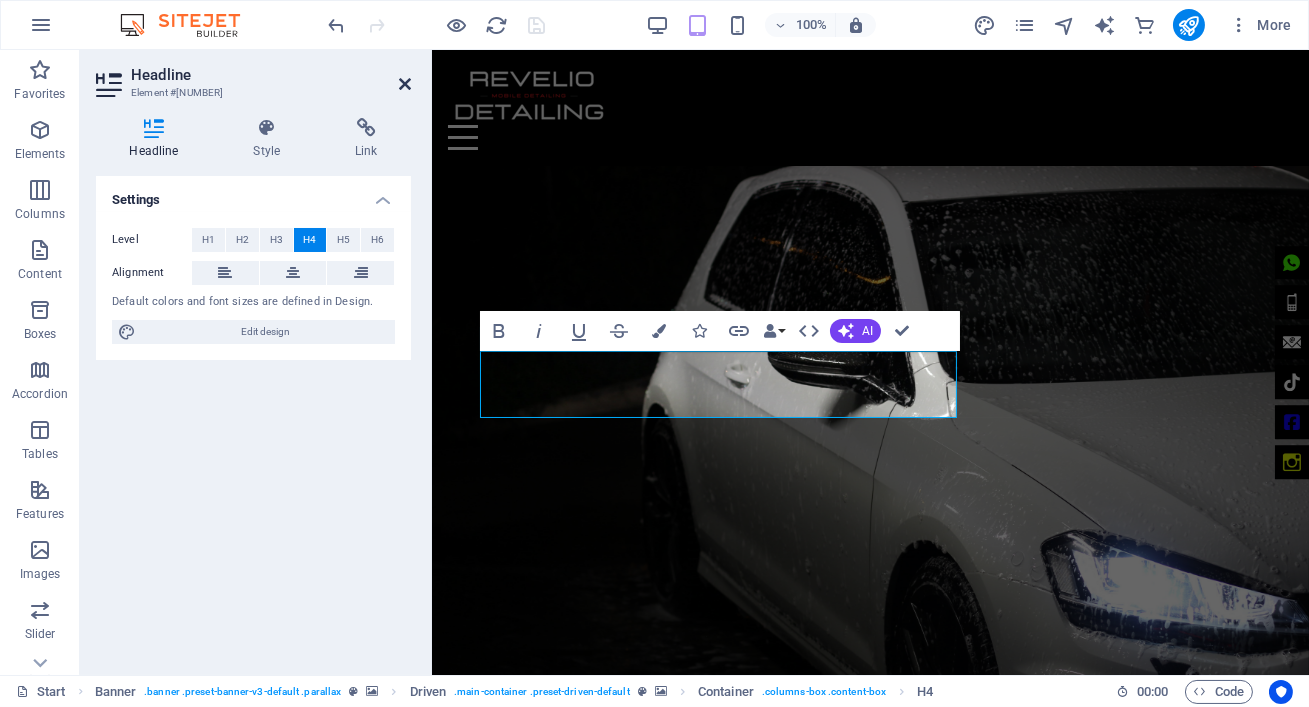 click at bounding box center [405, 84] 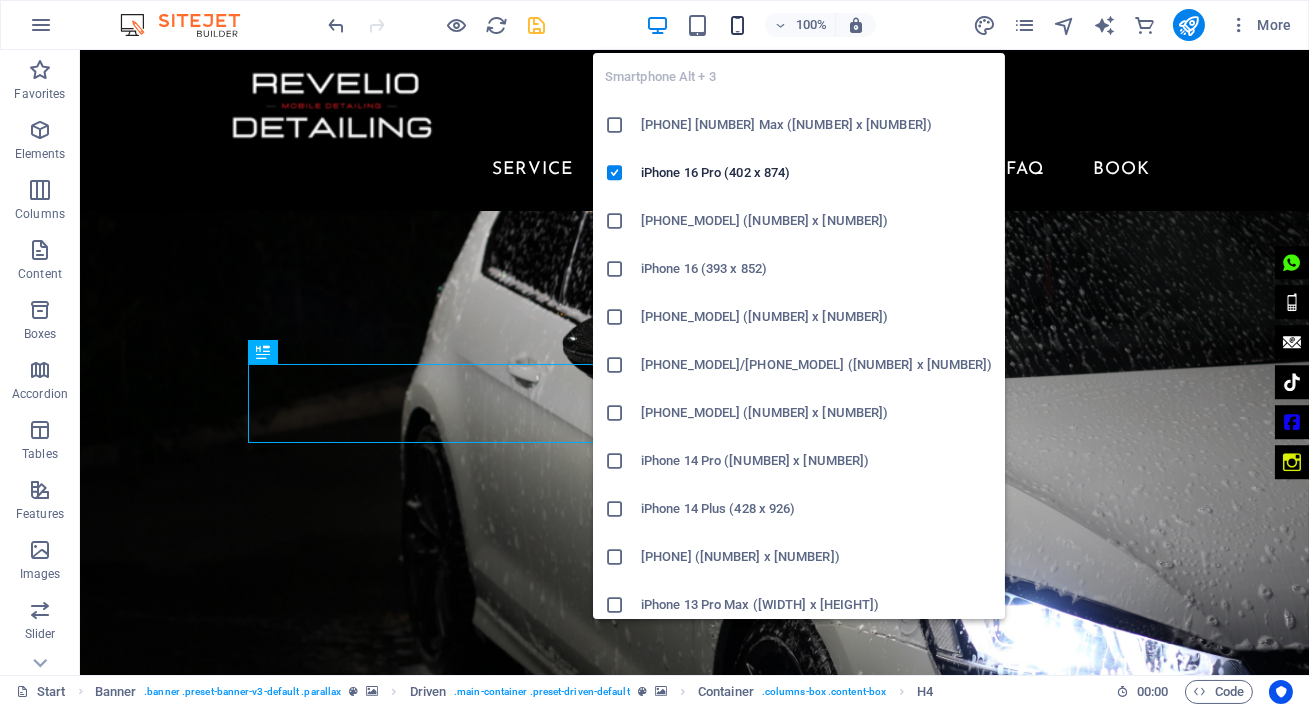 click at bounding box center [737, 25] 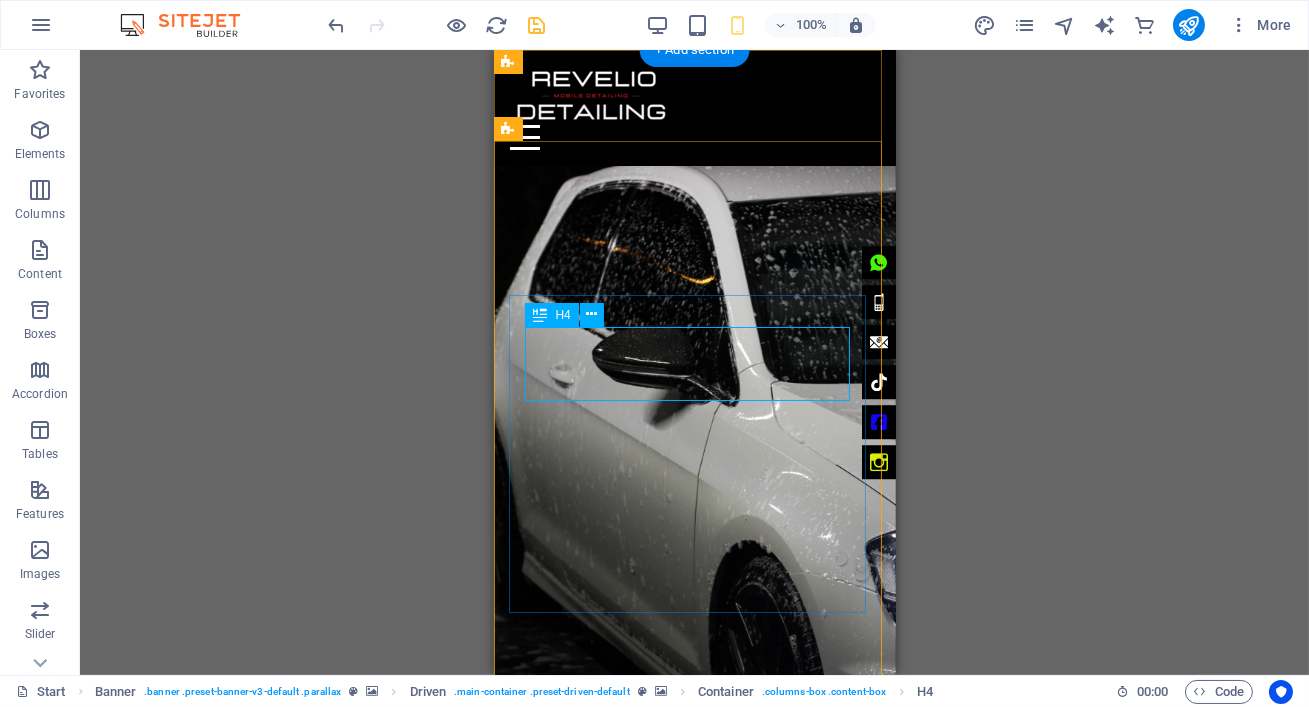 click on "JOHANNESBURG'S  PREMIUM MOBILE  DETAILING SPECIALISTS JOHANNESBURG | PRETORIA | EKURHULENI" at bounding box center (694, 1544) 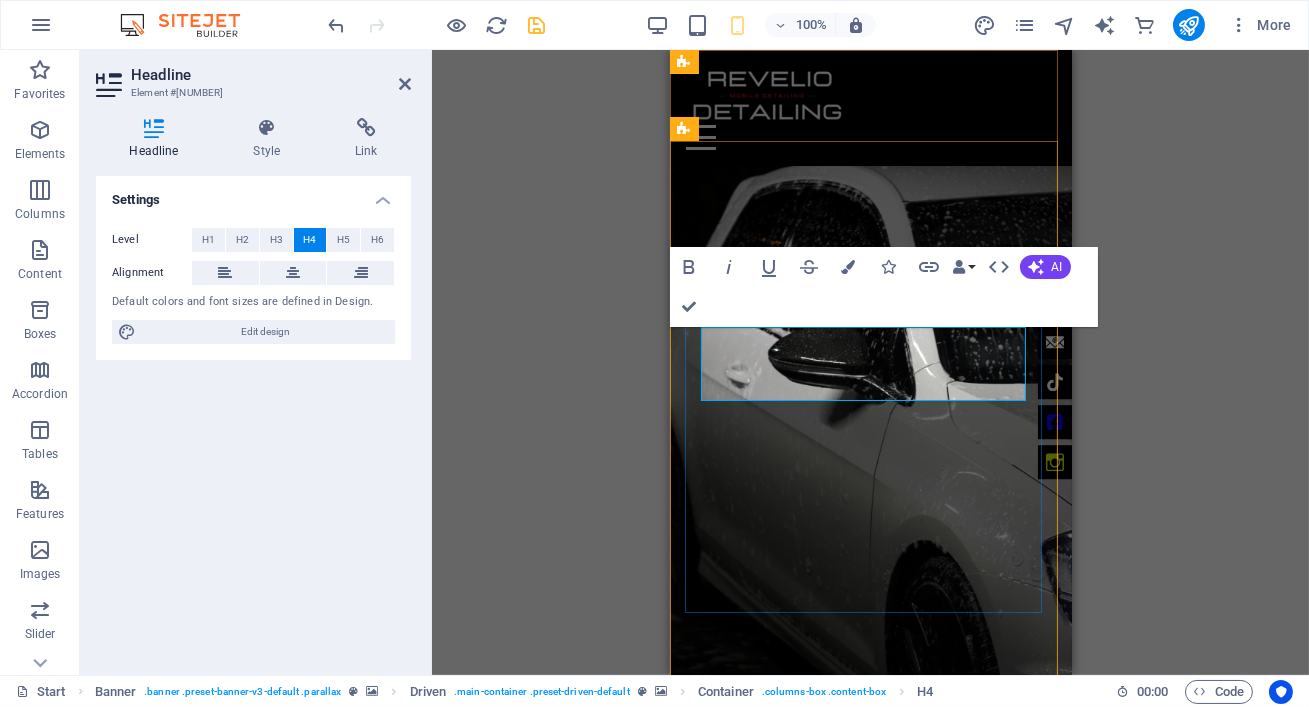 click on "JOHANNESBURG'S  PREMIUM MOBILE  DETAILING SPECIALISTS JOHANNESBURG | PRETORIA | EKURHULENI" at bounding box center (870, 1544) 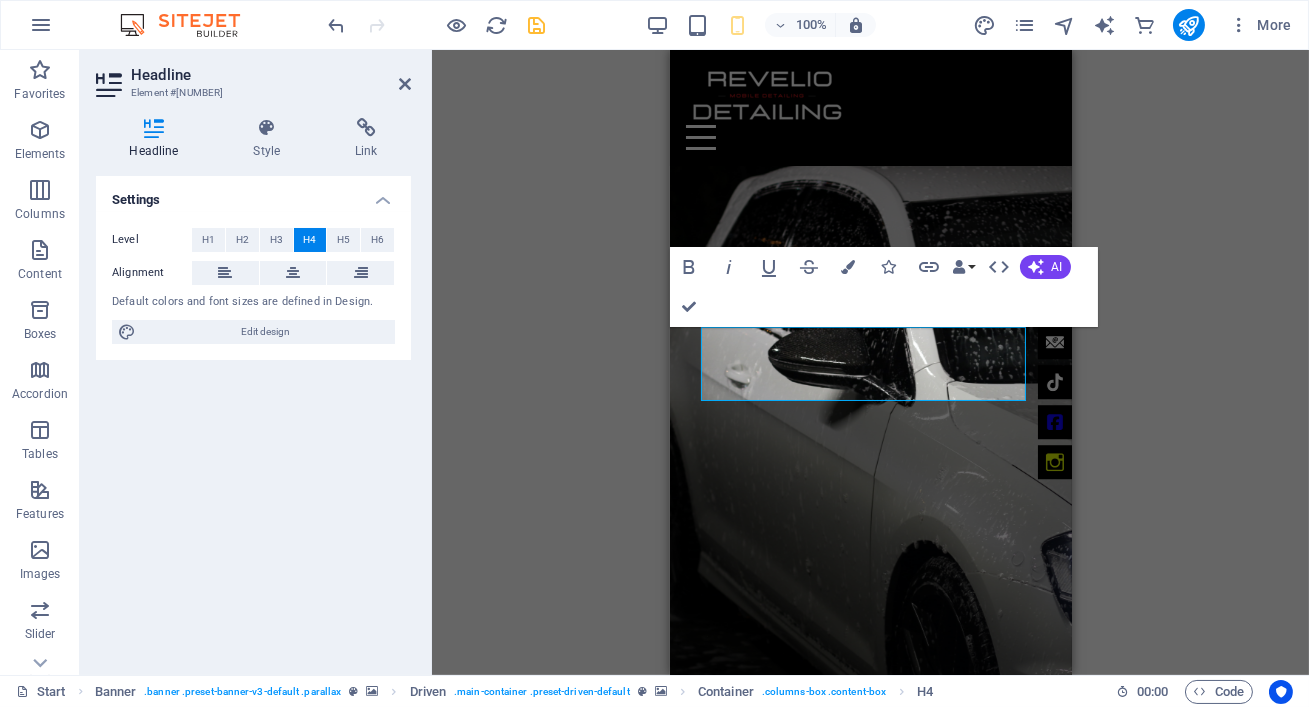 drag, startPoint x: 825, startPoint y: 388, endPoint x: 680, endPoint y: 334, distance: 154.72879 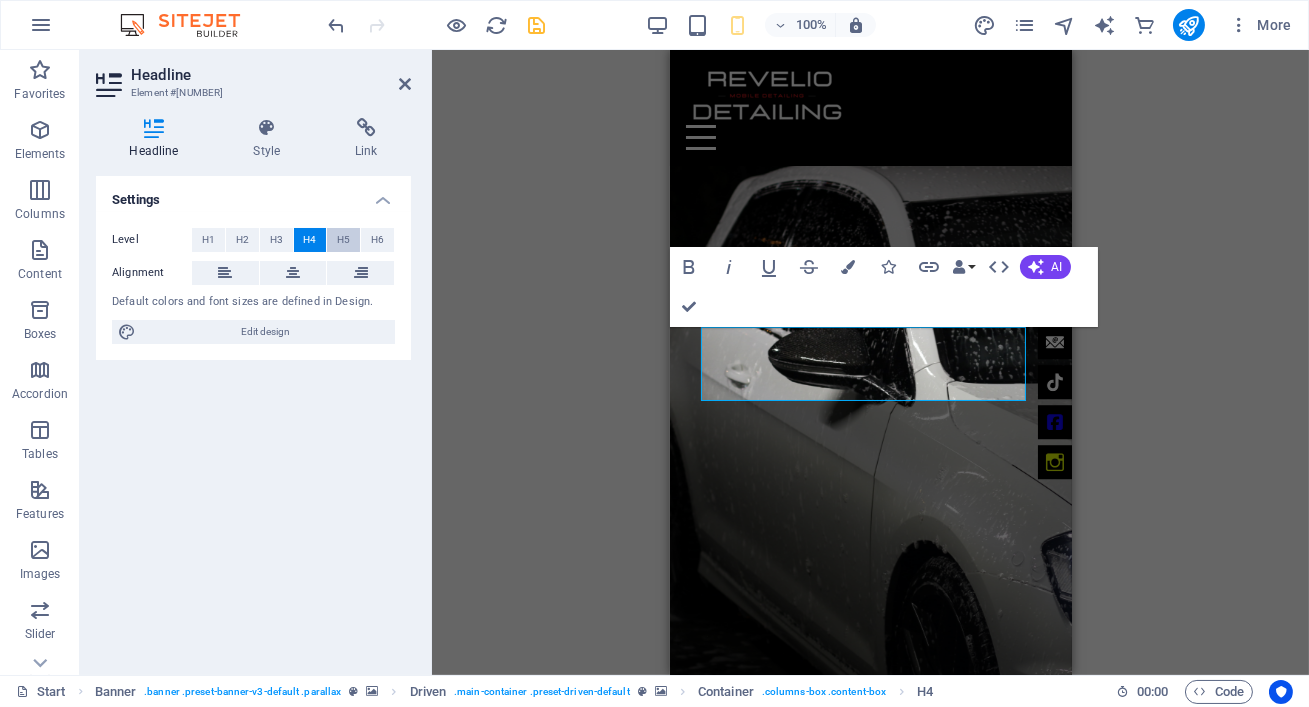 click on "H5" at bounding box center [343, 240] 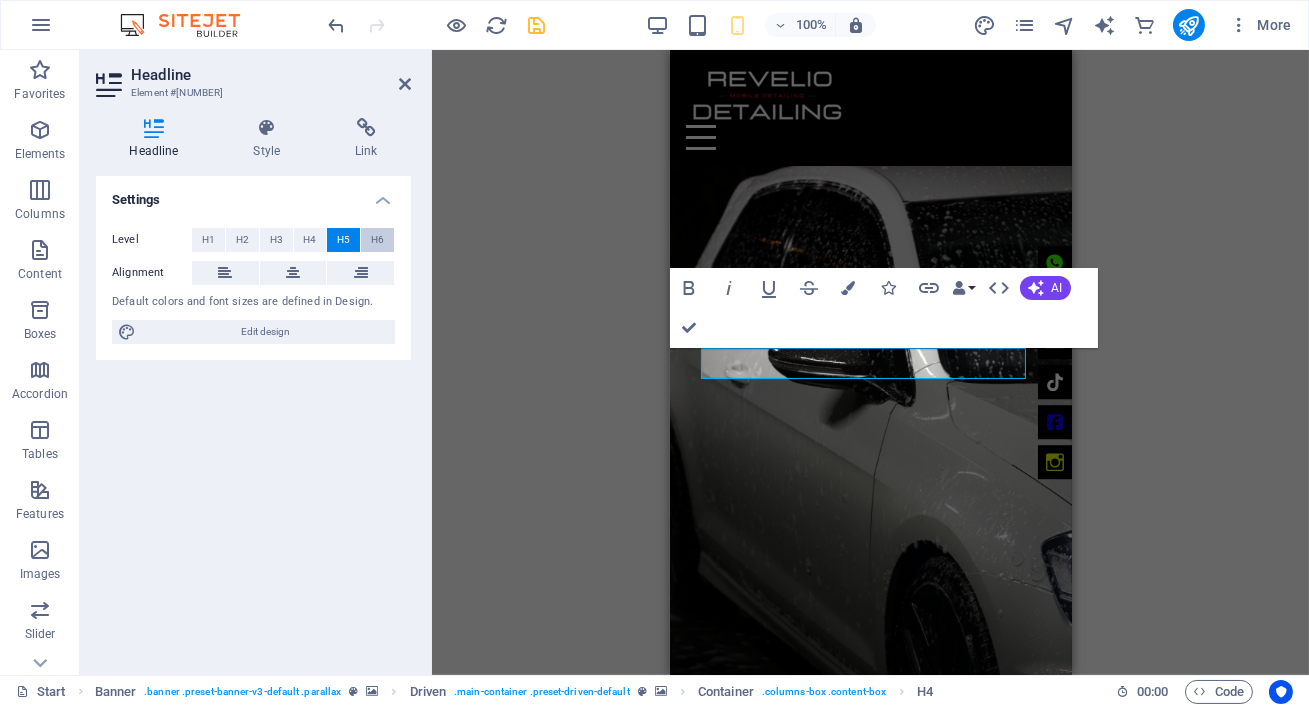 click on "H6" at bounding box center (377, 240) 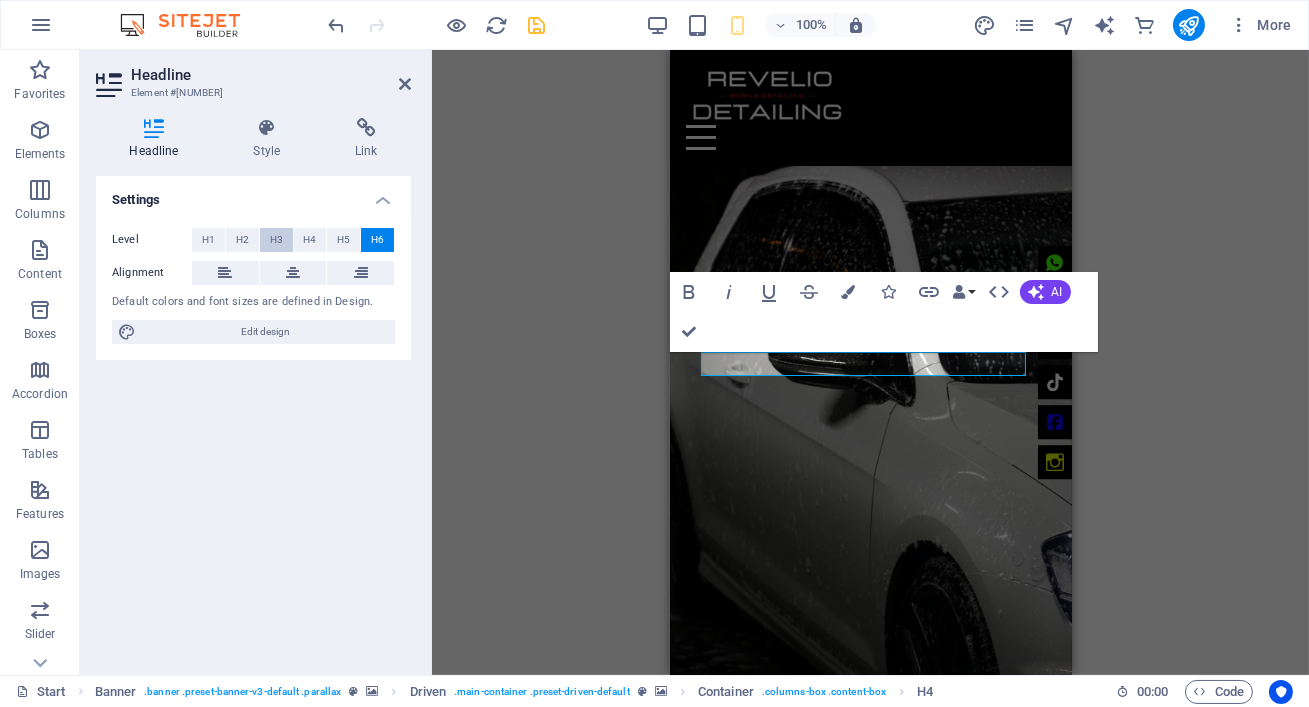 click on "H3" at bounding box center (276, 240) 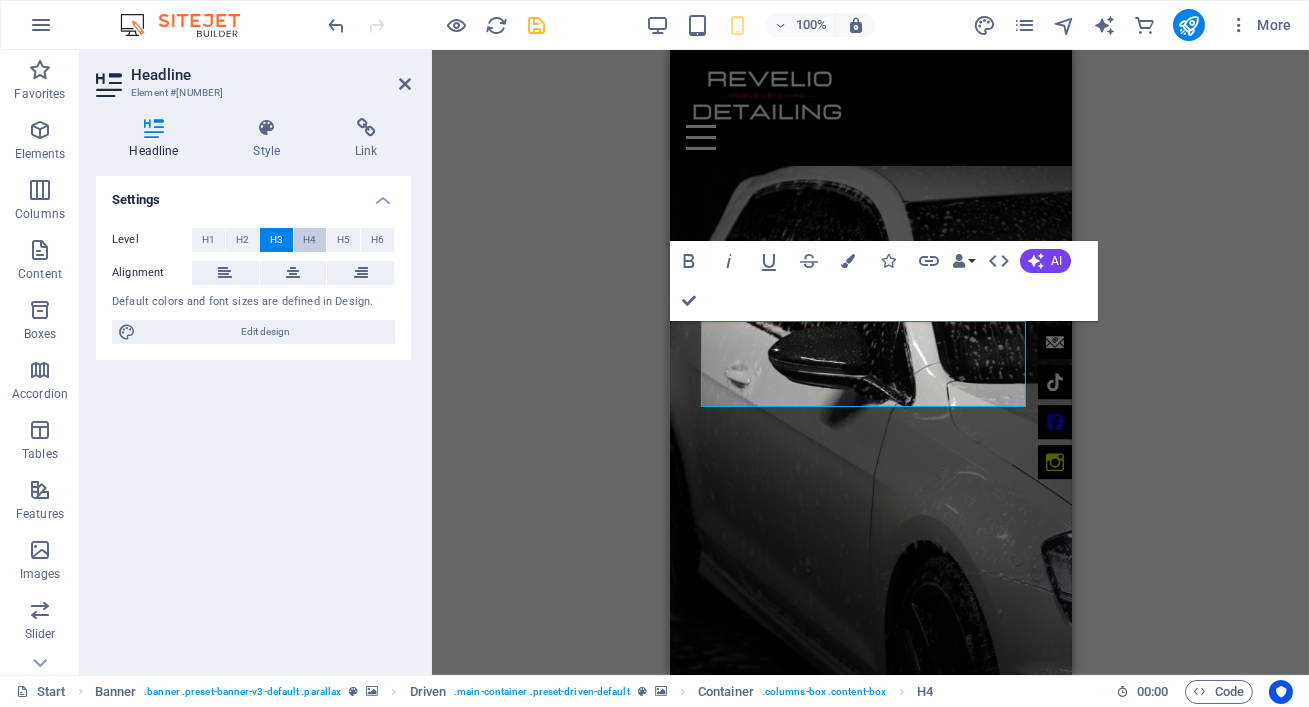 click on "H4" at bounding box center (310, 240) 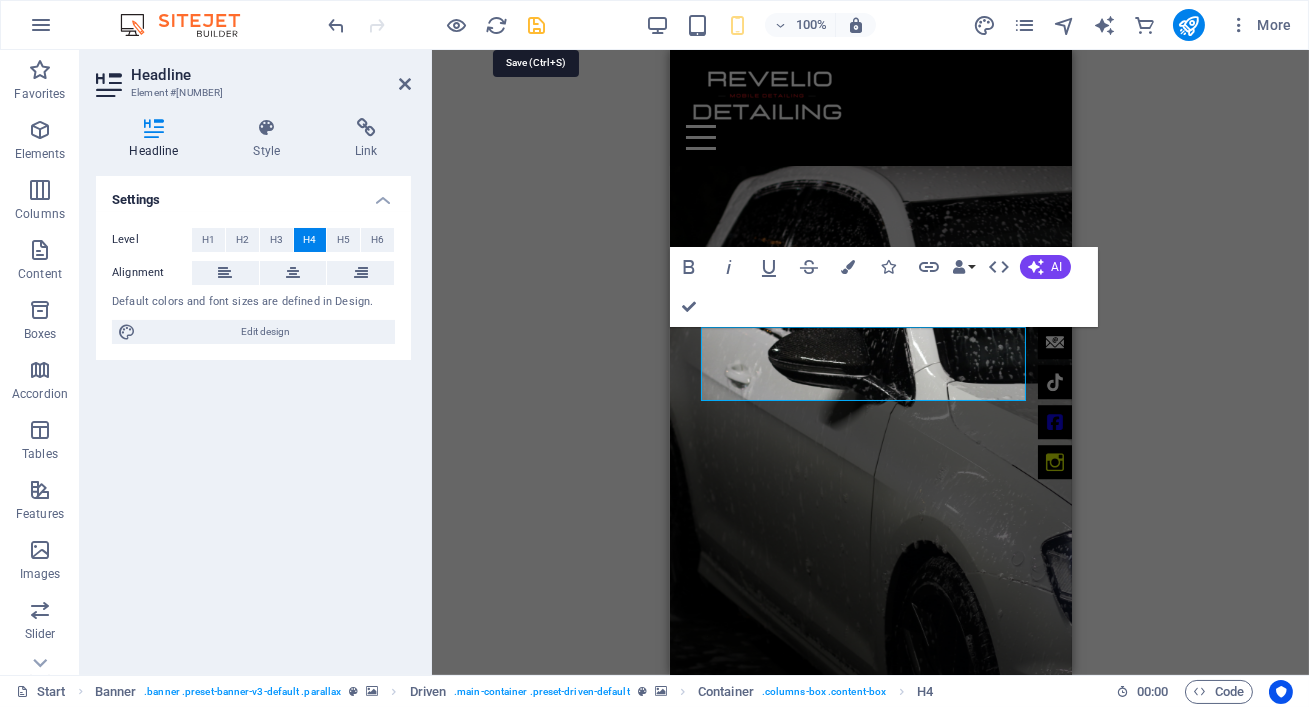click at bounding box center [537, 25] 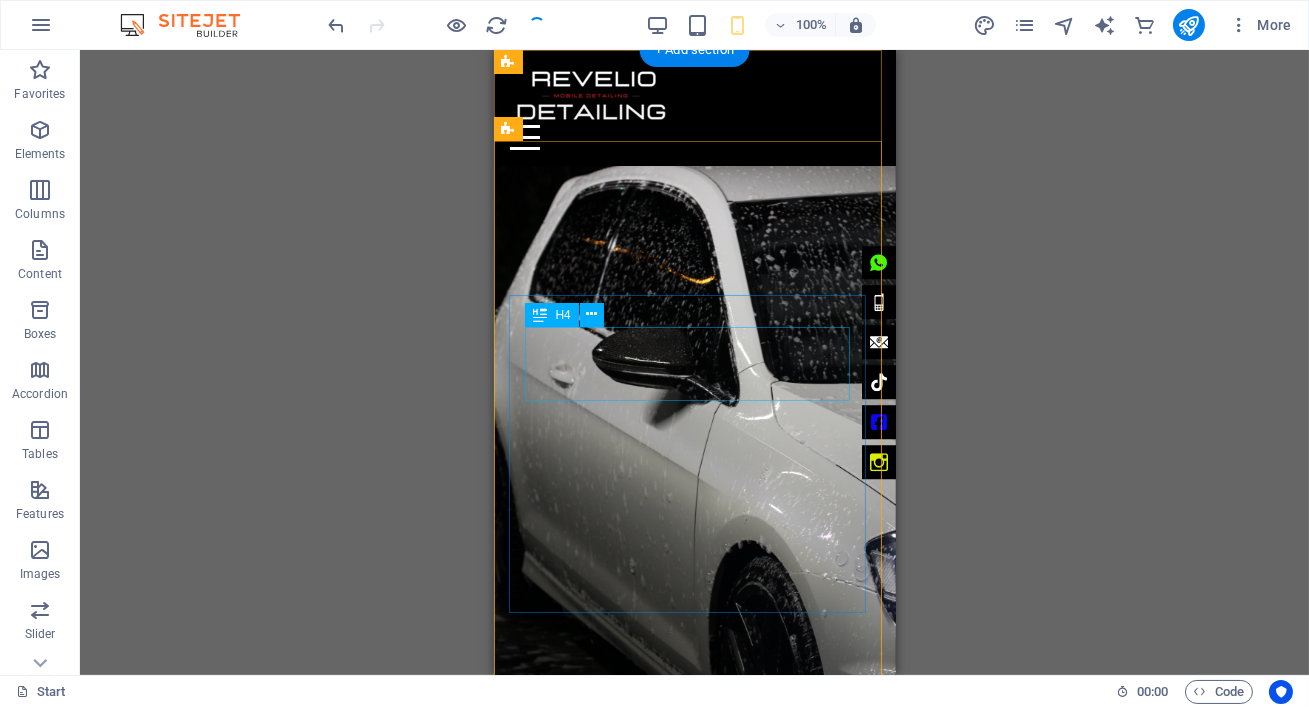 click on "PREMIUM MOBILE  DETAILING SPECIALISTS JOHANNESBURG | PRETORIA | EKURHULENI" at bounding box center [694, 1544] 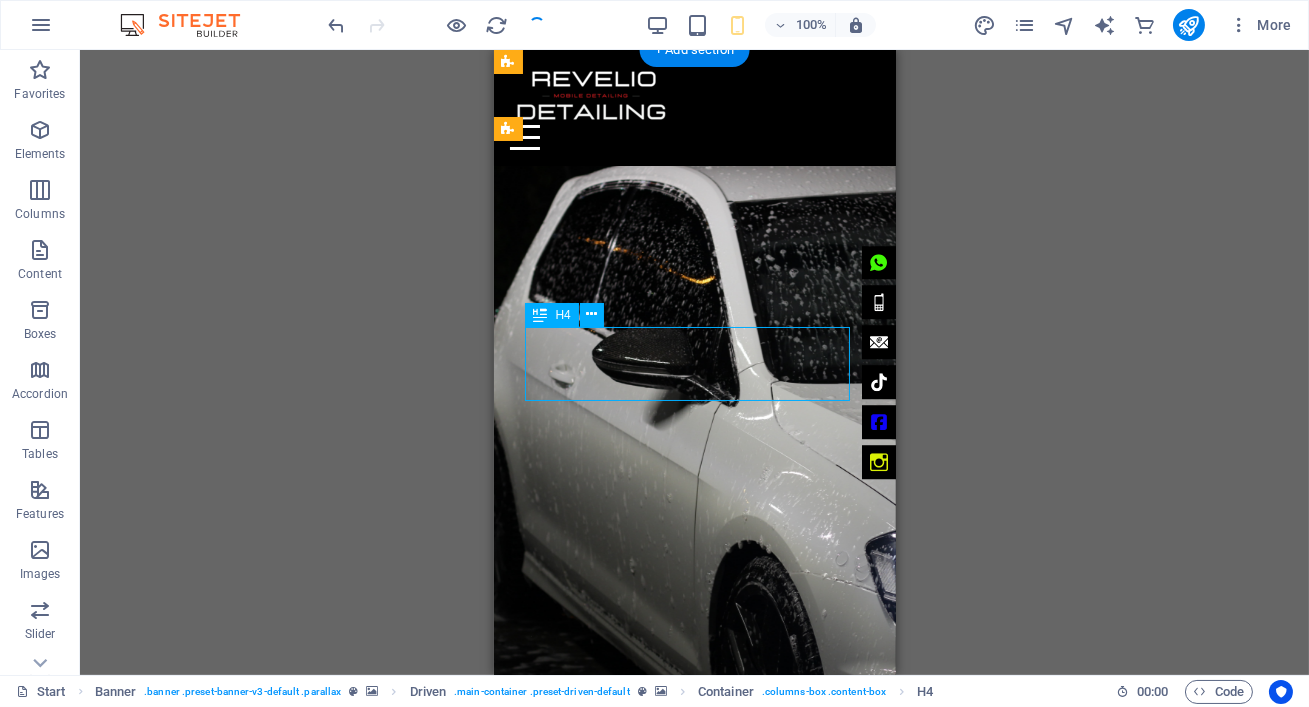 click on "PREMIUM MOBILE  DETAILING SPECIALISTS JOHANNESBURG | PRETORIA | EKURHULENI" at bounding box center (694, 1544) 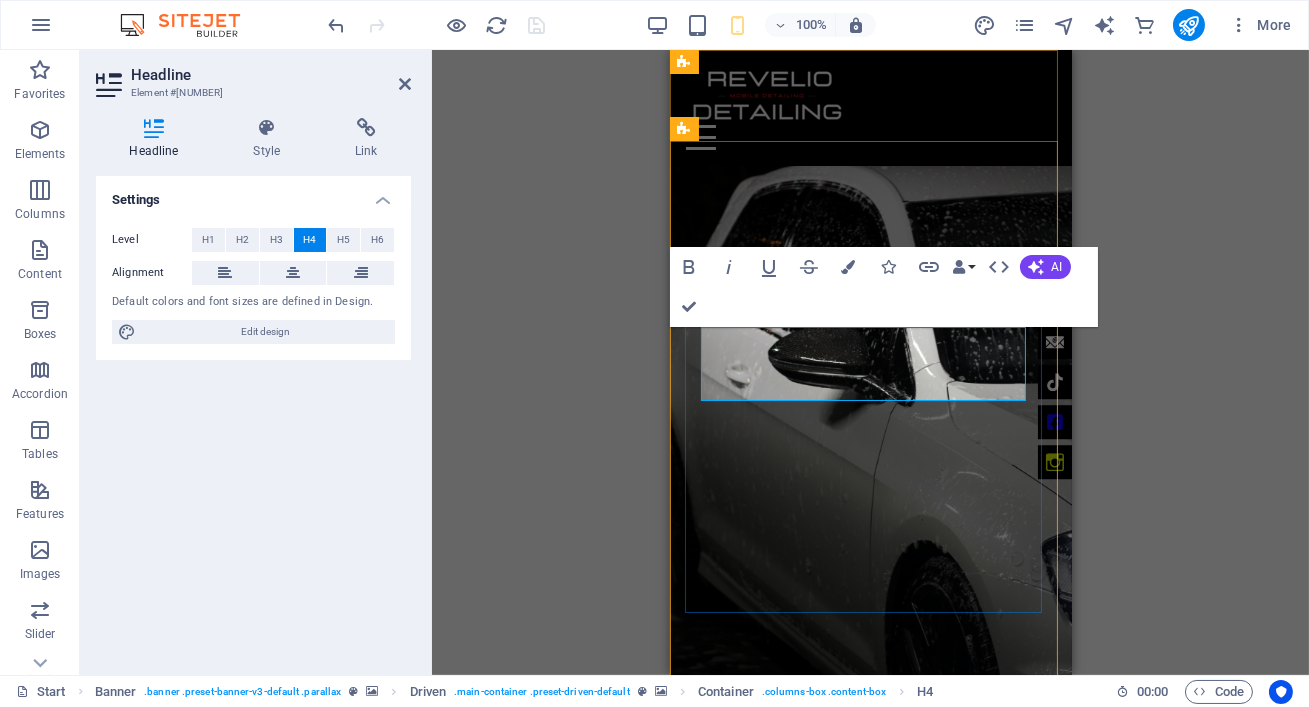 click on "PREMIUM MOBILE  DETAILING SPECIALISTS JOHANNESBURG | PRETORIA | EKURHULENI" at bounding box center [870, 1544] 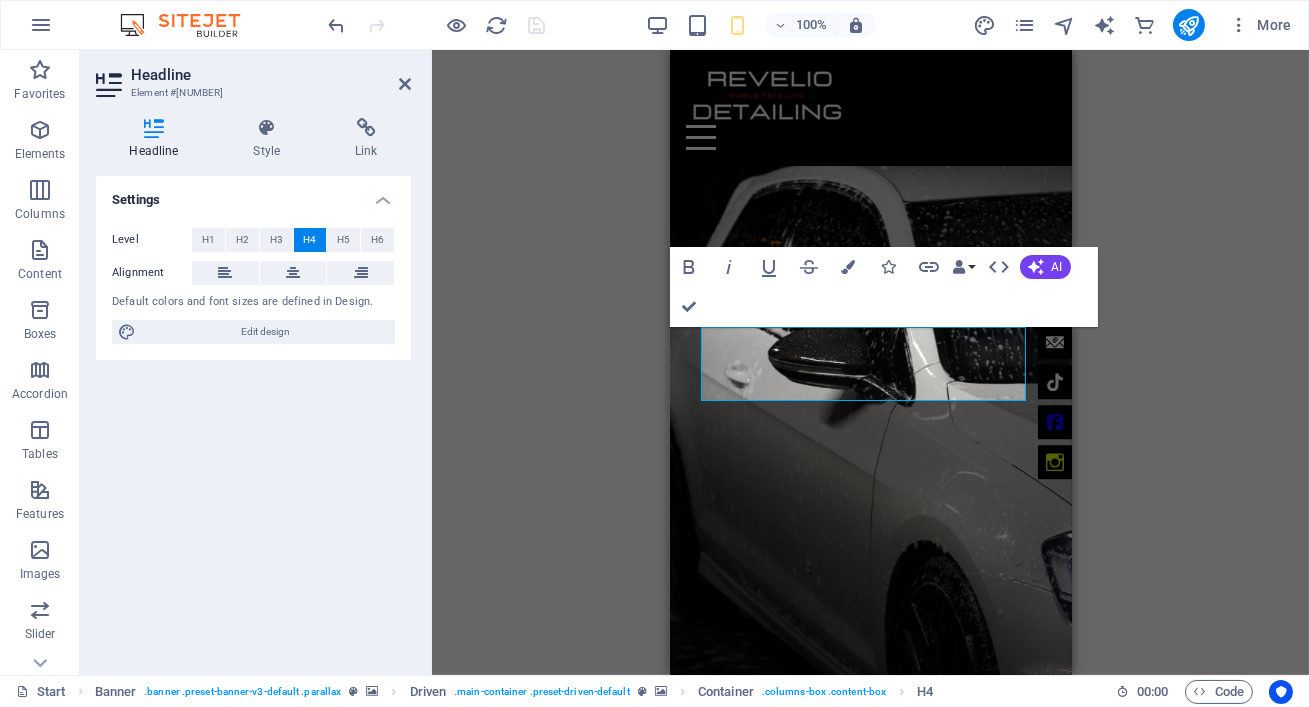 click on "H4   Banner   Driven   Container   Text   Menu Bar   Menu Bar   Logo   Container   Spacer   Button   Spacer   HTML   Container   Menu   Preset   Icon   Preset Bold Italic Underline Strikethrough Colors Icons Link Data Bindings Company First name Last name Street ZIP code City Email Phone Mobile Fax Custom field 1 Custom field 2 Custom field 3 Custom field 4 Custom field 5 Custom field 6 HTML AI Improve Make shorter Make longer Fix spelling & grammar Translate to English Generate text Confirm (⌘+⏎)   Icon" at bounding box center [870, 362] 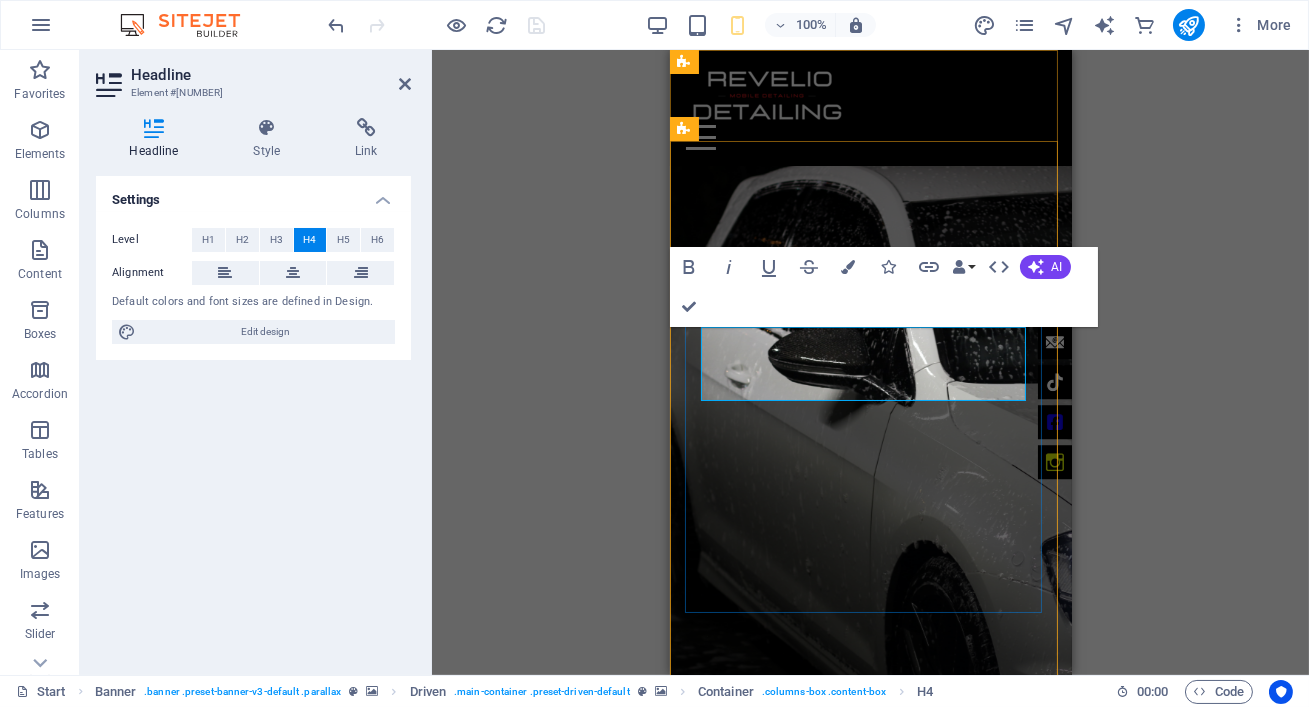 click on "PREMIUM MOBILE  DETAILING SPECIALISTS JOHANNESBURG PRETORIA | EKURHULENI" at bounding box center [870, 1544] 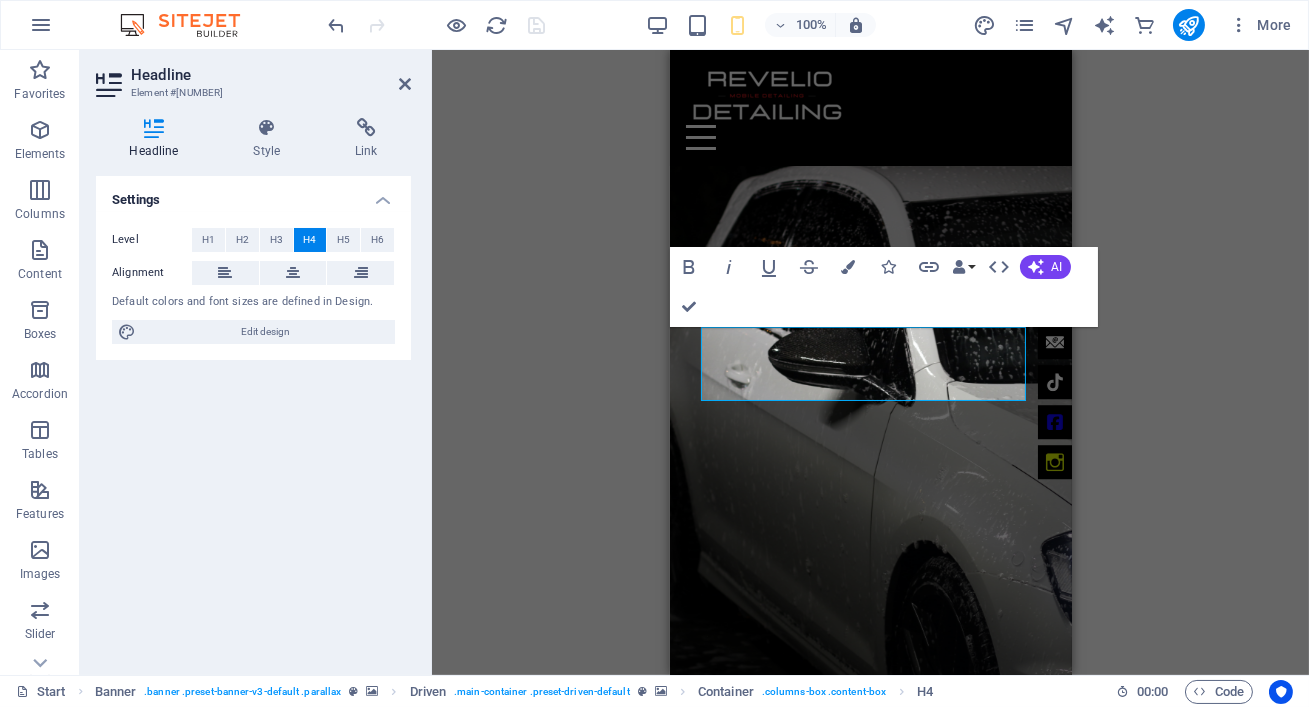 click on "H4   Banner   Driven   Container   Text   Menu Bar   Menu Bar   Logo   Container   Spacer   Button   Spacer   HTML   Container   Menu   Icon   Preset Bold Italic Underline Strikethrough Colors Icons Link Data Bindings Company First name Last name Street ZIP code City Email Phone Mobile Fax Custom field 1 Custom field 2 Custom field 3 Custom field 4 Custom field 5 Custom field 6 HTML AI Improve Make shorter Make longer Fix spelling & grammar Translate to English Generate text Confirm (⌘+⏎)   Icon   Icon" at bounding box center (870, 362) 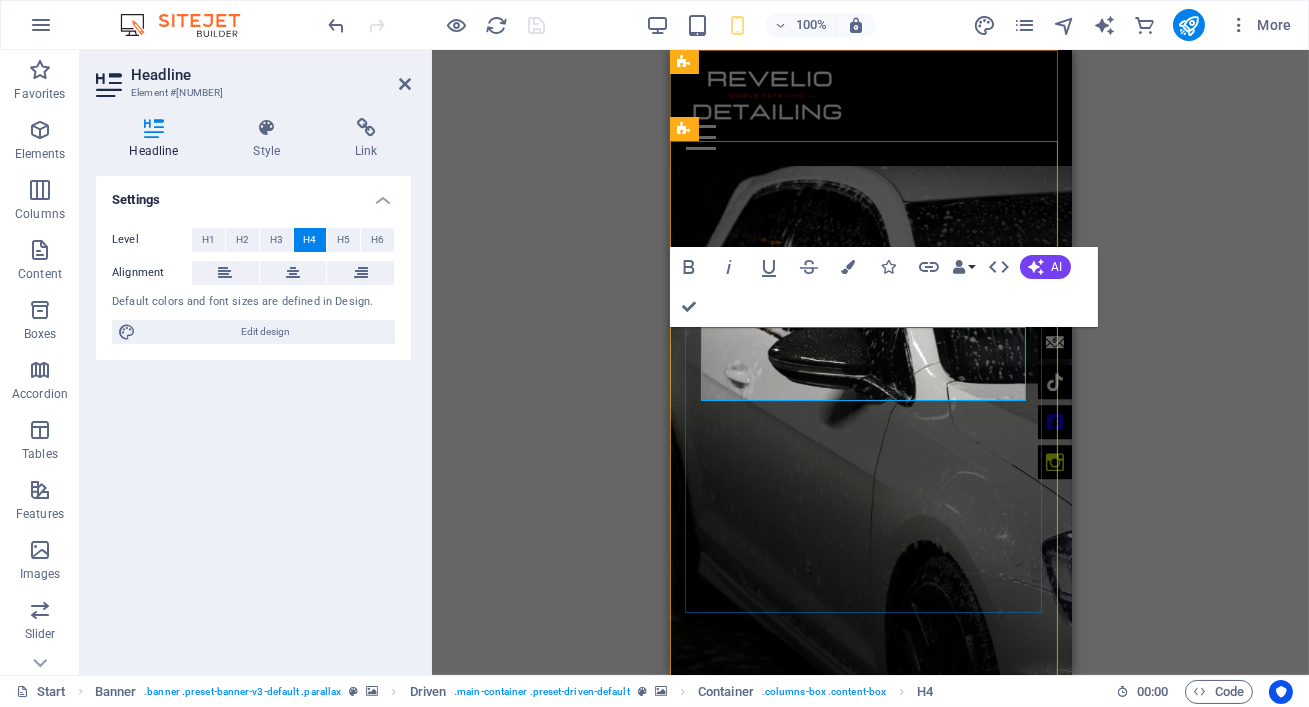 drag, startPoint x: 817, startPoint y: 387, endPoint x: 694, endPoint y: 335, distance: 133.54025 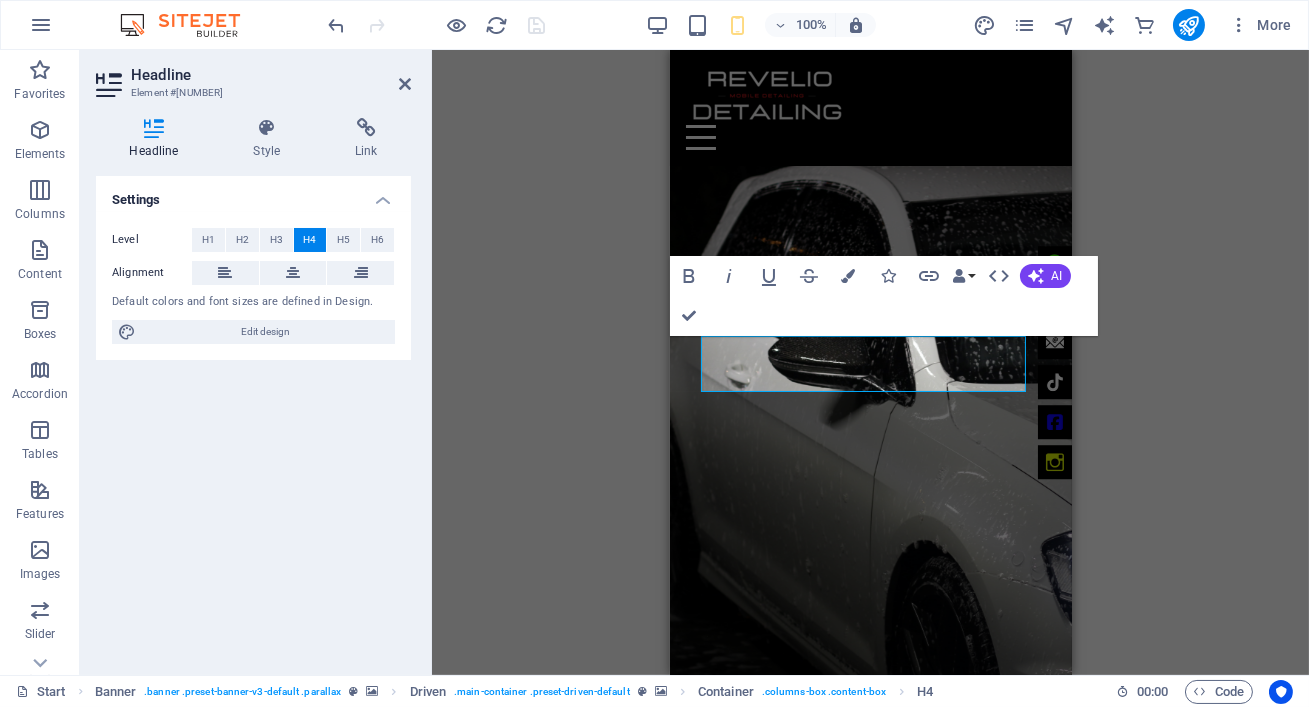 scroll, scrollTop: 581, scrollLeft: 8, axis: both 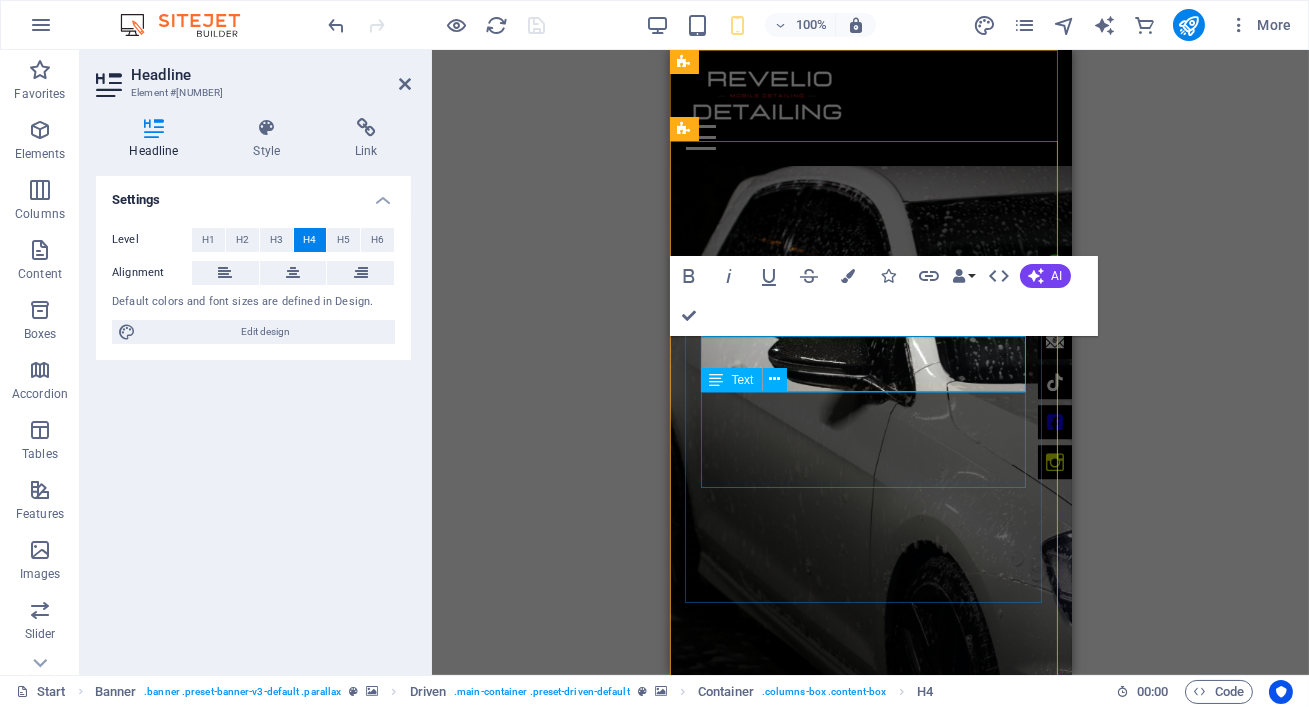 click on "JOHANNESBURG'S  PREMIUM MOBILE  DETAILING SPECIALISTS JOHANNESBURG | PRETORIA | EKURHULENI" at bounding box center [870, 1590] 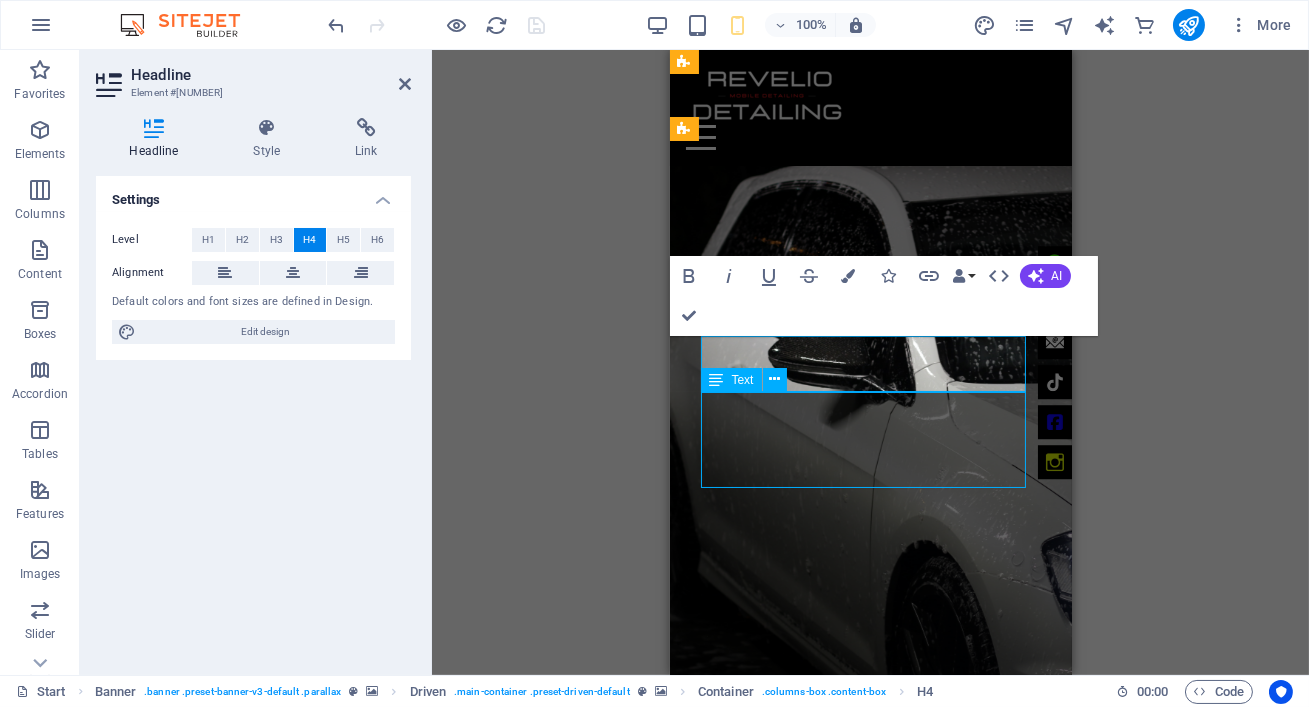 click on "JOHANNESBURG'S  PREMIUM MOBILE  DETAILING SPECIALISTS JOHANNESBURG | PRETORIA | EKURHULENI" at bounding box center [870, 1590] 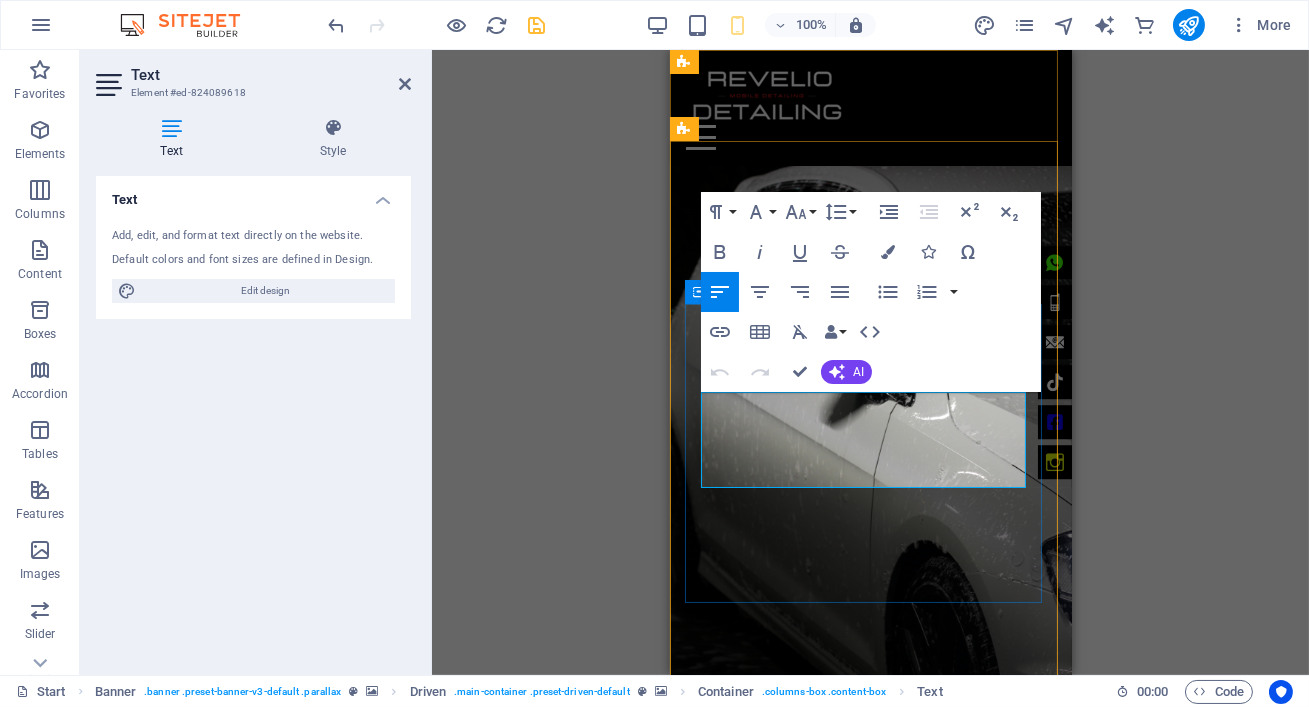 drag, startPoint x: 817, startPoint y: 477, endPoint x: 702, endPoint y: 400, distance: 138.39798 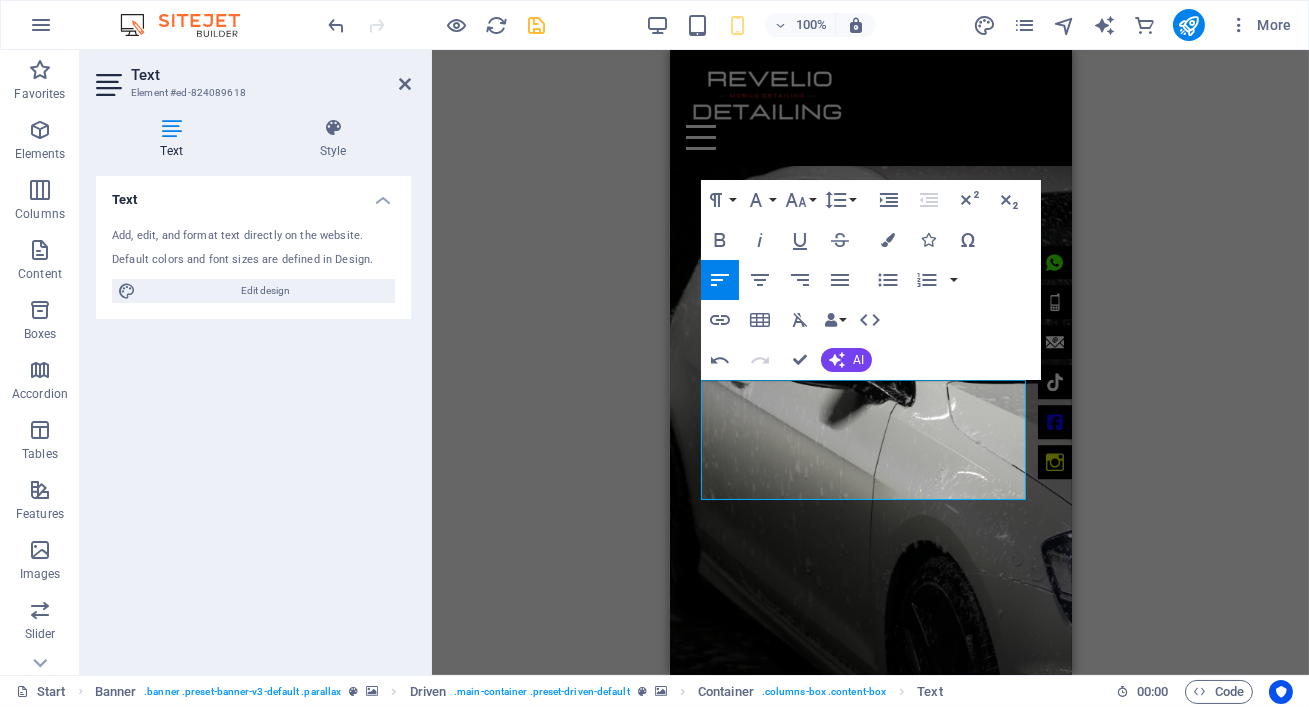 scroll, scrollTop: 1747, scrollLeft: 5, axis: both 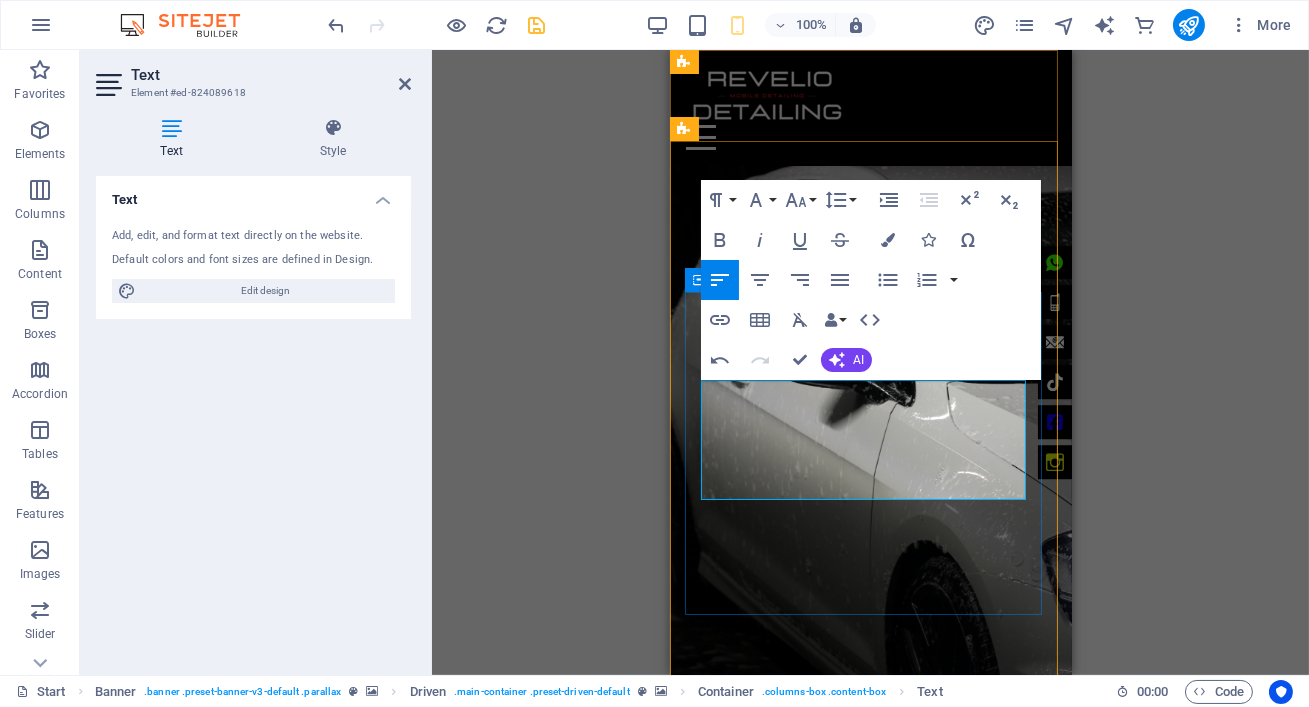 click at bounding box center (870, 1614) 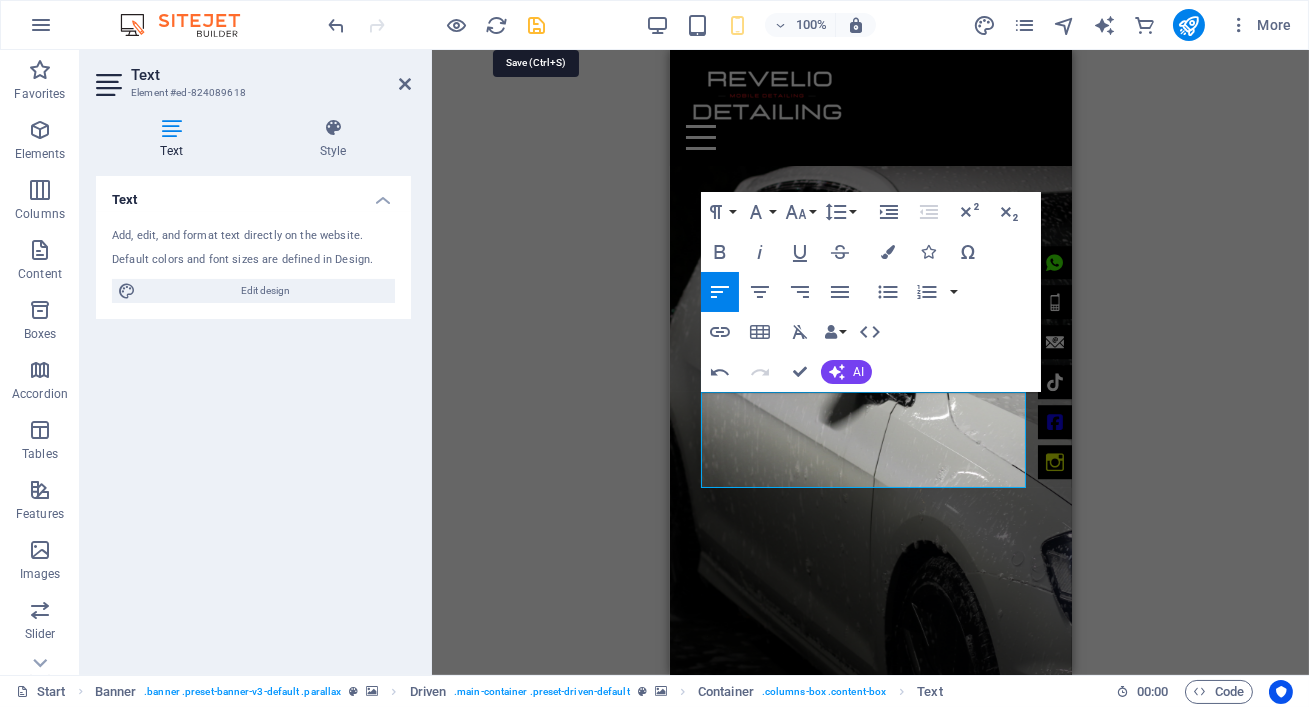 click at bounding box center [537, 25] 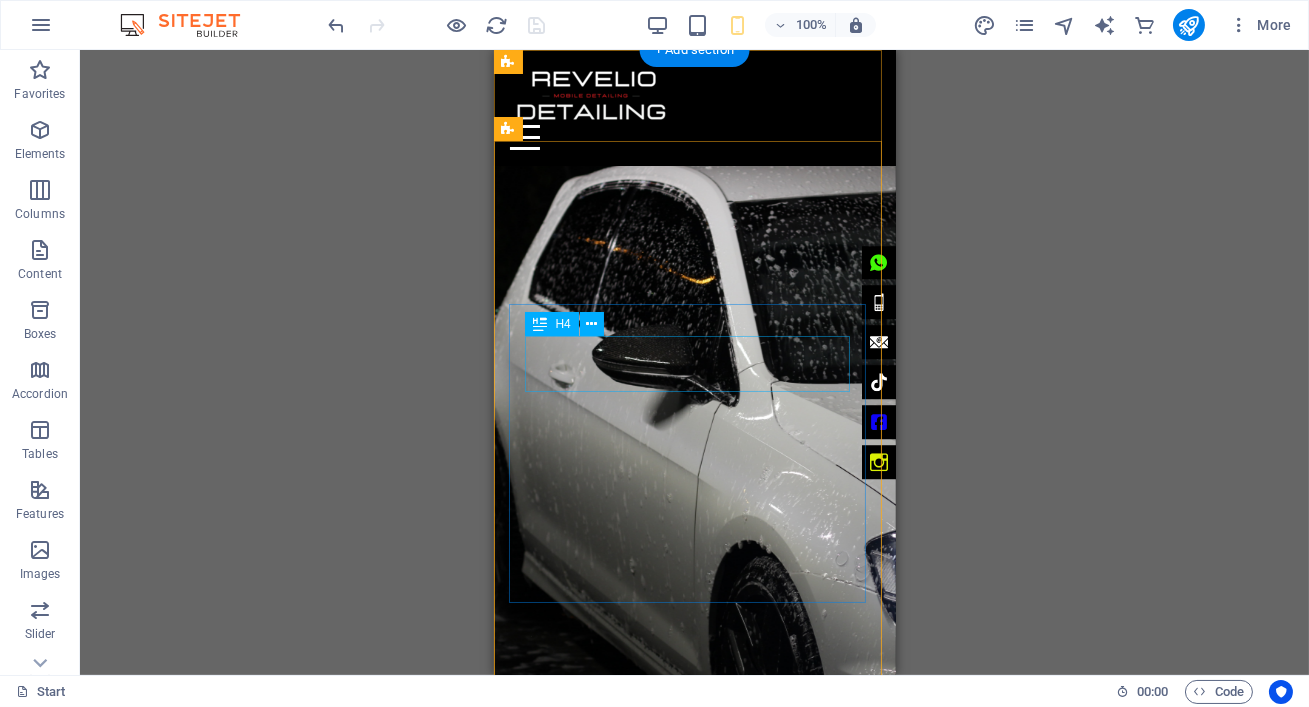 drag, startPoint x: 596, startPoint y: 344, endPoint x: 1158, endPoint y: 428, distance: 568.2429 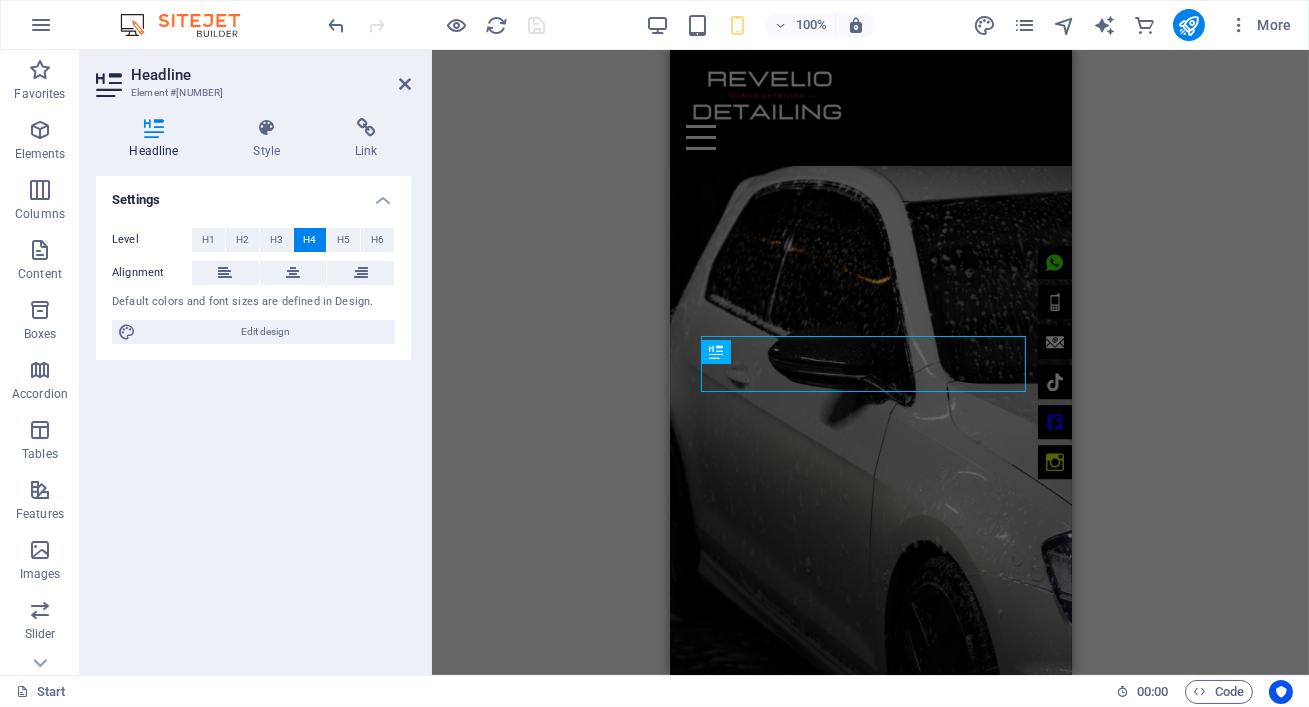 click on "H4   Banner   Driven   Container   Text   Menu Bar   Logo   Container   Spacer   Button   Spacer   HTML   Container   Menu   Icon   Preset   Icon   Icon" at bounding box center [870, 362] 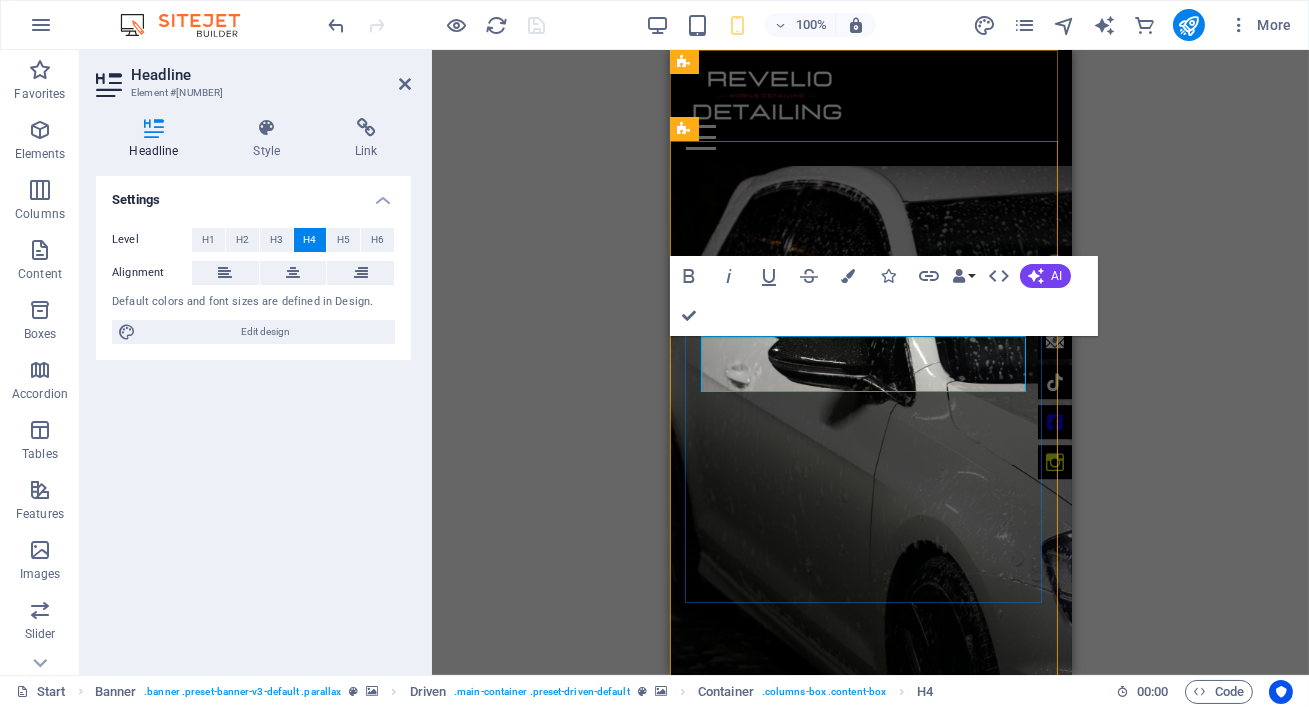 click on "REVEIO DETAILING – GAUTENG’S PREMIUM MOBILE DETAILING SERVICE" at bounding box center (870, 1535) 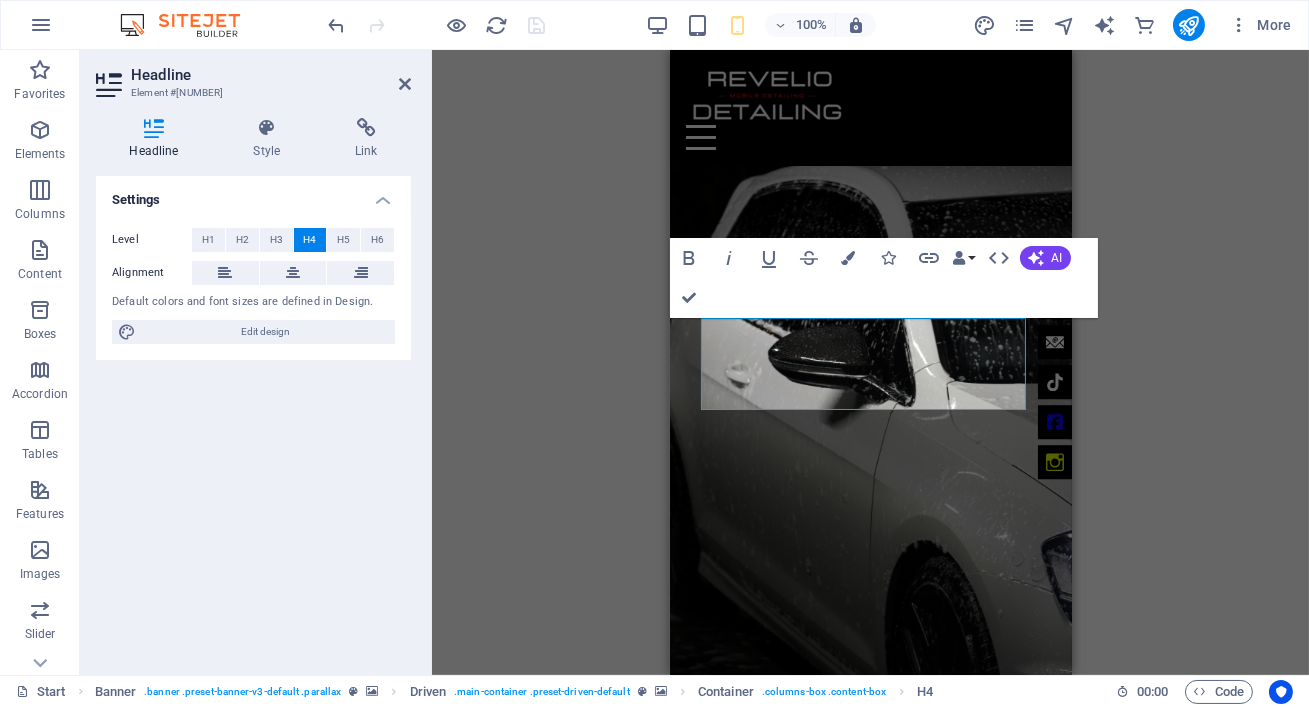 scroll, scrollTop: 1590, scrollLeft: 2, axis: both 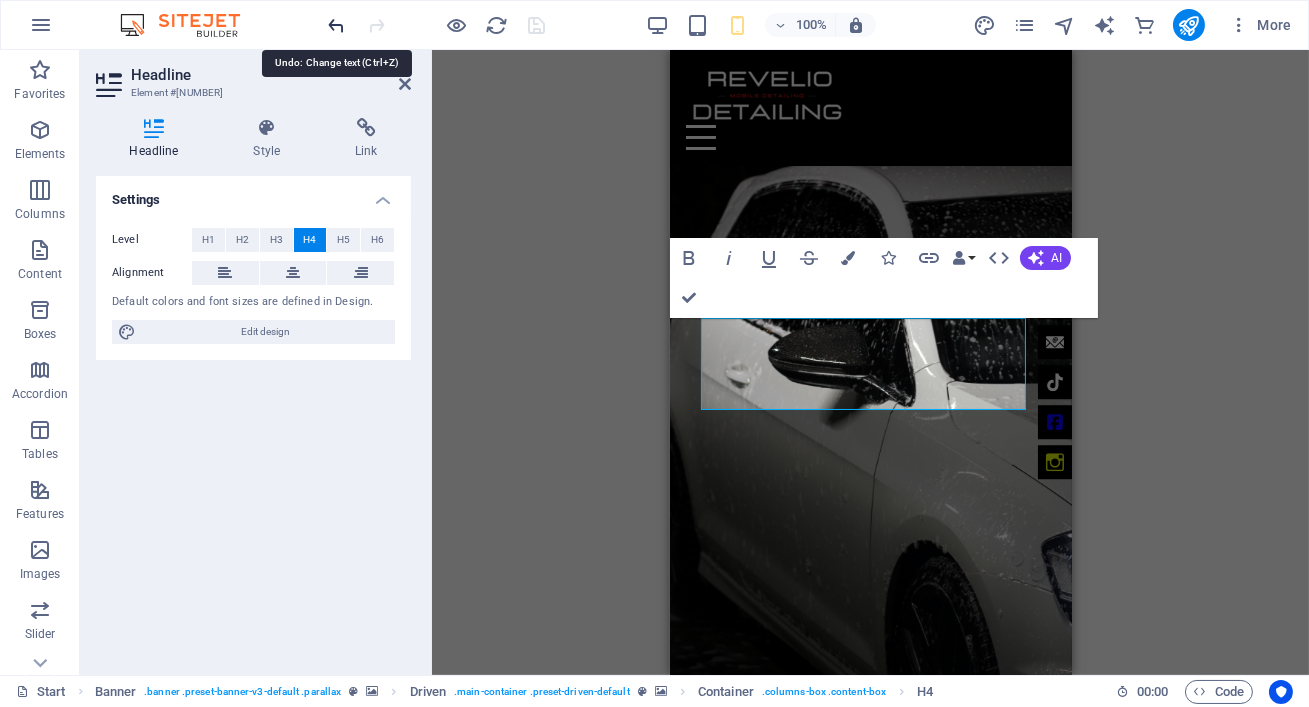 click at bounding box center (337, 25) 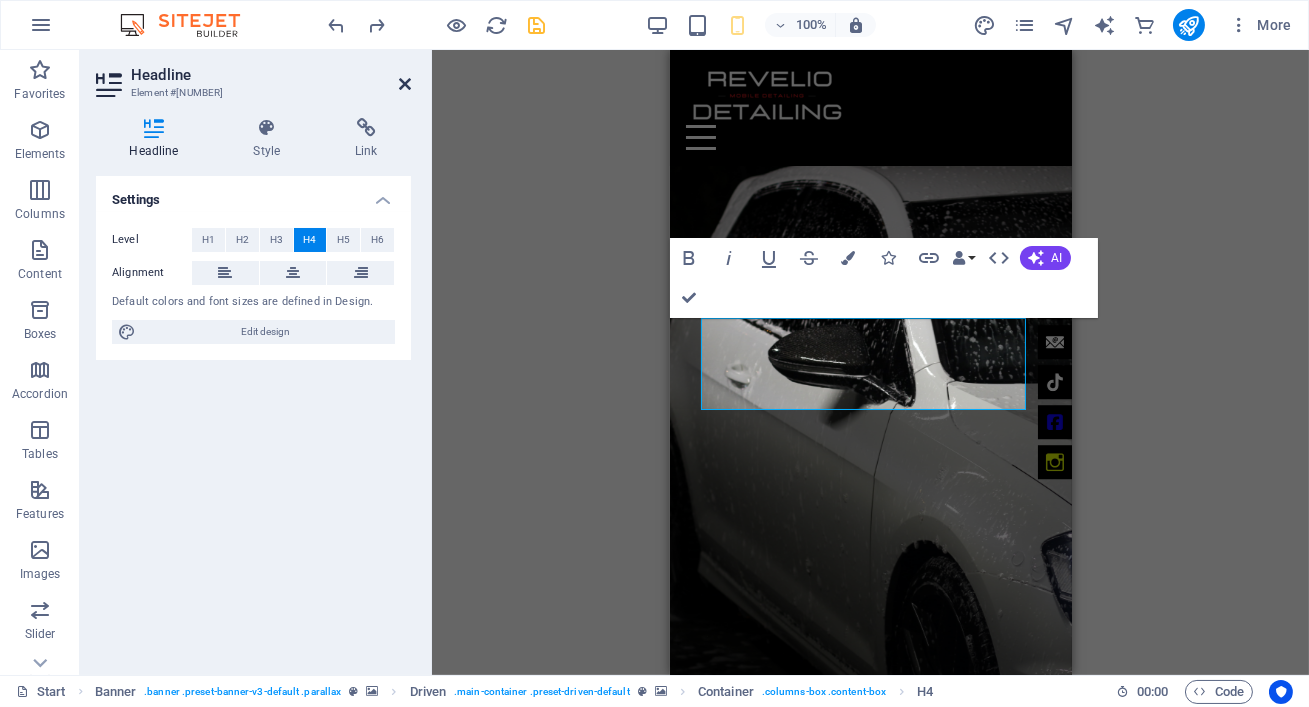 click at bounding box center [405, 84] 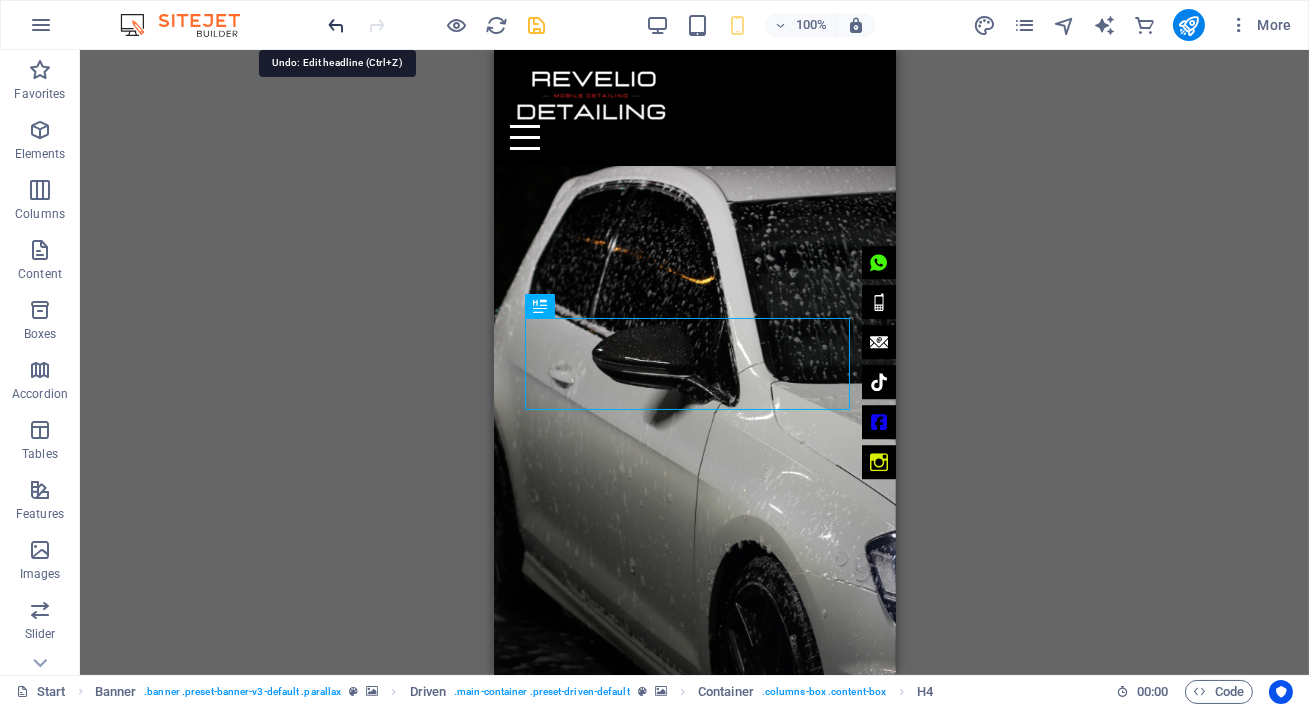 click at bounding box center (337, 25) 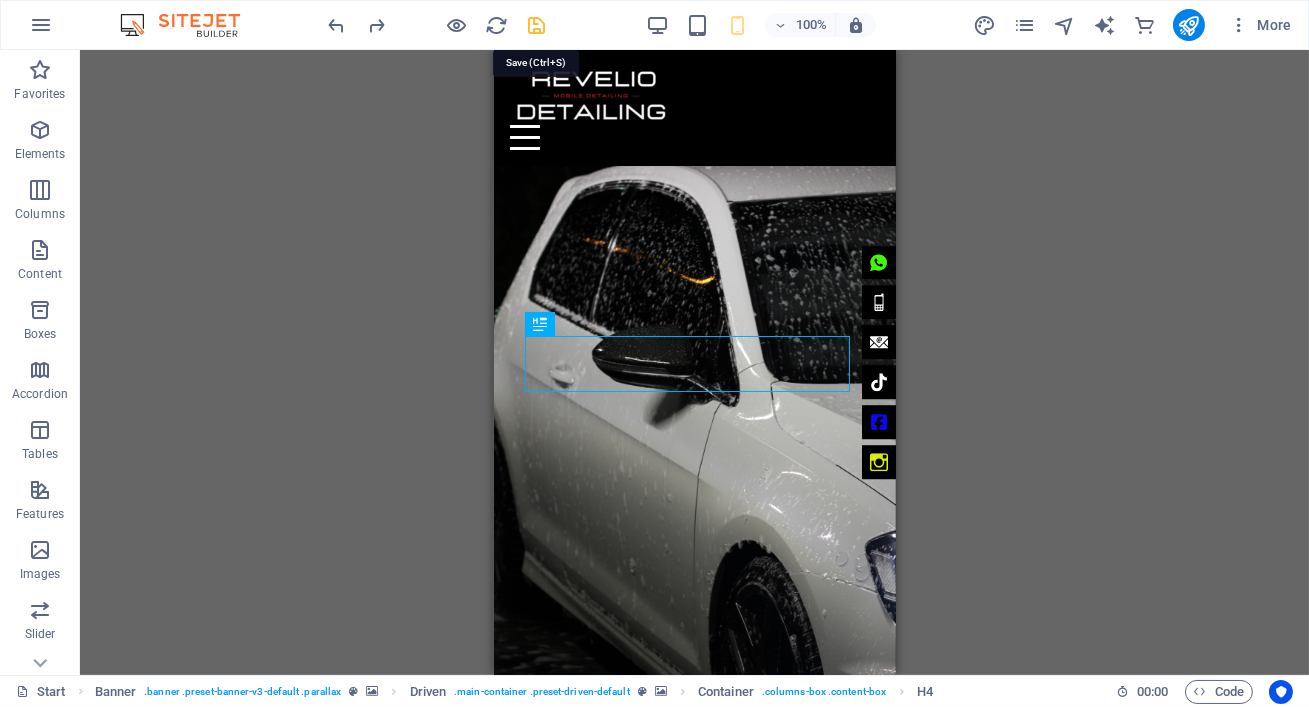 click at bounding box center (537, 25) 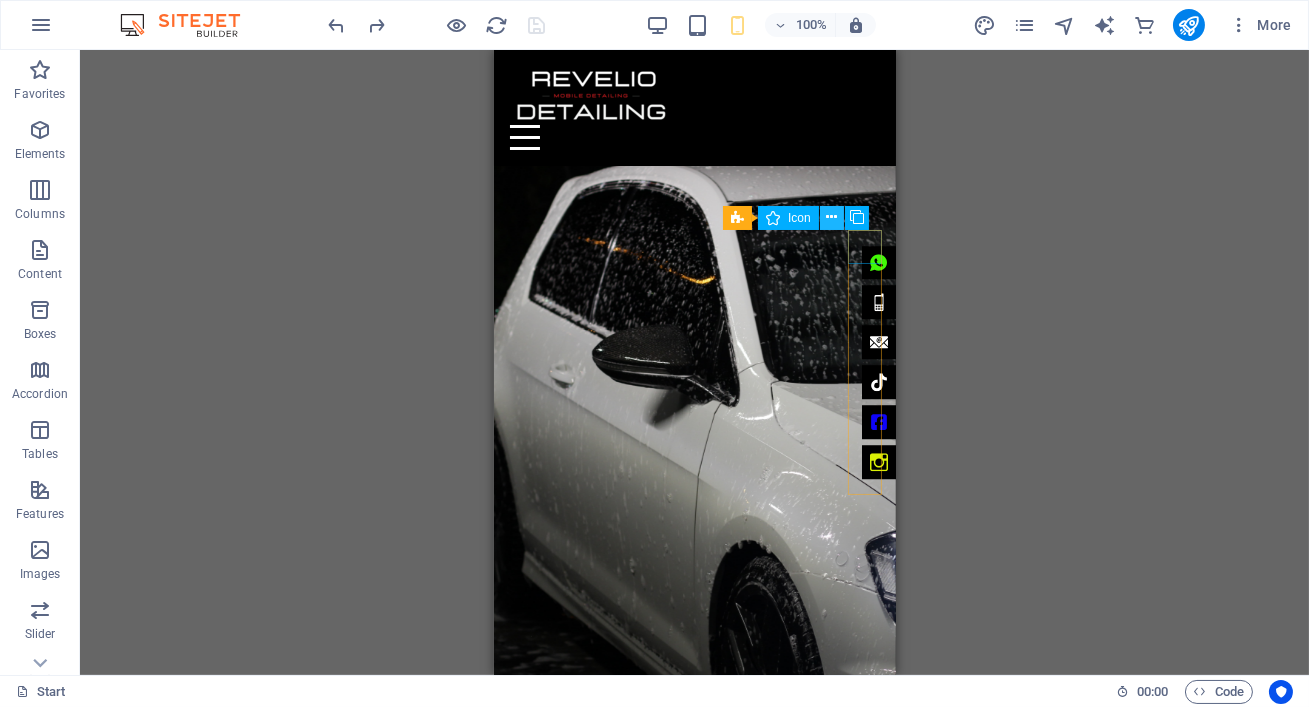 click at bounding box center (831, 217) 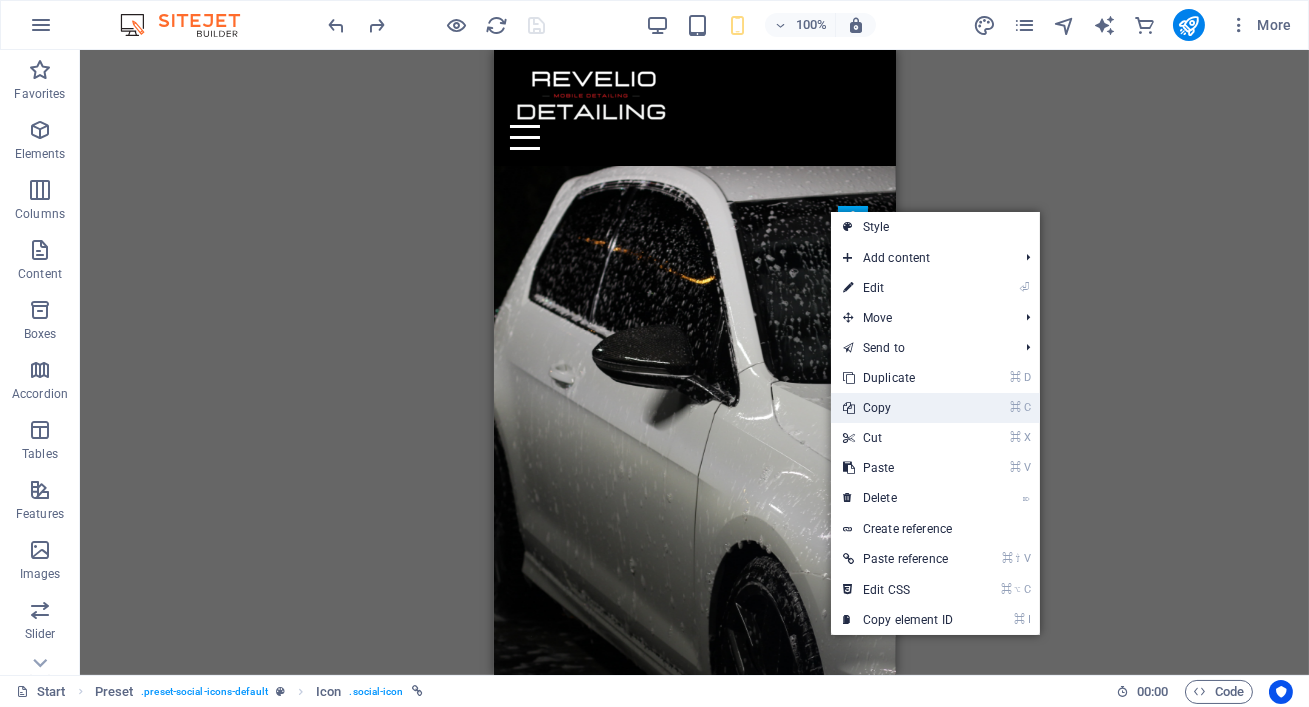 click on "⌘ C  Copy" at bounding box center [898, 408] 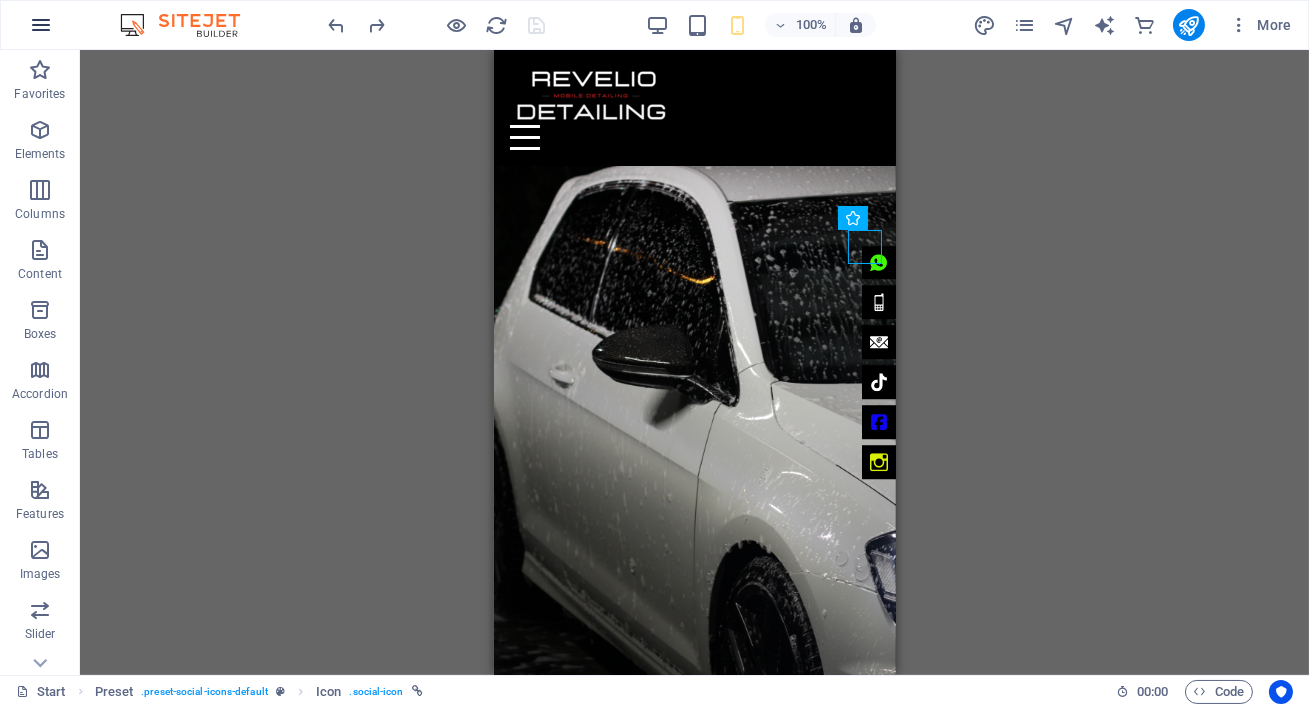 click at bounding box center (41, 25) 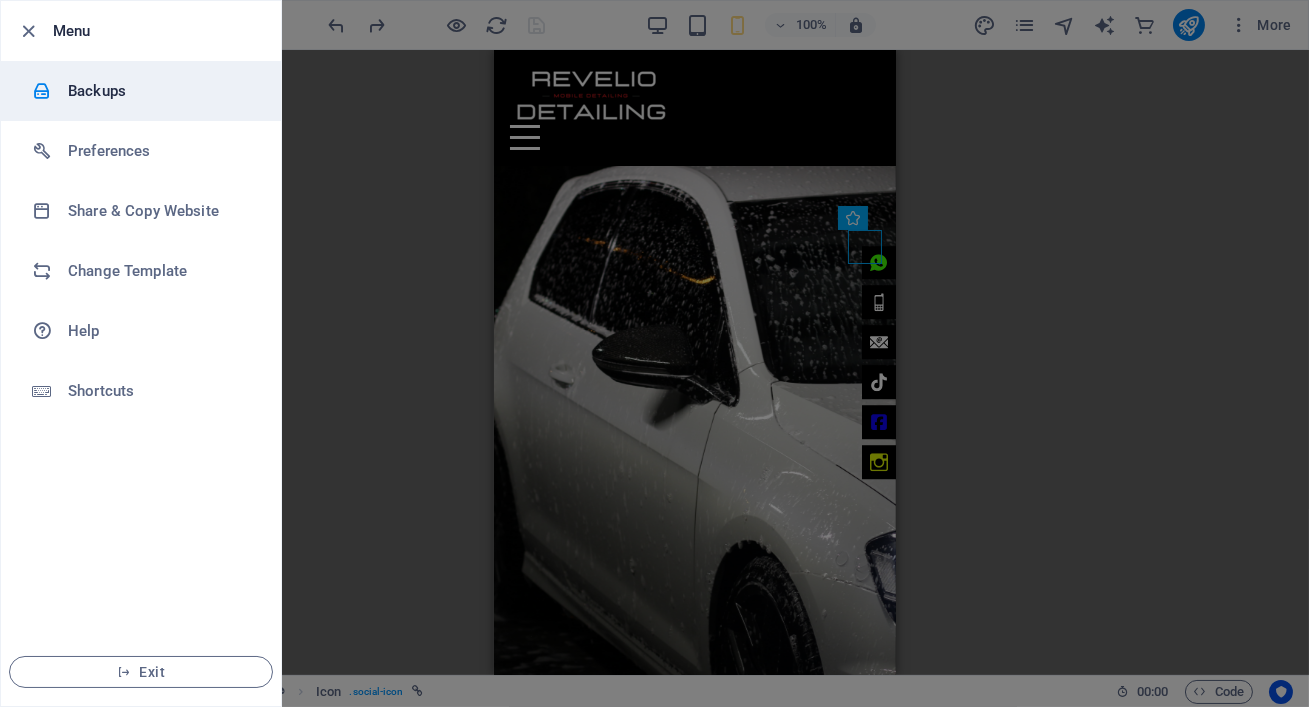 click on "Backups" at bounding box center [141, 91] 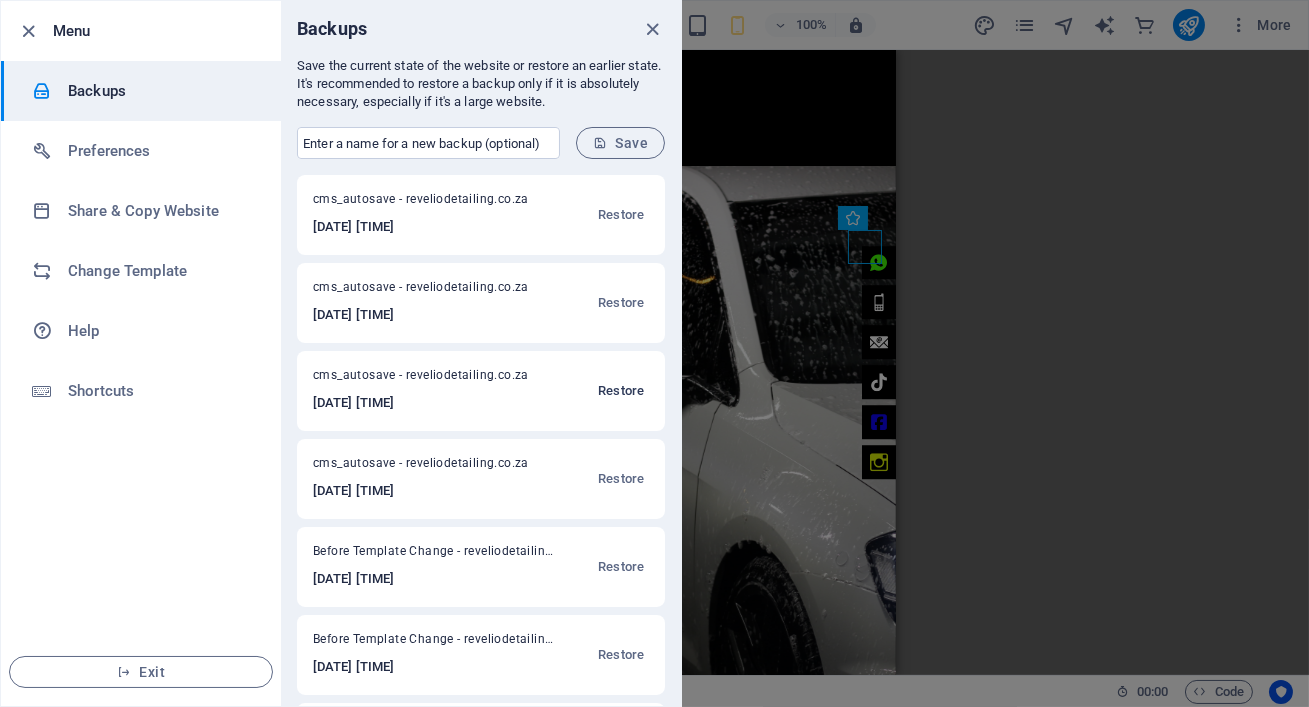 click on "Restore" at bounding box center (621, 391) 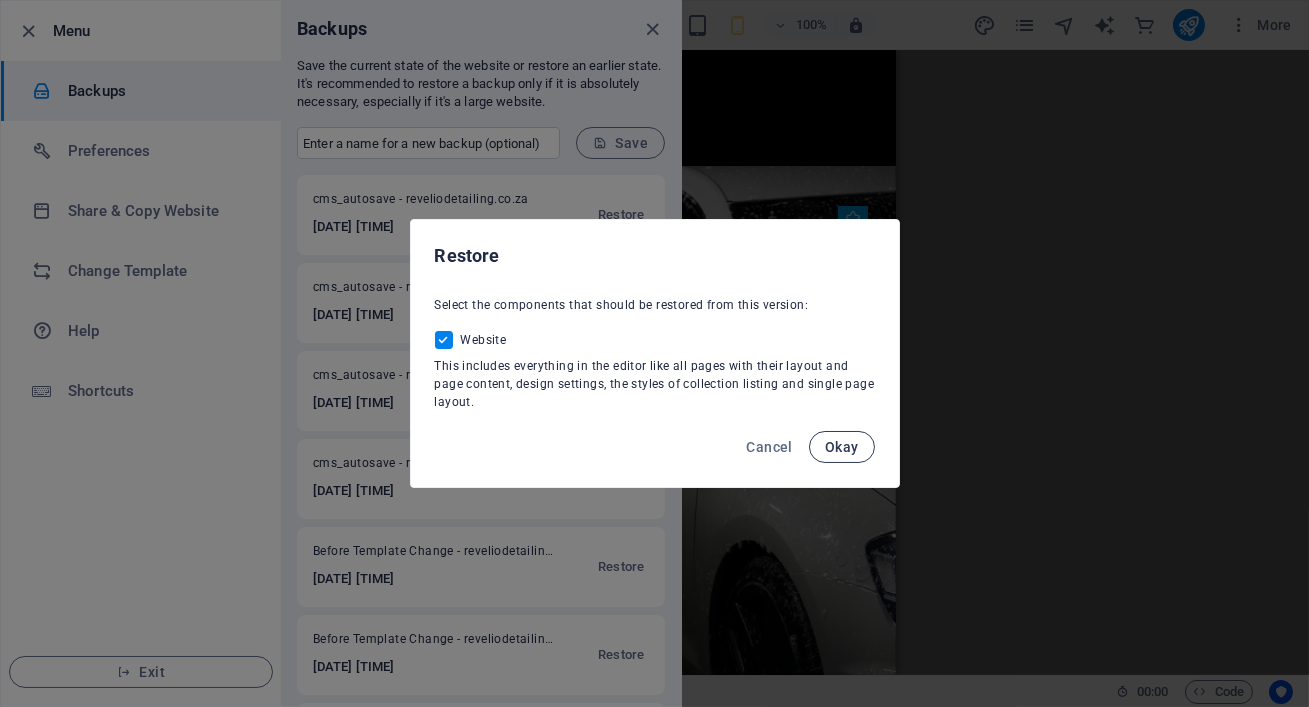click on "Okay" at bounding box center (842, 447) 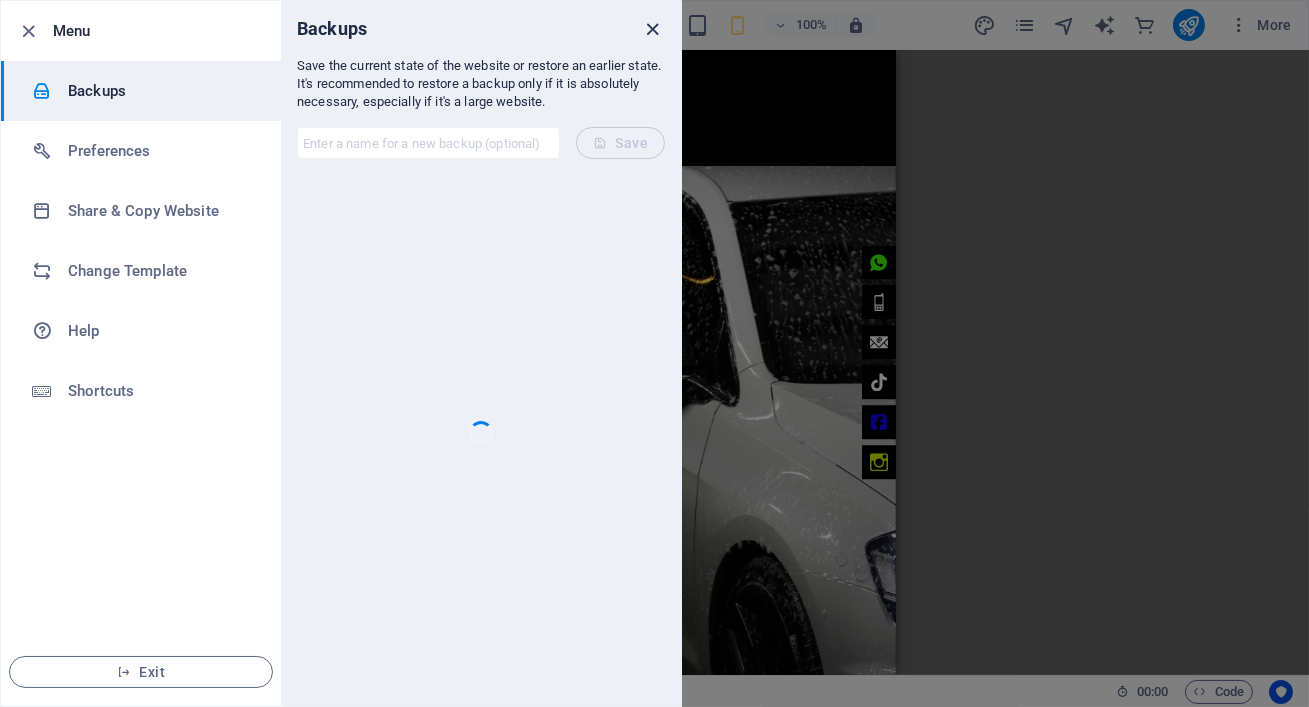 click at bounding box center (653, 29) 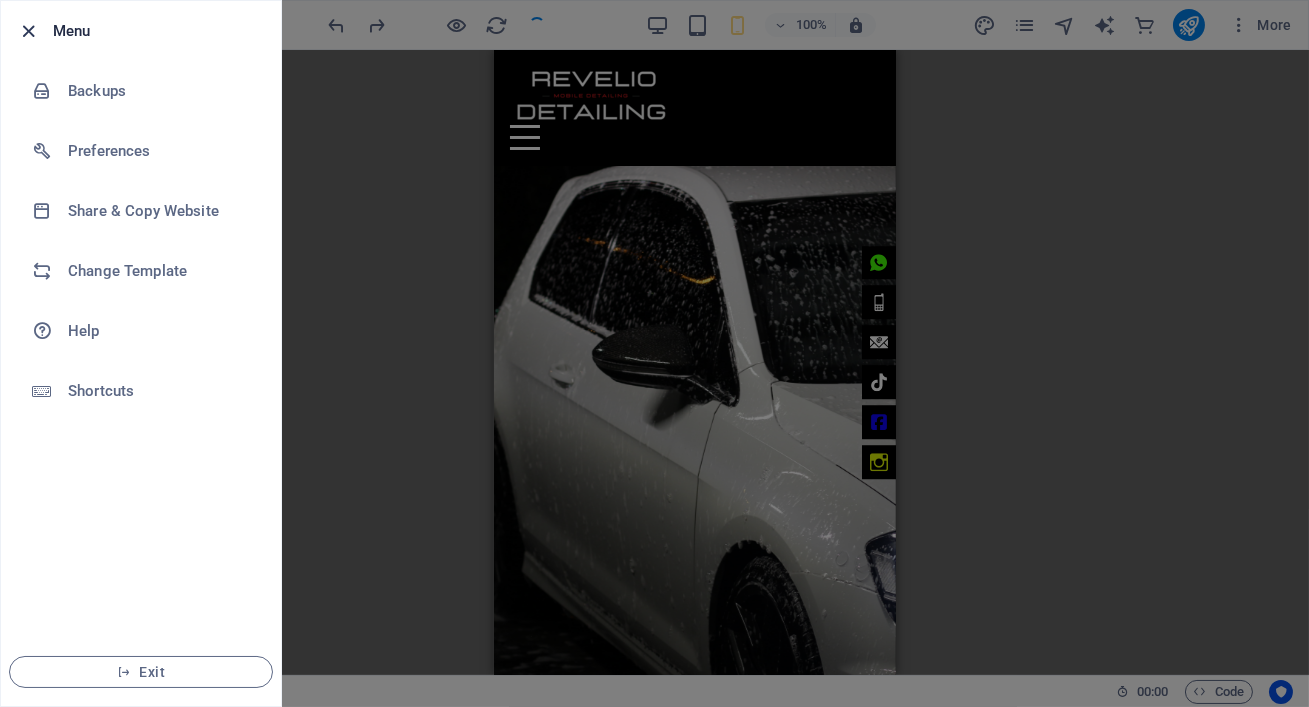 click at bounding box center (29, 31) 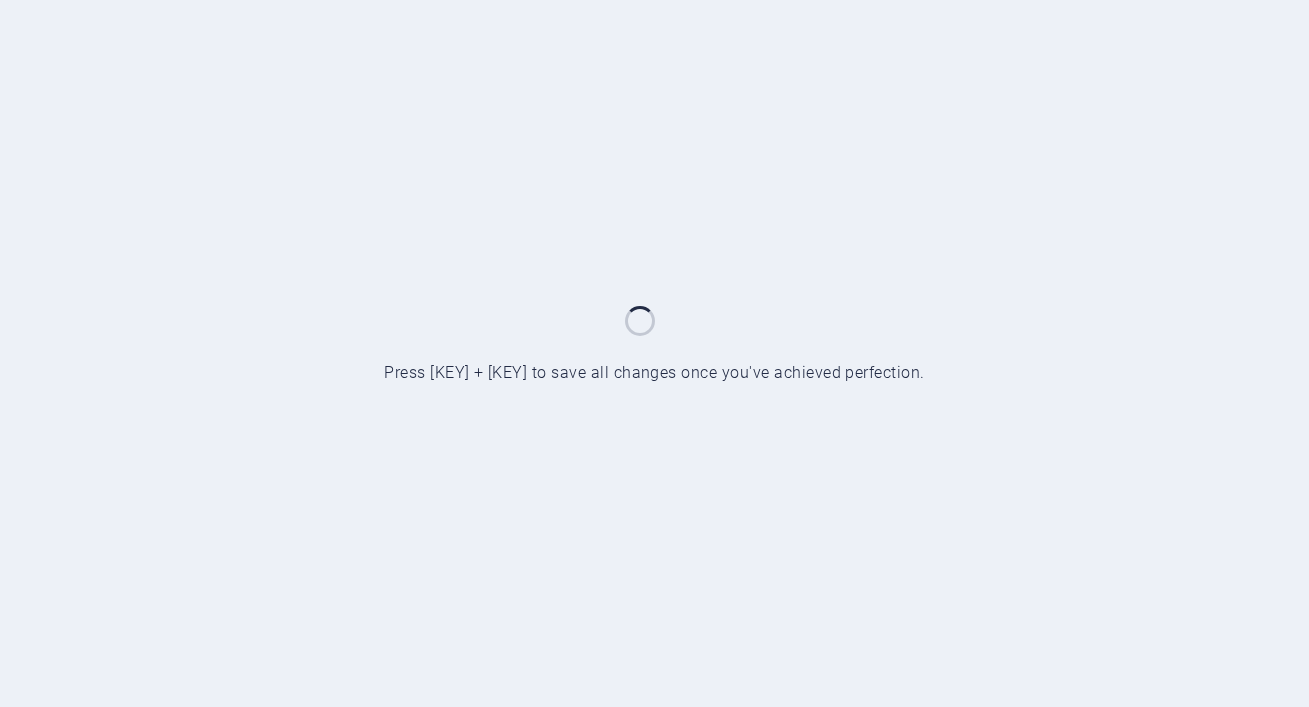 scroll, scrollTop: 0, scrollLeft: 0, axis: both 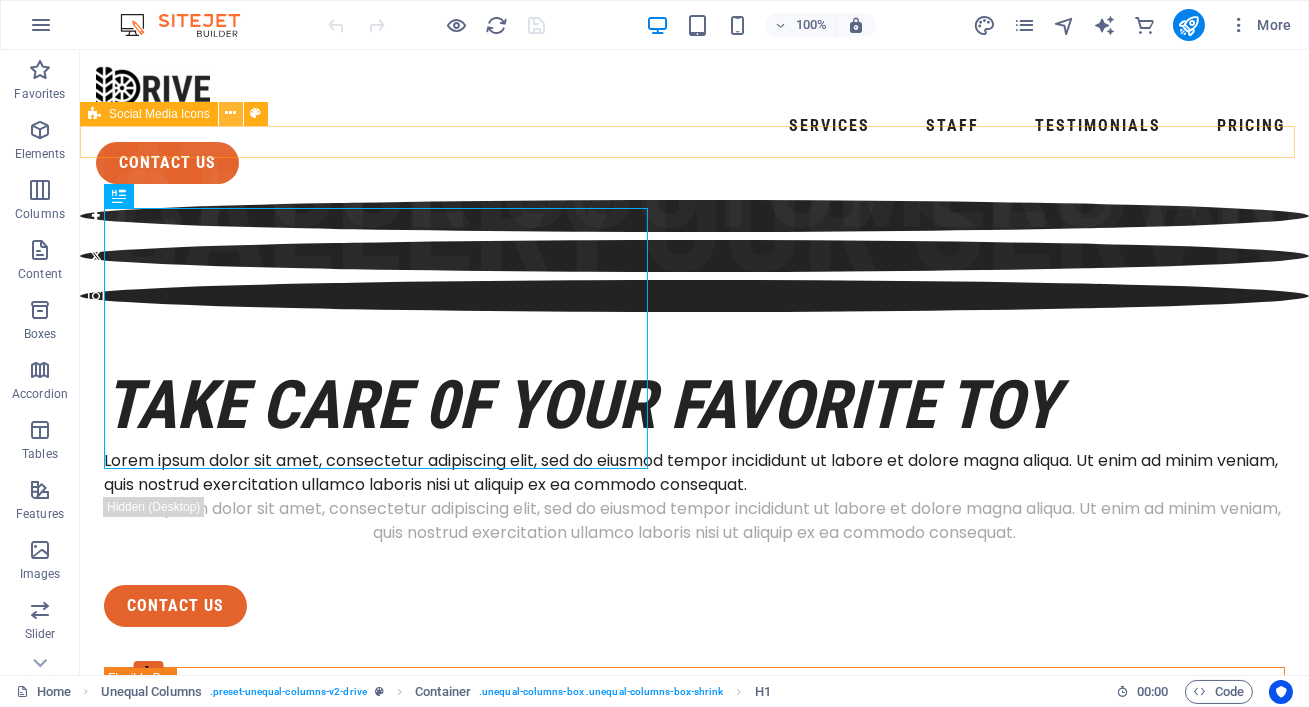 click at bounding box center (230, 113) 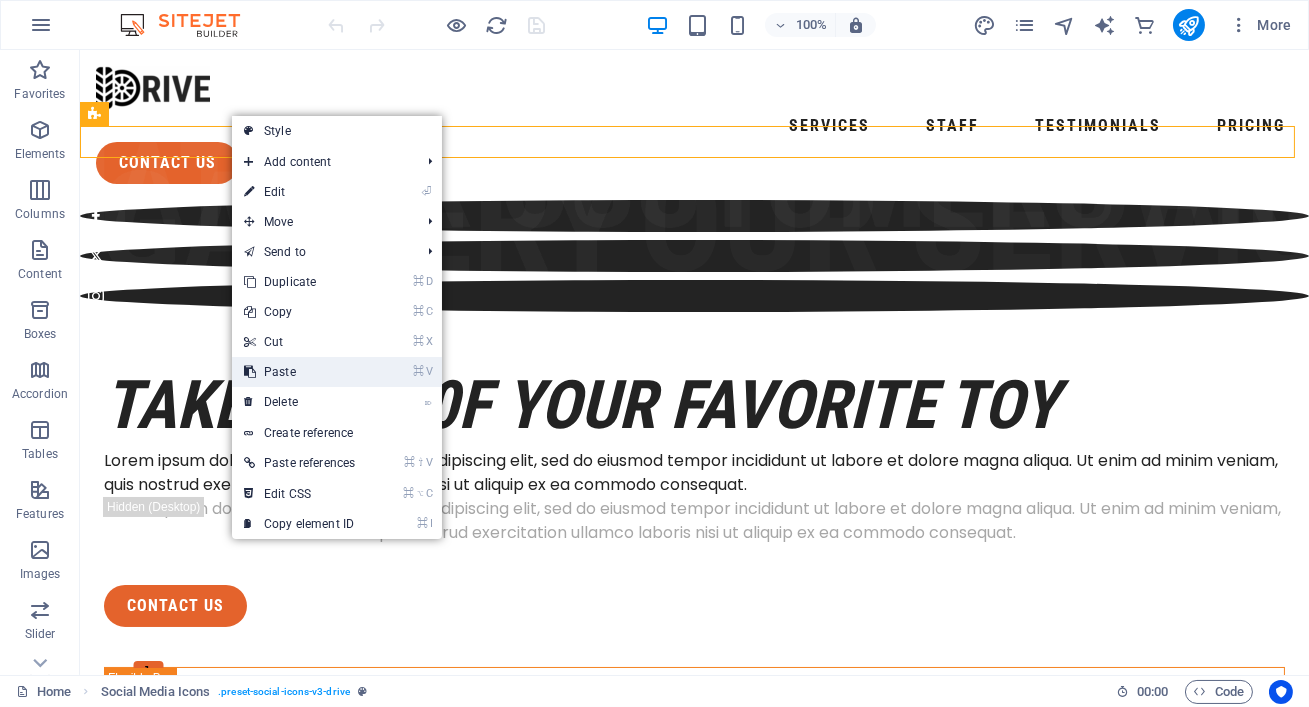 click on "⌘ V  Paste" at bounding box center [299, 372] 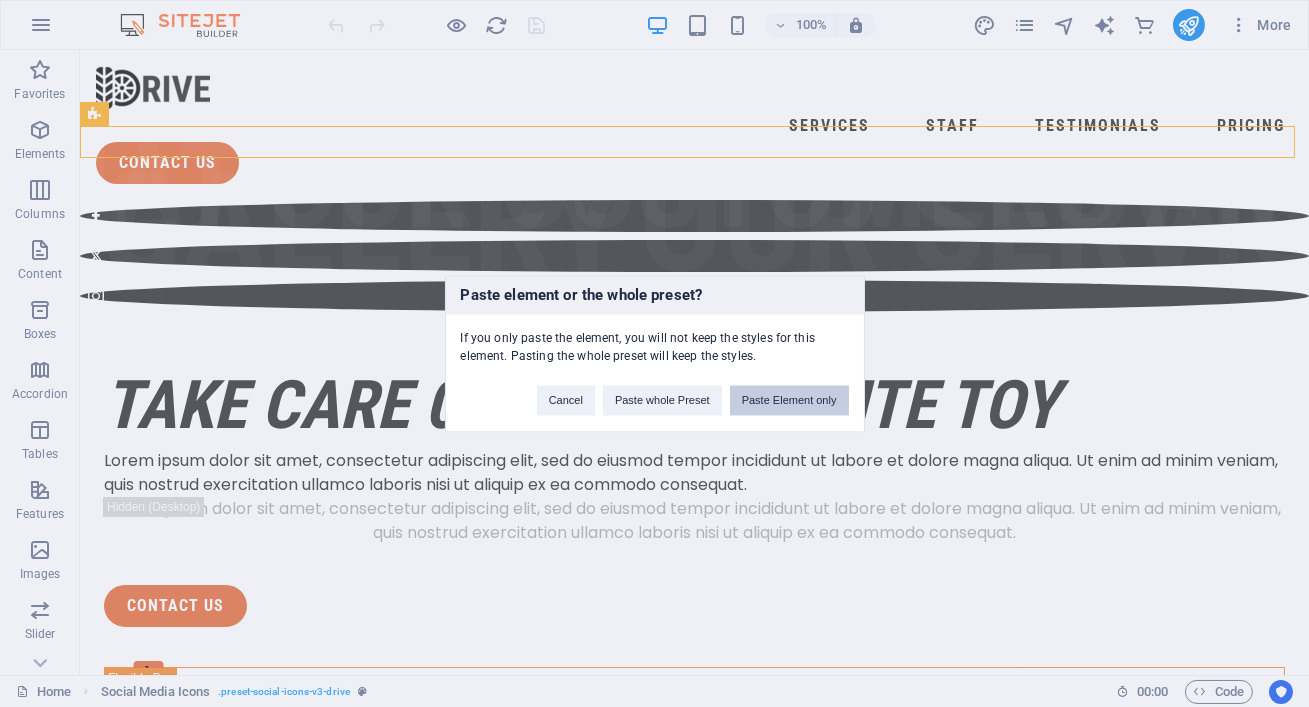 click on "Paste Element only" at bounding box center (789, 400) 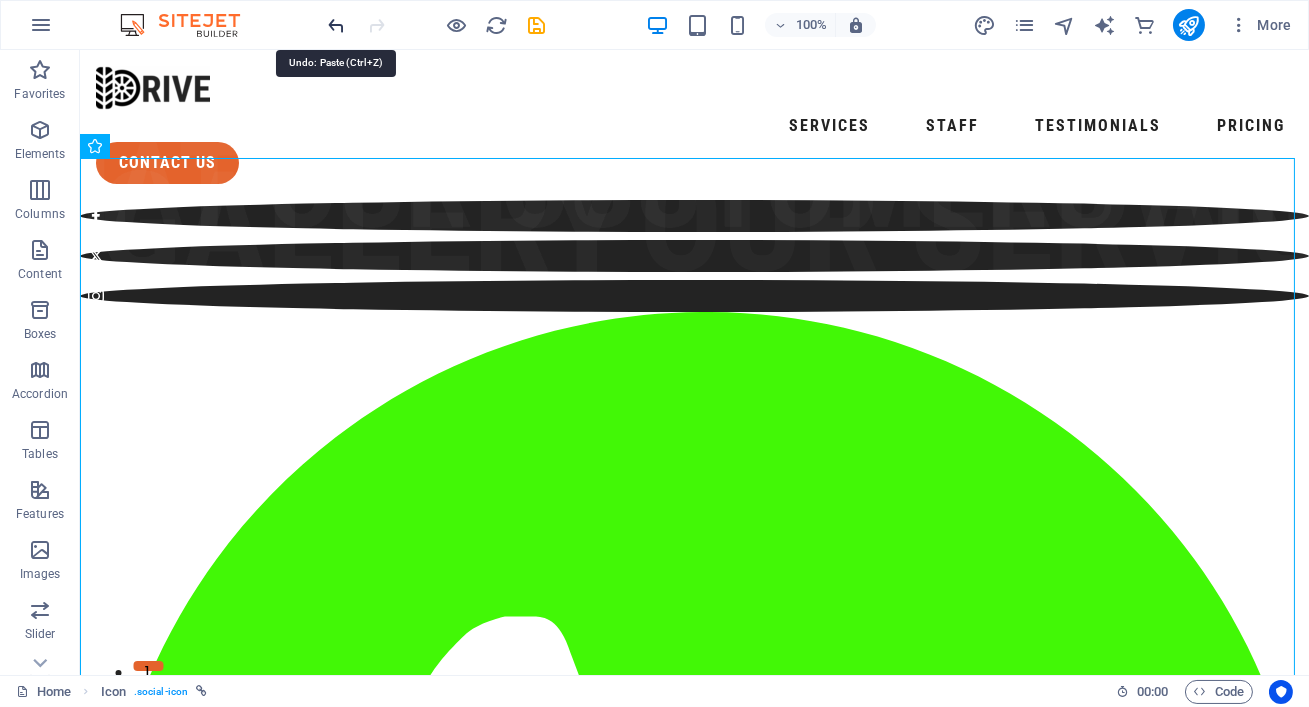 click at bounding box center [337, 25] 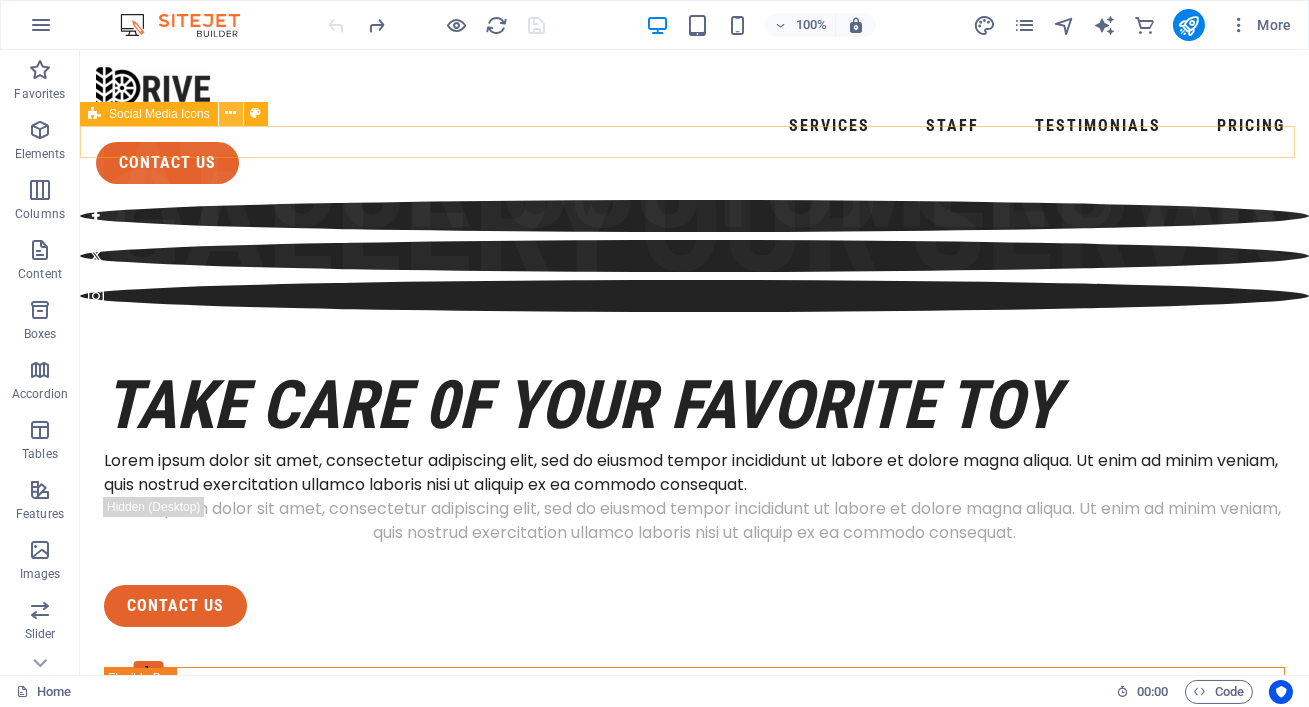 click at bounding box center [230, 113] 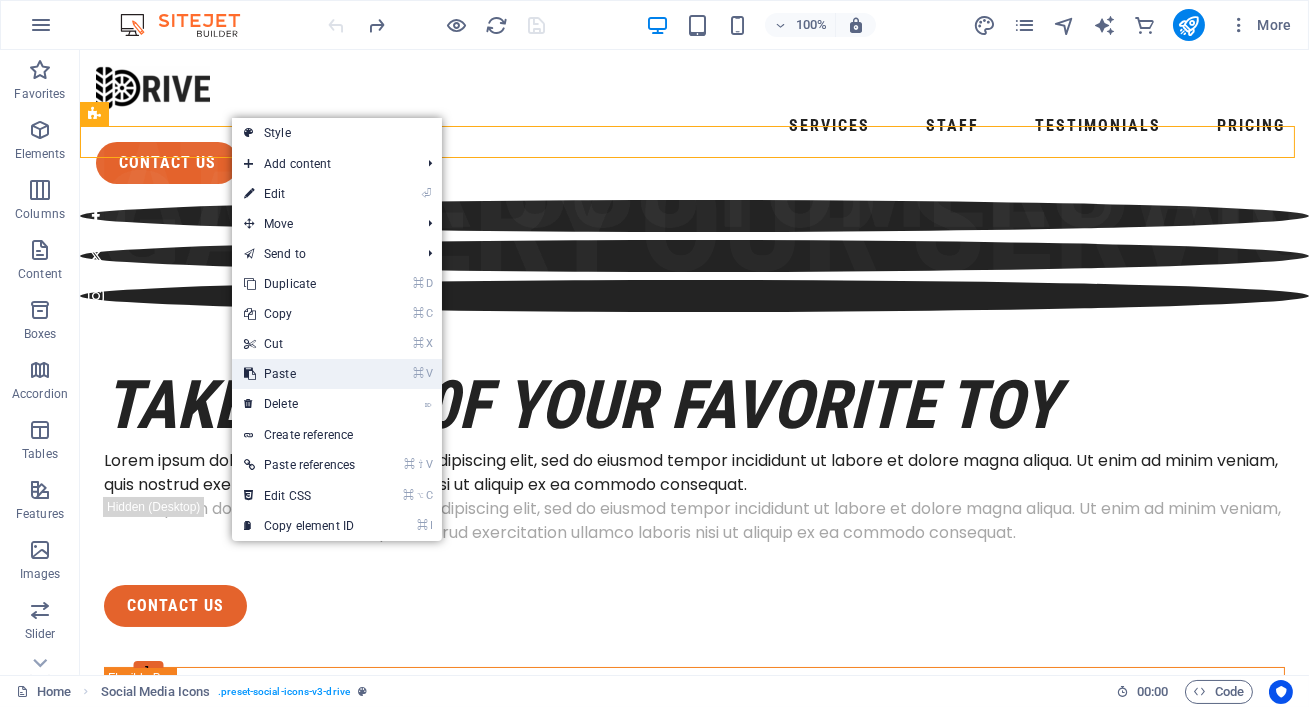 click on "⌘ V  Paste" at bounding box center [299, 374] 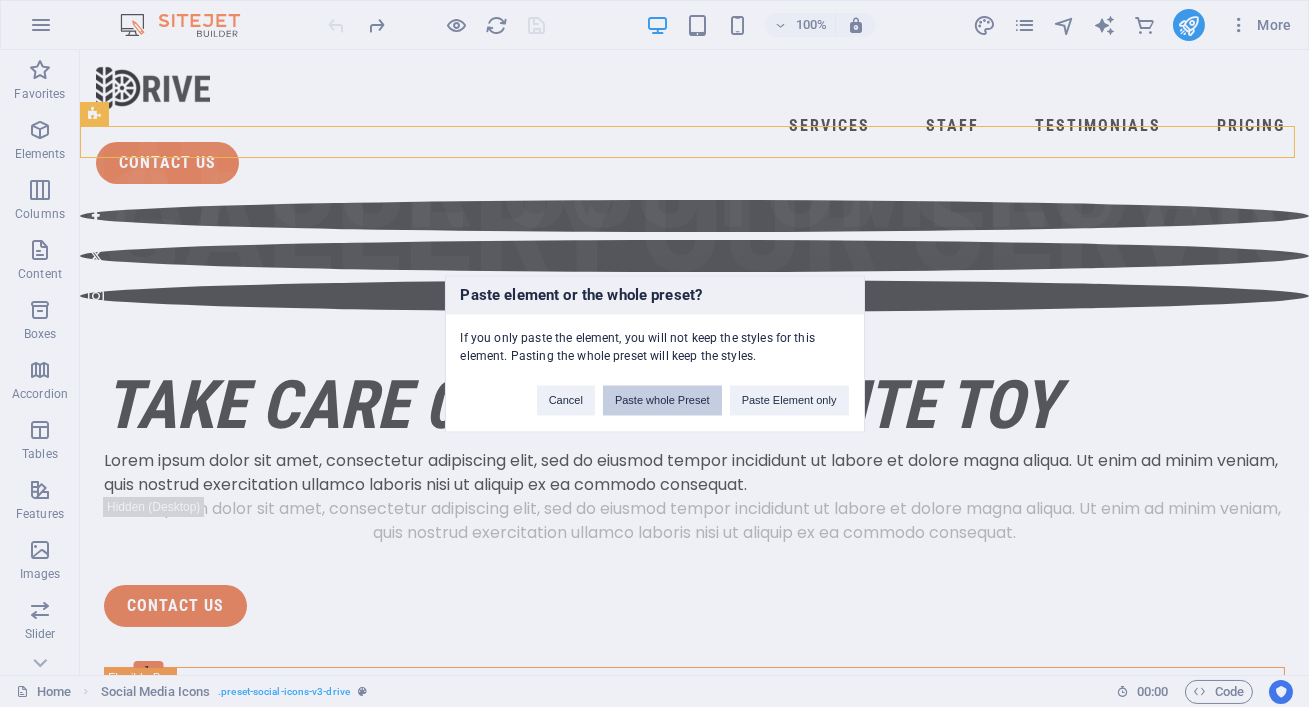 click on "Paste whole Preset" at bounding box center [662, 400] 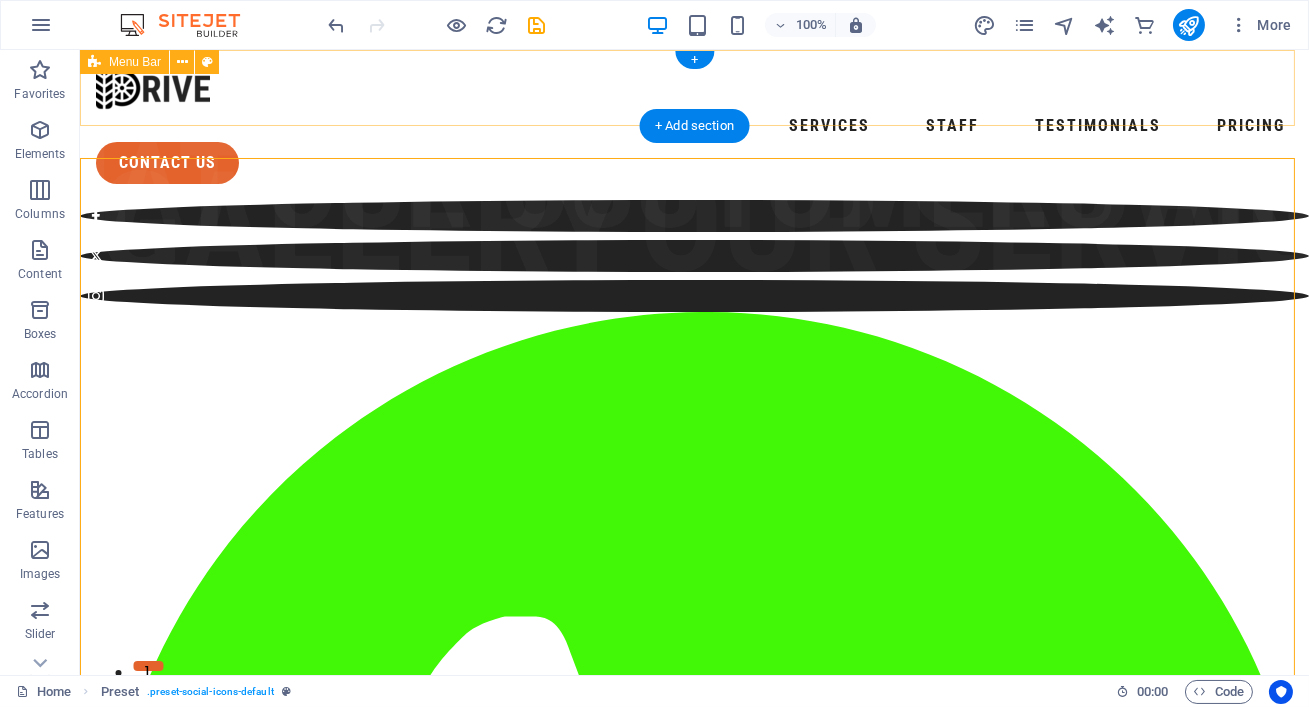 click on "Services Staff Testimonials Pricing contact us" at bounding box center [694, 125] 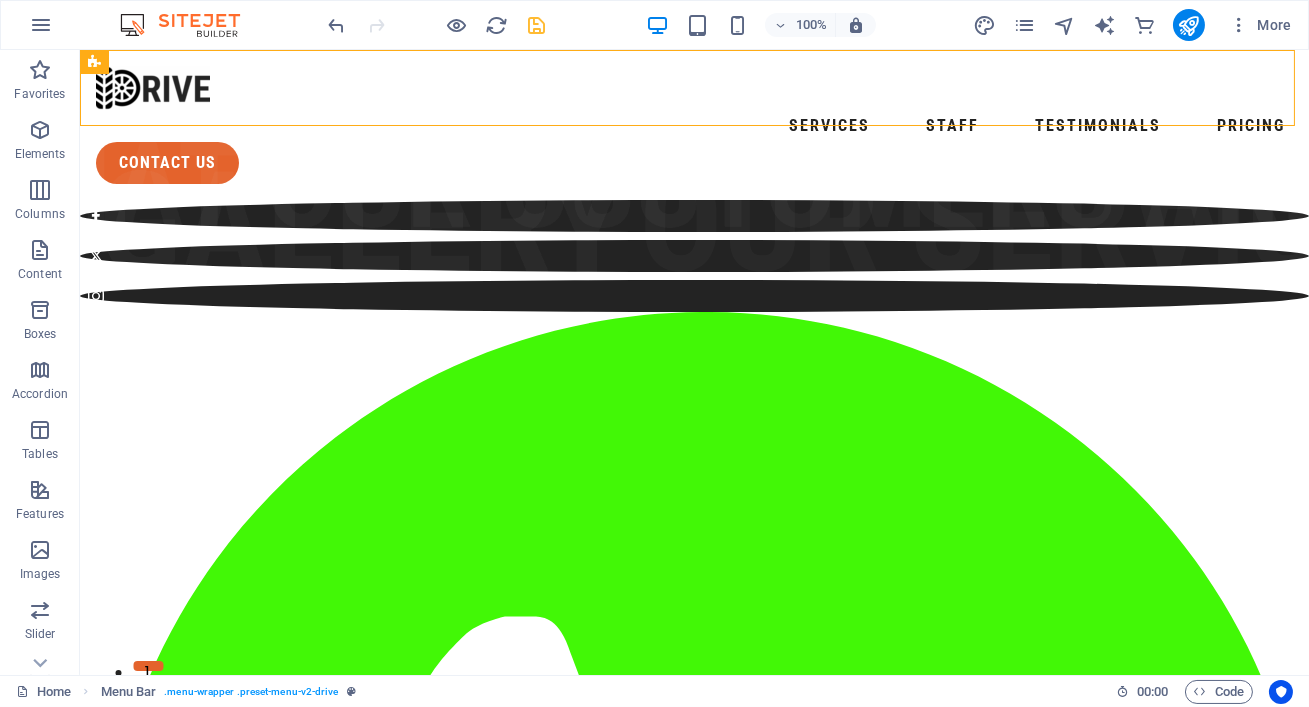 click at bounding box center [537, 25] 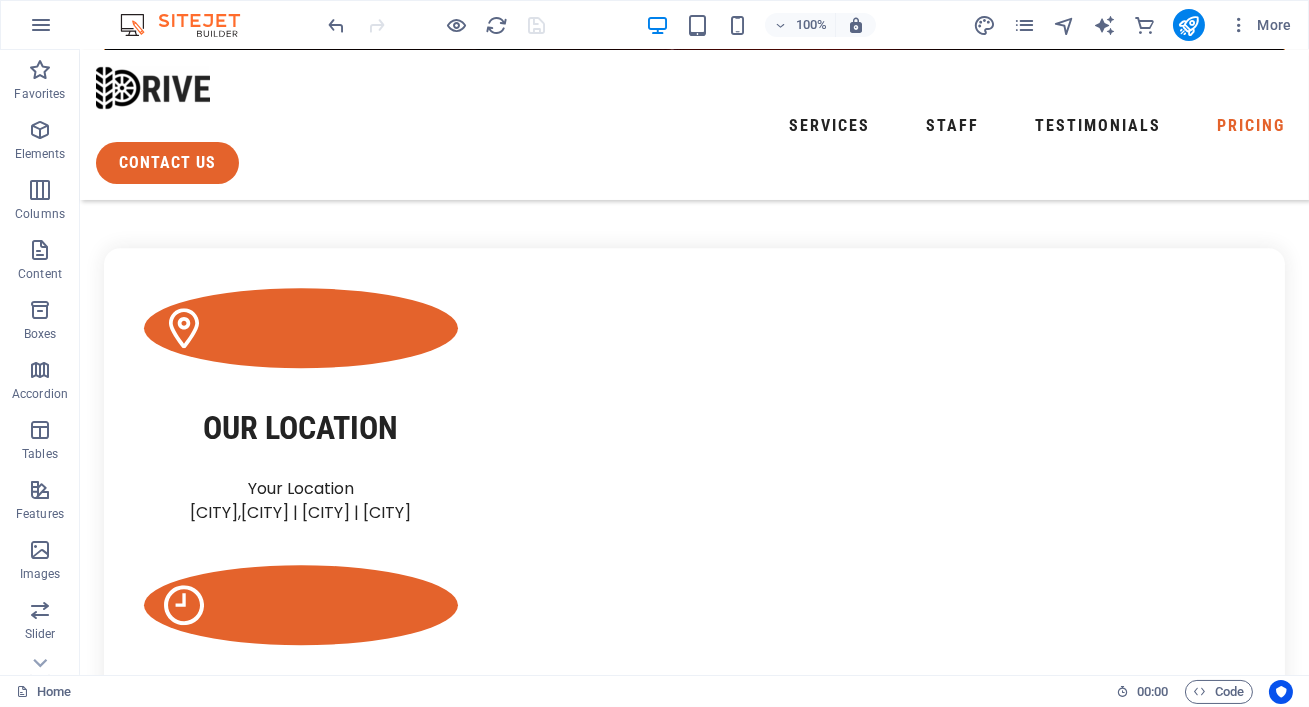 scroll, scrollTop: 11019, scrollLeft: 0, axis: vertical 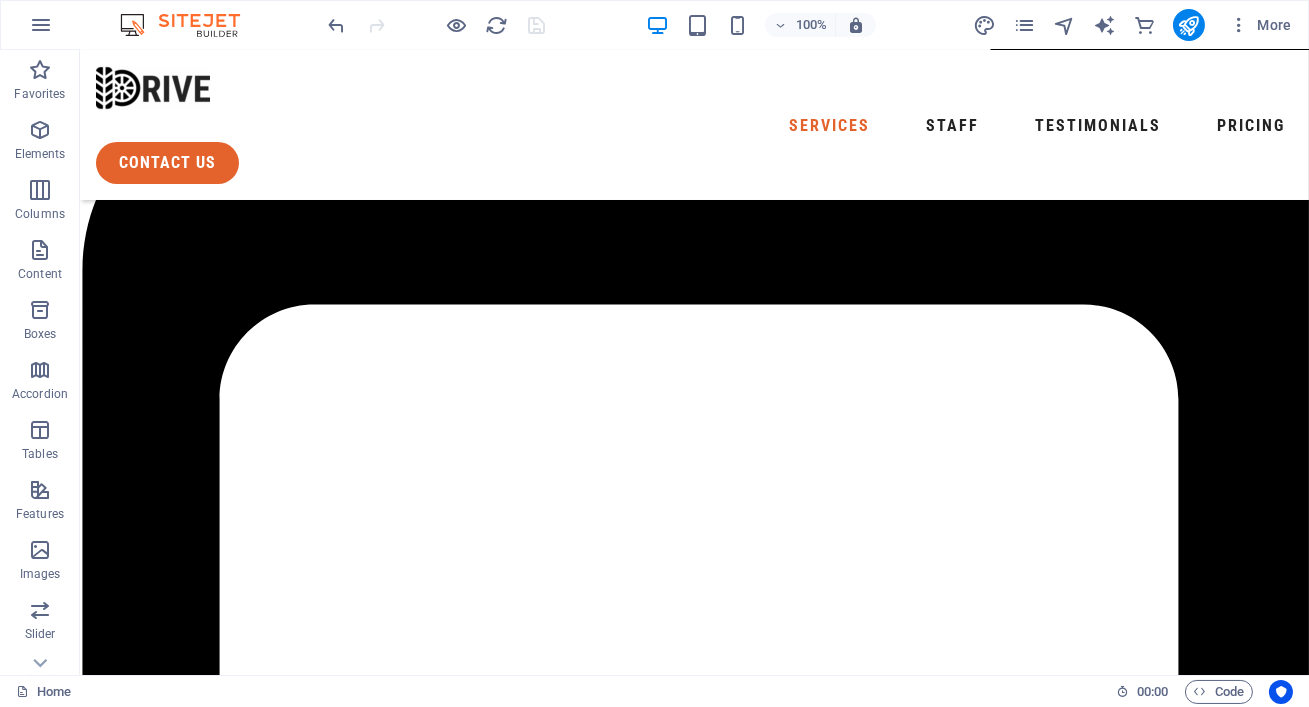 click on "Skip to main content
Services Staff Testimonials Pricing contact us take care 0f your favorite toy Lorem ipsum dolor sit amet, consectetur adipiscing elit, sed do eiusmod tempor incididunt ut labore et dolore magna aliqua. Ut enim ad minim veniam, quis nostrud exercitation ullamco laboris nisi ut aliquip ex ea commodo consequat. Lorem ipsum dolor sit amet, consectetur adipiscing elit, sed do eiusmod tempor incididunt ut labore et dolore magna aliqua. Ut enim ad minim veniam, quis nostrud exercitation ullamco laboris nisi ut aliquip ex ea commodo consequat. contact us our location Your Location  New York ,  Johannesburg | Tshwane | Ekurhuleni  Working hours Weekdays: 06:00 - 22:00h Saturday: 06:00 - 22:00h Sunday: 10:00 - 18:00h emergency number 000-111-222 call now our services Lorem ipsum dolor sit amet, consectetur adipiscing elit, sed do eiusmod tempor incididunt ut labore et dolore magna aliqua. Ut enim ad minim veniam, quis nostrud exercitation. tires & wheel balancing tires & wheel balancing 1 2 3" at bounding box center [694, 16566] 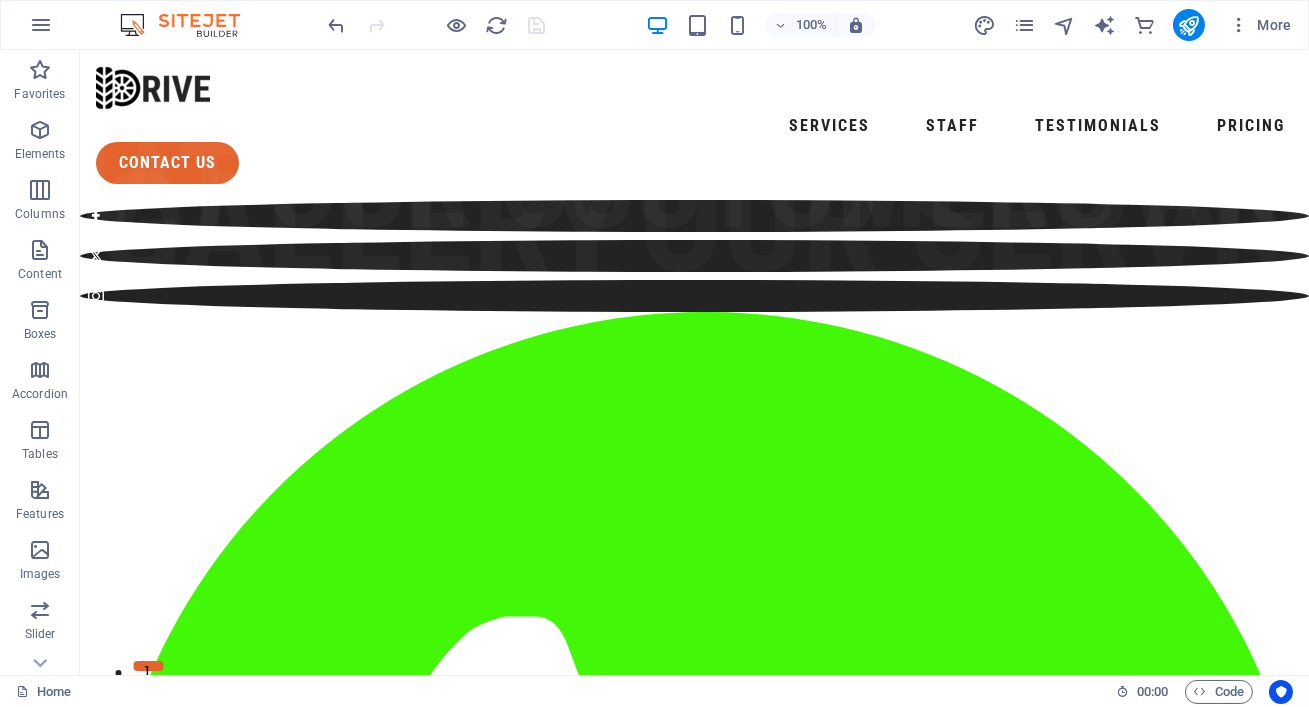drag, startPoint x: 1307, startPoint y: 131, endPoint x: 1389, endPoint y: 96, distance: 89.157166 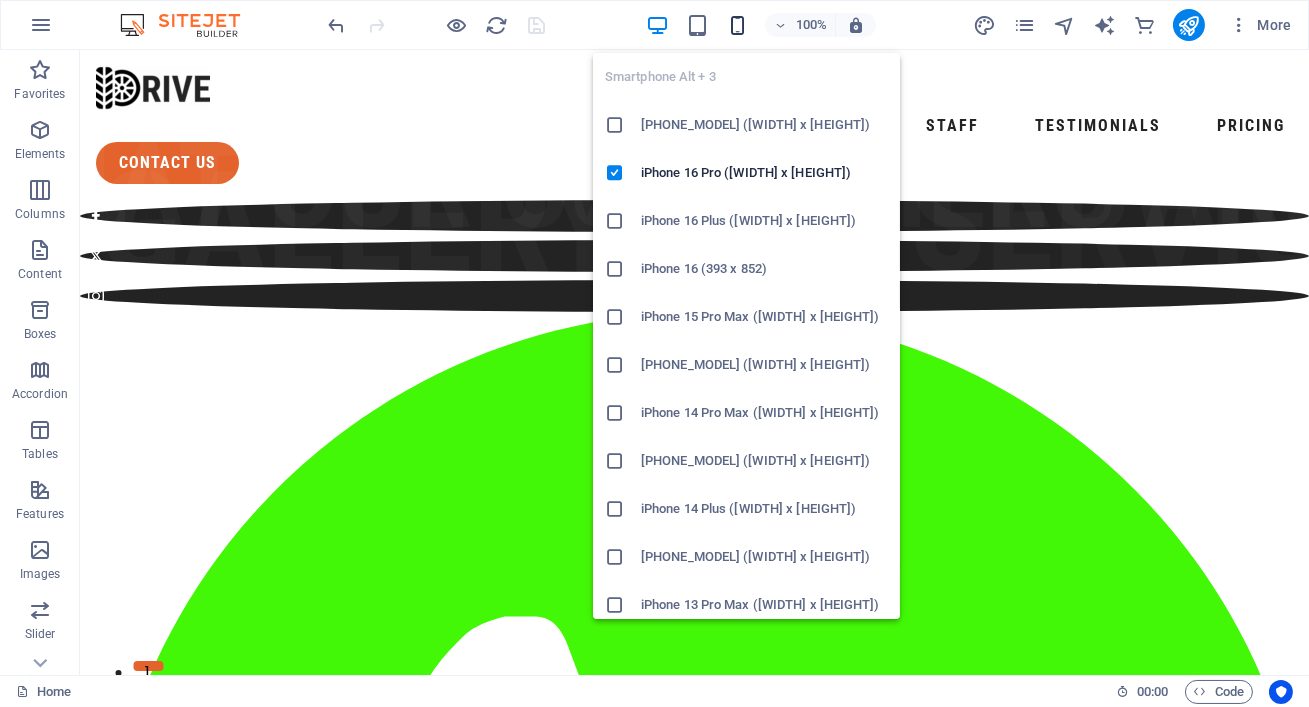 click at bounding box center (737, 25) 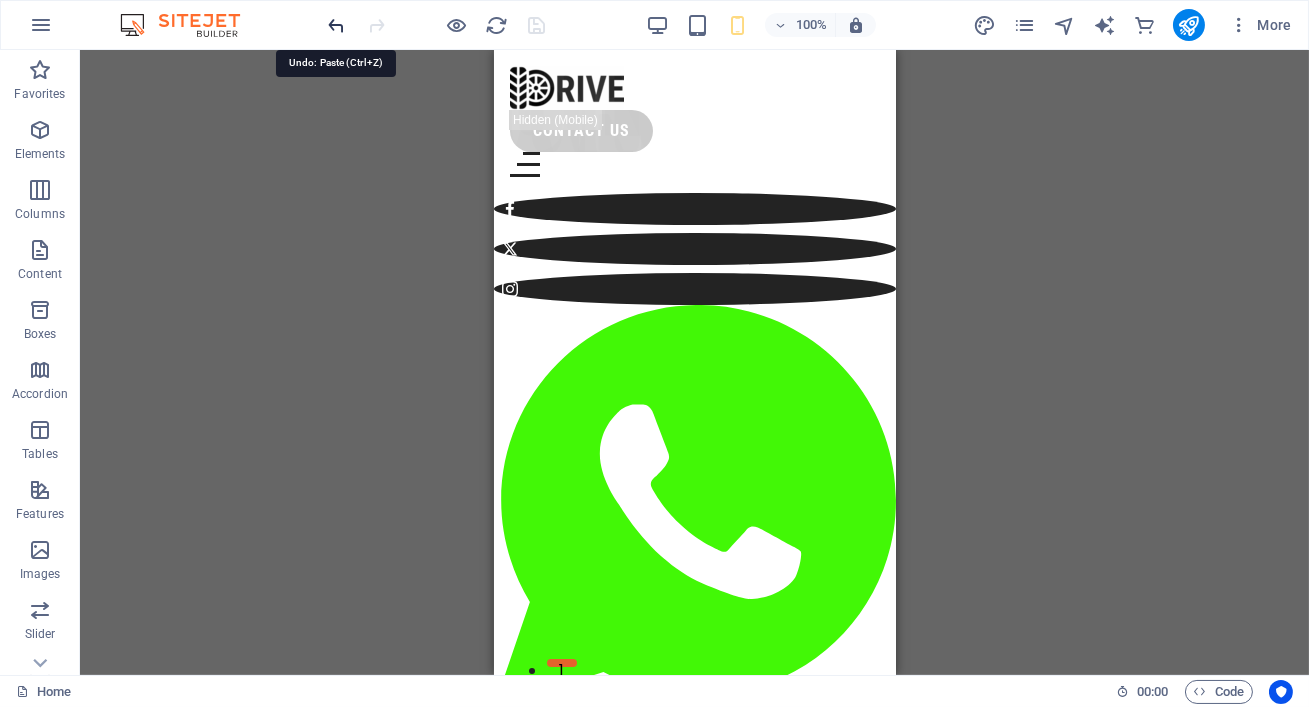 click at bounding box center (337, 25) 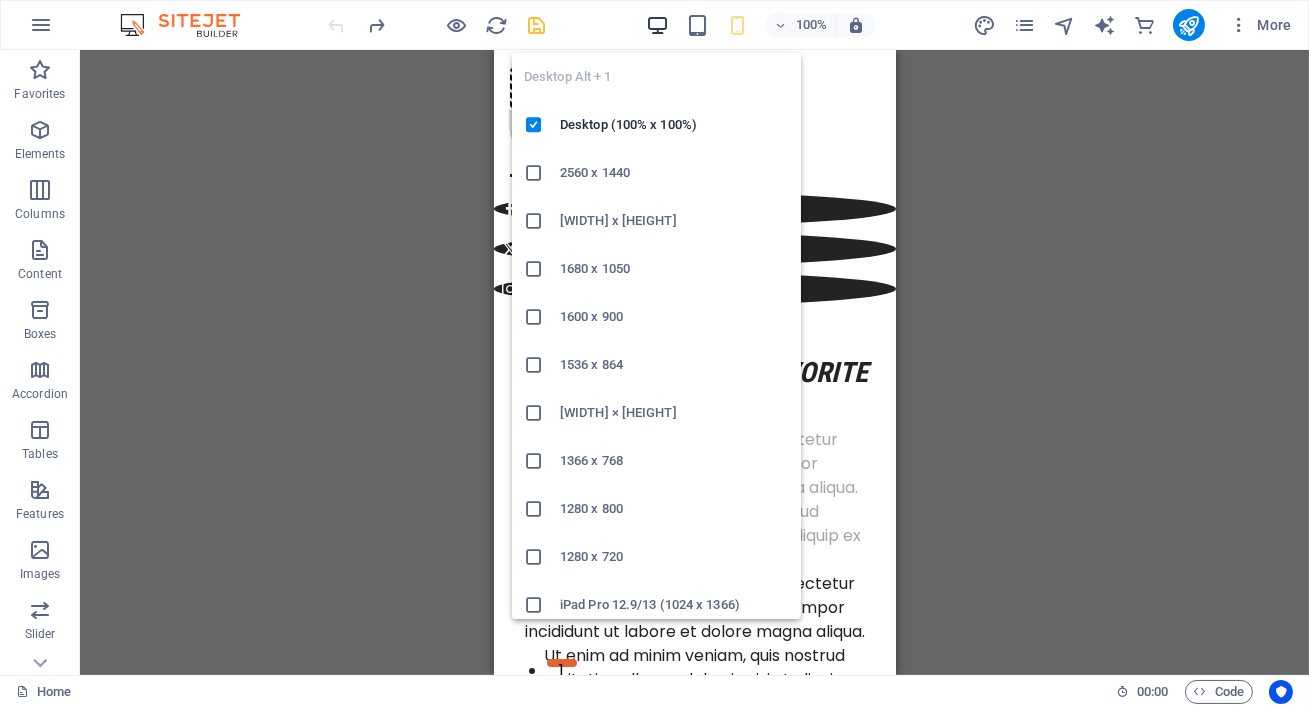 click at bounding box center [657, 25] 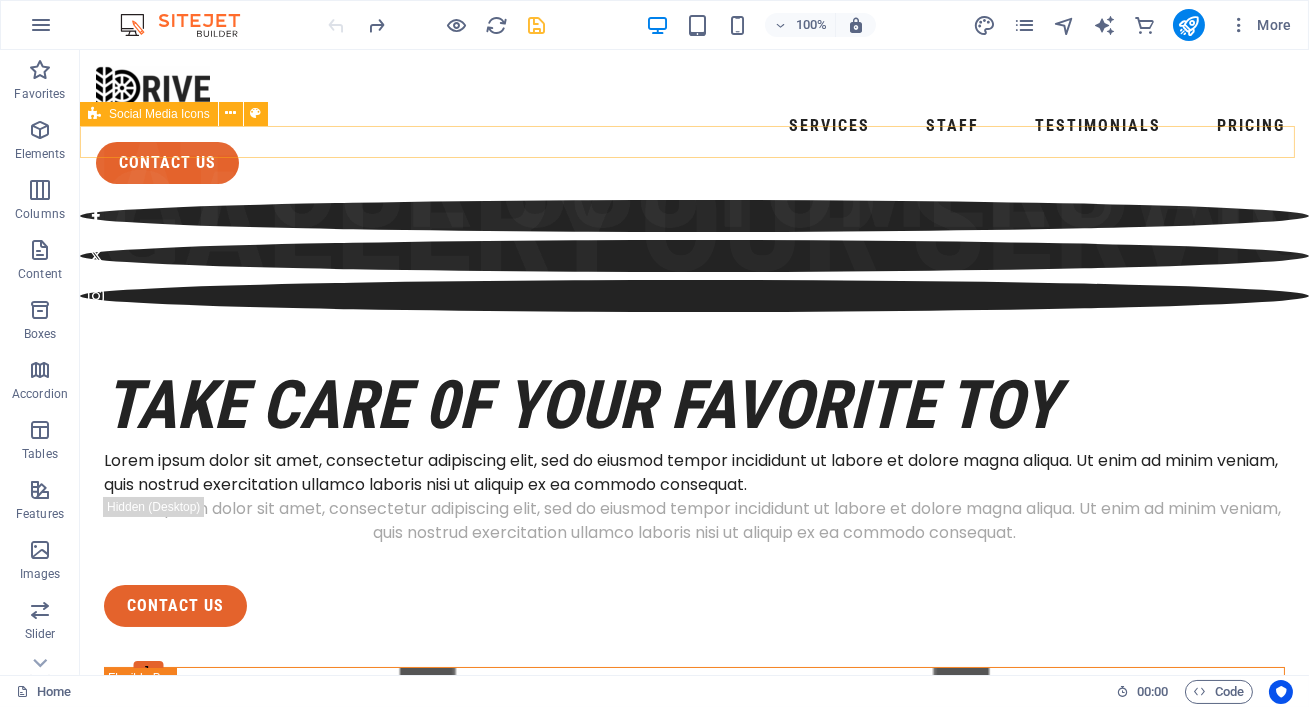 click at bounding box center [694, 256] 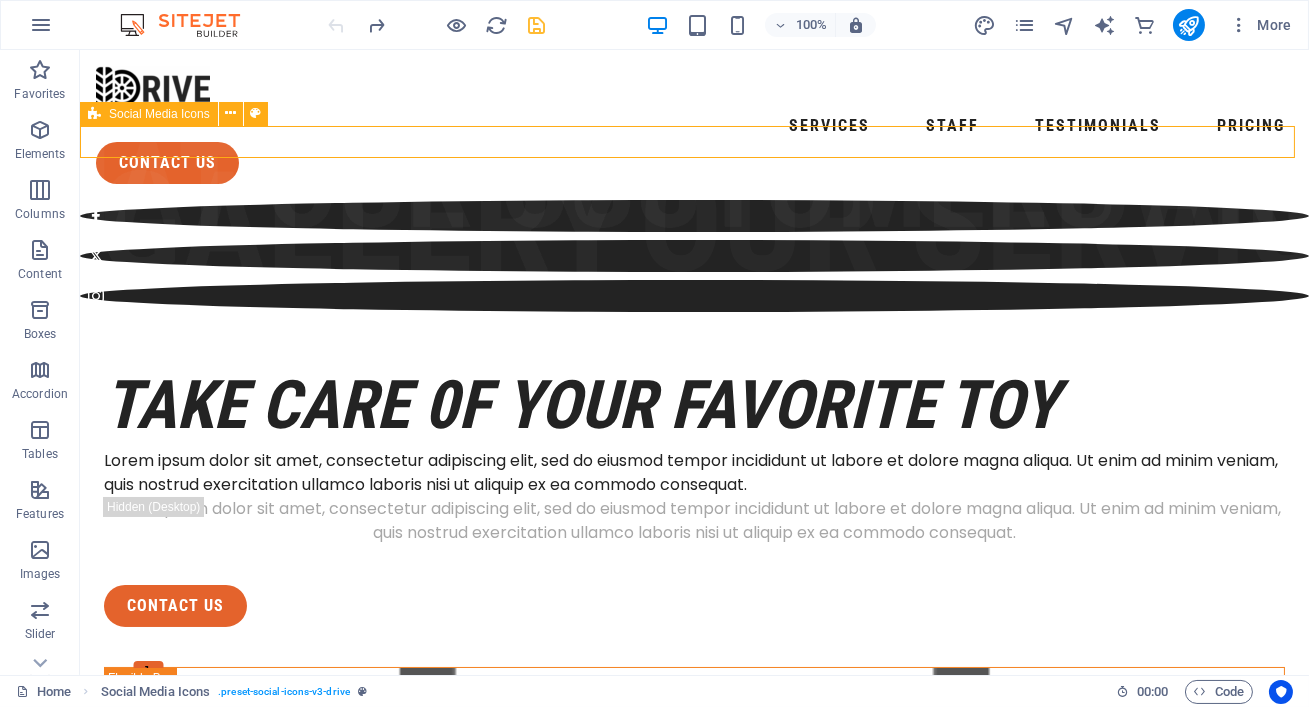 click at bounding box center [694, 256] 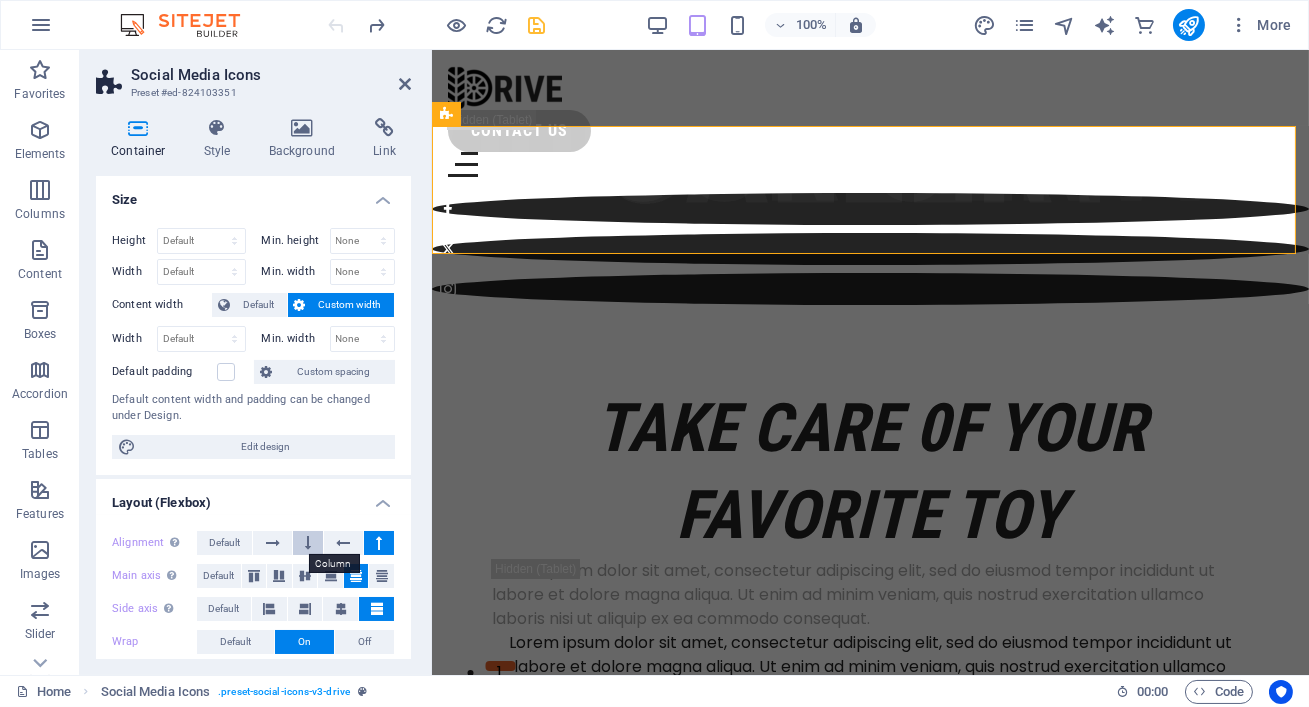 click at bounding box center [308, 543] 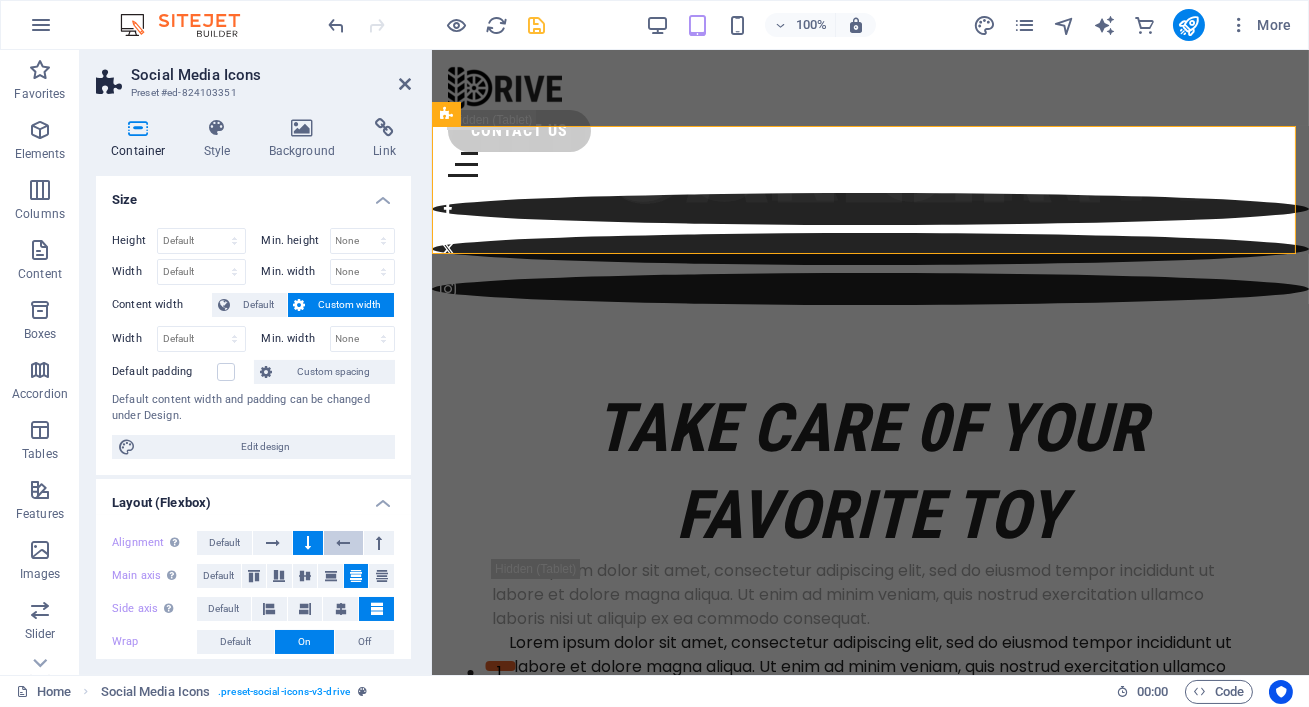 click at bounding box center (343, 543) 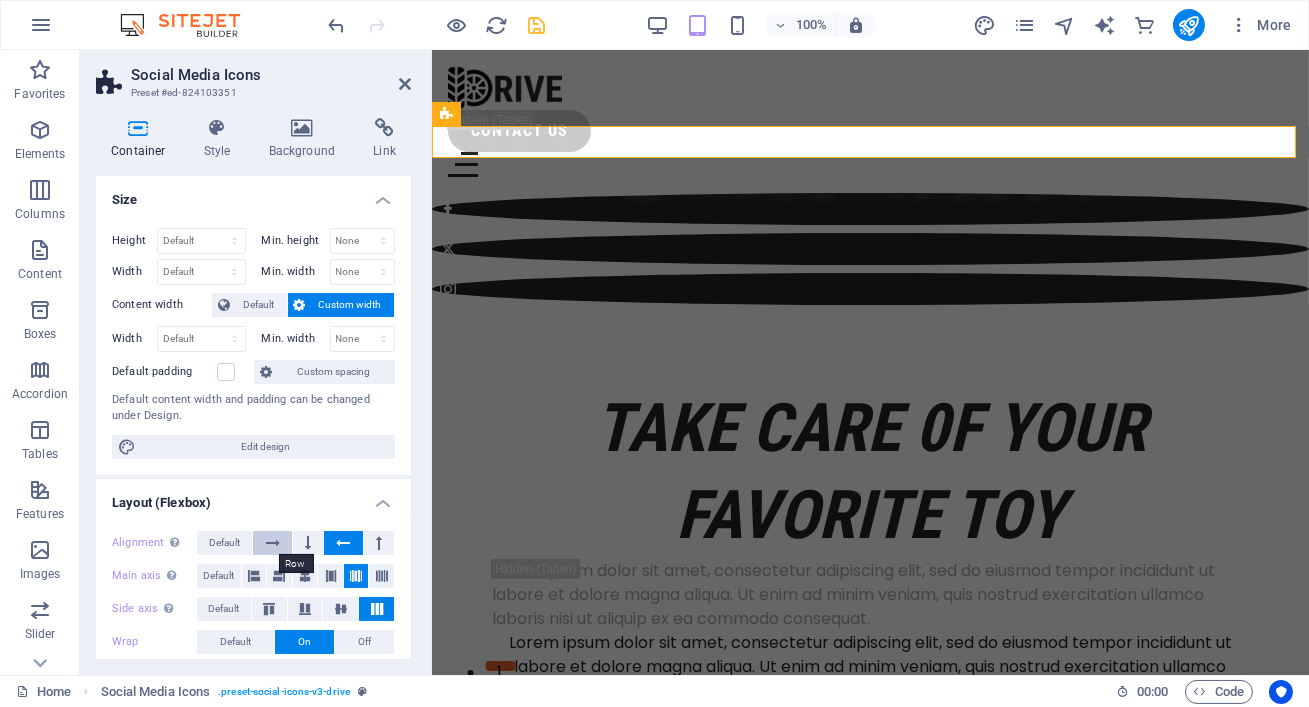 click at bounding box center (273, 543) 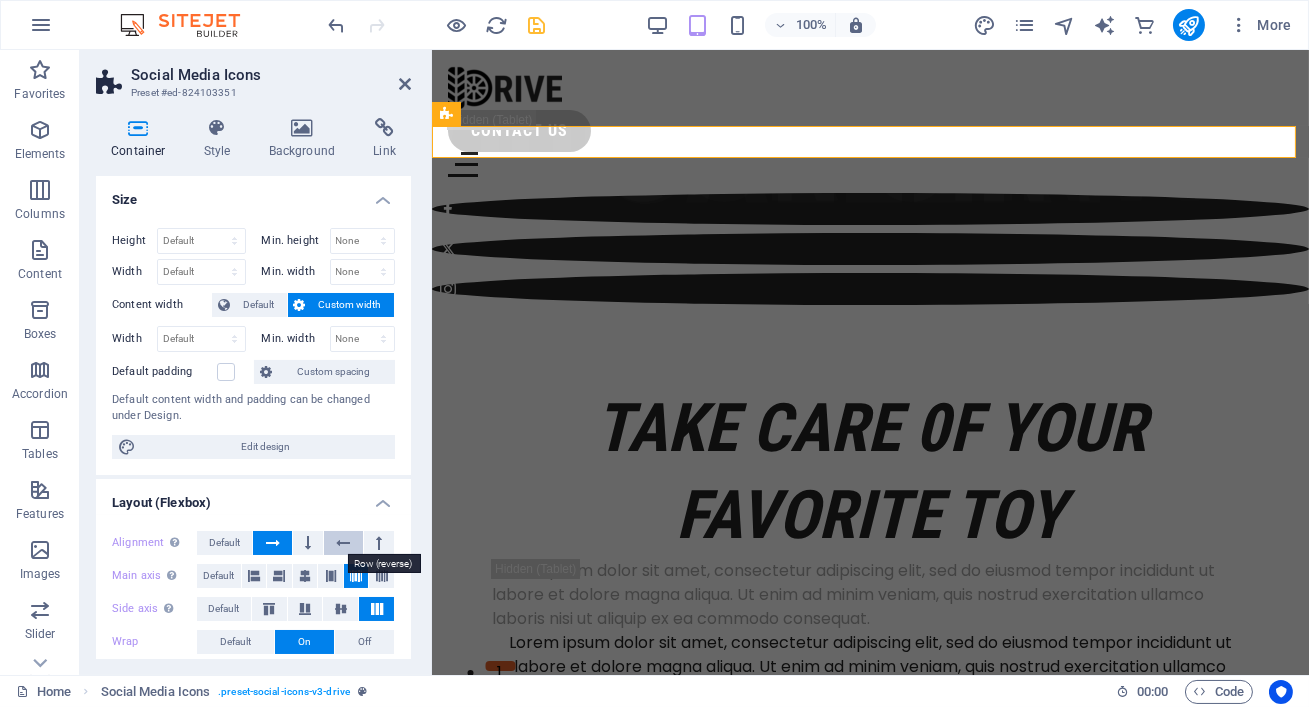 click at bounding box center [343, 543] 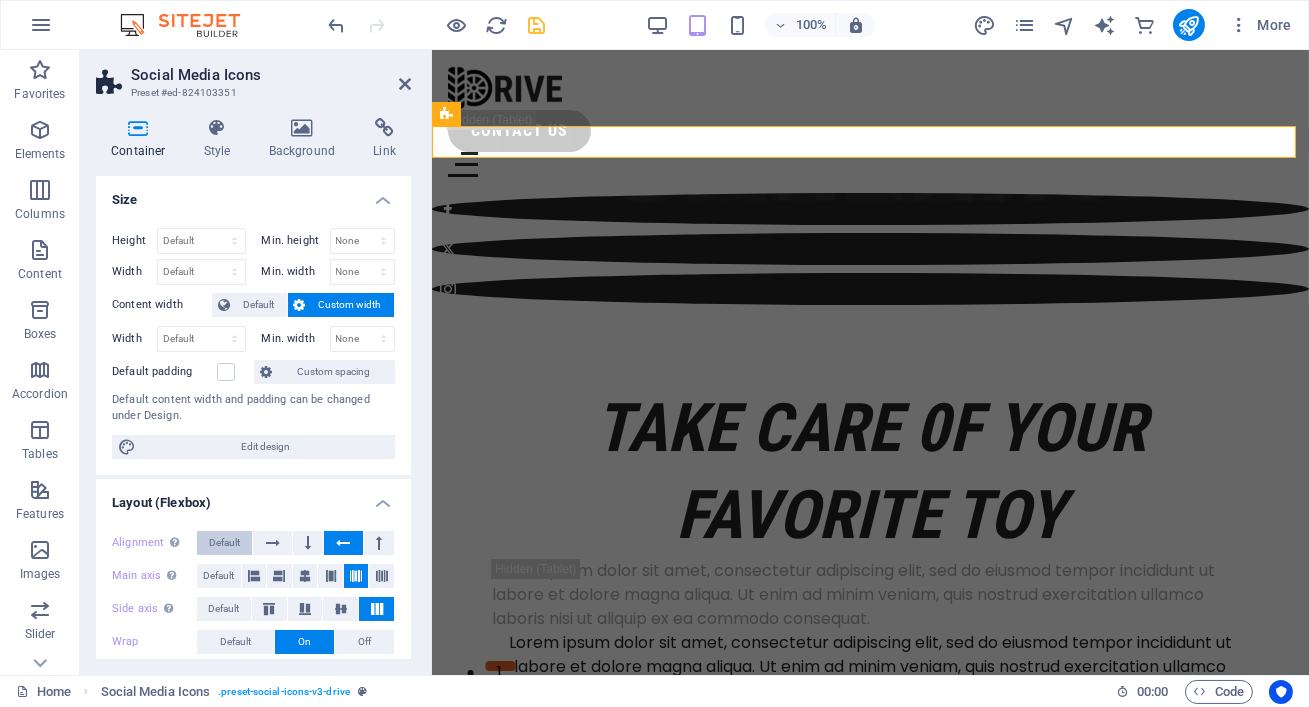 click on "Default" at bounding box center (224, 543) 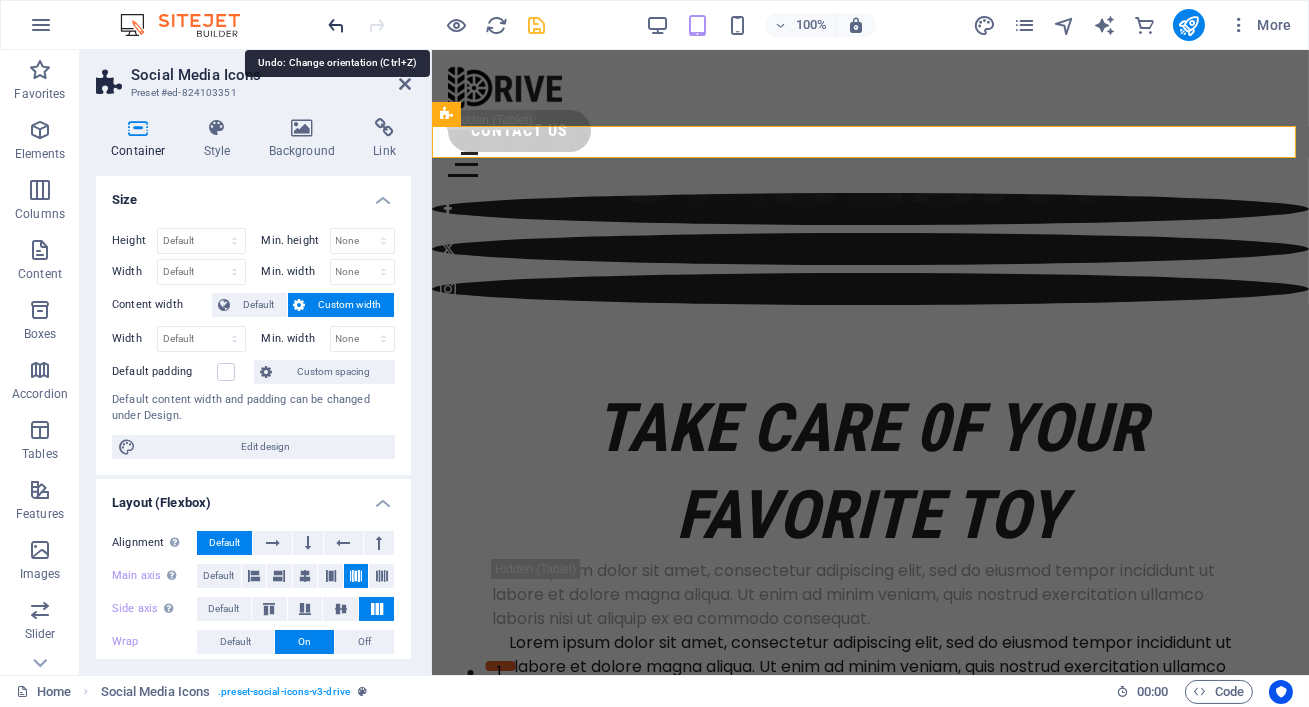 click at bounding box center [337, 25] 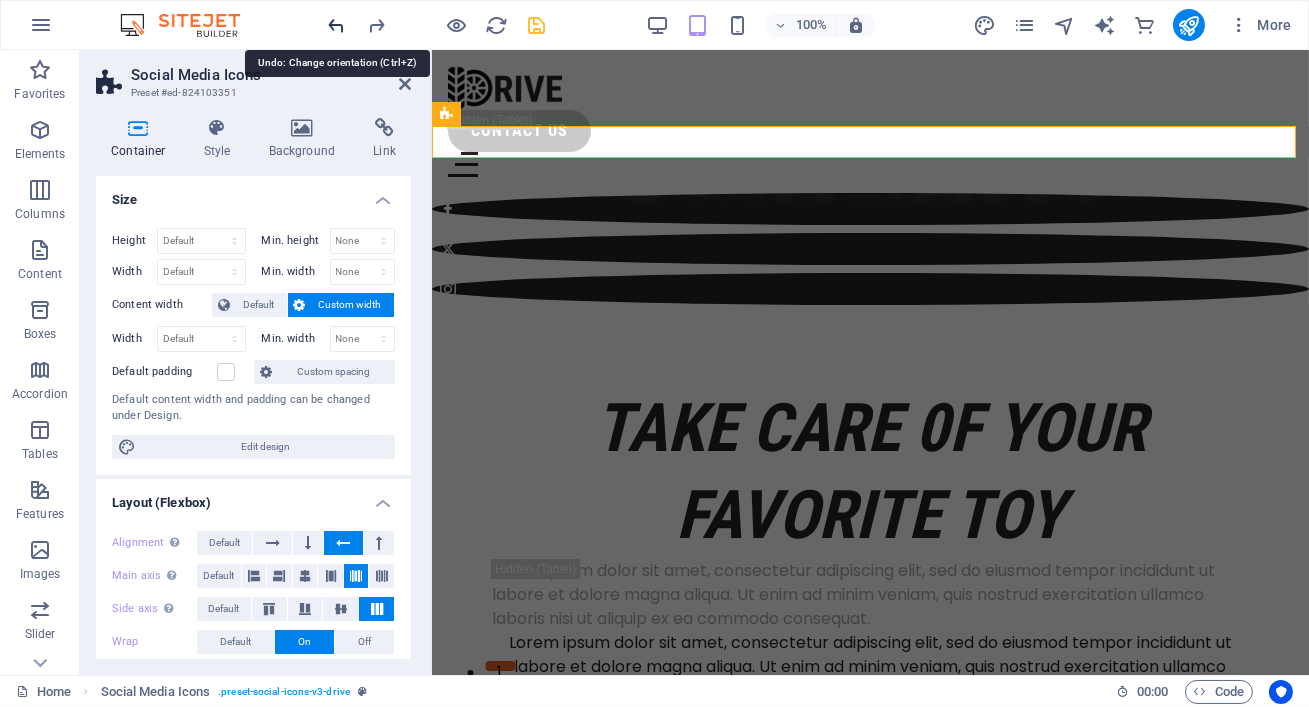 click at bounding box center (337, 25) 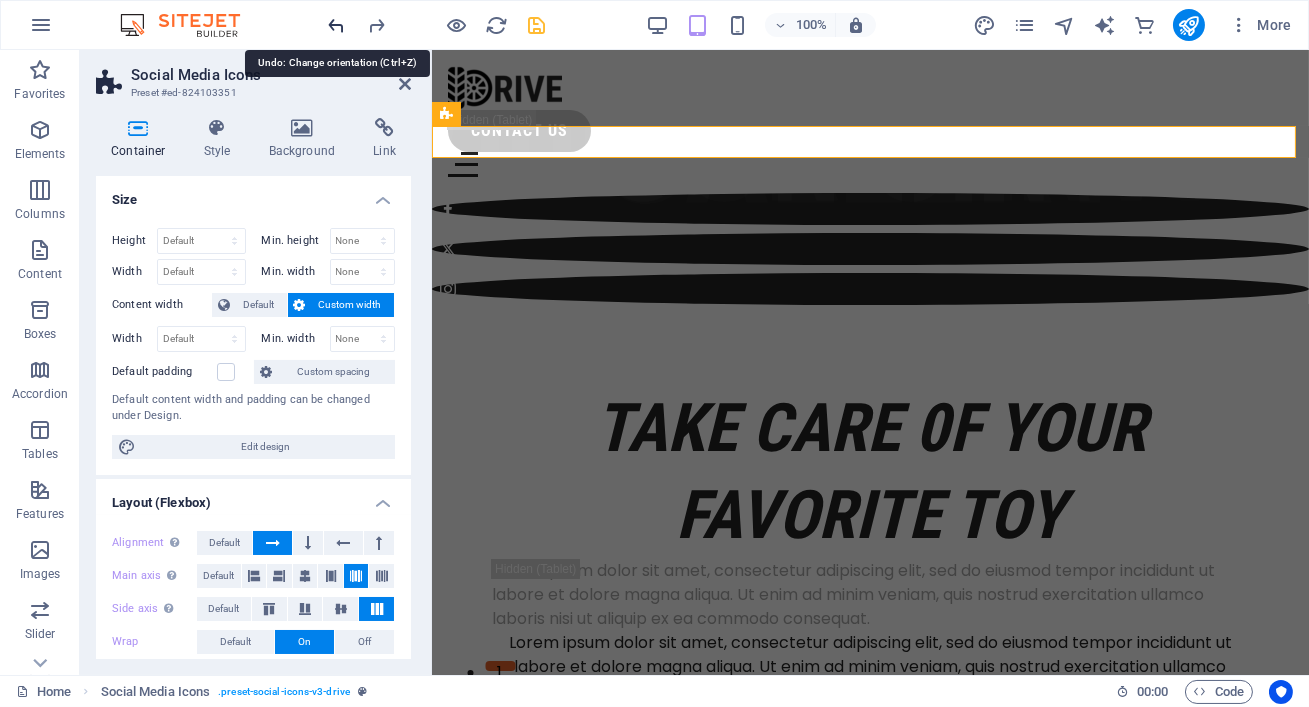 click at bounding box center (337, 25) 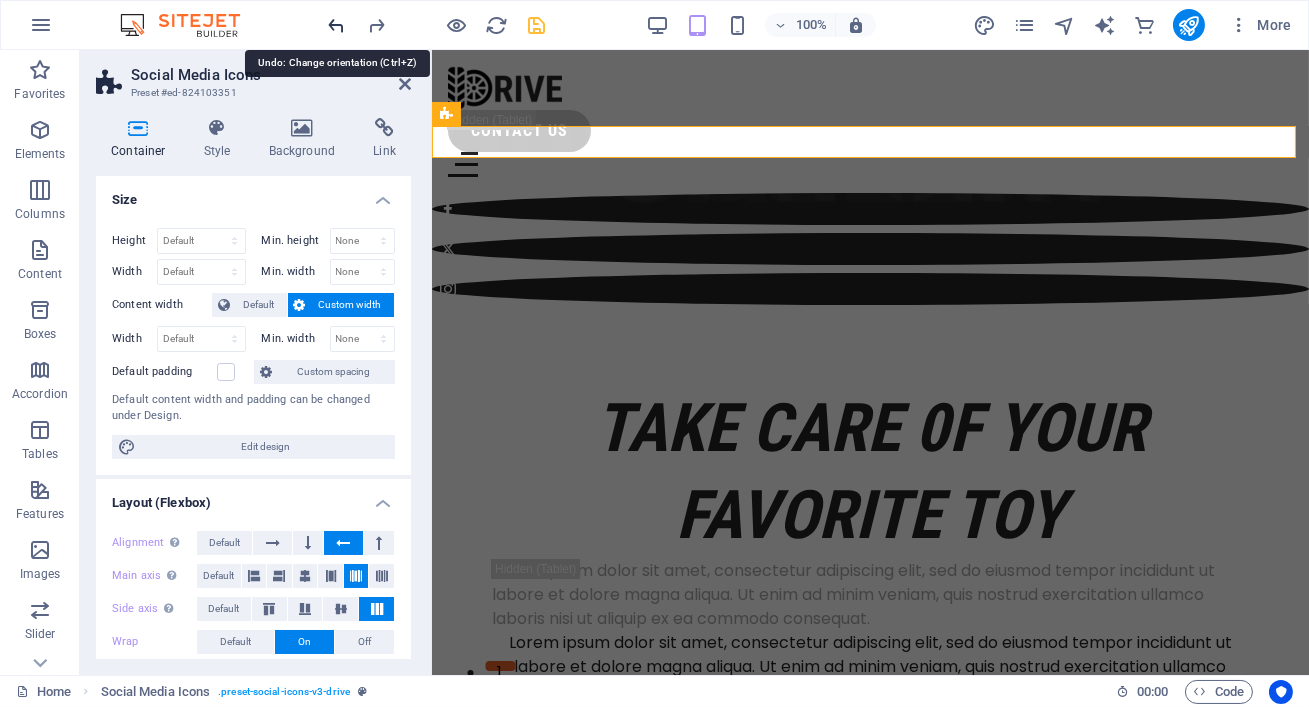 click at bounding box center [337, 25] 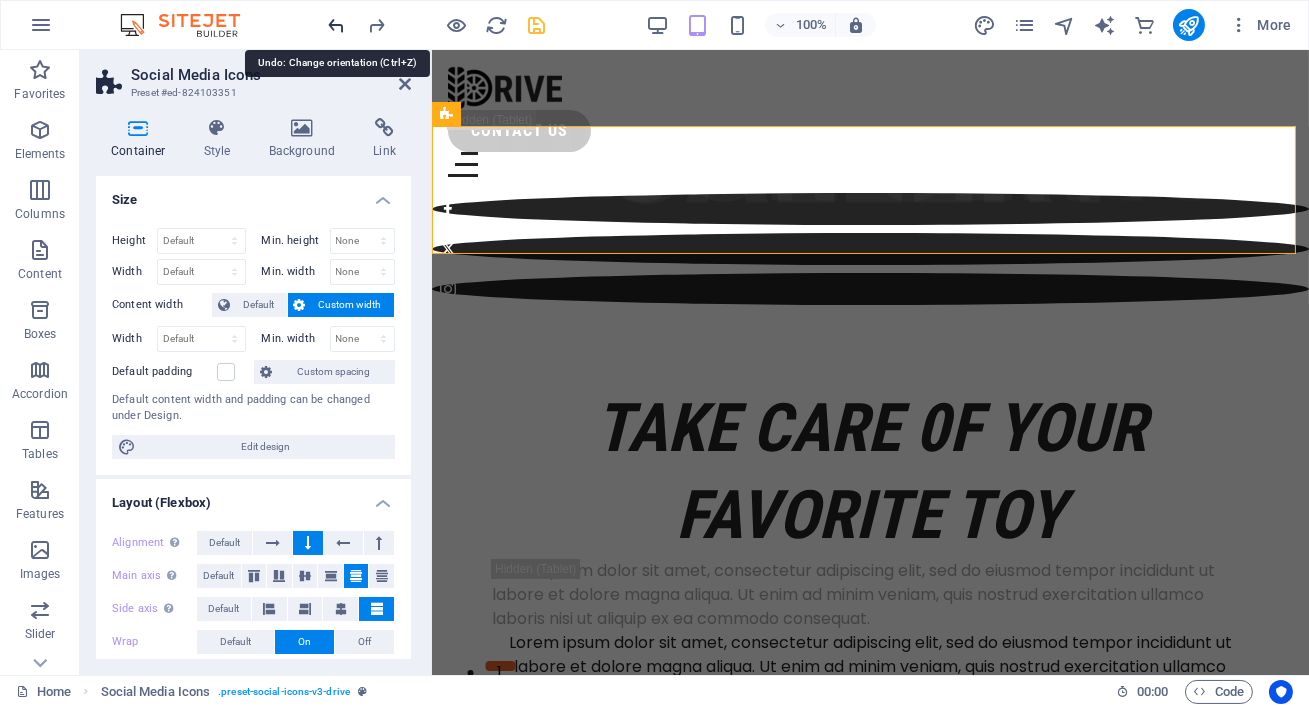 click at bounding box center [337, 25] 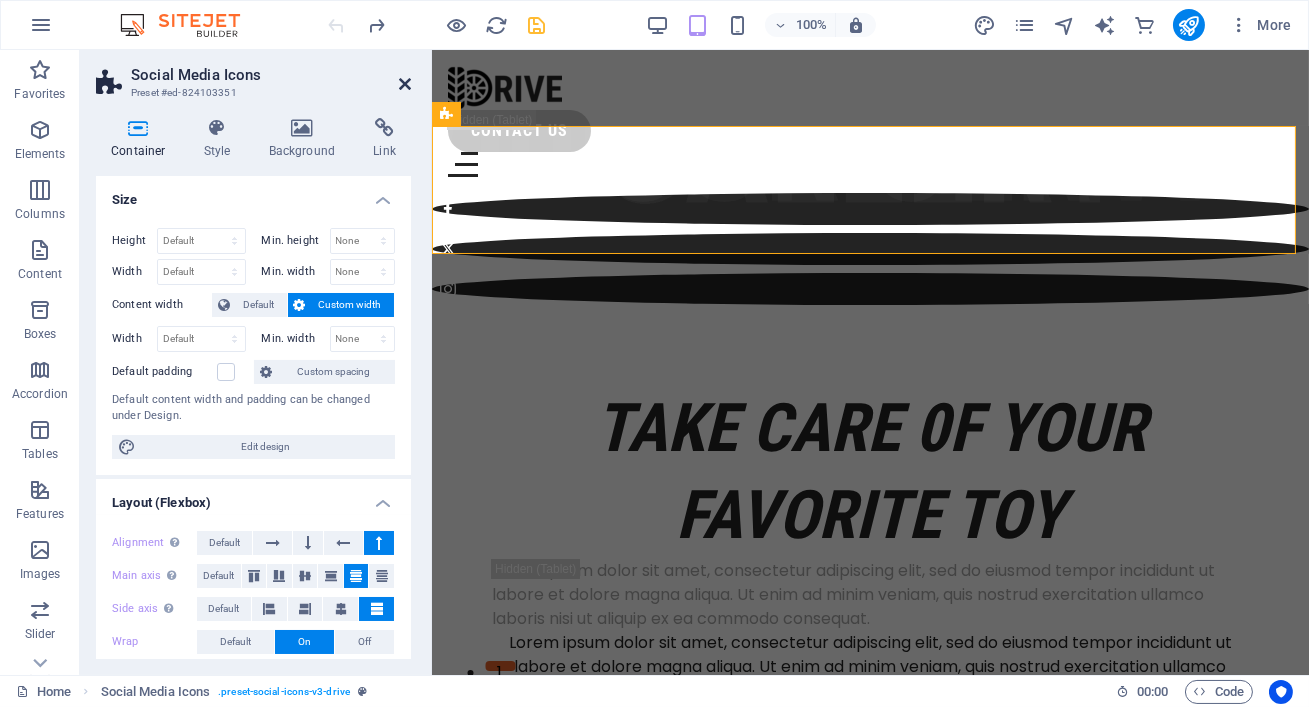 click at bounding box center (405, 84) 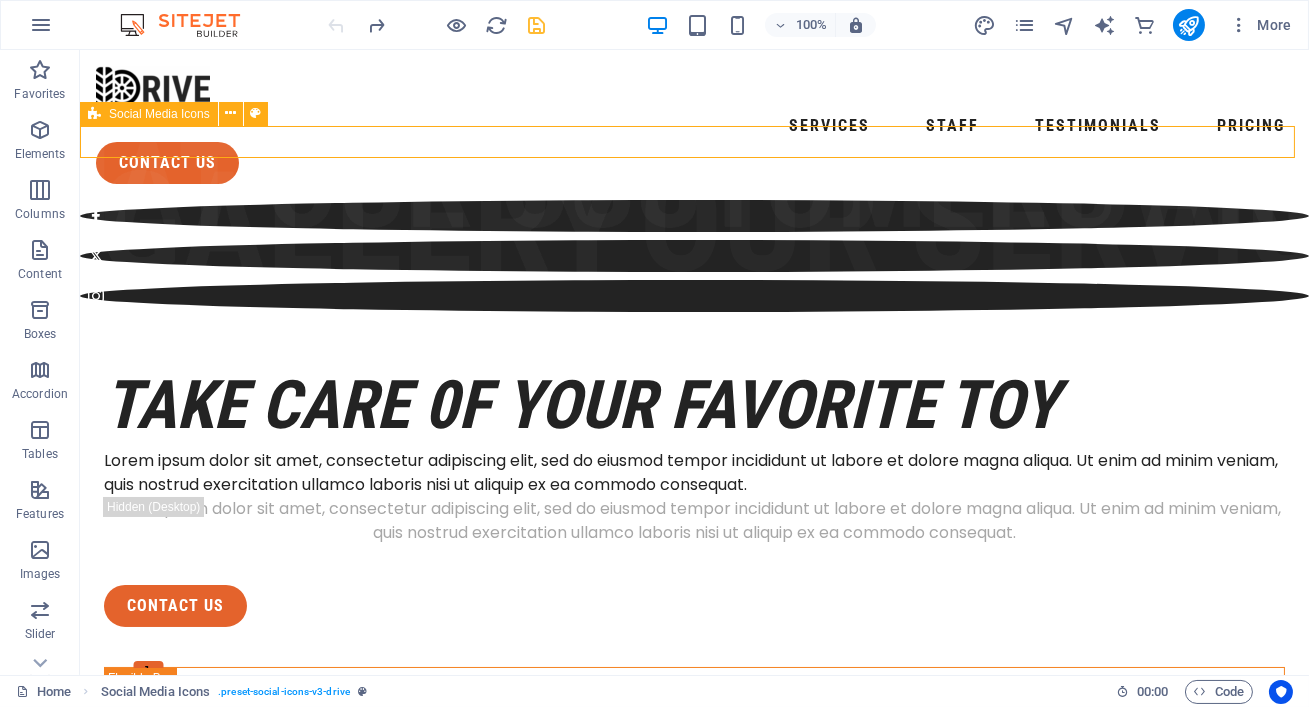 click at bounding box center [694, 256] 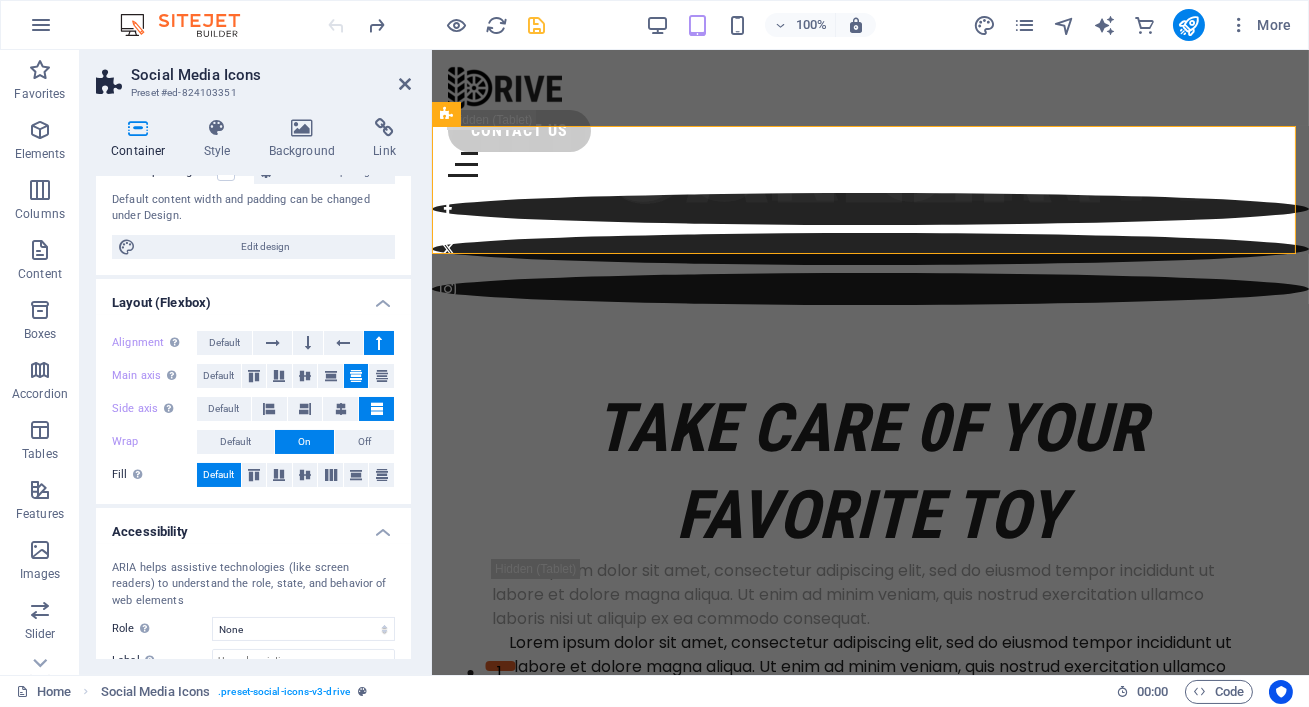 scroll, scrollTop: 226, scrollLeft: 0, axis: vertical 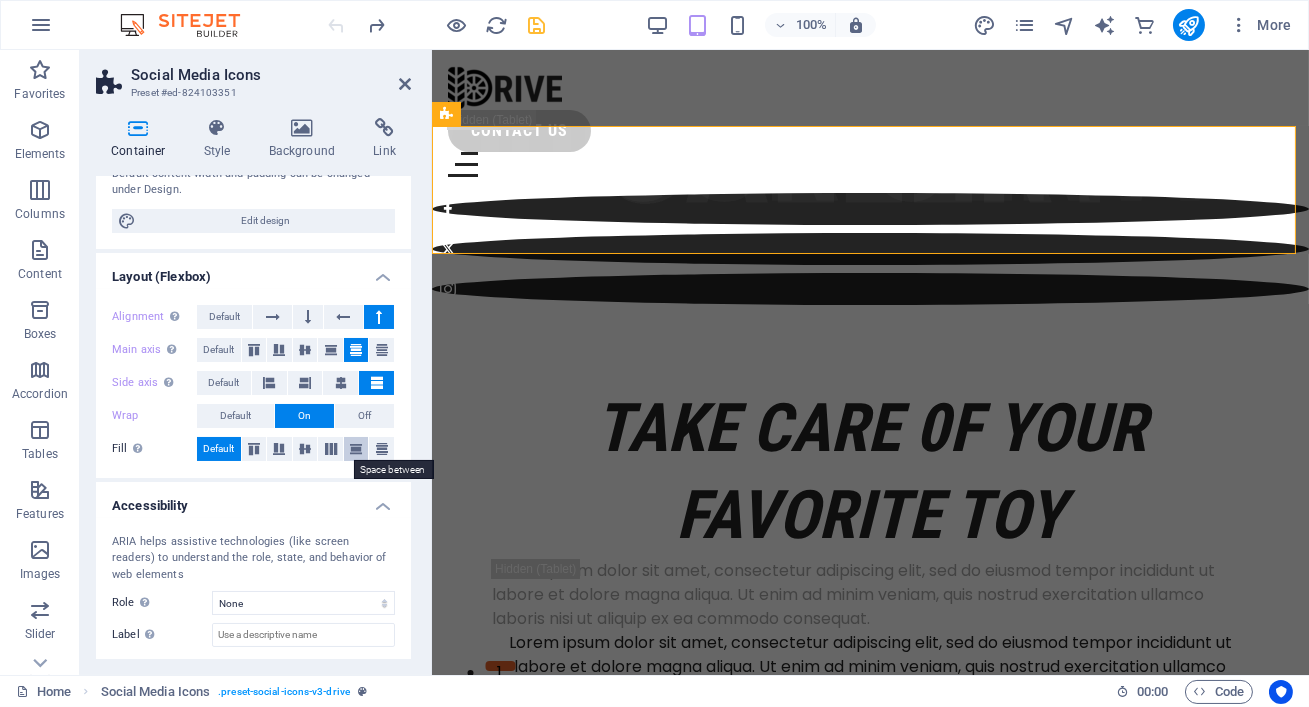 click at bounding box center [356, 449] 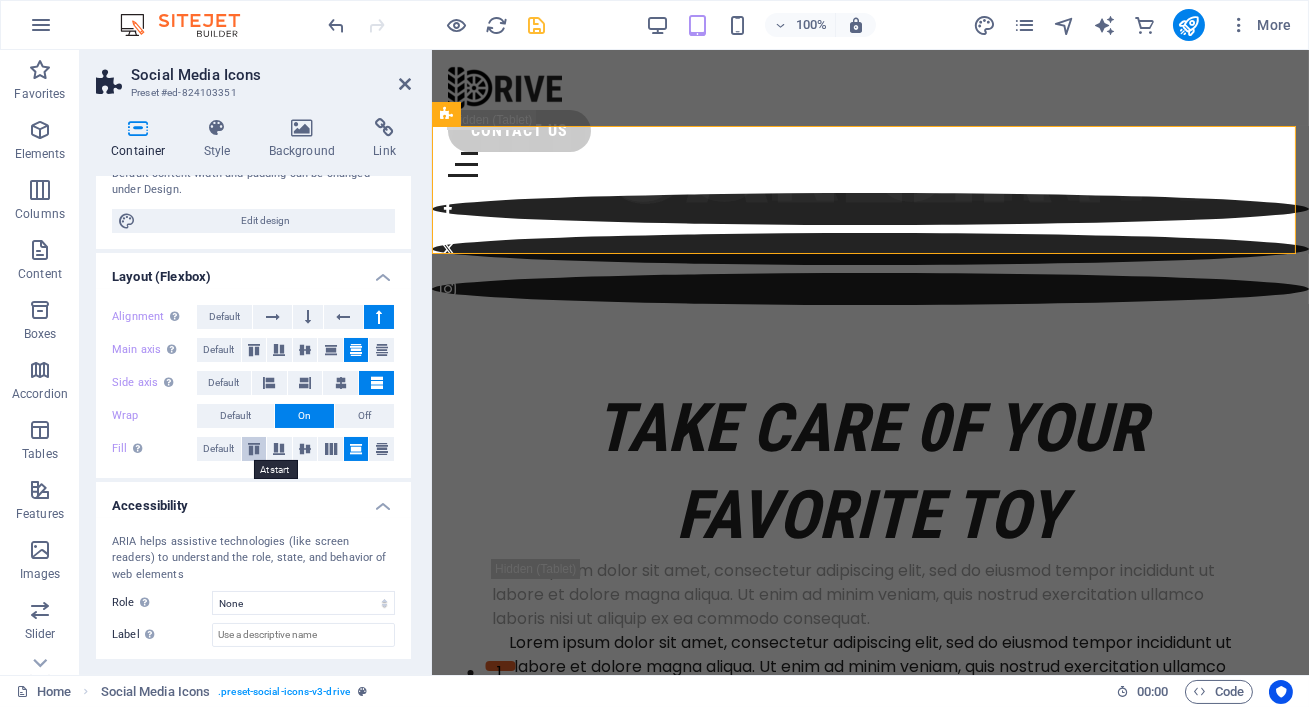 click at bounding box center (254, 449) 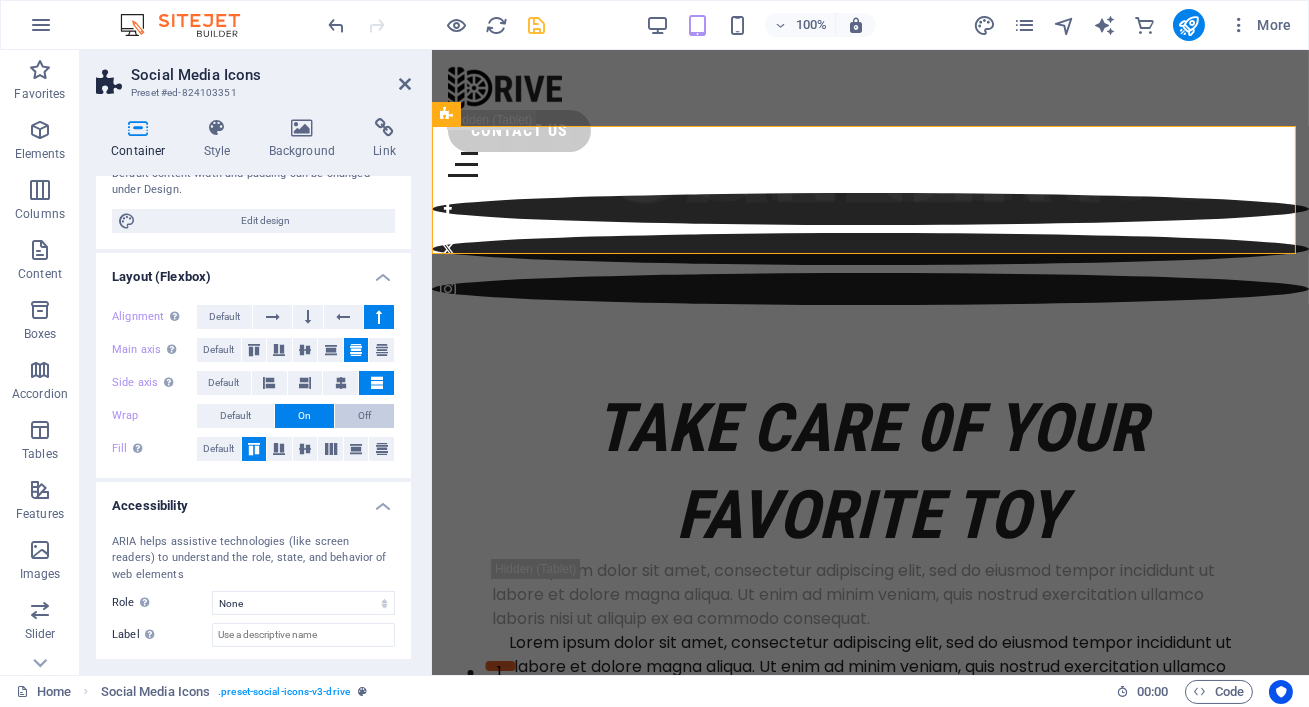 click on "Off" at bounding box center [364, 416] 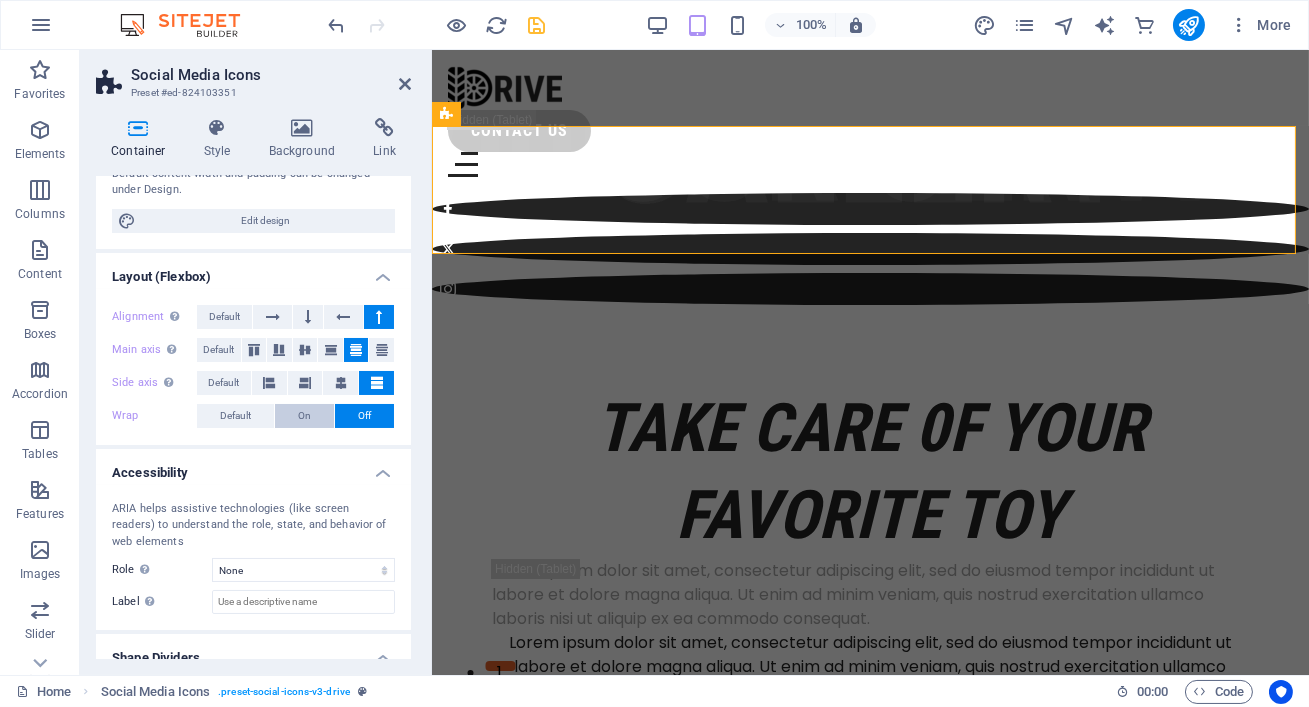 click on "On" at bounding box center [304, 416] 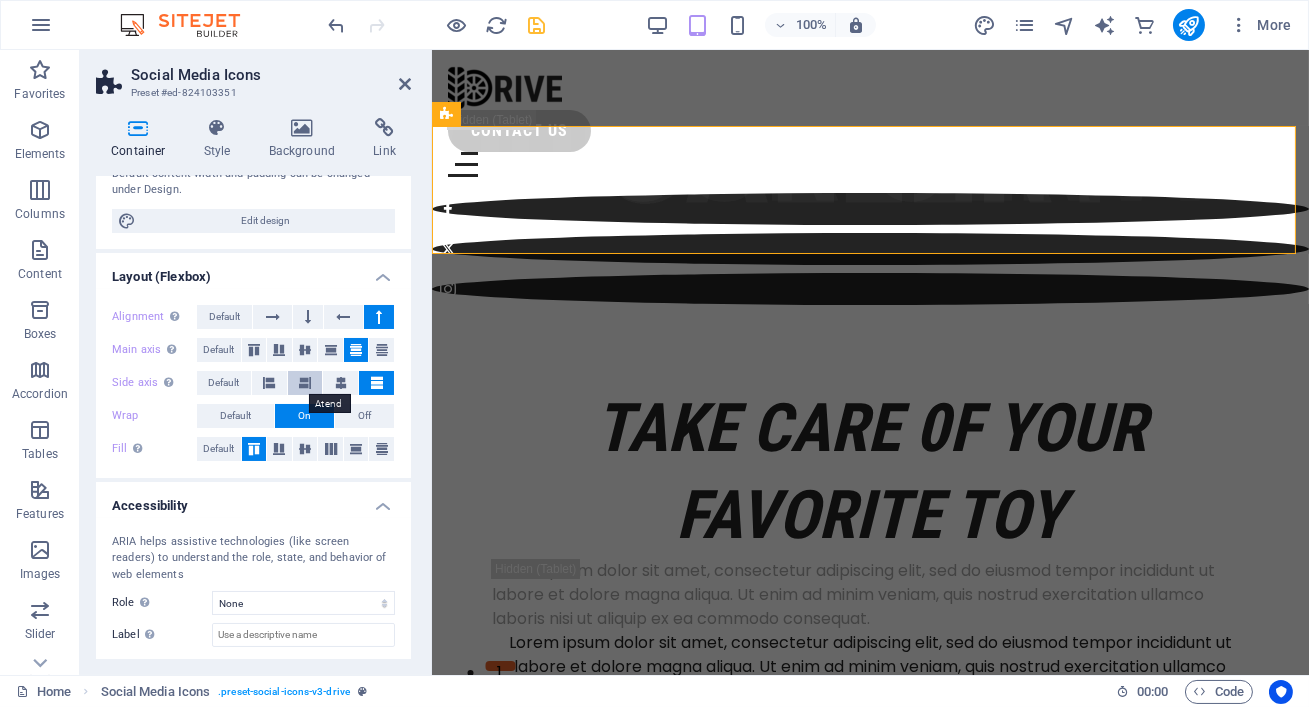 click at bounding box center [305, 383] 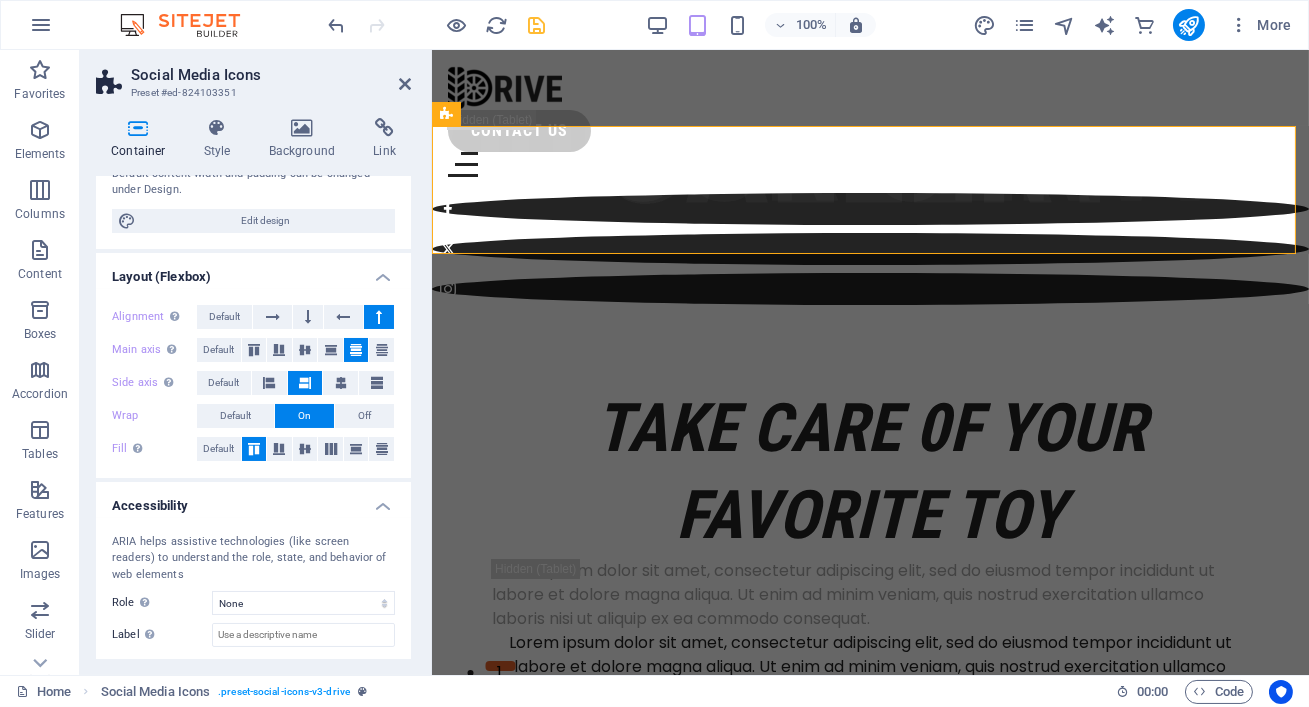 click at bounding box center (305, 383) 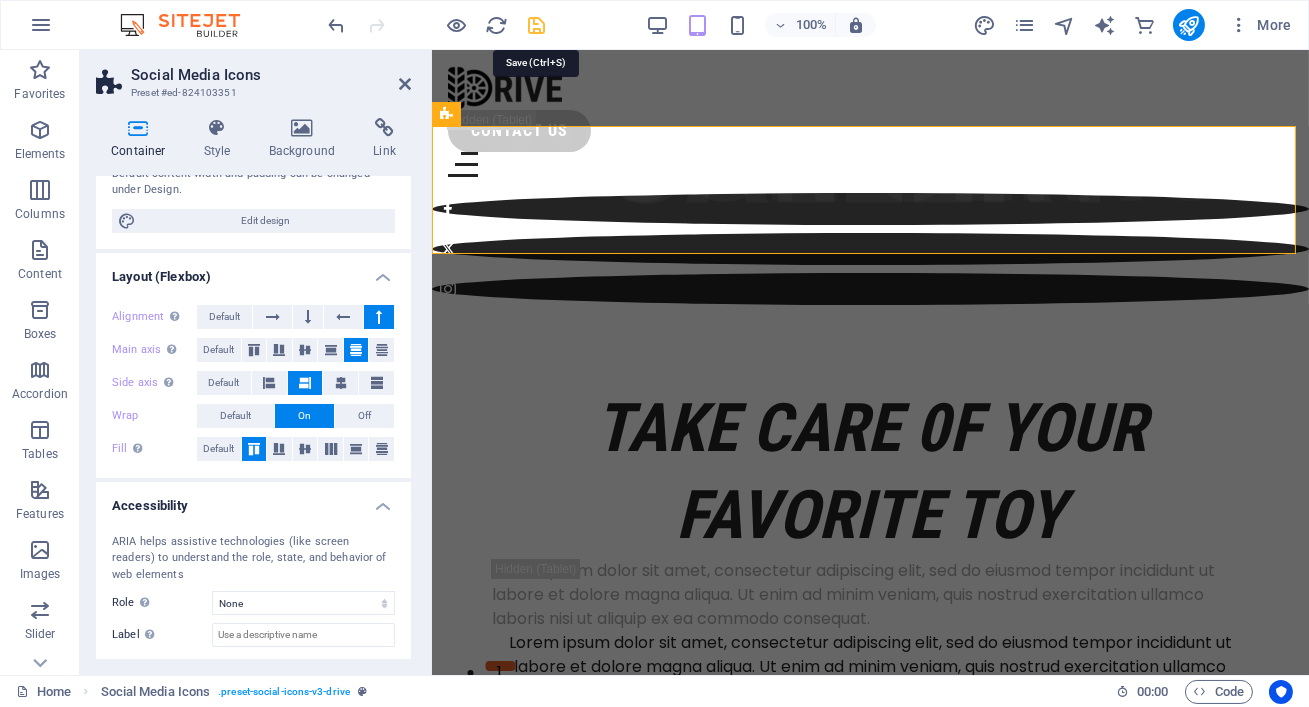 click at bounding box center [537, 25] 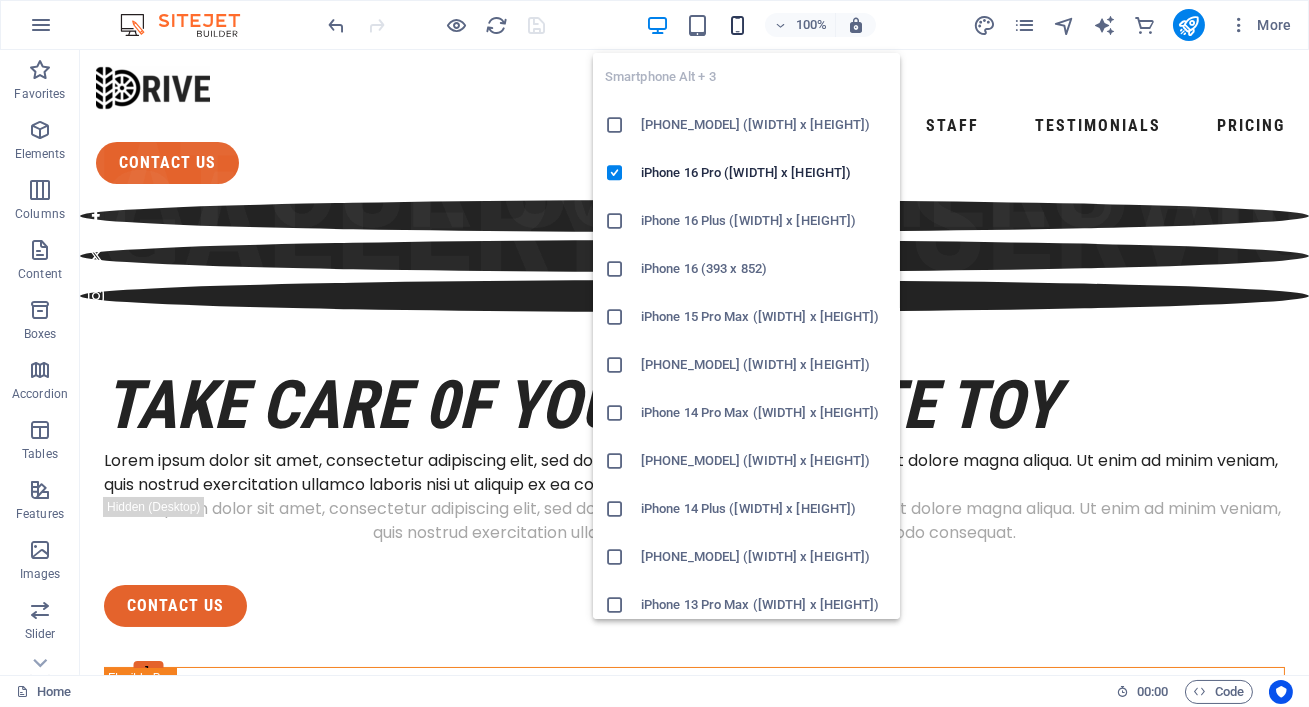 click at bounding box center (737, 25) 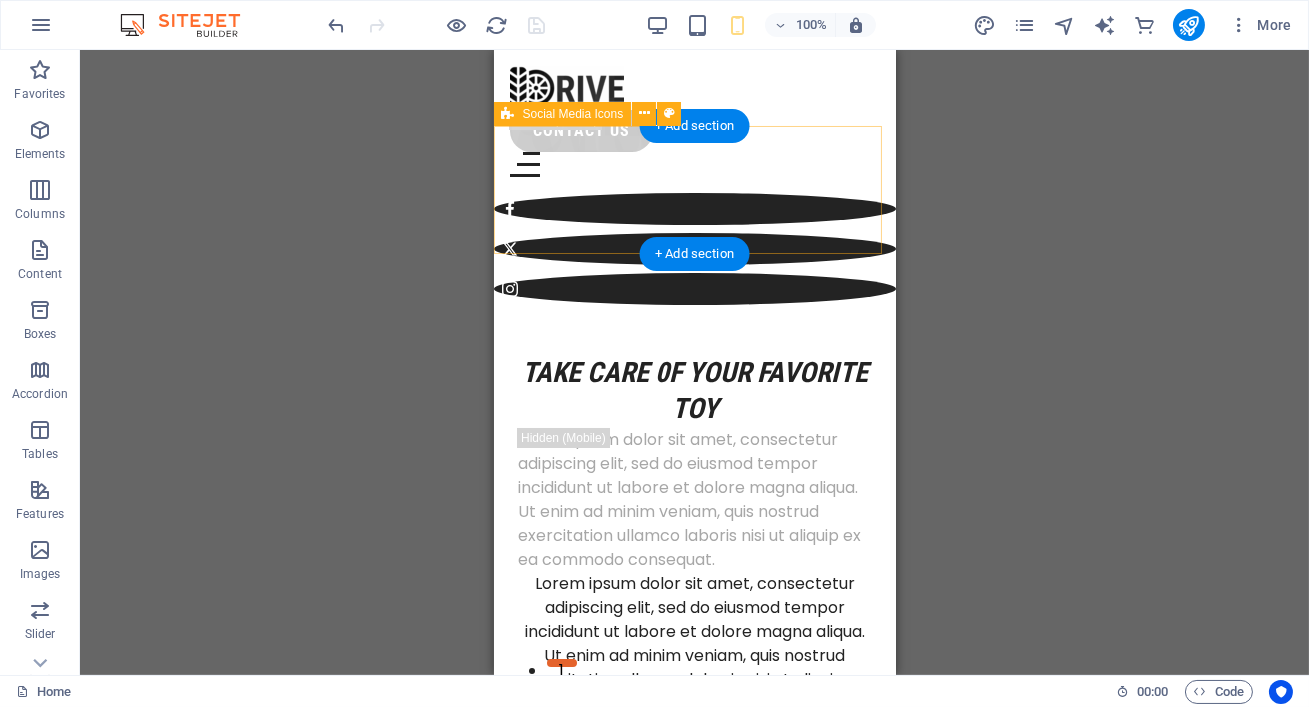 click at bounding box center [694, 249] 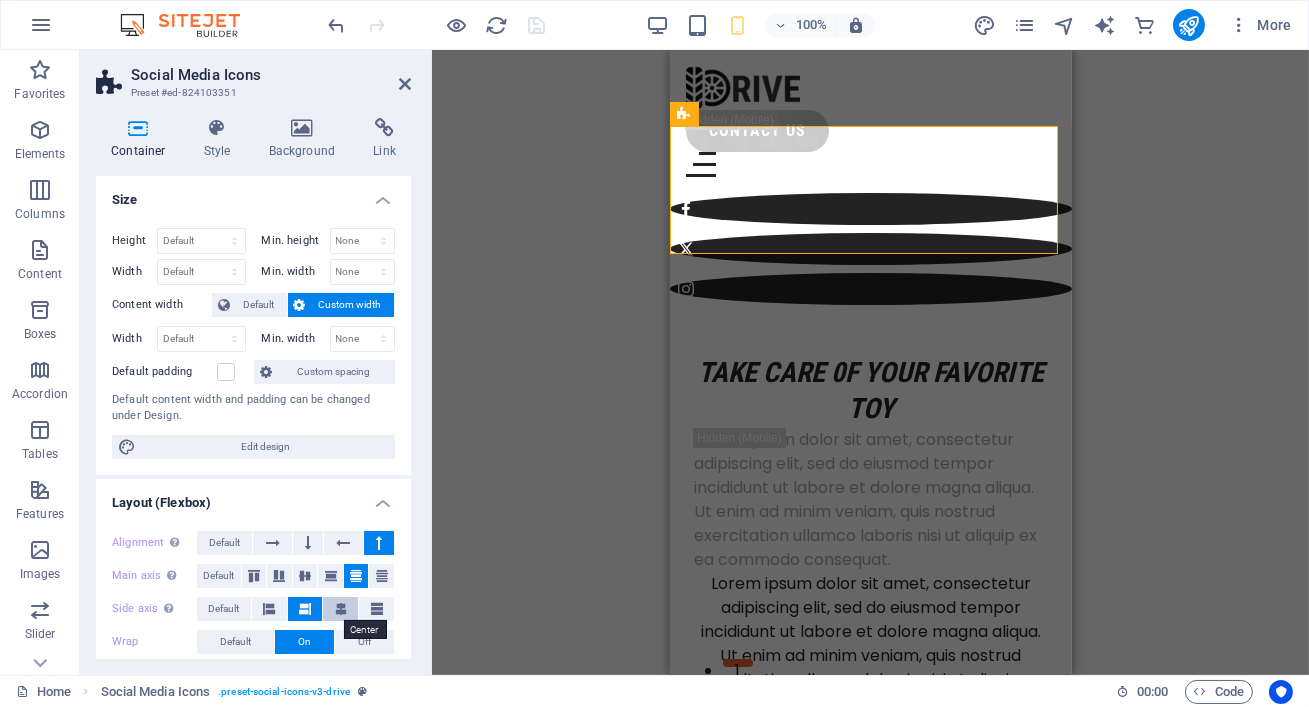 click at bounding box center [340, 609] 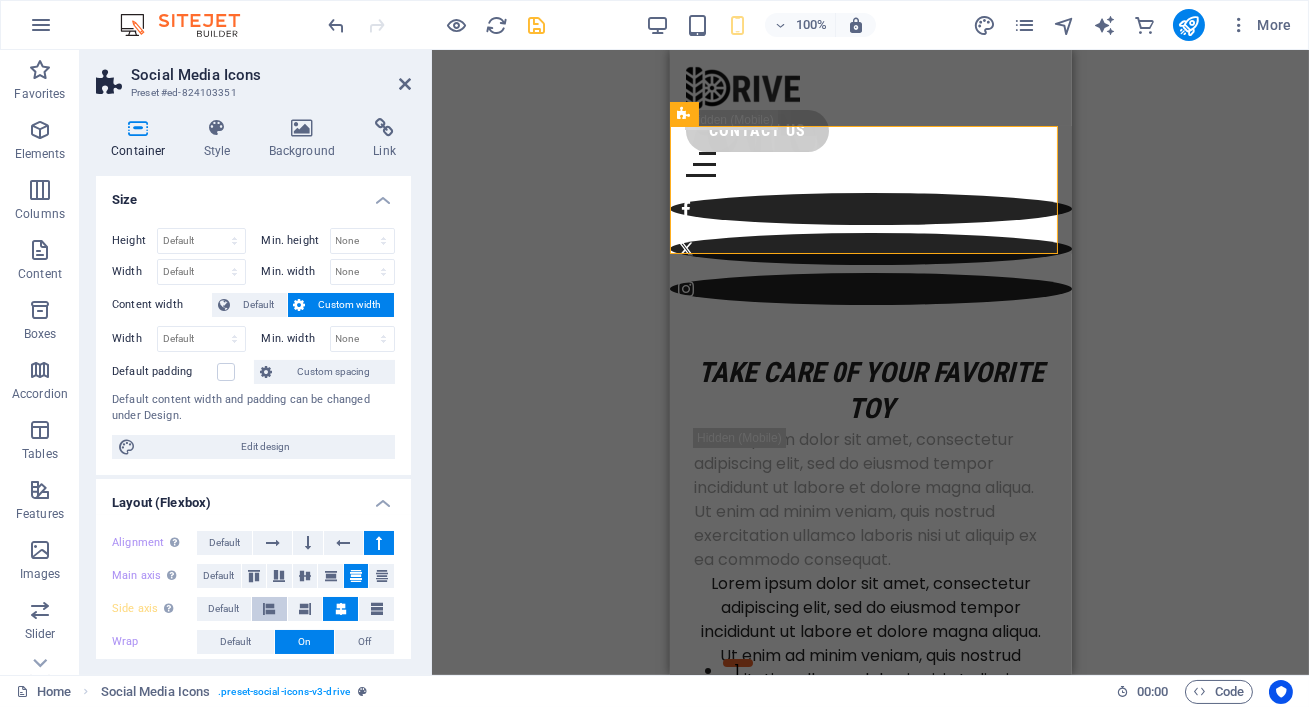 click at bounding box center [269, 609] 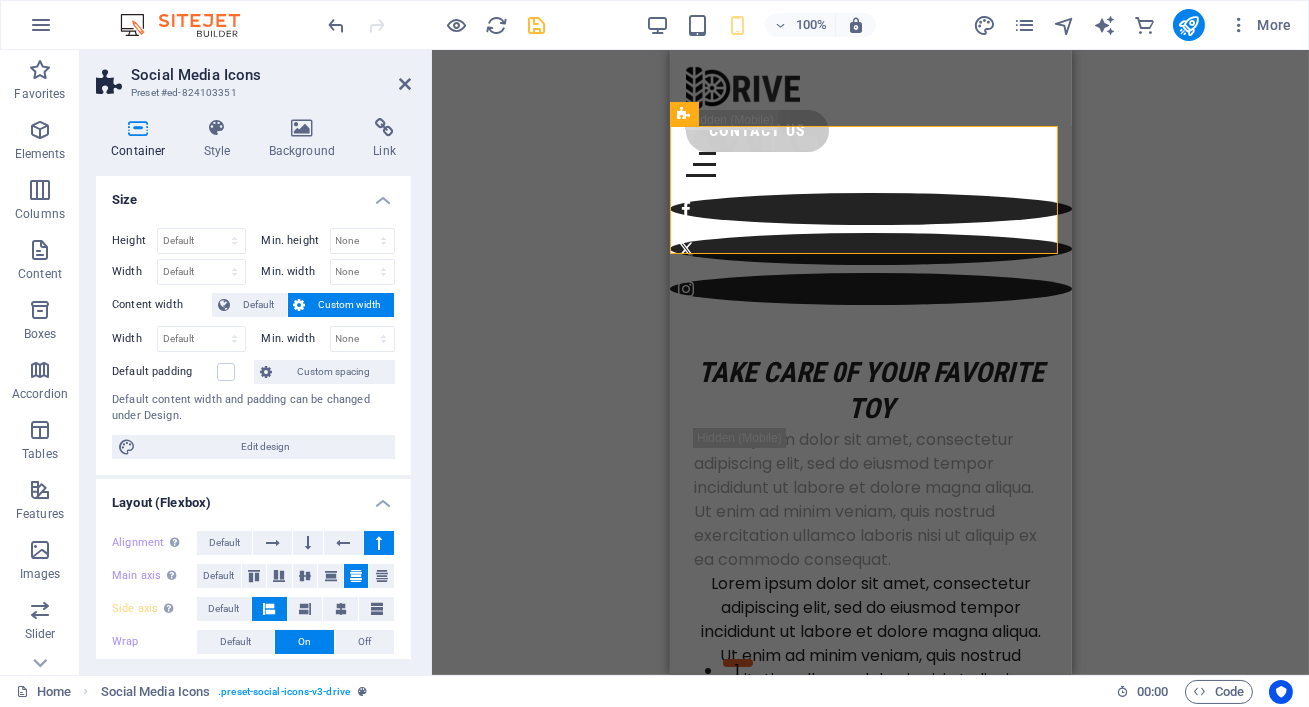 click on "Size" at bounding box center [253, 194] 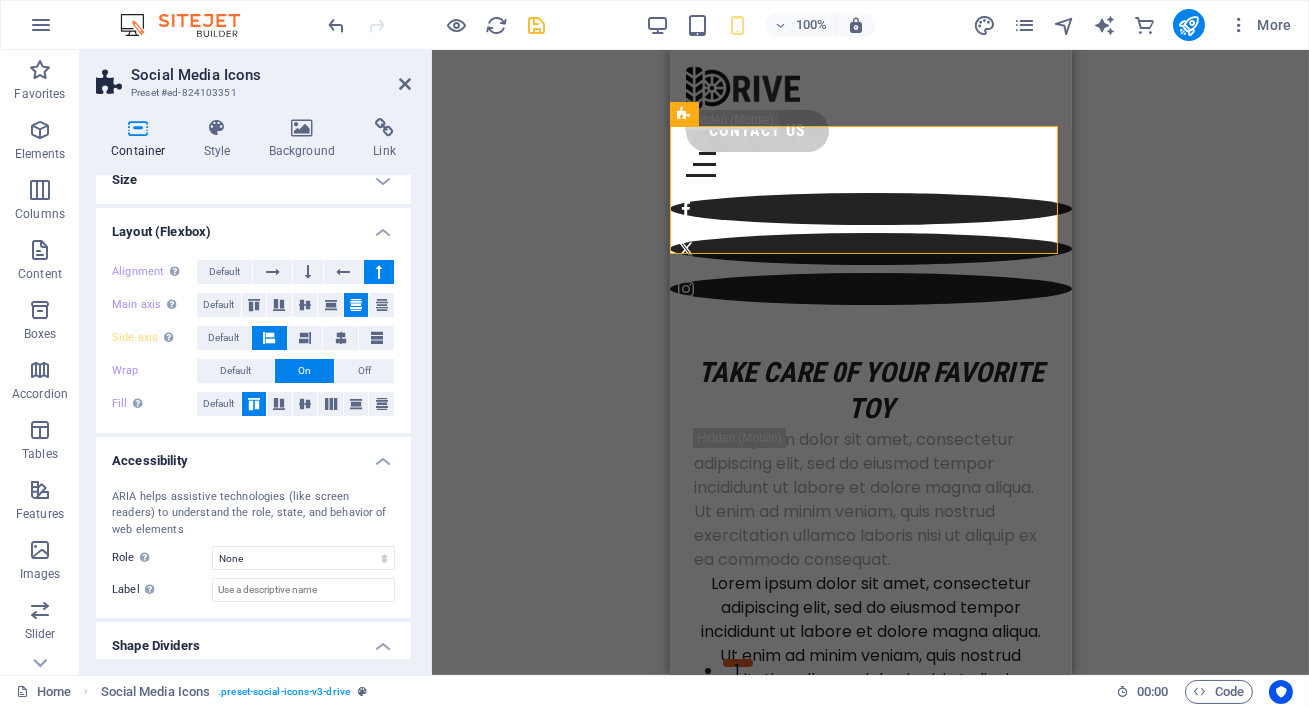 scroll, scrollTop: 0, scrollLeft: 0, axis: both 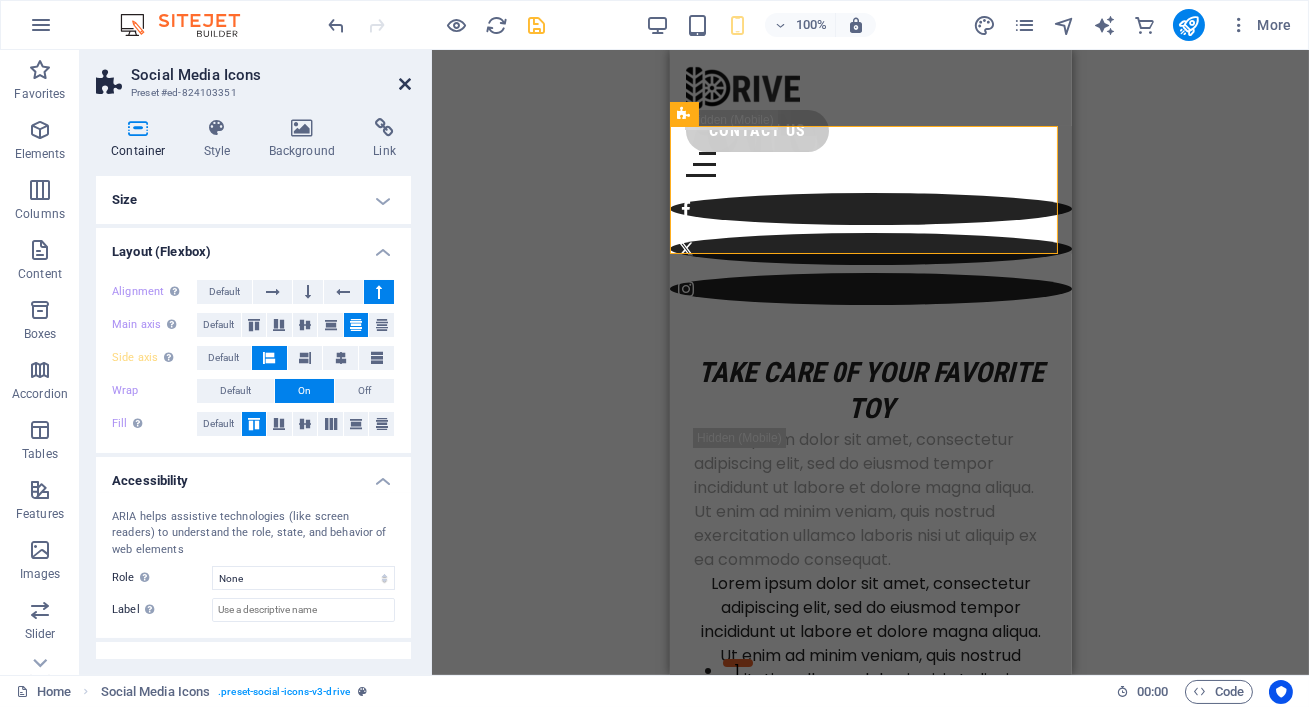click at bounding box center [405, 84] 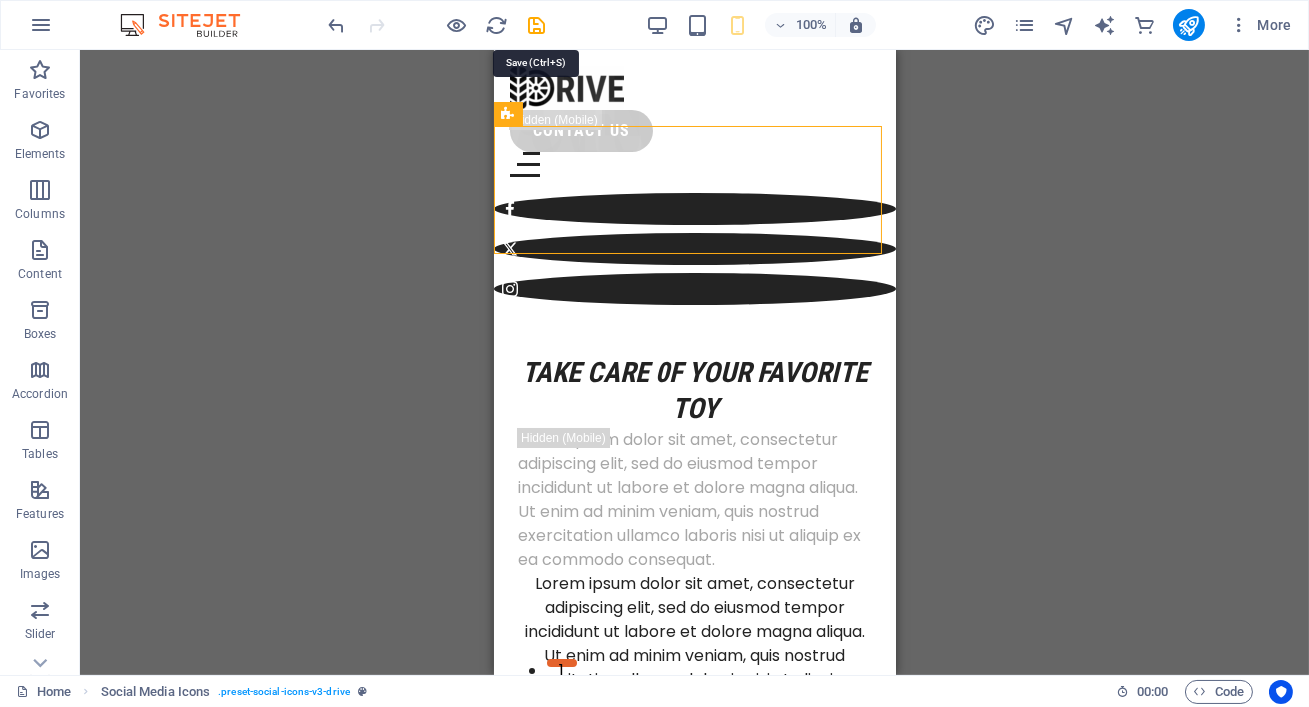 click at bounding box center [537, 25] 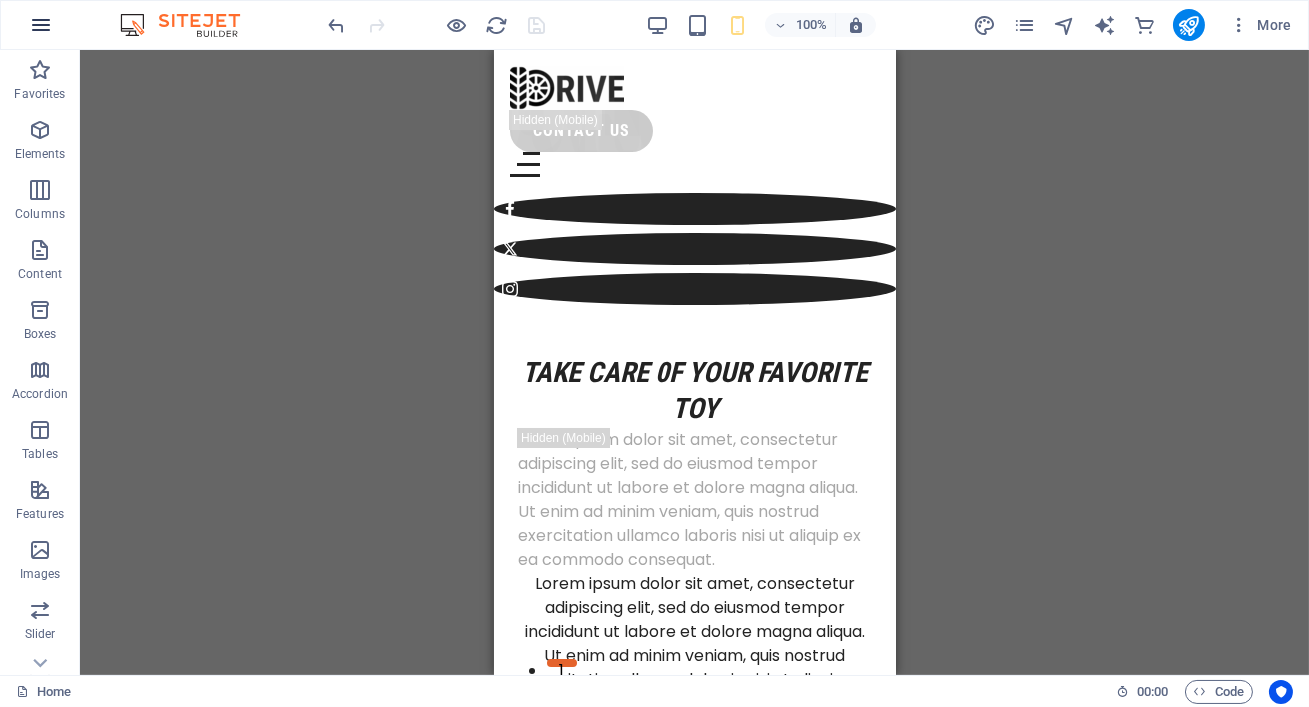 click at bounding box center [41, 25] 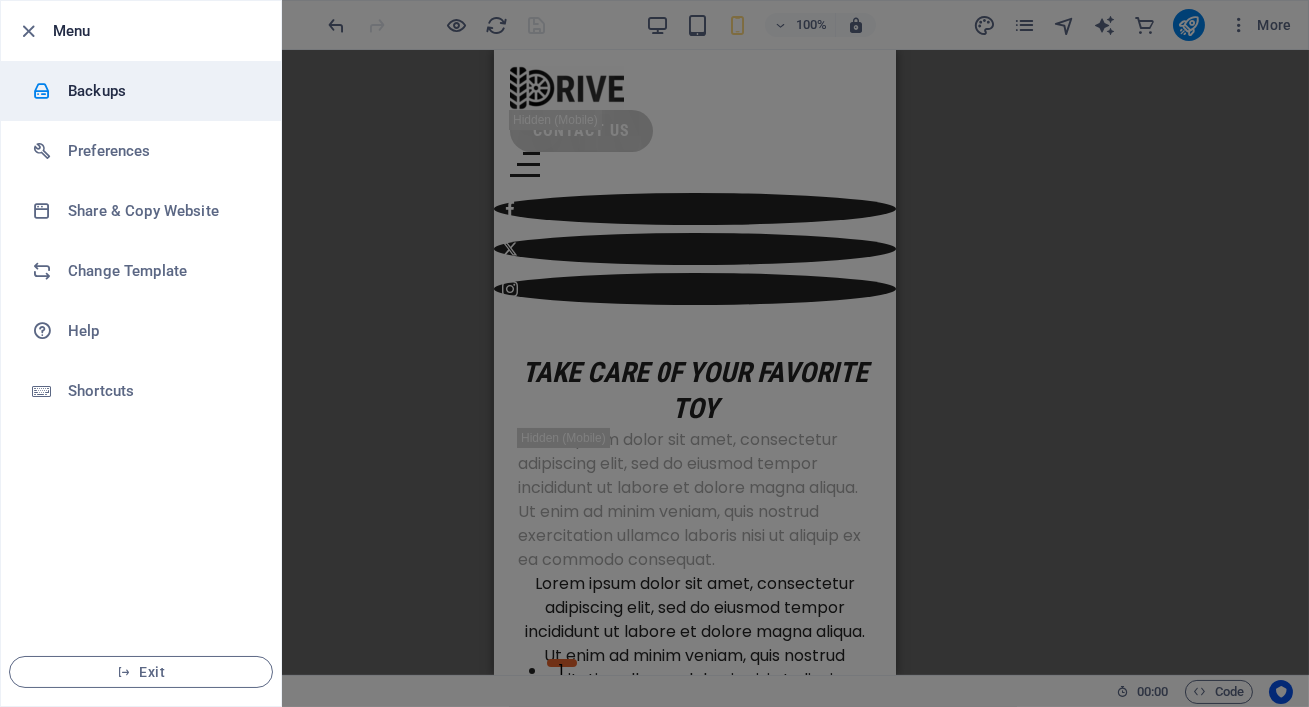 click on "Backups" at bounding box center (160, 91) 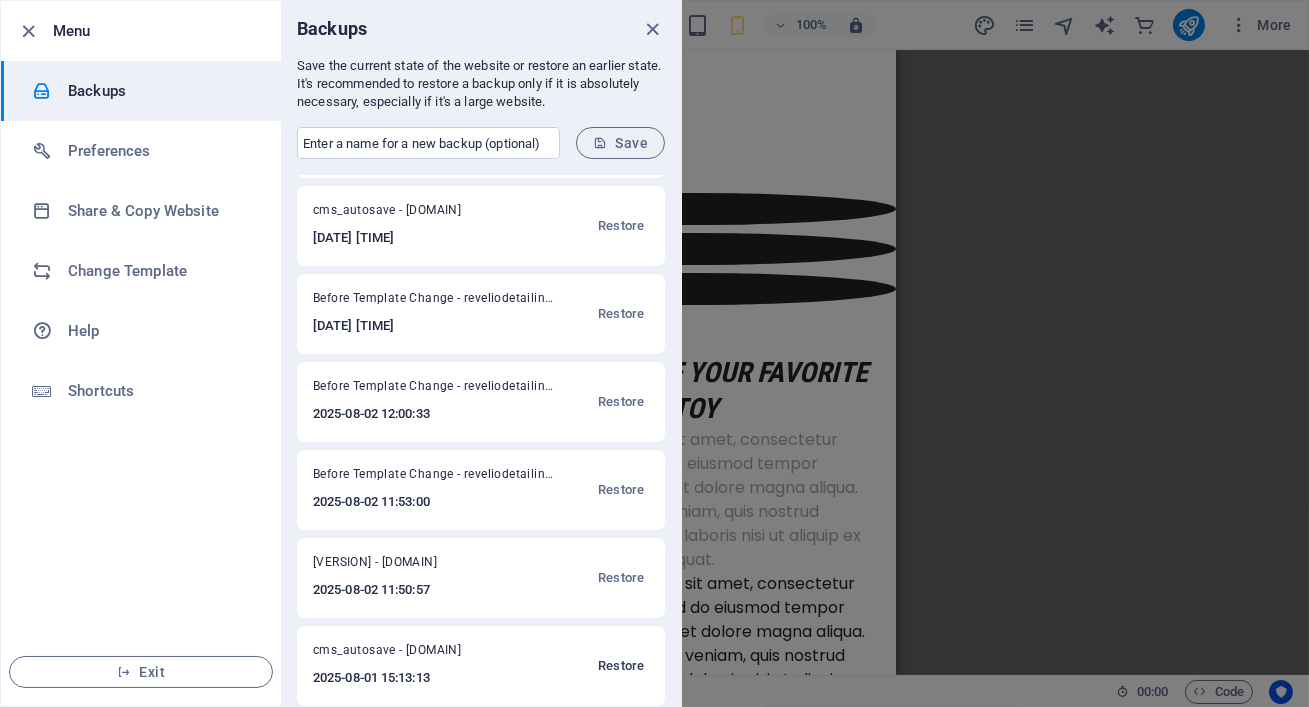 scroll, scrollTop: 357, scrollLeft: 0, axis: vertical 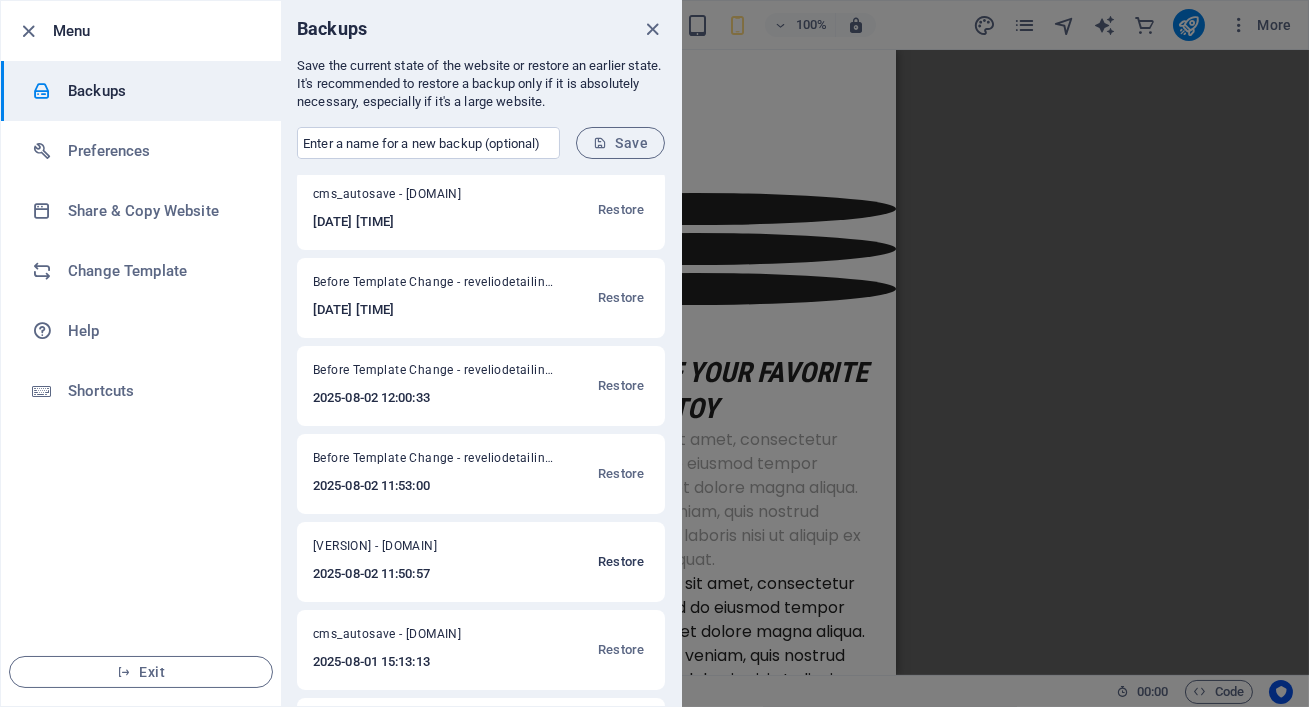 click on "Restore" at bounding box center (621, 562) 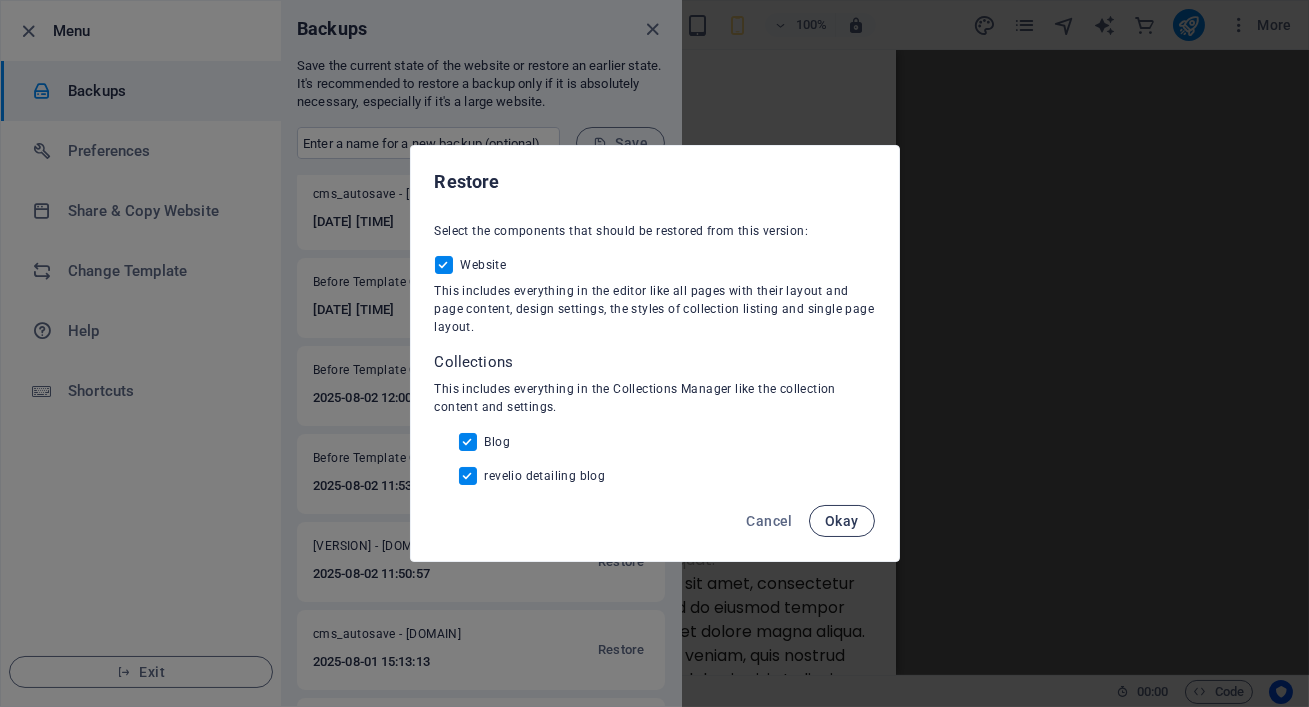 click on "Okay" at bounding box center [842, 521] 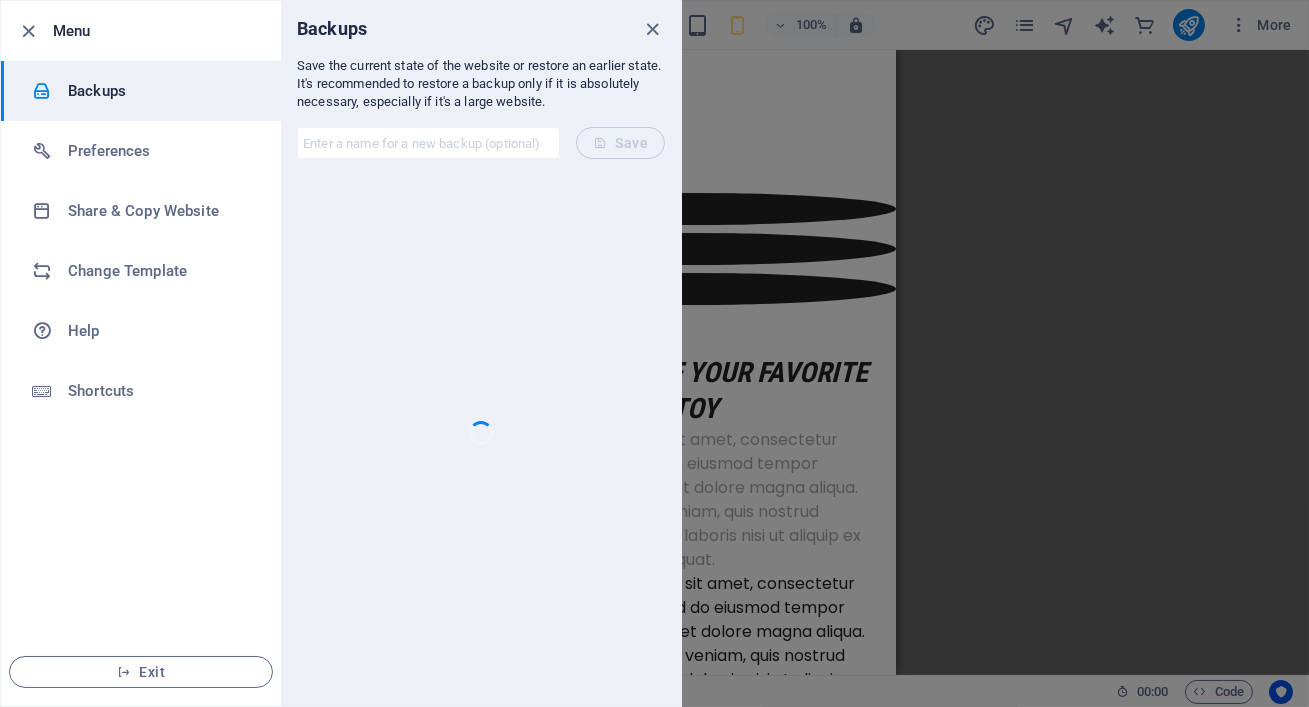 scroll, scrollTop: 0, scrollLeft: 0, axis: both 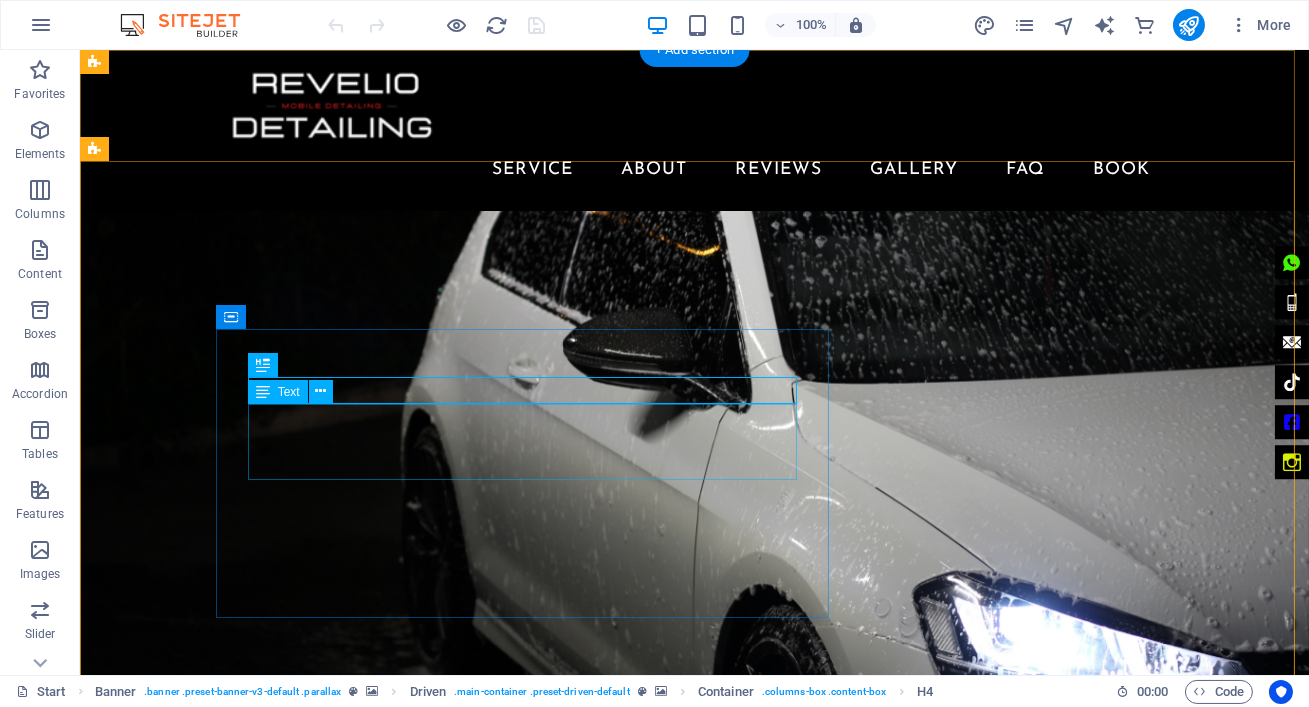 click on "Premium Mobile Car Detailing [CITY] | [CITY] | [CITY] We Come To You" at bounding box center (695, 1652) 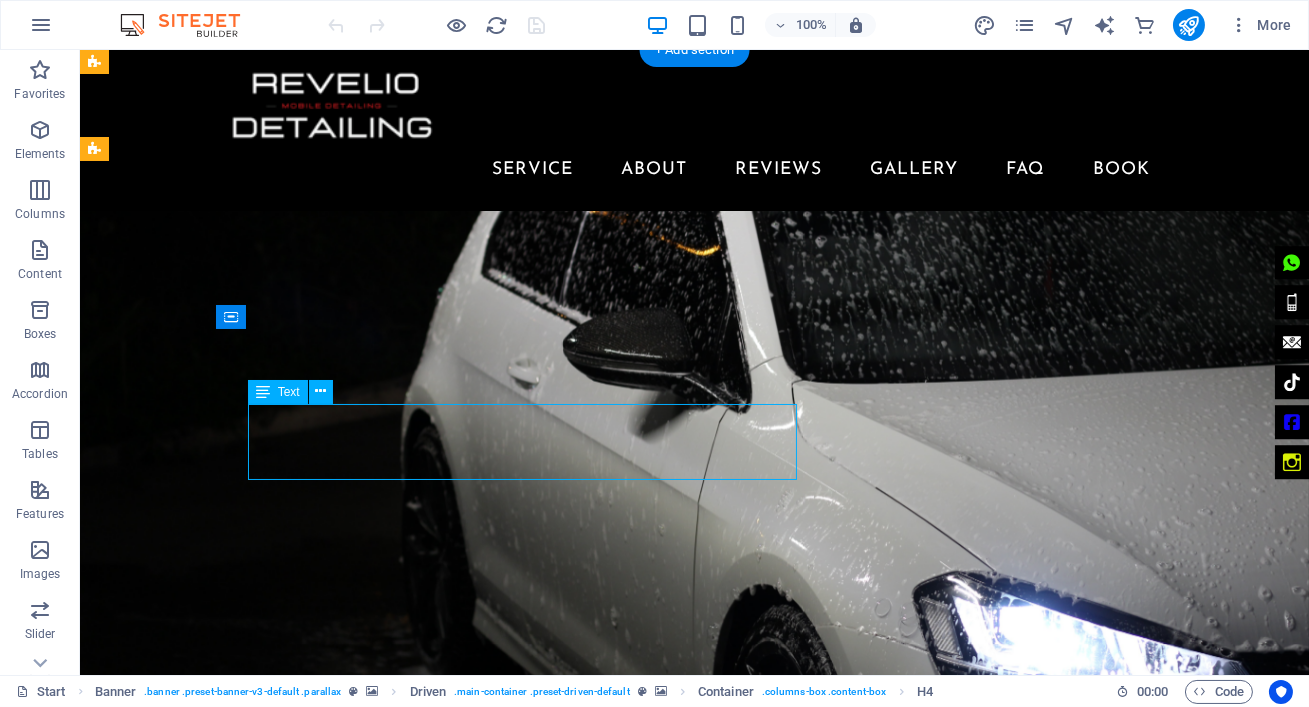 click on "Premium Mobile Car Detailing [CITY] | [CITY] | [CITY] We Come To You" at bounding box center [695, 1652] 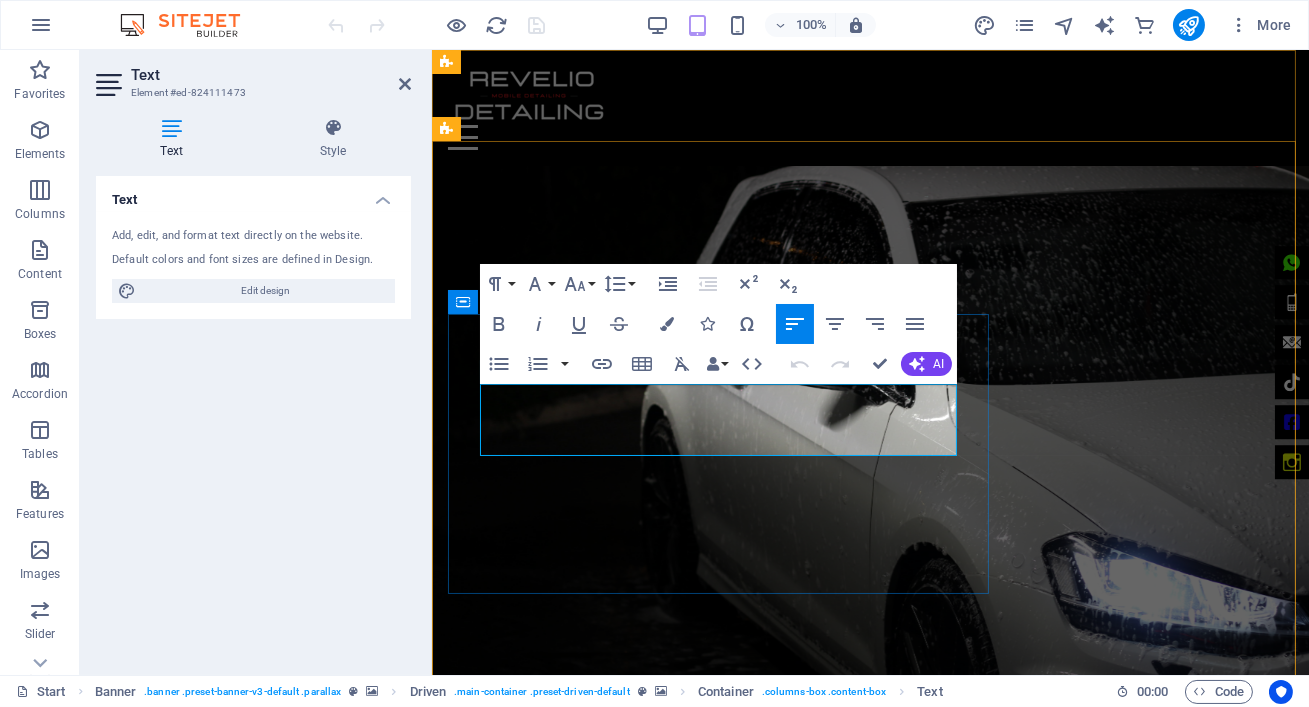 drag, startPoint x: 751, startPoint y: 422, endPoint x: 478, endPoint y: 385, distance: 275.4959 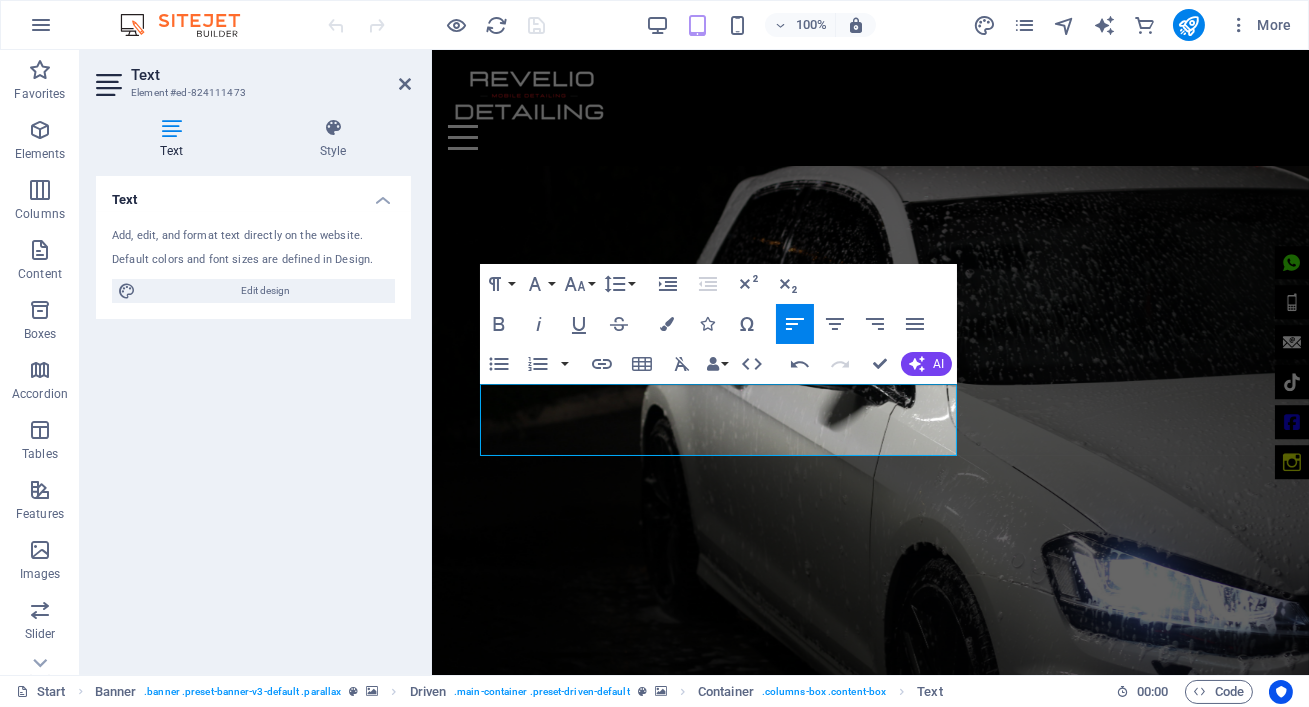 scroll, scrollTop: 694, scrollLeft: 7, axis: both 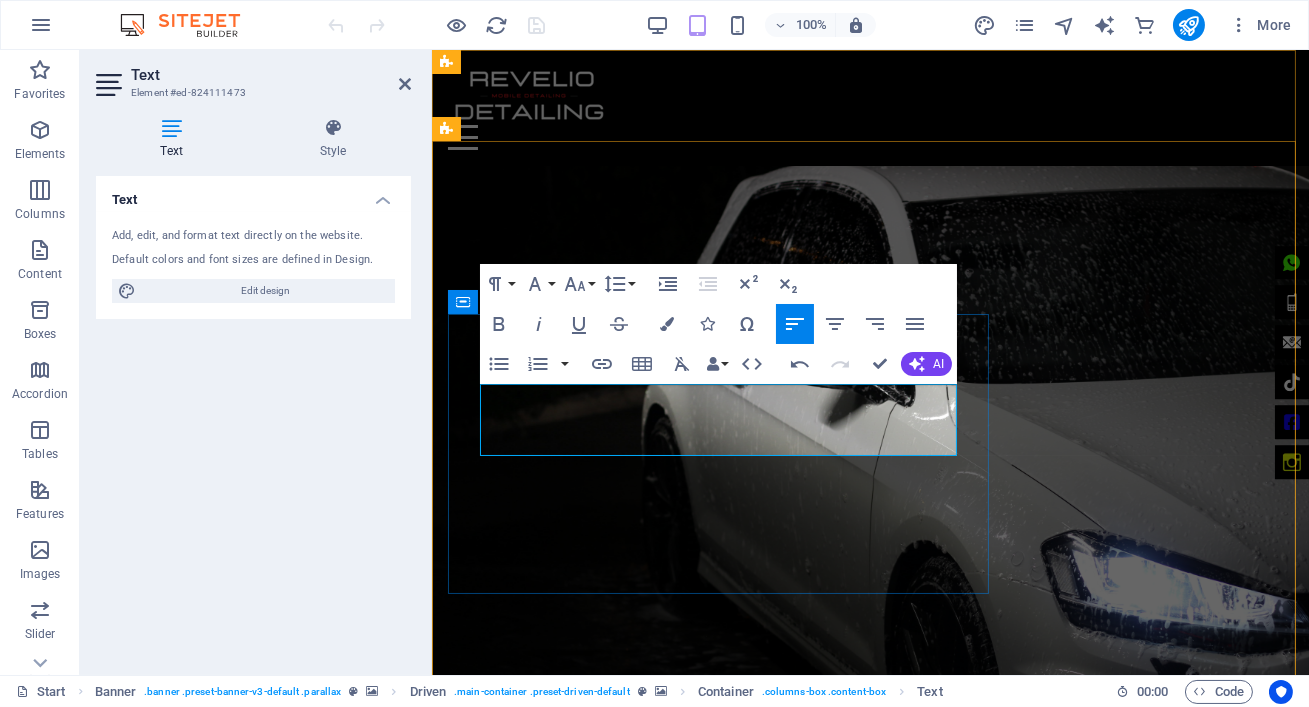 click on "📍 SERVING: [CITY] • [CITY] • [CITY] • [CITY] • [CITY]" at bounding box center (869, 1583) 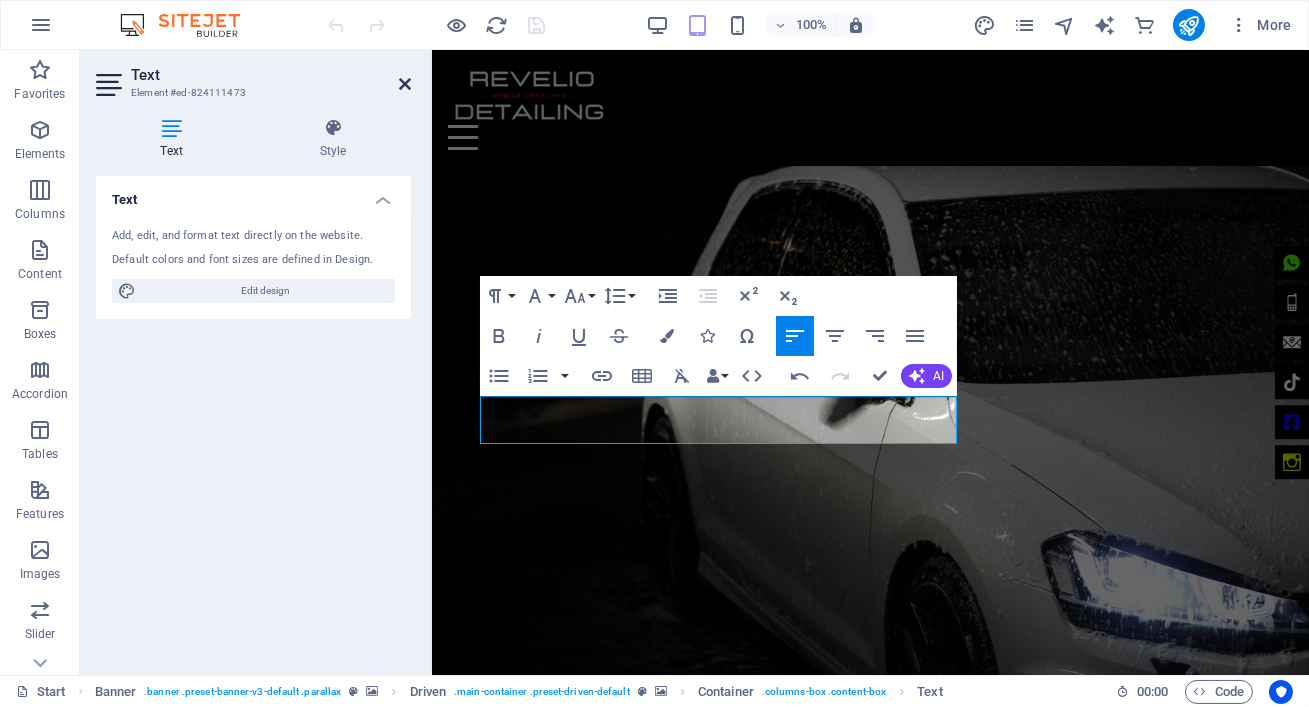 click at bounding box center (405, 84) 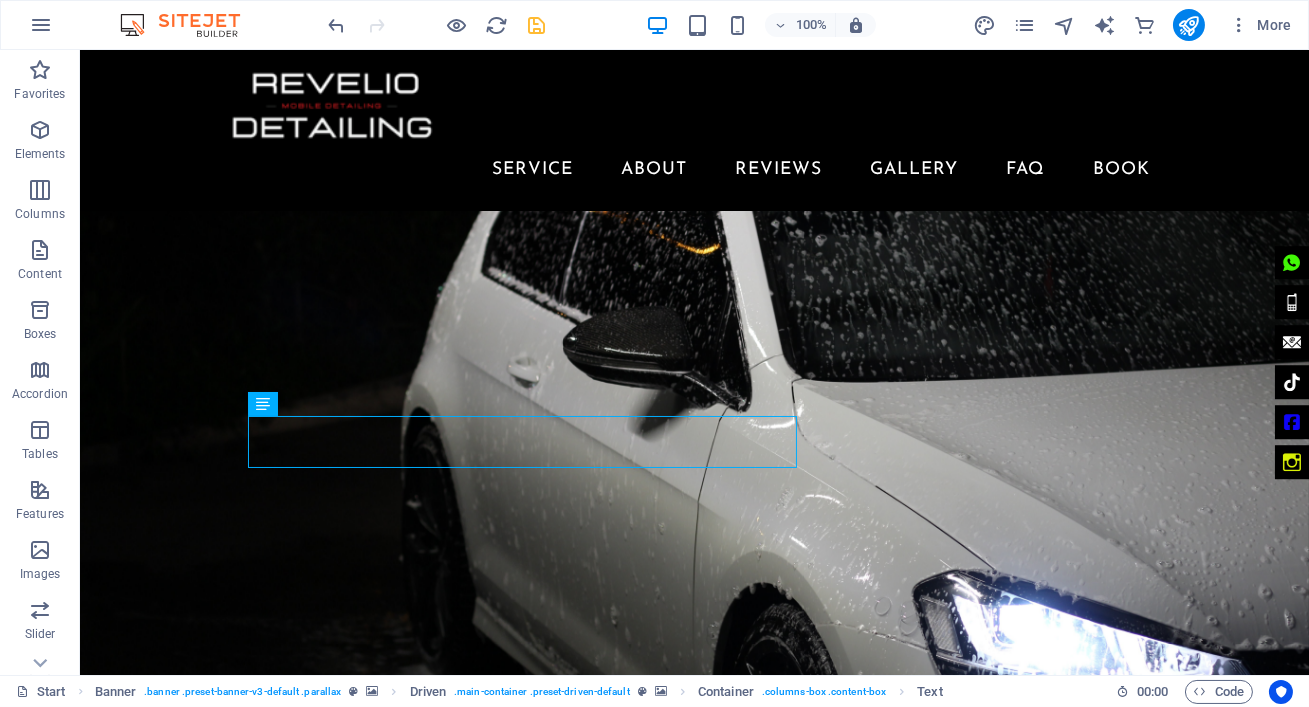 click at bounding box center [537, 25] 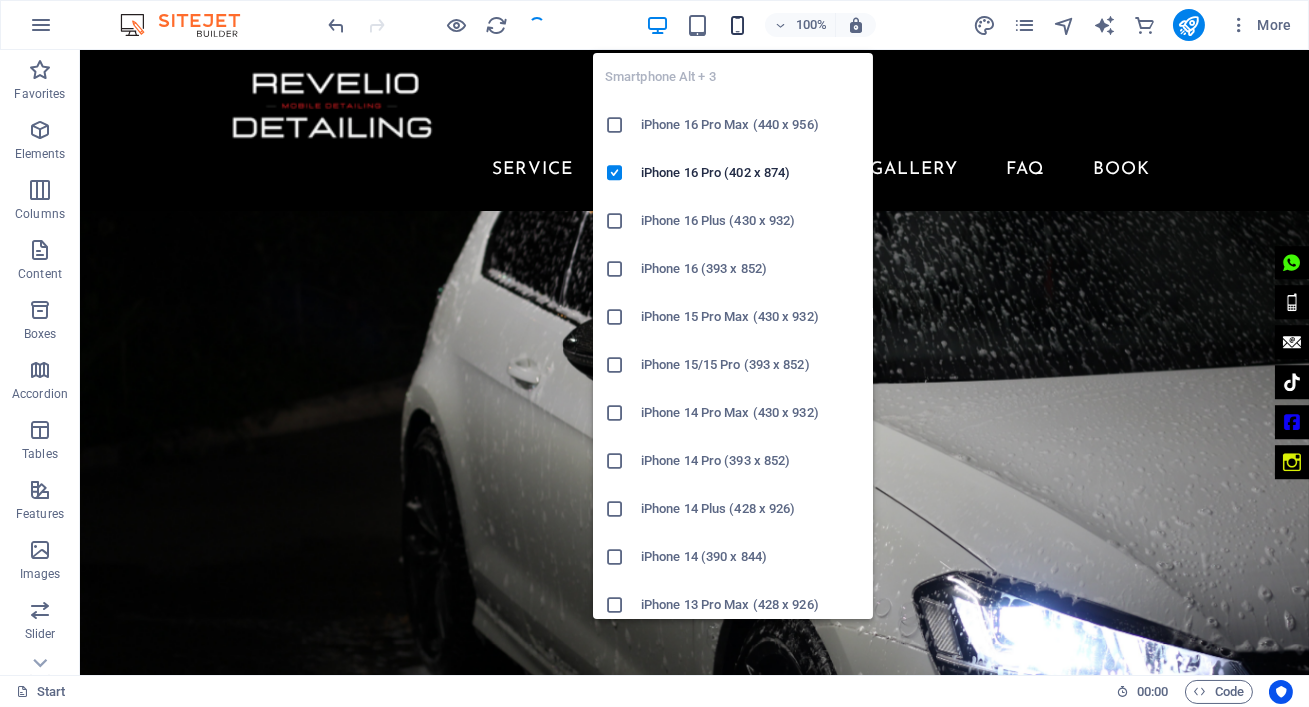 click at bounding box center [737, 25] 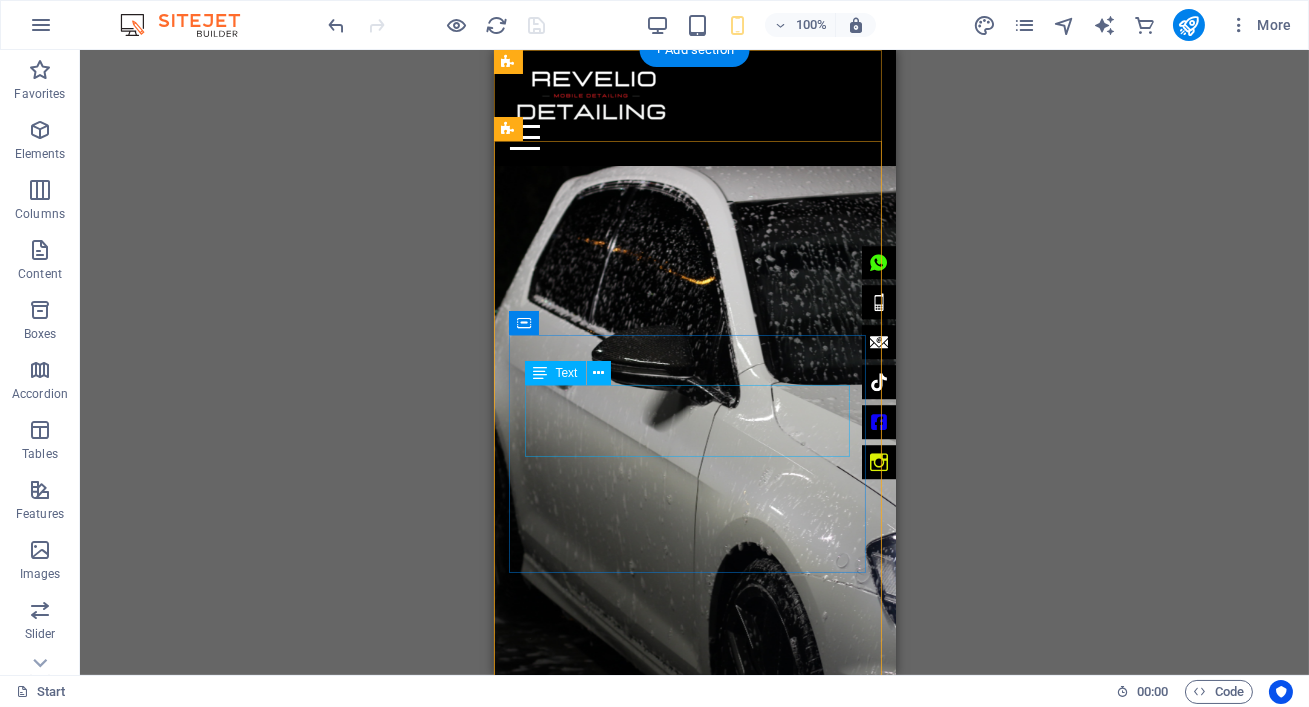 click on "📍 SERVING: [CITY] • [CITY] • [CITY] We Come To You" at bounding box center [694, 1562] 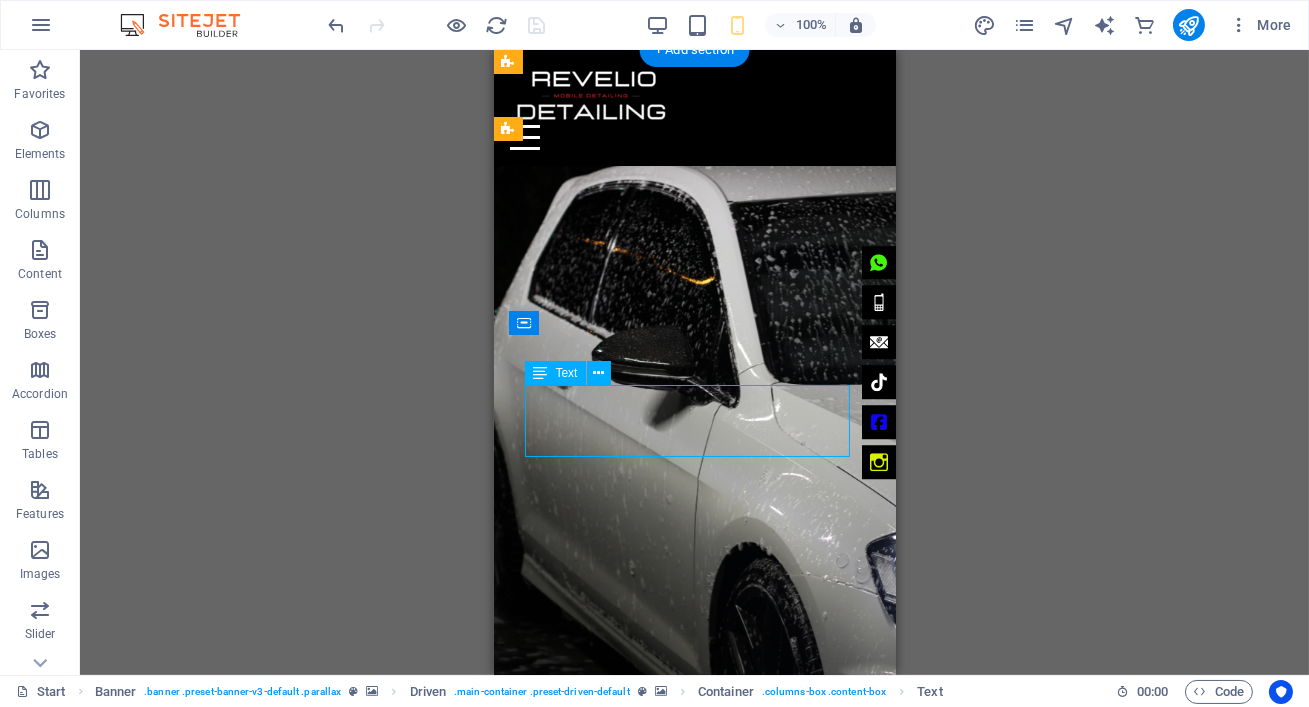 click on "📍 SERVING: [CITY] • [CITY] • [CITY] We Come To You" at bounding box center (694, 1562) 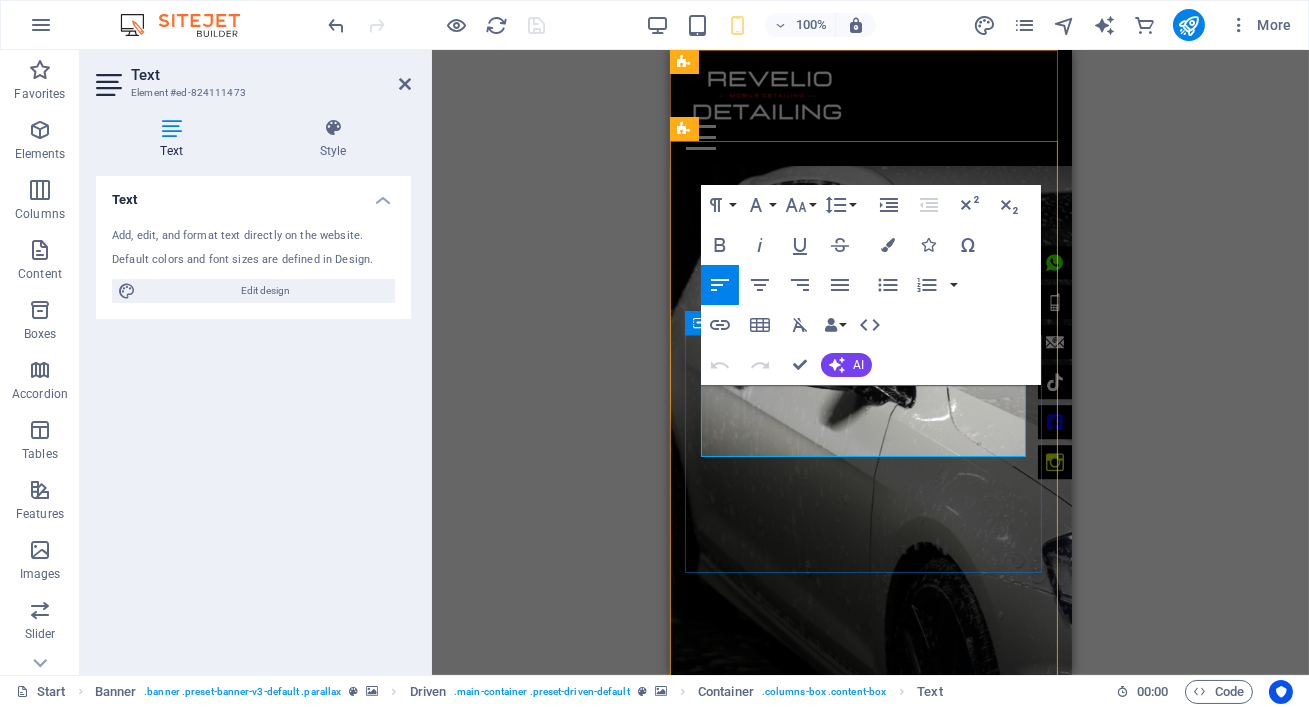 click on "📍 SERVING: [CITY] • [CITY] • [CITY]" at bounding box center [870, 1550] 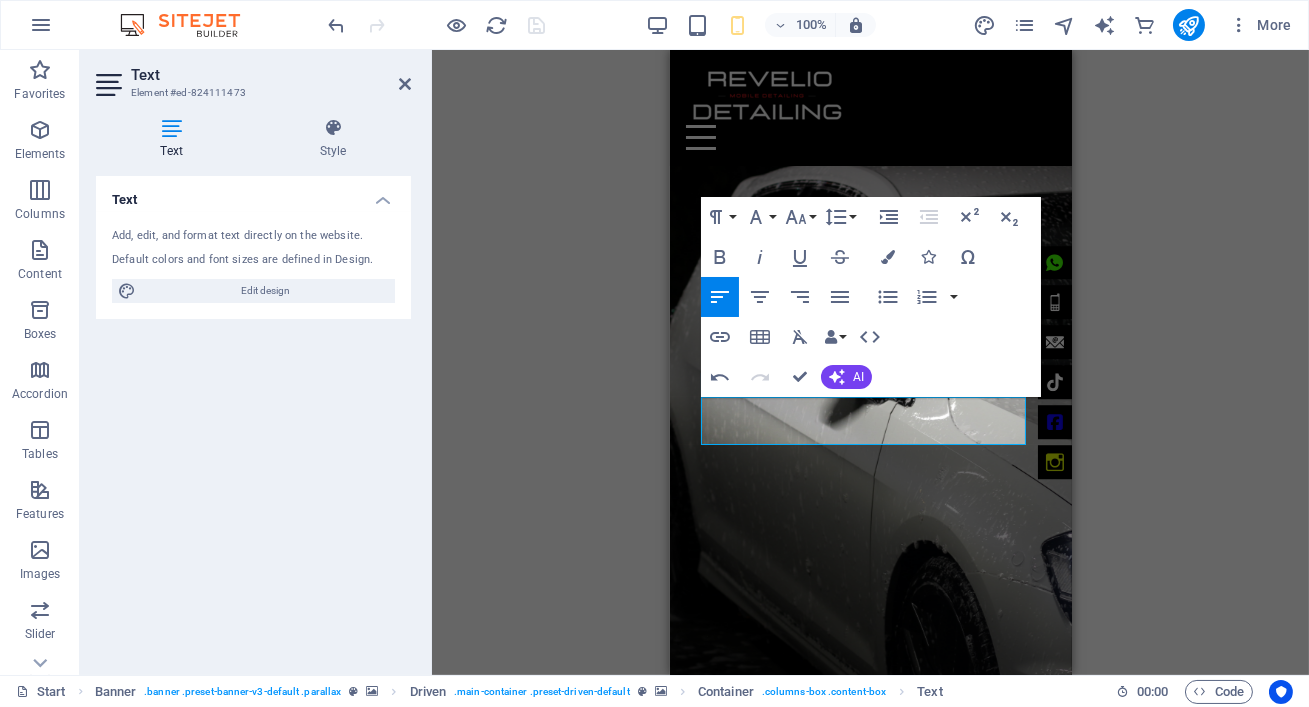 click on "H4   Banner   Driven   Container   Spacer   Text   Spacer   Menu Bar   Menu Paragraph Format Normal Heading 1 Heading 2 Heading 3 Heading 4 Heading 5 Heading 6 Code Font Family Arial Georgia Impact Tahoma Times New Roman Verdana Josefin Sans Lato Font Size 8 9 10 11 12 14 18 24 30 36 48 60 72 96 Line Height Default Single 1.15 1.5 Double Increase Indent Decrease Indent Superscript Subscript Bold Italic Underline Strikethrough Colors Icons Special Characters Align Left Align Center Align Right Align Justify Unordered List   Default Circle Disc Square    Ordered List   Default Lower Alpha Lower Greek Lower Roman Upper Alpha Upper Roman    Insert Link Insert Table Clear Formatting Data Bindings Company First name Last name Street ZIP code City Email Phone Mobile Fax Custom field 1 Custom field 2 Custom field 3 Custom field 4 Custom field 5 Custom field 6 HTML Undo Redo Confirm (⌘+⏎) AI Improve Make shorter Make longer Fix spelling & grammar Translate to English Generate text   Icon" at bounding box center (870, 362) 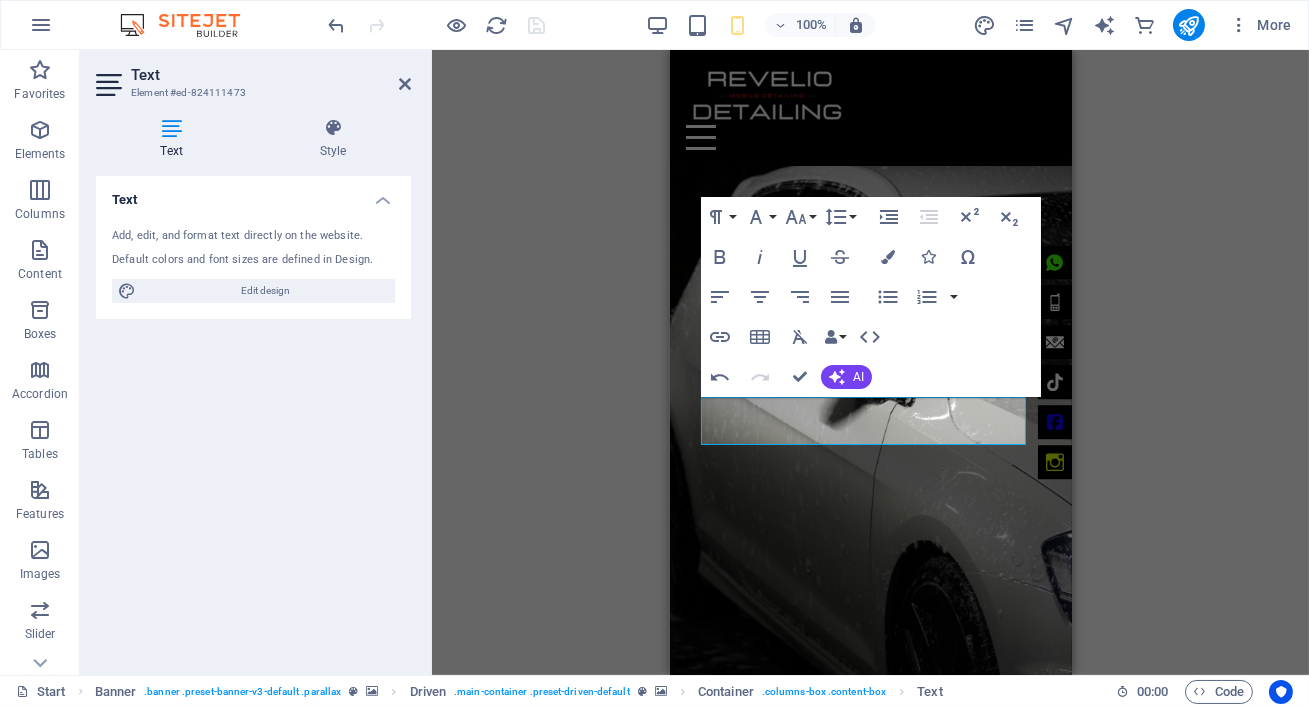 click on "H4   Banner   Driven   Container   Spacer   Text   Spacer   Menu Bar   Menu Paragraph Format Normal Heading 1 Heading 2 Heading 3 Heading 4 Heading 5 Heading 6 Code Font Family Arial Georgia Impact Tahoma Times New Roman Verdana Josefin Sans Lato Font Size 8 9 10 11 12 14 18 24 30 36 48 60 72 96 Line Height Default Single 1.15 1.5 Double Increase Indent Decrease Indent Superscript Subscript Bold Italic Underline Strikethrough Colors Icons Special Characters Align Left Align Center Align Right Align Justify Unordered List   Default Circle Disc Square    Ordered List   Default Lower Alpha Lower Greek Lower Roman Upper Alpha Upper Roman    Insert Link Insert Table Clear Formatting Data Bindings Company First name Last name Street ZIP code City Email Phone Mobile Fax Custom field 1 Custom field 2 Custom field 3 Custom field 4 Custom field 5 Custom field 6 HTML Undo Redo Confirm (⌘+⏎) AI Improve Make shorter Make longer Fix spelling & grammar Translate to English Generate text   Icon" at bounding box center [870, 362] 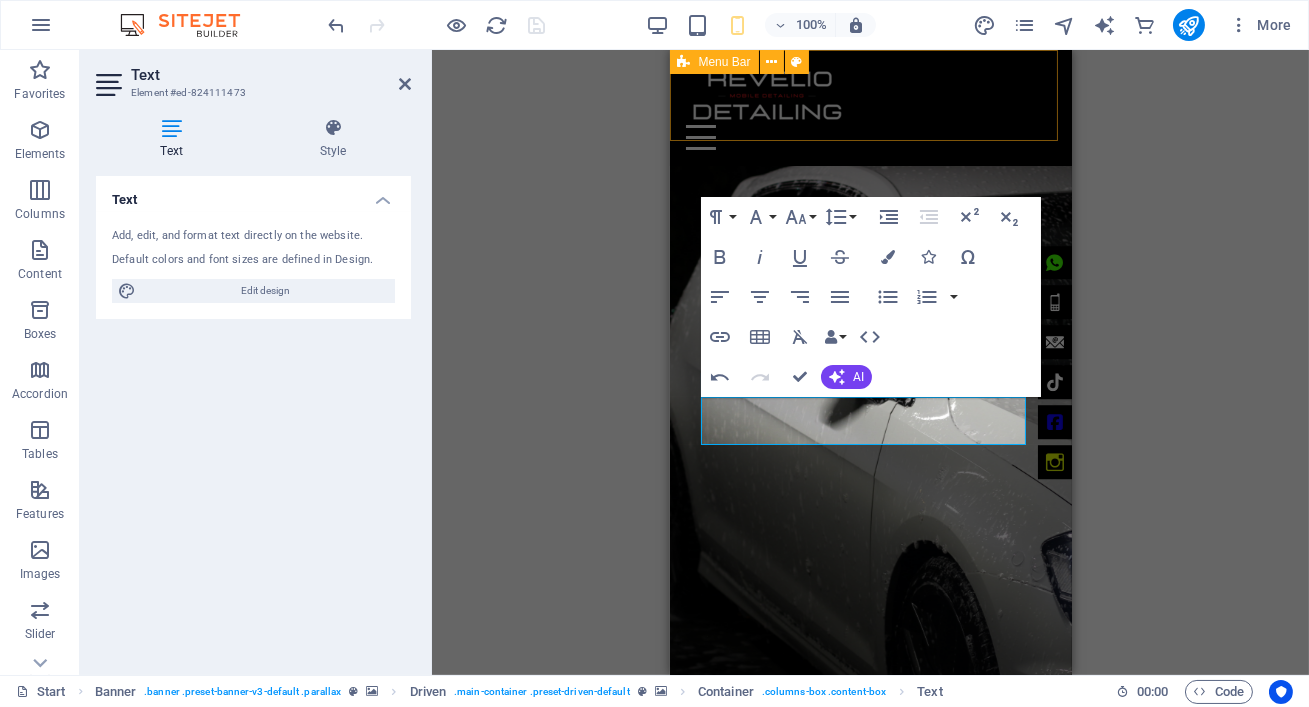 click on "Car Detailing Johannesburg | Pretoria | Ekurhuleni
Our Detailing Services
Service About Reviews Gallery FAQ  Book" at bounding box center (870, 108) 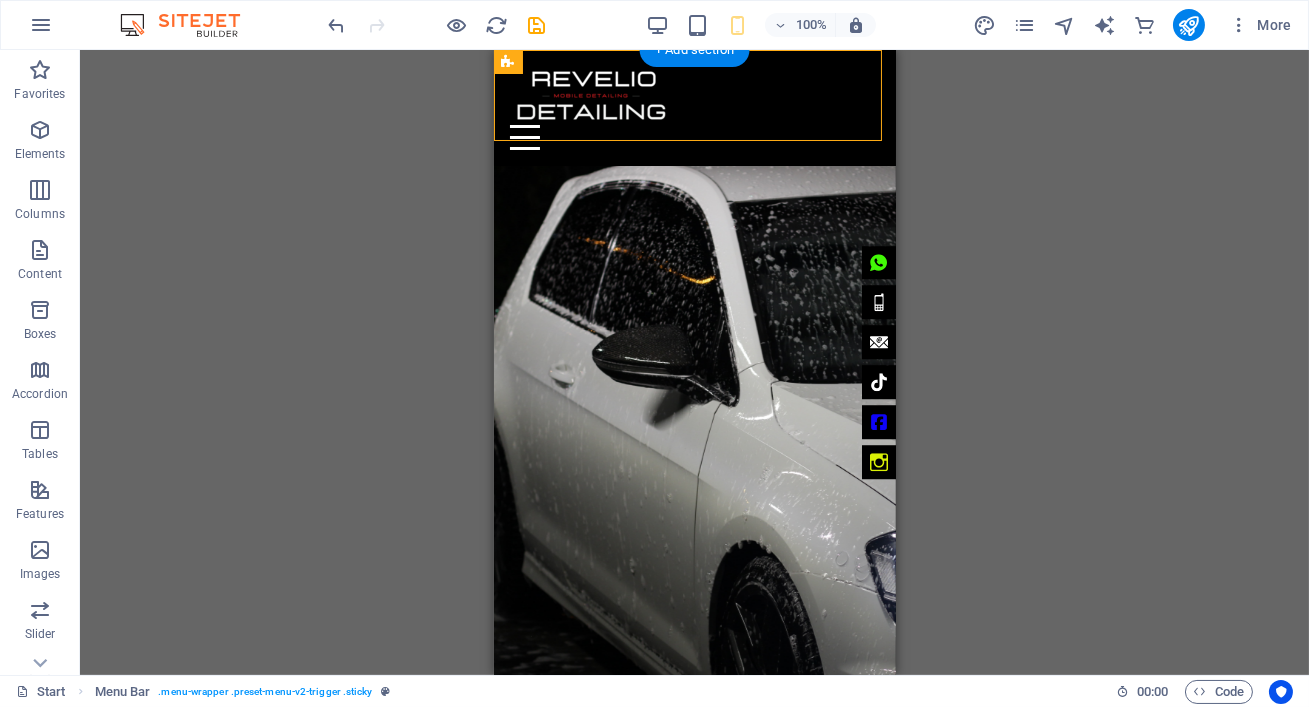 click at bounding box center (694, 1092) 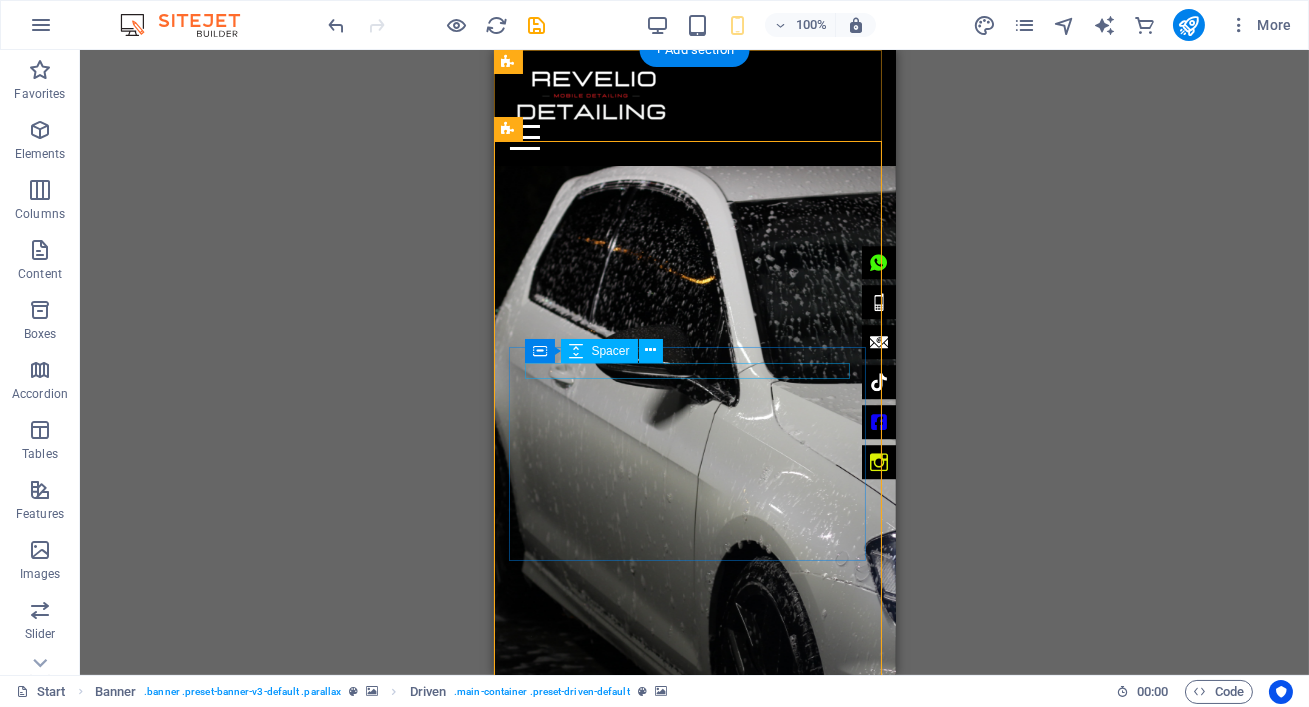 click at bounding box center [694, 1509] 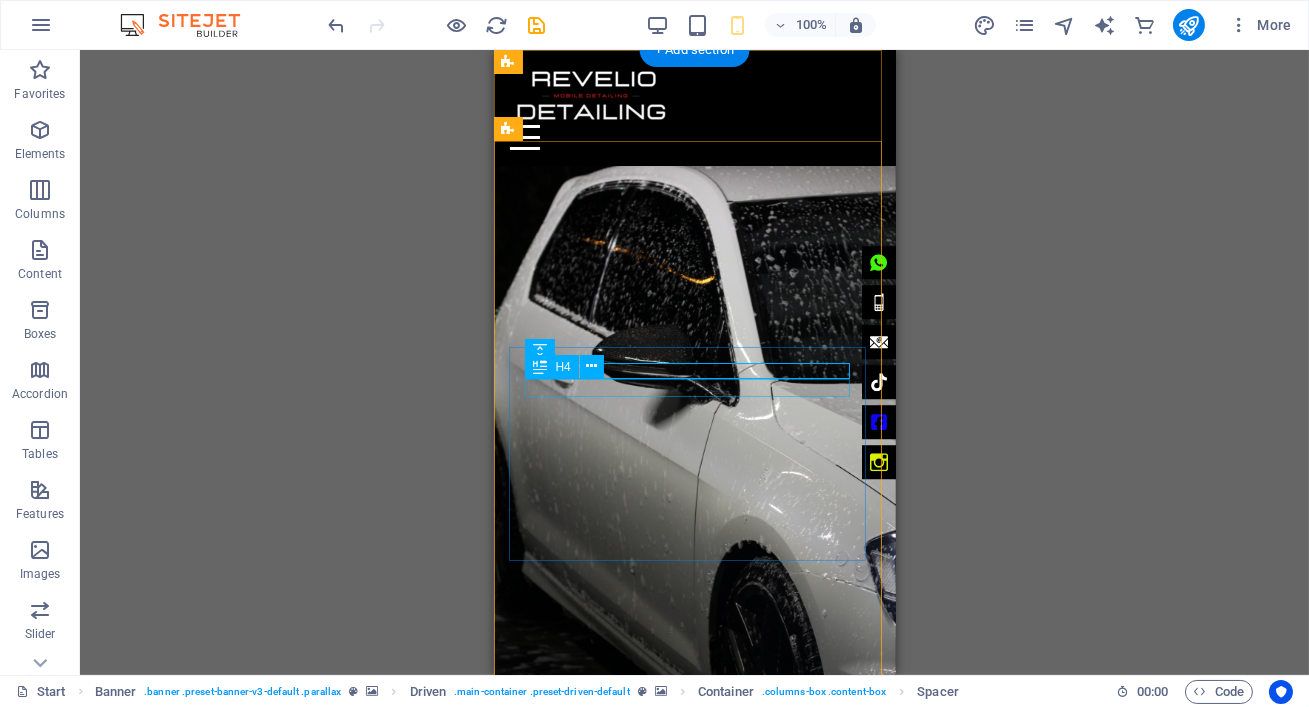 click on "revelio detailing" at bounding box center [694, 1526] 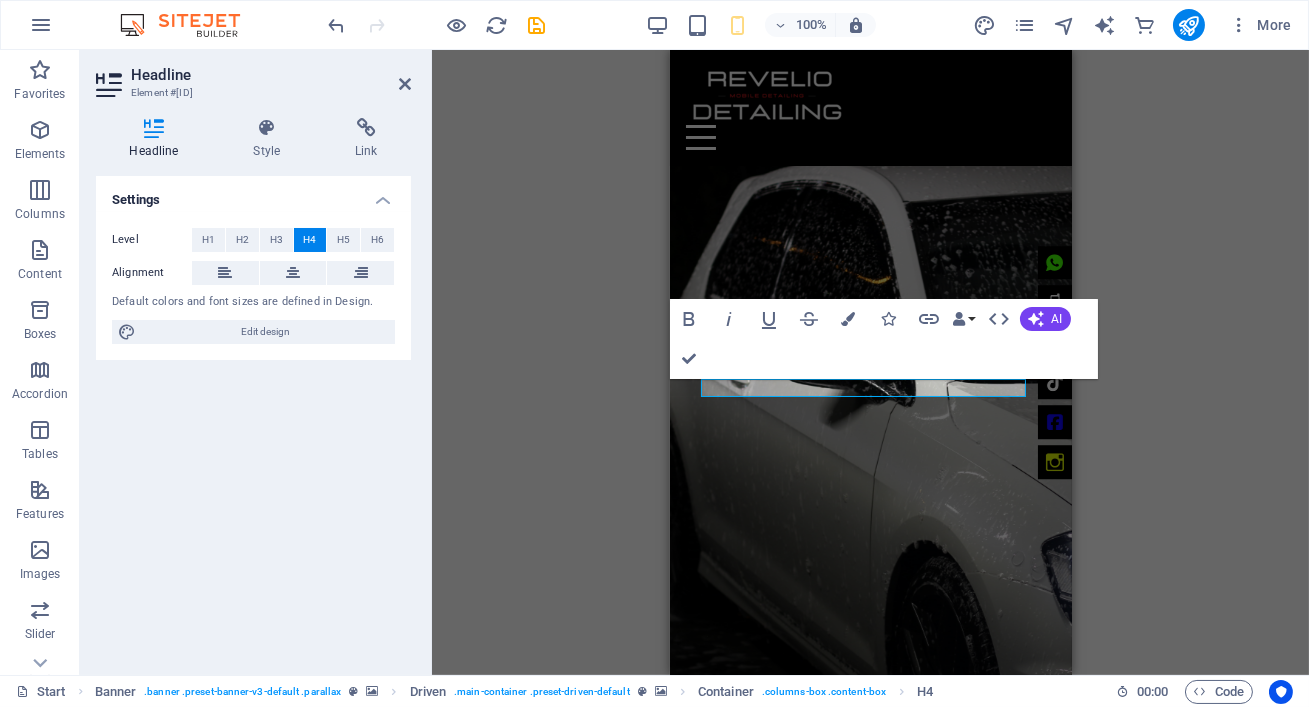 scroll, scrollTop: 223, scrollLeft: 8, axis: both 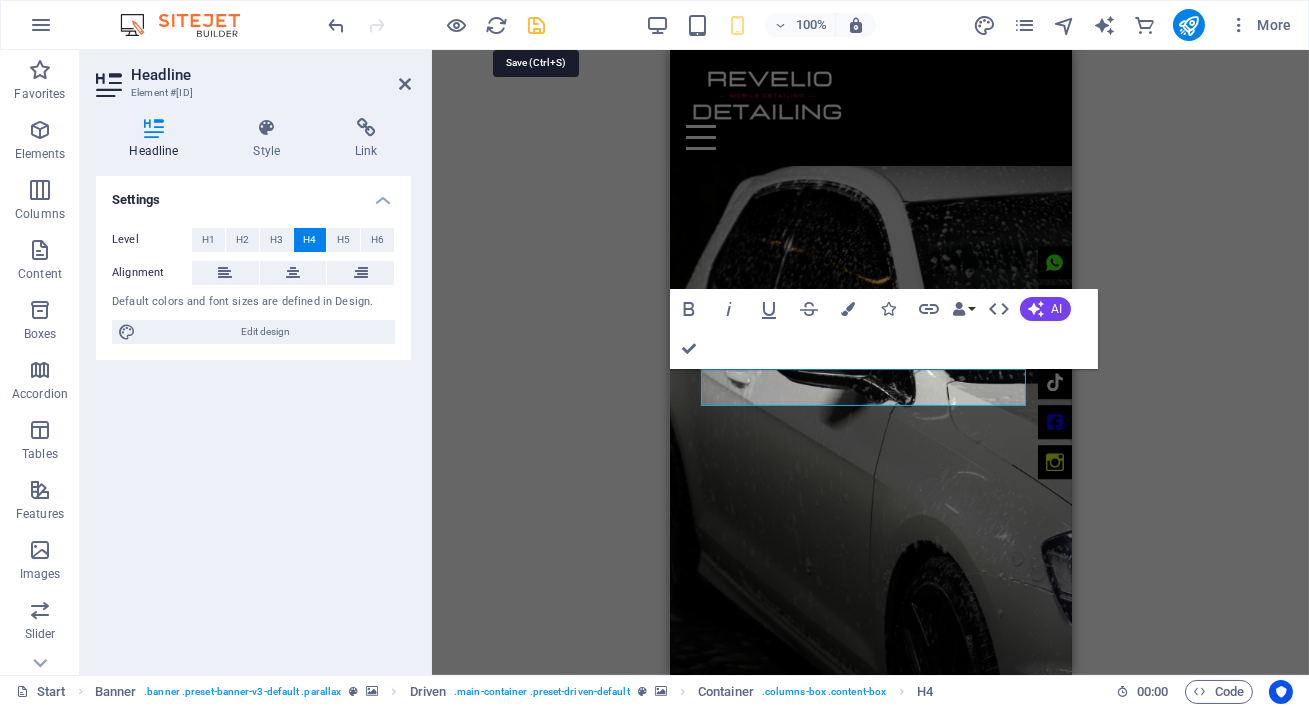 click at bounding box center [537, 25] 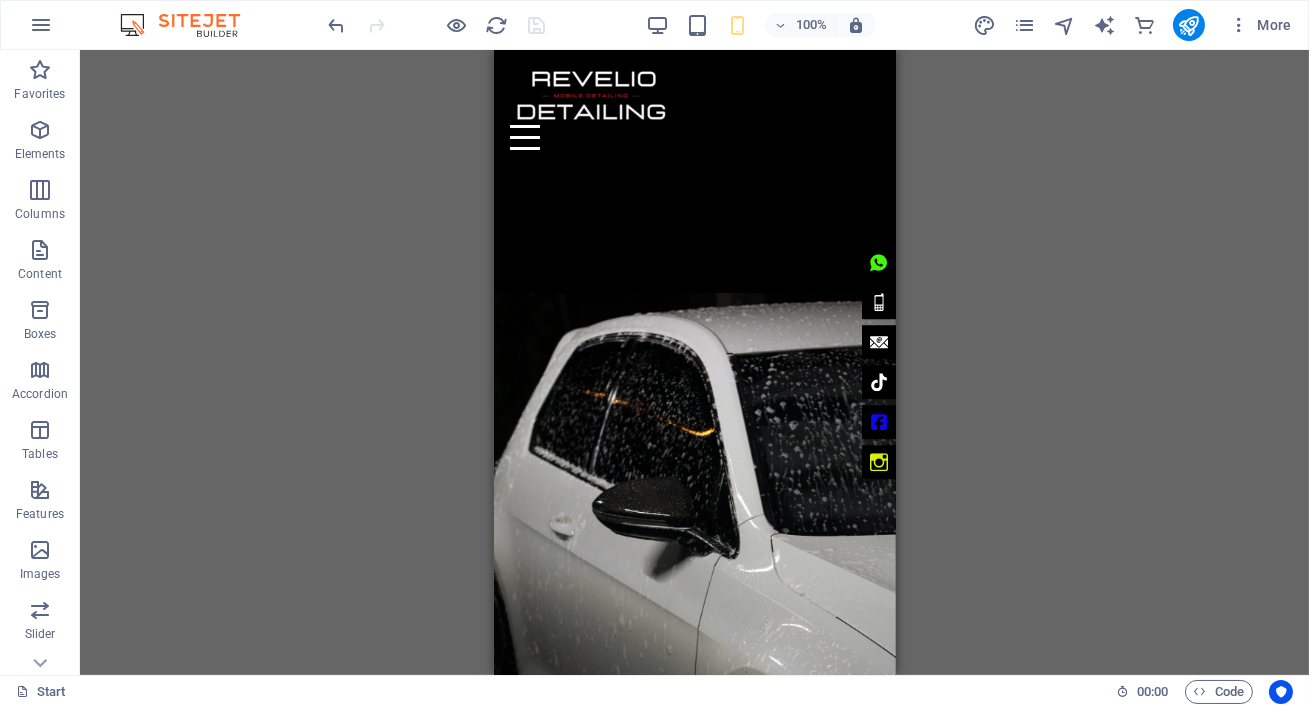 scroll, scrollTop: 602, scrollLeft: 0, axis: vertical 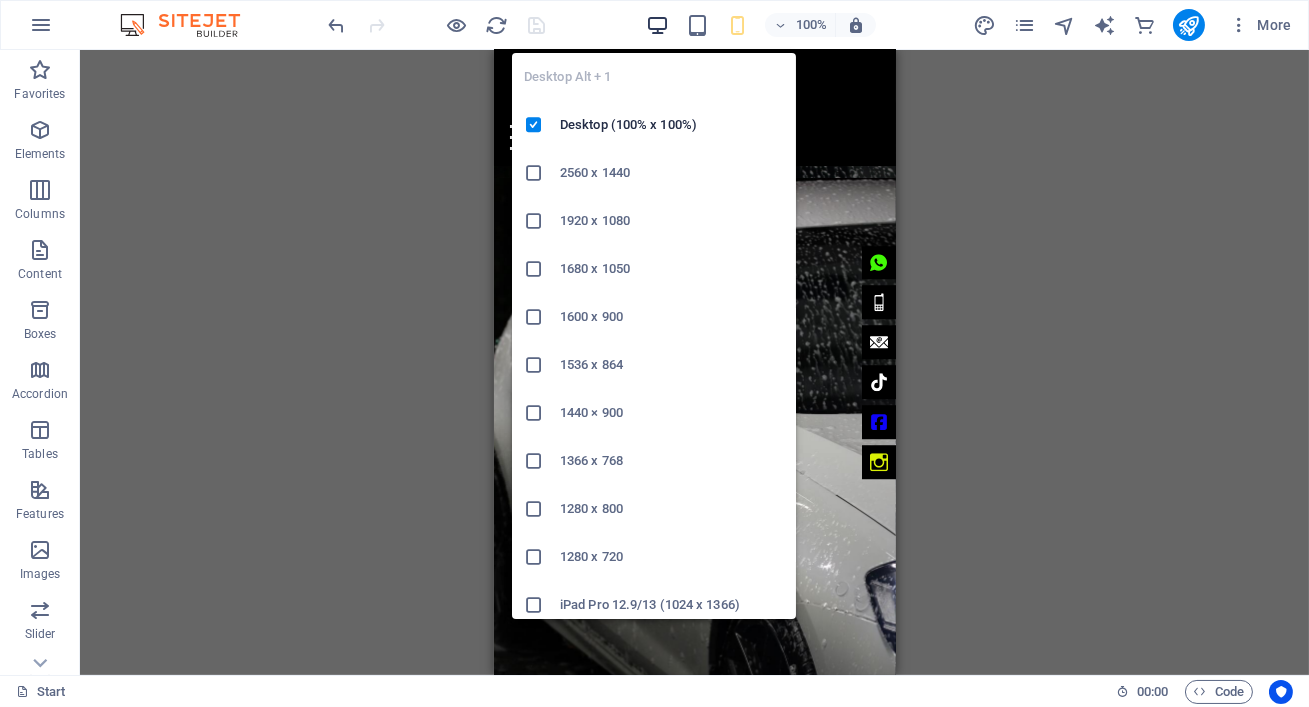click at bounding box center (657, 25) 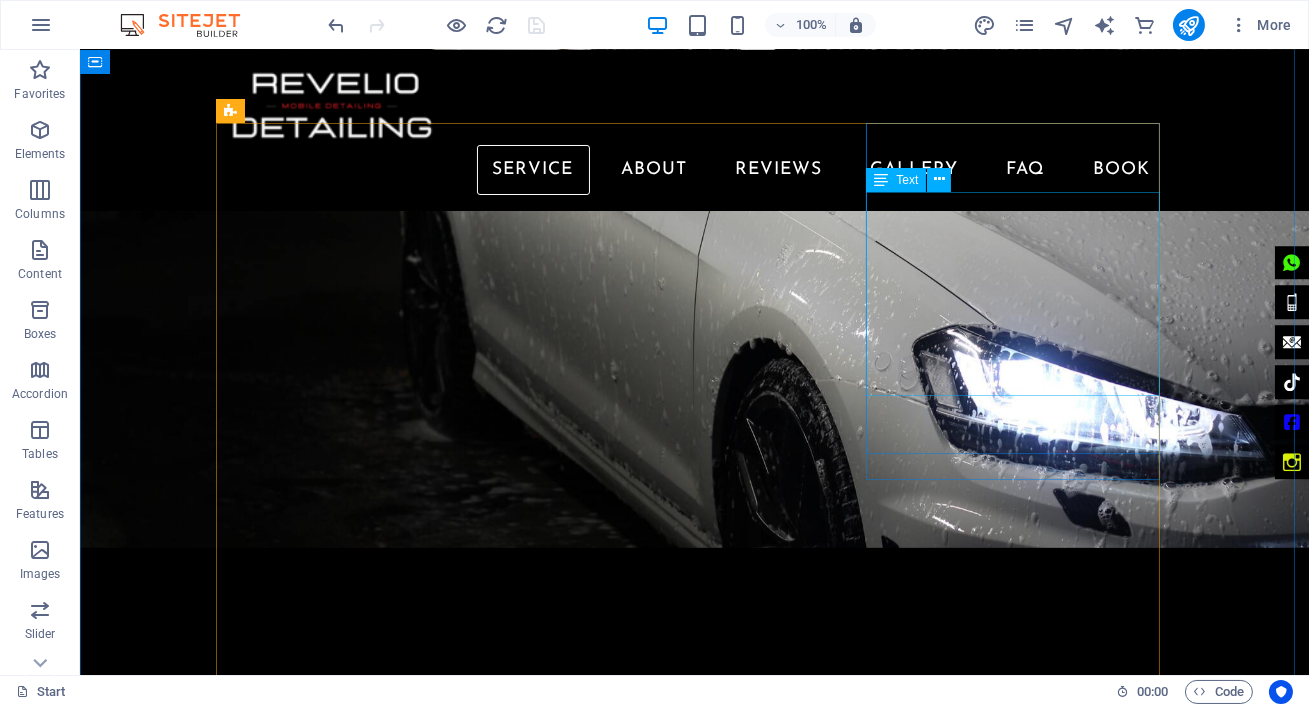 scroll, scrollTop: 870, scrollLeft: 0, axis: vertical 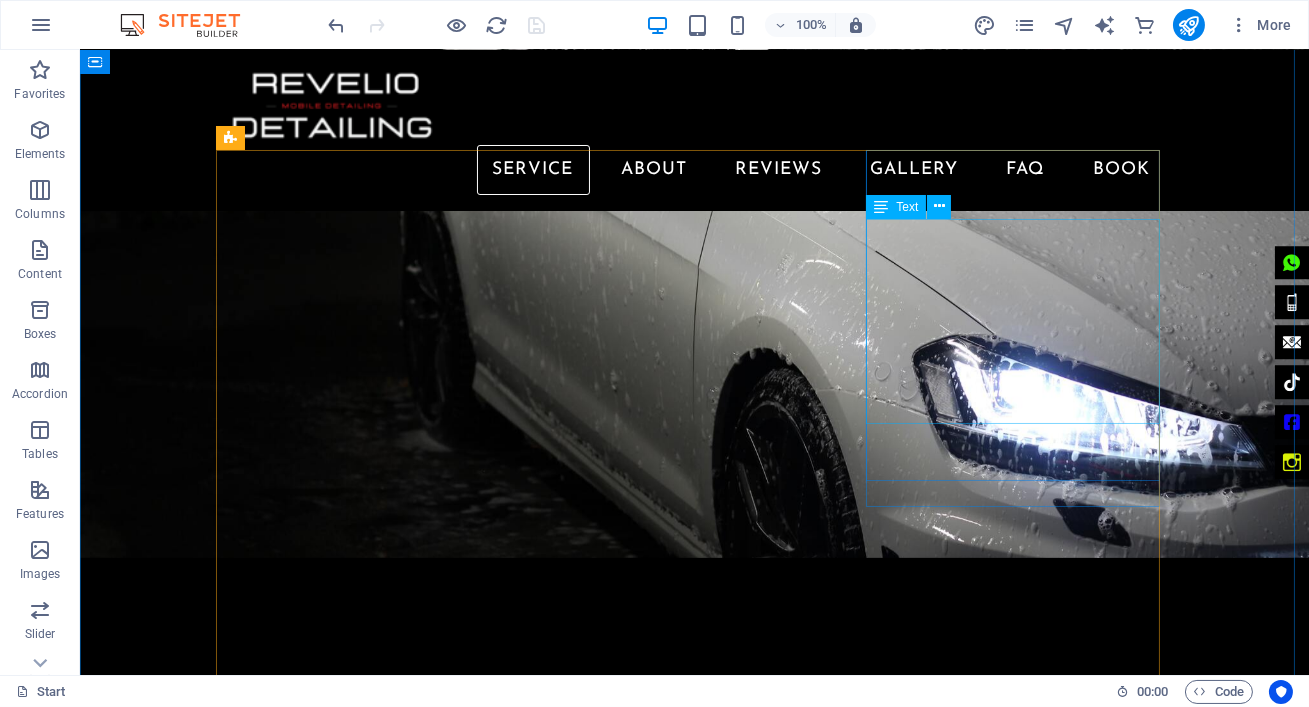 click on "Complete interior detailing: Steam clean (sanitizes dash/crevices), shampoo scrub (seats/carpets), leather conditioning, plus window/jamb cleaning and includes the trunk/boot as well. Prices (excl. VAT): Hatch R[PRICE] | Sedan R[PRICE] | SUV/4×4 R[PRICE] | Mini Bus R[PRICE] . Leaves your cabin fresh & renewed." at bounding box center (369, 2197) 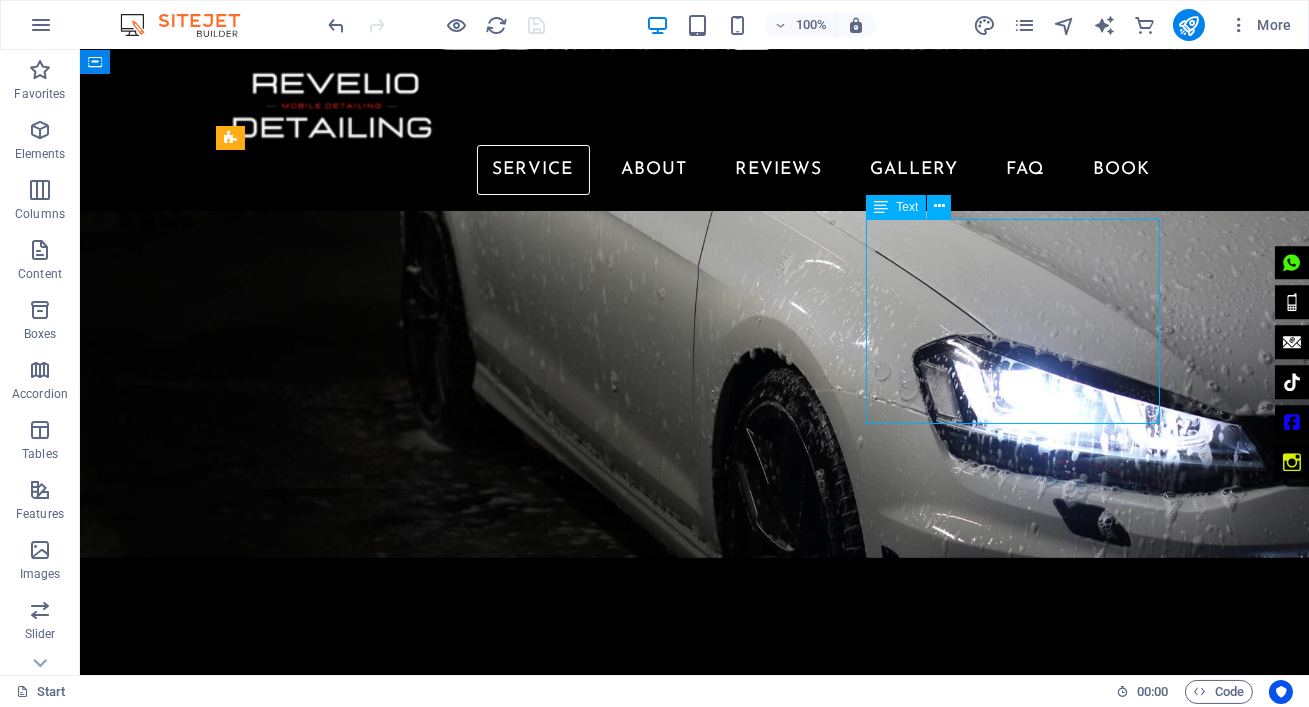 click on "Complete interior detailing: Steam clean (sanitizes dash/crevices), shampoo scrub (seats/carpets), leather conditioning, plus window/jamb cleaning and includes the trunk/boot as well. Prices (excl. VAT): Hatch R[PRICE] | Sedan R[PRICE] | SUV/4×4 R[PRICE] | Mini Bus R[PRICE] . Leaves your cabin fresh & renewed." at bounding box center [369, 2197] 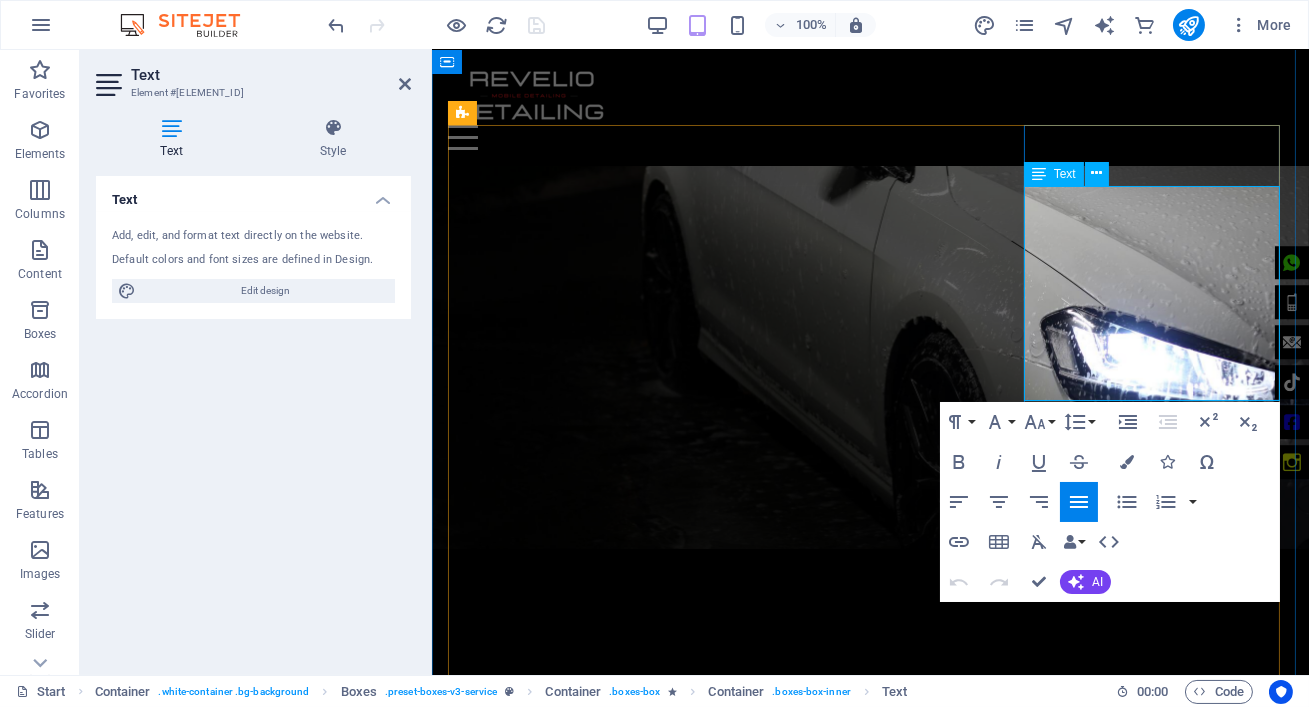 scroll, scrollTop: 850, scrollLeft: 0, axis: vertical 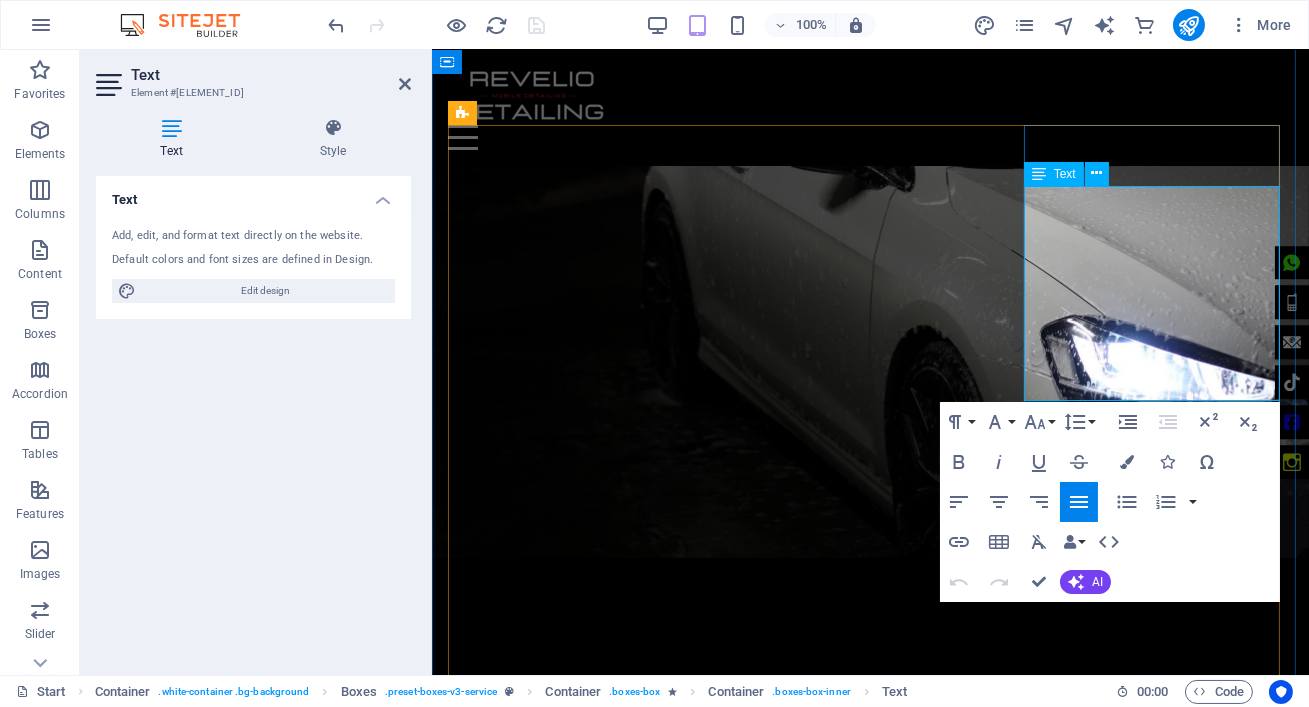 drag, startPoint x: 1192, startPoint y: 315, endPoint x: 1023, endPoint y: 196, distance: 206.69301 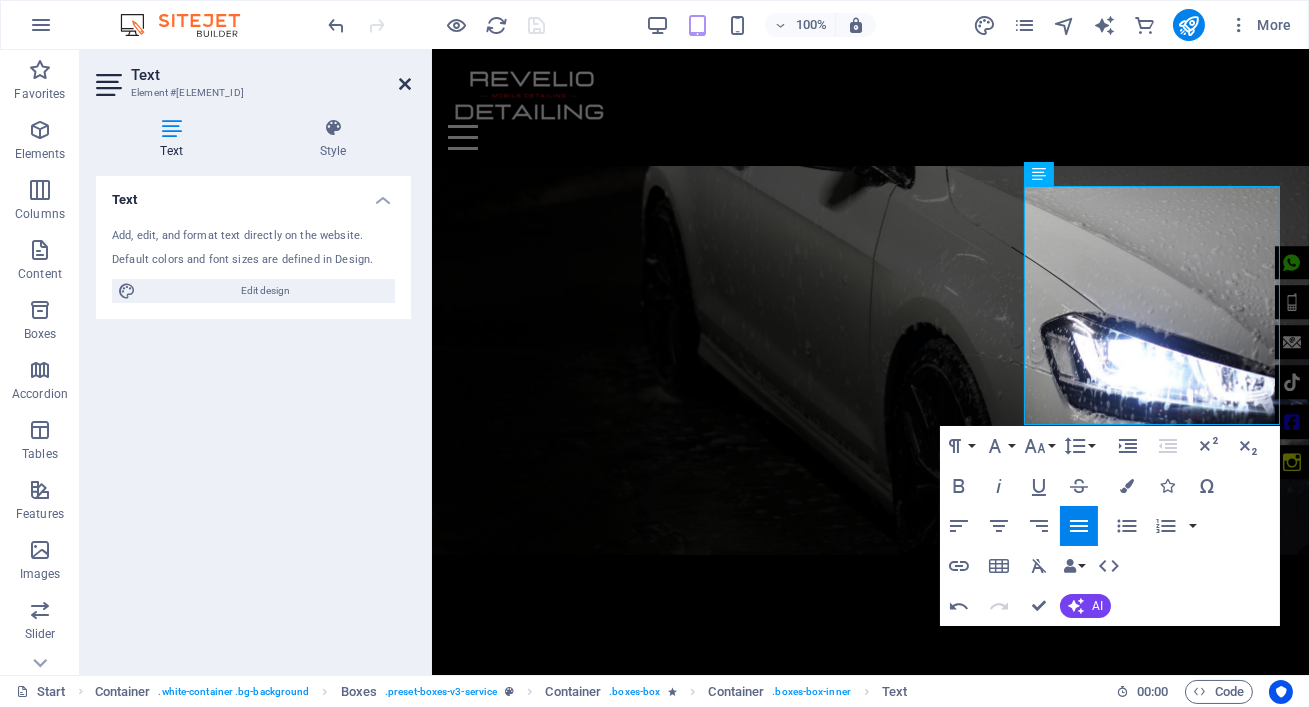click at bounding box center (405, 84) 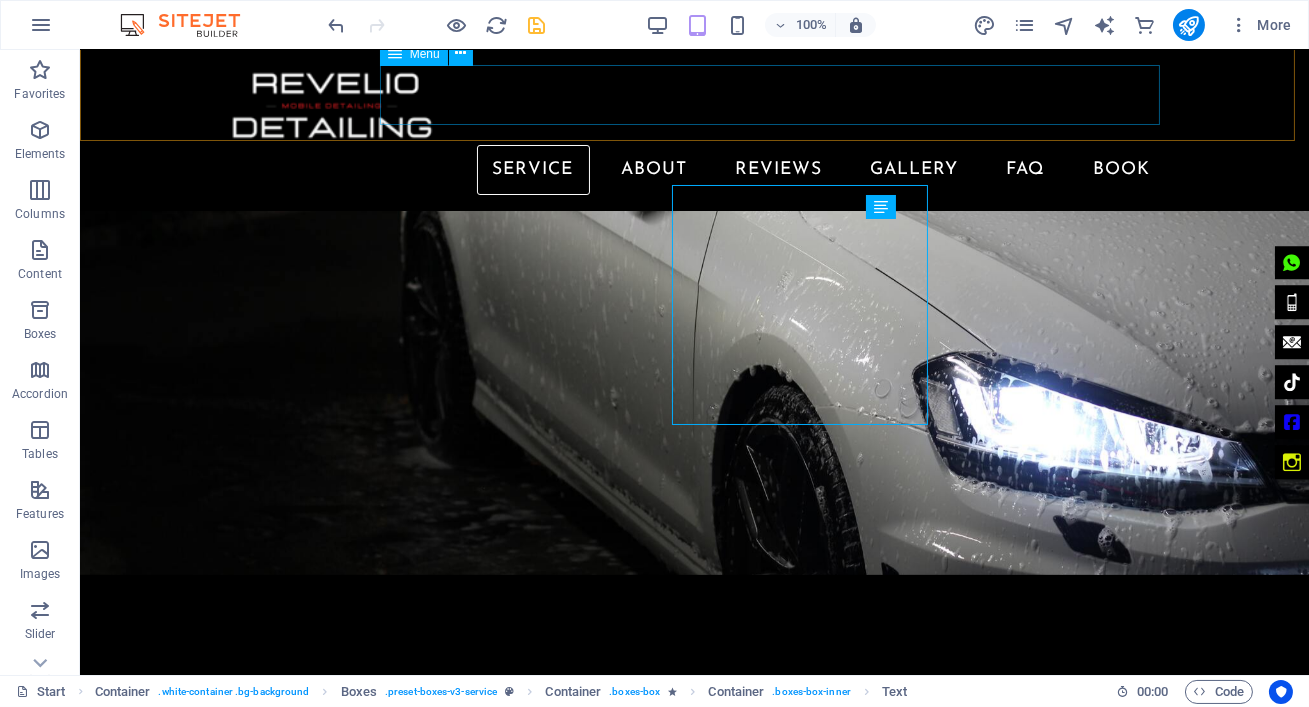 scroll, scrollTop: 870, scrollLeft: 0, axis: vertical 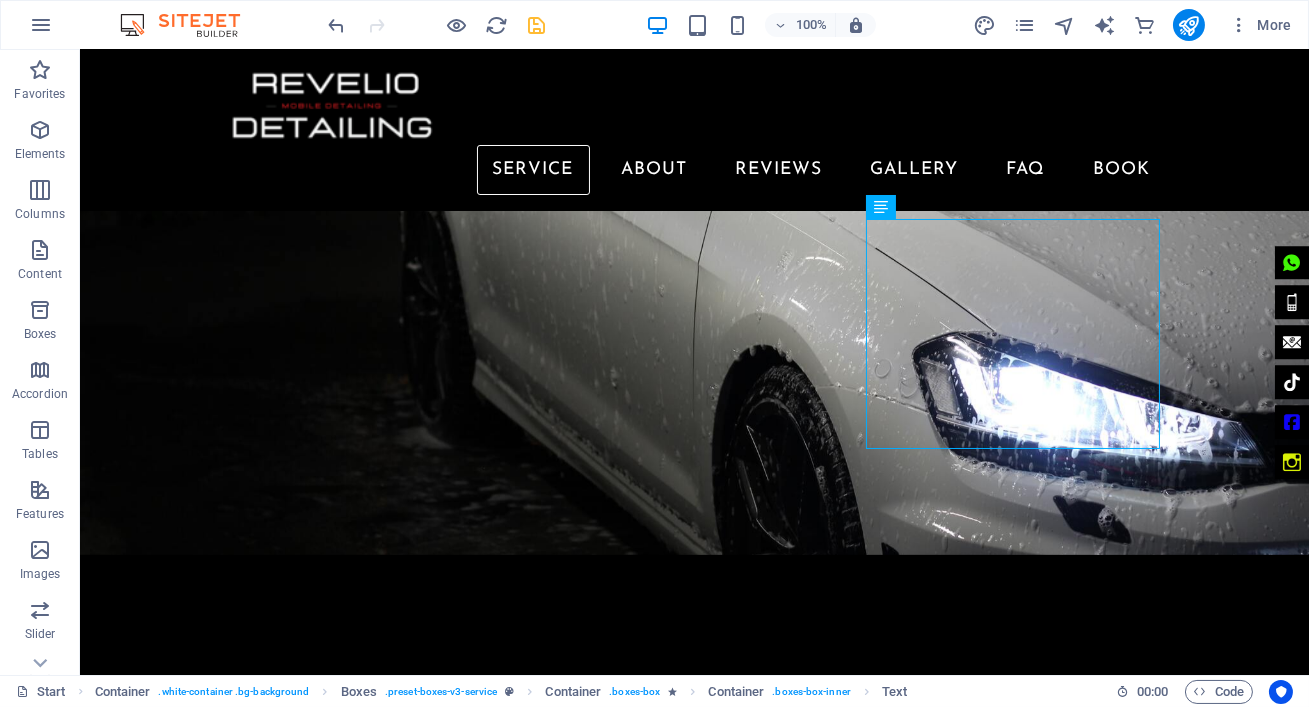click at bounding box center (437, 25) 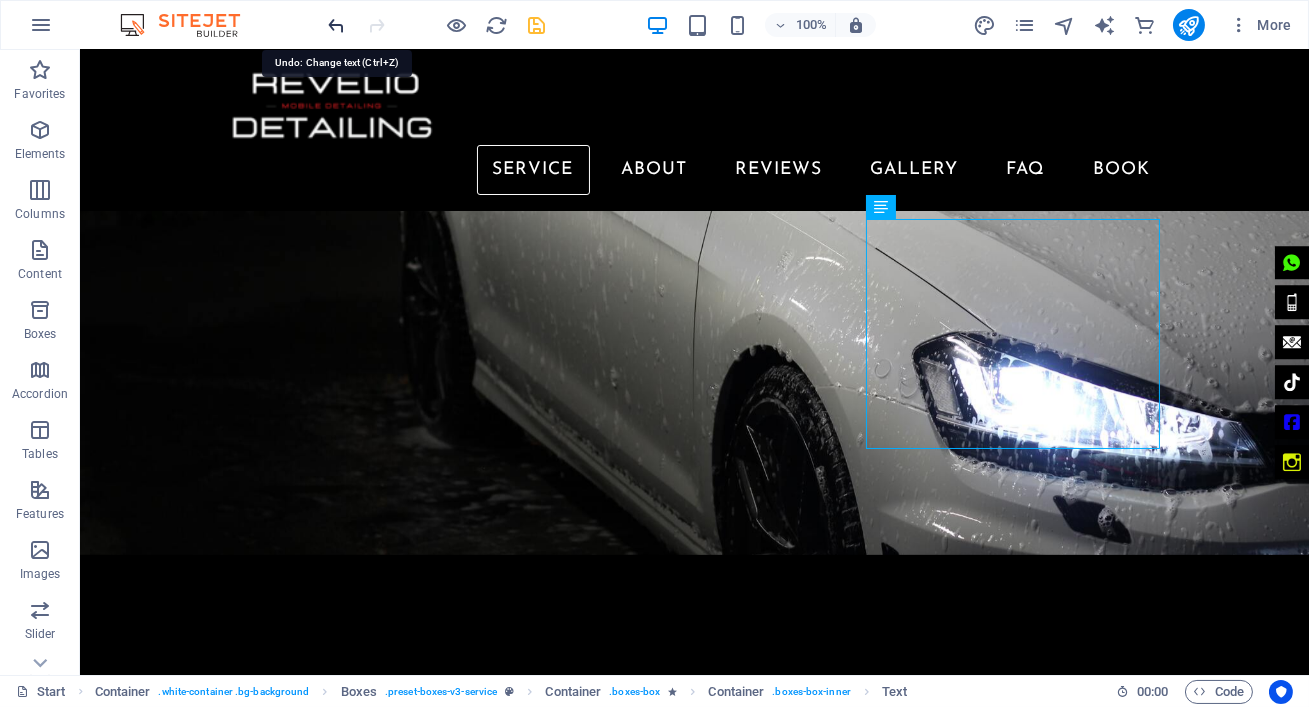 click at bounding box center (337, 25) 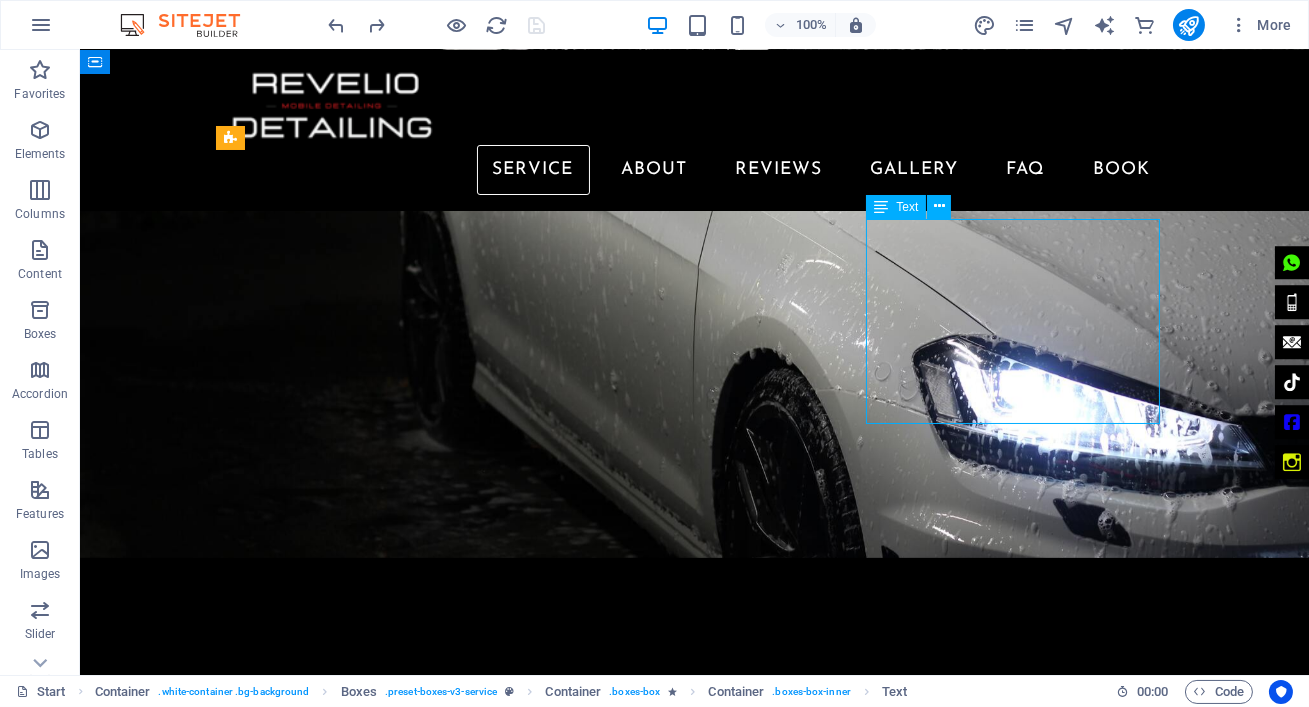 drag, startPoint x: 1013, startPoint y: 336, endPoint x: 935, endPoint y: 267, distance: 104.13933 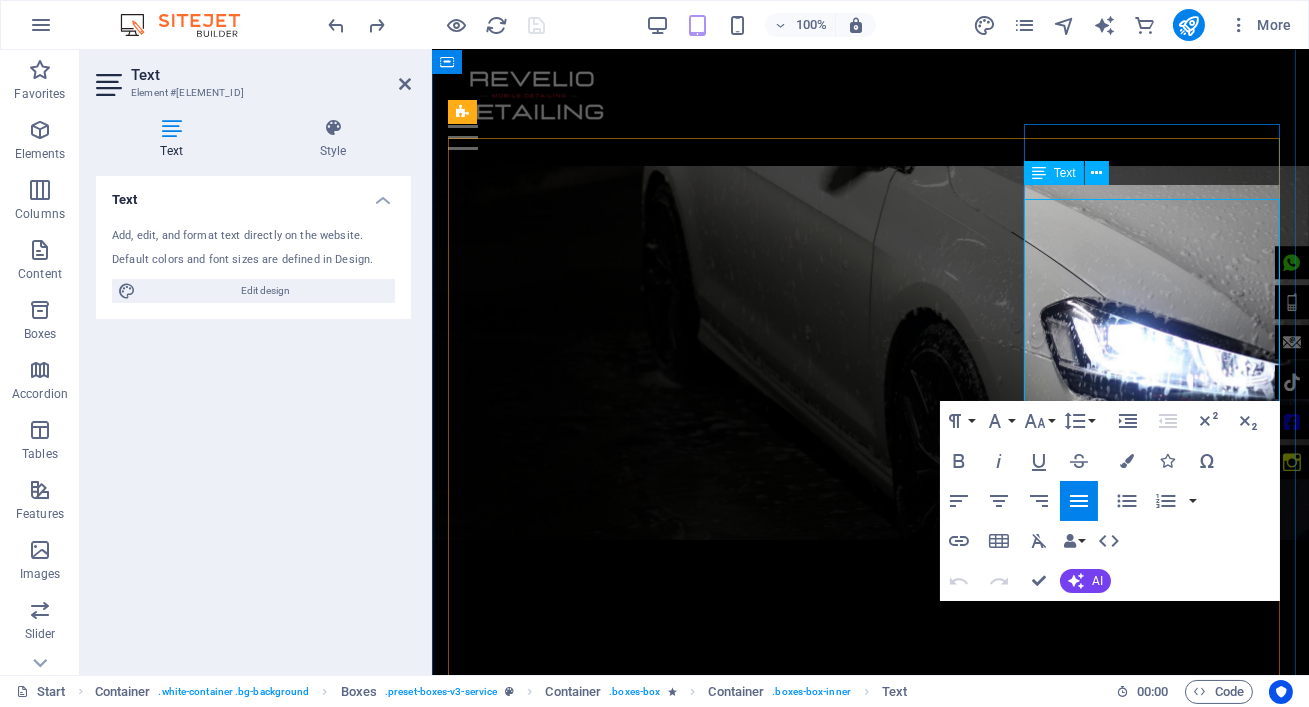 scroll, scrollTop: 850, scrollLeft: 0, axis: vertical 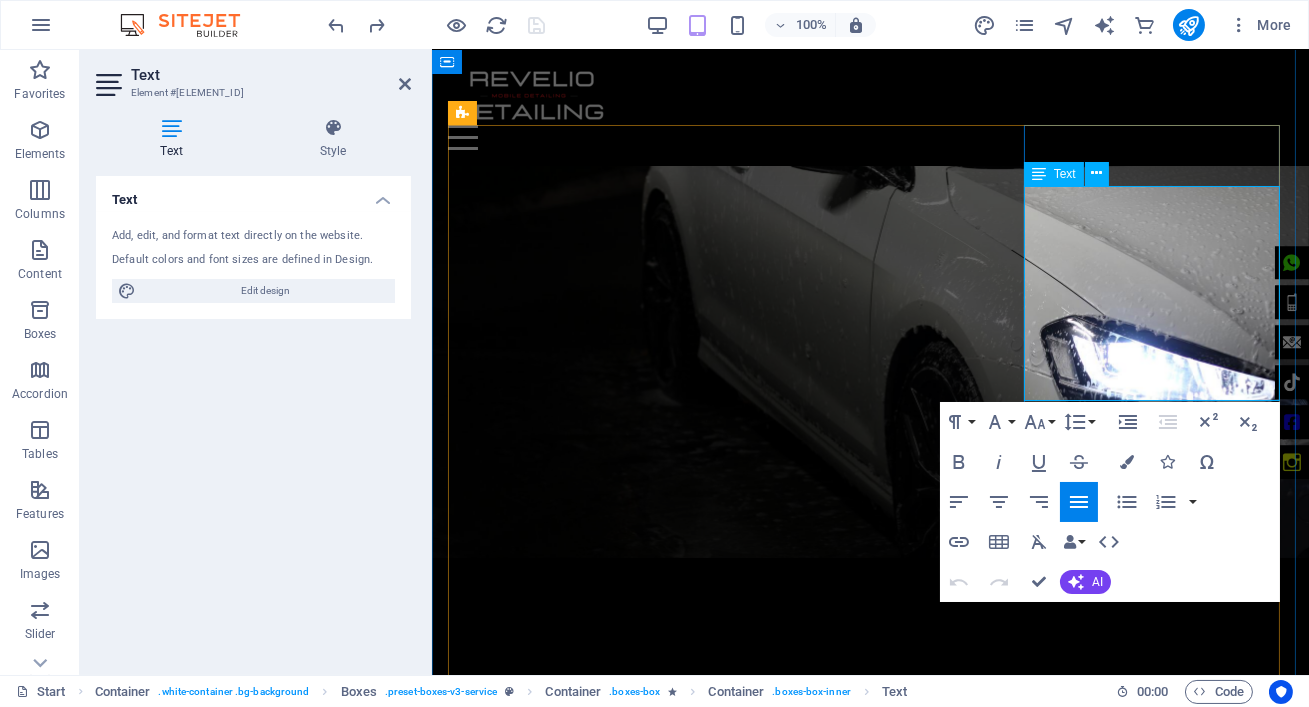 drag, startPoint x: 1193, startPoint y: 317, endPoint x: 1026, endPoint y: 198, distance: 205.06097 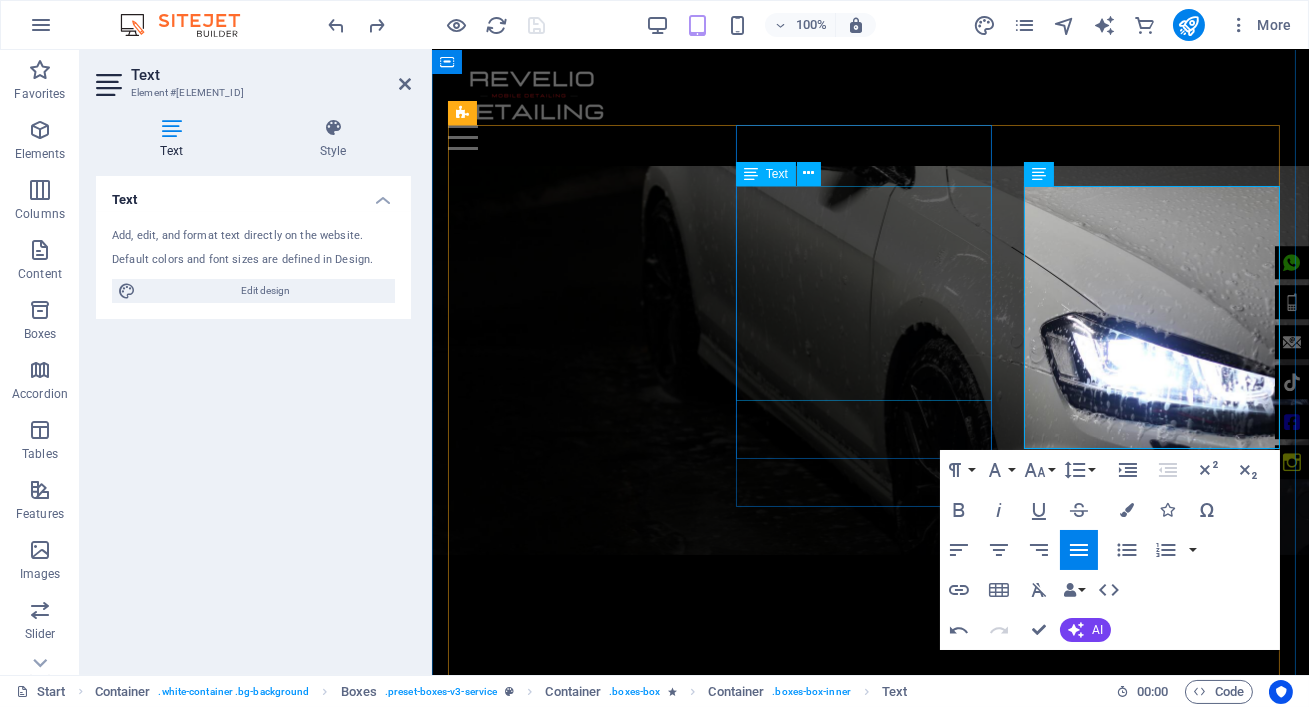 scroll, scrollTop: 3897, scrollLeft: 1, axis: both 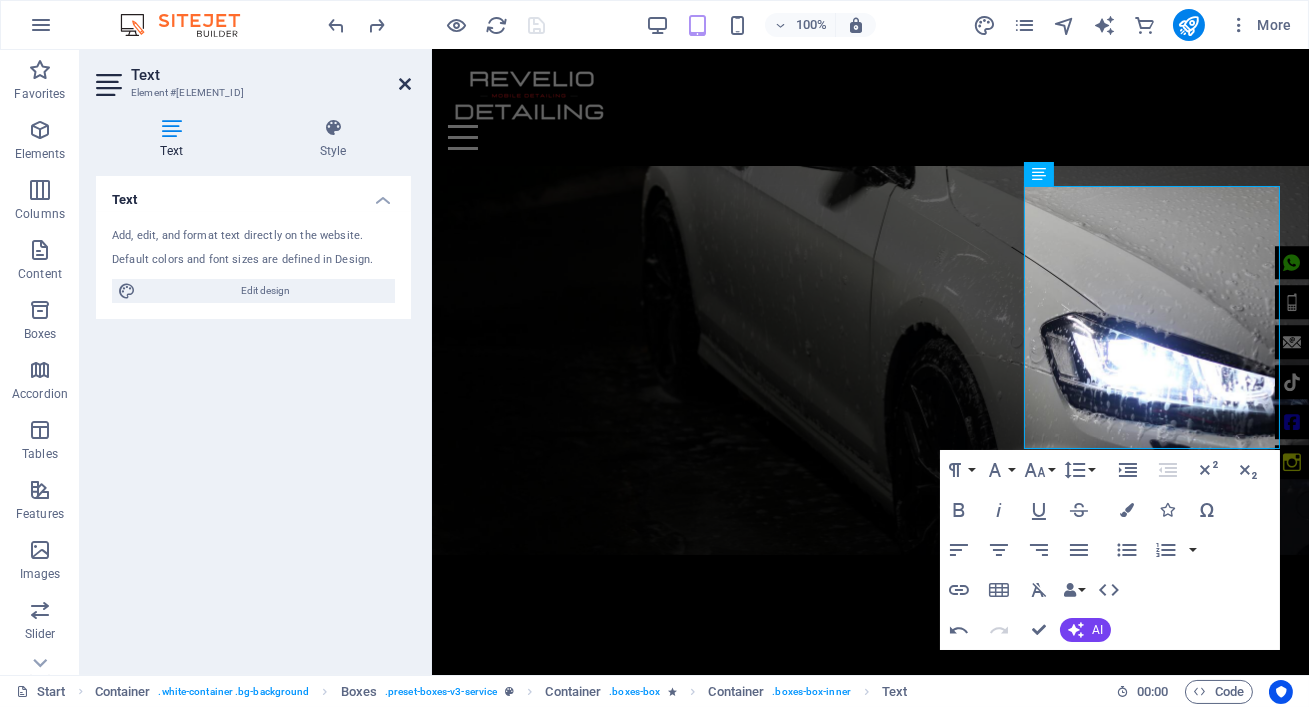 click at bounding box center (405, 84) 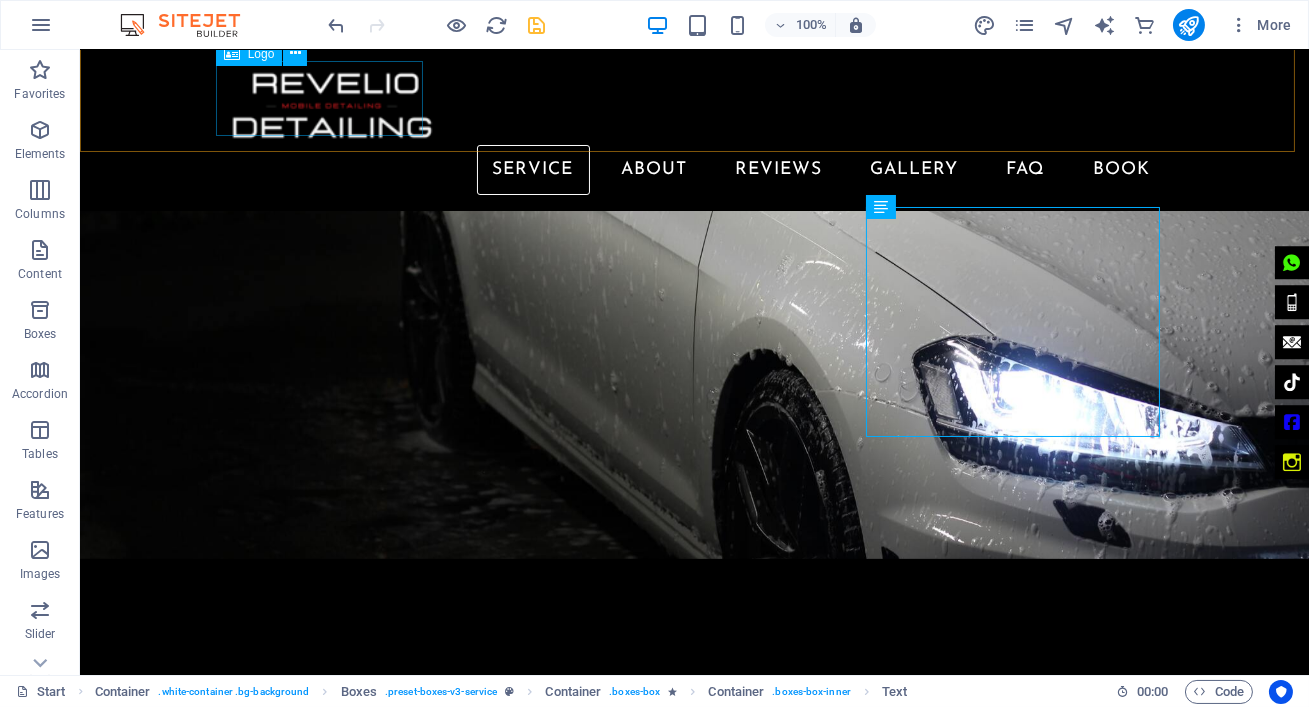 scroll, scrollTop: 870, scrollLeft: 0, axis: vertical 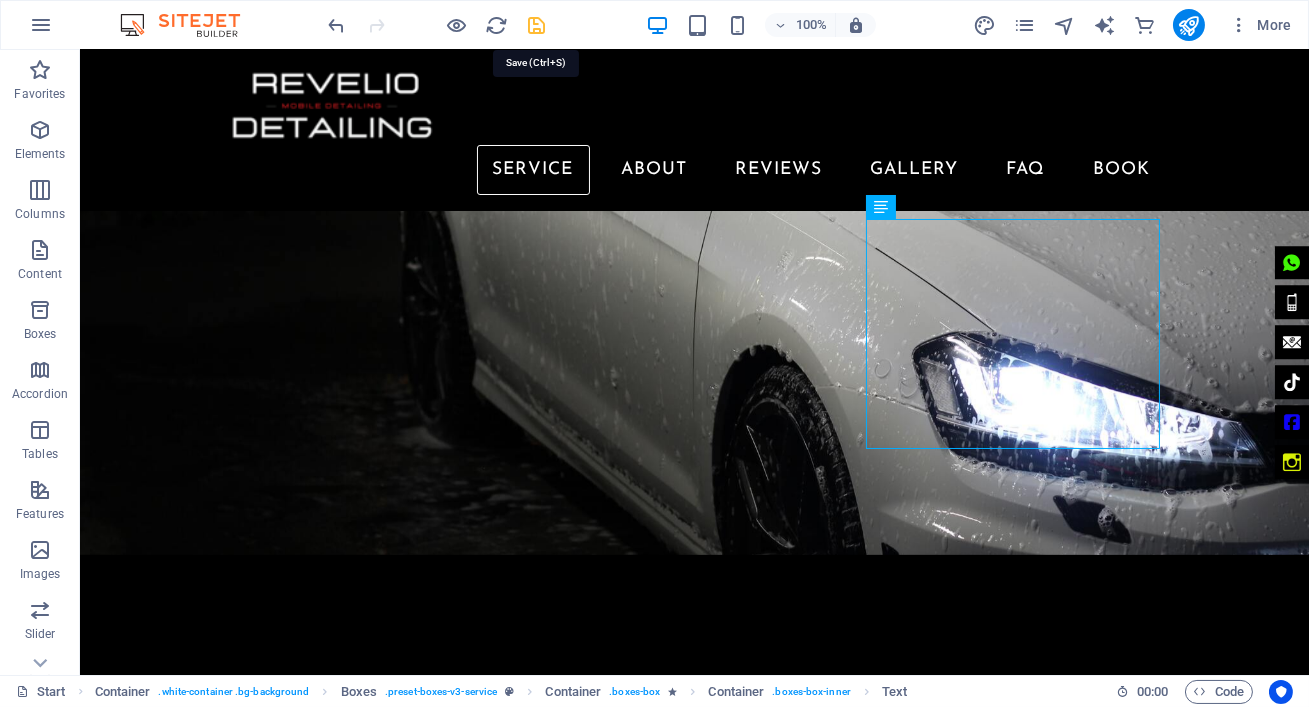 click at bounding box center (537, 25) 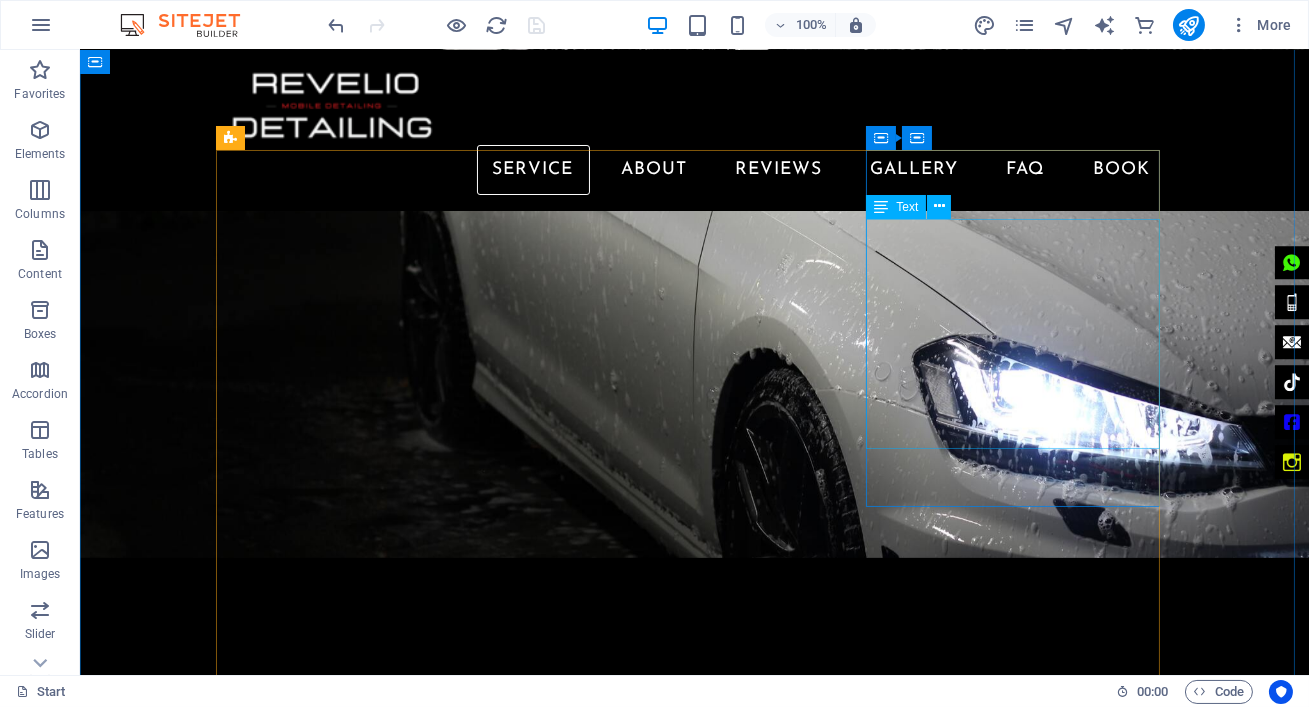 click on "- Interior: Full interior detail clean, steam clean dash, panels and crevices, shampoo scrub (stain removal) of rooflinning, seats, mats and carpets, windows clean, door and boot jambs clean, dashboard dress and leather seats condition.Prices (excl. VAT): Hatch R1,950 | Sedan R2,450 | SUV/4×4 R2,950 | Mini Bus R3,450. Leaves your cabin fresh & renewed." at bounding box center [369, 2210] 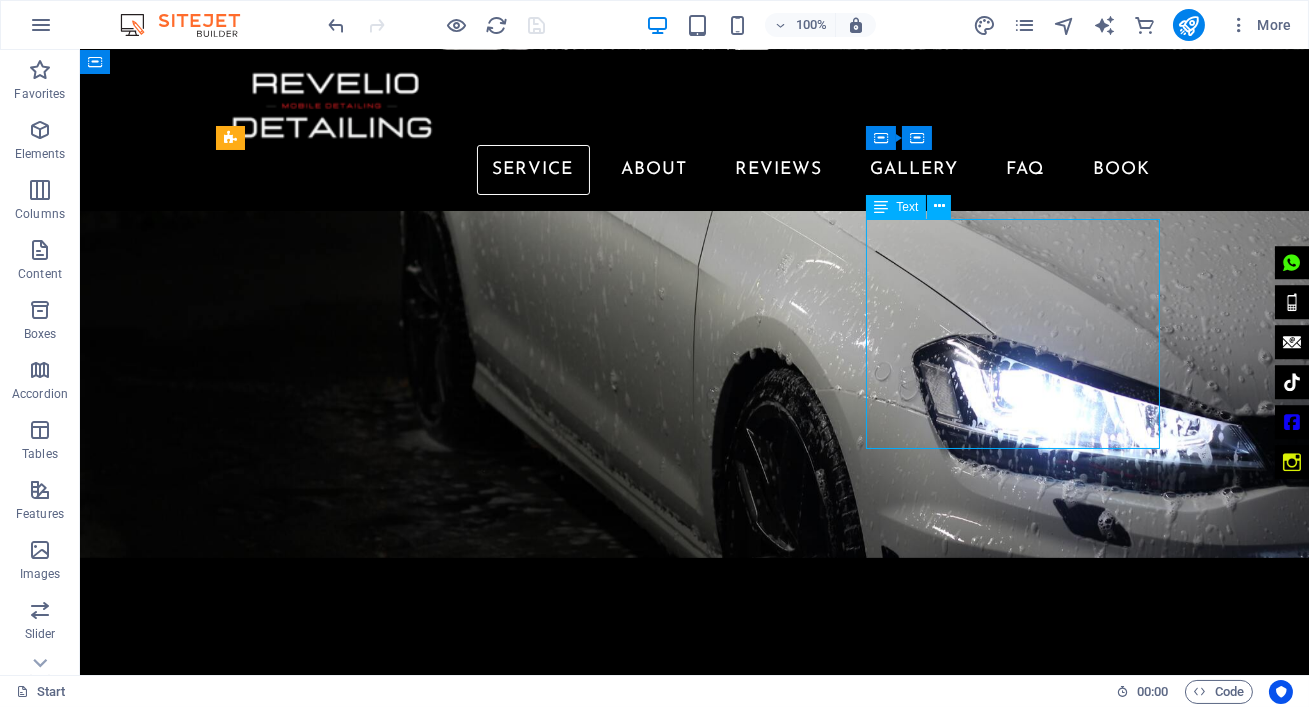 click on "- Interior: Full interior detail clean, steam clean dash, panels and crevices, shampoo scrub (stain removal) of rooflinning, seats, mats and carpets, windows clean, door and boot jambs clean, dashboard dress and leather seats condition.Prices (excl. VAT): Hatch R1,950 | Sedan R2,450 | SUV/4×4 R2,950 | Mini Bus R3,450. Leaves your cabin fresh & renewed." at bounding box center [369, 2210] 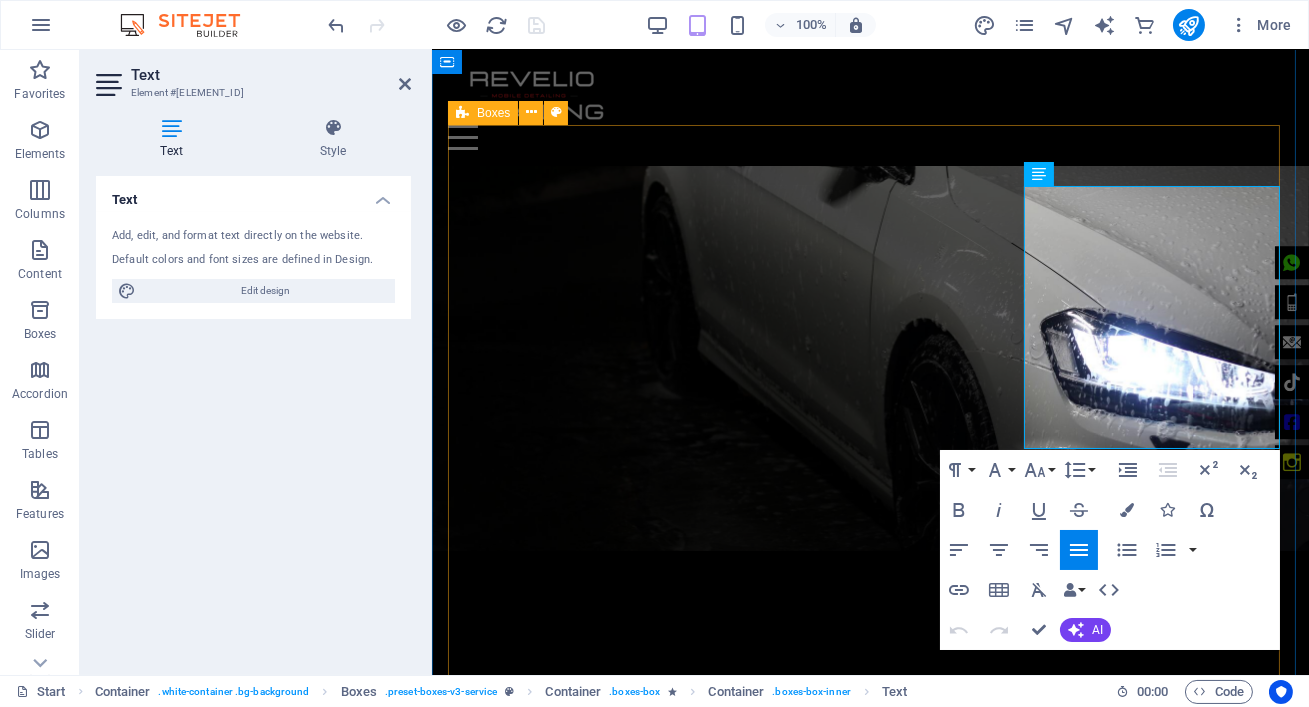 scroll, scrollTop: 850, scrollLeft: 0, axis: vertical 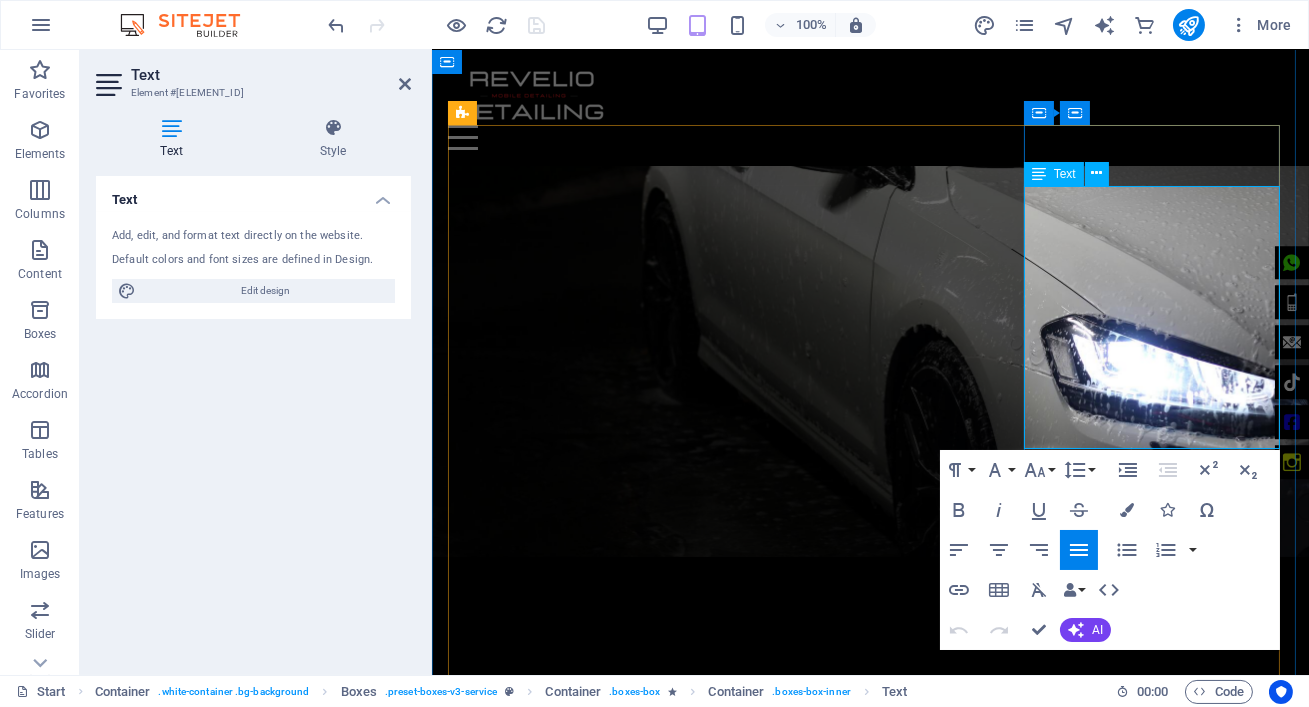 click on "- Interior: Full interior detail clean, steam clean dash, panels and crevices, shampoo scrub (stain removal) of rooflinning, seats, mats and carpets, windows clean, door and boot jambs clean, dashboard dress and leather seats condition.Prices (excl. VAT): Hatch R1,950 | Sedan R2,450 | SUV/4×4 R2,950 | Mini Bus R3,450. Leaves your cabin fresh & renewed." at bounding box center (577, 2145) 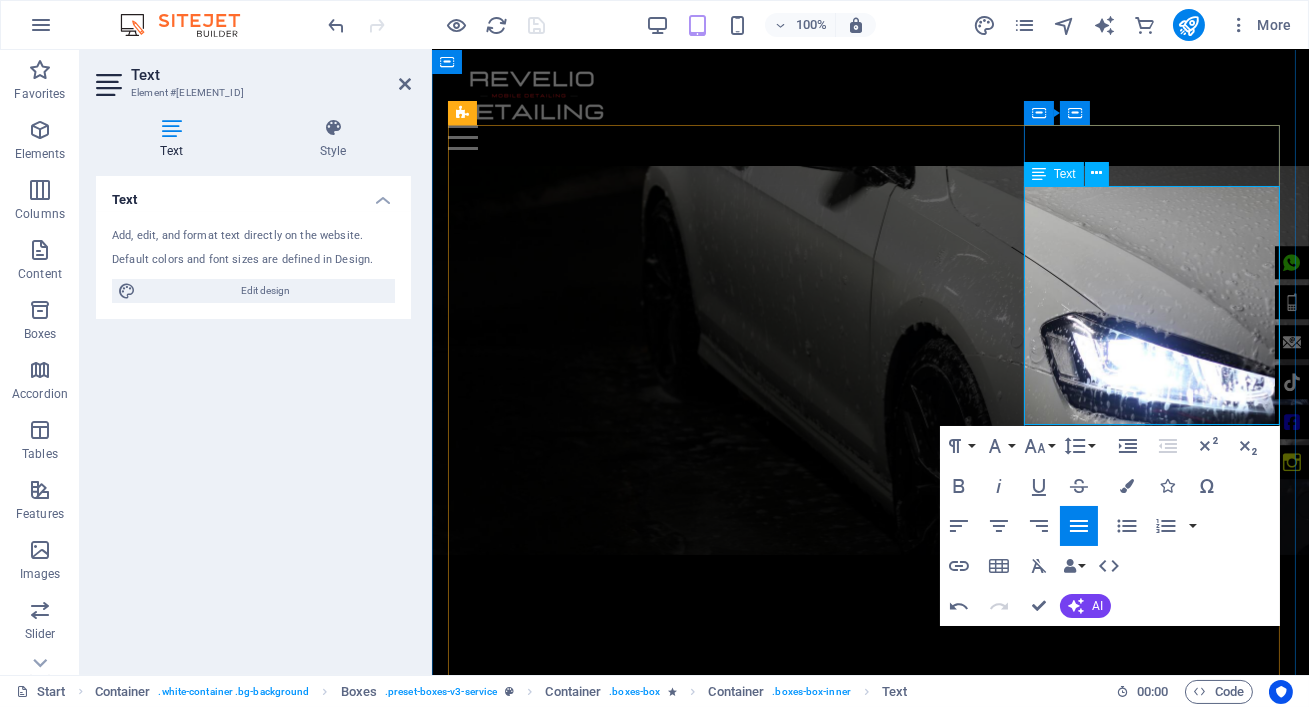 click on "Full interior detail clean, steam clean dash, panels and crevices, shampoo scrub (stain removal) of rooflinning, seats, mats and carpets, windows clean, door and boot jambs clean, dashboard dress and leather seats condition.Prices (excl. VAT): Hatch R1,950 | Sedan R2,450 | SUV/4×4 R2,950 | Mini Bus R3,450. Leaves your cabin fresh & renewed." at bounding box center [577, 2143] 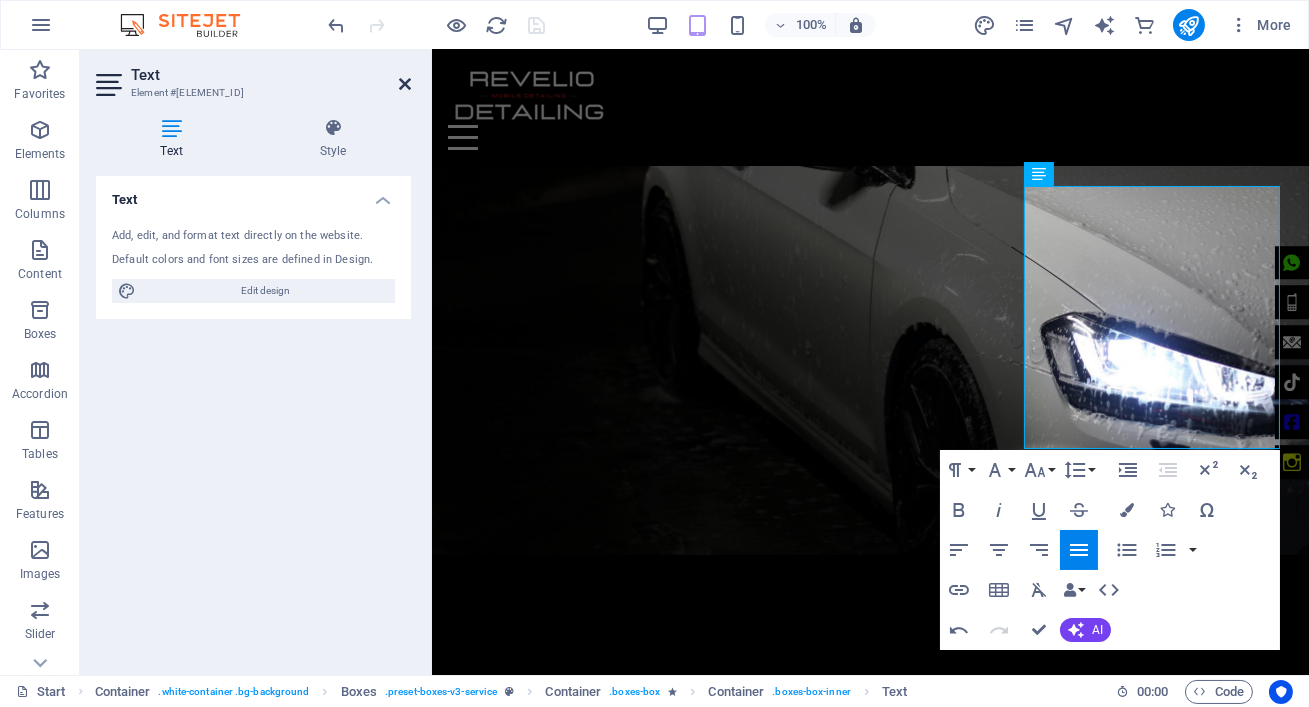 click at bounding box center (405, 84) 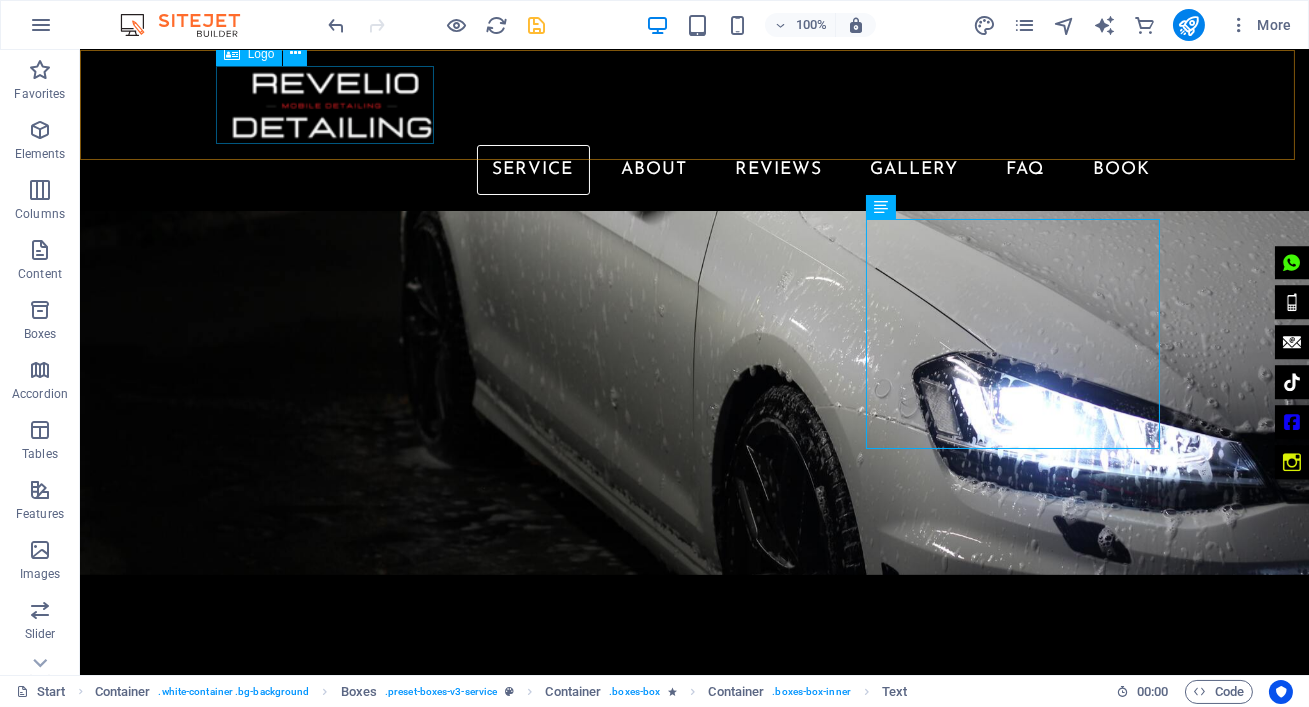 scroll, scrollTop: 870, scrollLeft: 0, axis: vertical 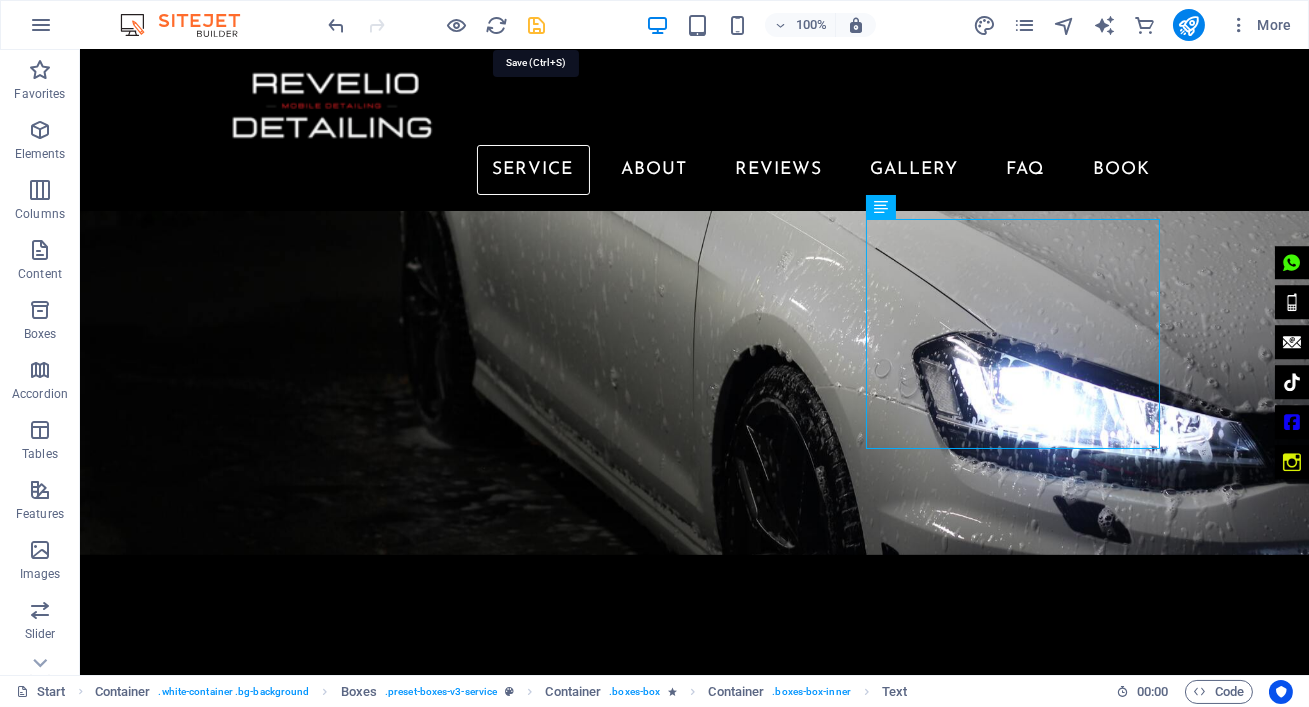 click at bounding box center (537, 25) 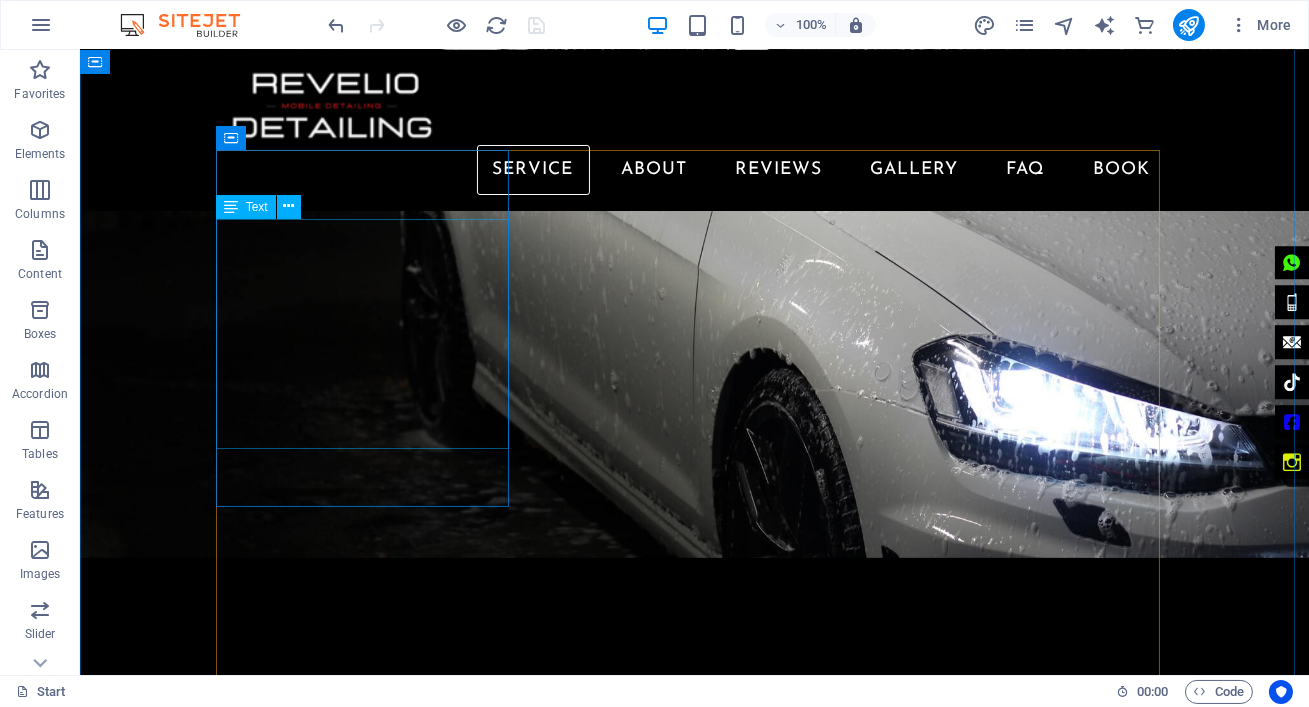 click on "Wash & Decon – Prep for flawless results.1-Step Machine Polishing – Removes [NUMBER]% of light scratches & swirls.Premium Wax & Sealant – Enhances gloss with [NUMBER]-[NUMBER] months of protection.Prices (Excl. VAT): Hatchback/Sedan R[NUMBER] | Compact SUV R[NUMBER] | Bakkie/SUV R[NUMBER] | Van from R[NUMBER]." at bounding box center [369, 1464] 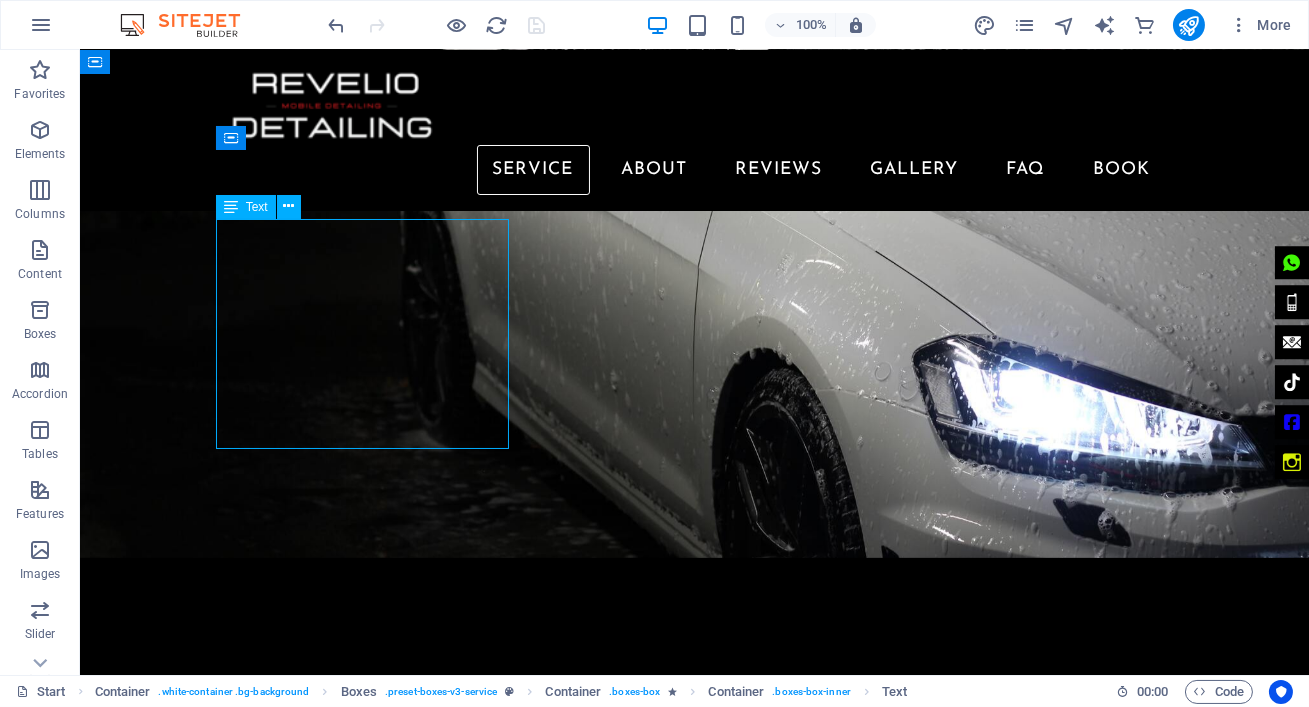 click on "Wash & Decon – Prep for flawless results.1-Step Machine Polishing – Removes [NUMBER]% of light scratches & swirls.Premium Wax & Sealant – Enhances gloss with [NUMBER]-[NUMBER] months of protection.Prices (Excl. VAT): Hatchback/Sedan R[NUMBER] | Compact SUV R[NUMBER] | Bakkie/SUV R[NUMBER] | Van from R[NUMBER]." at bounding box center (369, 1464) 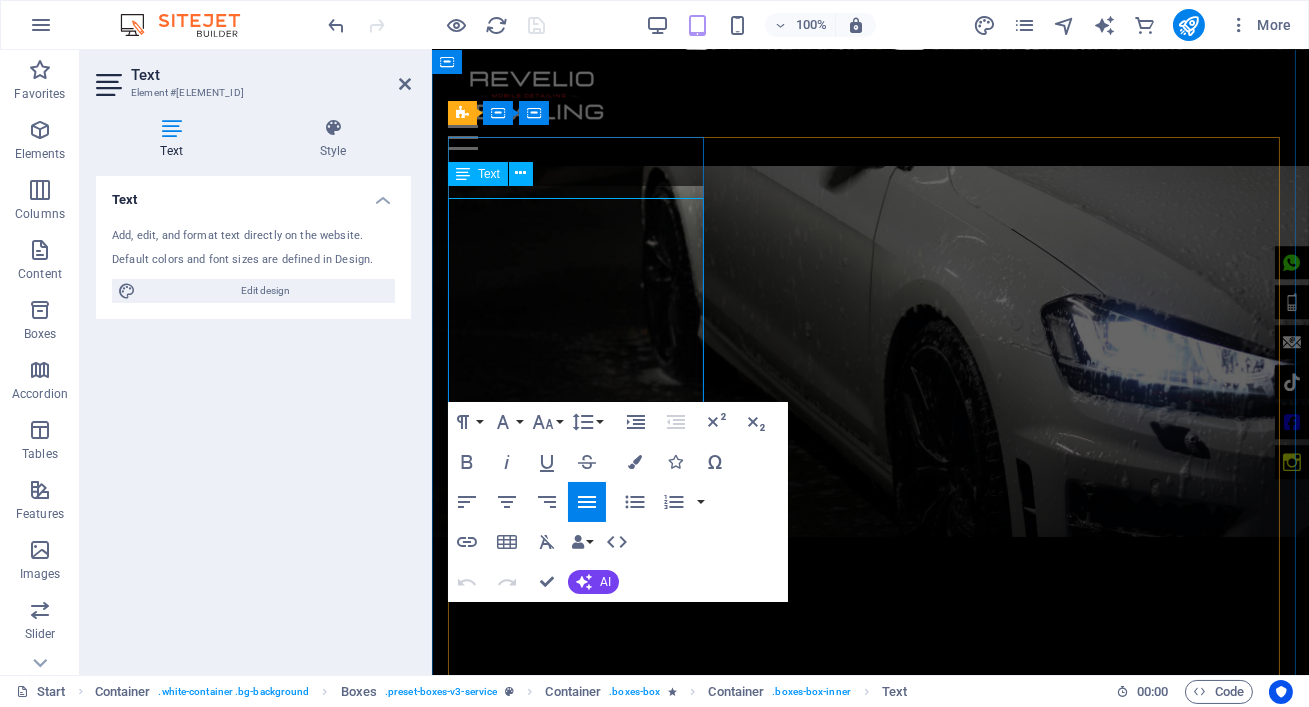 scroll, scrollTop: 850, scrollLeft: 0, axis: vertical 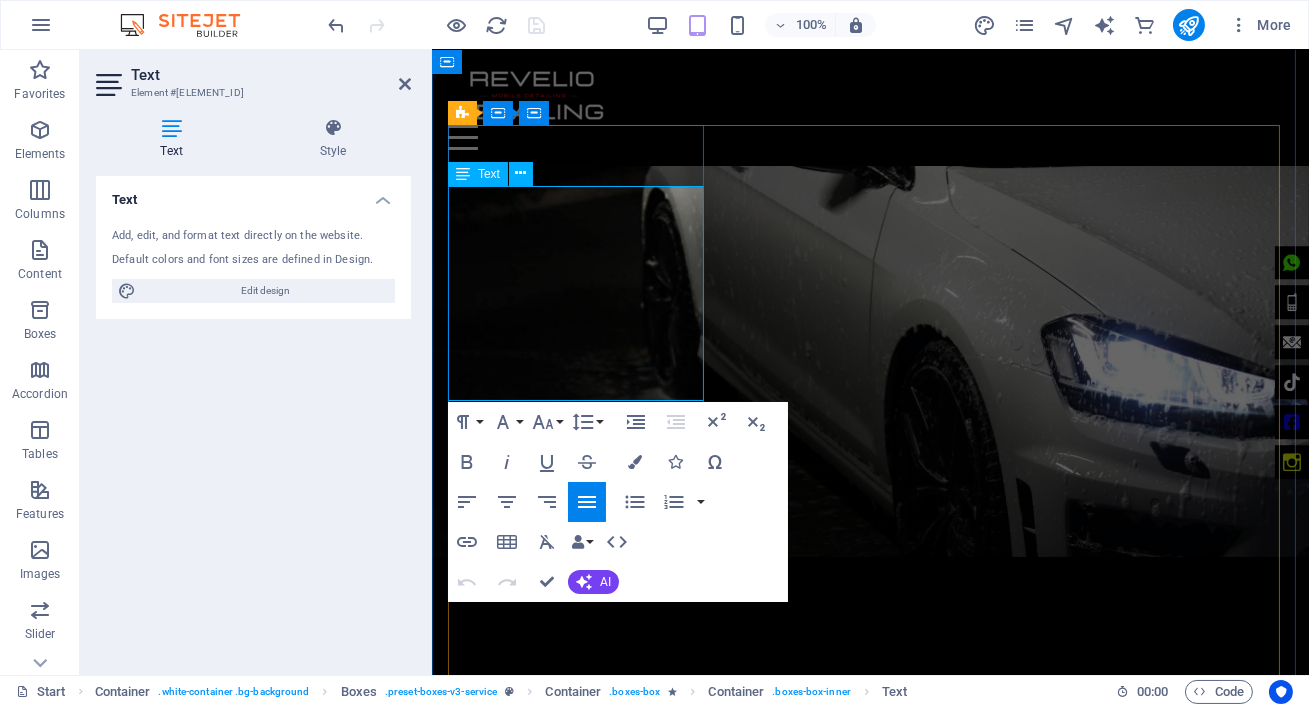 click on "Wash & Decon – Prep for flawless results.1-Step Machine Polishing – Removes [NUMBER]% of light scratches & swirls.Premium Wax & Sealant – Enhances gloss with [NUMBER]-[NUMBER] months of protection.Prices (Excl. VAT): Hatchback/Sedan R[NUMBER] | Compact SUV R[NUMBER] | Bakkie/SUV R[NUMBER] | Van from R[NUMBER]." at bounding box center (577, 1407) 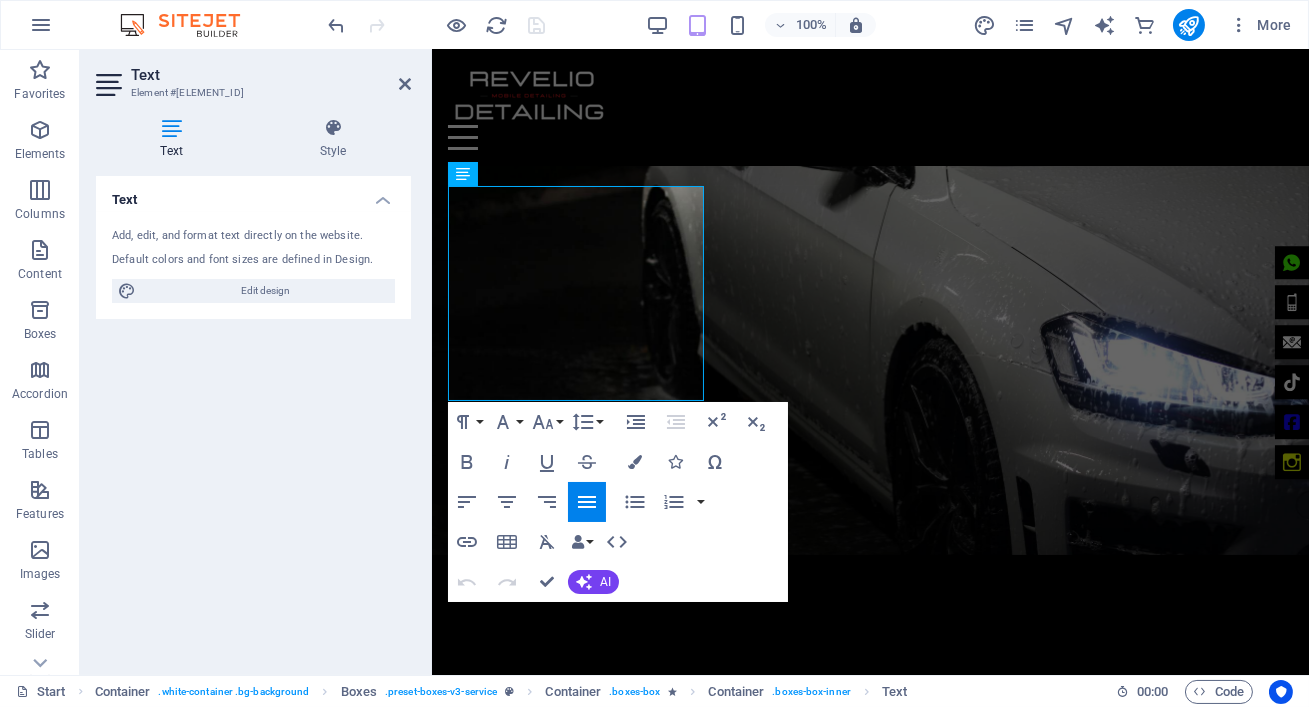 scroll, scrollTop: 3897, scrollLeft: 1, axis: both 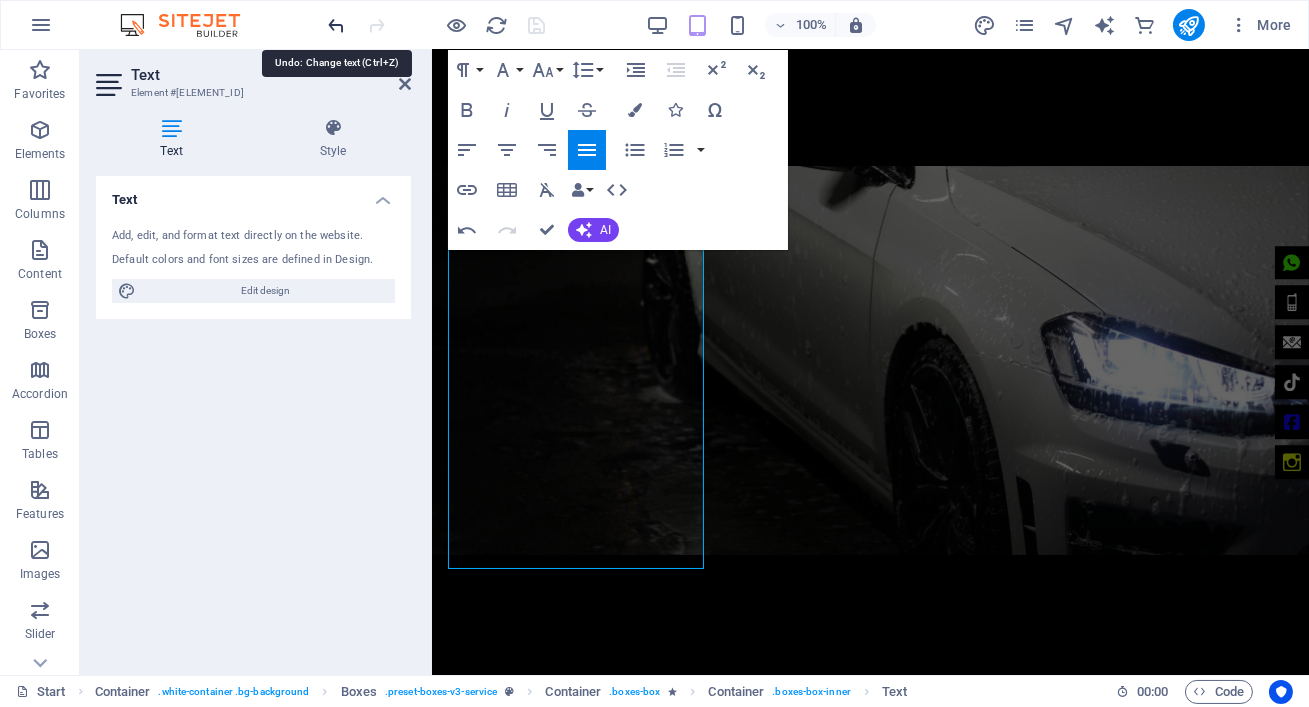click at bounding box center (337, 25) 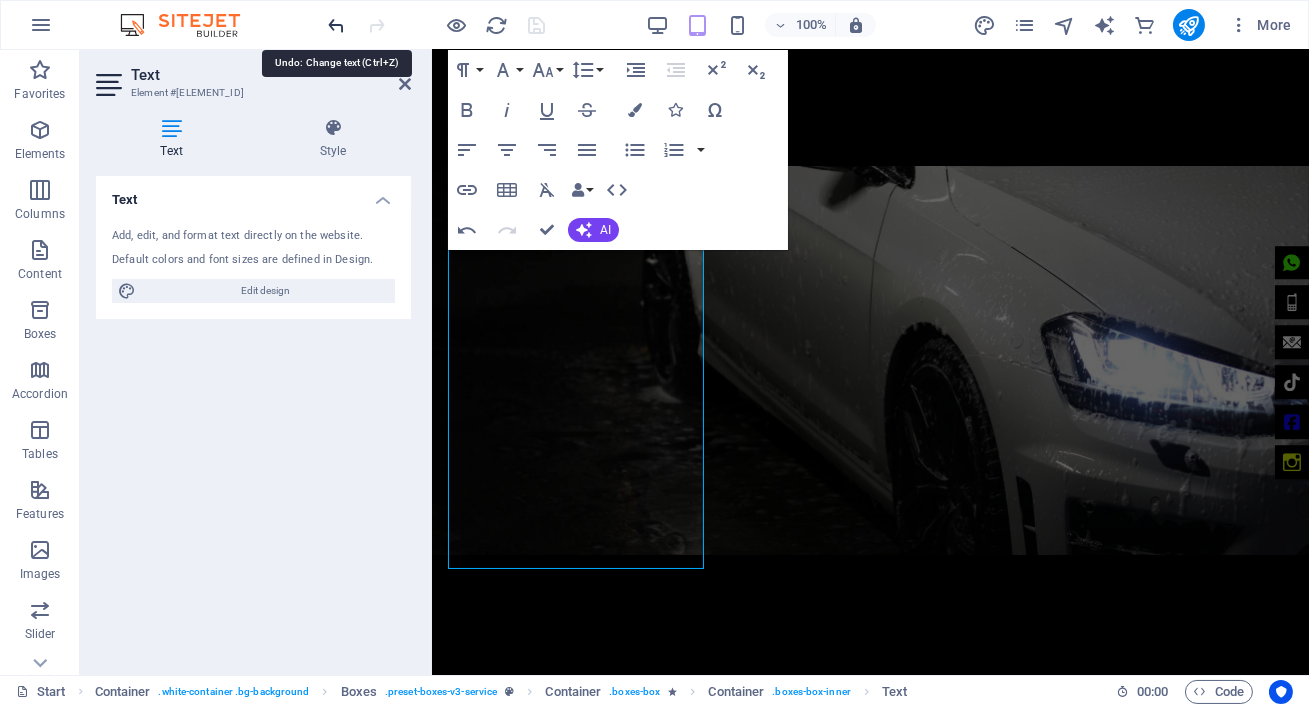 click at bounding box center [337, 25] 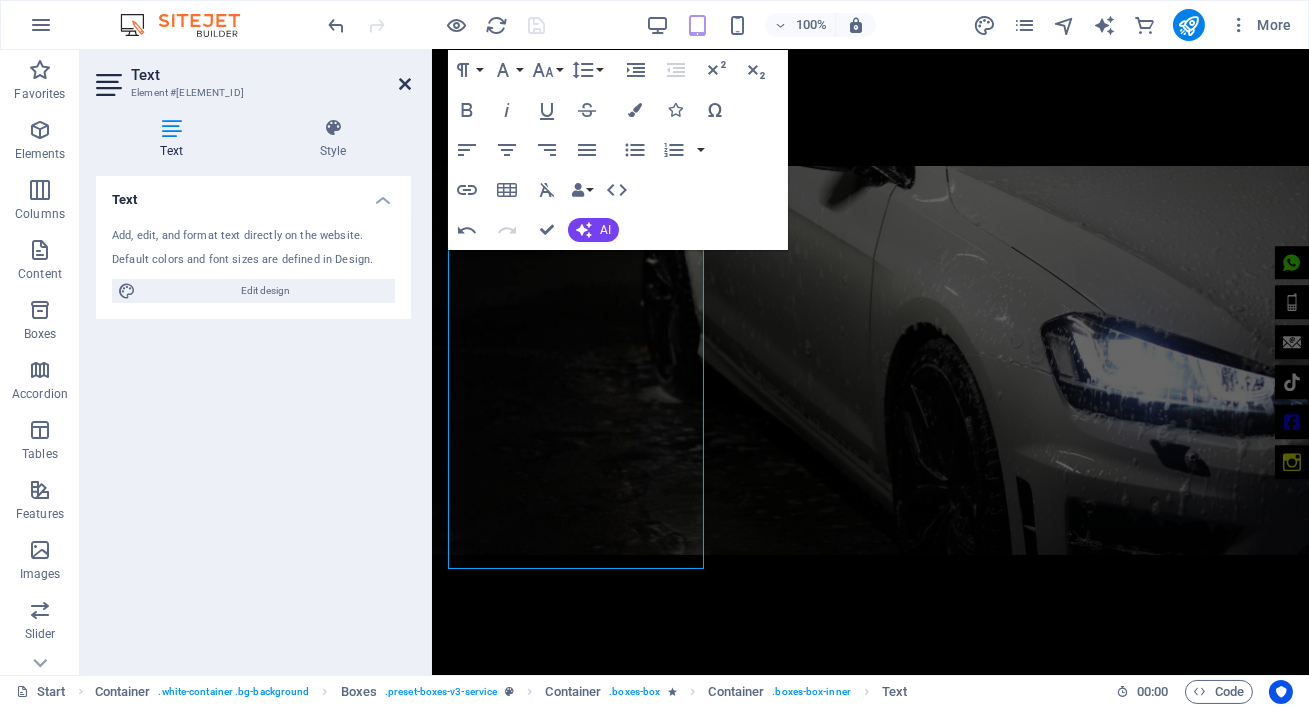 click at bounding box center (405, 84) 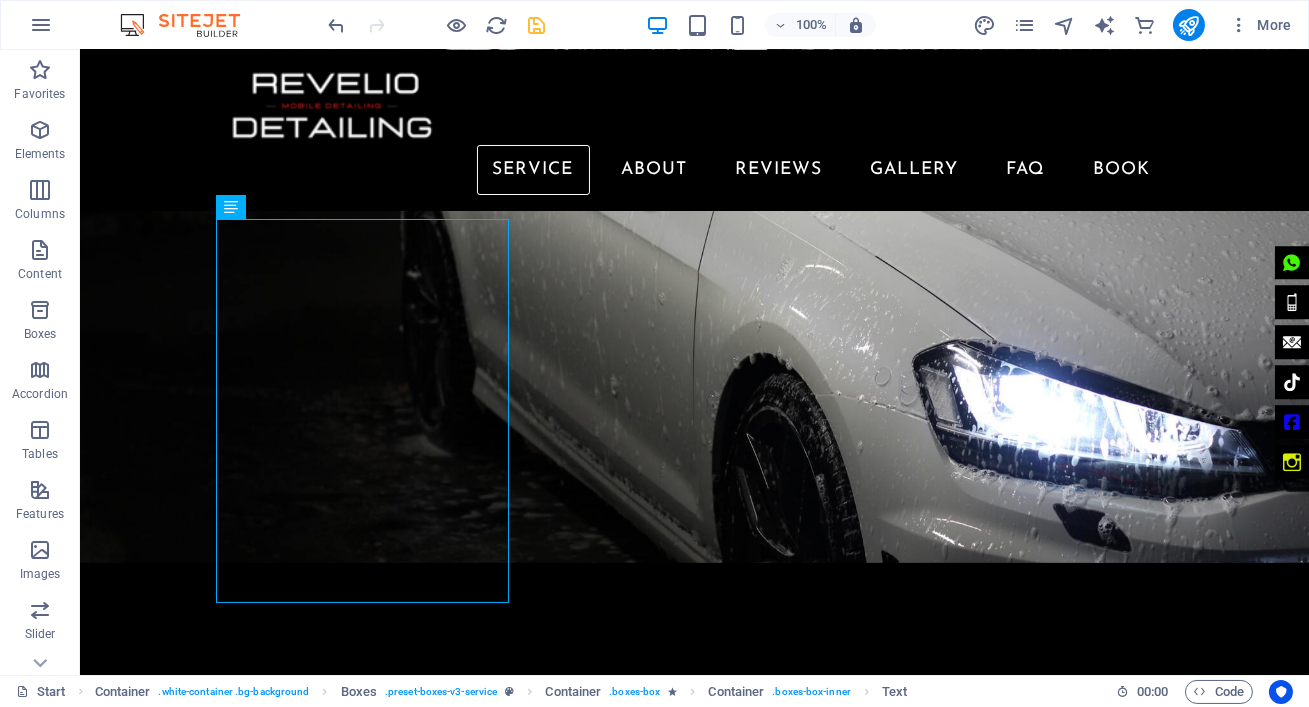 scroll, scrollTop: 870, scrollLeft: 0, axis: vertical 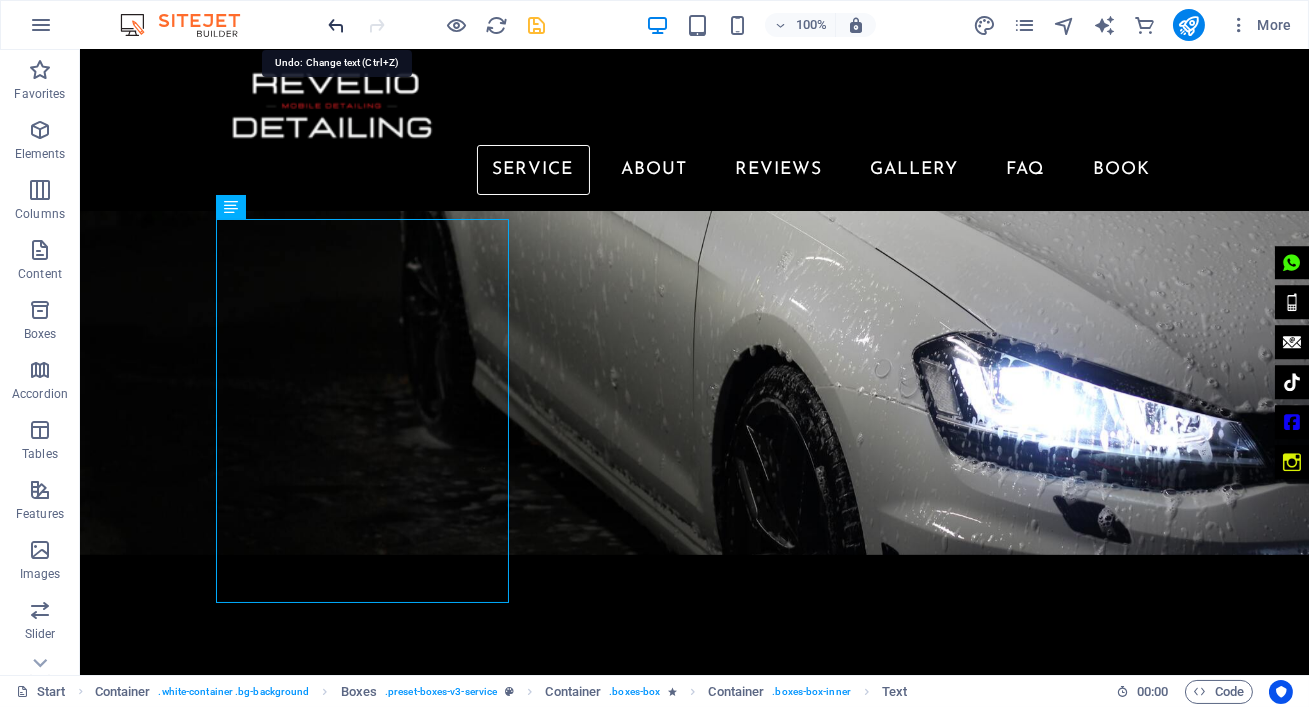 click at bounding box center [337, 25] 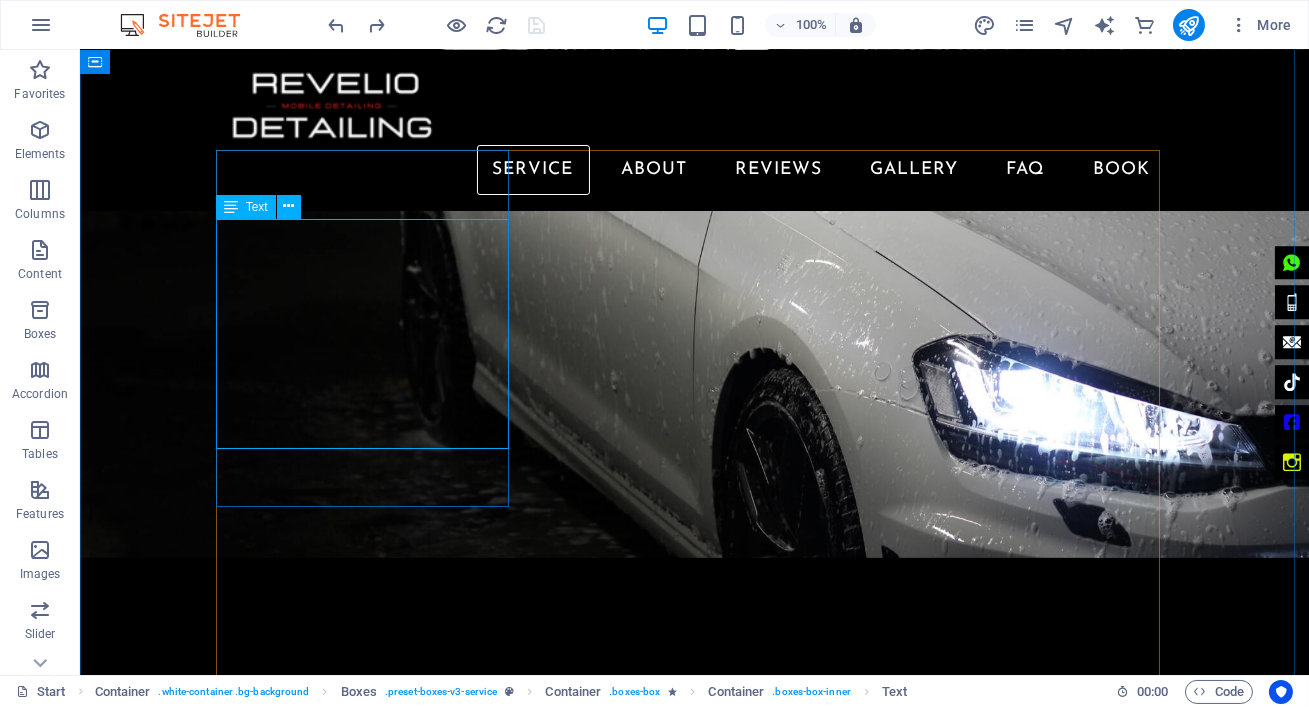 click on "Wash & Decon – Prep for flawless results.1-Step Machine Polishing – Removes [NUMBER]% of light scratches & swirls.Premium Wax & Sealant – Enhances gloss with [NUMBER]-[NUMBER] months of protection.Prices (Excl. VAT): Hatchback/Sedan R[NUMBER] | Compact SUV R[NUMBER] | Bakkie/SUV R[NUMBER] | Van from R[NUMBER]." at bounding box center [369, 1464] 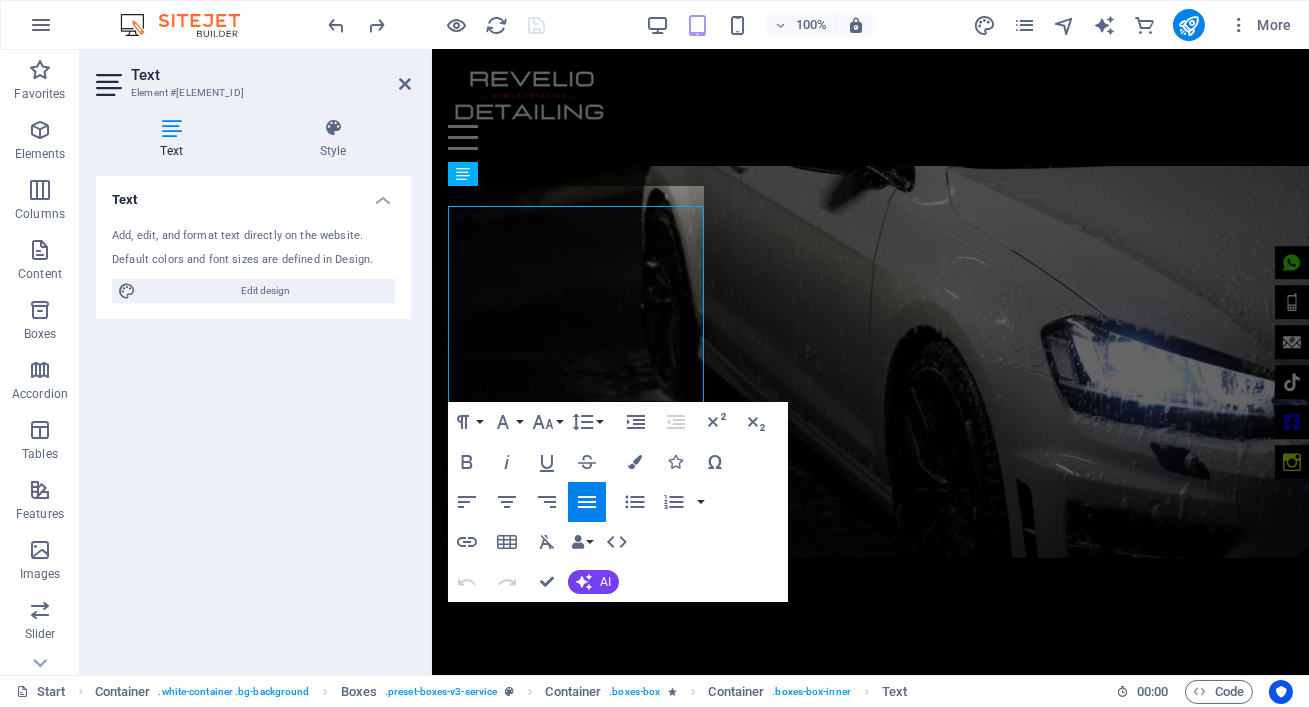 scroll, scrollTop: 850, scrollLeft: 0, axis: vertical 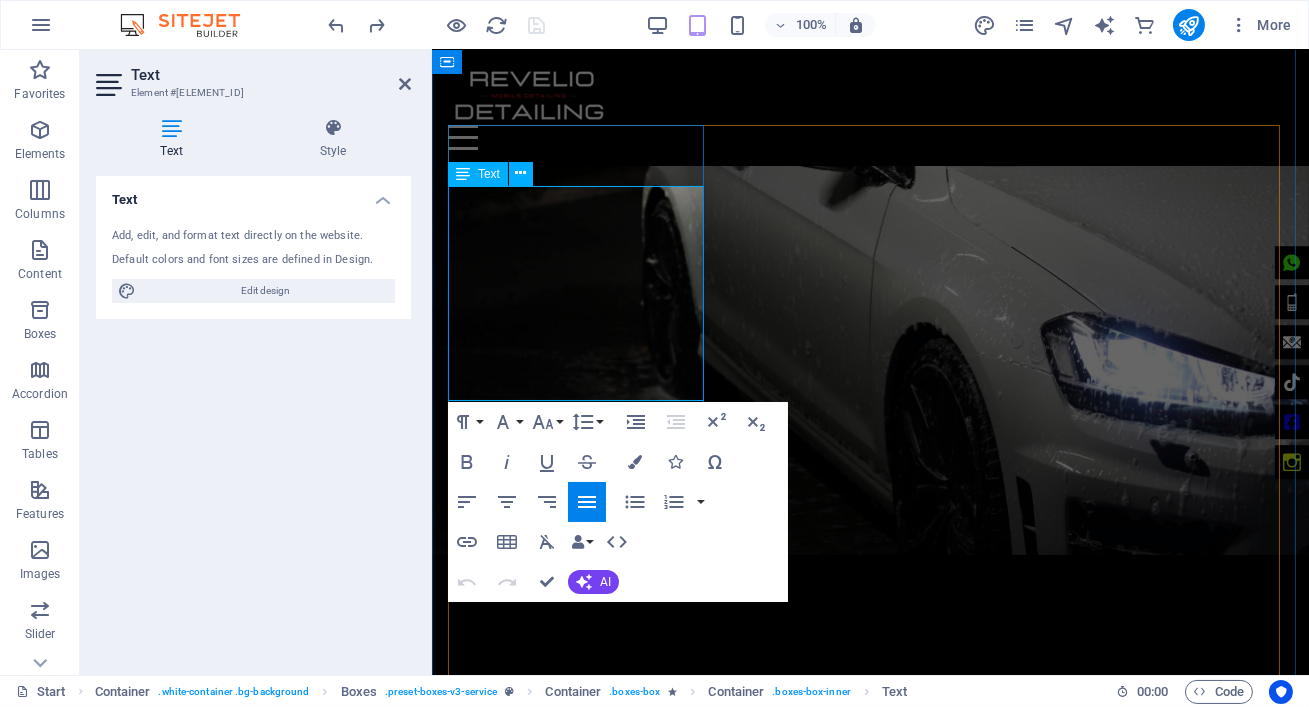 drag, startPoint x: 522, startPoint y: 318, endPoint x: 450, endPoint y: 196, distance: 141.66158 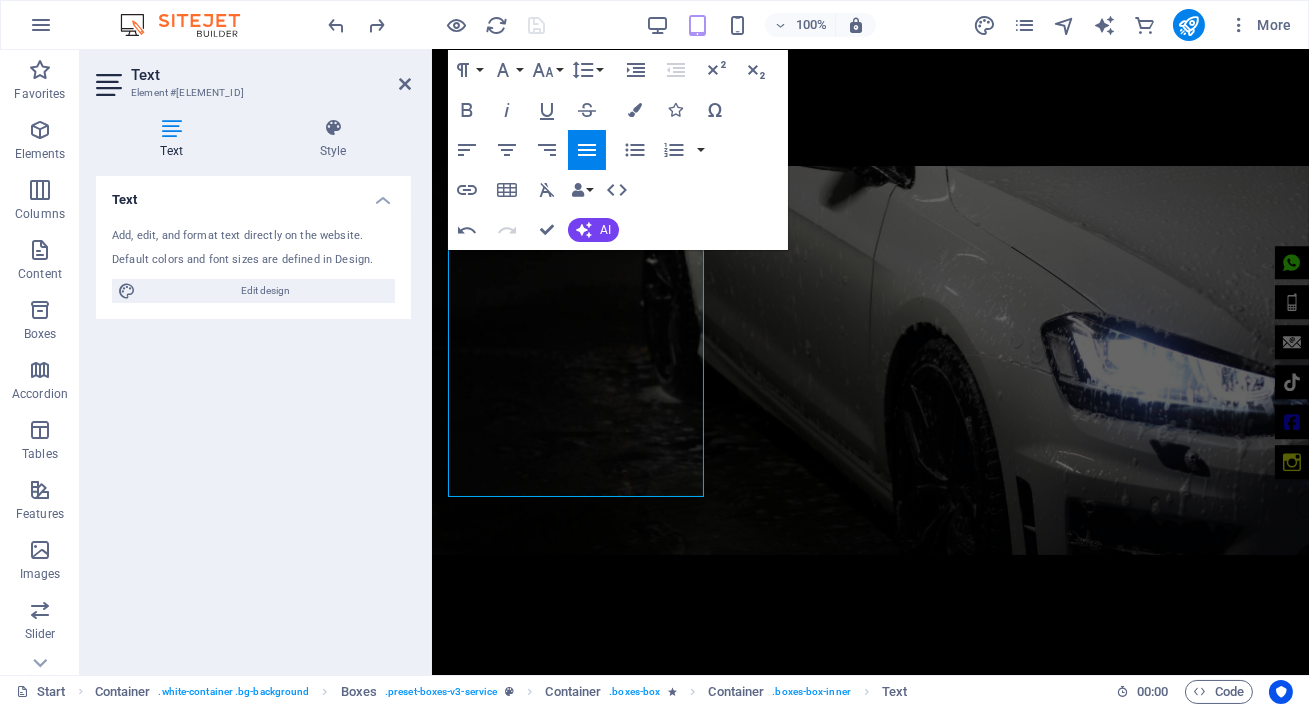 scroll, scrollTop: 5353, scrollLeft: 1, axis: both 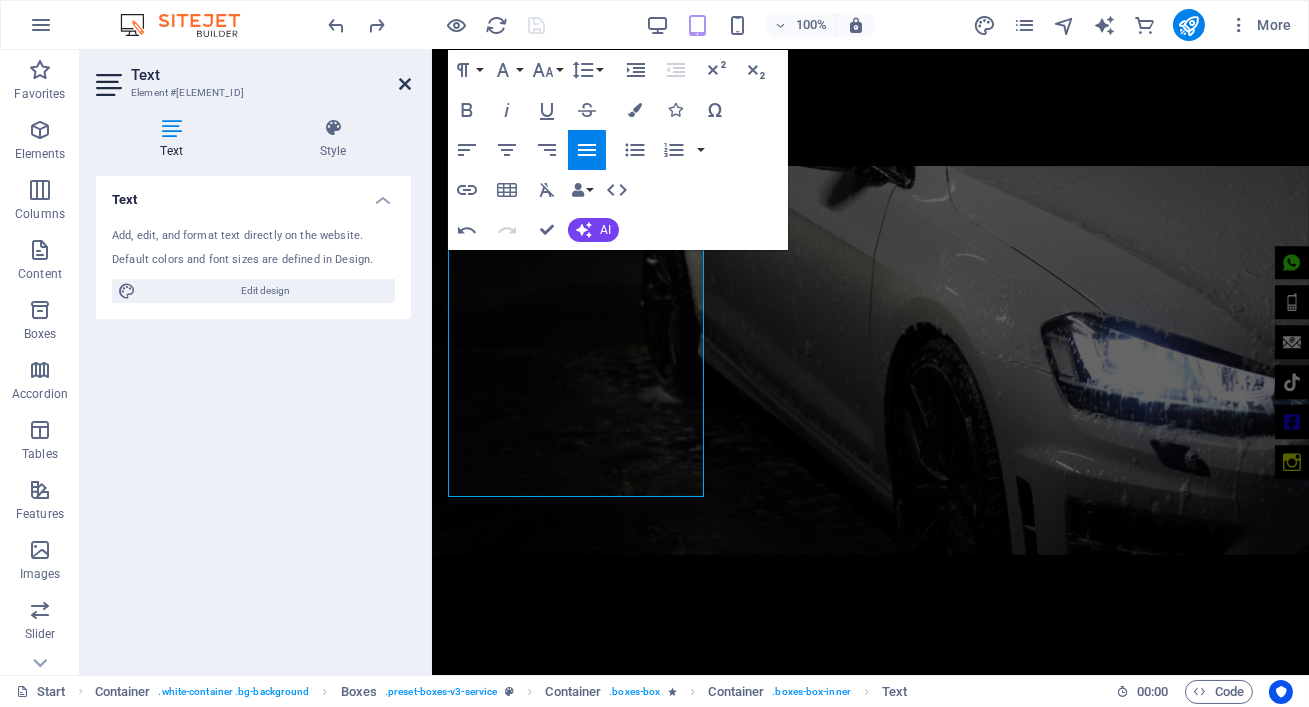 click at bounding box center [405, 84] 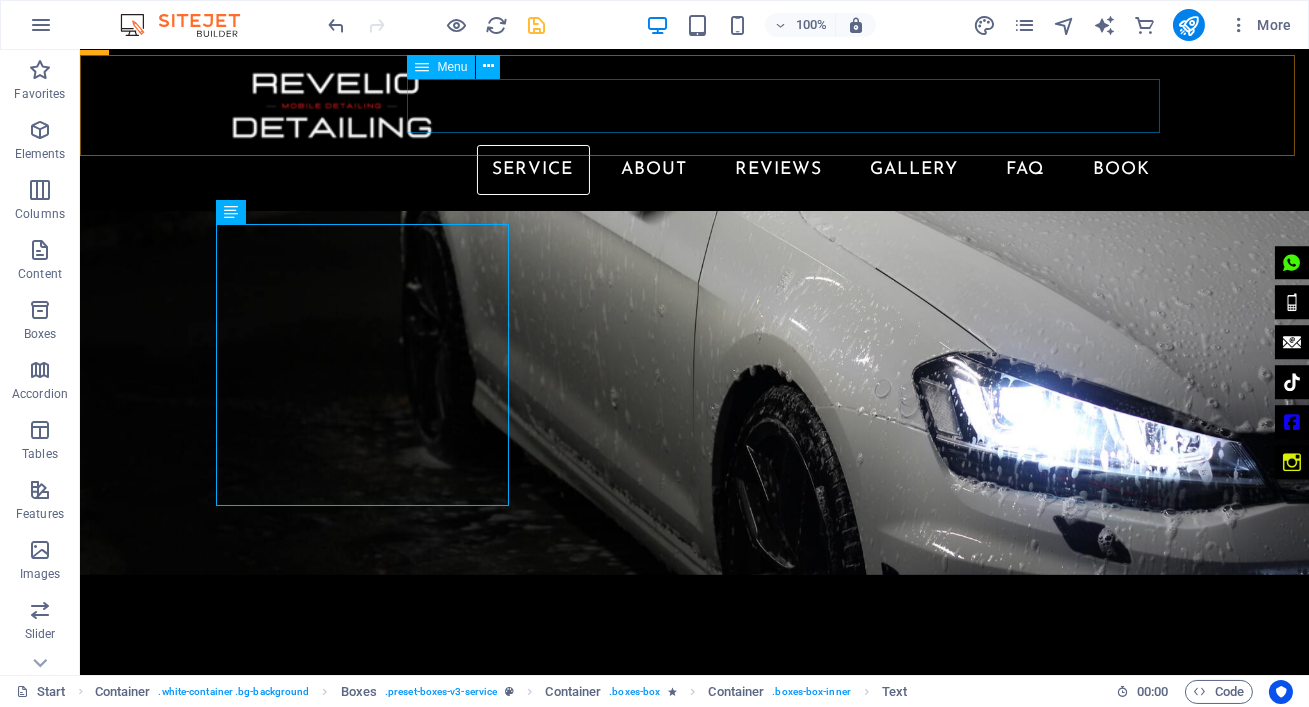 scroll, scrollTop: 870, scrollLeft: 0, axis: vertical 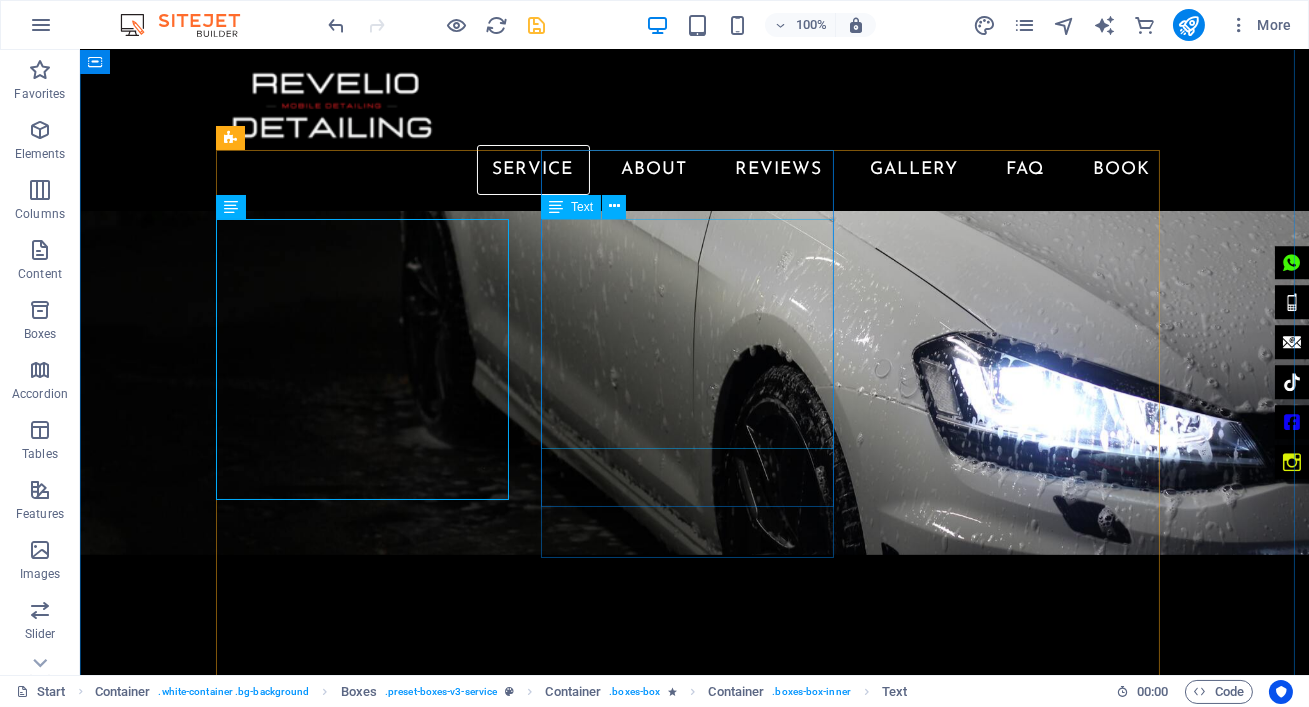 click on "Wash & Decon – Prep for flawless results.2-Step Machine Polishing – Removes 80-90% of heavy scratches & swirls.Premium Wax & Sealant – Enhances gloss with 6-12 months of protection.Prices (Excl. VAT): Hatchback/Sedan R3,400 | Compact SUV R3,600 | Bakkie/SUV R3,600 | Van from R3,700 ." at bounding box center [369, 1885] 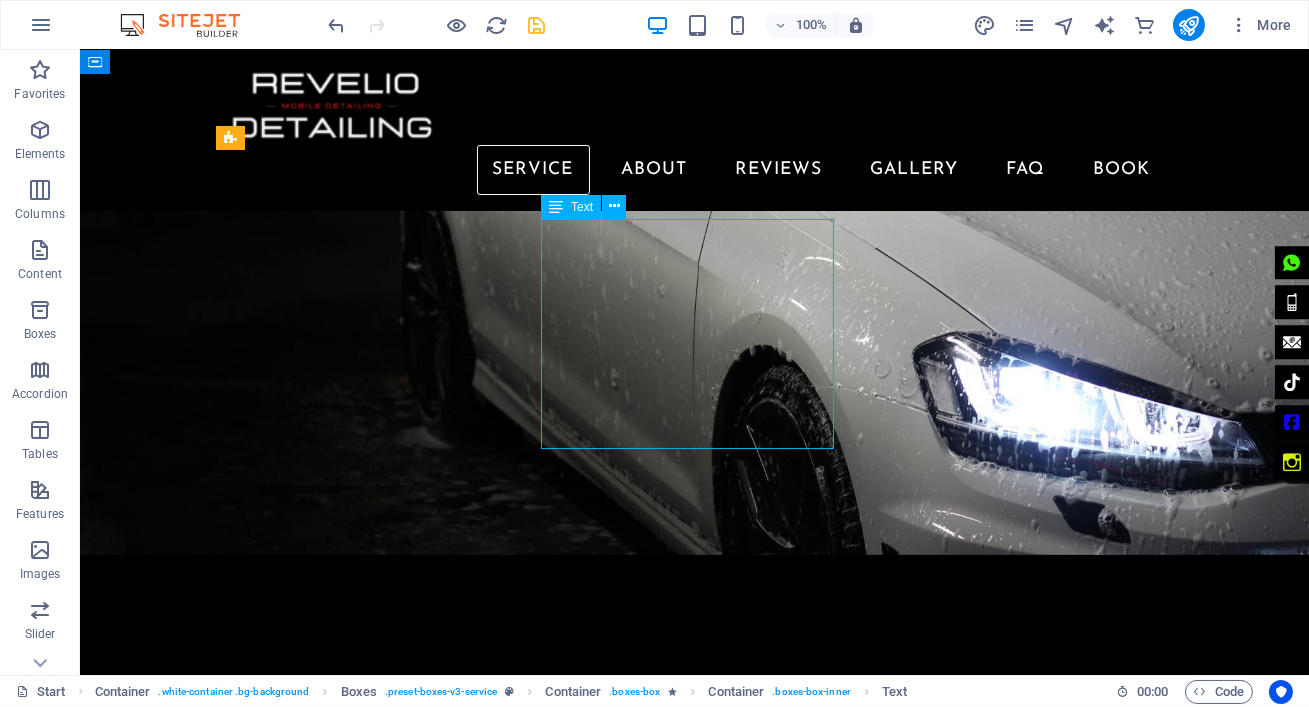 click on "Wash & Decon – Prep for flawless results.2-Step Machine Polishing – Removes 80-90% of heavy scratches & swirls.Premium Wax & Sealant – Enhances gloss with 6-12 months of protection.Prices (Excl. VAT): Hatchback/Sedan R3,400 | Compact SUV R3,600 | Bakkie/SUV R3,600 | Van from R3,700 ." at bounding box center [369, 1885] 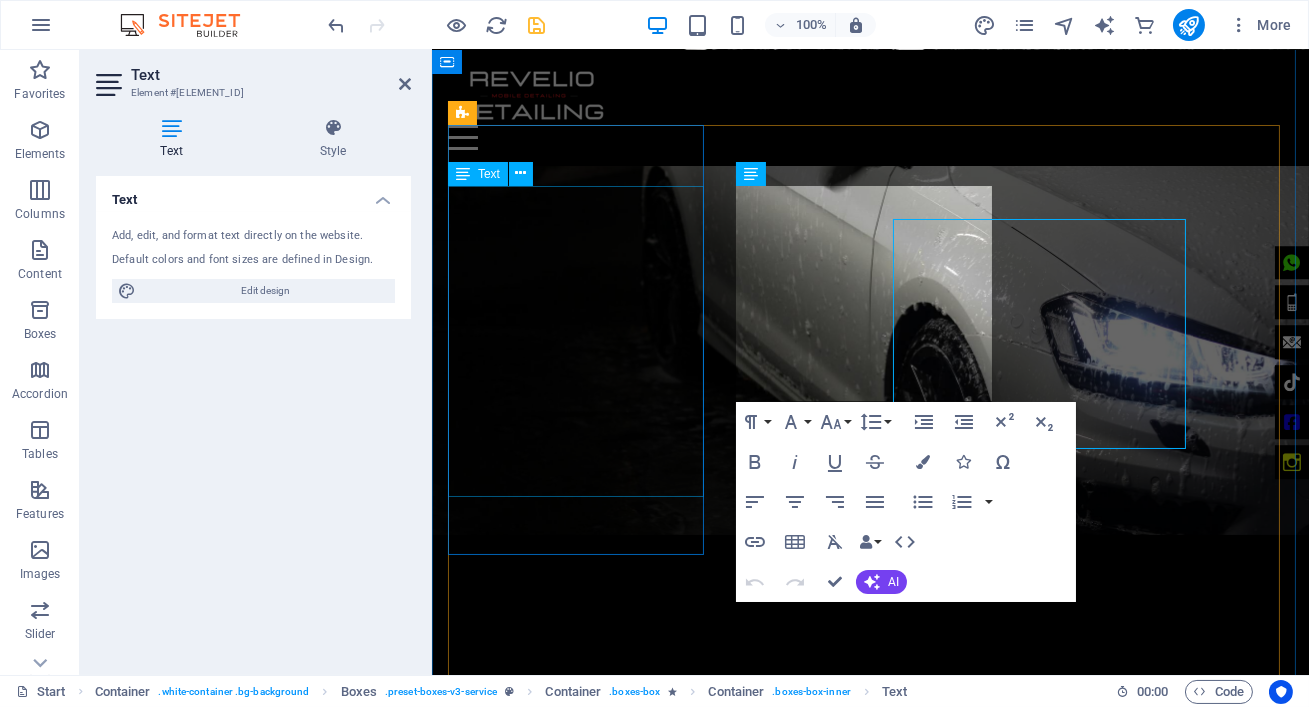 scroll, scrollTop: 850, scrollLeft: 0, axis: vertical 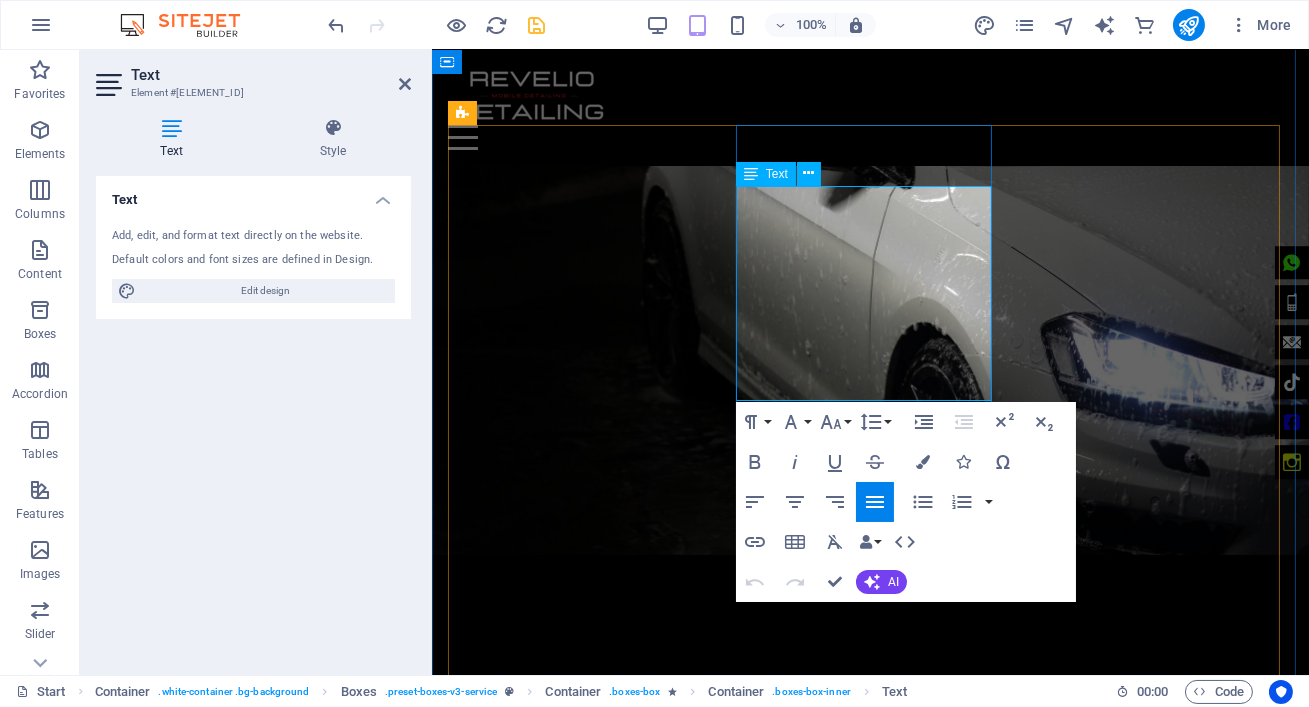 drag, startPoint x: 812, startPoint y: 319, endPoint x: 737, endPoint y: 204, distance: 137.2953 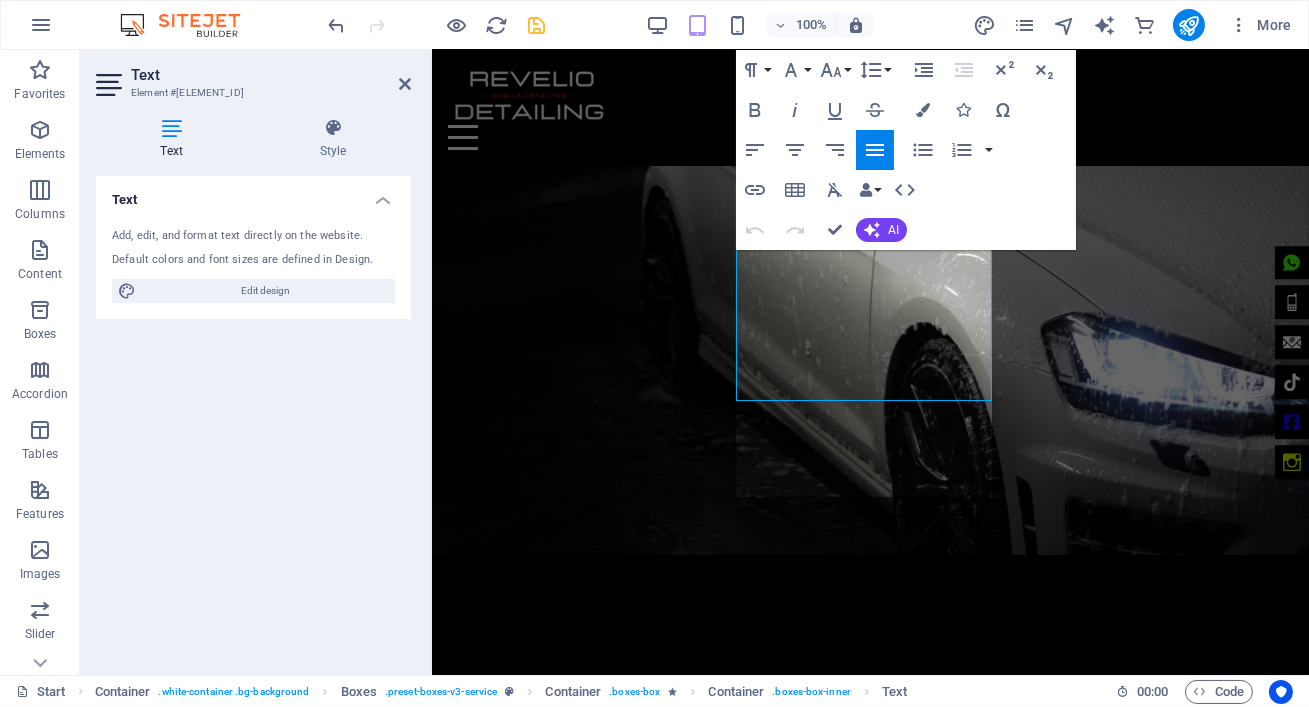scroll, scrollTop: 5353, scrollLeft: 1, axis: both 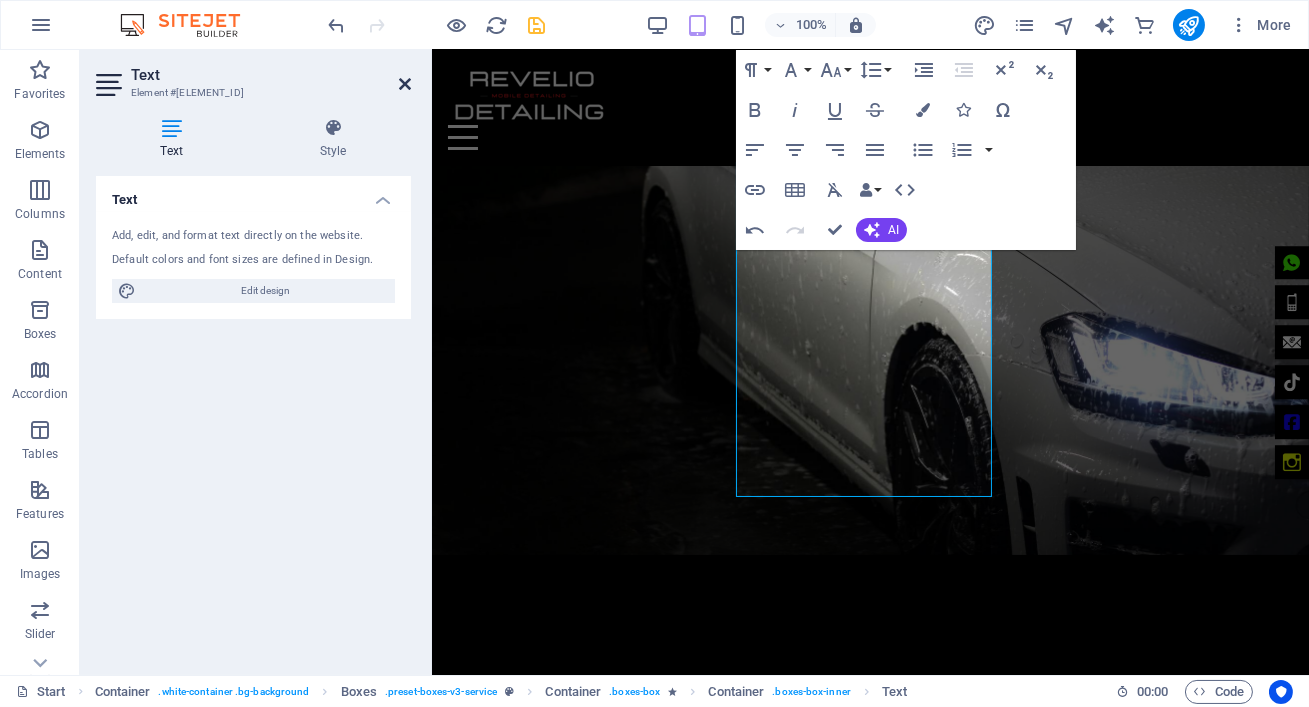 click at bounding box center [405, 84] 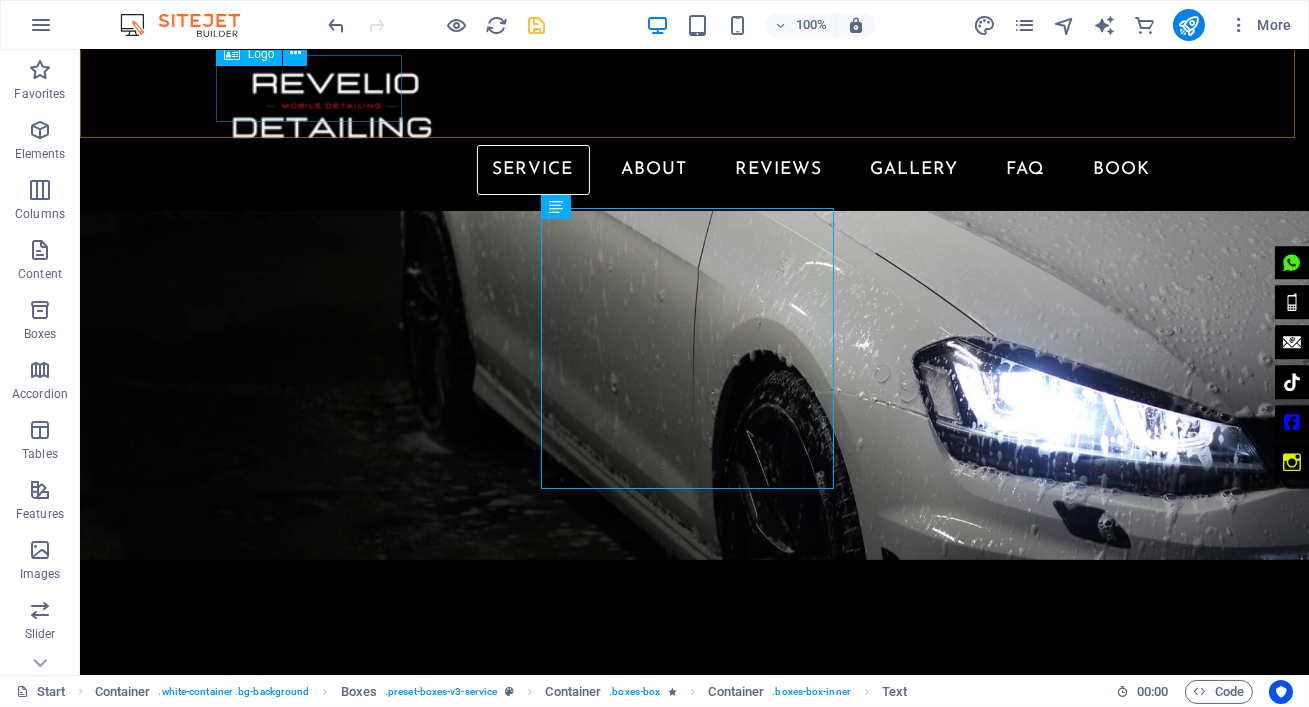 scroll, scrollTop: 870, scrollLeft: 0, axis: vertical 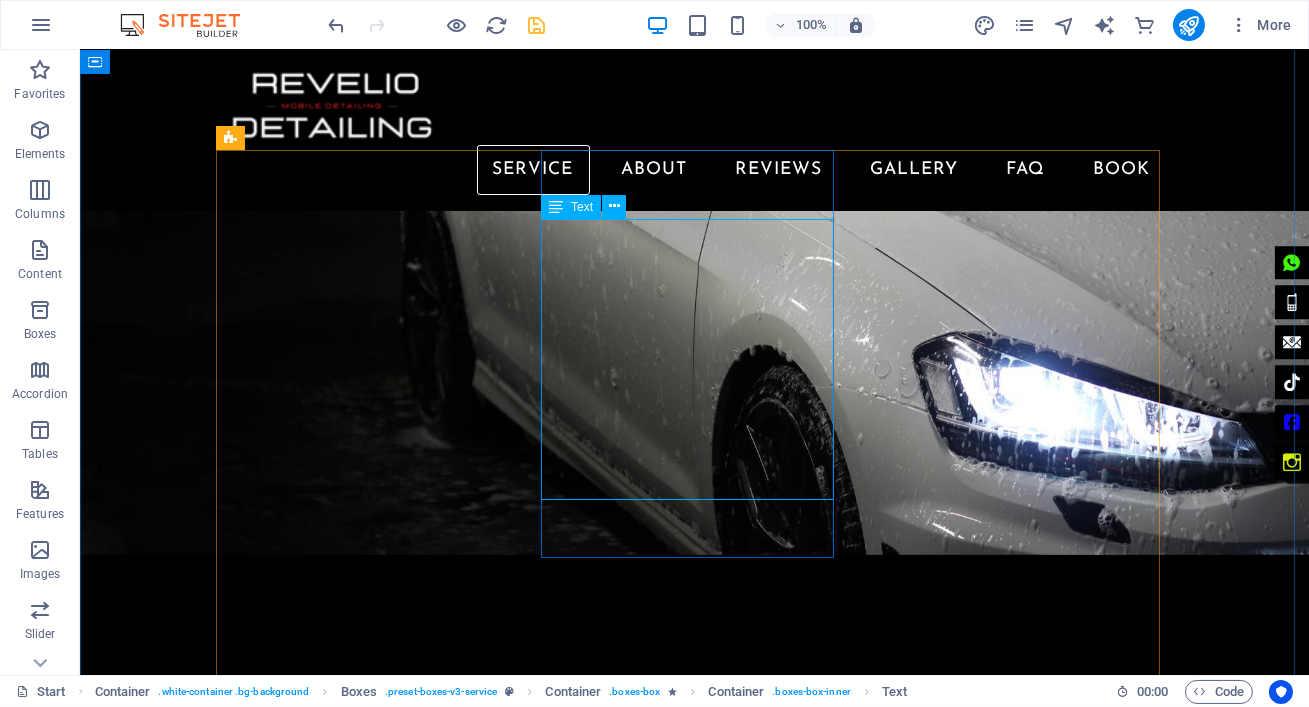 click on "Our one-step paint correction machine polish is the perfect solution for removing most light scratches, swirl marks and minor imperfections from your car's paintwork. This service enhances your vehicles appearance by restoring its glossy, showroom finish while protecting the paint for longer-lasting results.Prices (Excl. VAT): Hatchback/Sedan R3,400 | Compact SUV R3,600 | Bakkie/SUV R3,600 | Van from R3,700 ." at bounding box center (369, 1911) 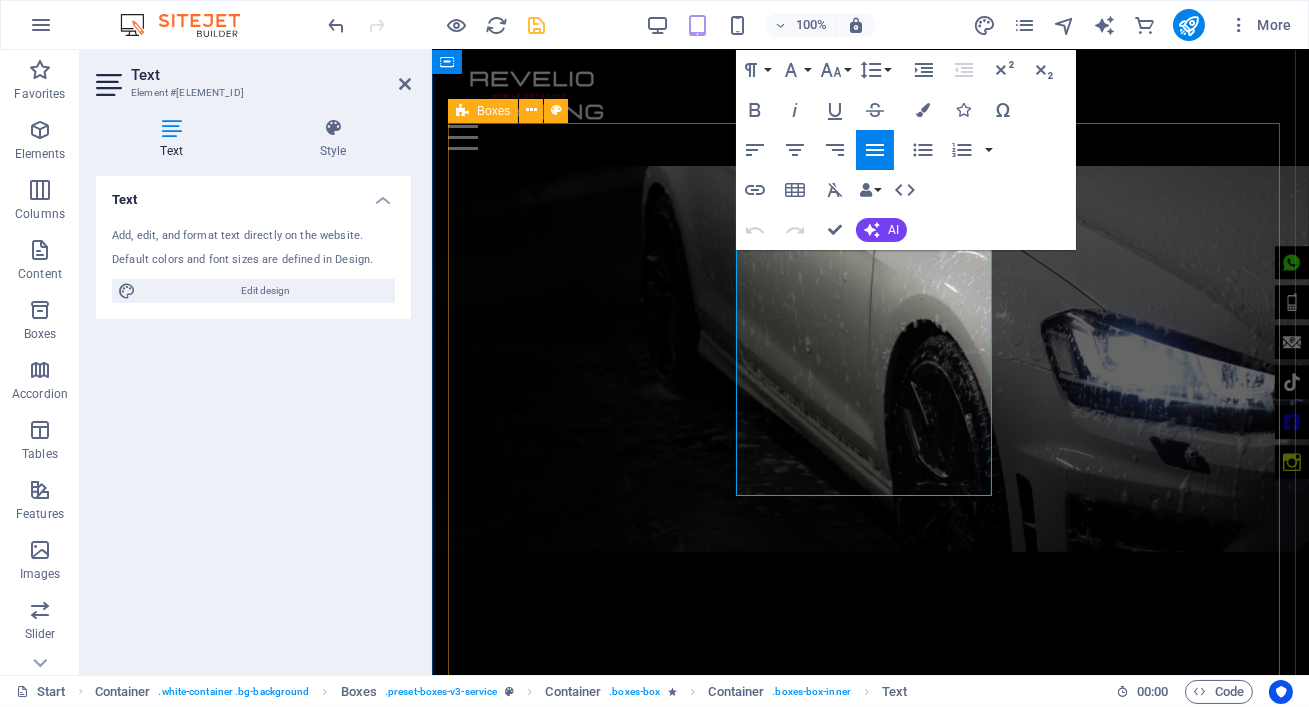 scroll, scrollTop: 850, scrollLeft: 0, axis: vertical 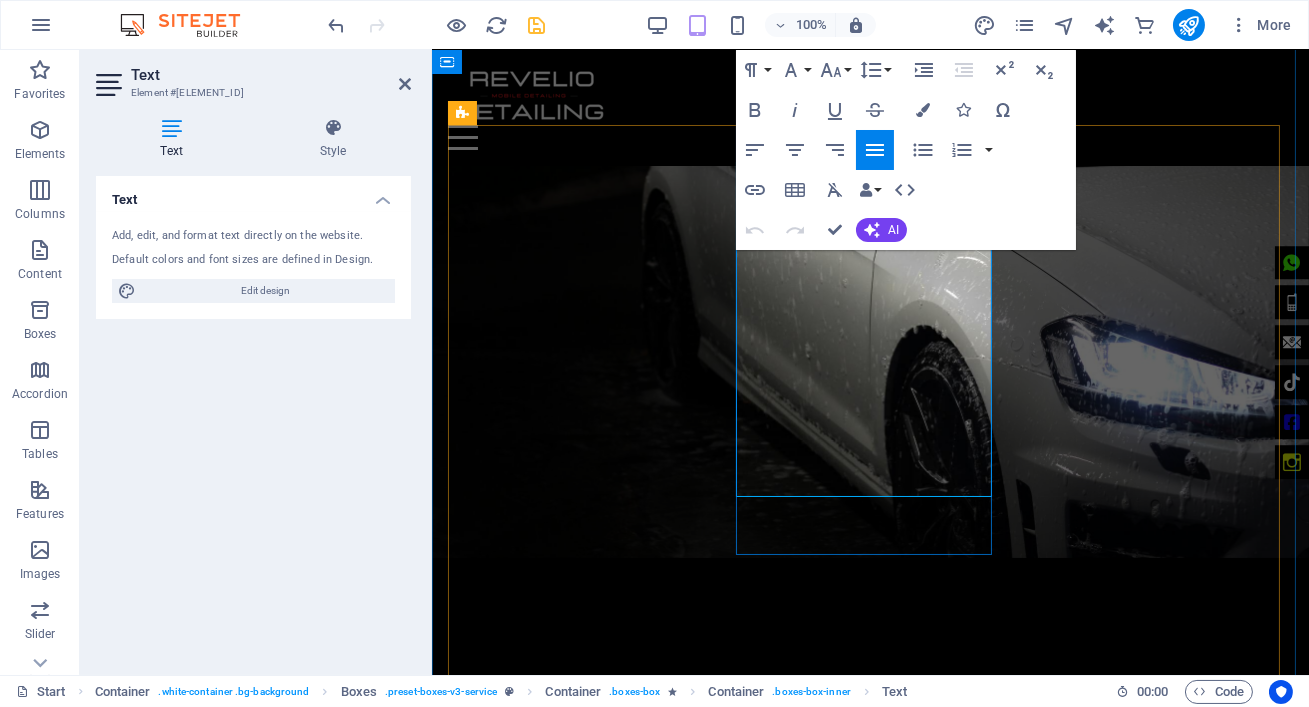 click on "Our one-step paint correction machine polish is the perfect solution for removing most light scratches, swirl marks and minor imperfections from your car's paintwork. This service enhances your vehicles appearance by restoring its glossy, showroom finish while protecting the paint for longer-lasting results.Prices (Excl. VAT): Hatchback/Sedan R3,400 | Compact SUV R3,600 | Bakkie/SUV R3,600 | Van from R3,700 ." at bounding box center (577, 1867) 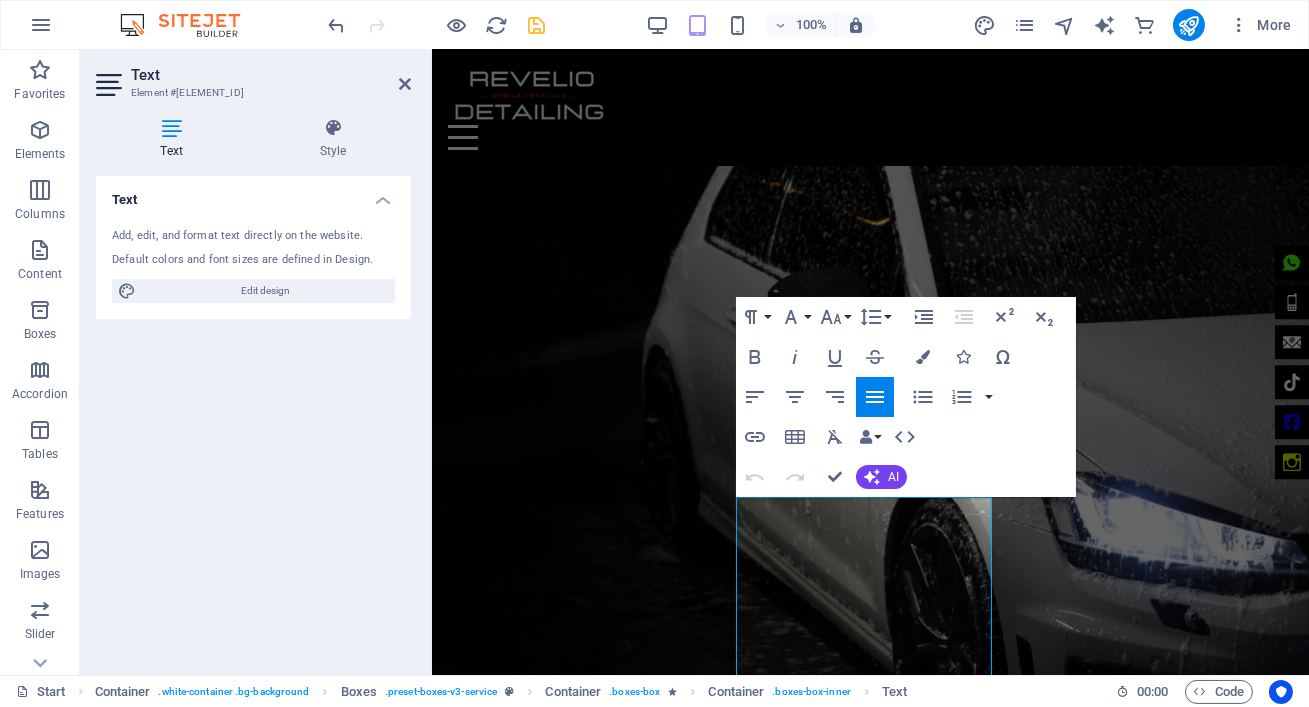 scroll, scrollTop: 534, scrollLeft: 0, axis: vertical 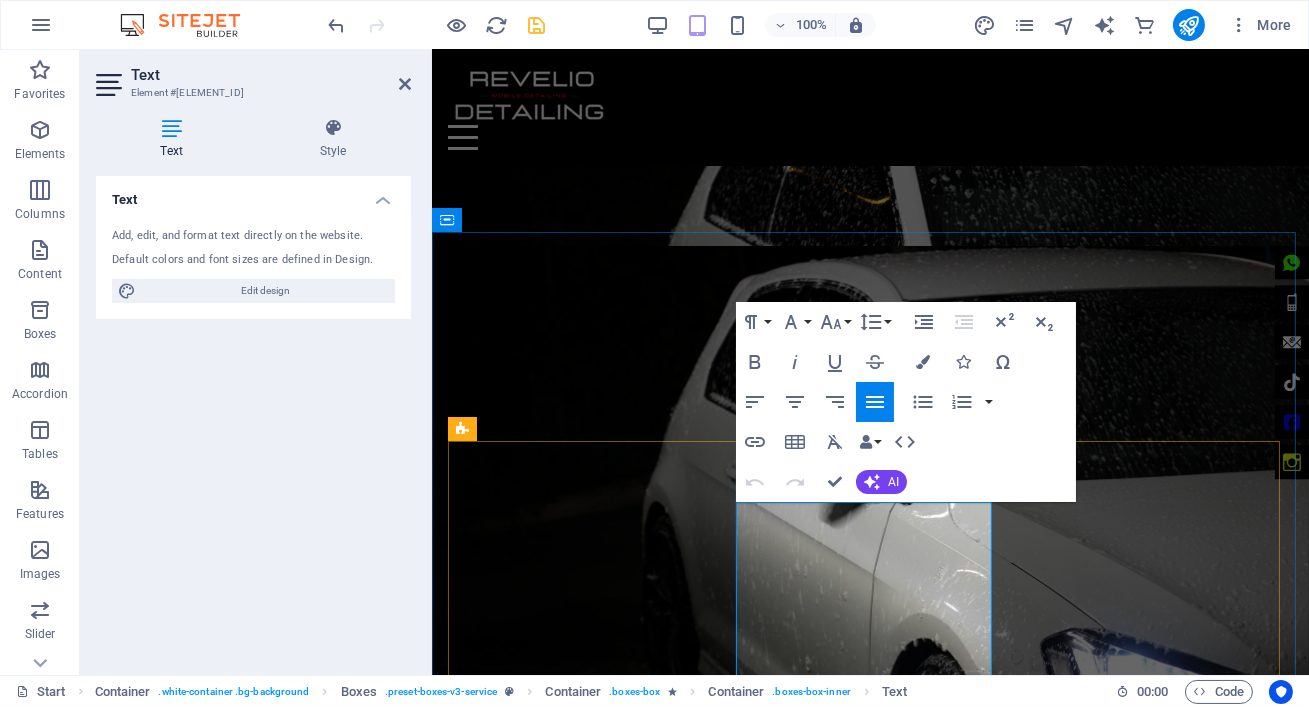 click on "Our one-step paint correction machine polish is the perfect solution for removing most light scratches, swirl marks and minor imperfections from your car's paintwork. This service enhances your vehicles appearance by restoring its glossy, showroom finish while protecting the paint for longer-lasting results.Prices (Excl. VAT): Hatchback/Sedan R3,400 | Compact SUV R3,600 | Bakkie/SUV R3,600 | Van from R3,700 ." at bounding box center (577, 2180) 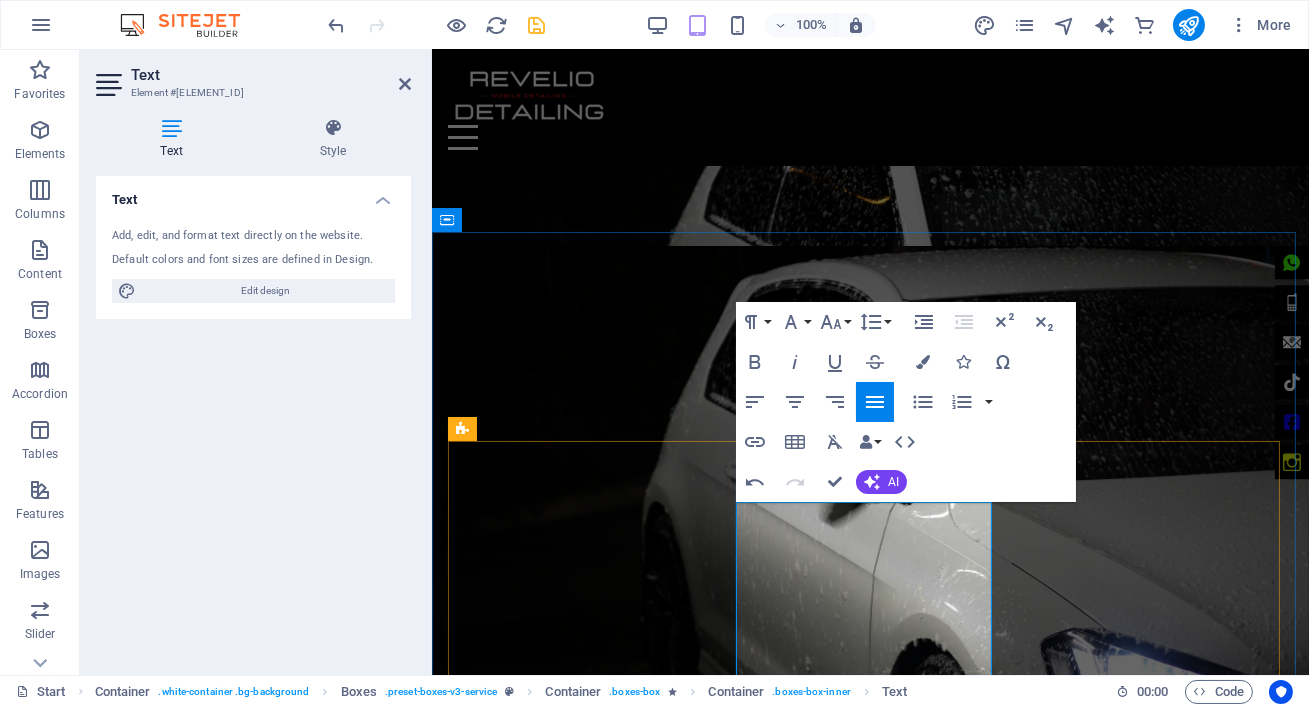 type 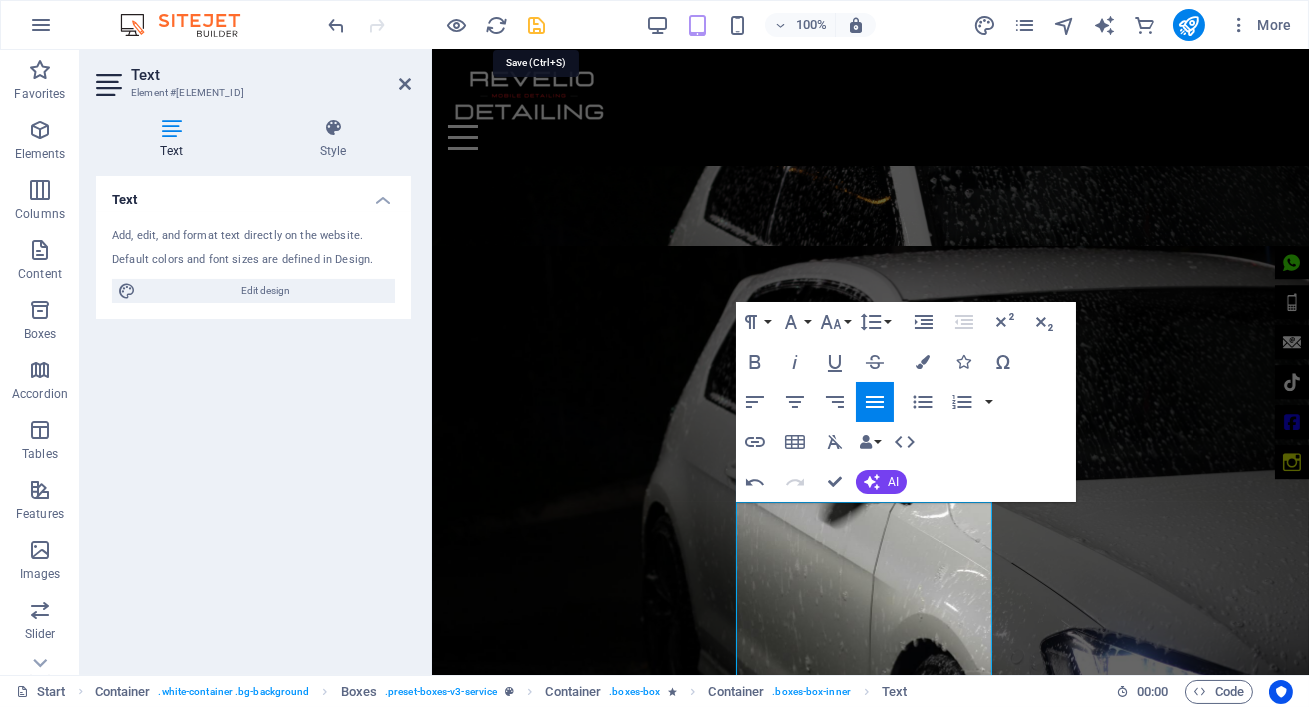 click at bounding box center [537, 25] 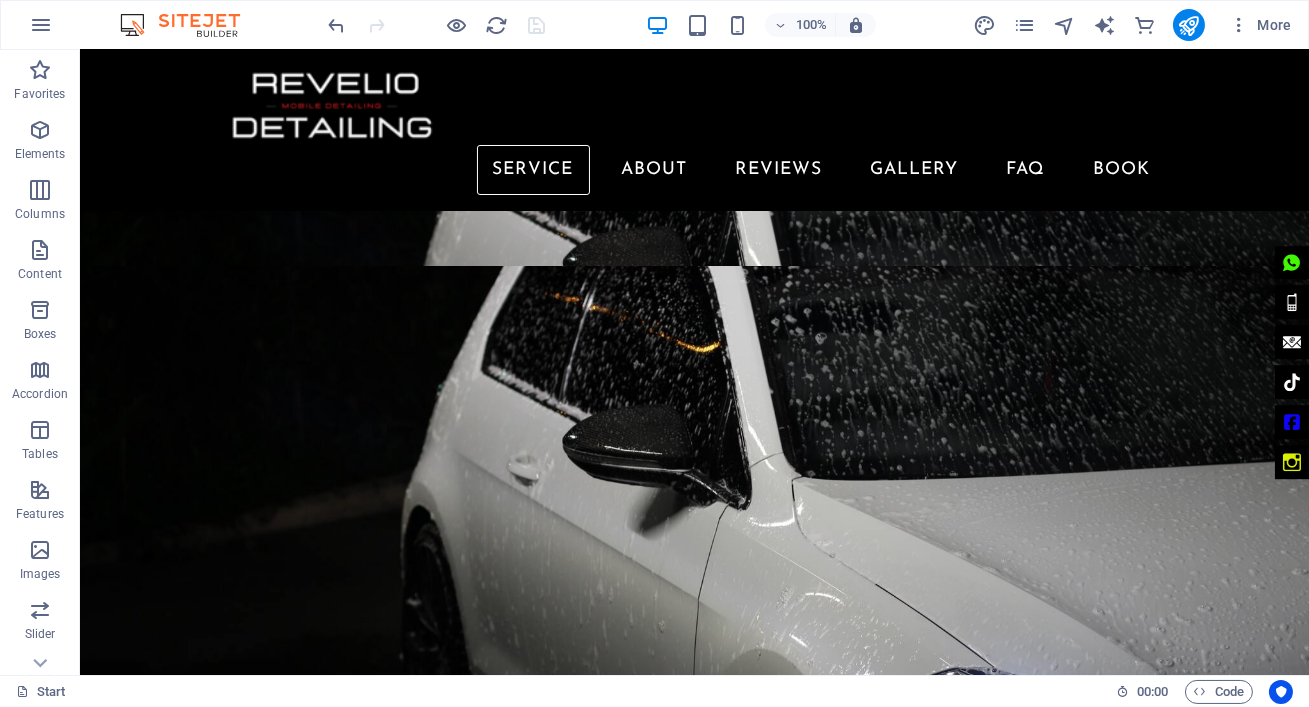 scroll, scrollTop: 733, scrollLeft: 0, axis: vertical 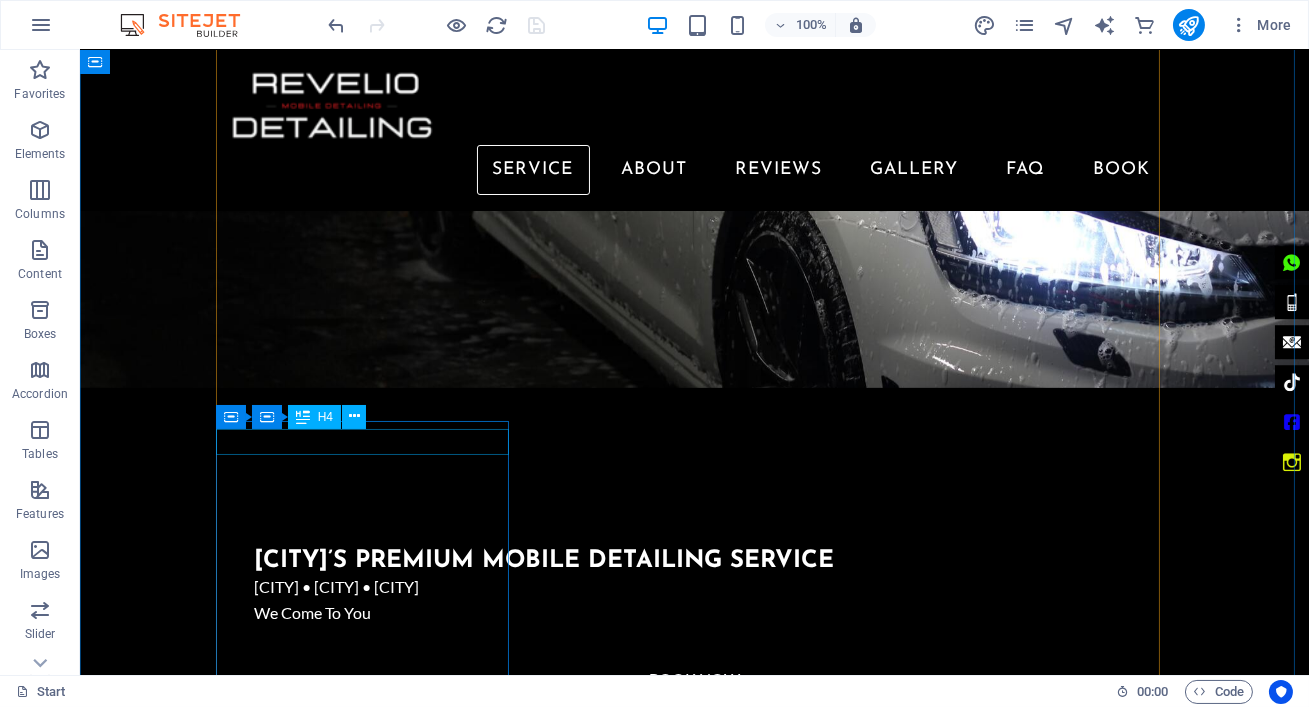 click on "Headlight  R [NUMBER]" at bounding box center (369, 2366) 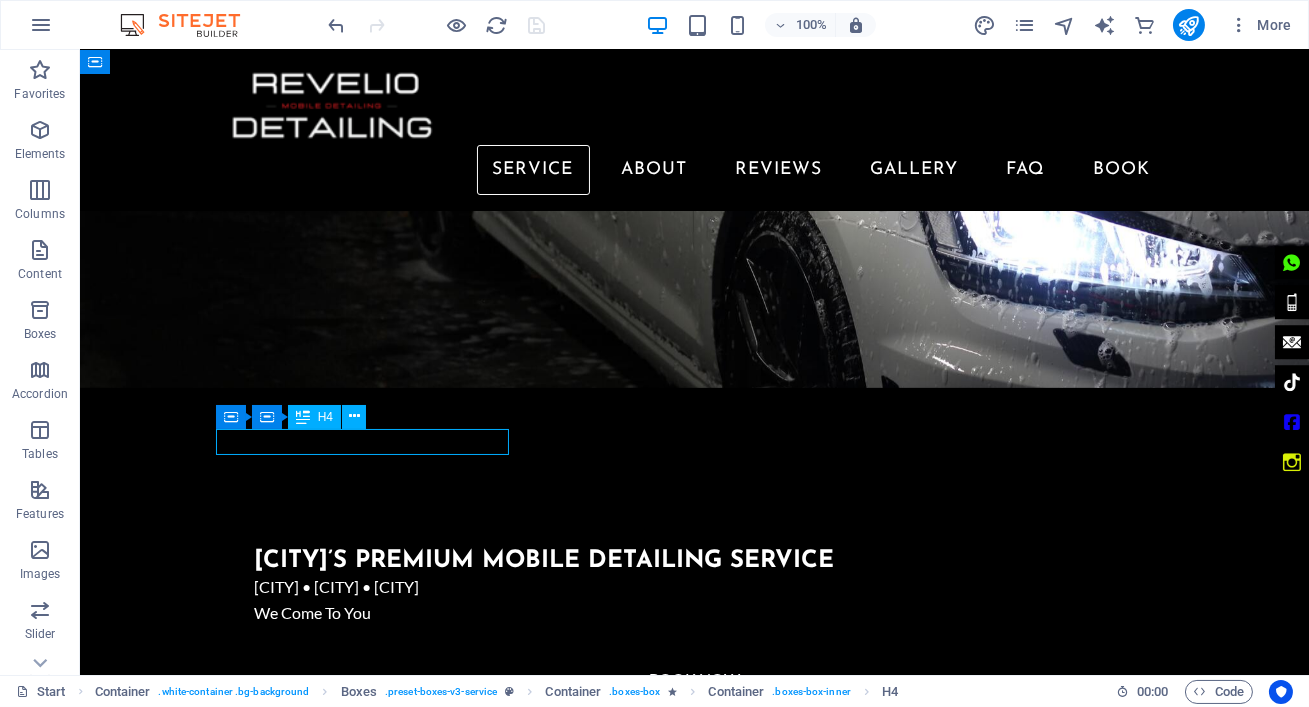 click on "Headlight  R [NUMBER]" at bounding box center (369, 2366) 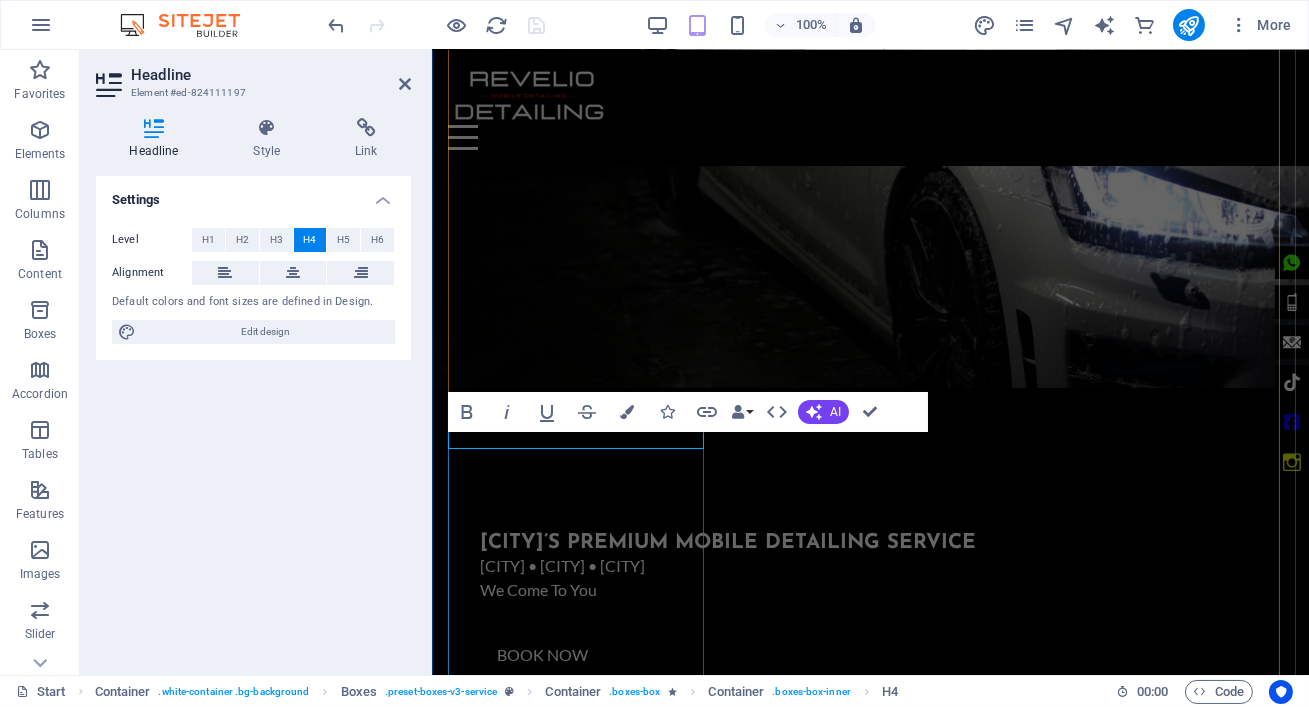 scroll, scrollTop: 1020, scrollLeft: 0, axis: vertical 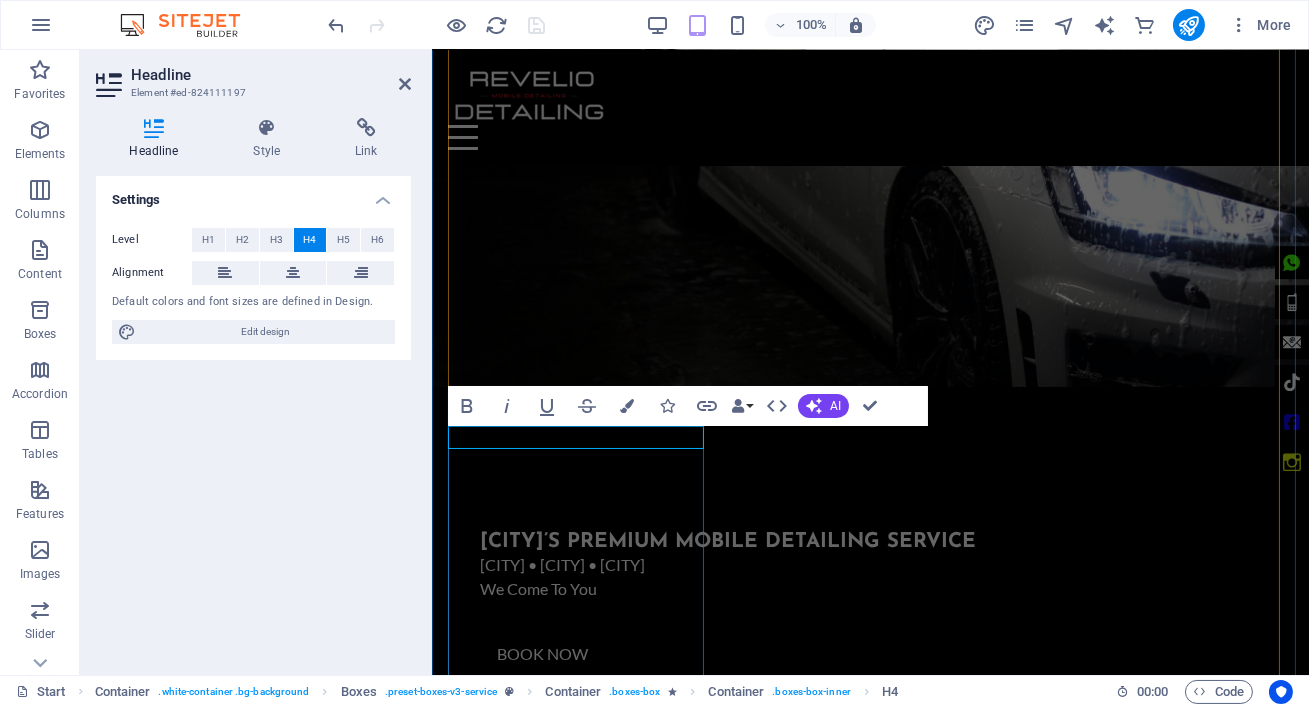click on "Headlight  R [NUMBER]" at bounding box center [577, 2343] 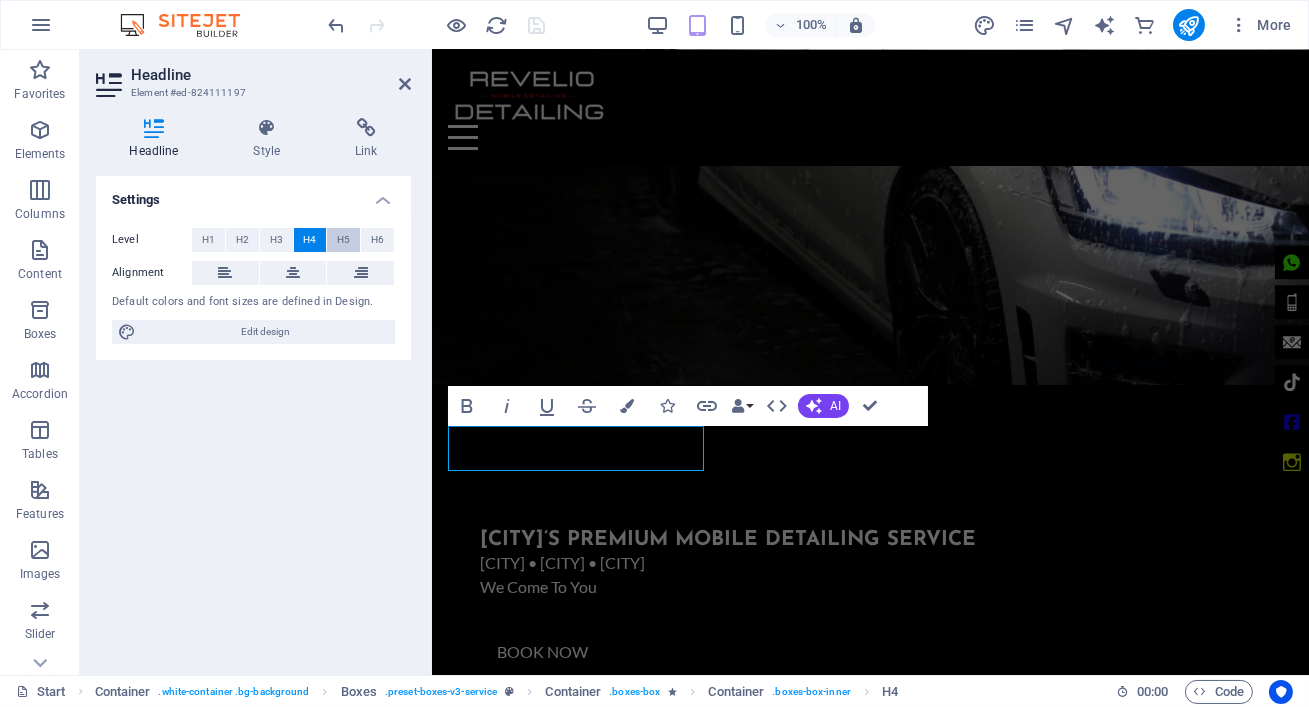 click on "H5" at bounding box center [343, 240] 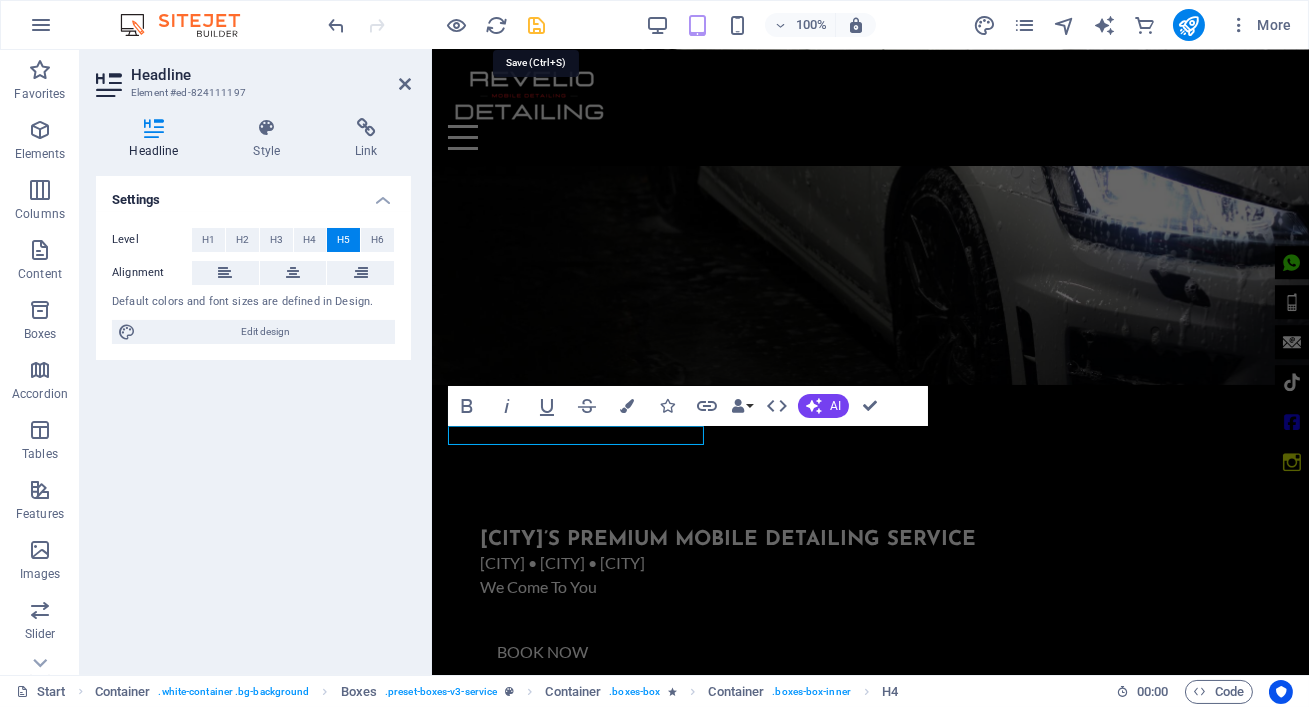 click at bounding box center [537, 25] 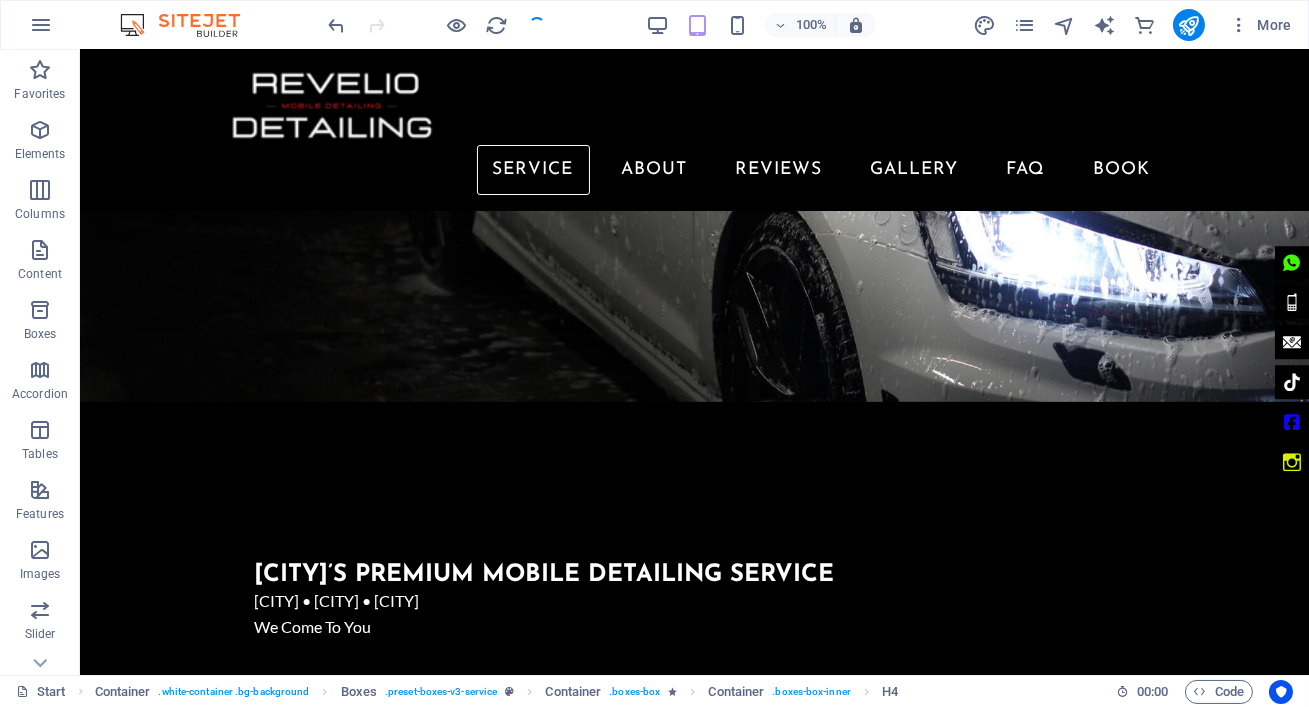 scroll, scrollTop: 1040, scrollLeft: 0, axis: vertical 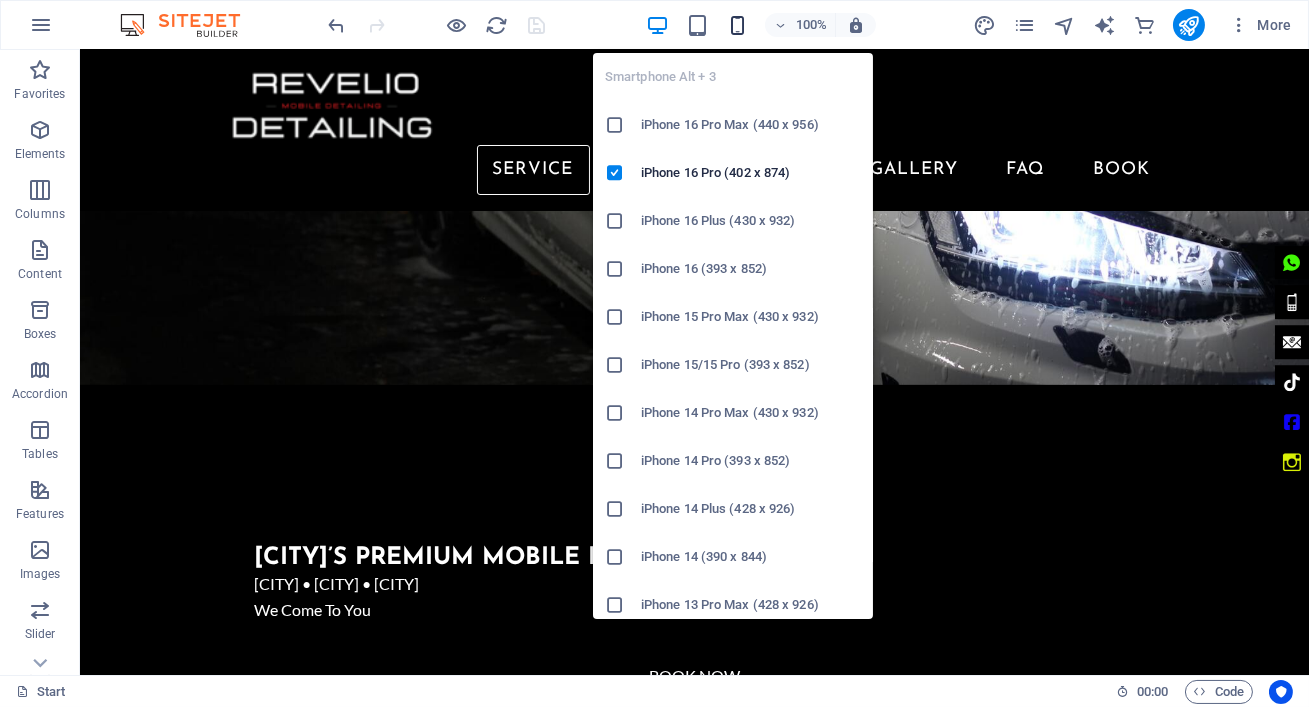 click at bounding box center [737, 25] 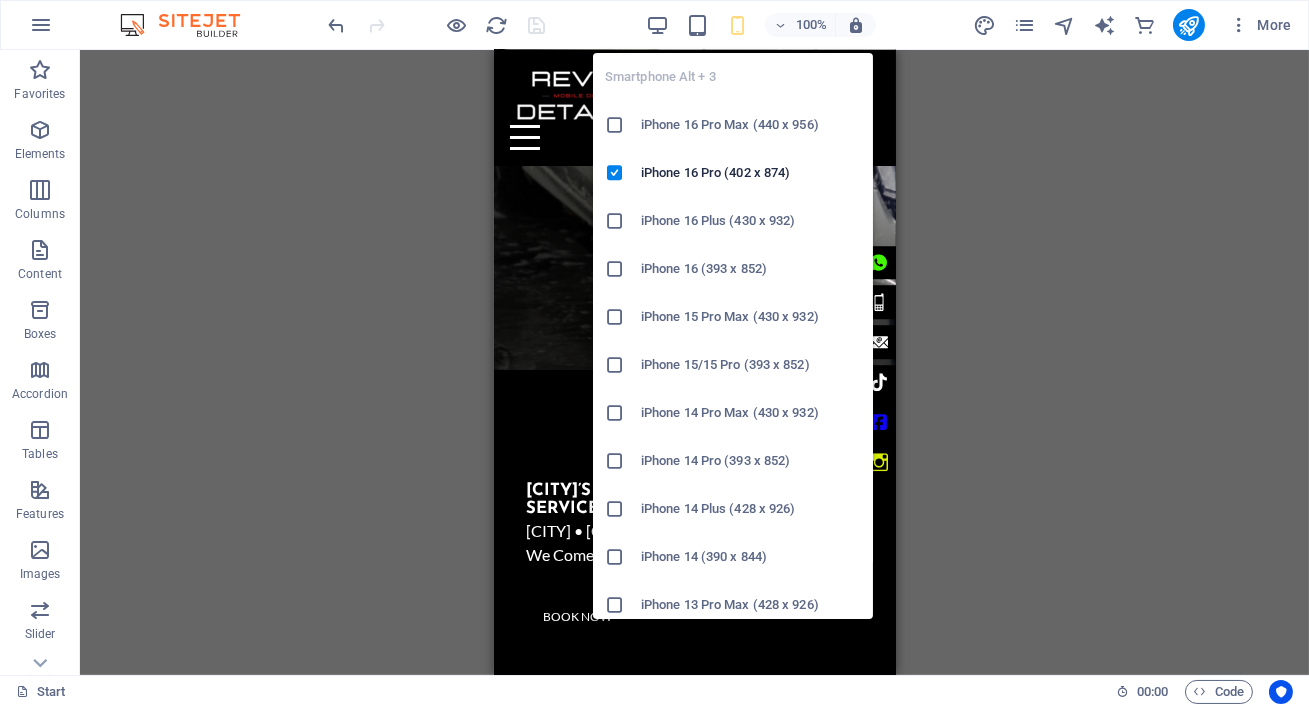 scroll, scrollTop: 1020, scrollLeft: 0, axis: vertical 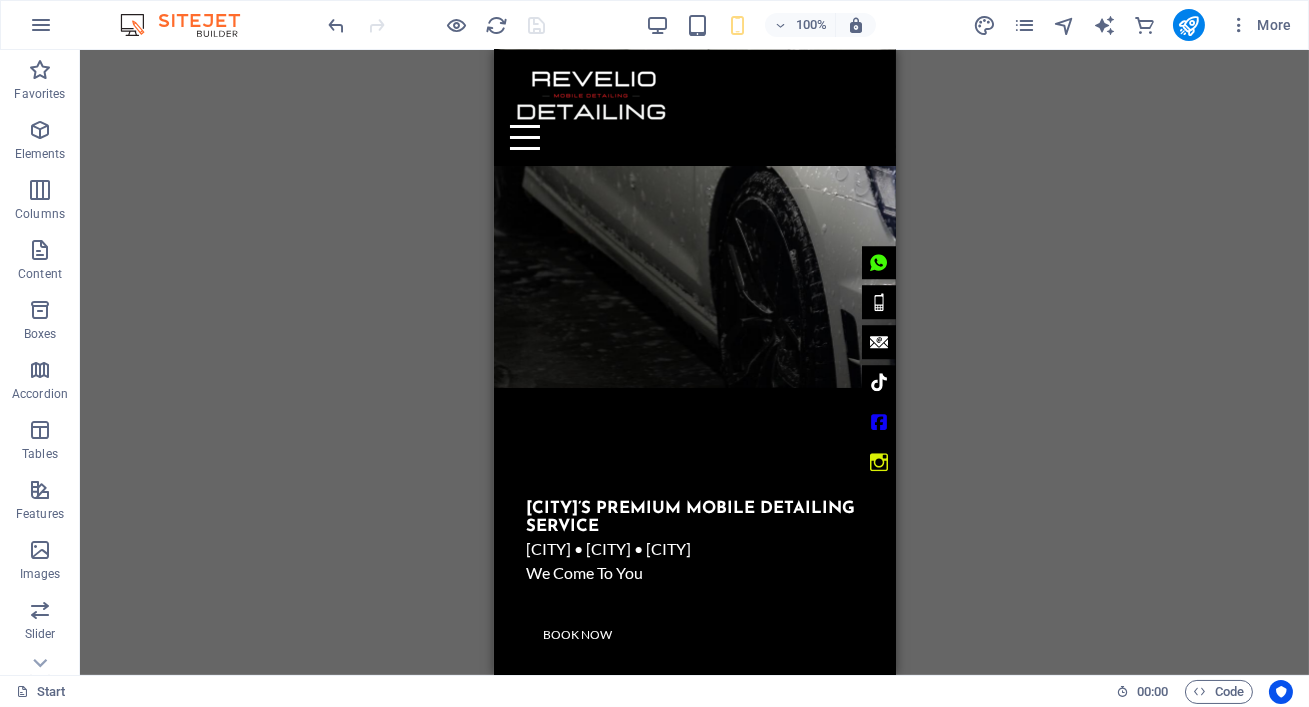 drag, startPoint x: 1389, startPoint y: 177, endPoint x: 893, endPoint y: 135, distance: 497.77505 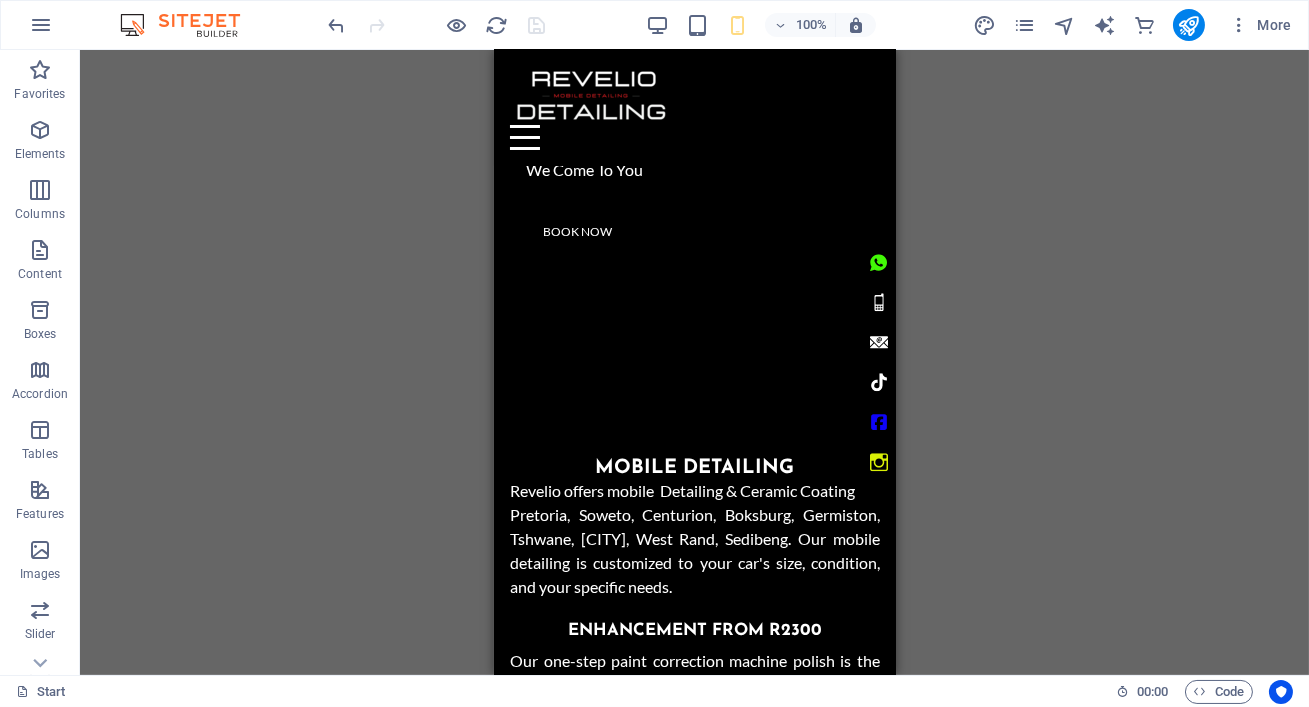 scroll, scrollTop: 1406, scrollLeft: 0, axis: vertical 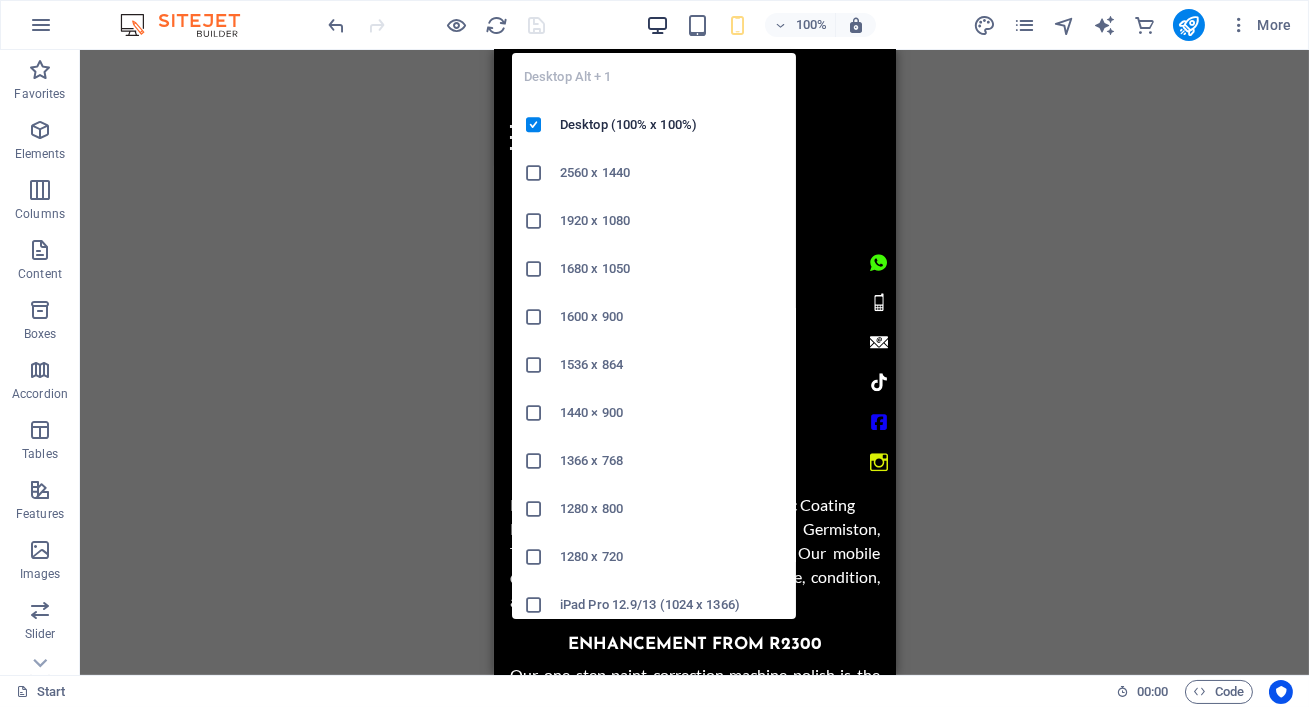 click at bounding box center [657, 25] 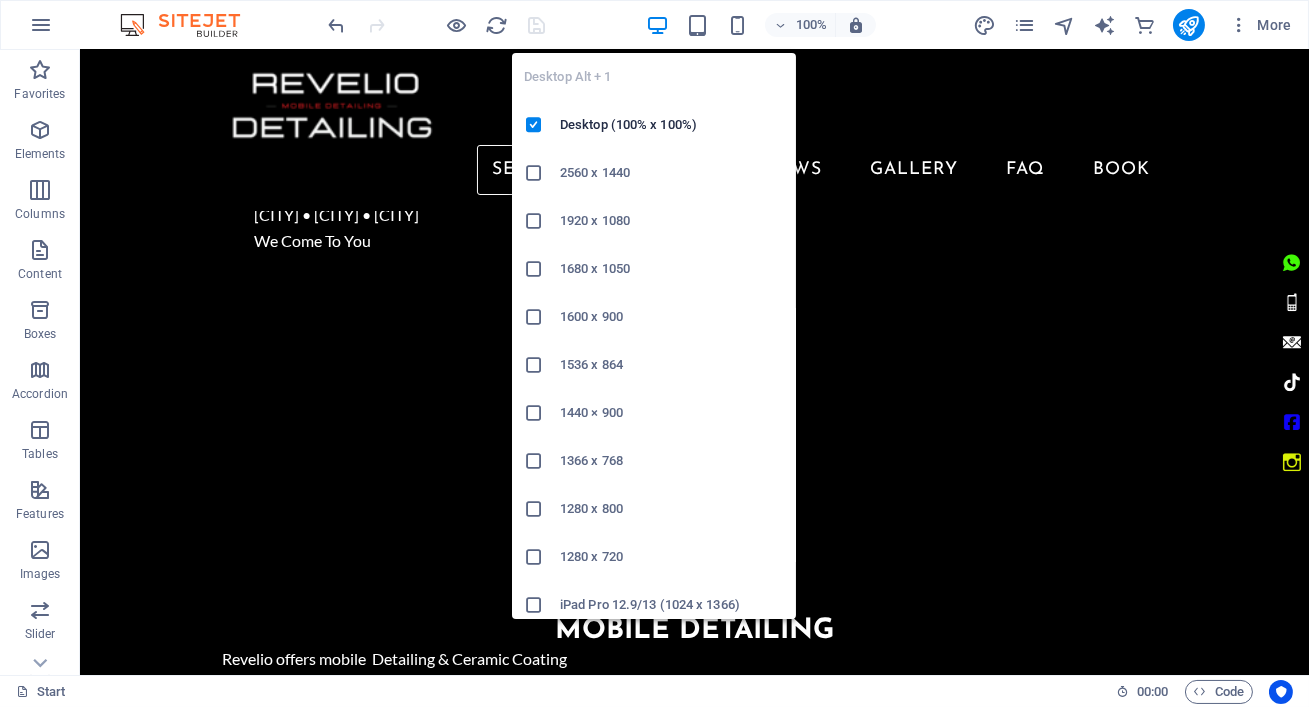 scroll, scrollTop: 1432, scrollLeft: 0, axis: vertical 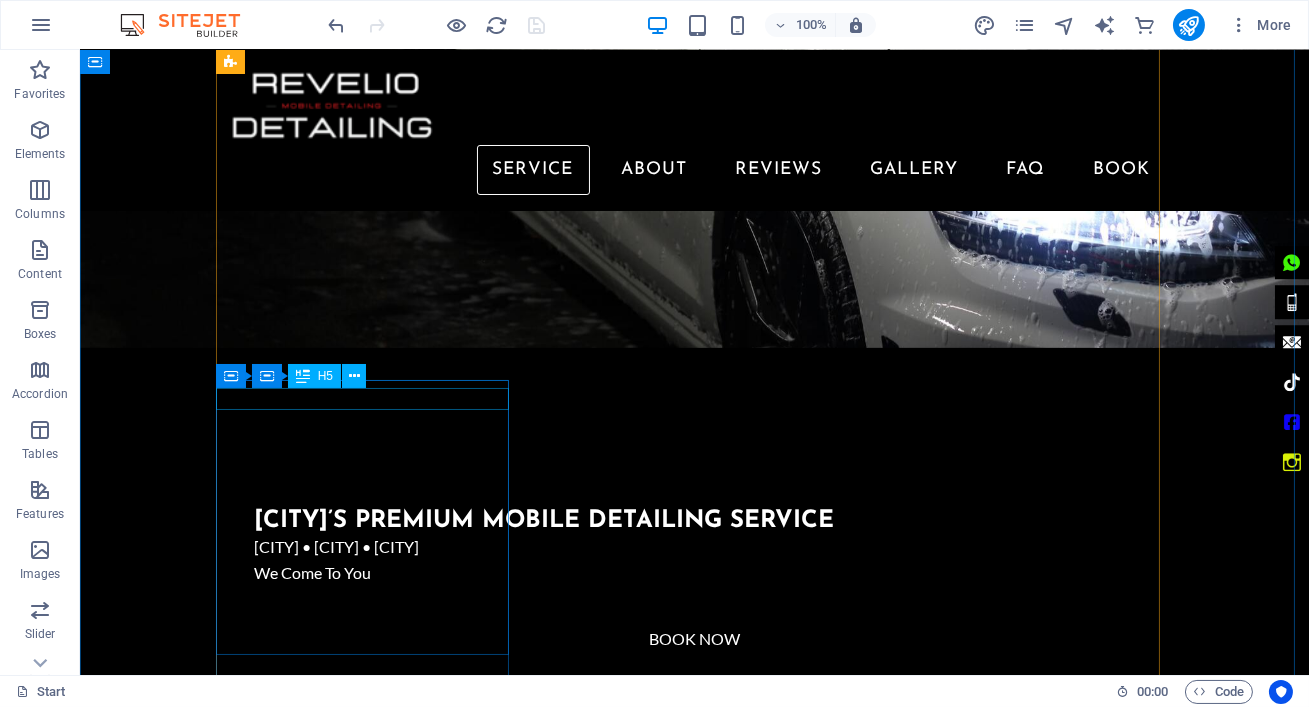 click on "Headlight  R 1000 (set)" at bounding box center [369, 2311] 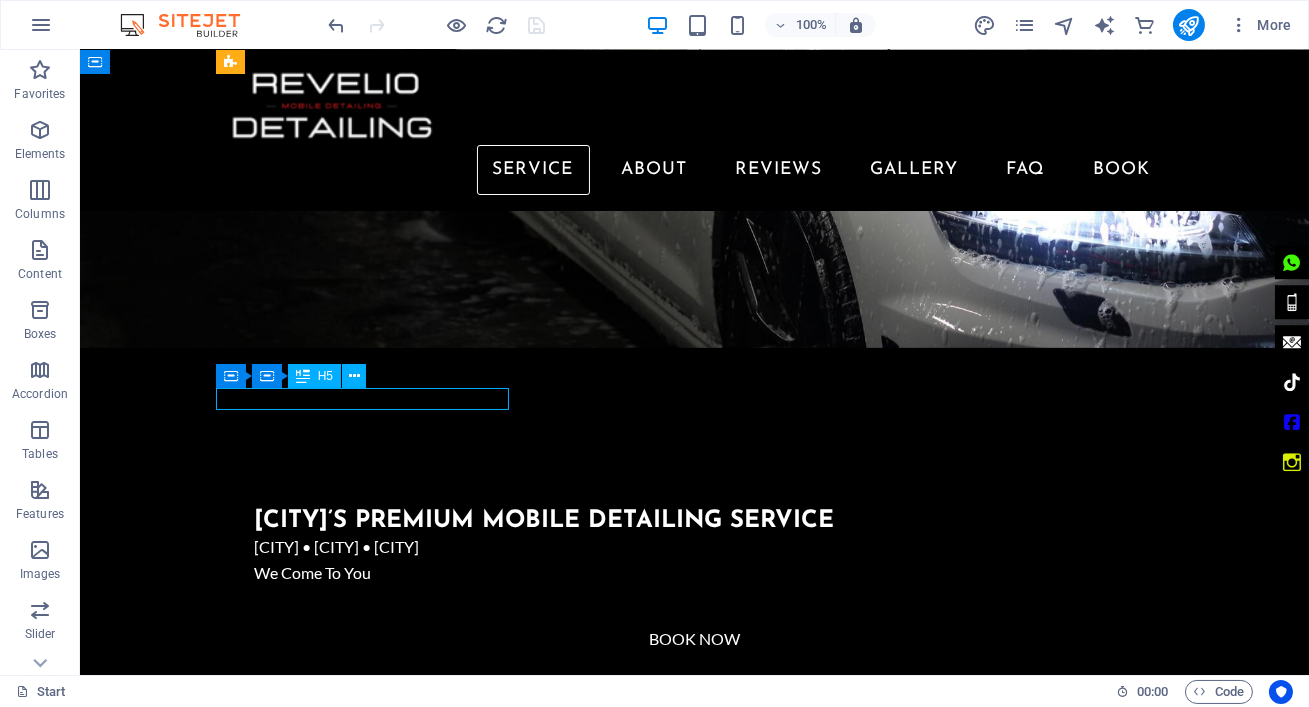 click on "Headlight  R 1000 (set)" at bounding box center [369, 2311] 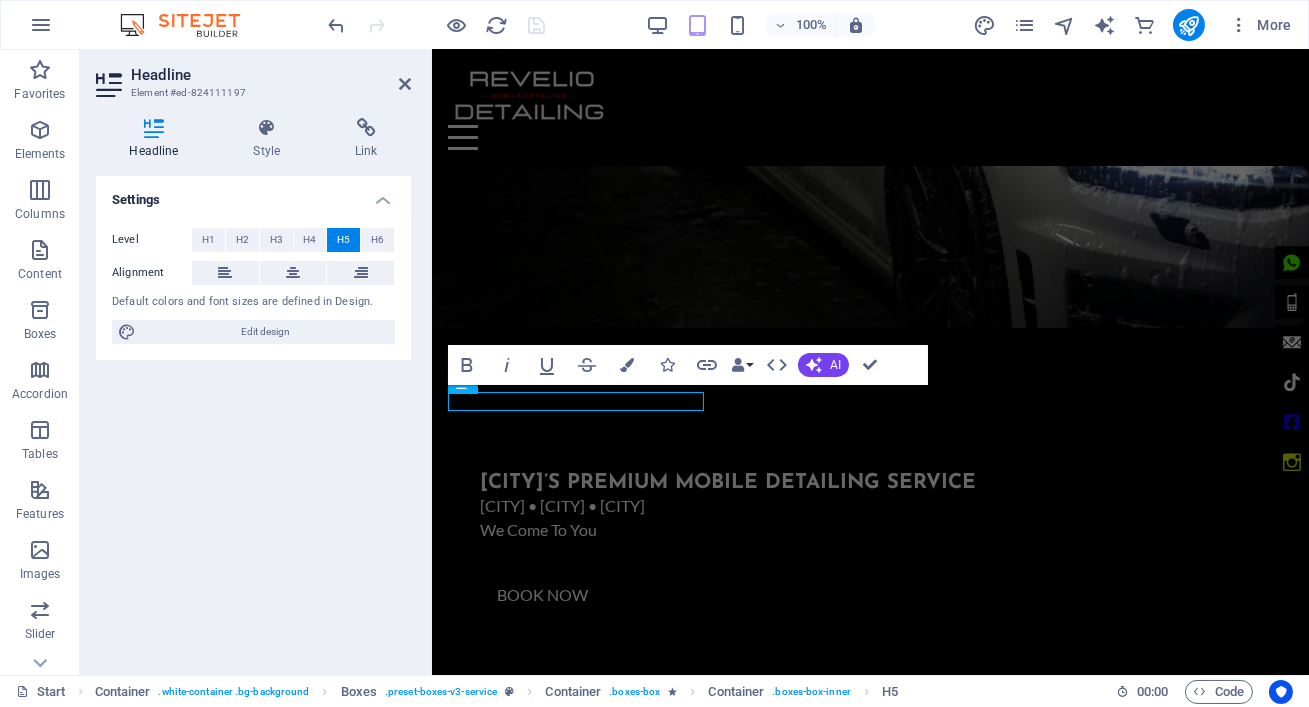 scroll, scrollTop: 1060, scrollLeft: 0, axis: vertical 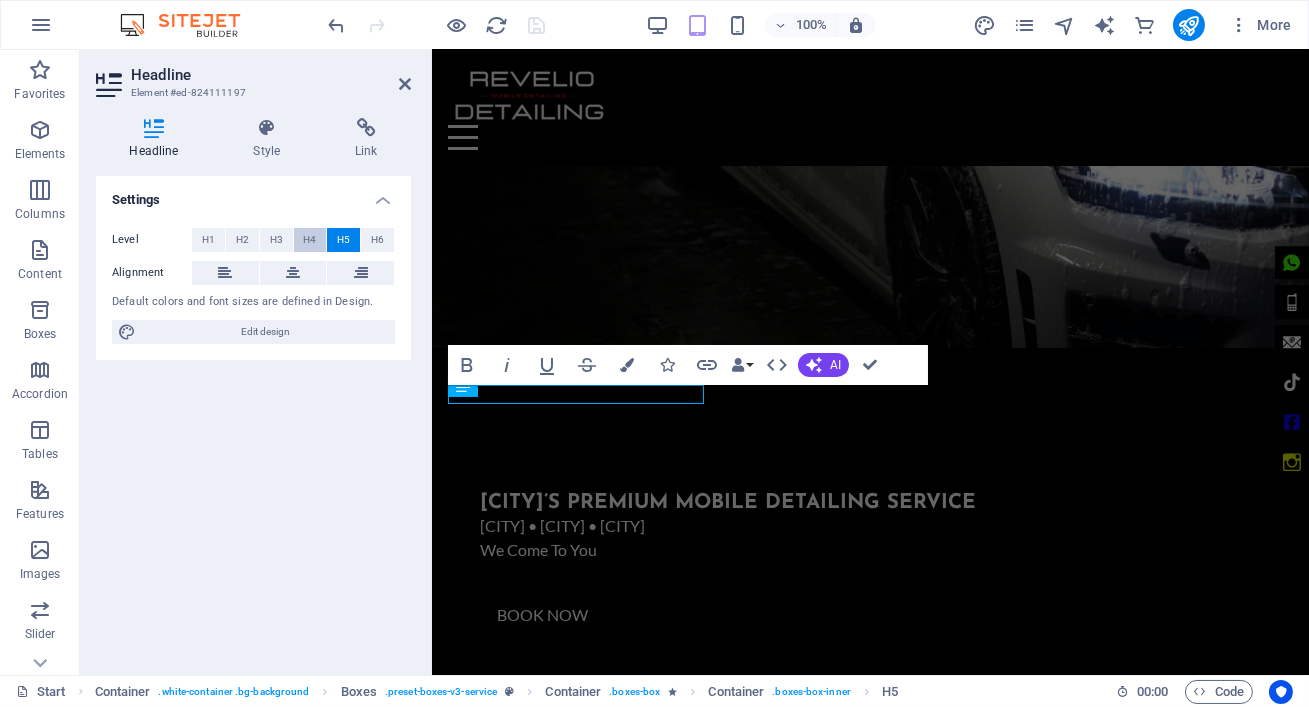 click on "H4" at bounding box center (309, 240) 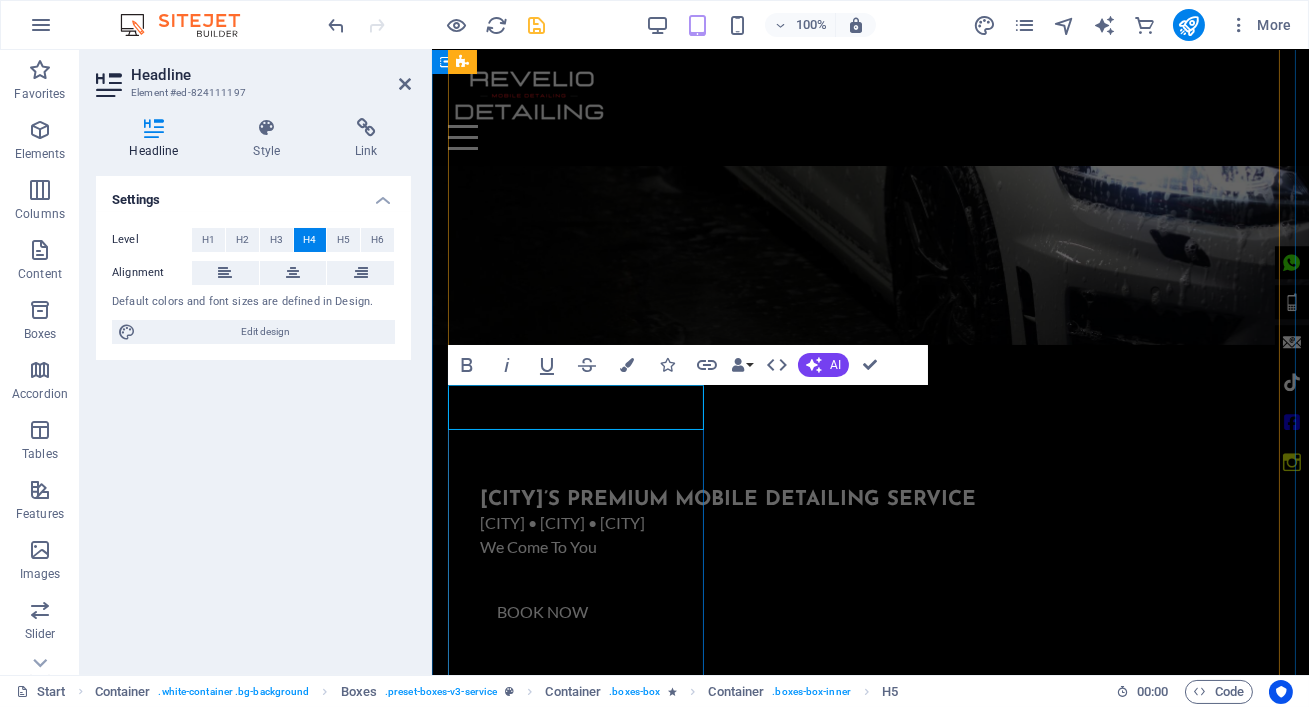 click on "Headlight  R 1000 (set)" at bounding box center (577, 2301) 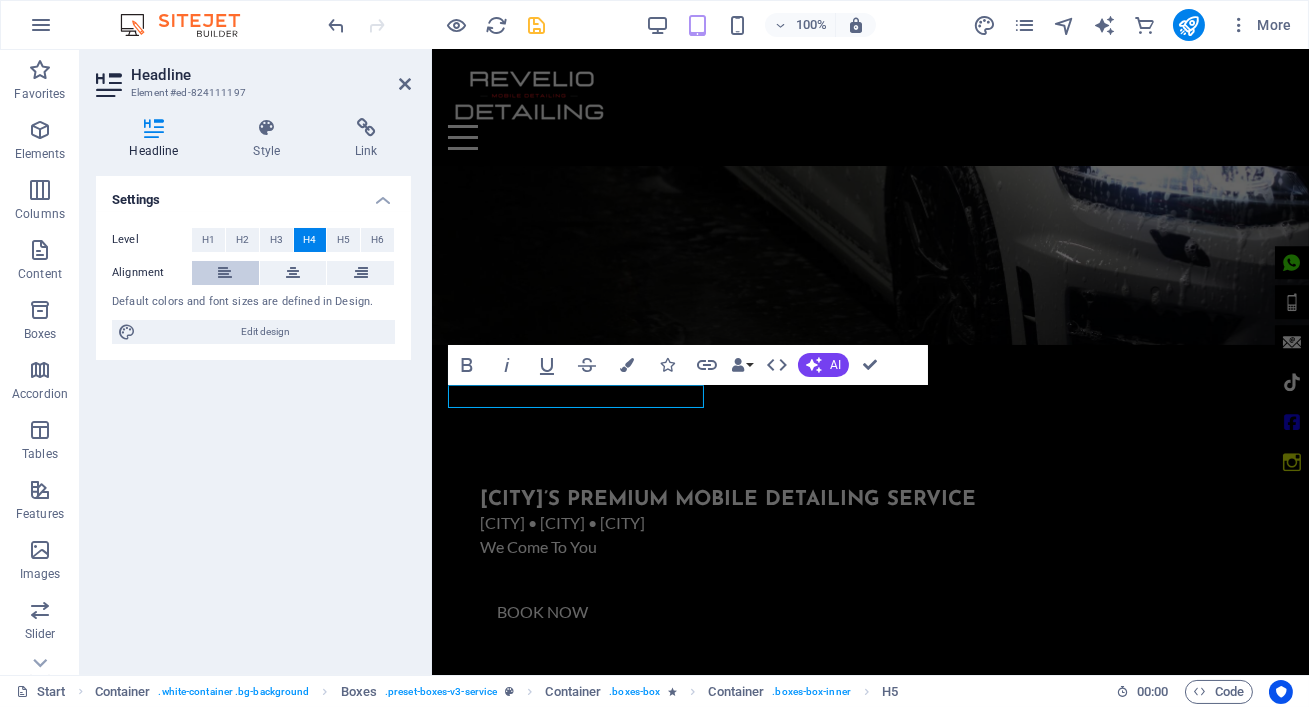 click at bounding box center [225, 273] 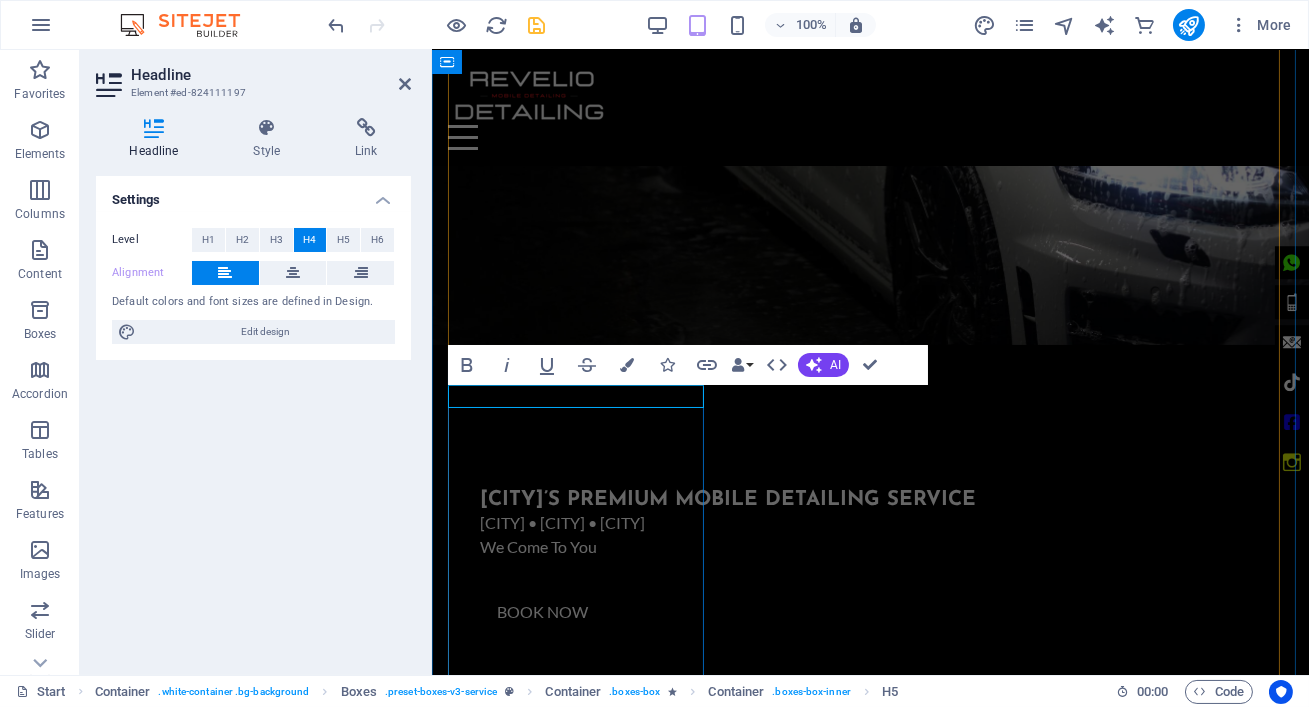 click on "Headlight  R [NUMBER]" at bounding box center [577, 2301] 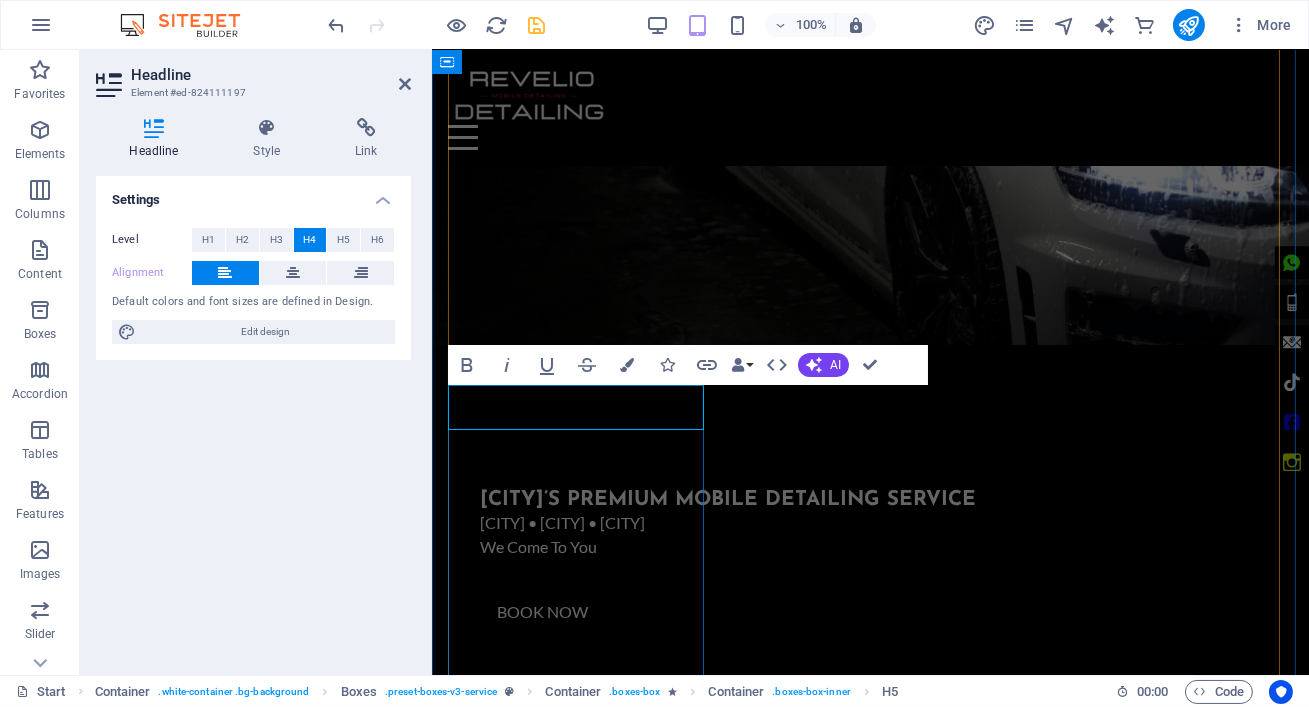 click on "Headlight R1000 (set)" at bounding box center [577, 2290] 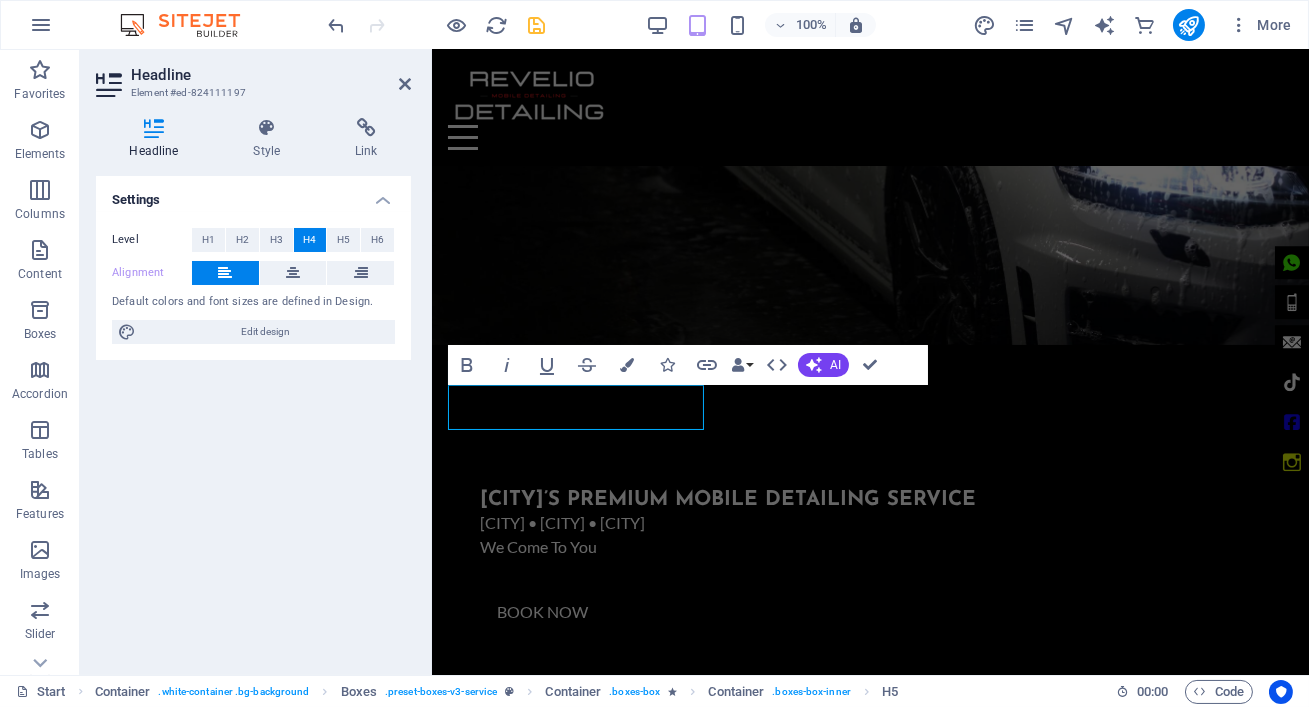 click at bounding box center (537, 25) 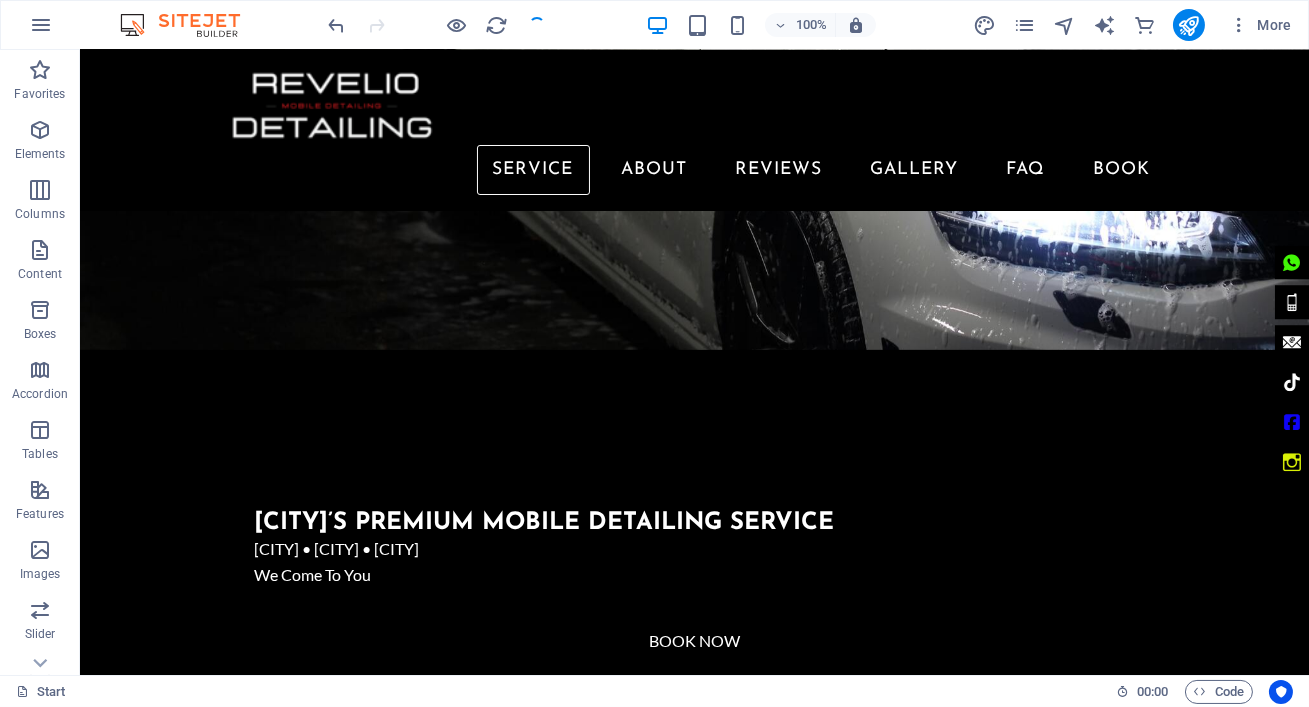 scroll, scrollTop: 1080, scrollLeft: 0, axis: vertical 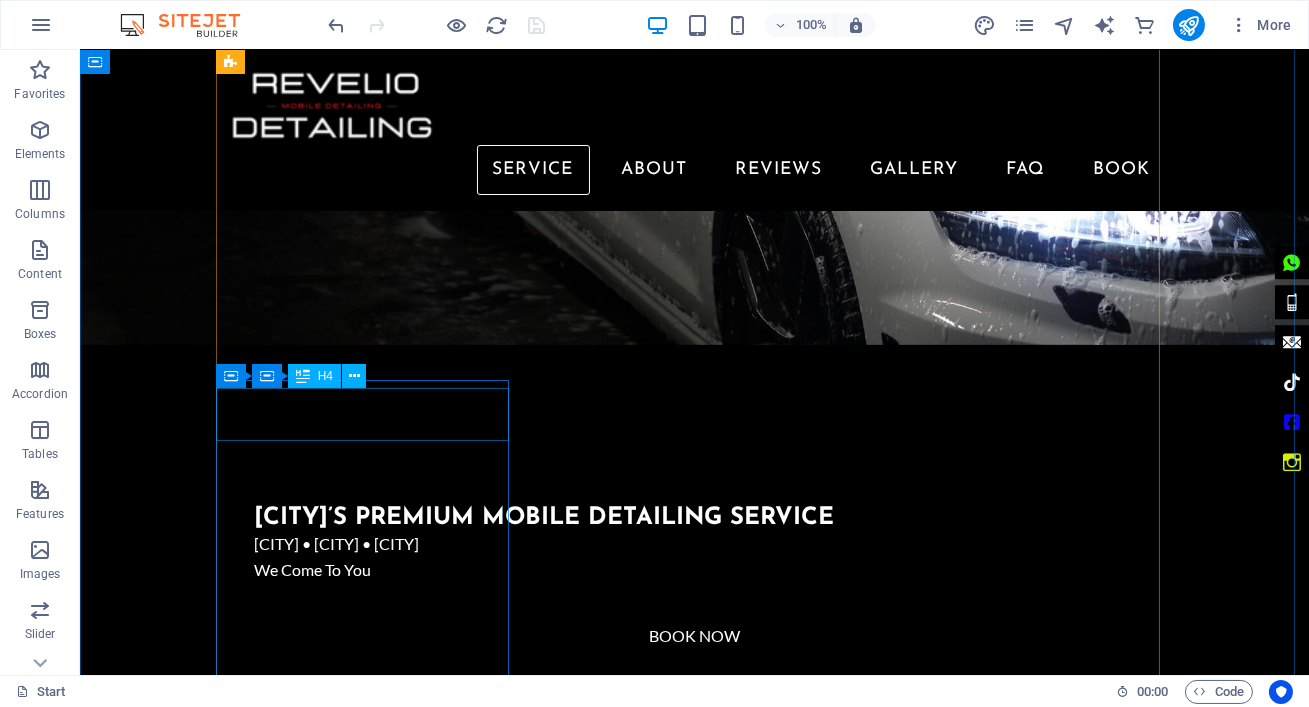 click on "HeadlightR1000 (set)" at bounding box center [369, 2310] 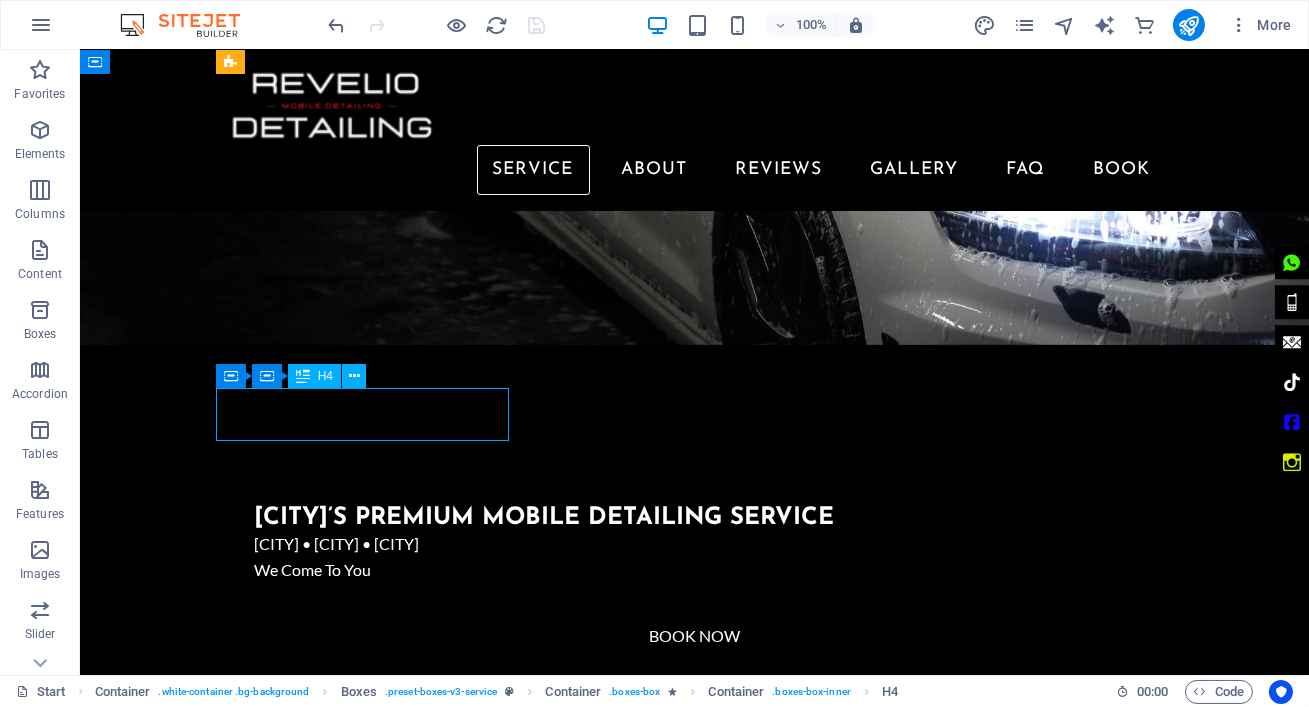 click on "HeadlightR1000 (set)" at bounding box center [369, 2310] 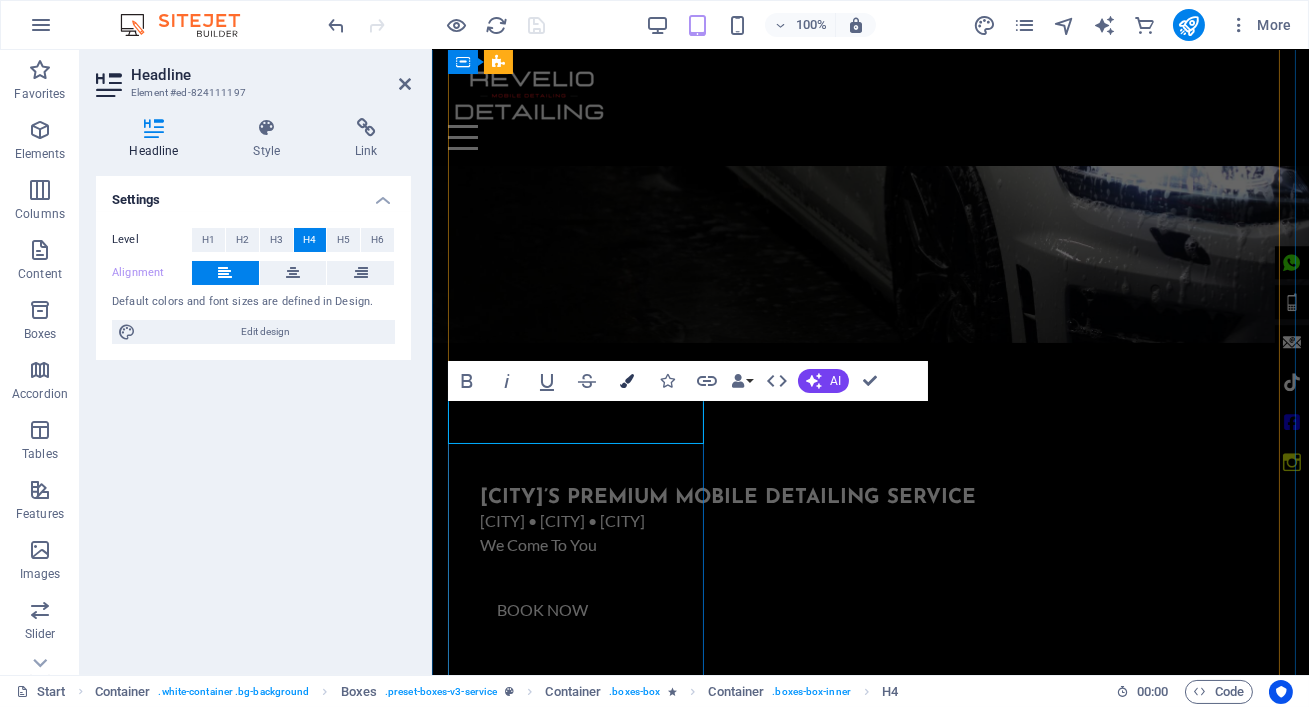 scroll, scrollTop: 1060, scrollLeft: 0, axis: vertical 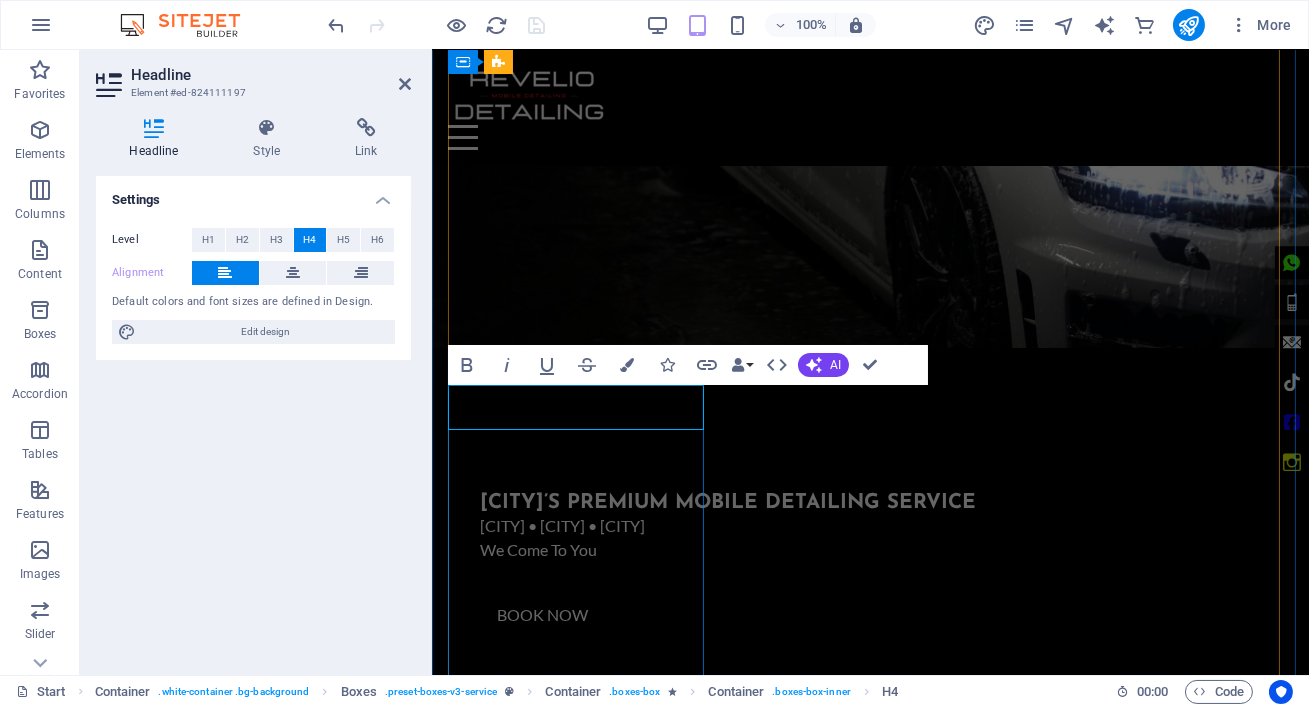 click on "HeadlightR1000 (set)" at bounding box center (577, 2293) 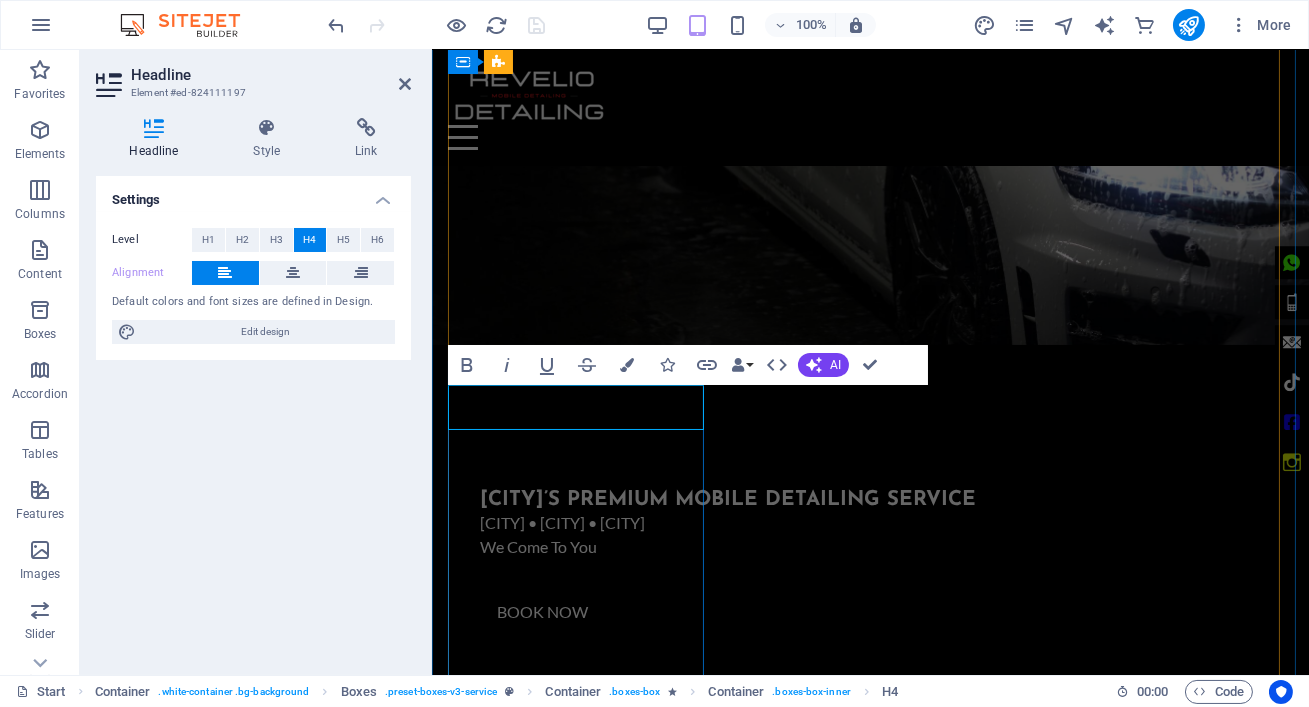 type 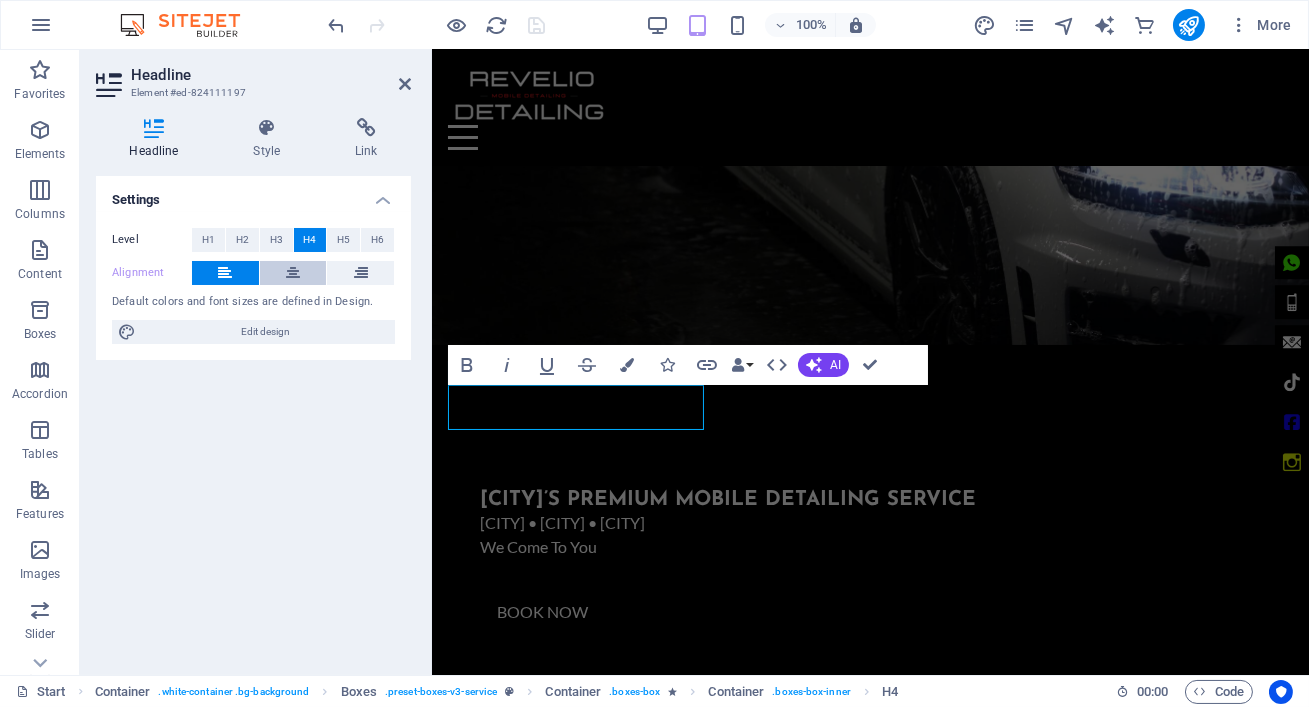 click at bounding box center (293, 273) 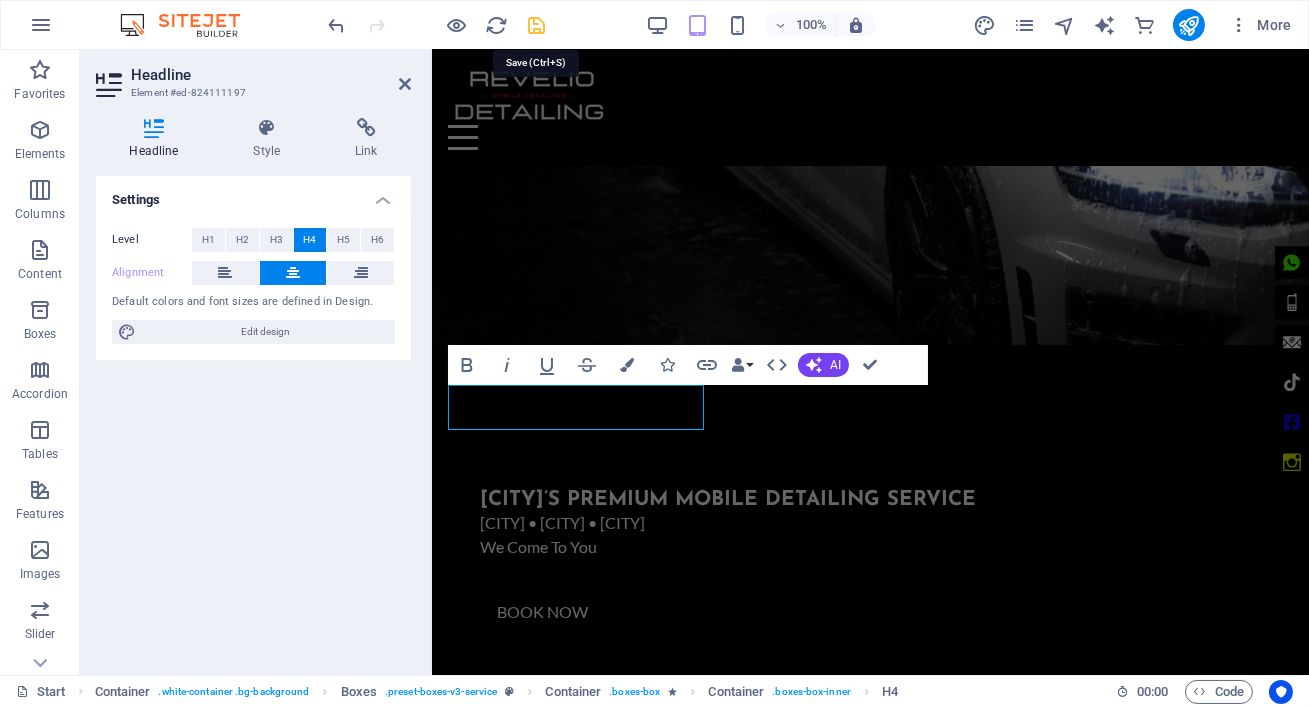 click at bounding box center (537, 25) 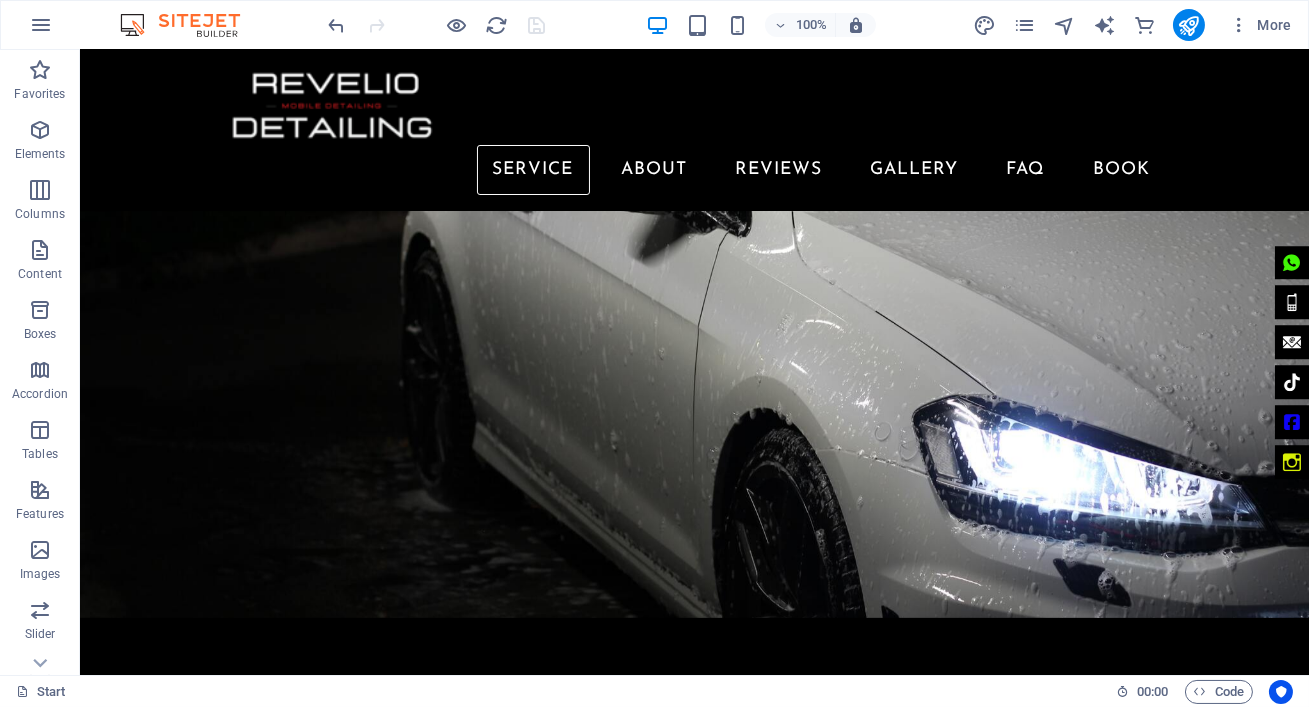 scroll, scrollTop: 765, scrollLeft: 0, axis: vertical 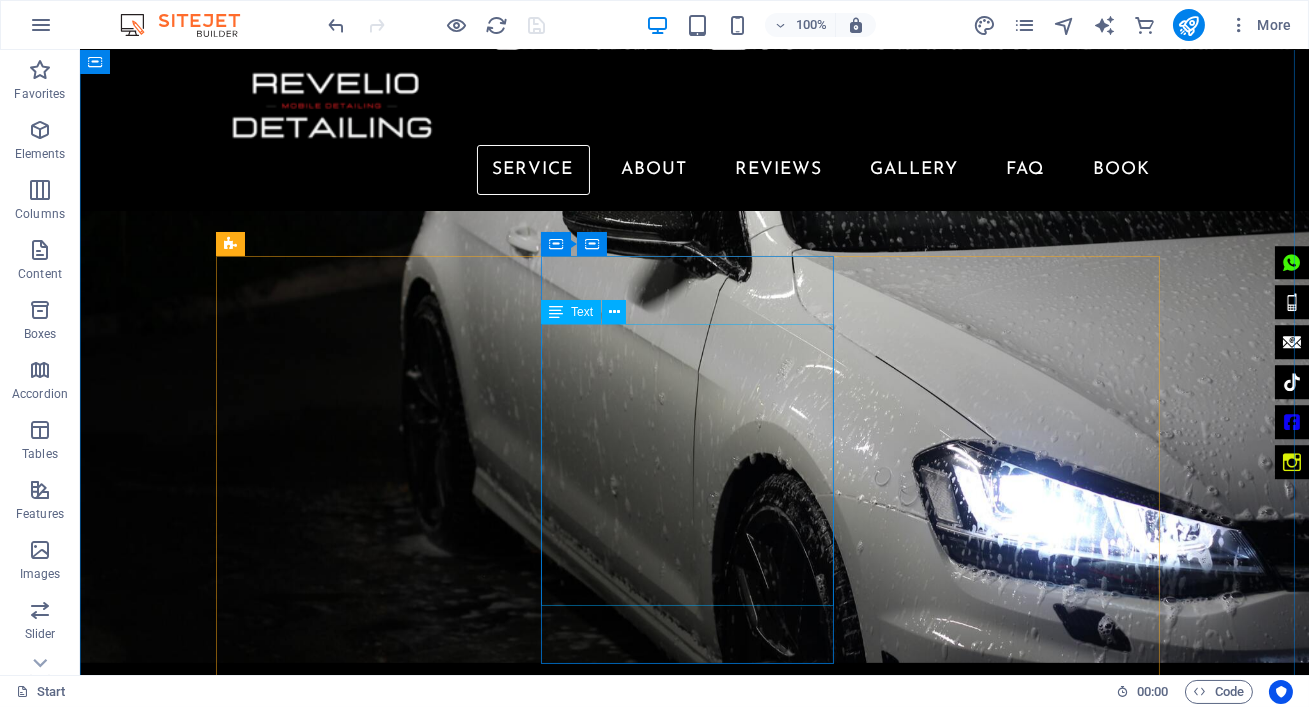 click on "Our two-step paint correction machine polish is the perfect solution for removing most light scratches, swirl marks and minor imperfections from your car's paintwork. This service enhances your vehicles appearance by restoring its glossy, showroom finish while protecting the paint for longer-lasting results.Prices (Excl. VAT): Hatchback/Sedan R3,400 | Compact SUV R3,600 | Bakkie/SUV R3,600 | Van from R3,700 ." at bounding box center (369, 2019) 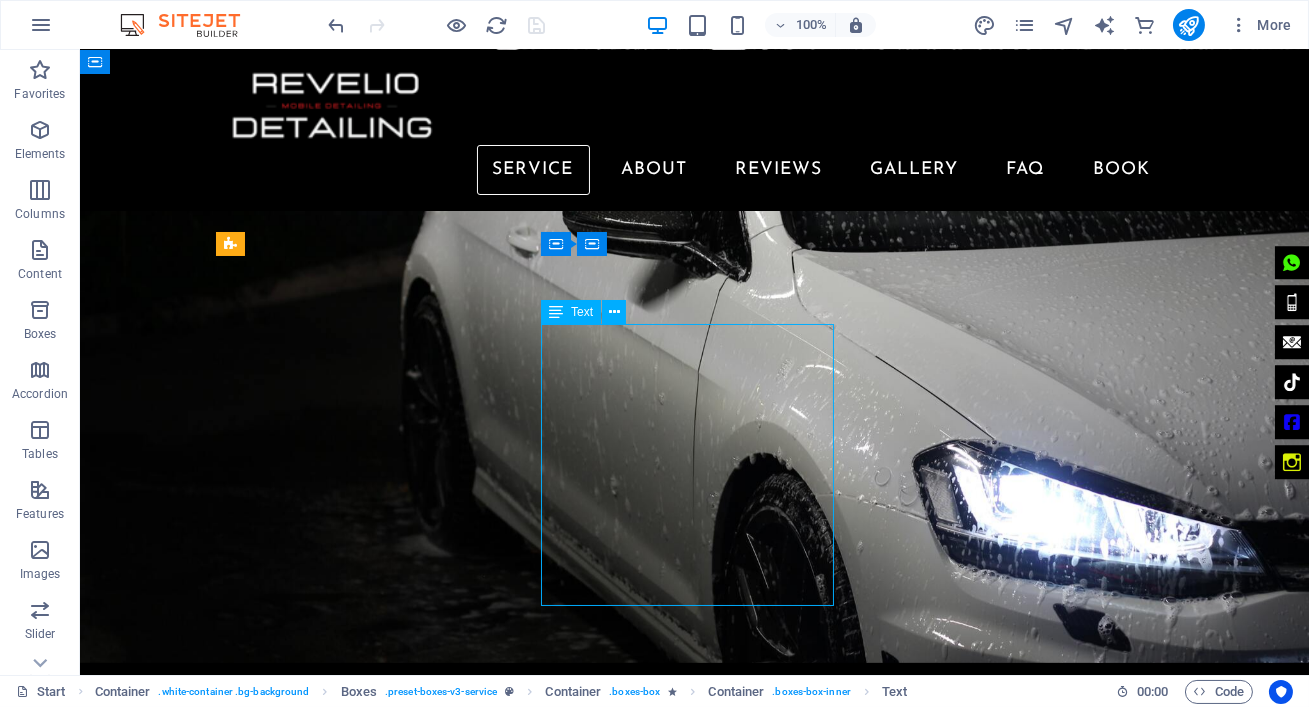 click on "Our two-step paint correction machine polish is the perfect solution for removing most light scratches, swirl marks and minor imperfections from your car's paintwork. This service enhances your vehicles appearance by restoring its glossy, showroom finish while protecting the paint for longer-lasting results.Prices (Excl. VAT): Hatchback/Sedan R3,400 | Compact SUV R3,600 | Bakkie/SUV R3,600 | Van from R3,700 ." at bounding box center [369, 2019] 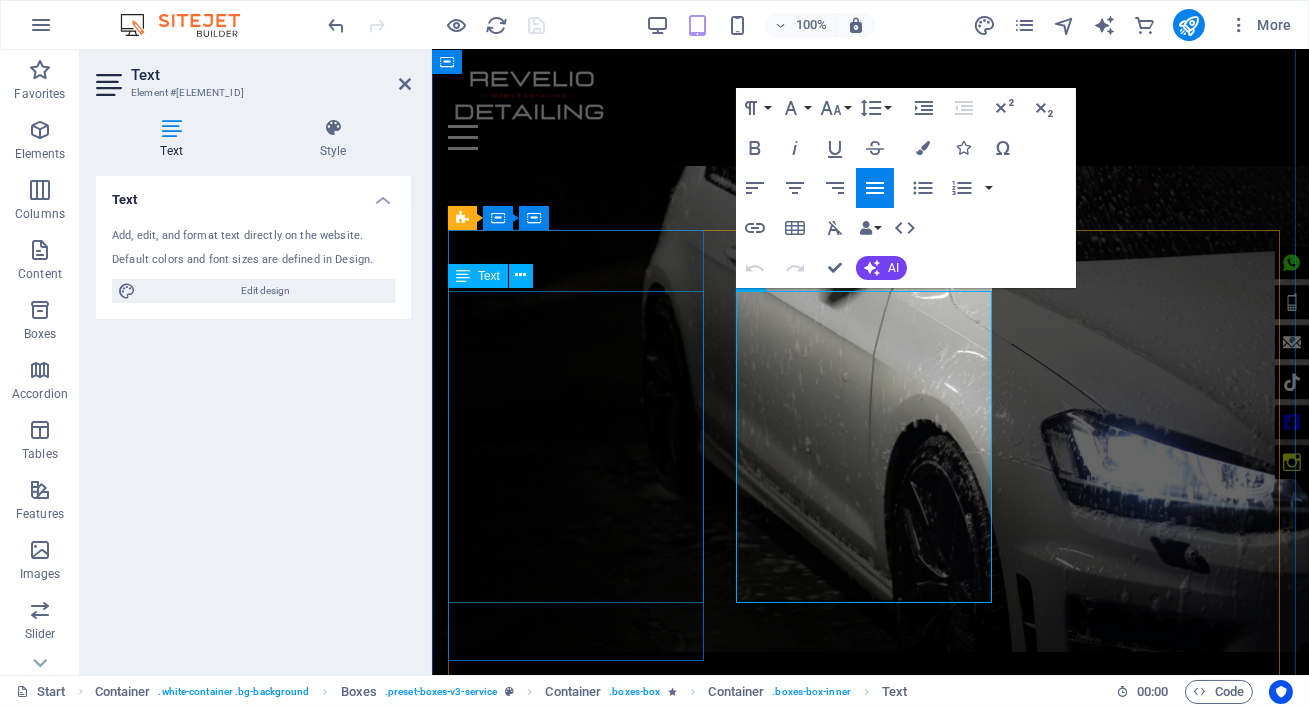 scroll, scrollTop: 745, scrollLeft: 0, axis: vertical 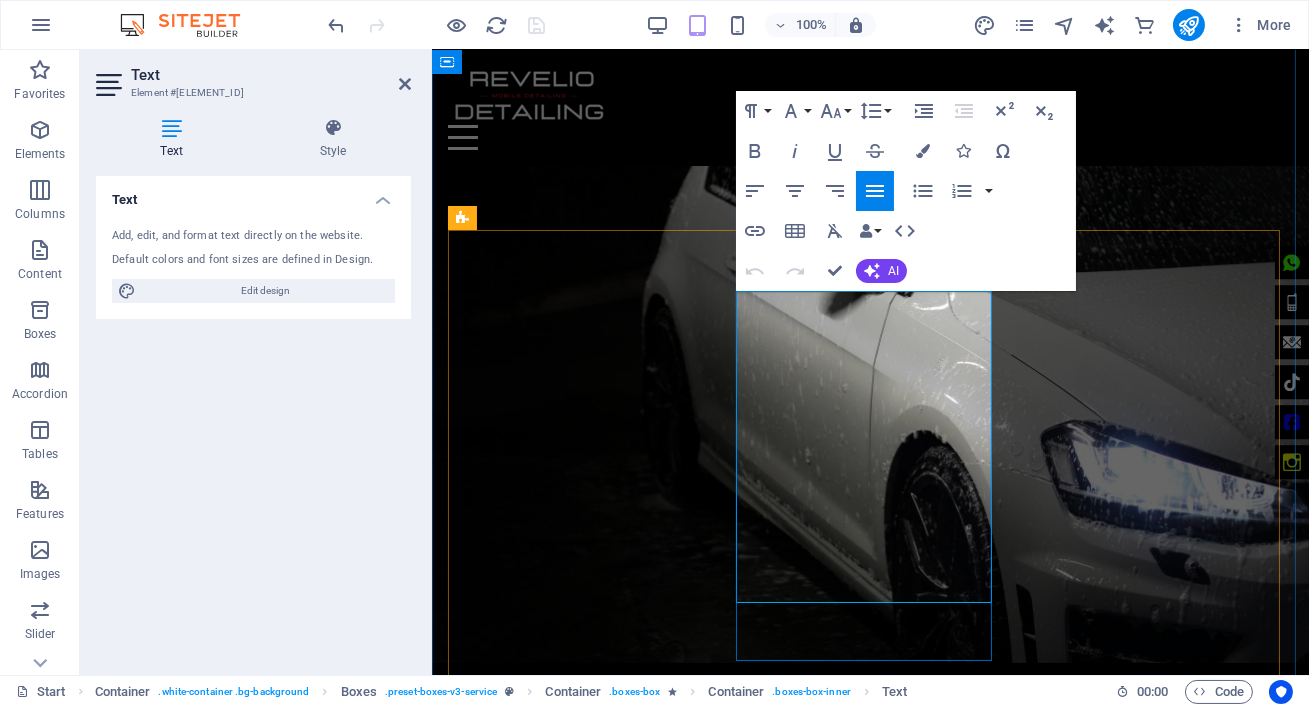 drag, startPoint x: 957, startPoint y: 353, endPoint x: 989, endPoint y: 349, distance: 32.24903 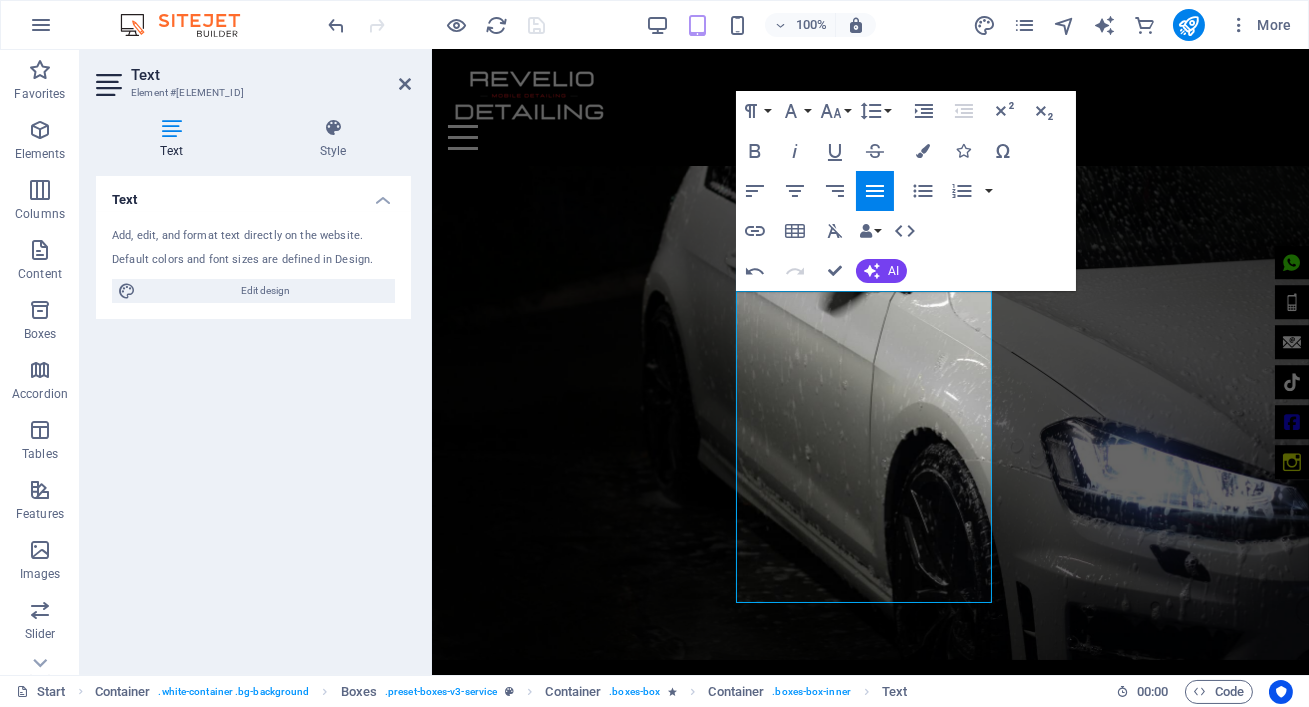 click on "Text Element #[ELEMENT_ID]" at bounding box center [253, 76] 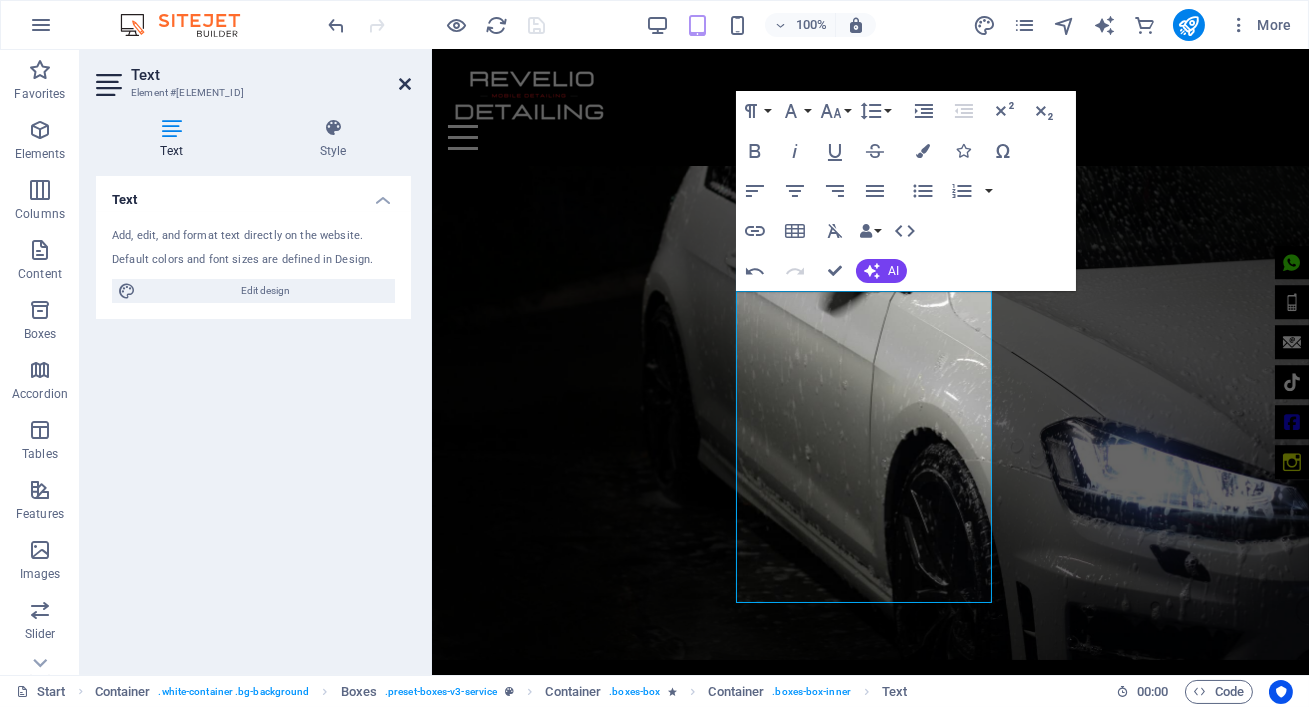 click at bounding box center [405, 84] 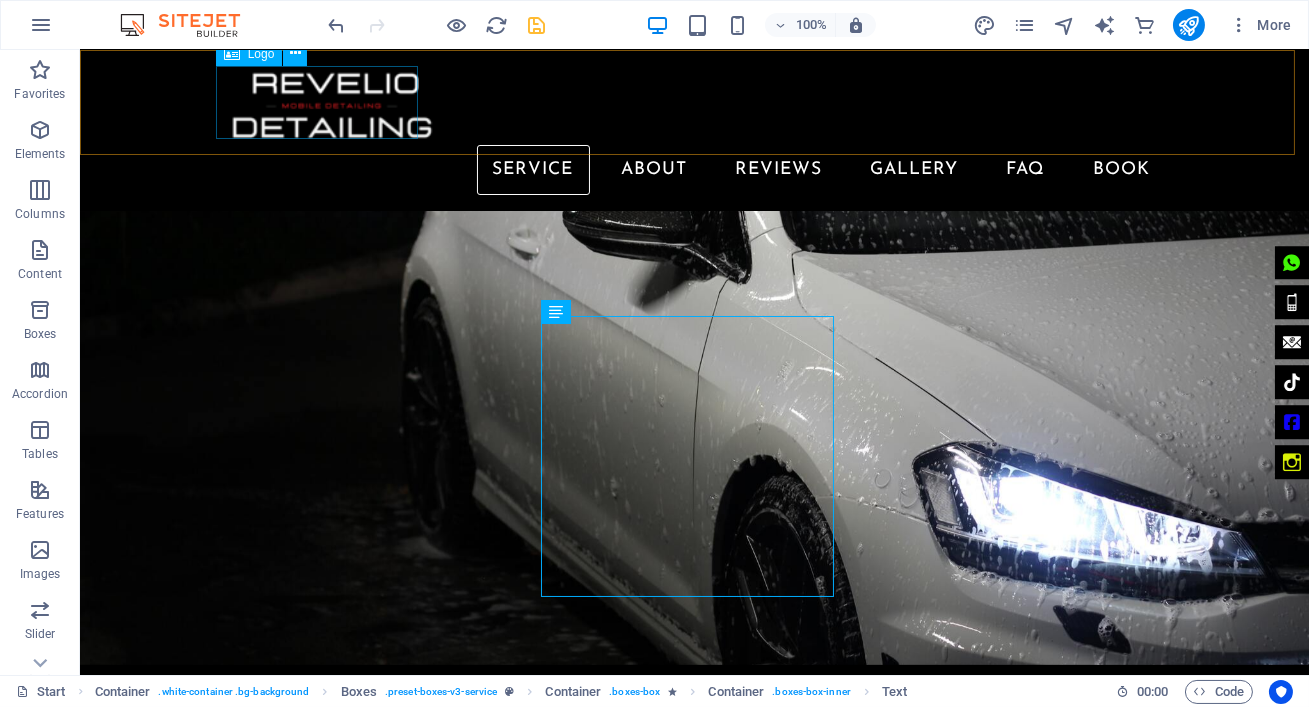 scroll, scrollTop: 765, scrollLeft: 0, axis: vertical 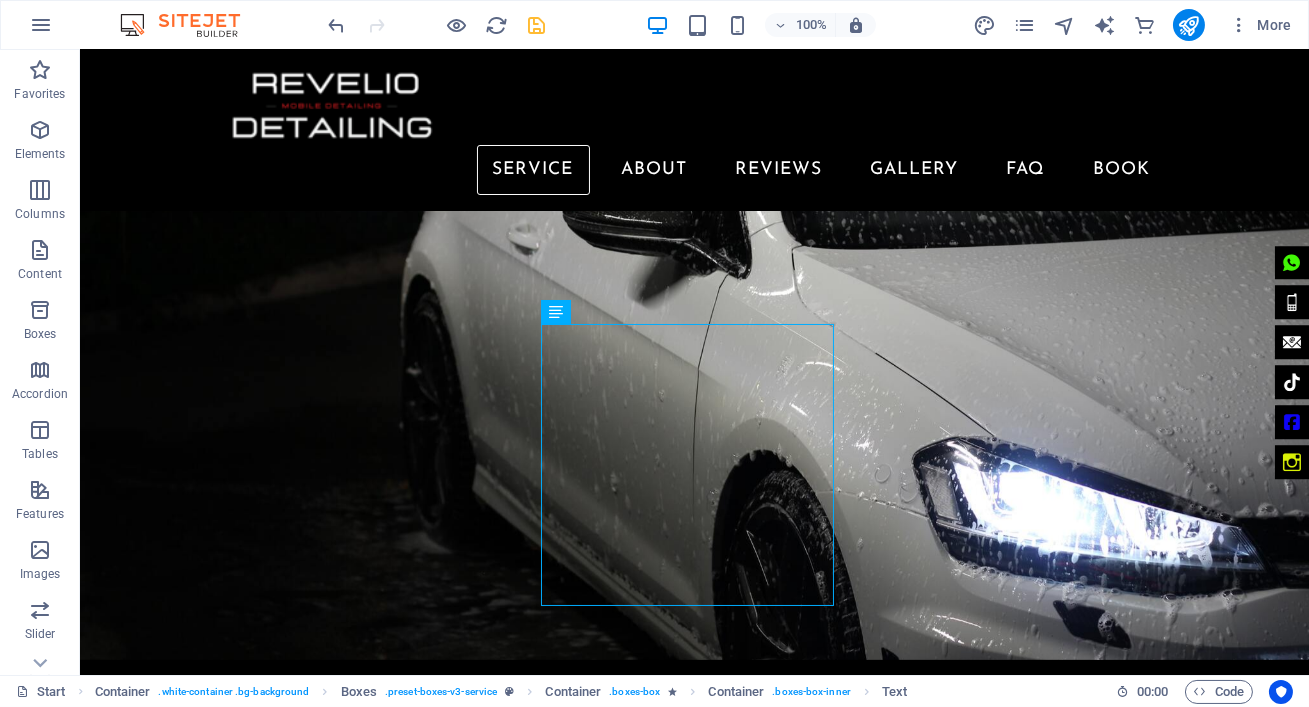 click at bounding box center [437, 25] 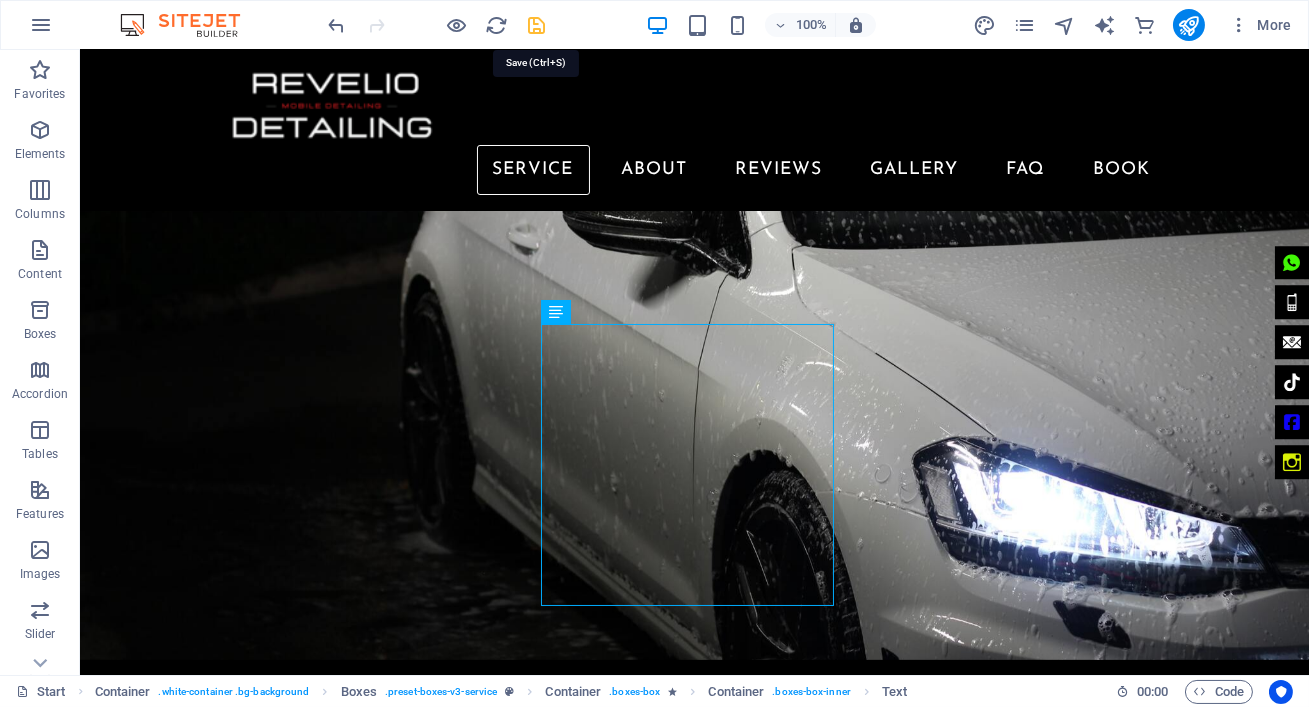 click at bounding box center (537, 25) 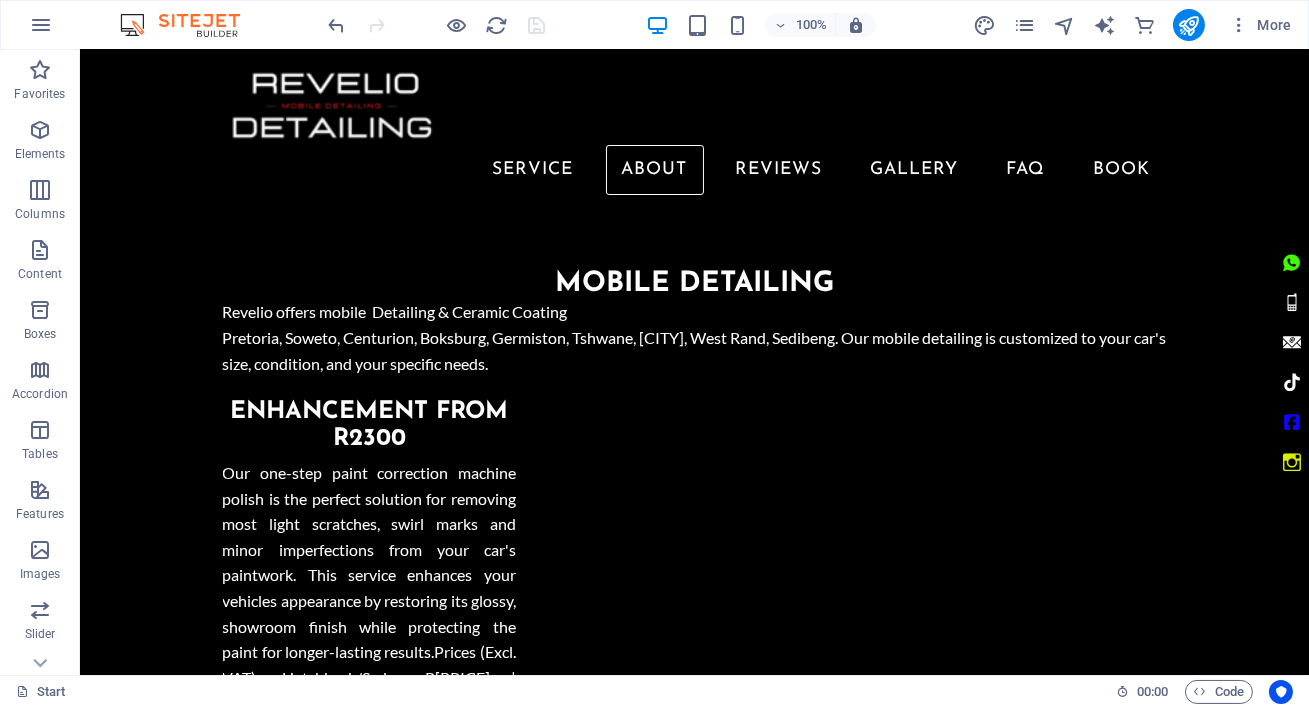 scroll, scrollTop: 1883, scrollLeft: 0, axis: vertical 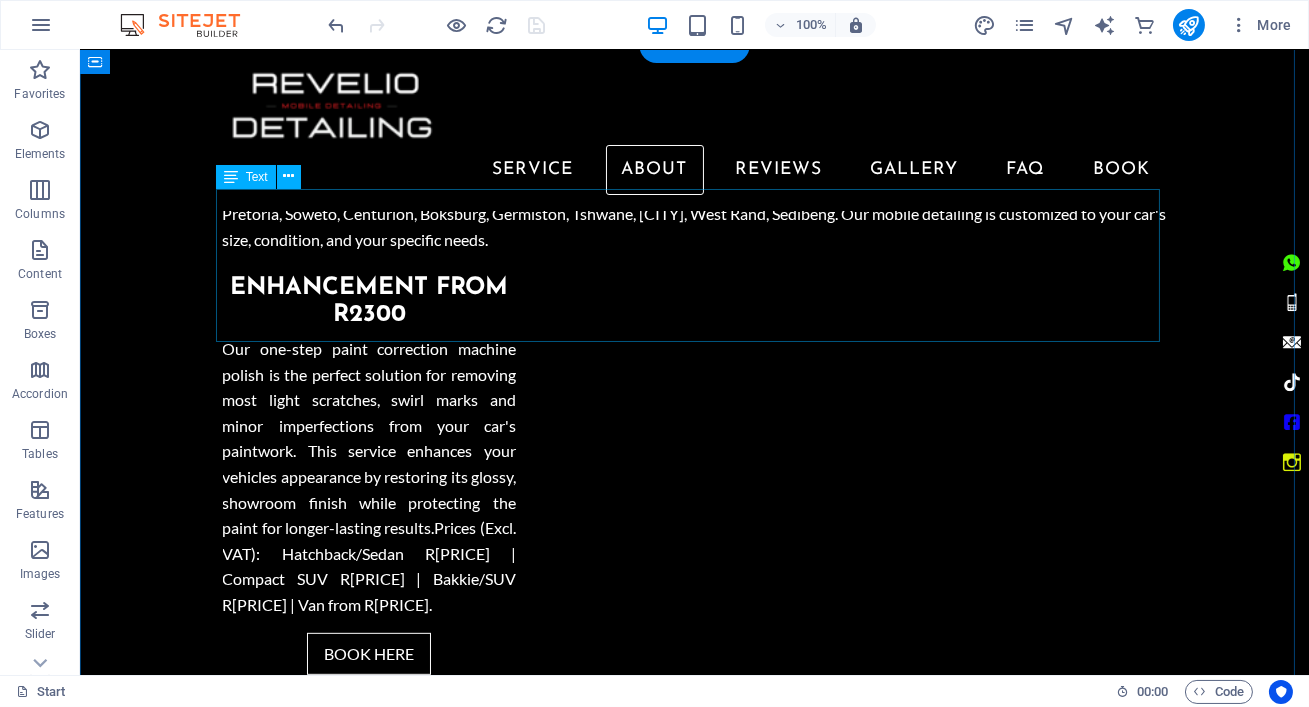 click on "Revelio Detailing brings premium car care directly to you, offering unmatched convenience for discerning vehicle owners in [CITY], [CITY], and [CITY]. Since 2018, we've specialized in professional detailing, breathing new life into your car's appearance. Our expert services include meticulous paint correction to eliminate imperfections and durable ceramic coatings that deliver lasting shine and protection. Revelio Detailing utilizes industry-leading techniques and premium products to guarantee your vehicle looks its absolute best." at bounding box center [695, 2810] 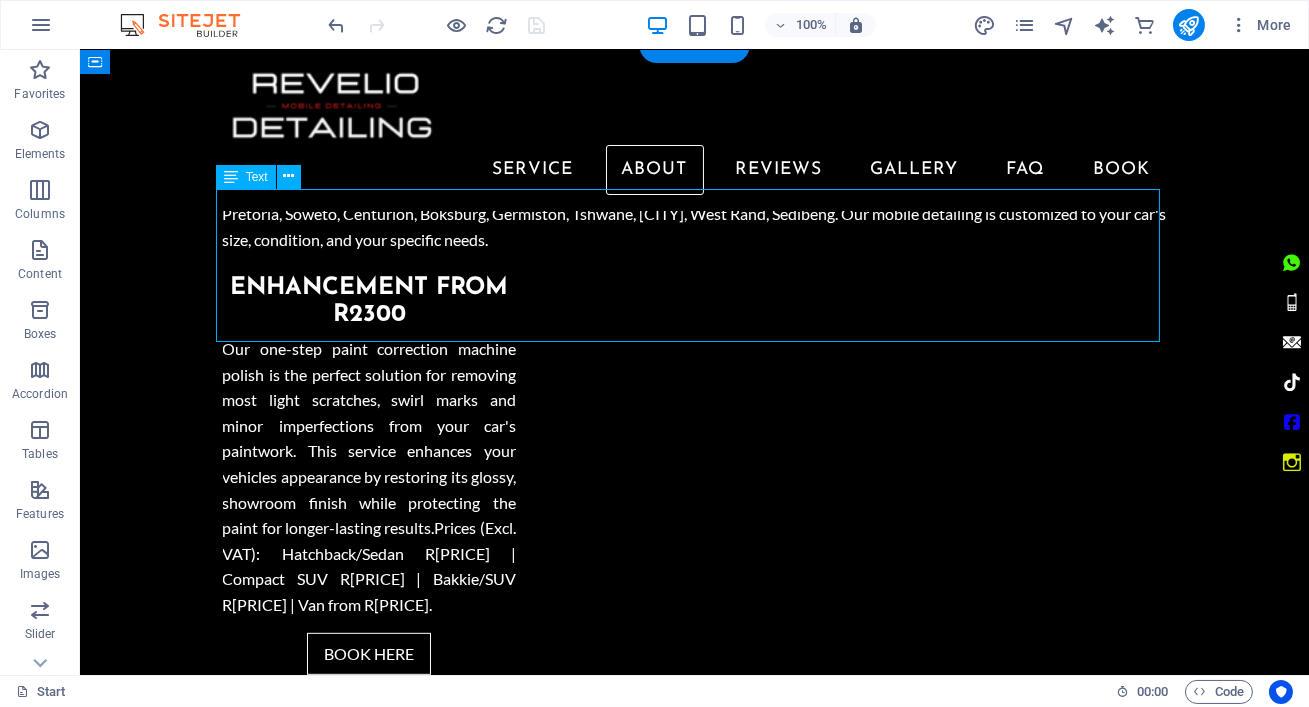 click on "Revelio Detailing brings premium car care directly to you, offering unmatched convenience for discerning vehicle owners in [CITY], [CITY], and [CITY]. Since 2018, we've specialized in professional detailing, breathing new life into your car's appearance. Our expert services include meticulous paint correction to eliminate imperfections and durable ceramic coatings that deliver lasting shine and protection. Revelio Detailing utilizes industry-leading techniques and premium products to guarantee your vehicle looks its absolute best." at bounding box center [695, 2810] 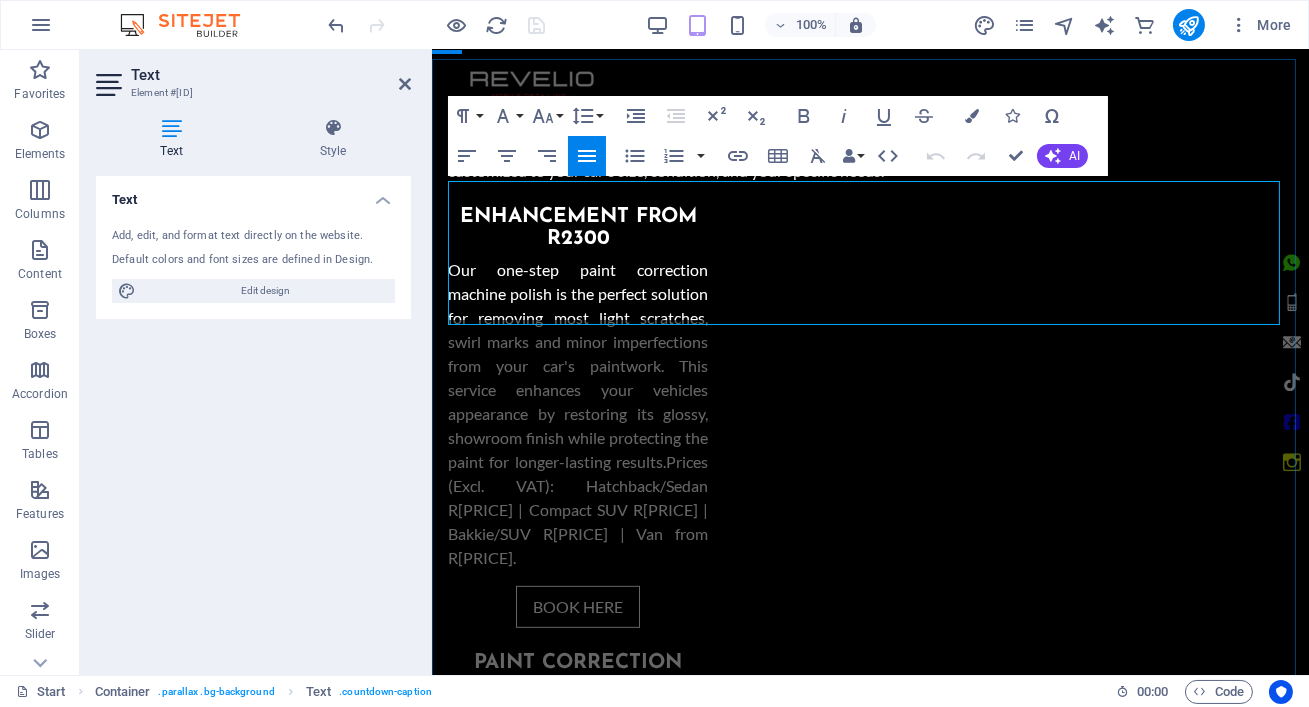 scroll, scrollTop: 1863, scrollLeft: 0, axis: vertical 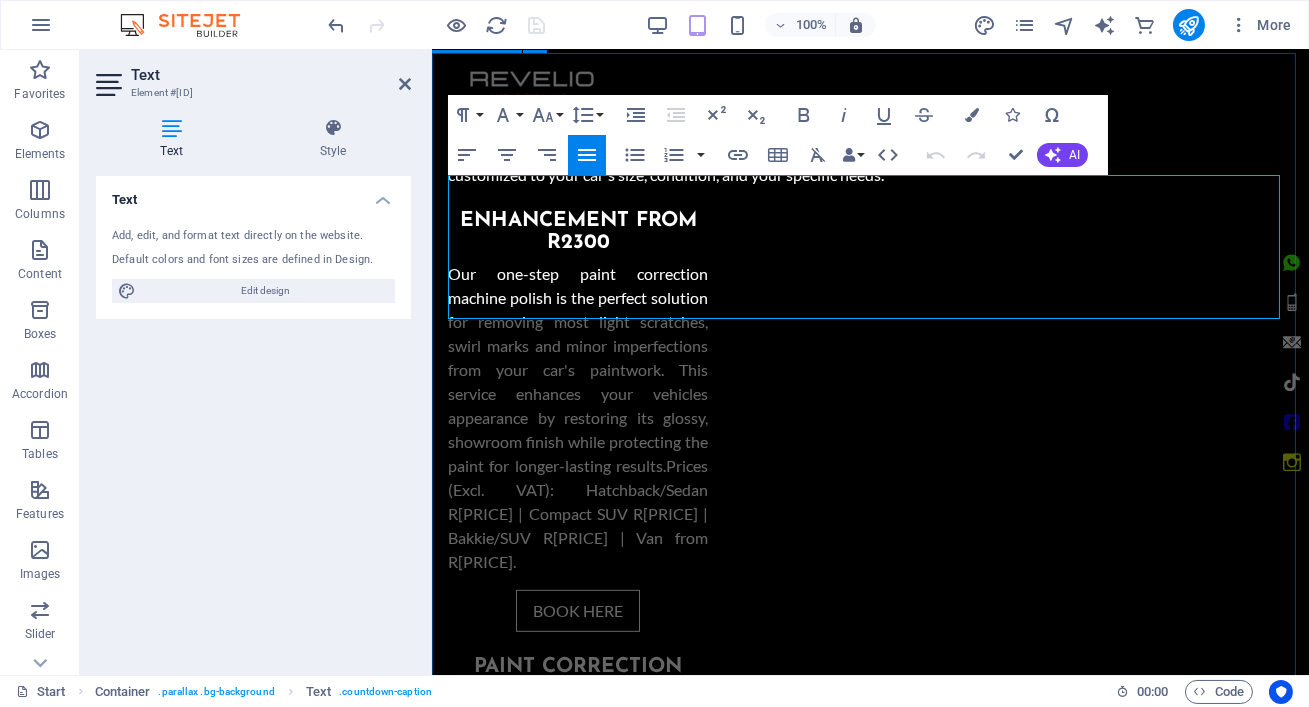 drag, startPoint x: 1043, startPoint y: 306, endPoint x: 432, endPoint y: 205, distance: 619.2915 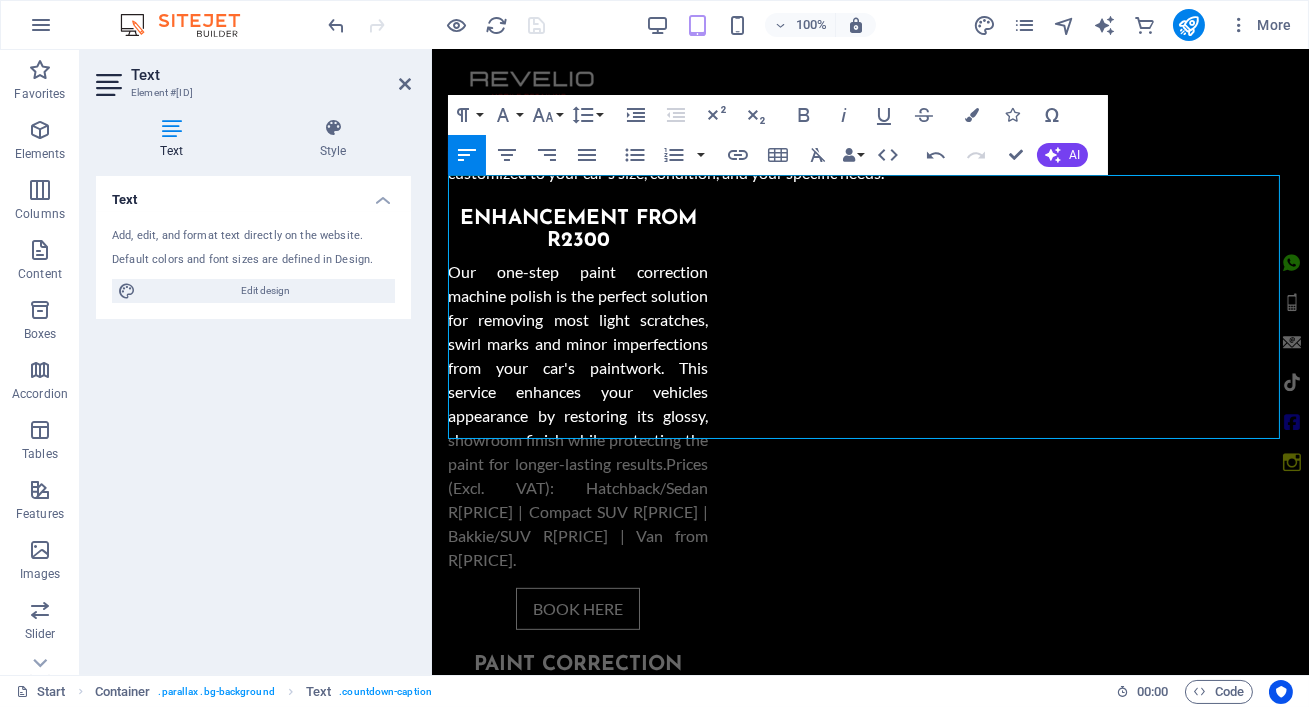 scroll, scrollTop: 11715, scrollLeft: 1, axis: both 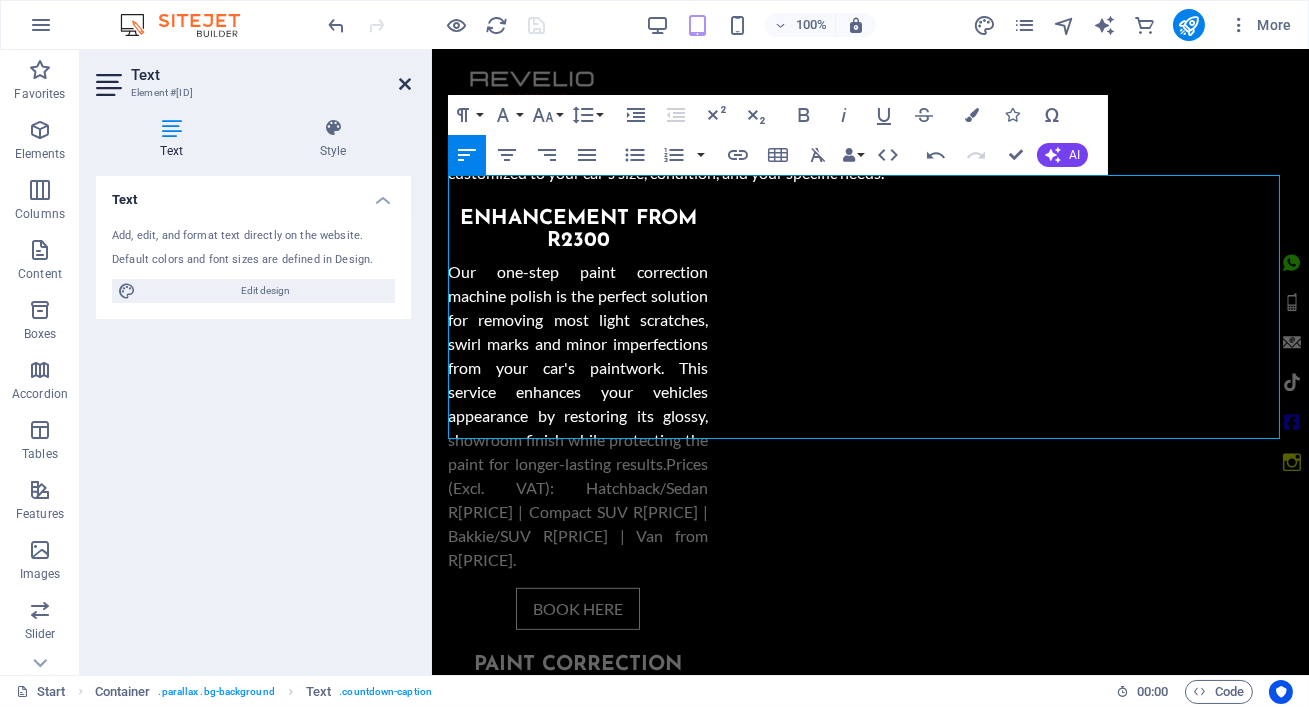 click at bounding box center (405, 84) 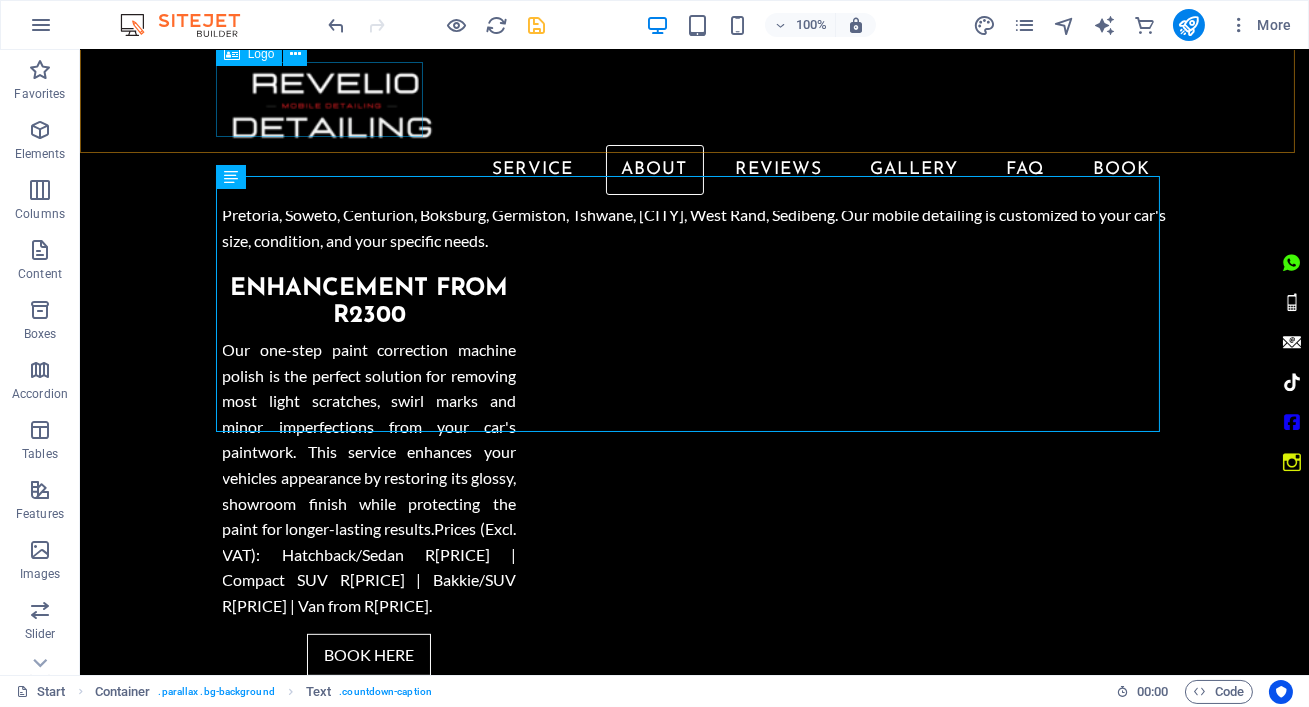 scroll, scrollTop: 1883, scrollLeft: 0, axis: vertical 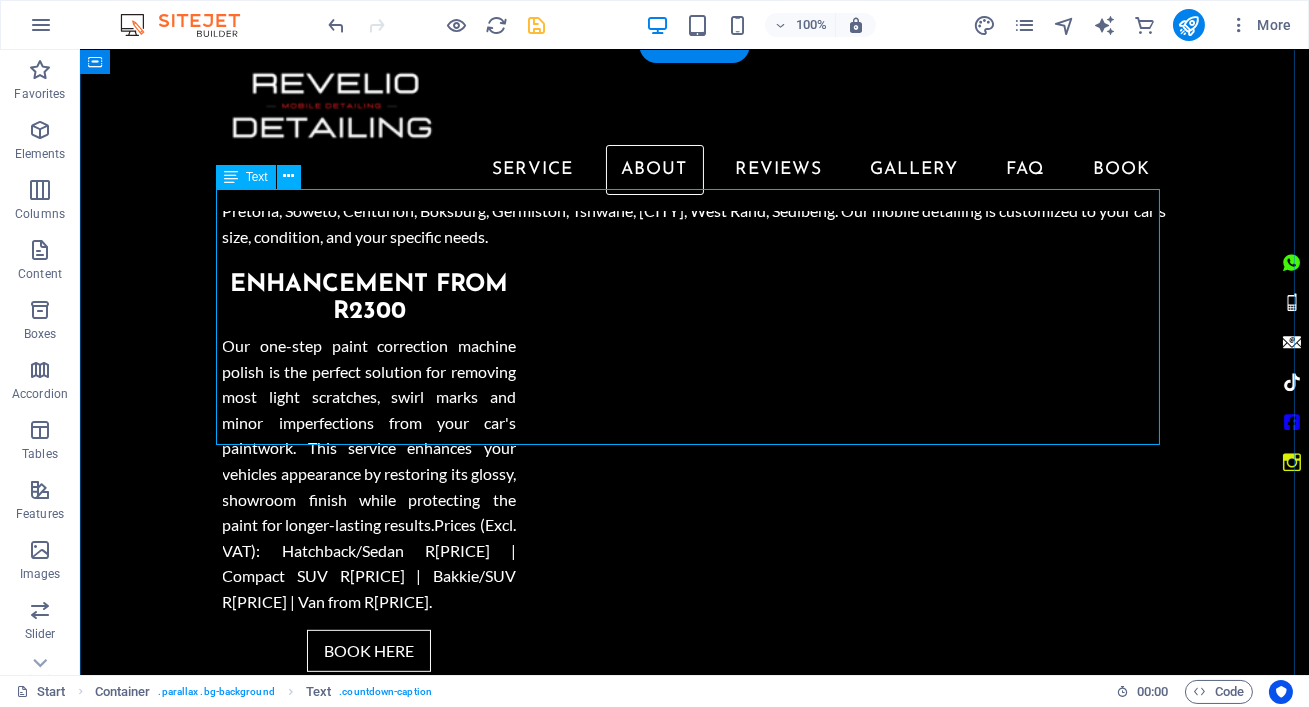 click on "🚗 ABOUT REVEIO DETAILING – [CITY]’S TRUSTED MOBILE DETAILING EXPERTS 🌟 Why Choose Revelio? We’re not just a car wash – we’re [CITY]’s premier mobile detailing service, specializing in paint correction, ceramic coatings, and eco-friendly interior detailing. Since 2020, we’ve restored 1,200+ vehicles across [CITY], [CITY], and [CITY] with: ✅ Doorstep Convenience – We come to your home, office, or dealership. ✅ Showroom-Level Results – 1-Step Polish removes 90% of swirls & scratches. ✅ Eco-Conscious Care – Water-saving techniques & biodegradable products. ✅ Certified Technicians – Trained on Mercedes, BMW & luxury vehicles." at bounding box center (695, 2871) 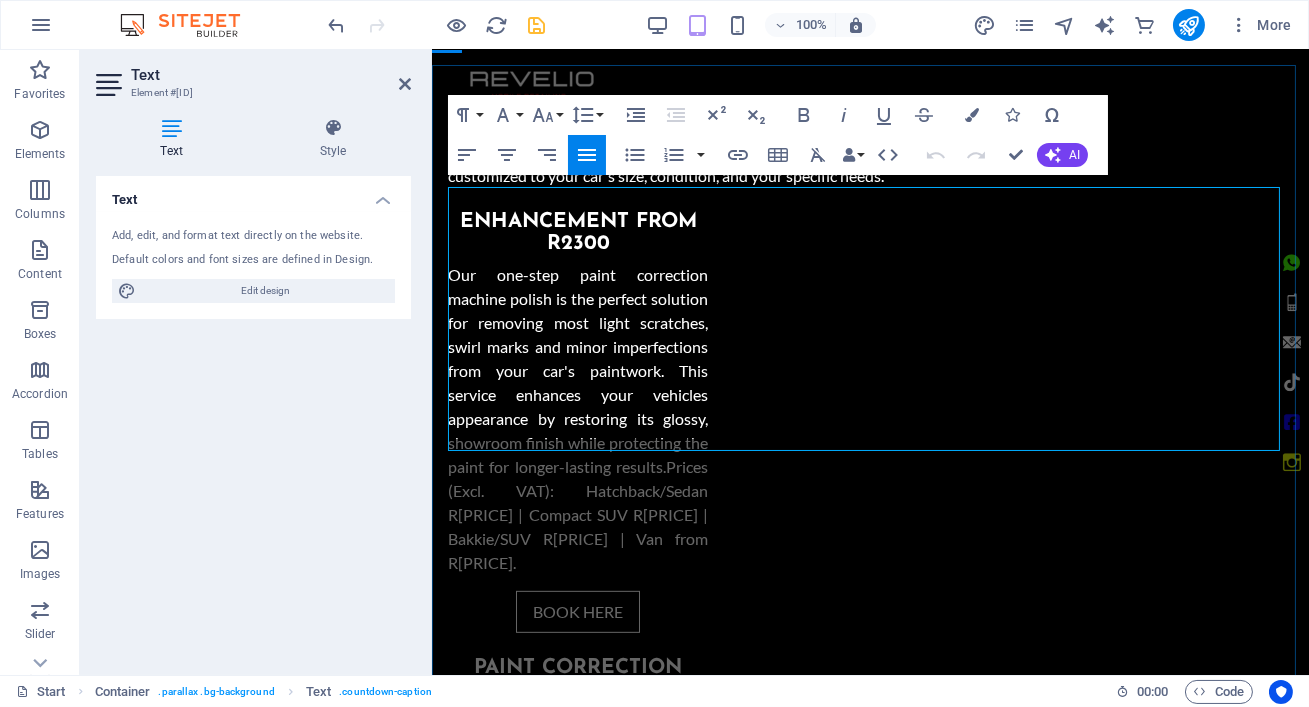 scroll, scrollTop: 1863, scrollLeft: 0, axis: vertical 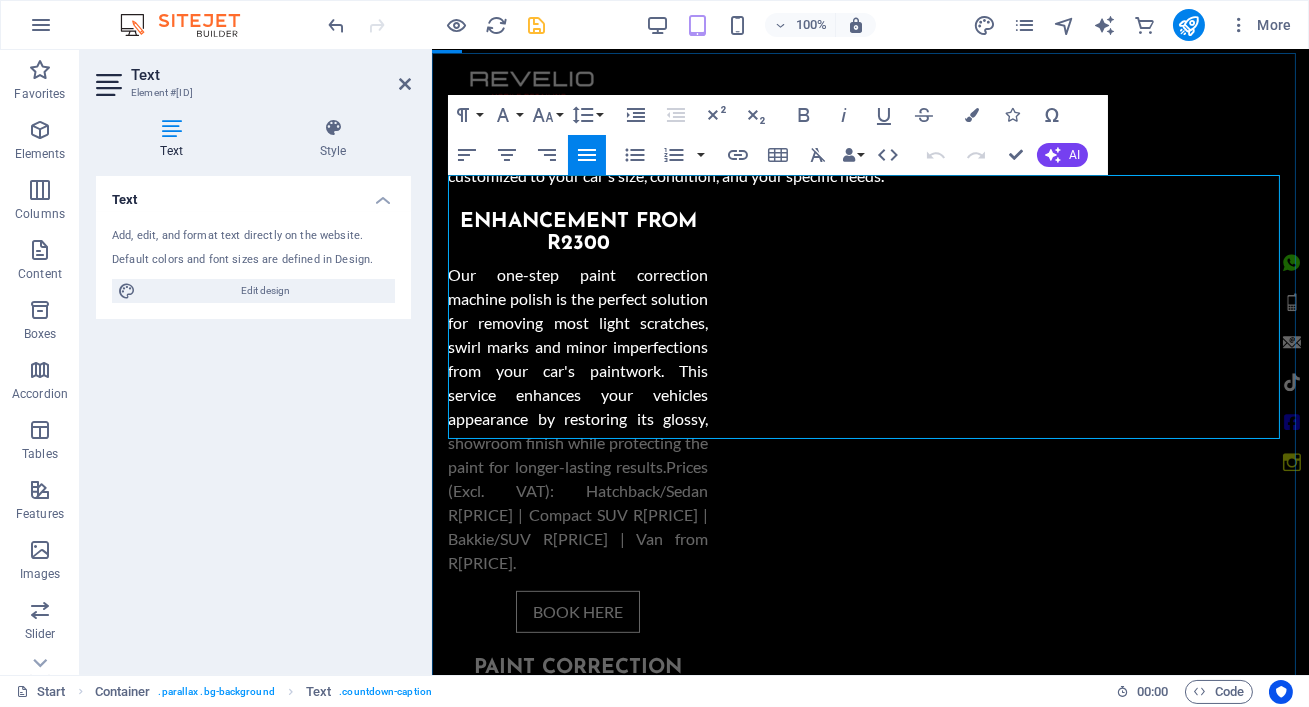drag, startPoint x: 957, startPoint y: 354, endPoint x: 481, endPoint y: 335, distance: 476.37906 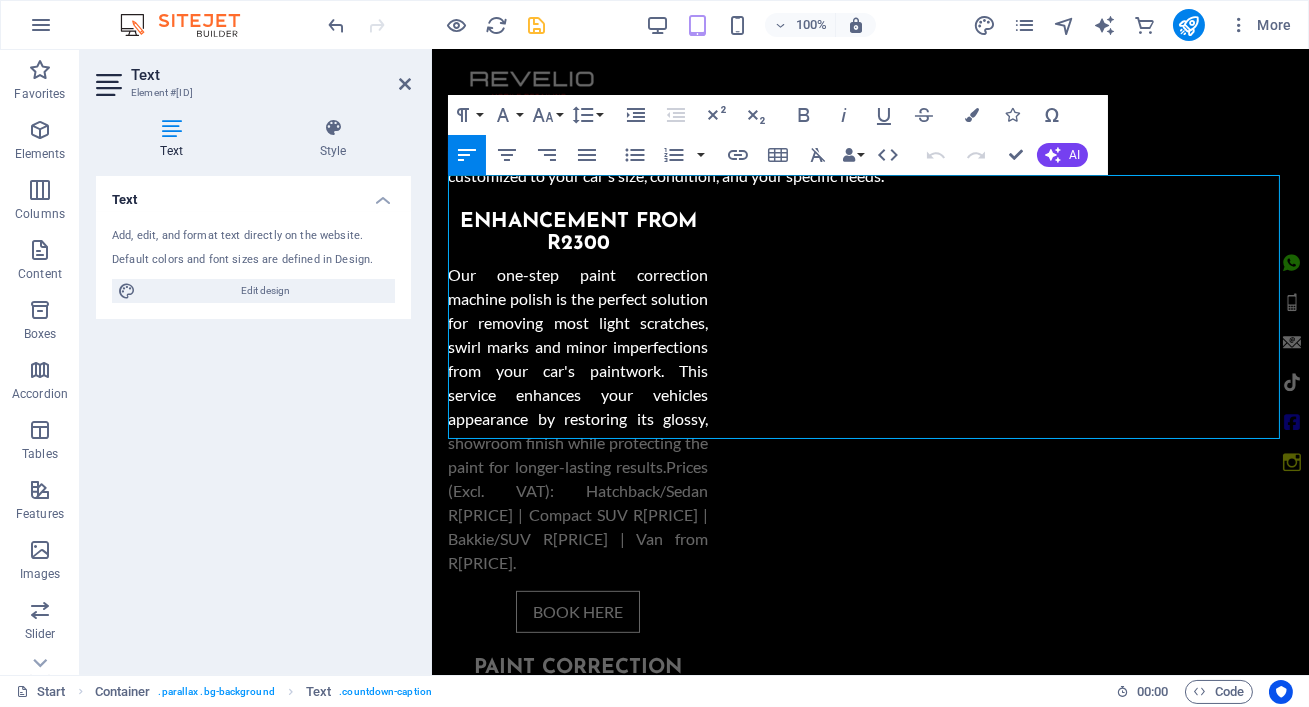 type 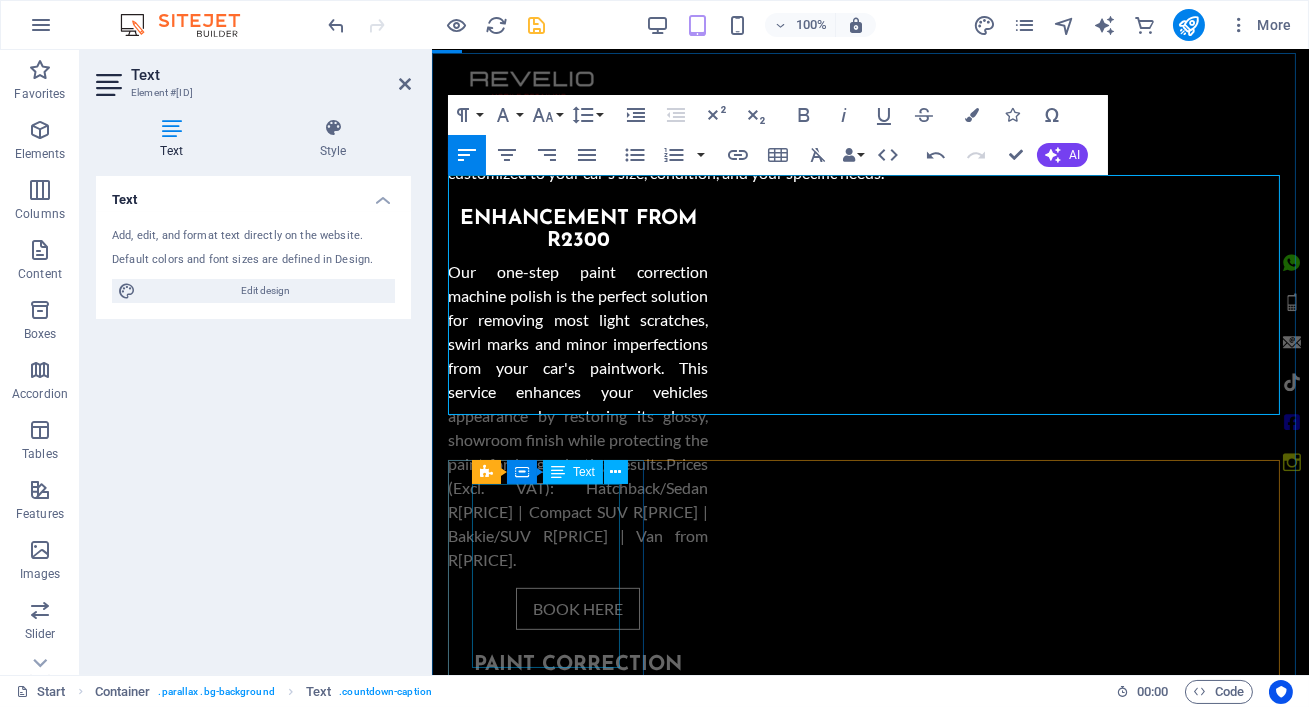click on "✅ Paint Correction Experts – Our 1-step machine polishing removes [NUMBER]% of light scratches & swirls for a mirror-like finish" at bounding box center (546, 3100) 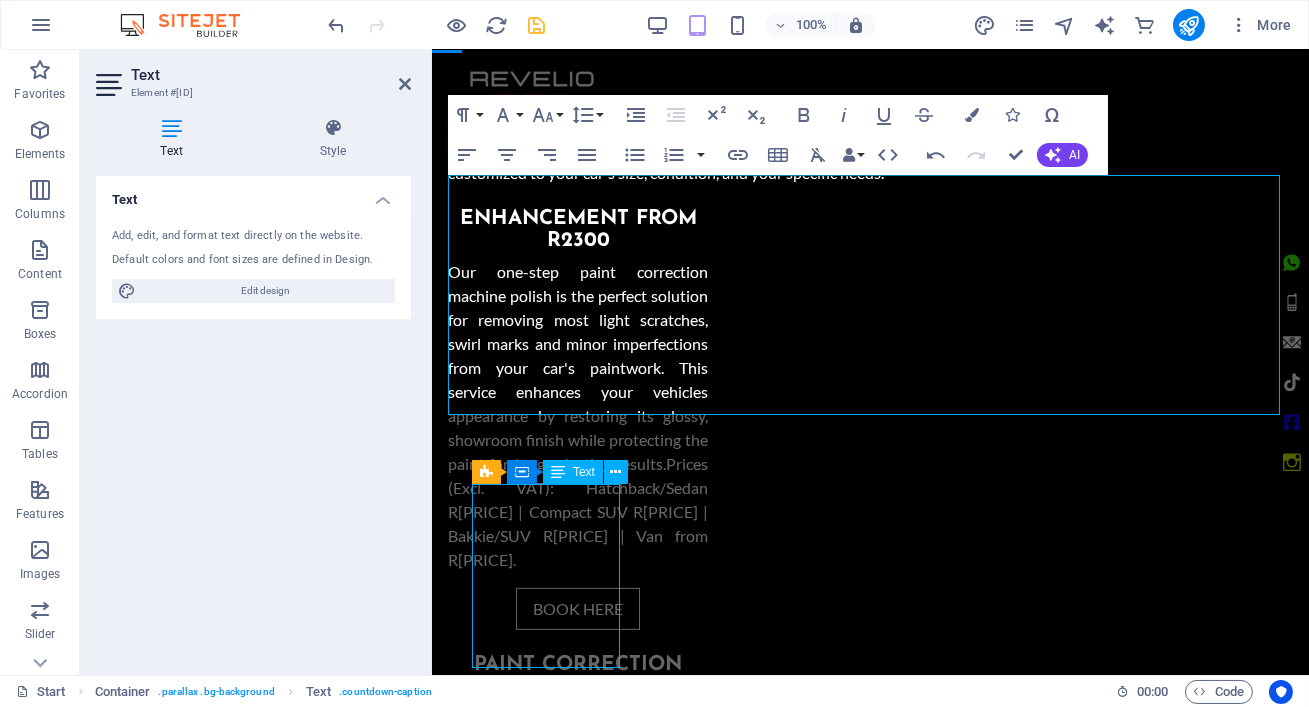 click on "✅ Paint Correction Experts – Our 1-step machine polishing removes [NUMBER]% of light scratches & swirls for a mirror-like finish" at bounding box center (546, 3100) 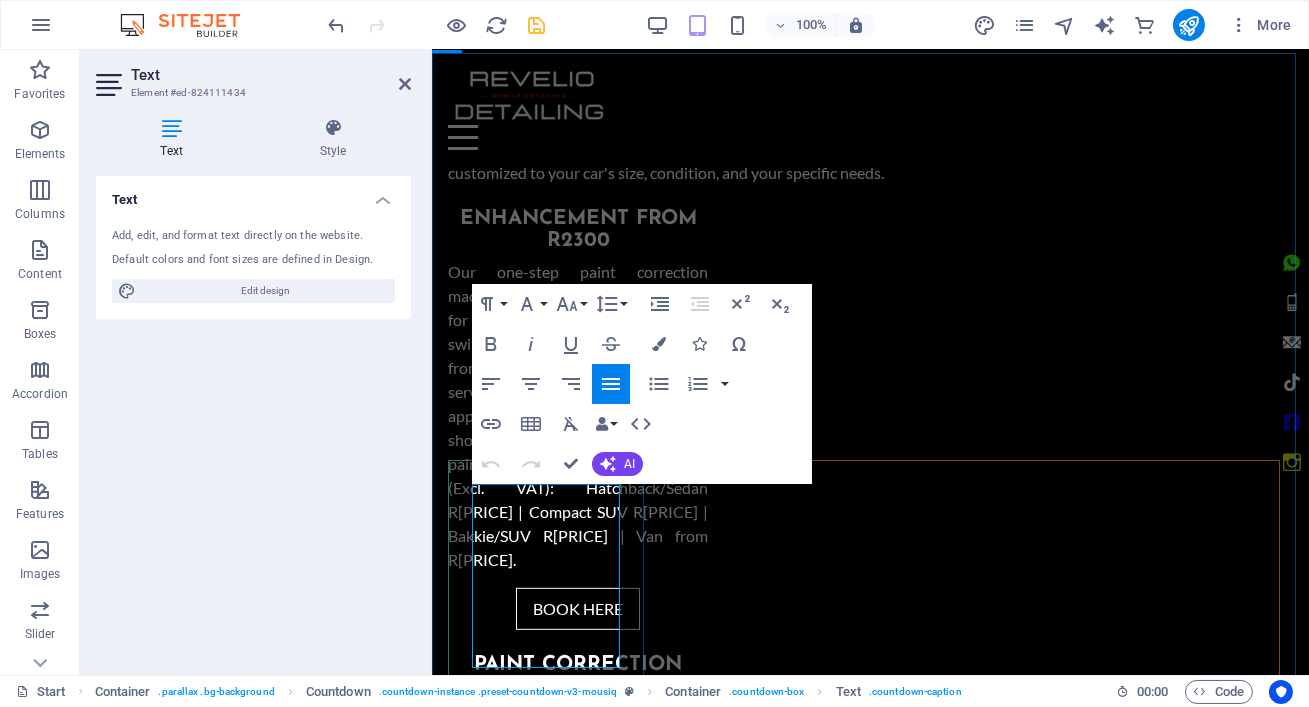 drag, startPoint x: 613, startPoint y: 653, endPoint x: 477, endPoint y: 484, distance: 216.92625 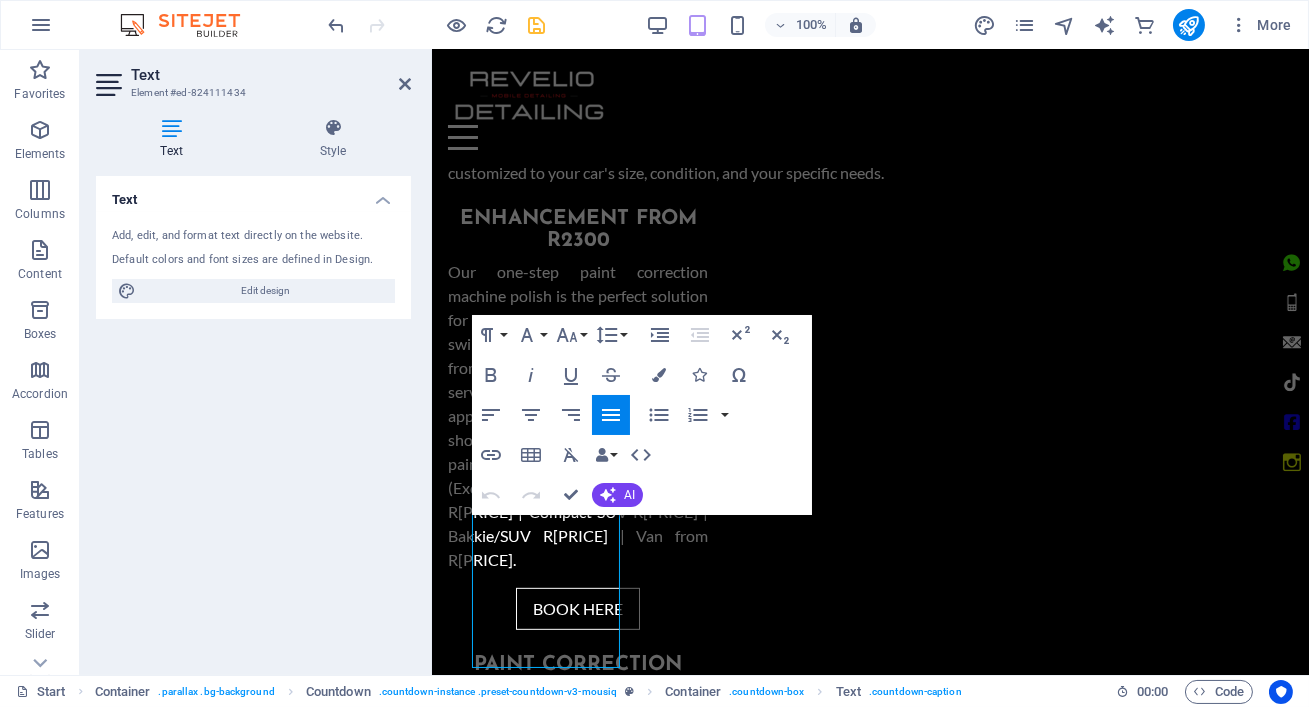 scroll, scrollTop: 1894, scrollLeft: 0, axis: vertical 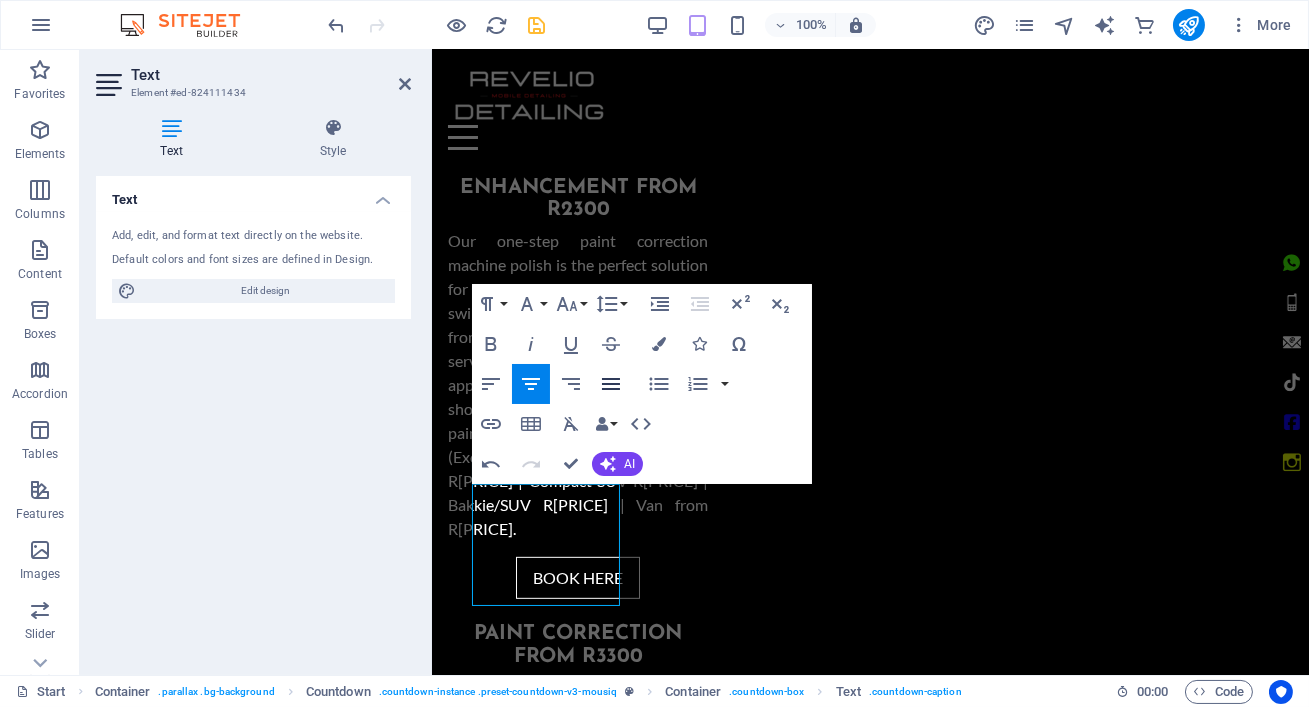 click 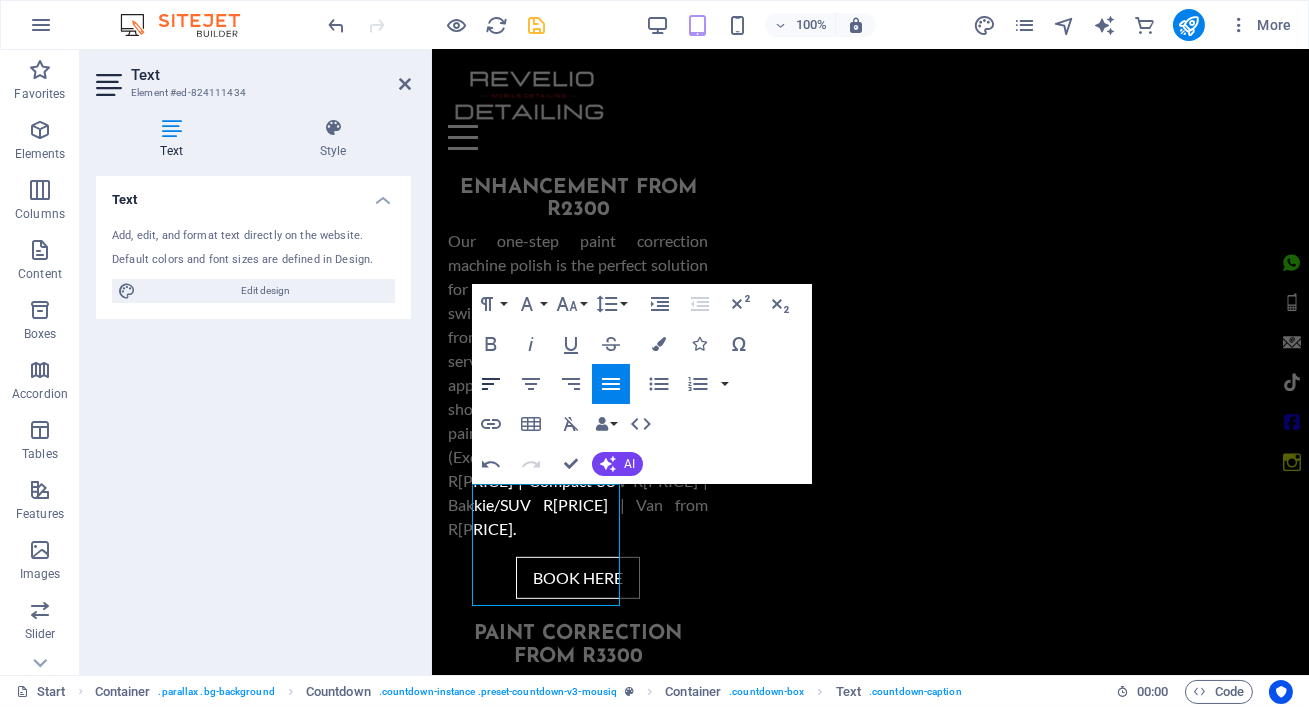 click 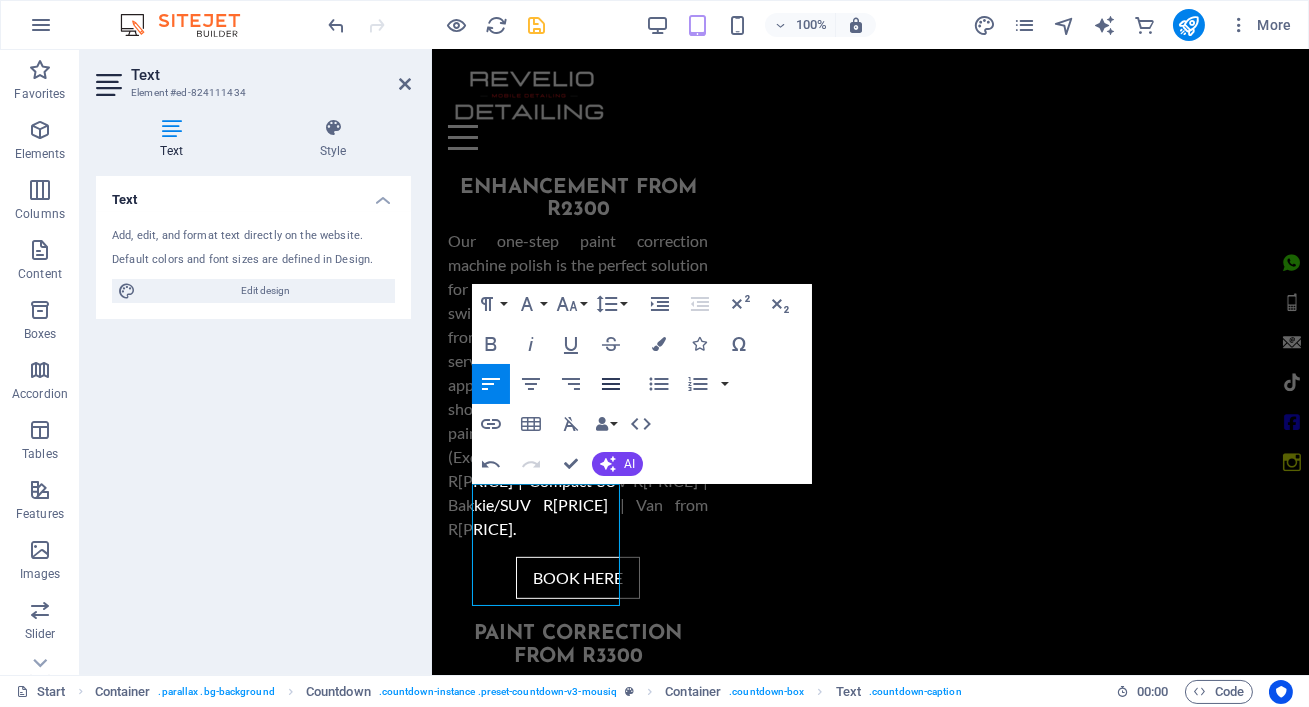 click 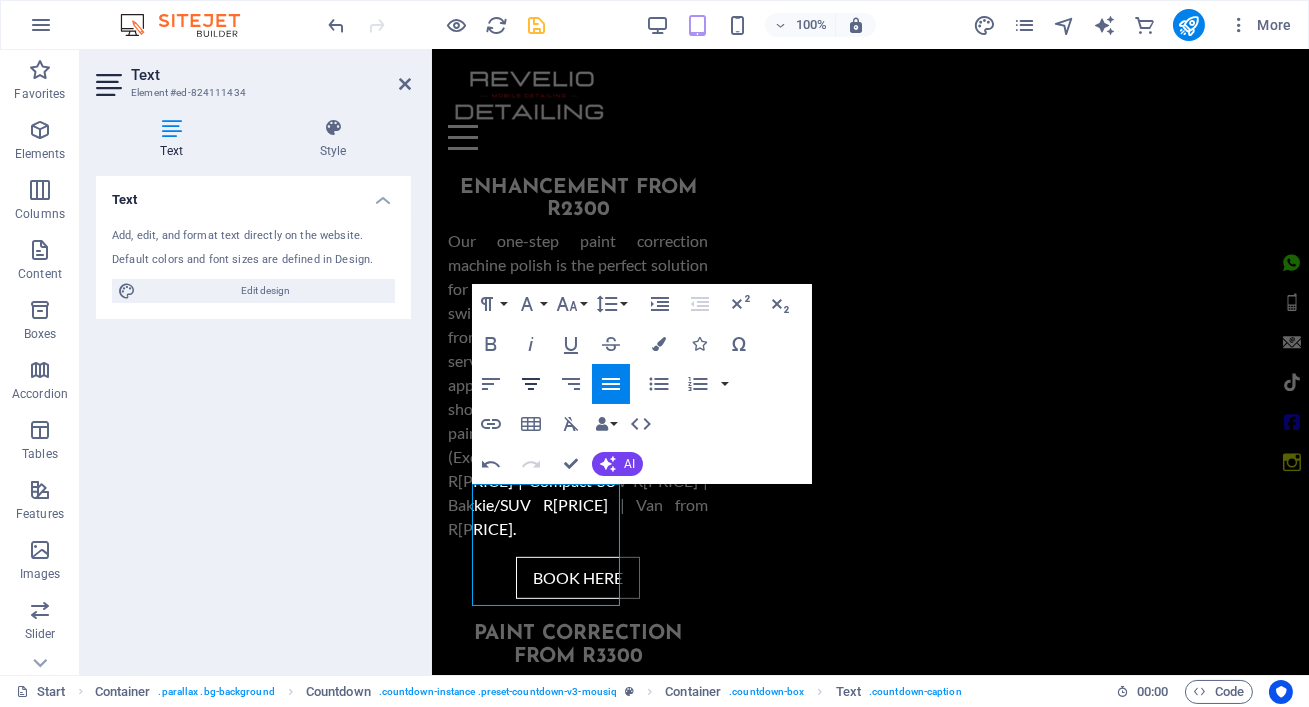 click 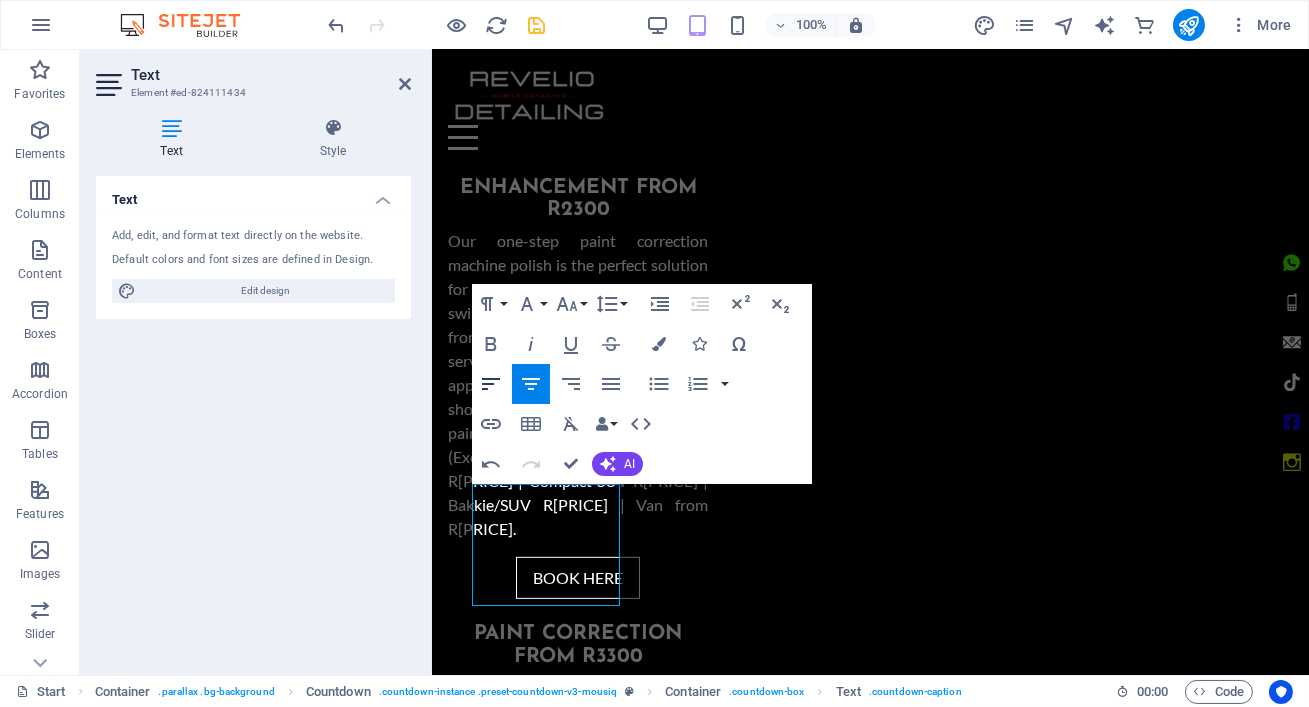 click 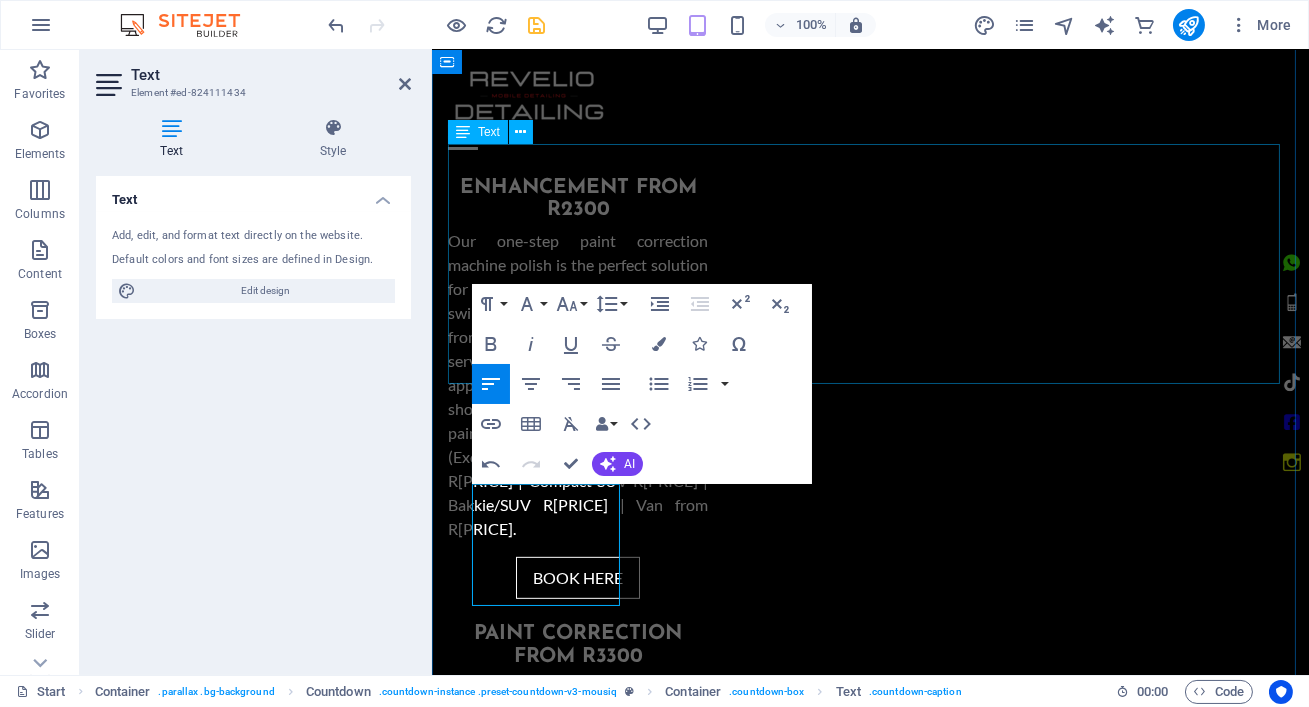 click on "🚗 ABOUT REVEIO DETAILING – GAUTENG’S TRUSTED MOBILE DETAILING EXPERTS 🌟 Why Choose Revelio? We’re not just a car wash – we’re Gauteng’s premier mobile detailing service, specializing in paint correction, ceramic coatings, and eco-friendly interior detailing. Since [YEAR], we’ve restored 1,200+ vehicles across Johannesburg, Pretoria, and [CITY] with: ✅ Showroom-Level Results – 1-Step Polish removes 90% of swirls & scratches. ✅ Eco-Conscious Care – Water-saving techniques & biodegradable products. ✅ Certified Technicians – Trained on Mercedes, BMW & luxury vehicles." at bounding box center (869, 2788) 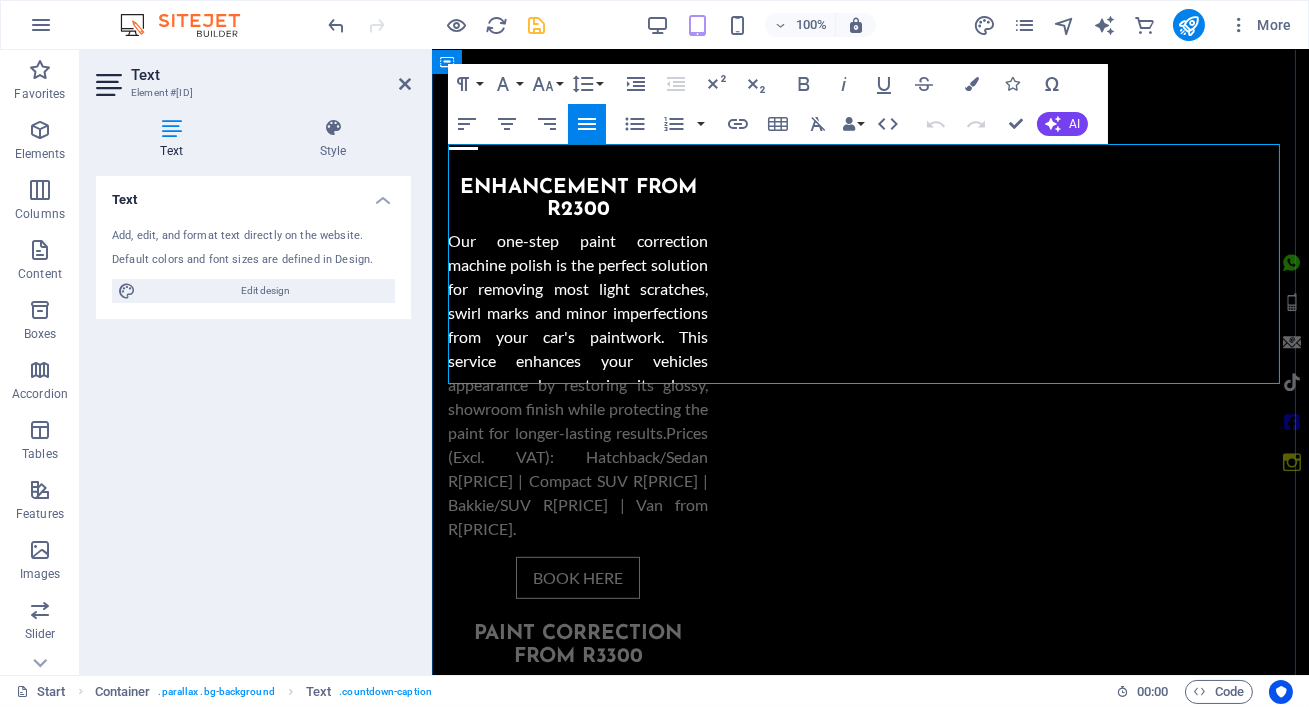 drag, startPoint x: 994, startPoint y: 324, endPoint x: 476, endPoint y: 306, distance: 518.3126 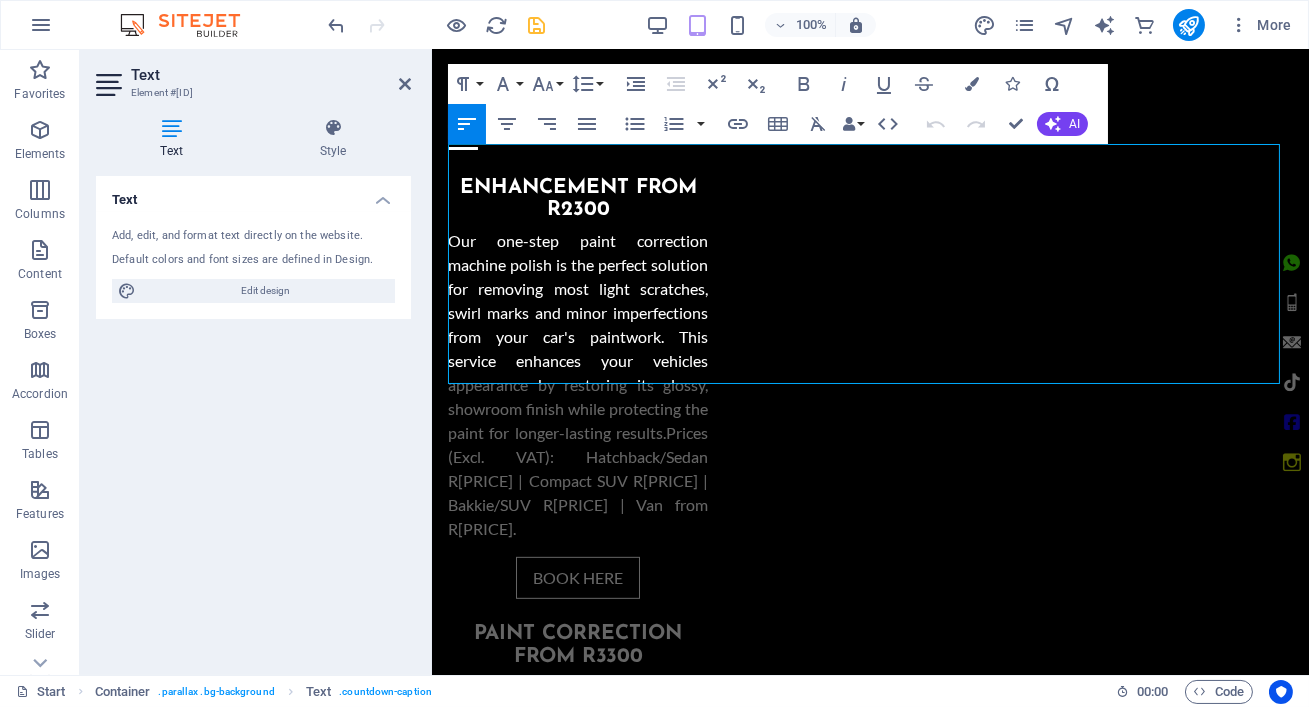 type 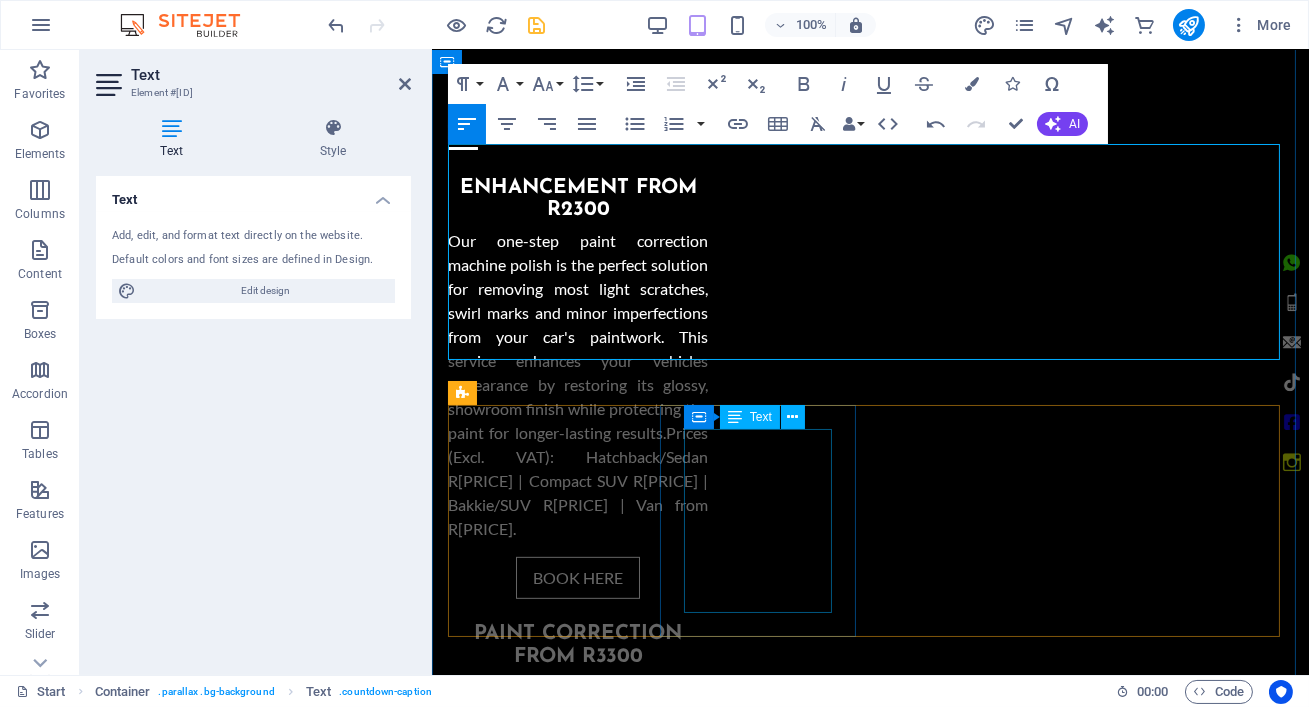 click on "✅ 6-12 Months Protection – High-quality ceramic wax & sealant enhance gloss and shield against UV, dirt, and contaminants." at bounding box center (546, 3212) 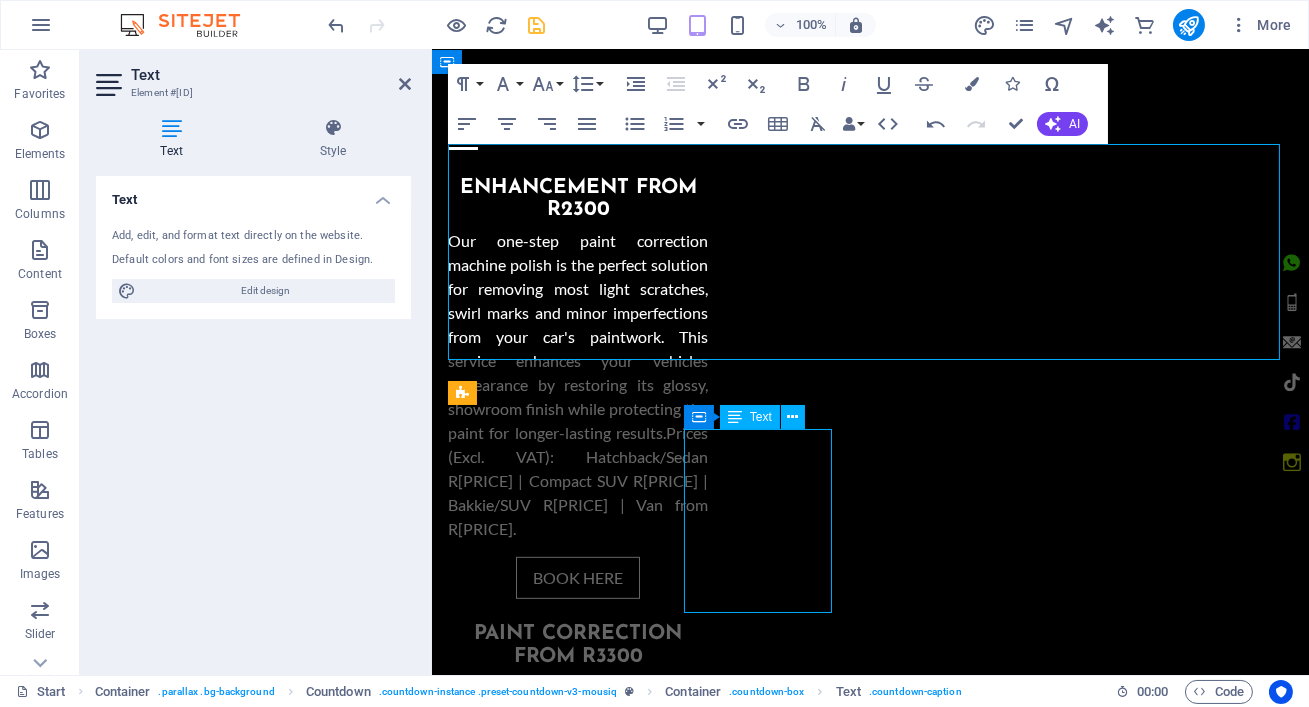 click on "✅ 6-12 Months Protection – High-quality ceramic wax & sealant enhance gloss and shield against UV, dirt, and contaminants." at bounding box center (546, 3212) 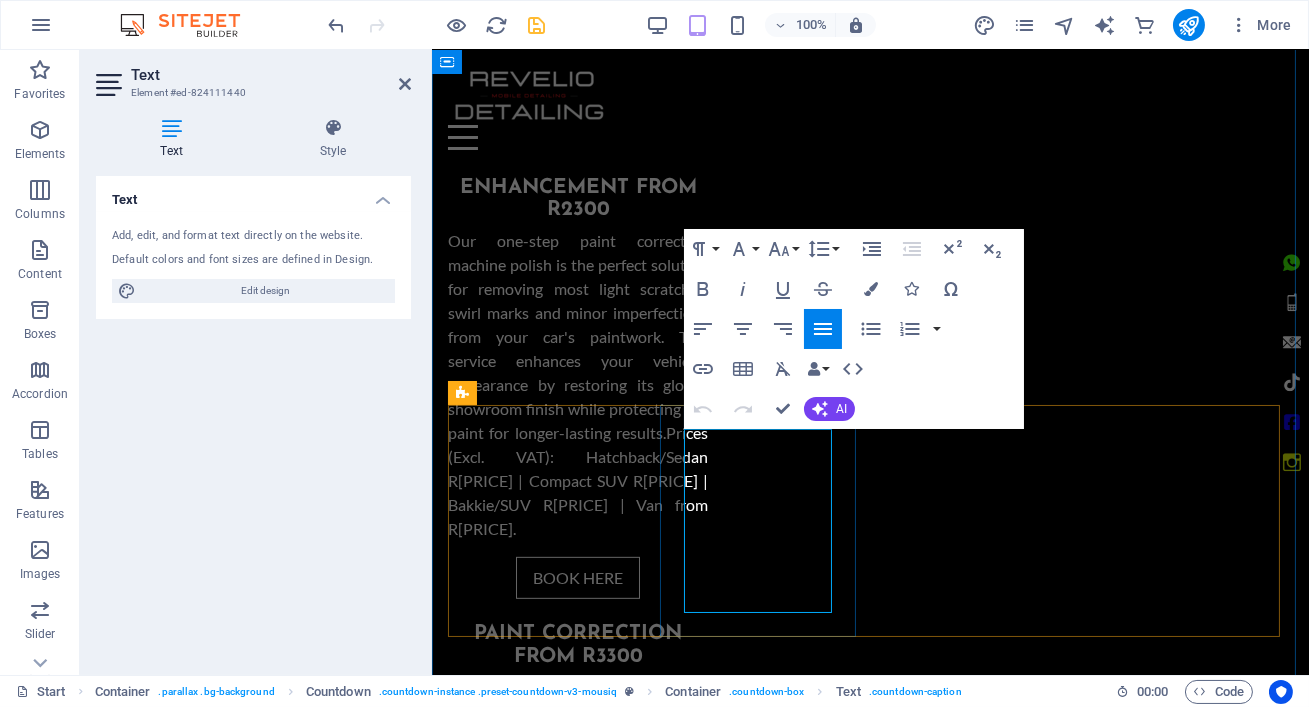 drag, startPoint x: 814, startPoint y: 598, endPoint x: 691, endPoint y: 429, distance: 209.02153 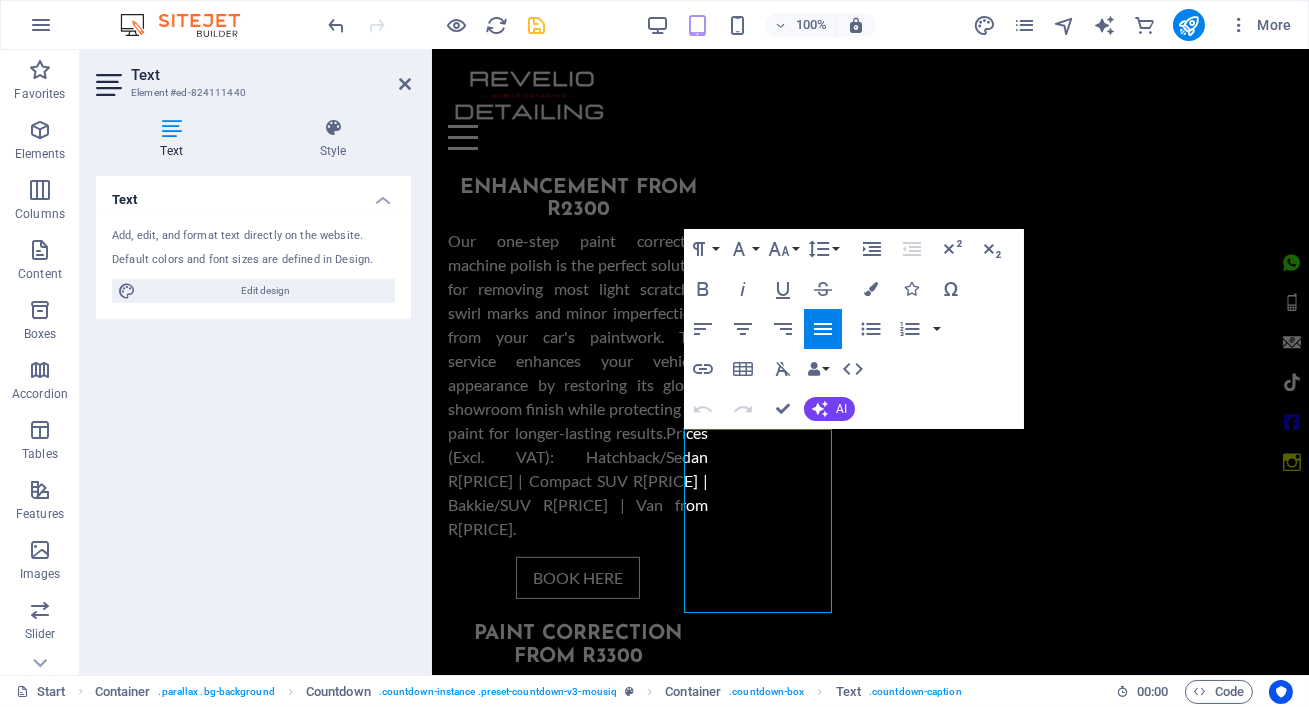 scroll, scrollTop: 1915, scrollLeft: 0, axis: vertical 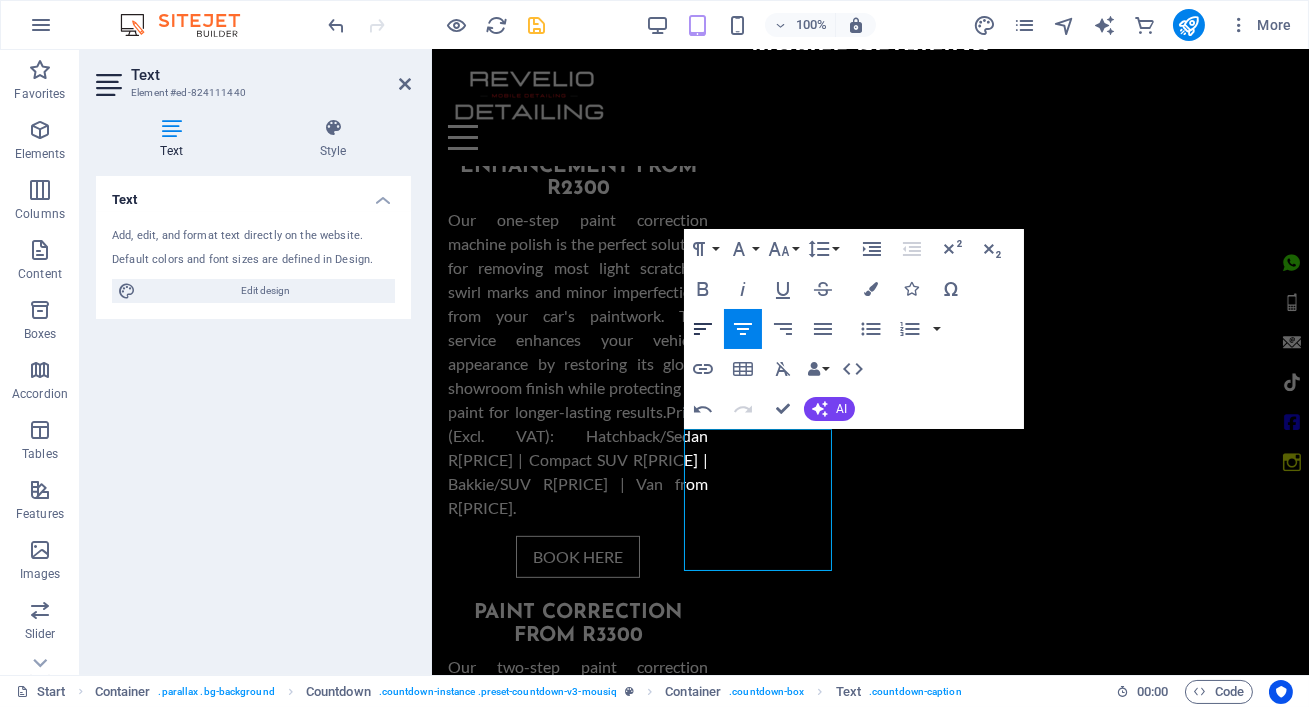 click 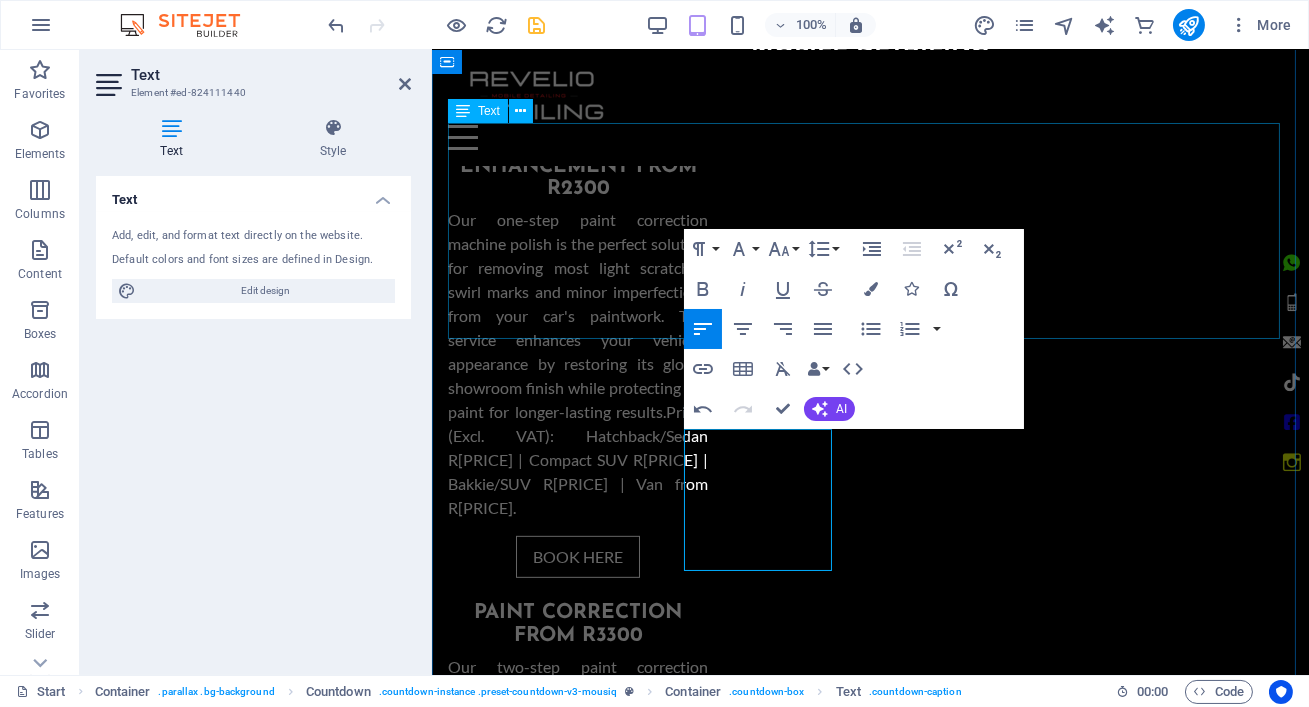click on "🚗 ABOUT REVEIO DETAILING – GAUTENG’S TRUSTED MOBILE DETAILING EXPERTS 🌟 Why Choose Revelio? We’re not just a car wash – we’re Gauteng’s premier mobile detailing service, specializing in paint correction, ceramic coatings, and eco-friendly interior detailing. Since 2020, we’ve restored 1,200+ vehicles across [CITY], [CITY], and [CITY] with: ✅ Eco-Conscious Care – Water-saving techniques & biodegradable products. ✅ Certified Technicians – Trained on Mercedes, BMW & luxury vehicles." at bounding box center [869, 2755] 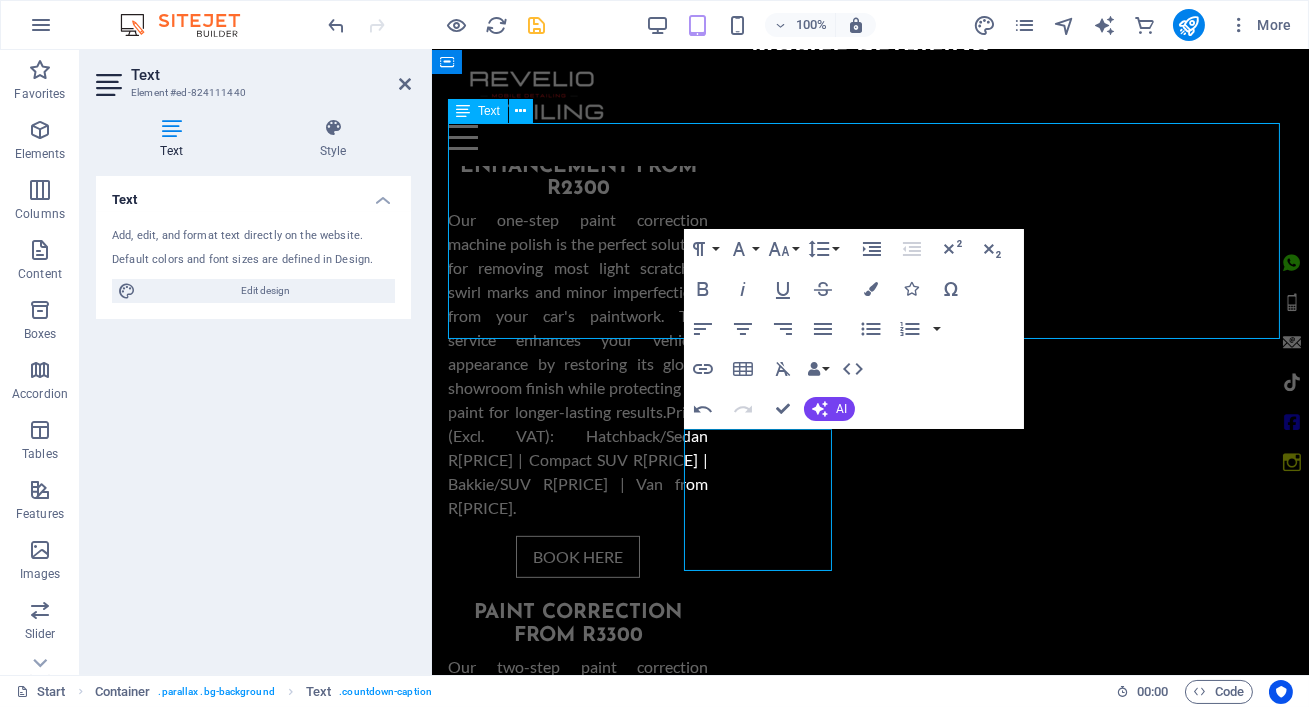 click on "🚗 ABOUT REVEIO DETAILING – GAUTENG’S TRUSTED MOBILE DETAILING EXPERTS 🌟 Why Choose Revelio? We’re not just a car wash – we’re Gauteng’s premier mobile detailing service, specializing in paint correction, ceramic coatings, and eco-friendly interior detailing. Since 2020, we’ve restored 1,200+ vehicles across [CITY], [CITY], and [CITY] with: ✅ Eco-Conscious Care – Water-saving techniques & biodegradable products. ✅ Certified Technicians – Trained on Mercedes, BMW & luxury vehicles." at bounding box center [869, 2755] 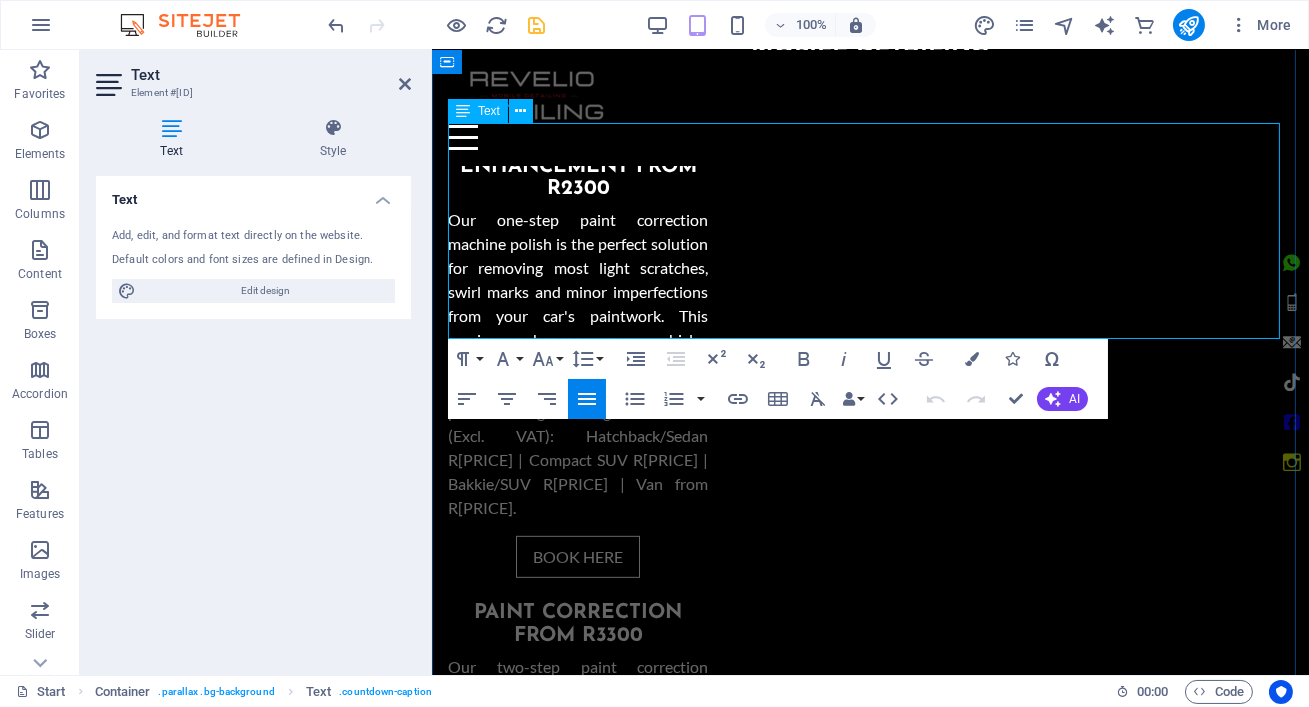 drag, startPoint x: 997, startPoint y: 309, endPoint x: 567, endPoint y: 286, distance: 430.6147 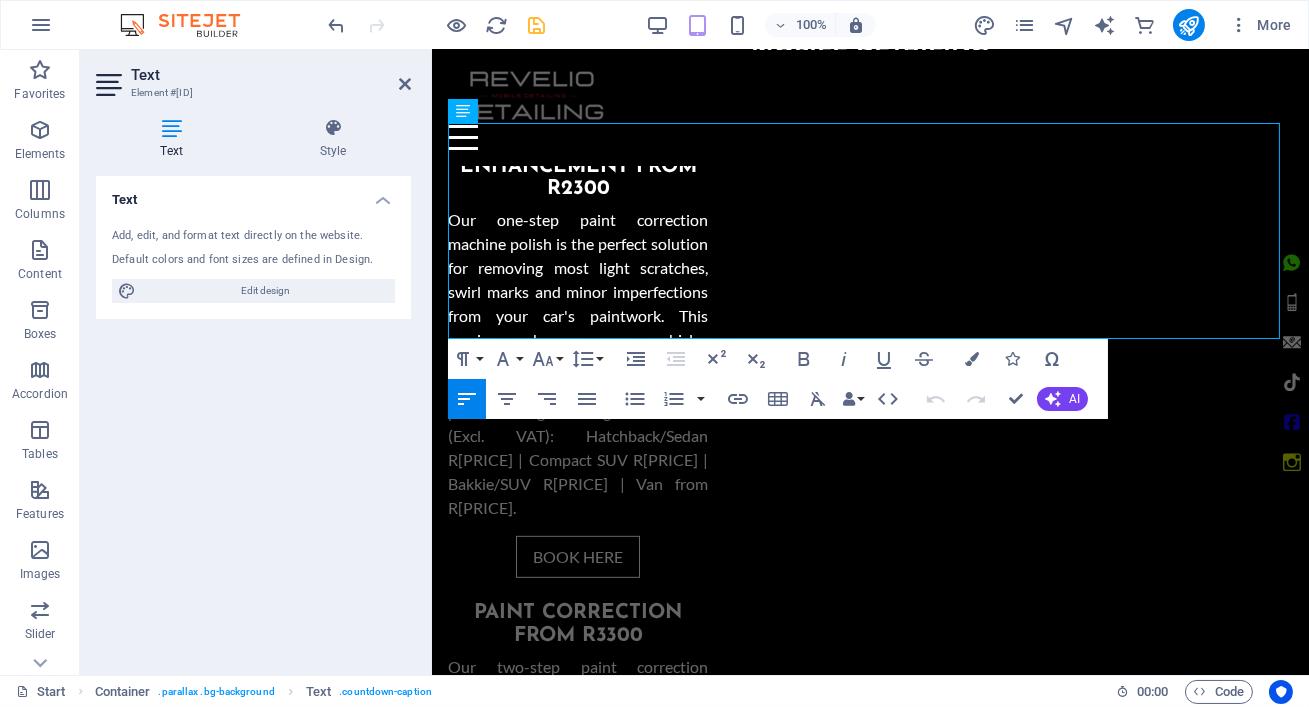 type 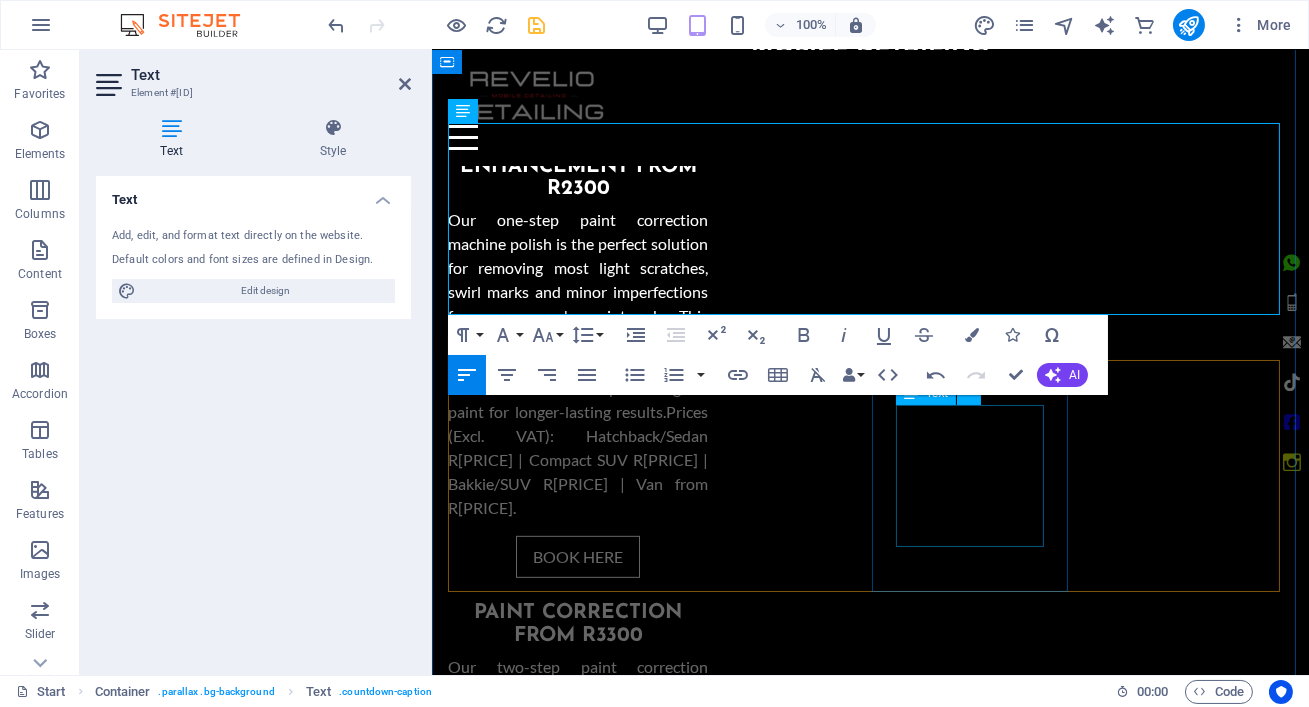 click on "✅ Full Vehicle Decontamination – Deep cleaning & clay bar treatment to prep your car for flawless results." at bounding box center (546, 3336) 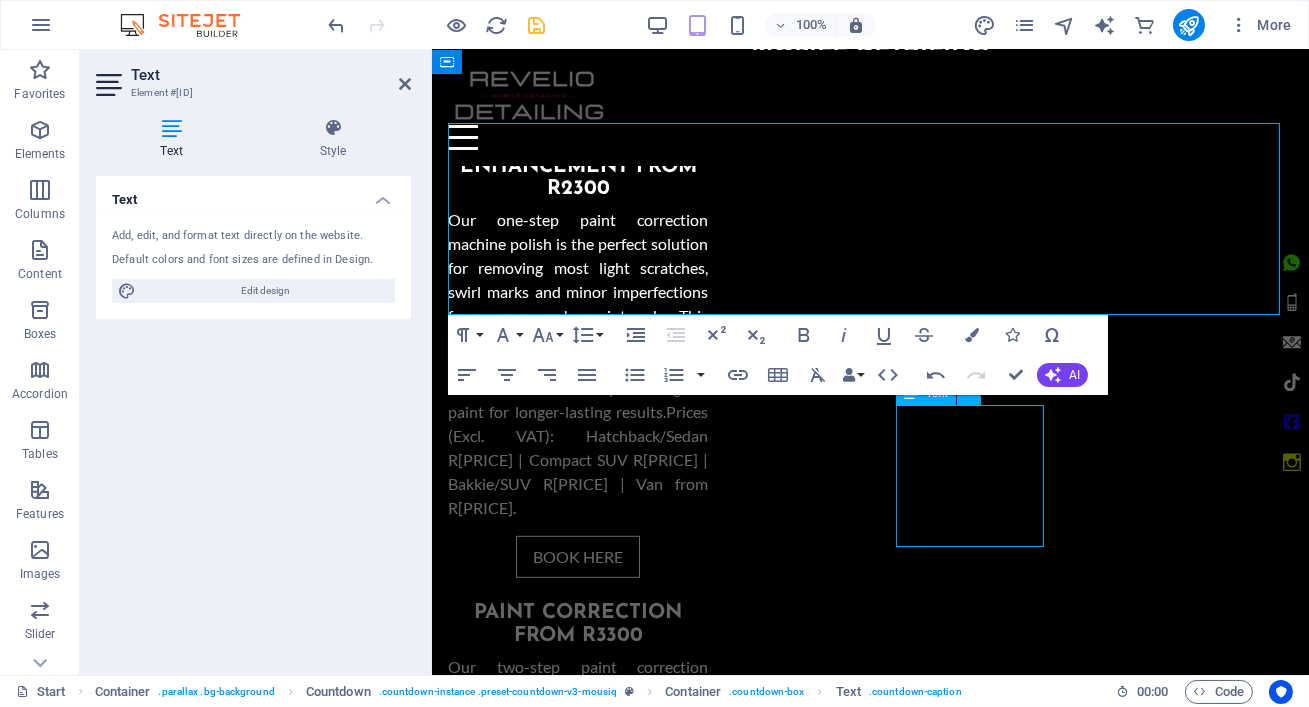 click on "✅ Full Vehicle Decontamination – Deep cleaning & clay bar treatment to prep your car for flawless results." at bounding box center (546, 3336) 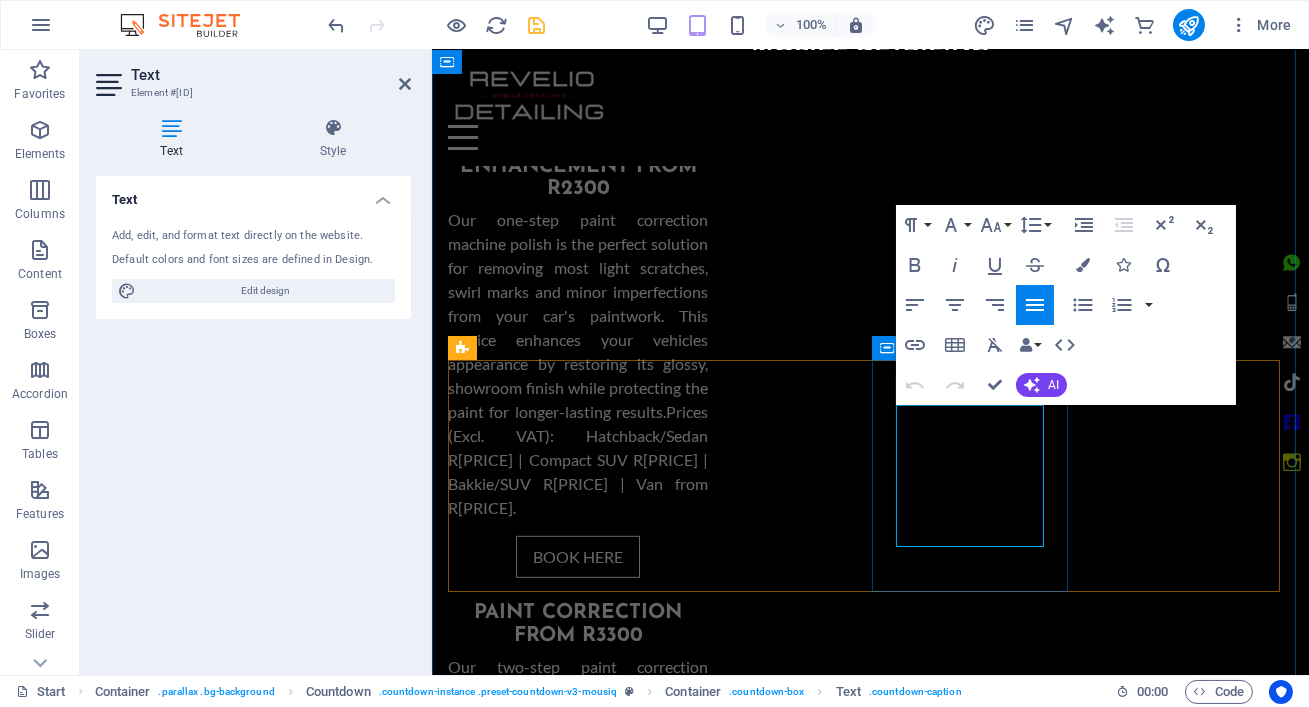 drag, startPoint x: 1027, startPoint y: 536, endPoint x: 907, endPoint y: 389, distance: 189.76038 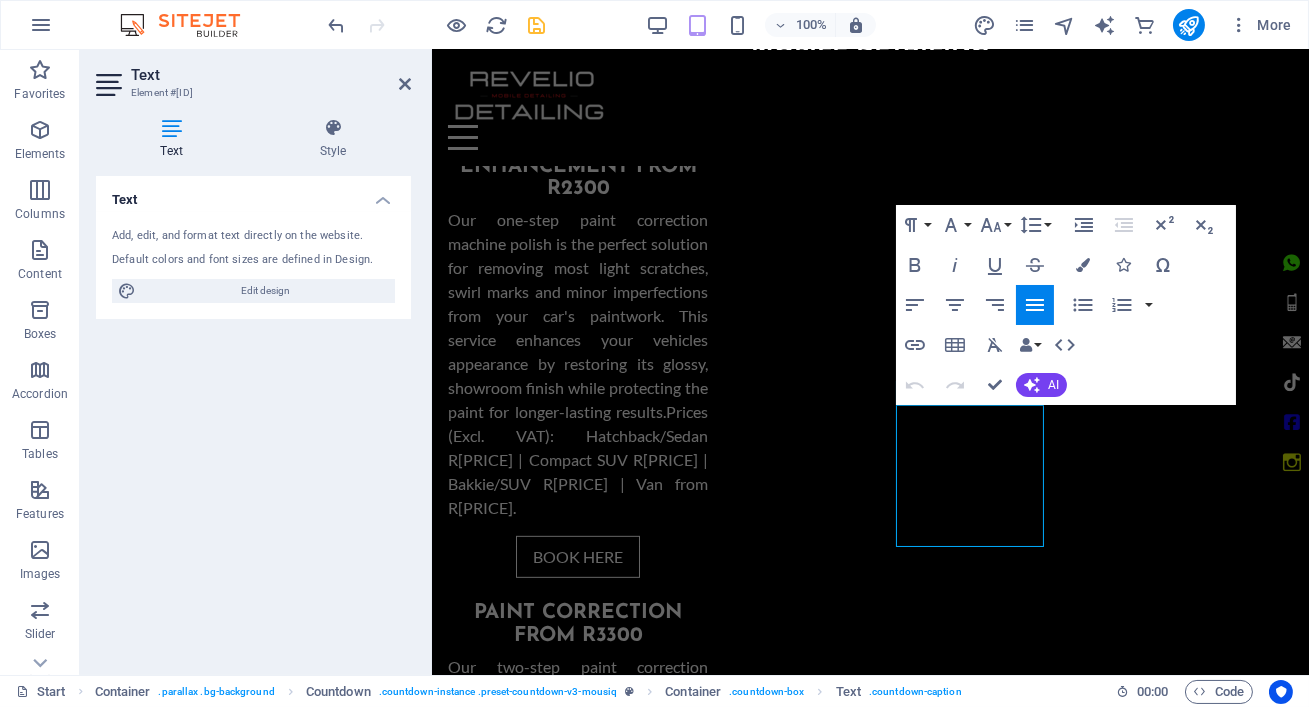 scroll, scrollTop: 608, scrollLeft: 0, axis: vertical 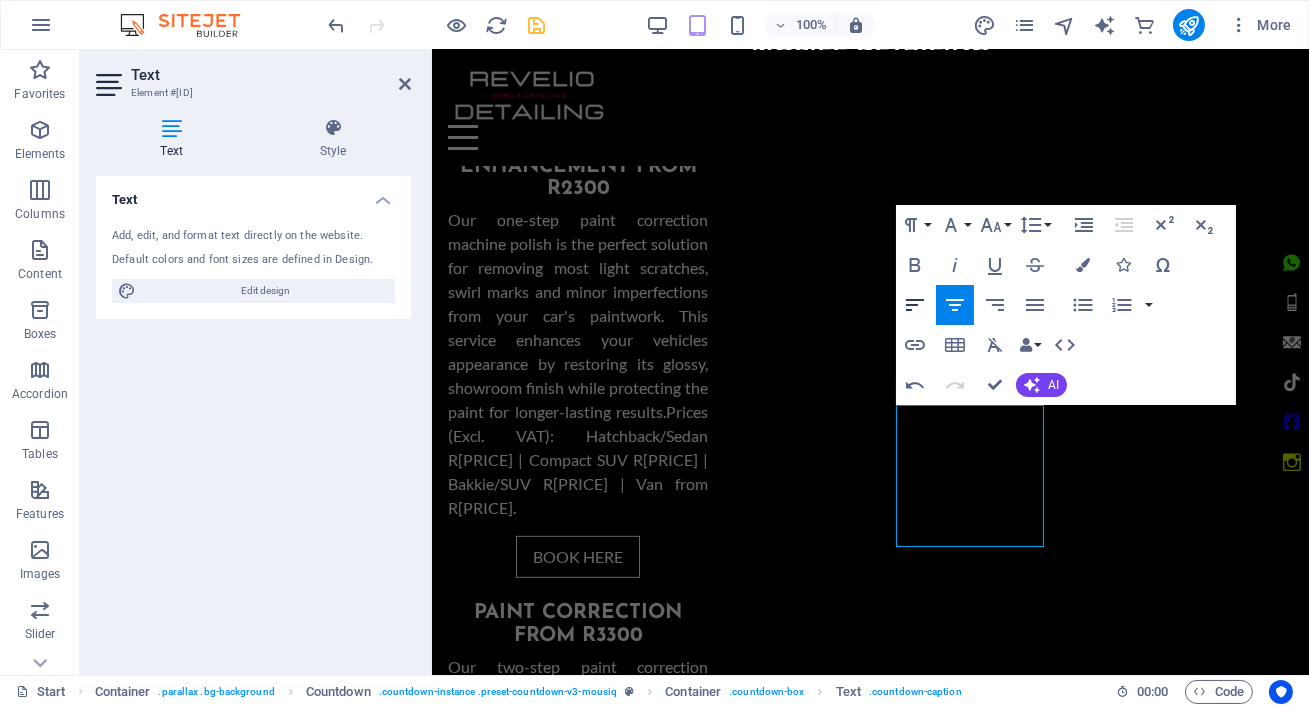 click 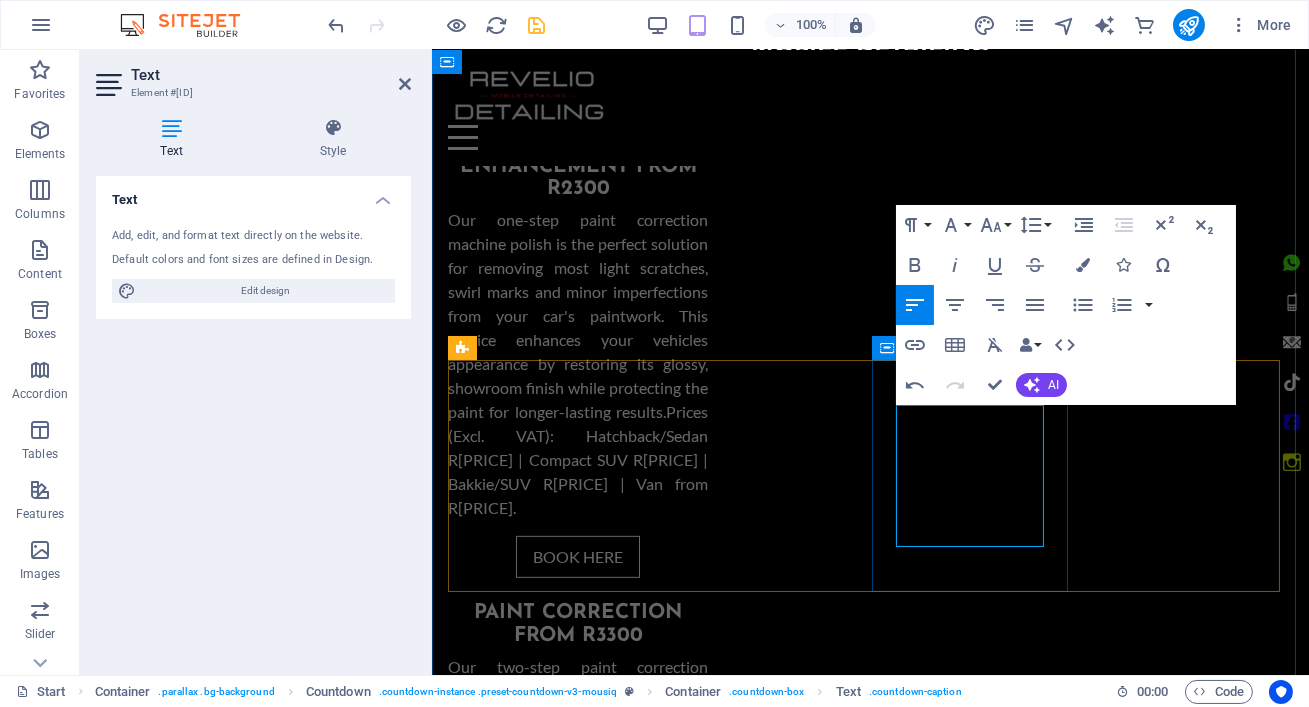 drag, startPoint x: 984, startPoint y: 520, endPoint x: 953, endPoint y: 462, distance: 65.76473 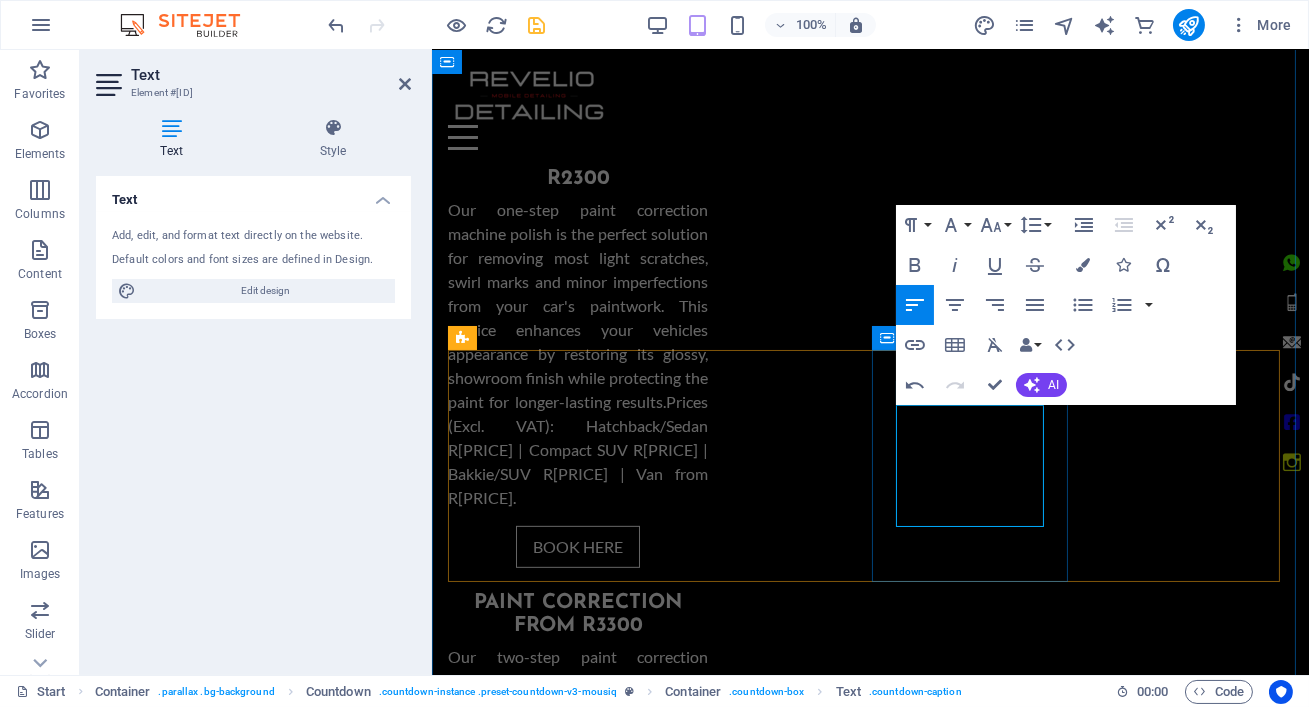 scroll, scrollTop: 1915, scrollLeft: 0, axis: vertical 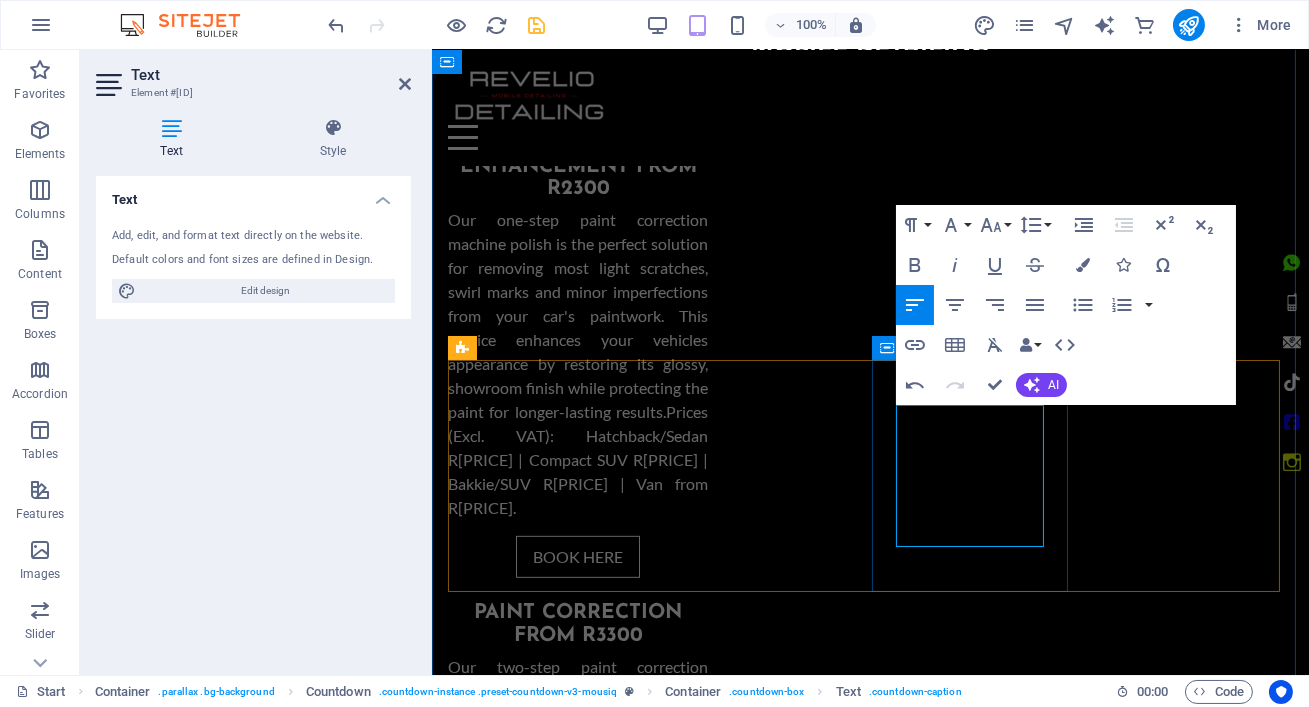 drag, startPoint x: 983, startPoint y: 451, endPoint x: 1002, endPoint y: 521, distance: 72.53275 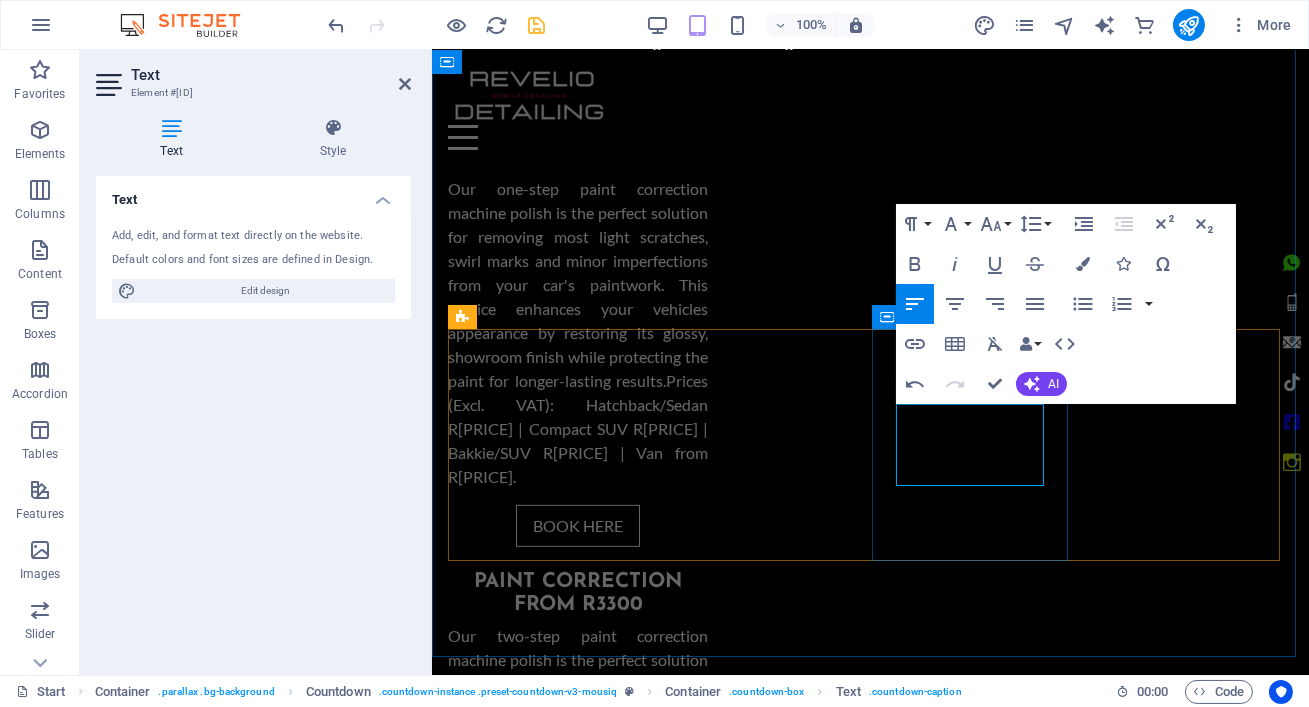 scroll, scrollTop: 1936, scrollLeft: 0, axis: vertical 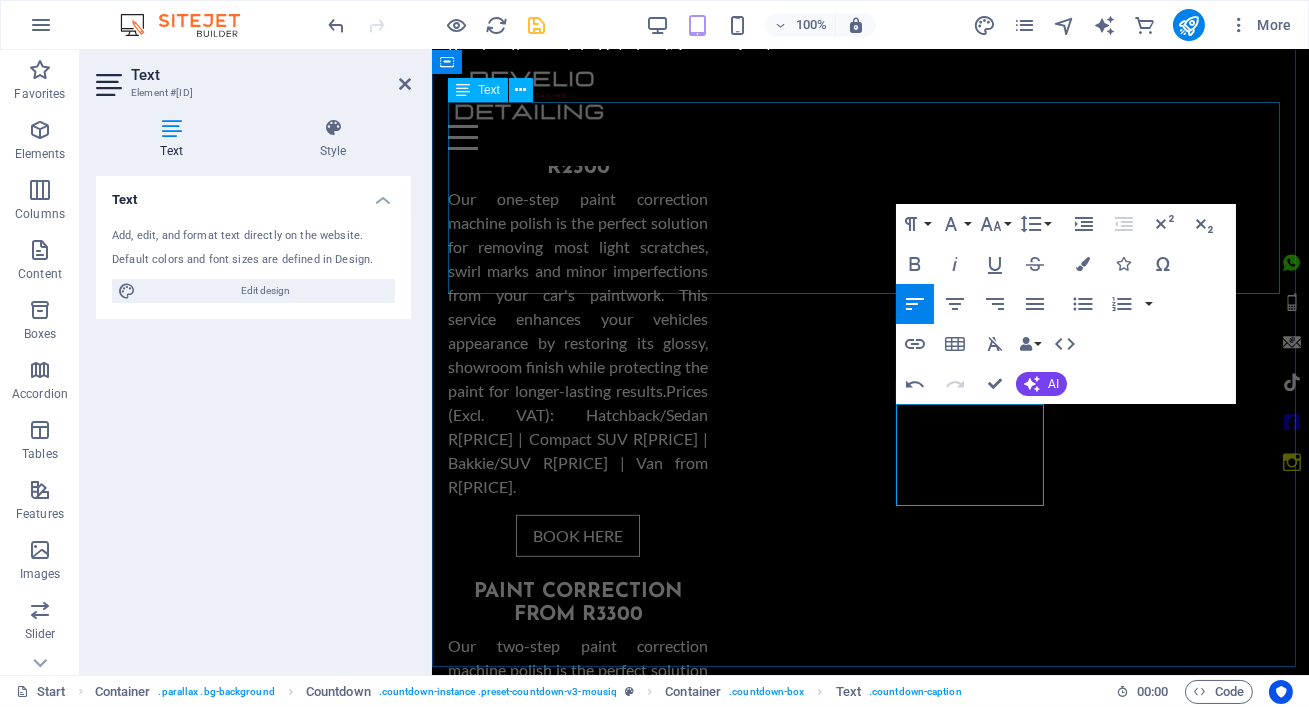 click on "🚗 ABOUT REVEIO DETAILING – GAUTENG’S TRUSTED MOBILE DETAILING EXPERTS 🌟 Why Choose Revelio? We’re not just a car wash – we’re Gauteng’s premier mobile detailing service, specializing in paint correction, ceramic coatings, and eco-friendly interior detailing. Since 2020, we’ve restored 1,200+ vehicles across Johannesburg, Pretoria, and Ekurhuleni with: ✅ Certified Technicians – Trained on Mercedes, BMW & luxury vehicles." at bounding box center (869, 2722) 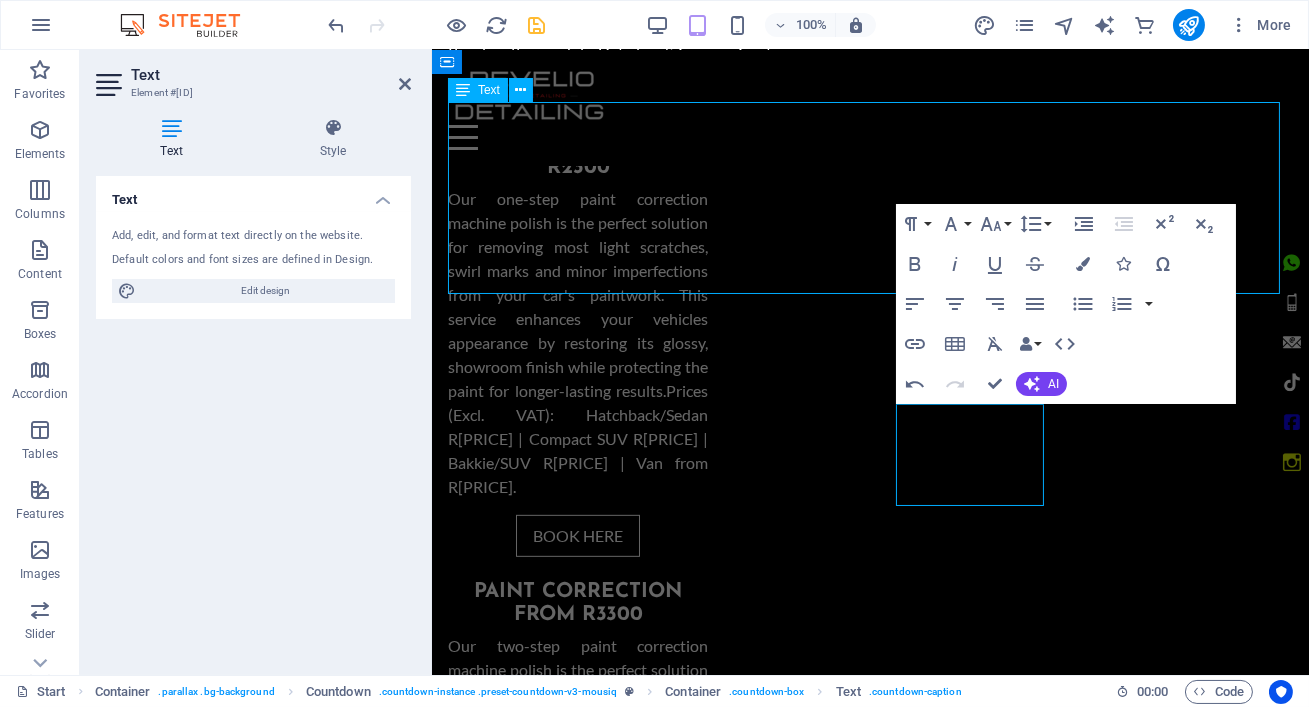 click on "🚗 ABOUT REVEIO DETAILING – GAUTENG’S TRUSTED MOBILE DETAILING EXPERTS 🌟 Why Choose Revelio? We’re not just a car wash – we’re Gauteng’s premier mobile detailing service, specializing in paint correction, ceramic coatings, and eco-friendly interior detailing. Since 2020, we’ve restored 1,200+ vehicles across Johannesburg, Pretoria, and Ekurhuleni with: ✅ Certified Technicians – Trained on Mercedes, BMW & luxury vehicles." at bounding box center (869, 2722) 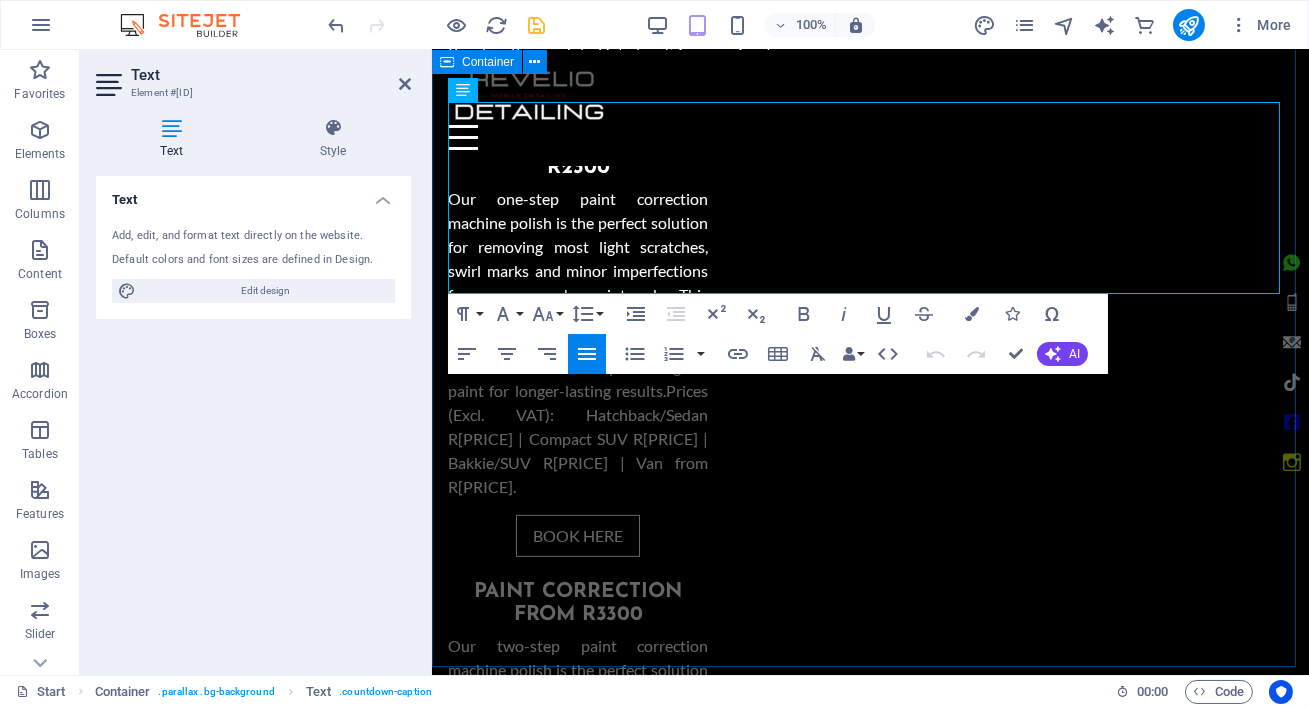 drag, startPoint x: 964, startPoint y: 287, endPoint x: 440, endPoint y: 273, distance: 524.187 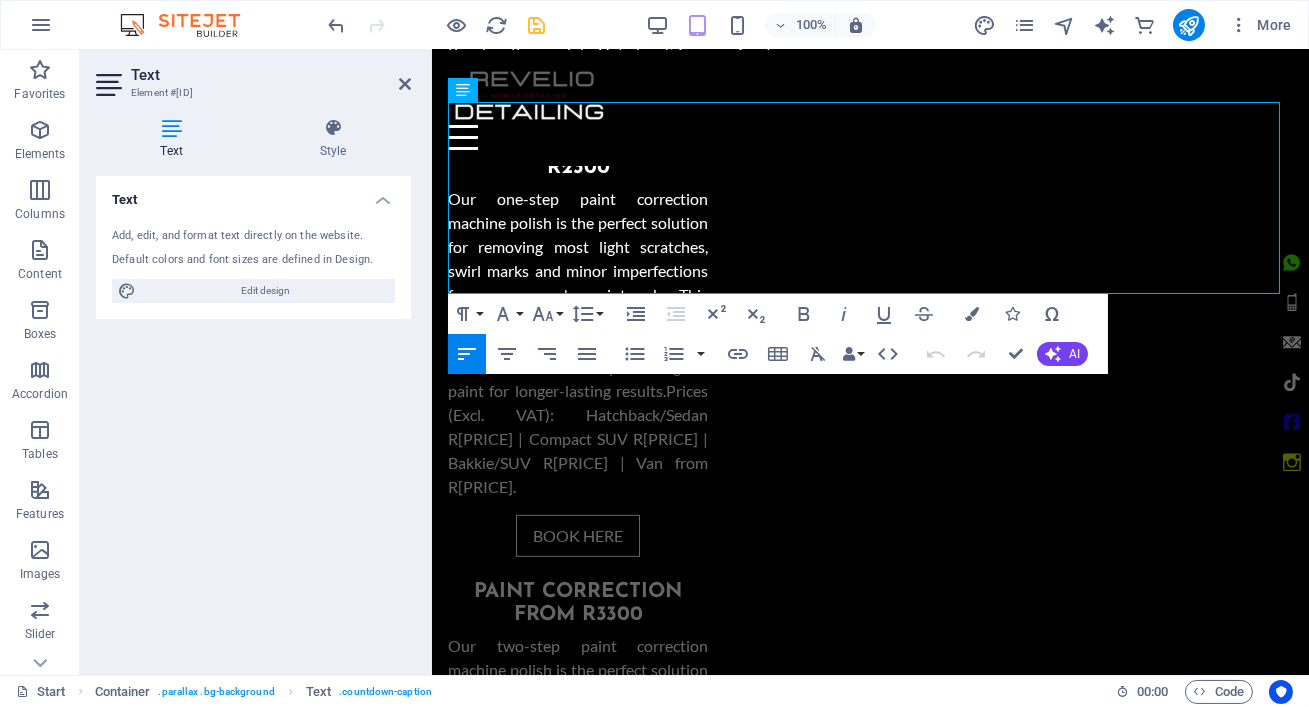 type 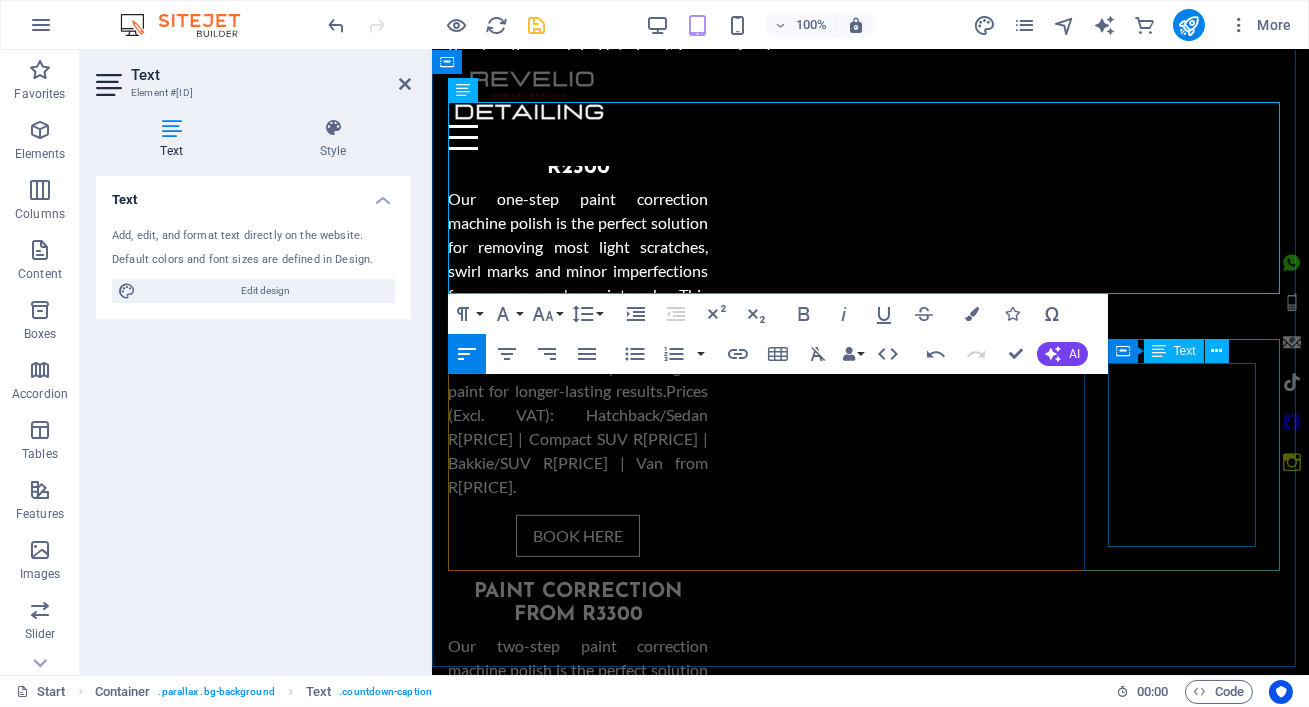 click on "✅ Competitive Pricing – Transparent costs with no hidden fees (excl. VAT)." at bounding box center [546, 3483] 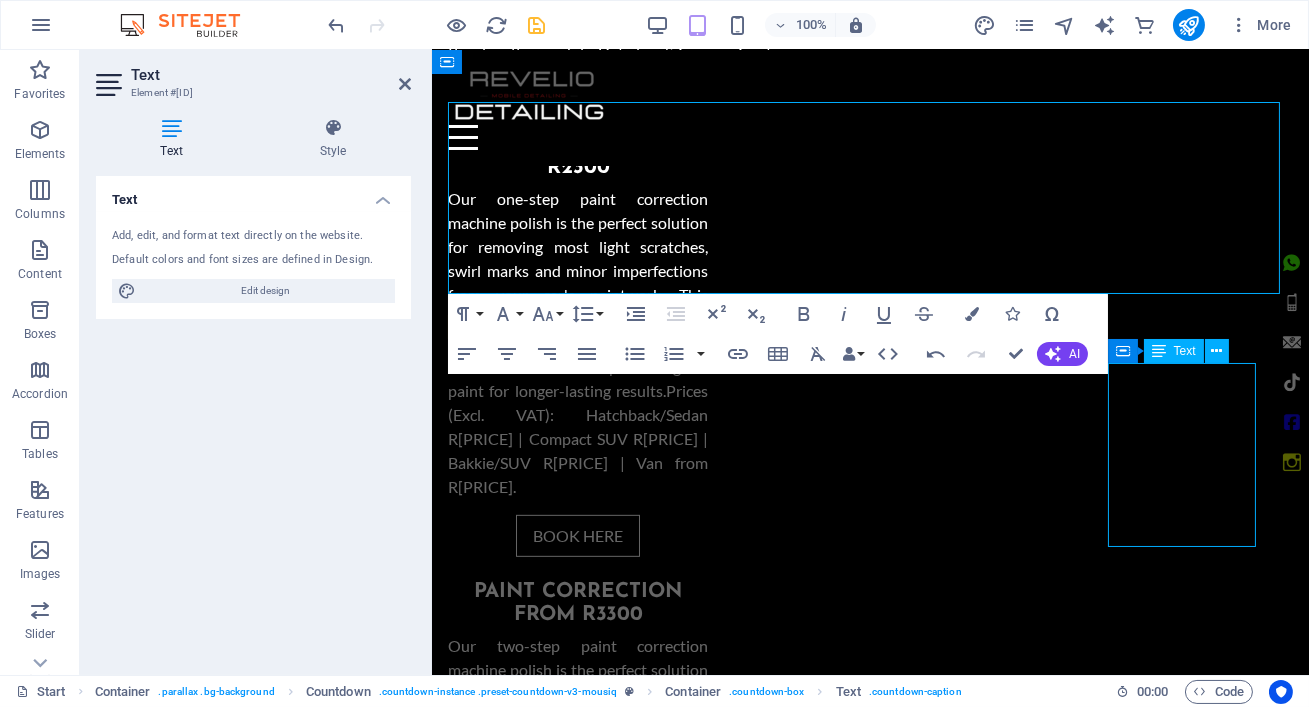 click on "✅ Competitive Pricing – Transparent costs with no hidden fees (excl. VAT)." at bounding box center [546, 3483] 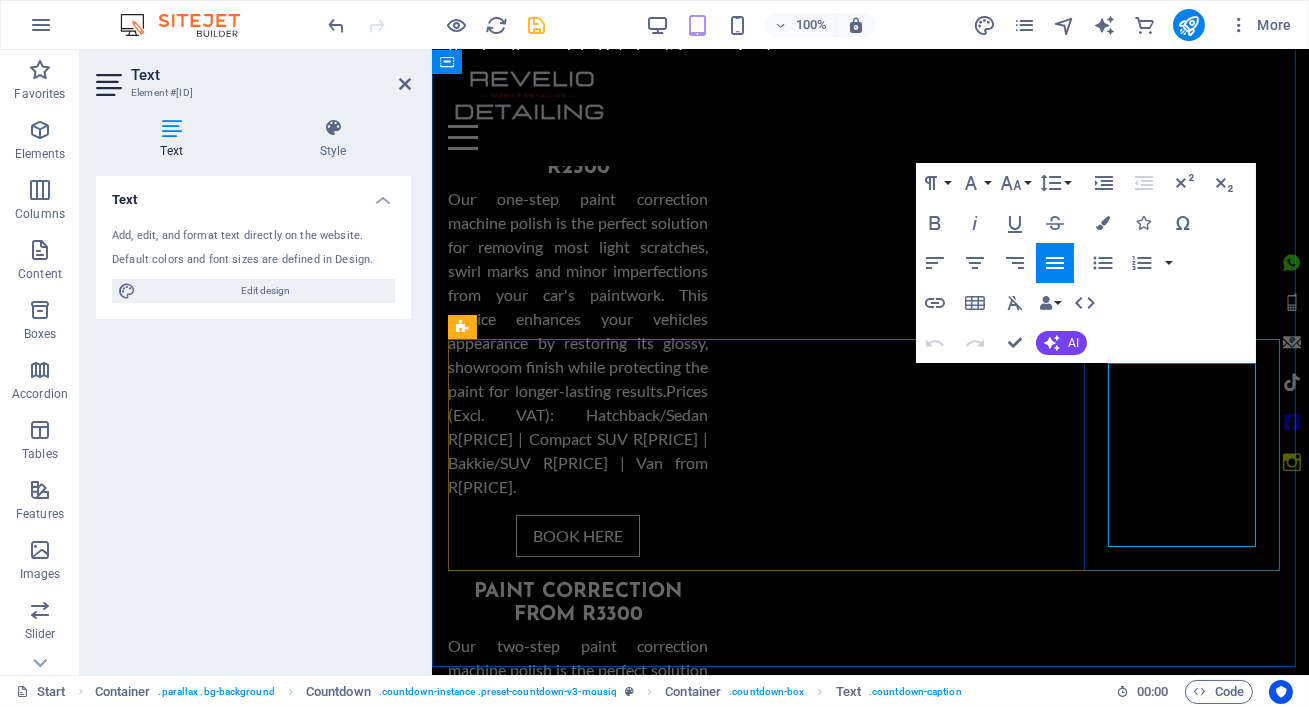 click on "✅ Competitive Pricing – Transparent costs with no hidden fees (excl. VAT)." at bounding box center [546, 3453] 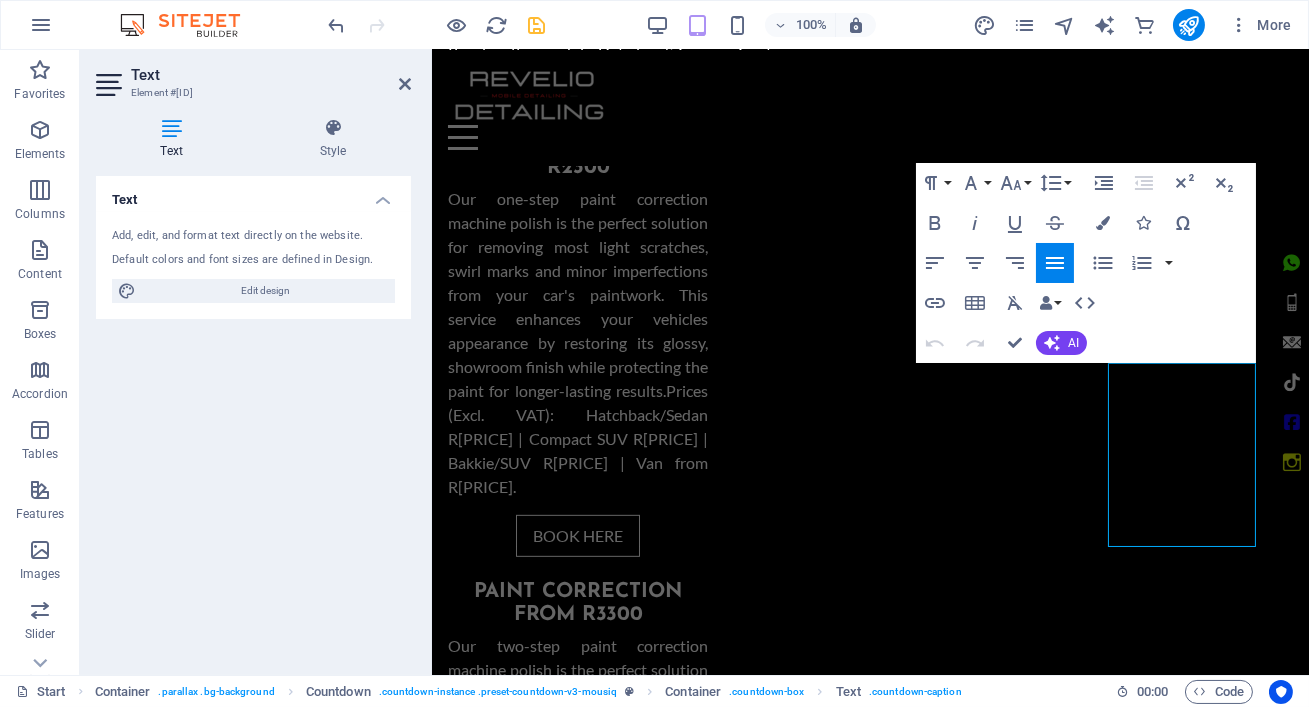 type 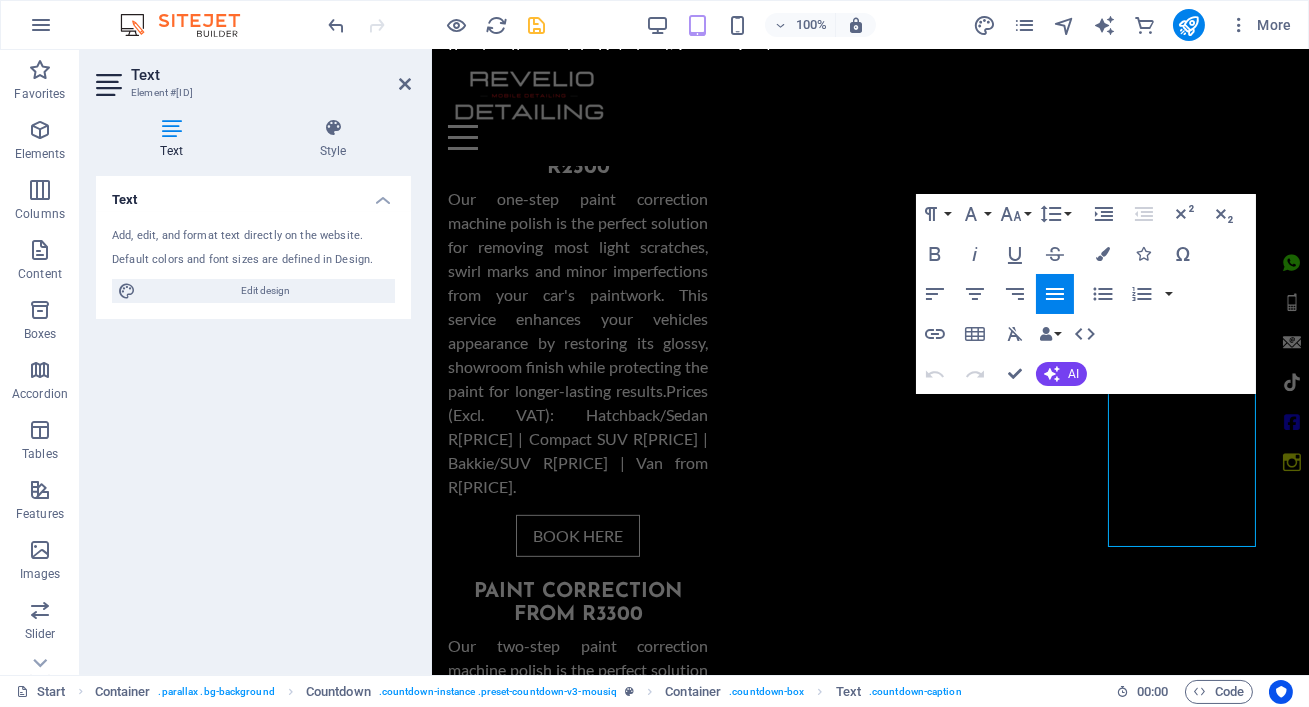 scroll, scrollTop: 1966, scrollLeft: 0, axis: vertical 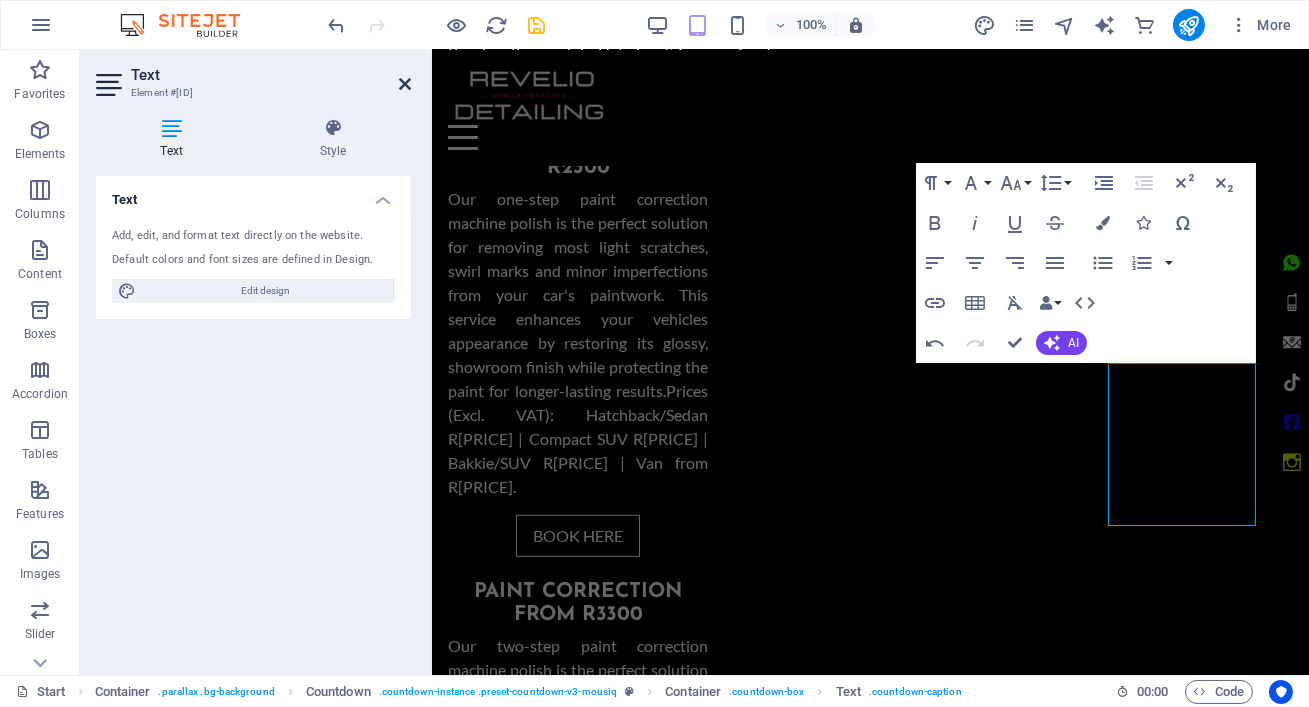 drag, startPoint x: 405, startPoint y: 91, endPoint x: 325, endPoint y: 40, distance: 94.873604 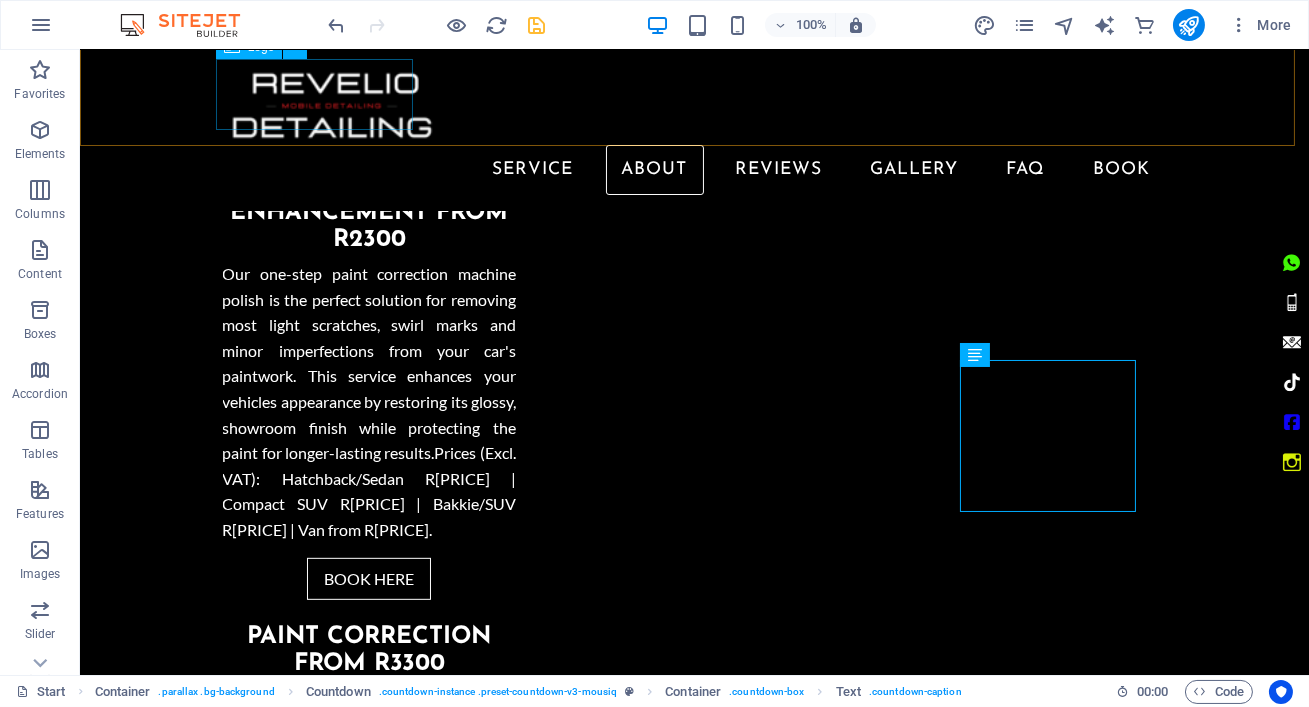 scroll, scrollTop: 1956, scrollLeft: 0, axis: vertical 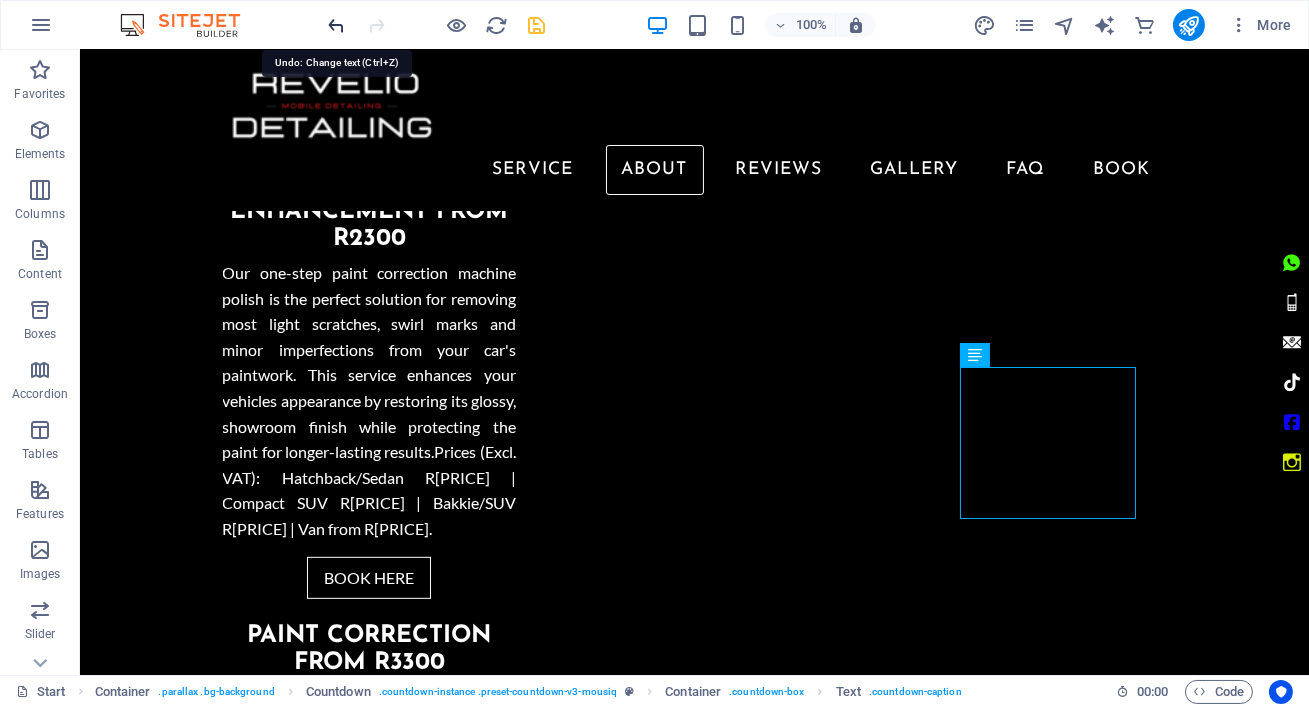 click at bounding box center [337, 25] 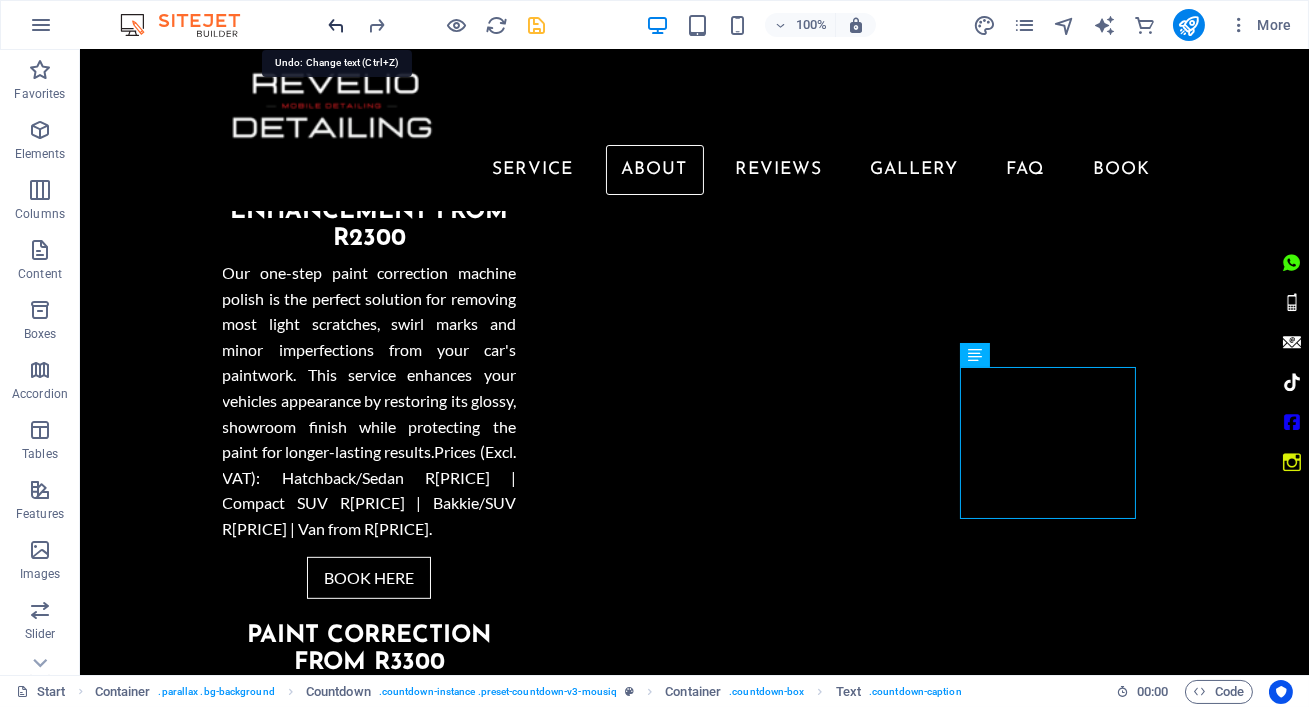click at bounding box center [337, 25] 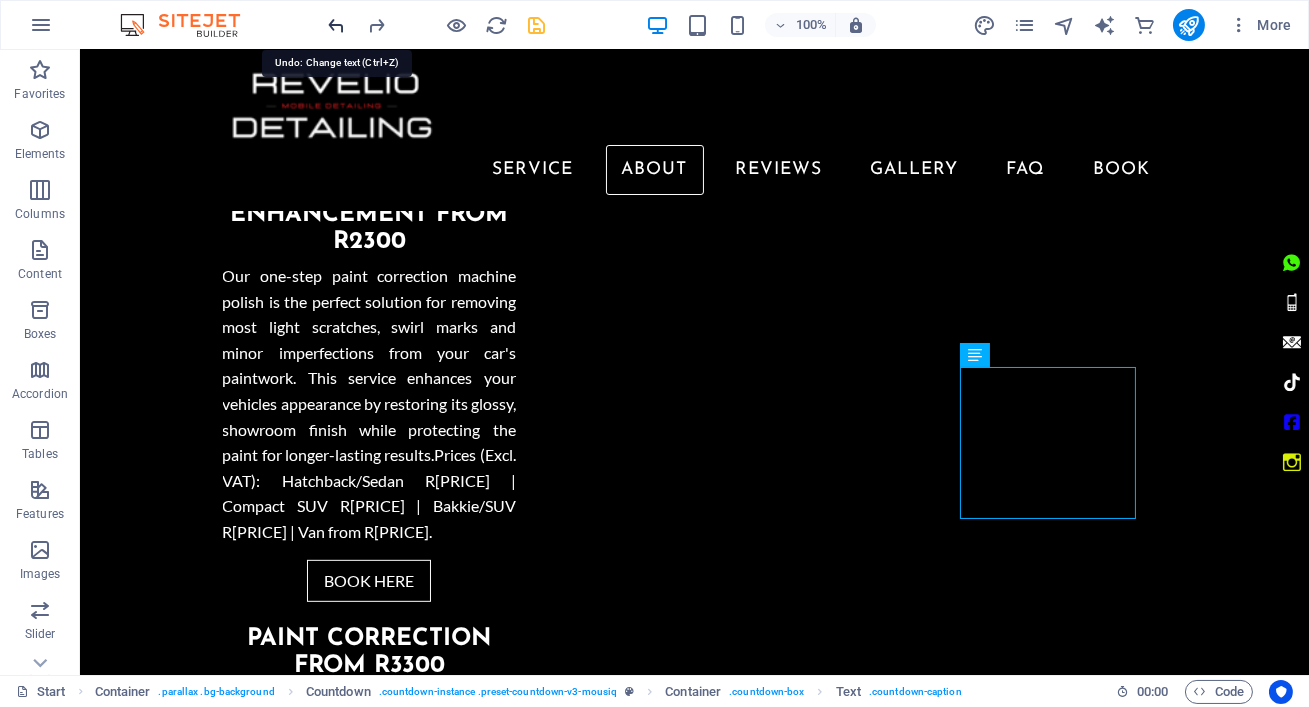 click at bounding box center [337, 25] 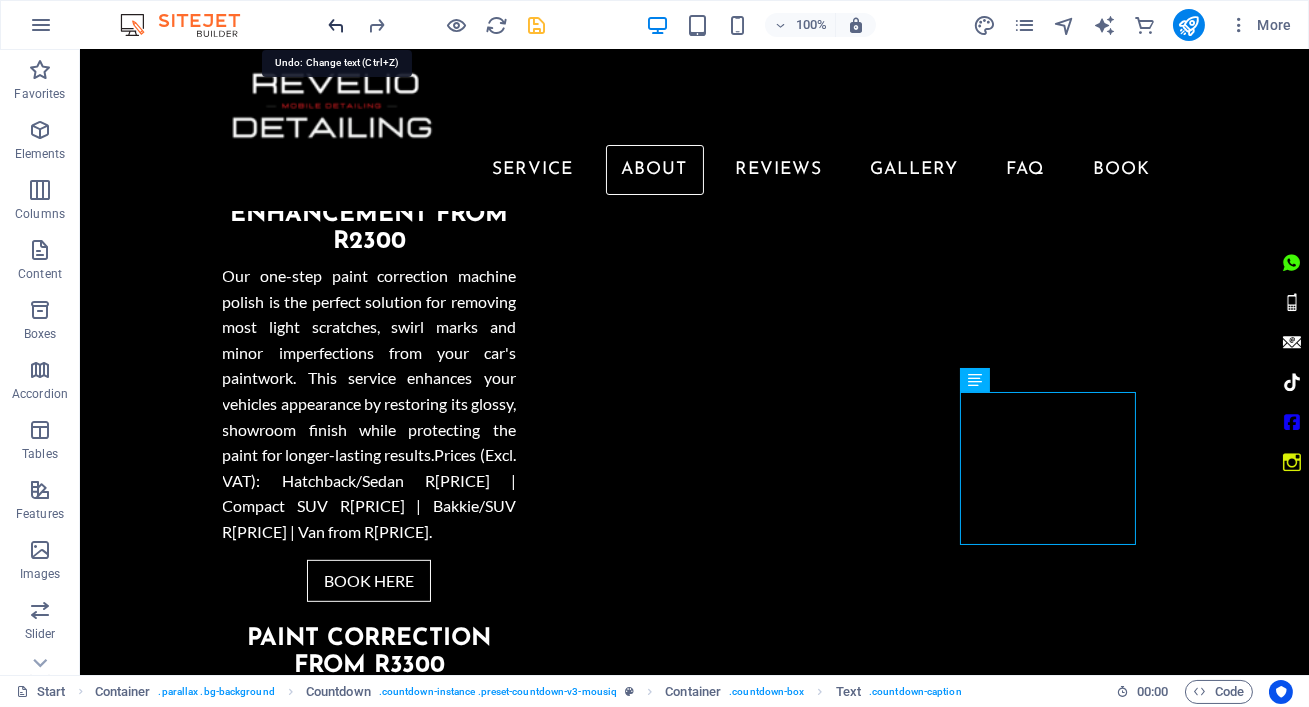 click at bounding box center [337, 25] 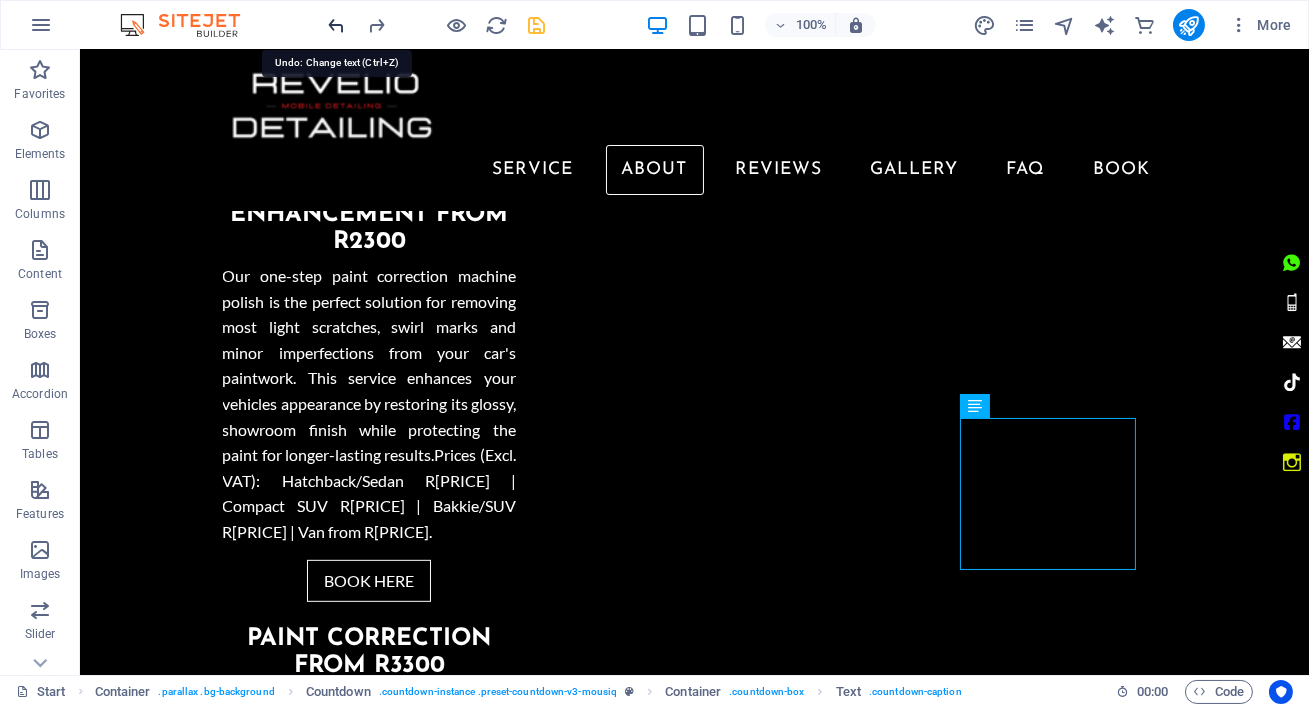 click at bounding box center (337, 25) 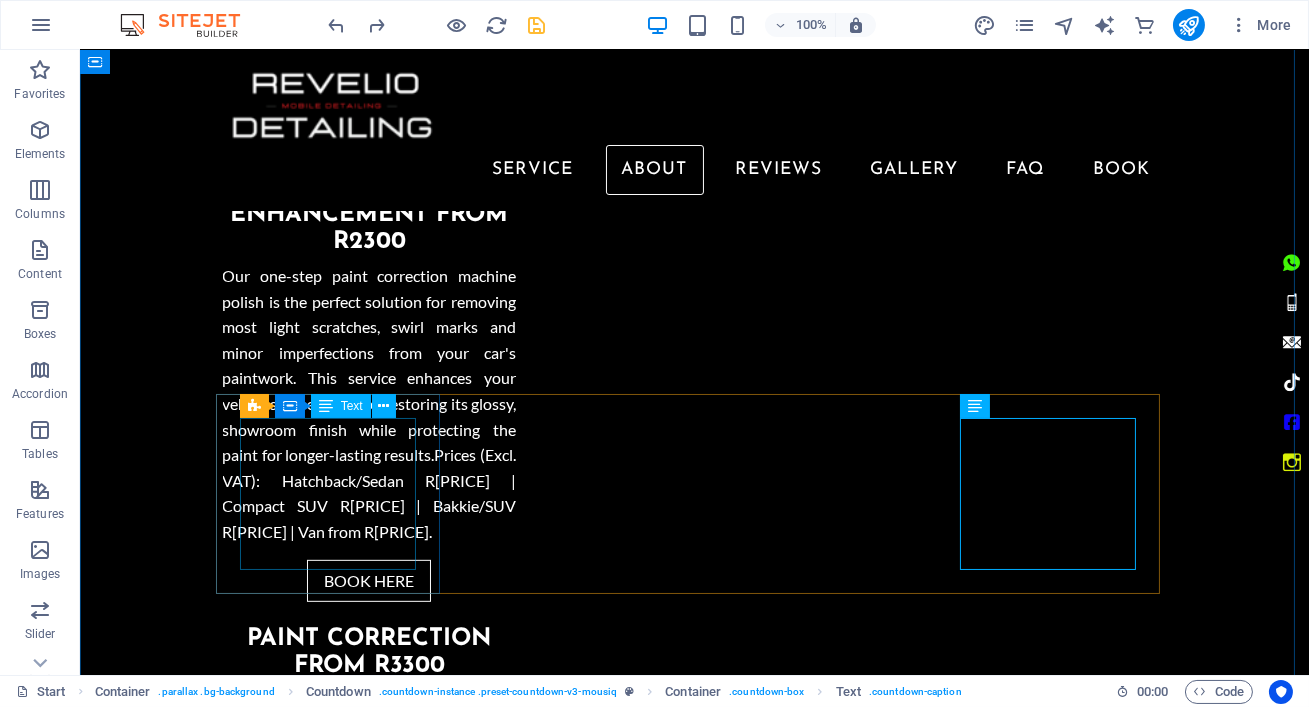 click on "✅ Paint Correction Experts – Our 1-step machine polishing removes [NUMBER]% of light scratches & swirls for a mirror-like finish" at bounding box center [335, 3050] 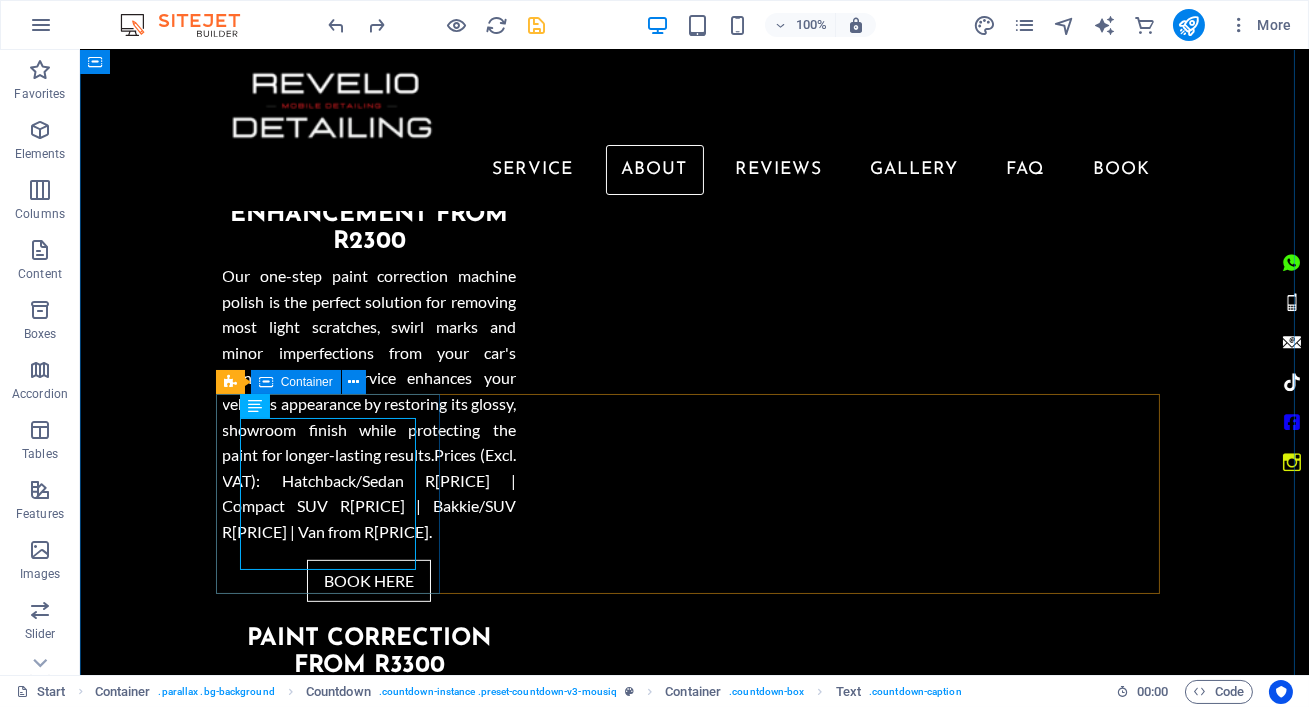 click on "✅ Paint Correction Experts – Our 1-step machine polishing removes [NUMBER]% of light scratches & swirls for a mirror-like finish" at bounding box center (335, 3050) 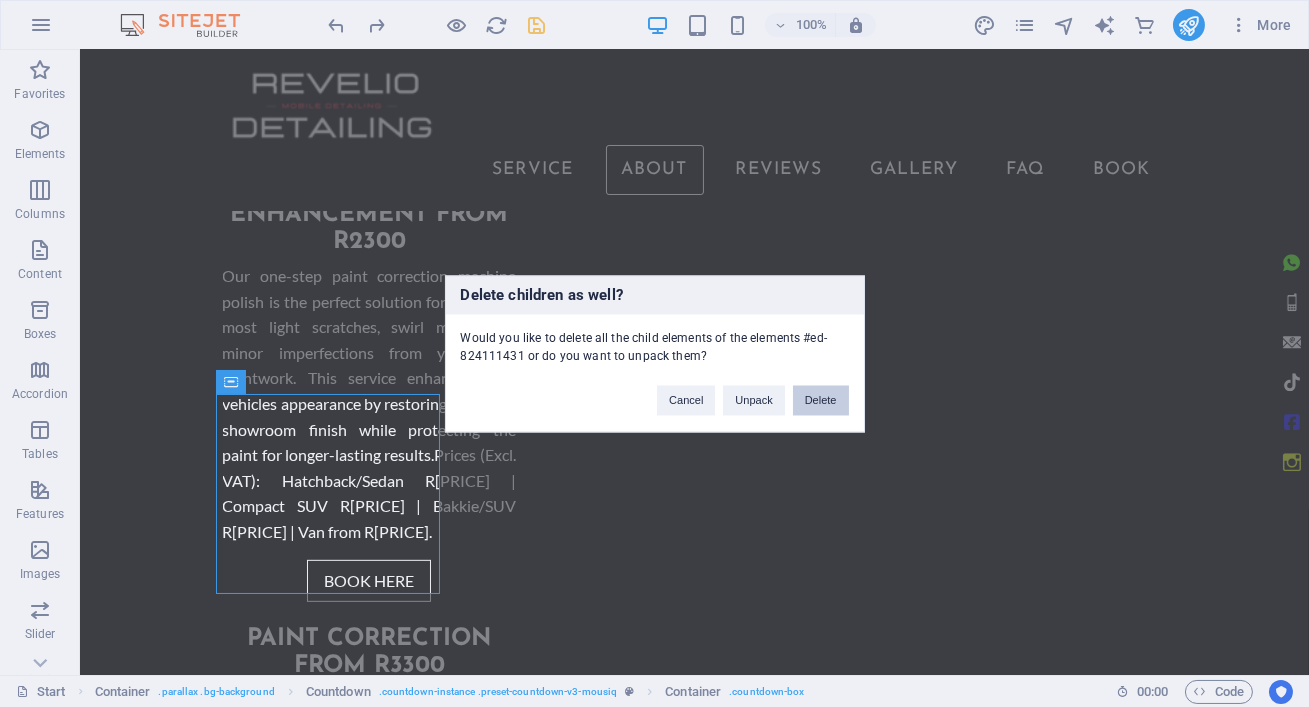 click on "Delete" at bounding box center (821, 400) 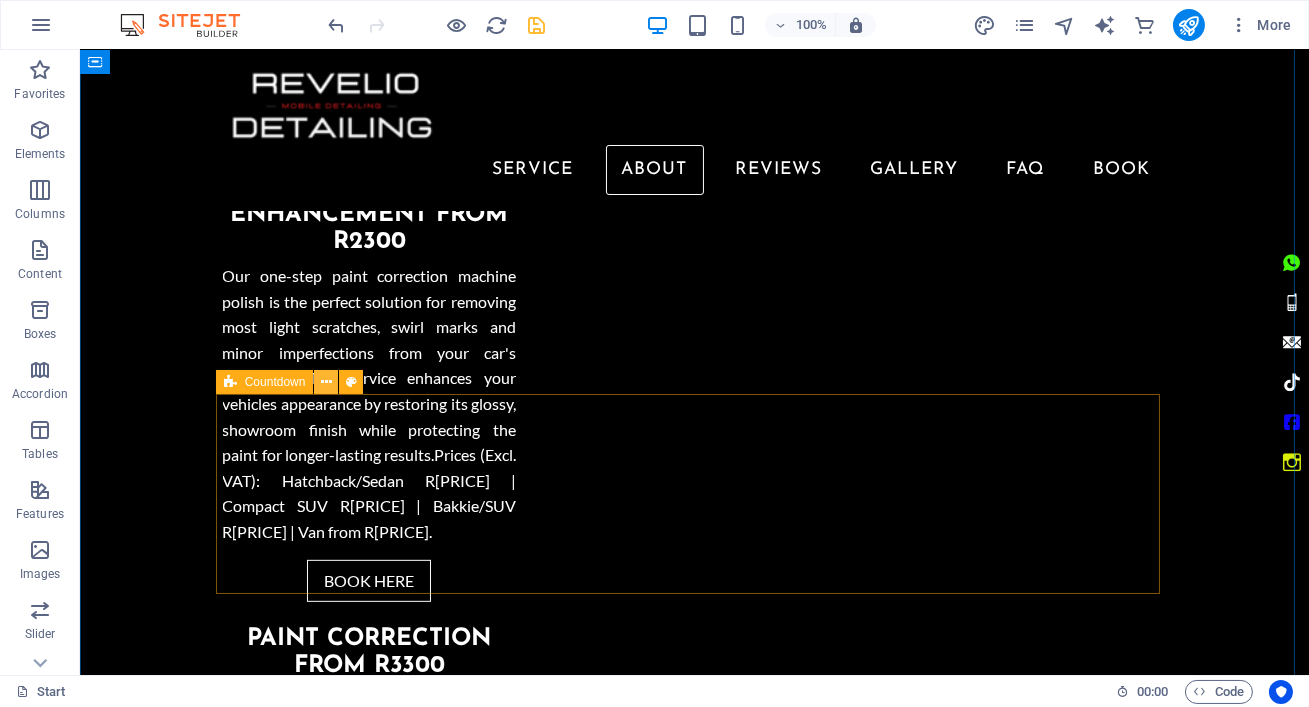 click at bounding box center (326, 382) 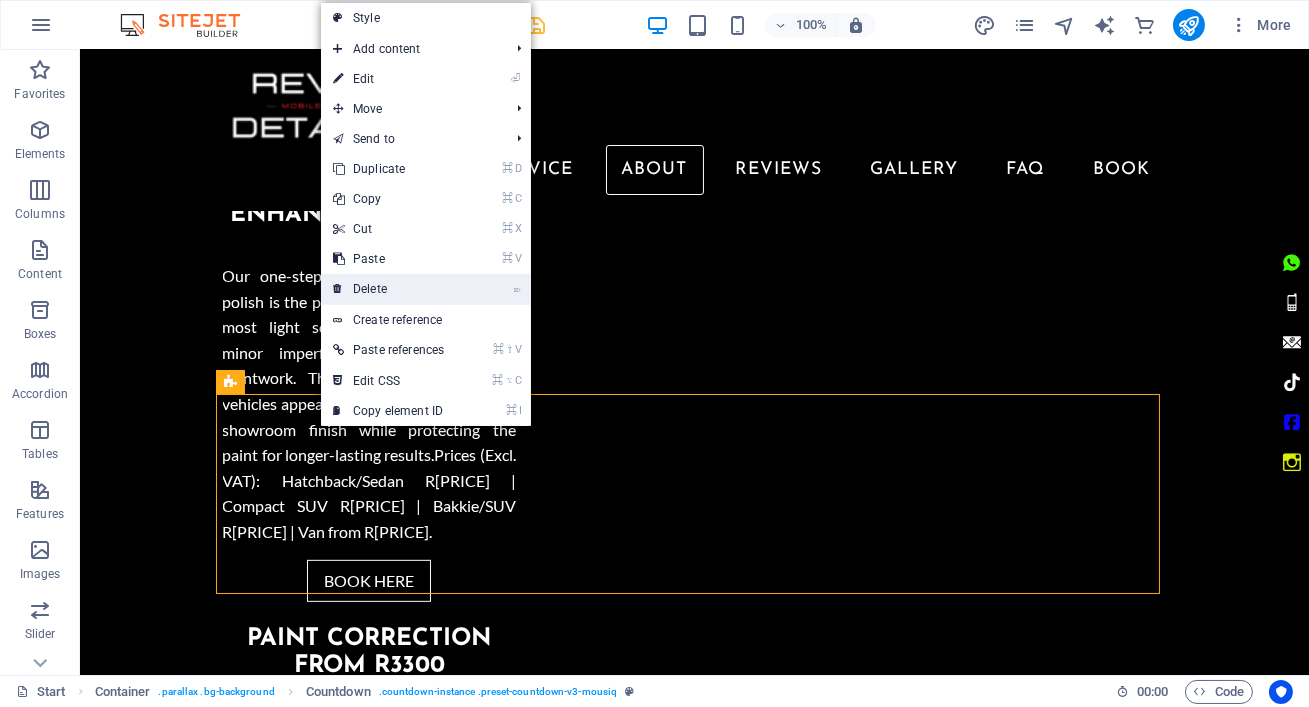 click on "⌦  Delete" at bounding box center [388, 289] 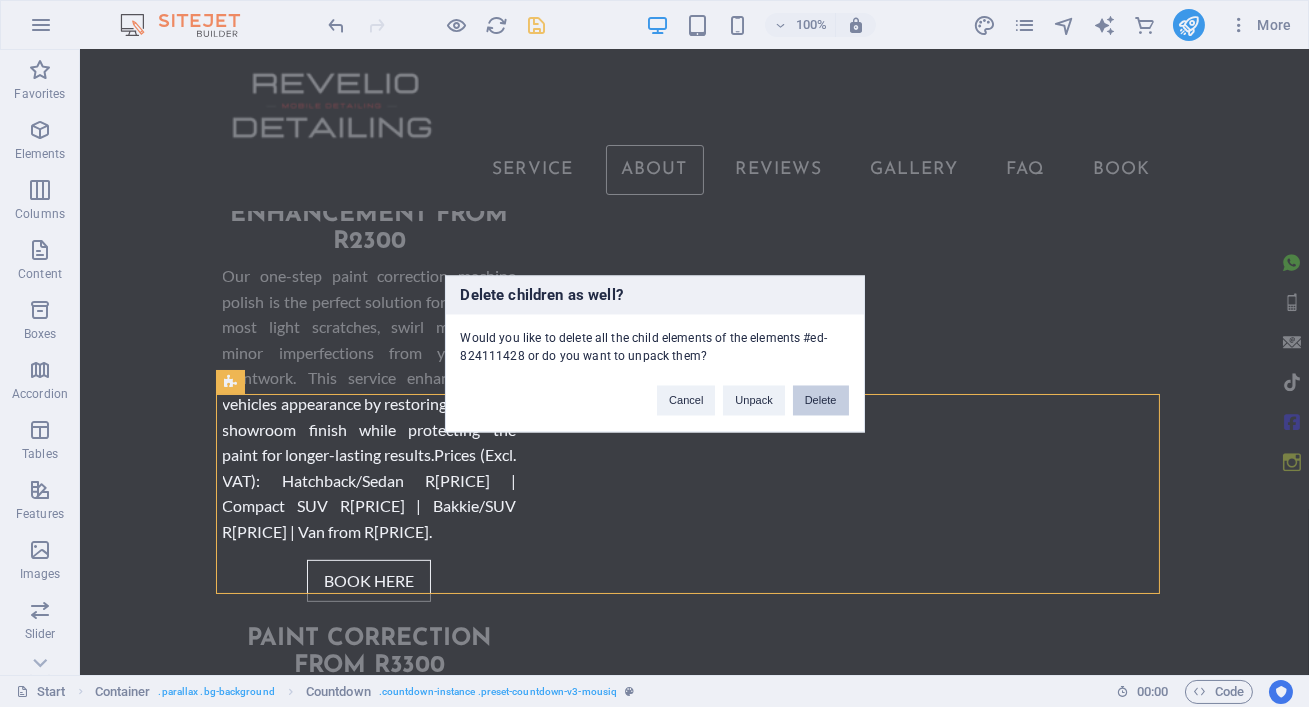 click on "Delete" at bounding box center (821, 400) 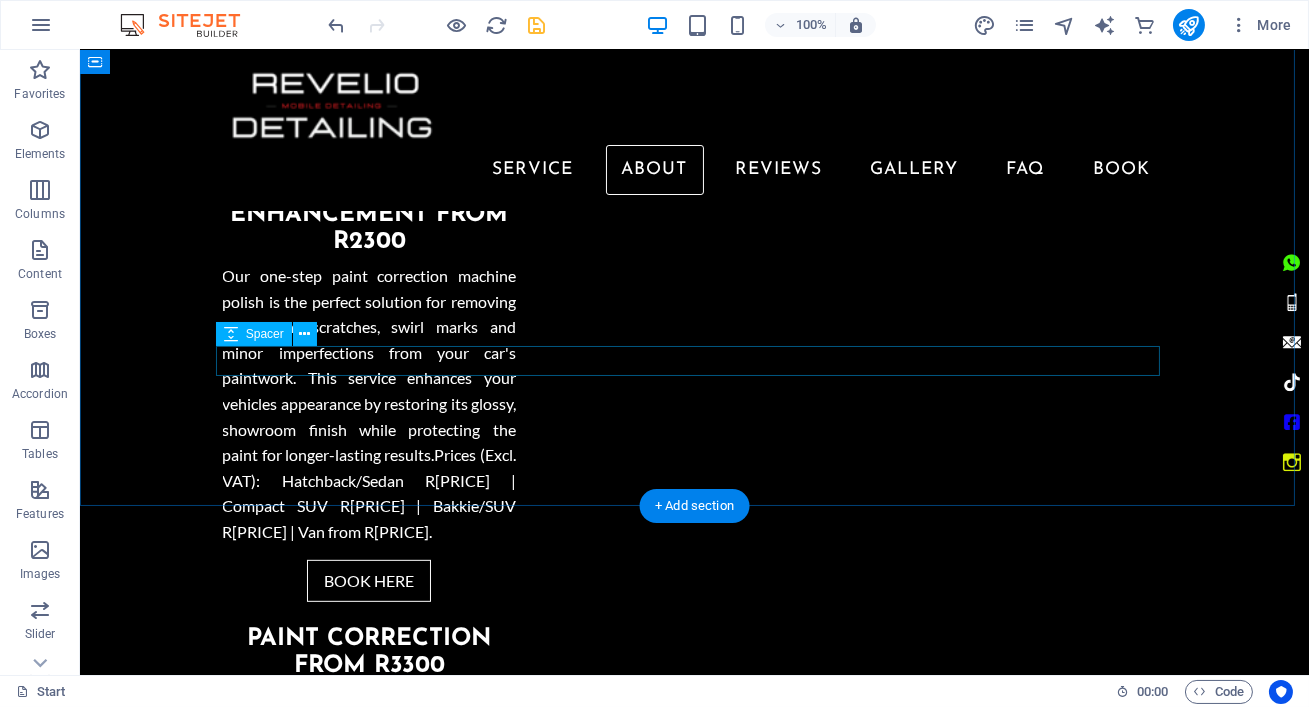 click at bounding box center [695, 2918] 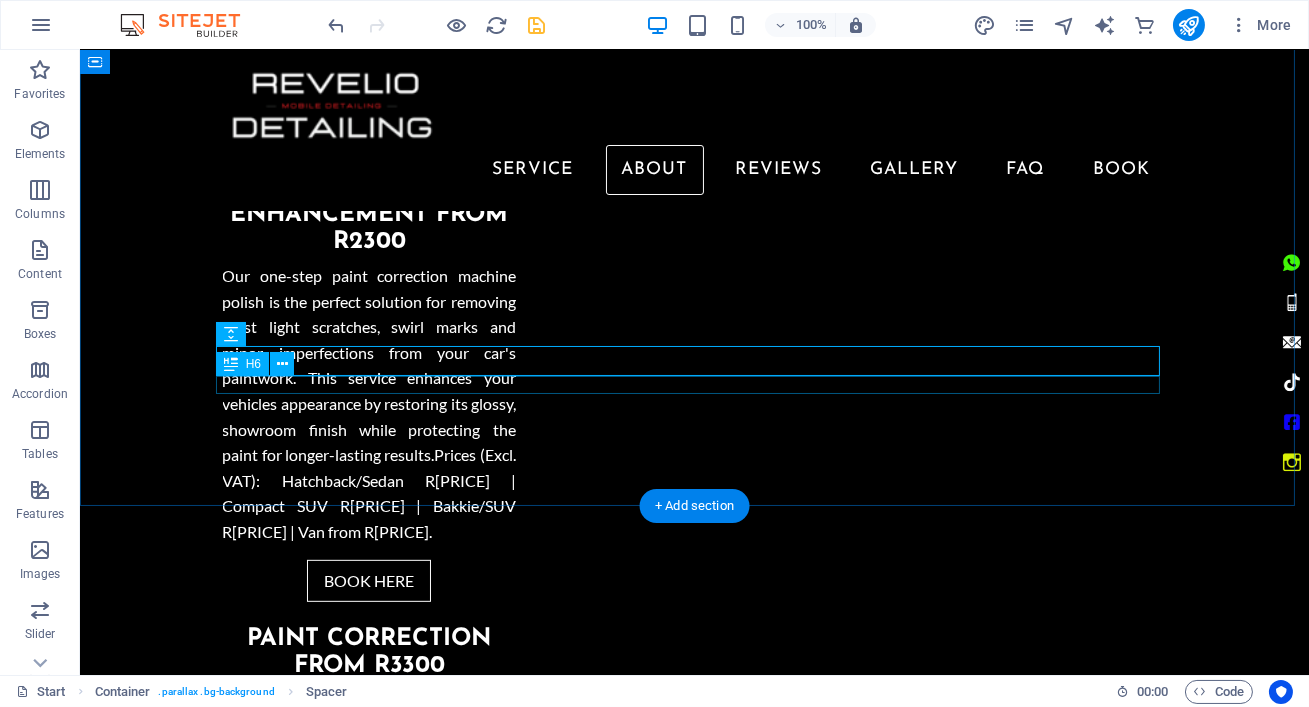 click on "Why Choose Our Car Detailing Services?" at bounding box center [695, 2942] 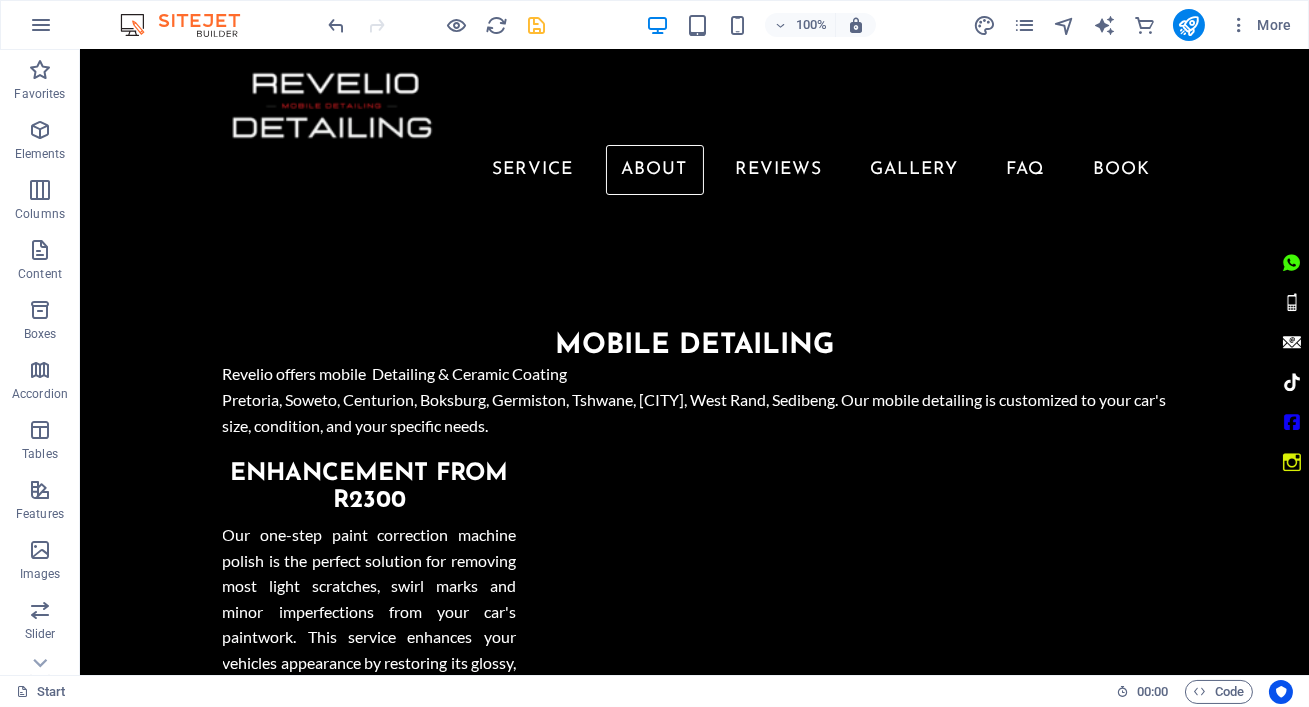 scroll, scrollTop: 1719, scrollLeft: 0, axis: vertical 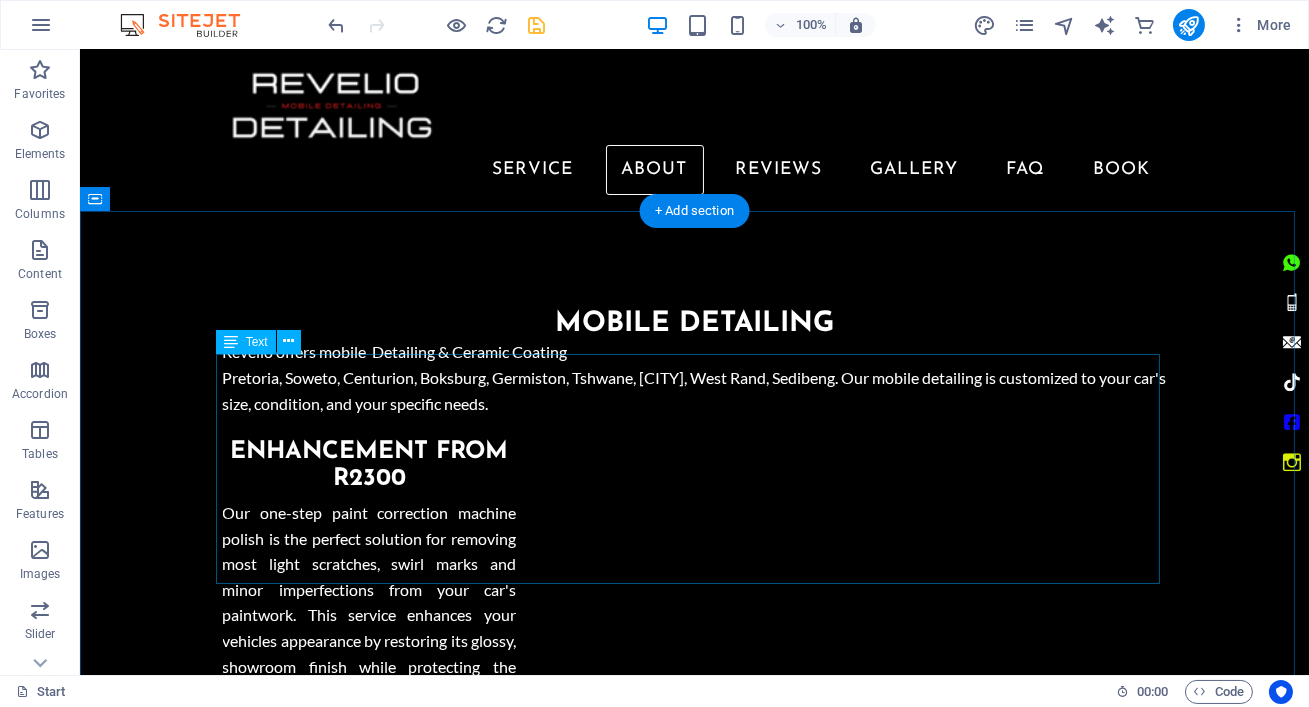 click on "🚗 ABOUT REVEIO DETAILING – GAUTENG’S TRUSTED MOBILE DETAILING EXPERTS 🌟 Why Choose Revelio? We’re not just a car wash – we’re Gauteng’s premier mobile detailing service, specializing in paint correction, ceramic coatings, and eco-friendly interior detailing. Since [YEAR], we’ve restored 1,200+ vehicles across Johannesburg, Pretoria, and [CITY] with: ✅ Showroom-Level Results – 1-Step Polish removes 90% of swirls & scratches. ✅ Eco-Conscious Care – Water-saving techniques & biodegradable products. ✅ Certified Technicians – Trained on Mercedes, BMW & luxury vehicles." at bounding box center (695, 3025) 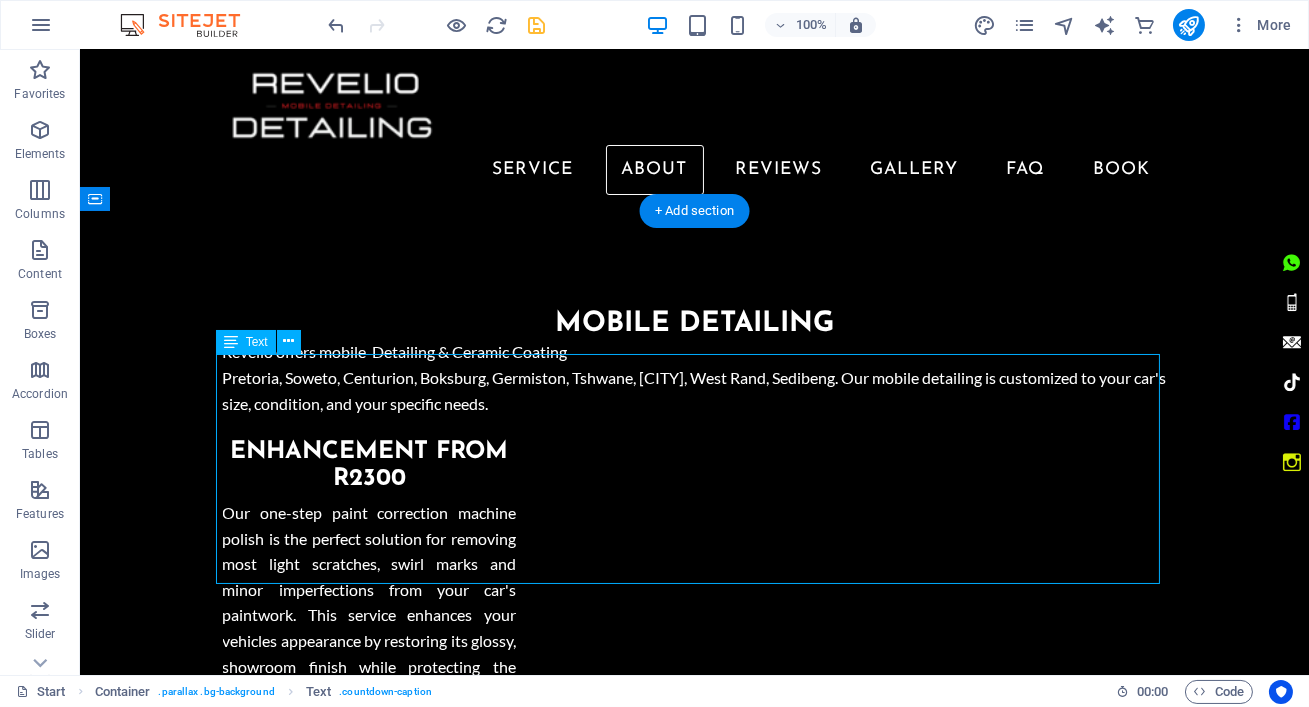 click on "🚗 ABOUT REVEIO DETAILING – GAUTENG’S TRUSTED MOBILE DETAILING EXPERTS 🌟 Why Choose Revelio? We’re not just a car wash – we’re Gauteng’s premier mobile detailing service, specializing in paint correction, ceramic coatings, and eco-friendly interior detailing. Since [YEAR], we’ve restored 1,200+ vehicles across Johannesburg, Pretoria, and [CITY] with: ✅ Showroom-Level Results – 1-Step Polish removes 90% of swirls & scratches. ✅ Eco-Conscious Care – Water-saving techniques & biodegradable products. ✅ Certified Technicians – Trained on Mercedes, BMW & luxury vehicles." at bounding box center [695, 3025] 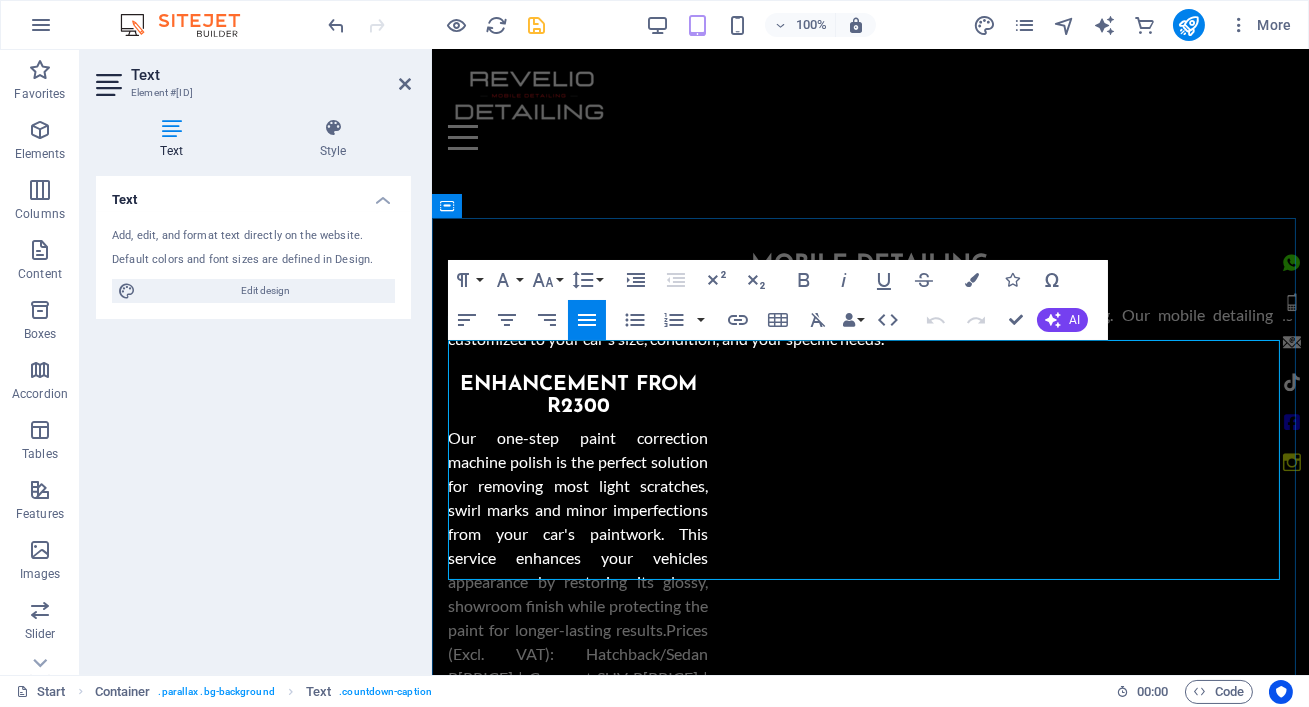 click on "We’re not just a car wash – we’re Gauteng’s premier mobile detailing service, specializing in paint correction, ceramic coatings, and eco-friendly interior detailing. Since [YEAR], we’ve restored [NUMBER]+ vehicles across [CITY], [CITY], and [CITY] with:" at bounding box center (869, 2973) 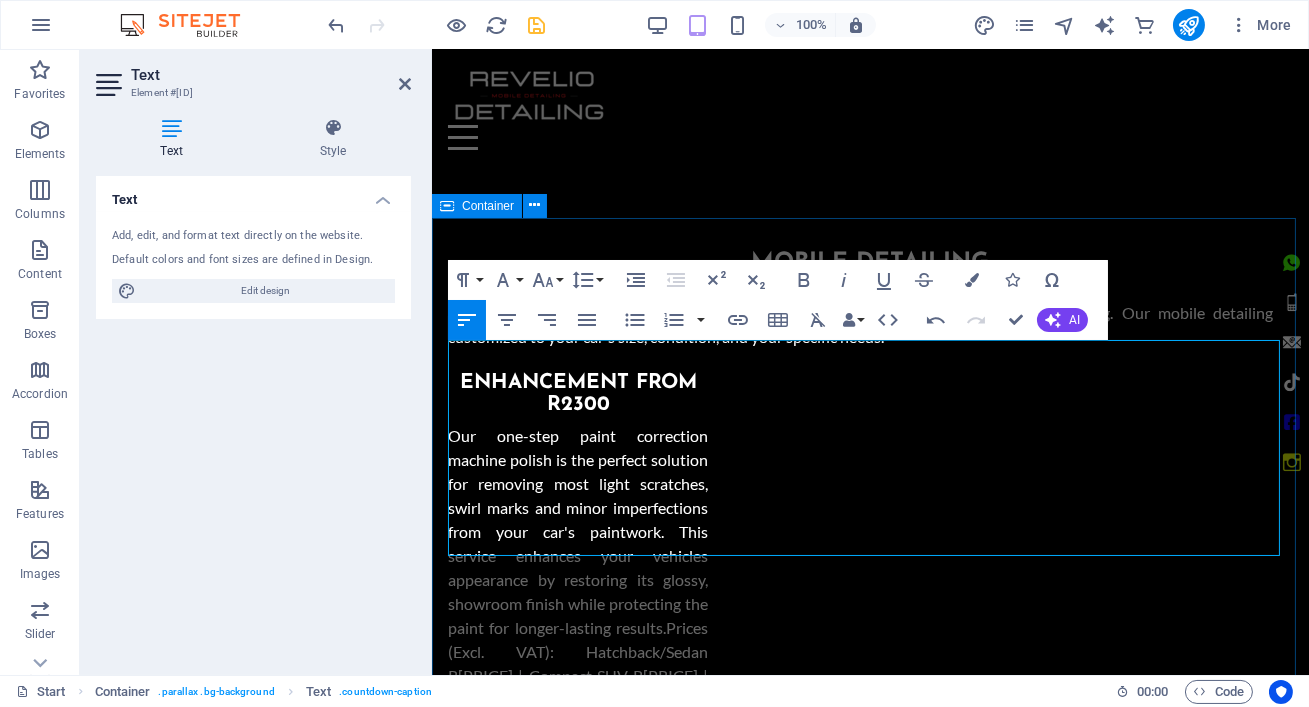 drag, startPoint x: 762, startPoint y: 448, endPoint x: 439, endPoint y: 366, distance: 333.24615 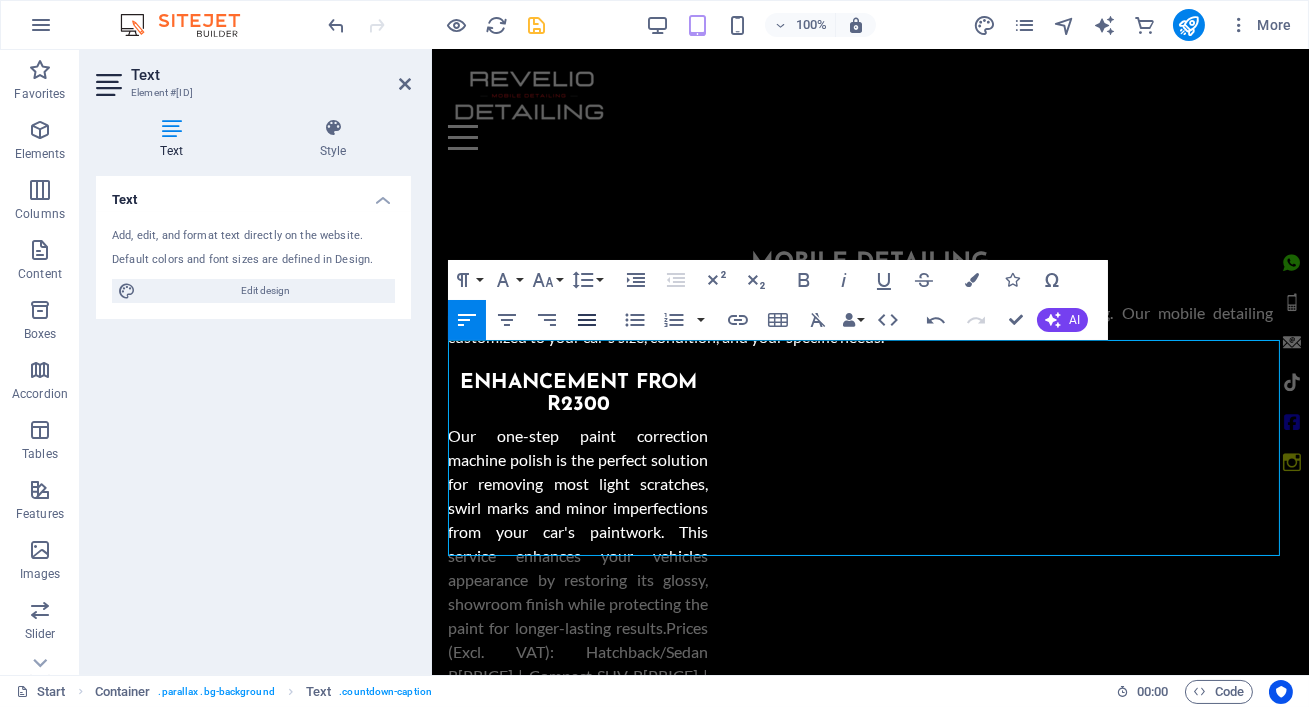 click 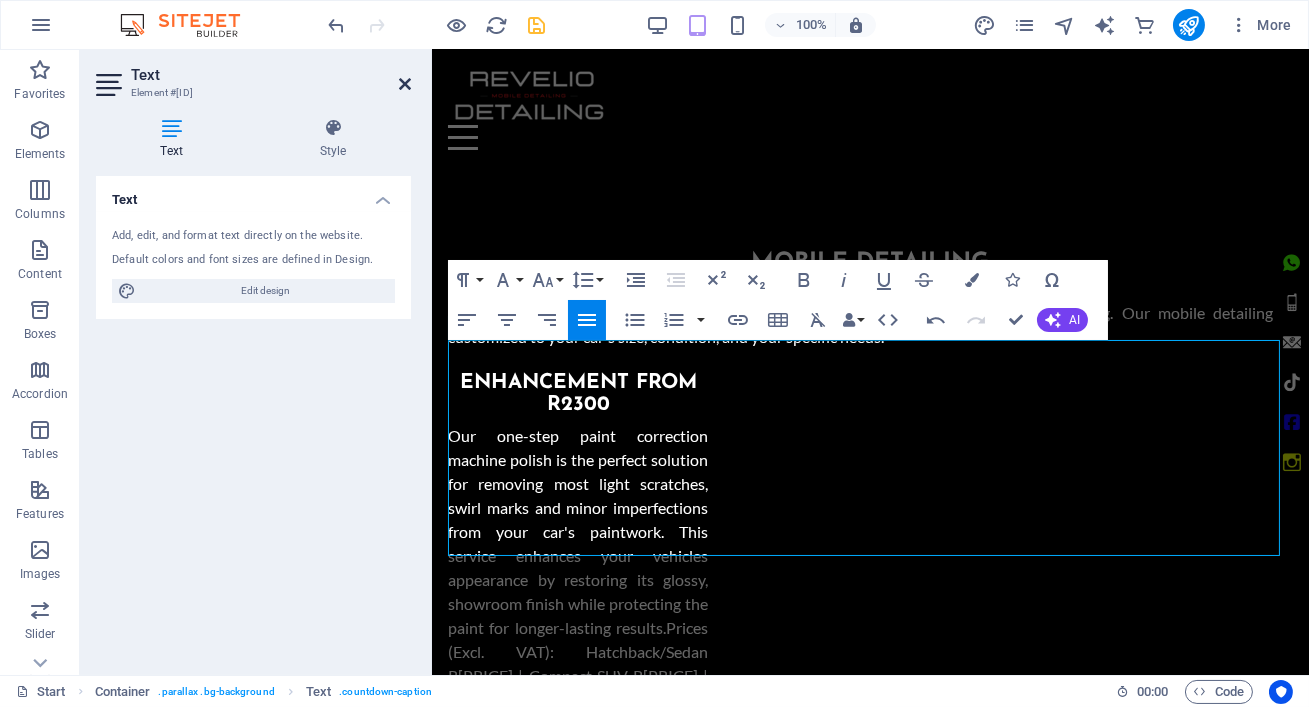 click at bounding box center (405, 84) 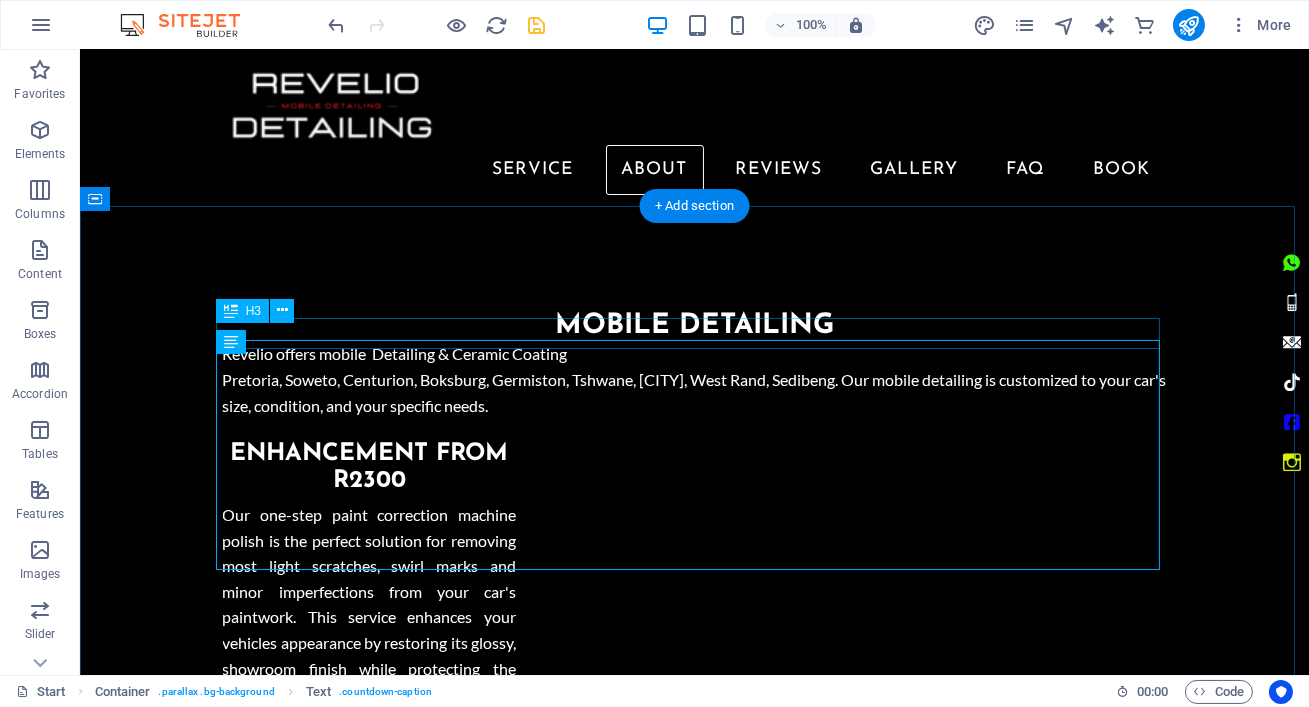 scroll, scrollTop: 1719, scrollLeft: 0, axis: vertical 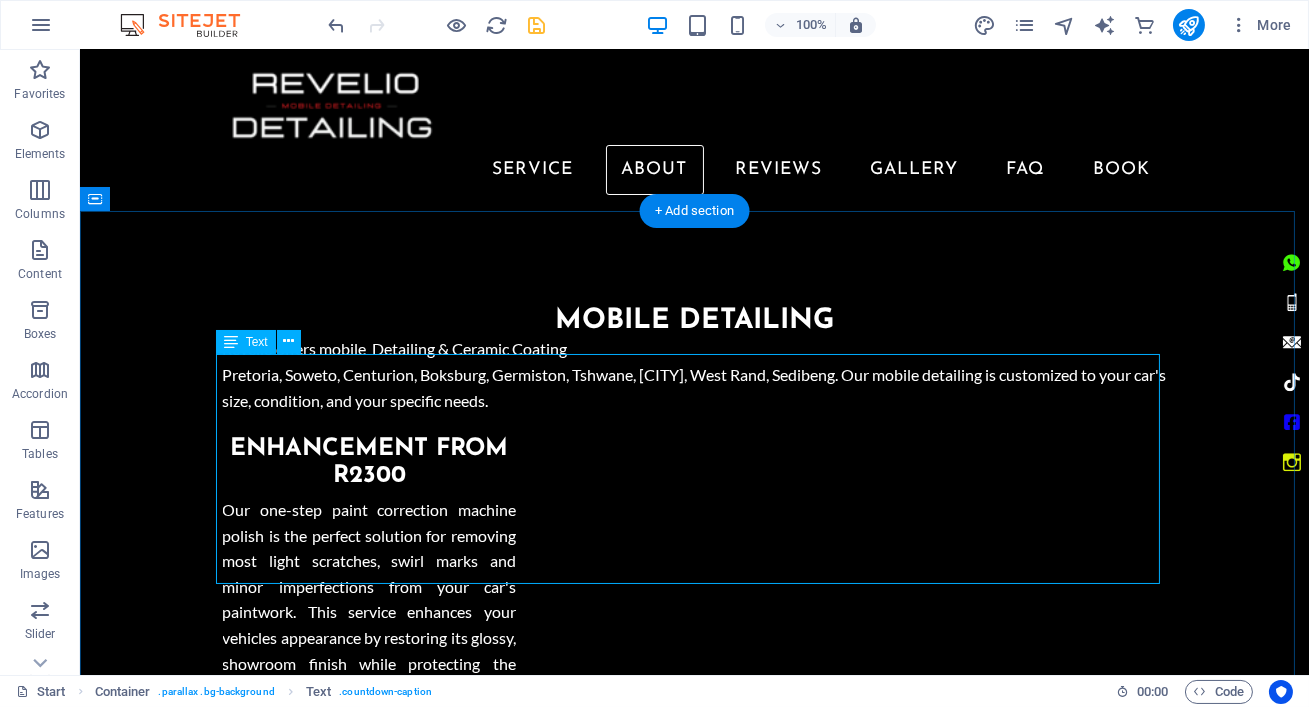 click on "🚗 ABOUT REVEIO DETAILING – GAUTENG’S TRUSTED MOBILE DETAILING EXPERTS 🌟 Why Choose Revelio?We’re not just a car wash – we’re Gauteng’s premier mobile detailing service, specializing in paint correction, ceramic coatings, and eco-friendly interior detailing. Since 2020, we’ve restored 1,200+ vehicles across Johannesburg, Pretoria, and Ekurhuleni with: ✅ Showroom-Level Results – 1-Step Polish removes 90% of swirls & scratches. ✅ Eco-Conscious Care – Water-saving techniques & biodegradable products. ✅ Certified Technicians – Trained on Mercedes, BMW & luxury vehicles." at bounding box center [695, 3009] 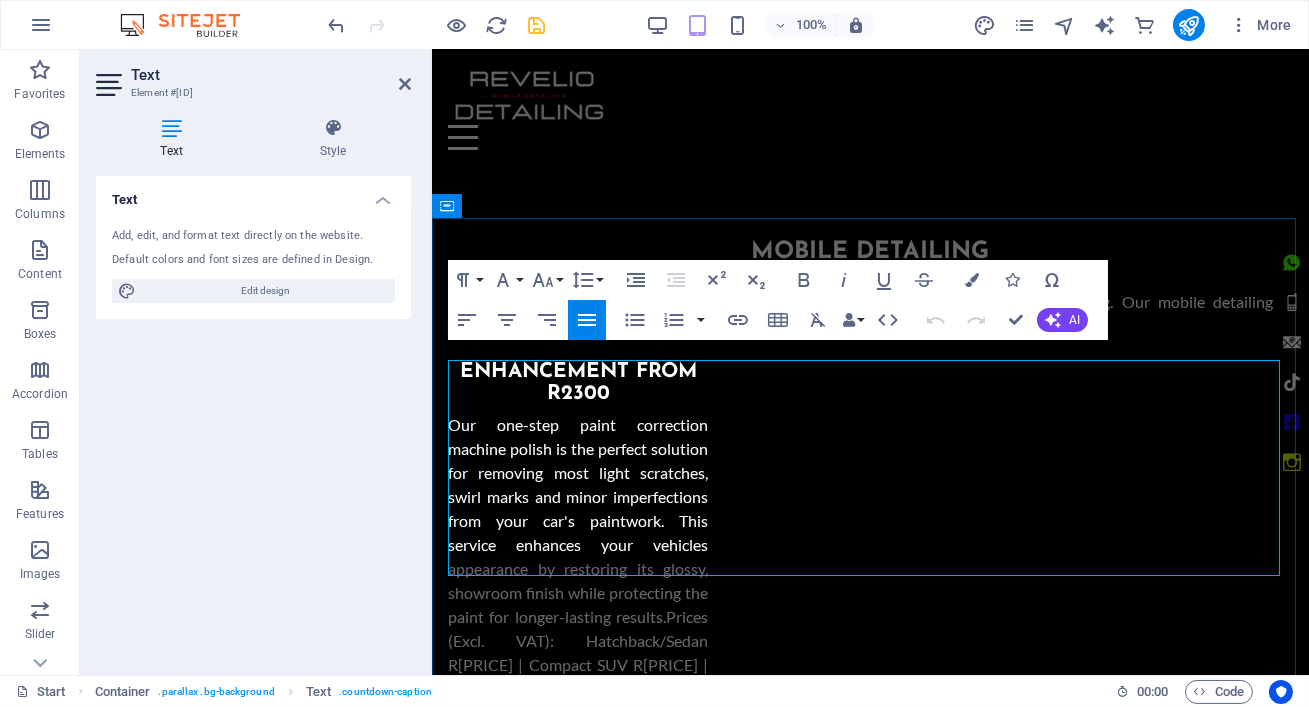 scroll, scrollTop: 1699, scrollLeft: 0, axis: vertical 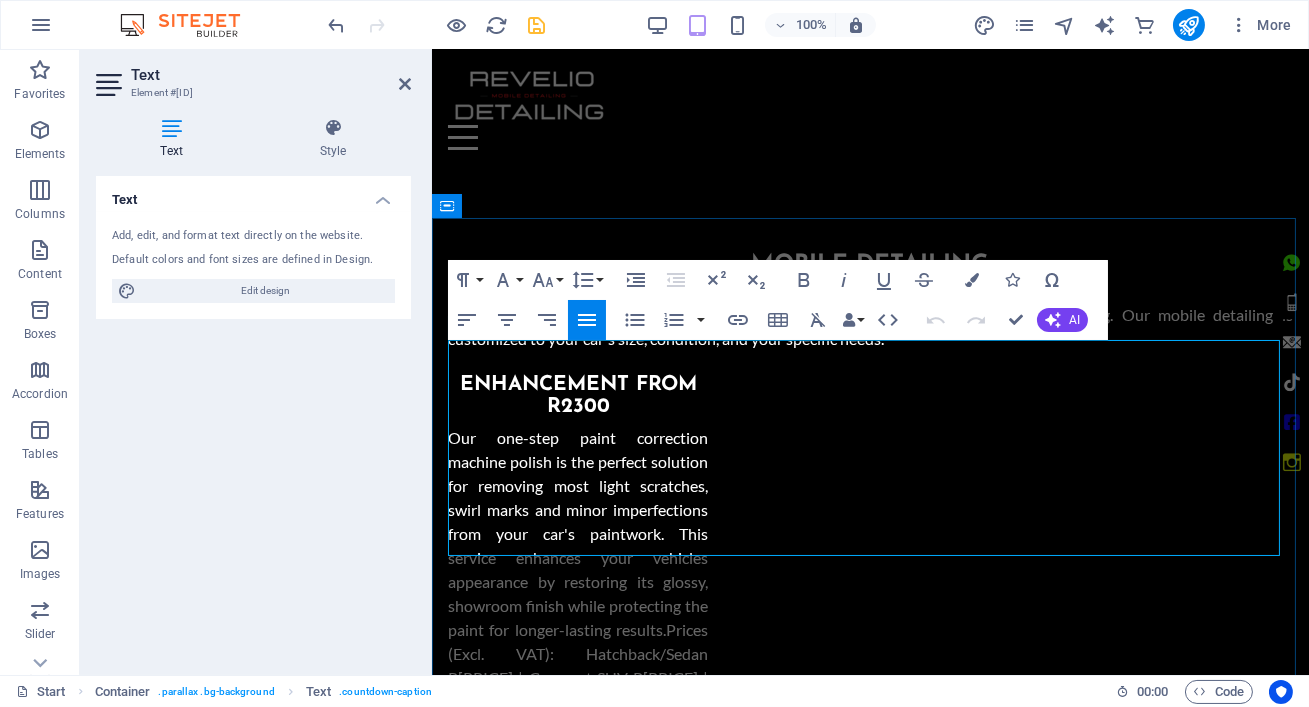 click on "🚗 ABOUT REVEIO DETAILING – GAUTENG’S TRUSTED MOBILE DETAILING EXPERTS" at bounding box center (869, 2901) 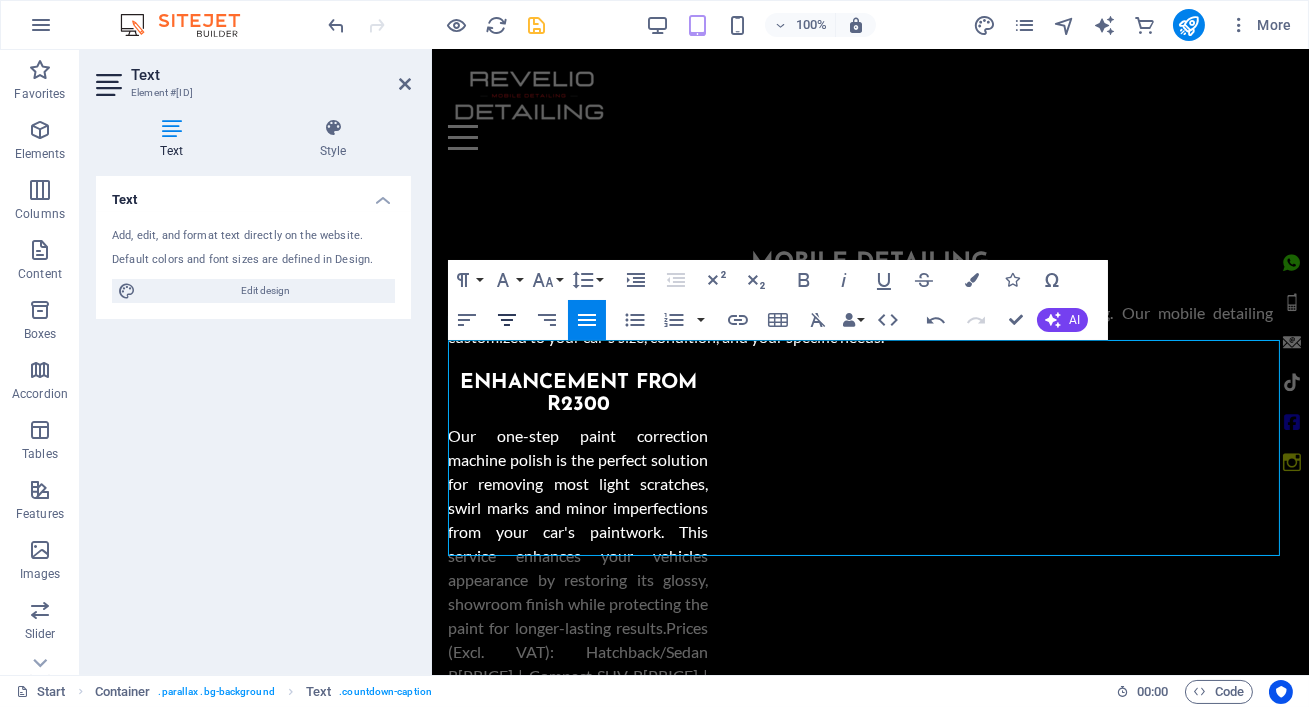 click 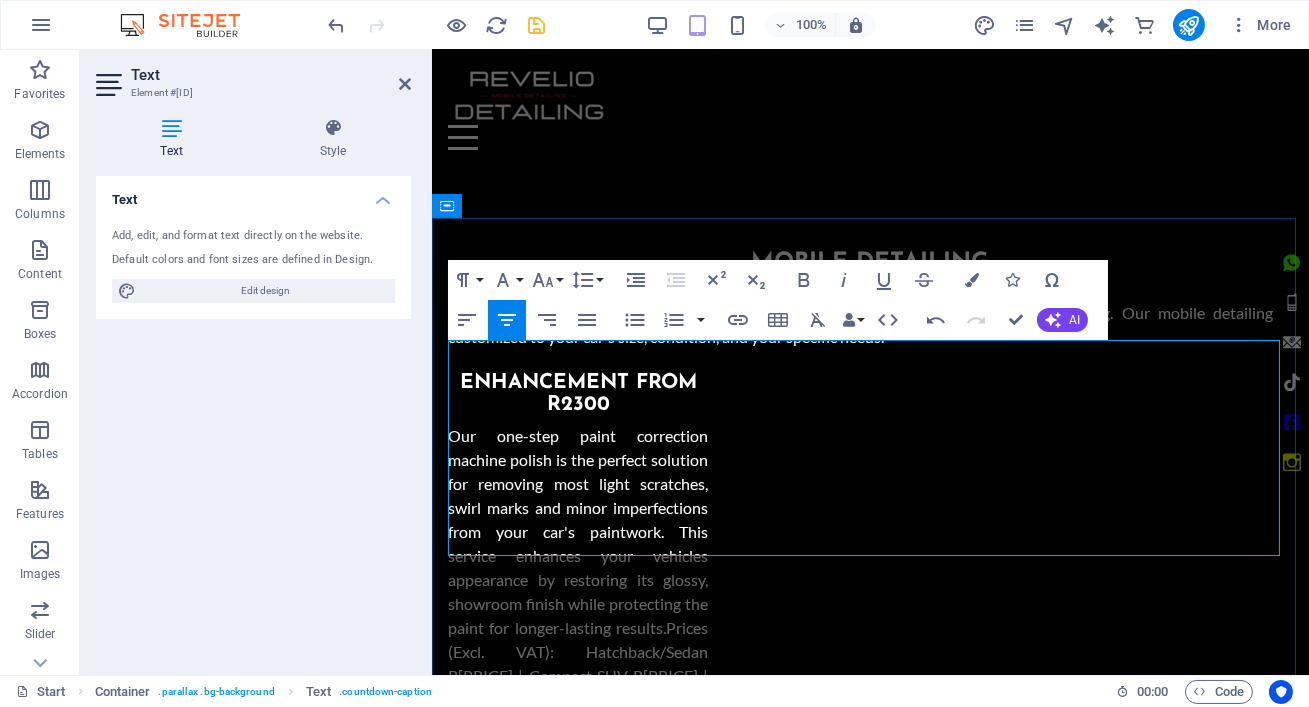 click on "🌟 Why Choose Revelio?We’re not just a car wash – we’re [CITY]’s premier mobile detailing service, specializing in paint correction, ceramic coatings, and eco-friendly interior detailing. Since 2020, we’ve restored 1,200+ vehicles across [CITY], [CITY], and [CITY] with:" at bounding box center (869, 2947) 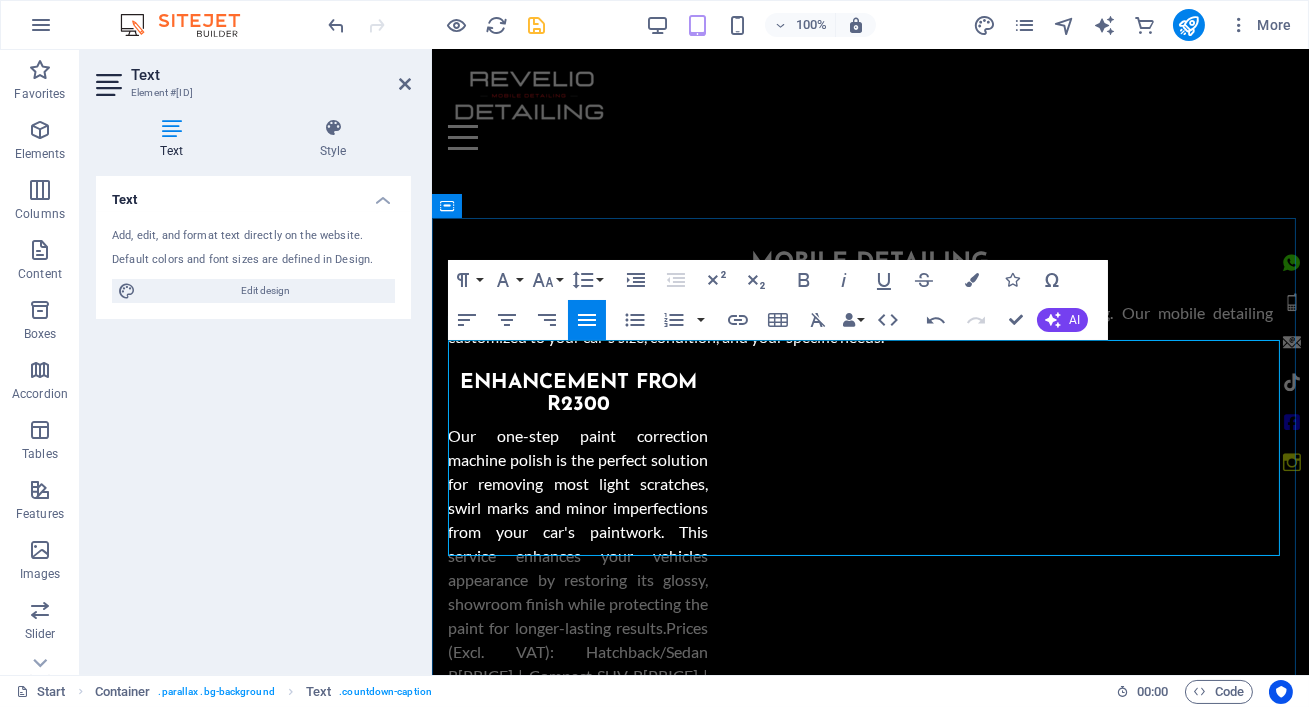click on "Why Choose Revelio?We’re not just a car wash – we’re Gauteng’s premier mobile detailing service, specializing in paint correction, ceramic coatings, and eco-friendly interior detailing. Since [YEAR], we’ve restored [NUMBER]+ vehicles across [CITY], [CITY], and [CITY] with:" at bounding box center [869, 2947] 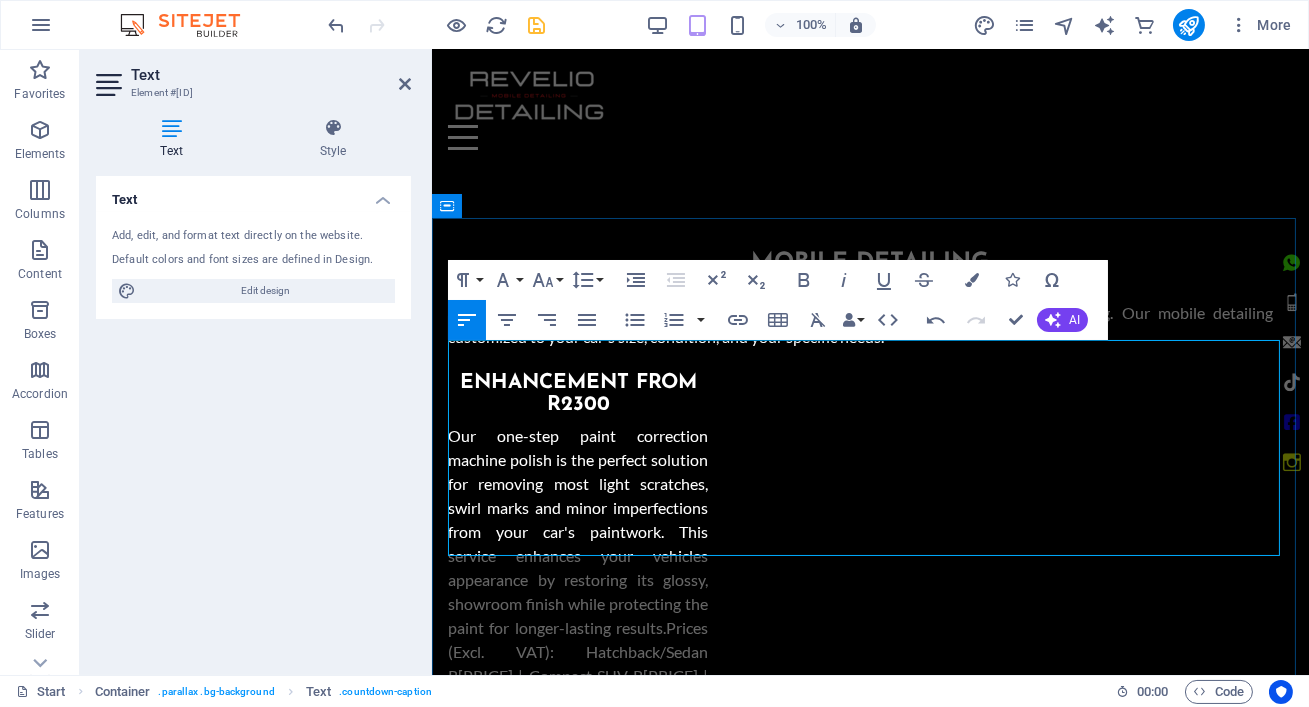 drag, startPoint x: 952, startPoint y: 547, endPoint x: 448, endPoint y: 369, distance: 534.5091 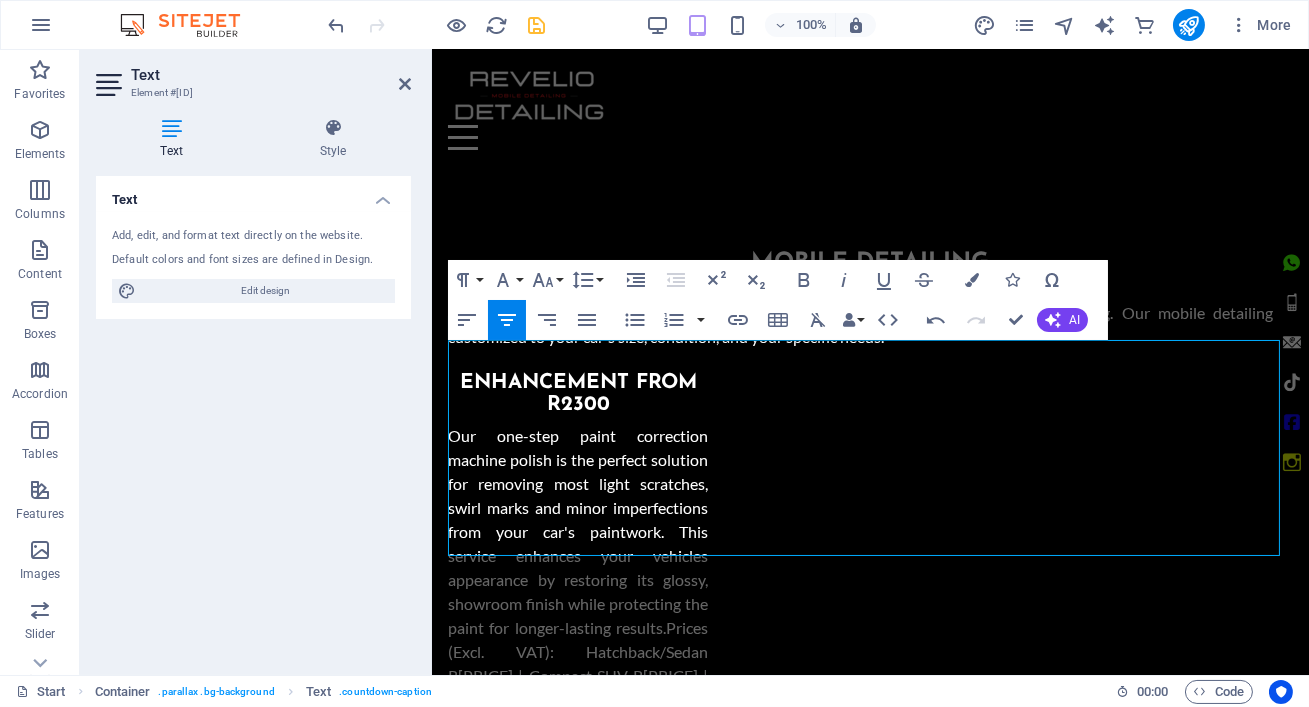 copy on "ABOUT REVEIO DETAILING – GAUTENG’S TRUSTED MOBILE DETAILING EXPERTS Why Choose Revelio?We’re not just a car wash – we’re Gauteng’s premier mobile detailing service, specializing in paint correction, ceramic coatings, and eco-friendly interior detailing. Since [YEAR], we’ve restored countless vehicles across [CITY], [CITY], and [CITY] with: ✅ Showroom-Level Results – 1-Step Polish removes [NUMBER]% of swirls & scratches. ✅ Eco-Conscious Care – Water-saving techniques & biodegradable products. ✅ Certified Technicians – Trained on [BRAND], [BRAND] & luxury vehicles." 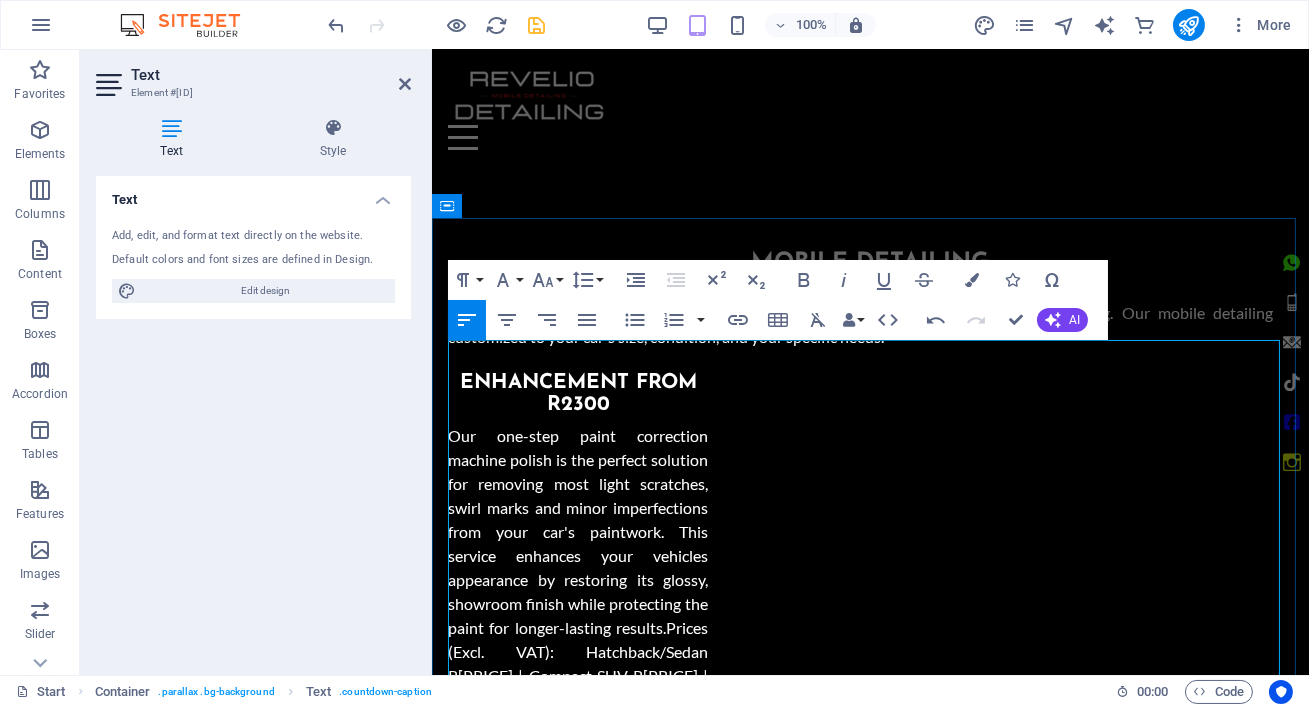 scroll, scrollTop: 15523, scrollLeft: 0, axis: vertical 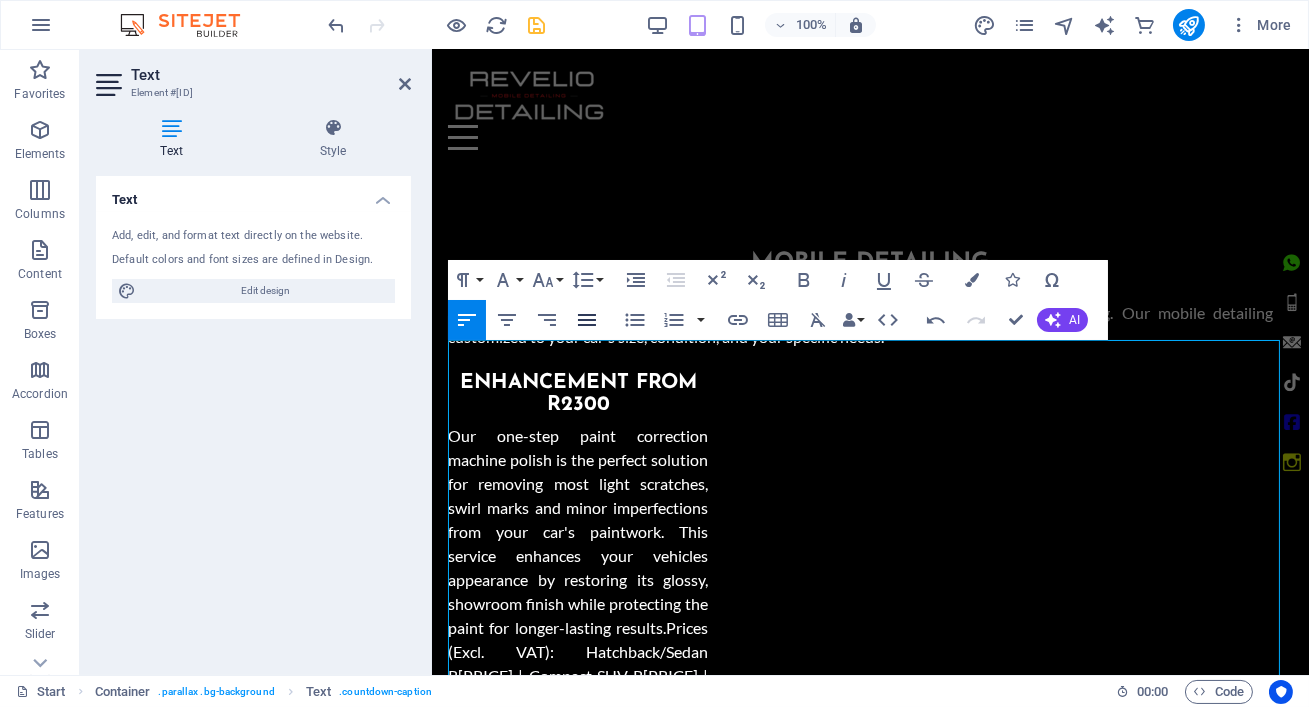click 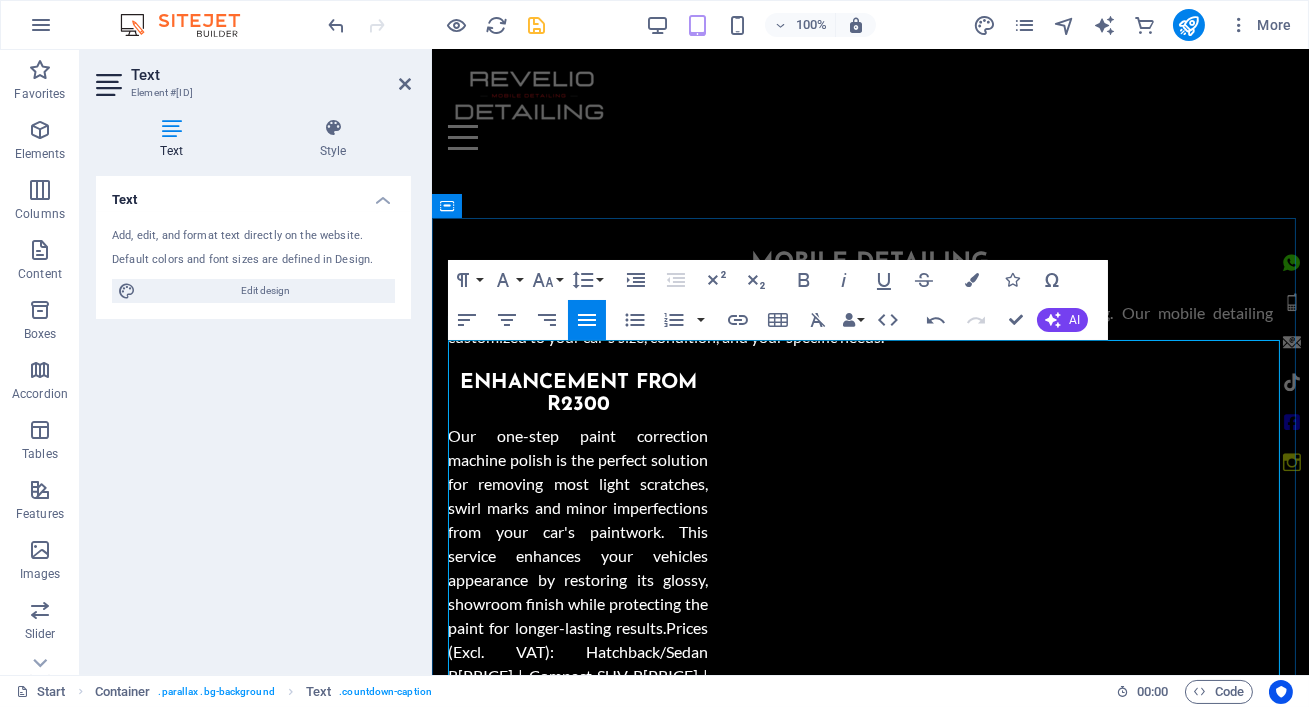 click on "We’re not a car wash — we’re Gauteng’s premier mobile detailing service . Since [YEAR], Revelio has delivered showroom-quality results to car owners in [CITY], [CITY], and [CITY], [CITY], [CITY], and beyond — right at their doorstep." at bounding box center [869, 2911] 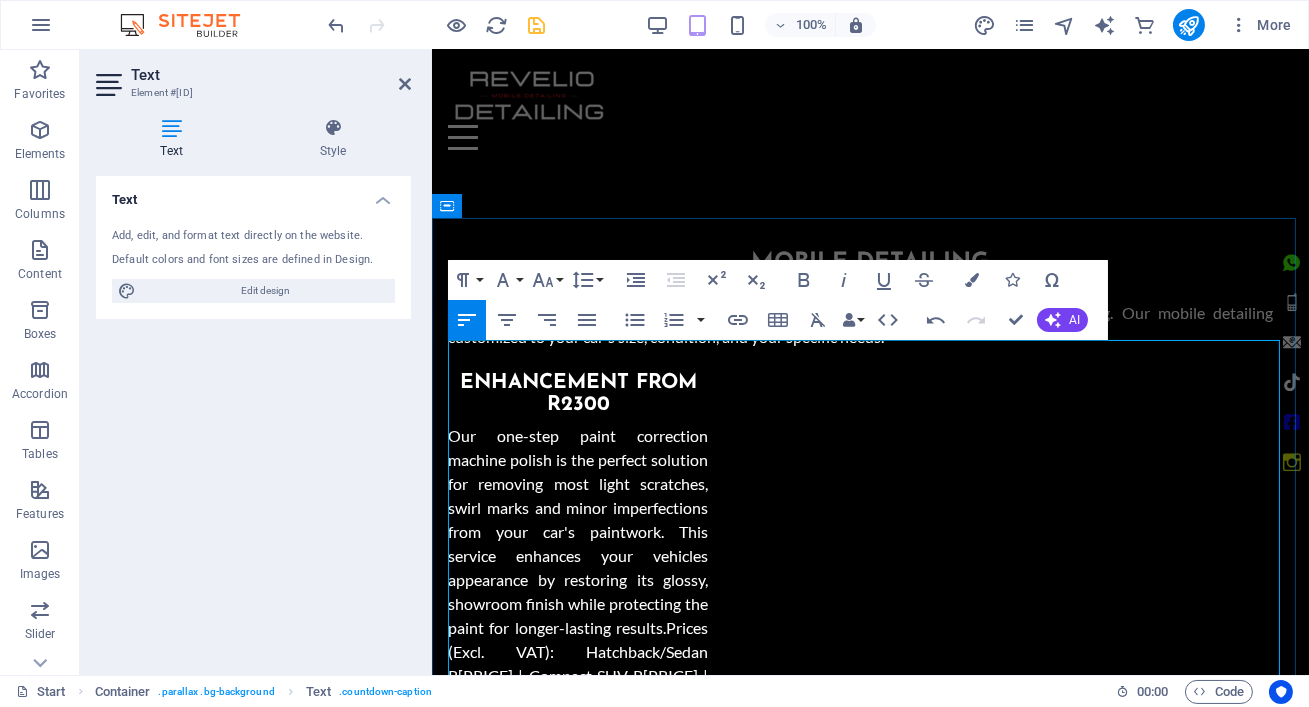 click on "About Revelio Detailing – Gauteng’s Trusted Mobile Experts" at bounding box center [869, 2875] 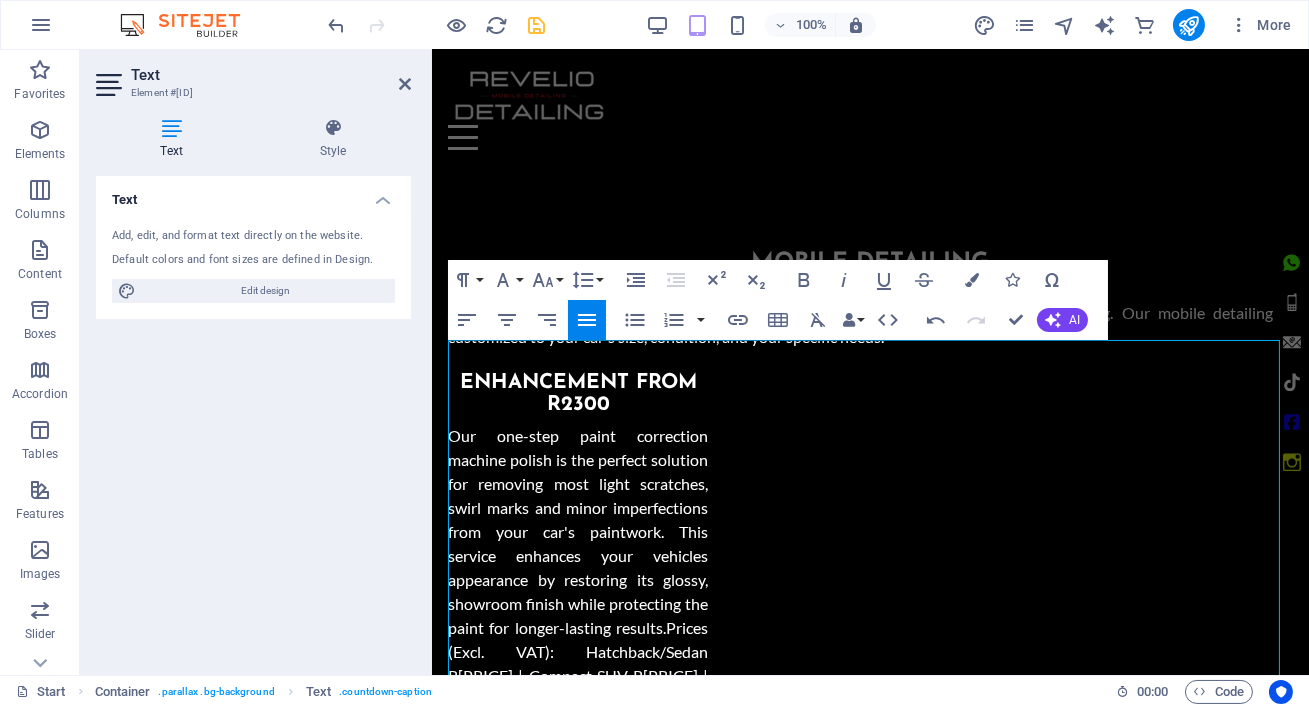 click 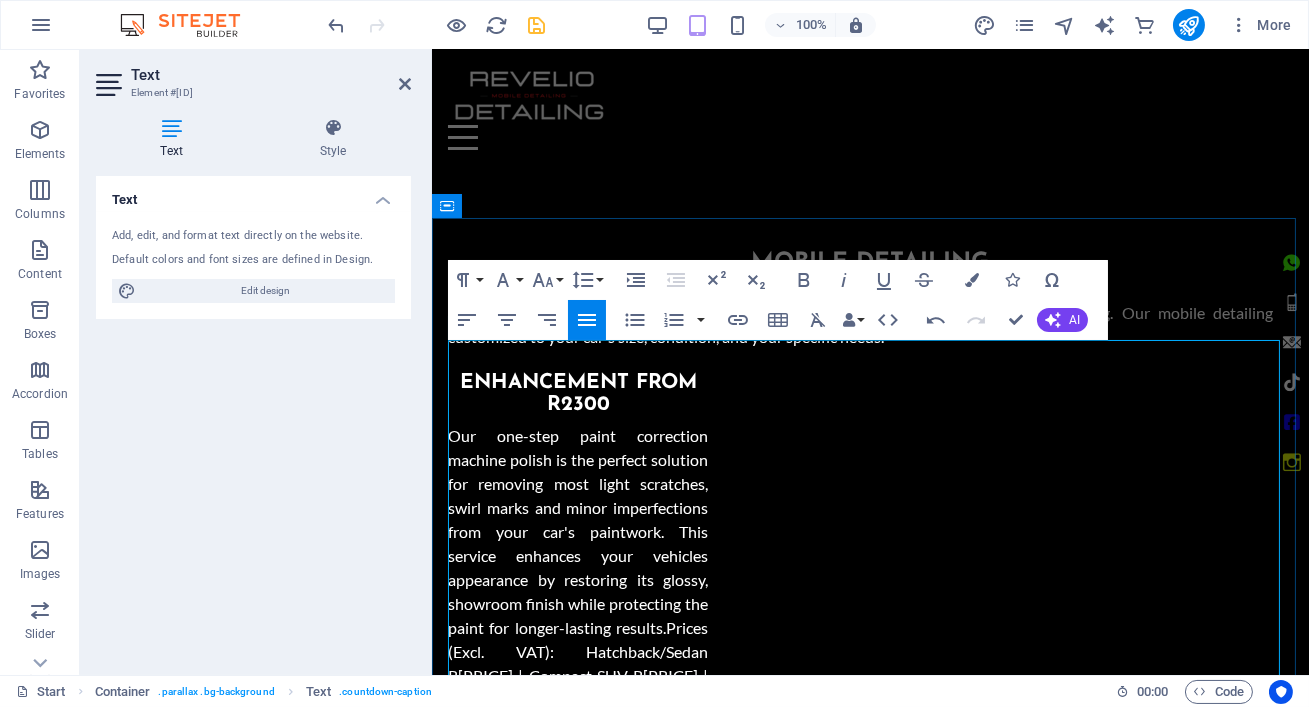 click on "We’re not a car wash — we’re Gauteng’s premier mobile detailing service . Since [YEAR], Revelio has delivered showroom-quality results to car owners in [CITY], [CITY], and [CITY], [CITY], [CITY], and beyond — right at their doorstep." at bounding box center (869, 2911) 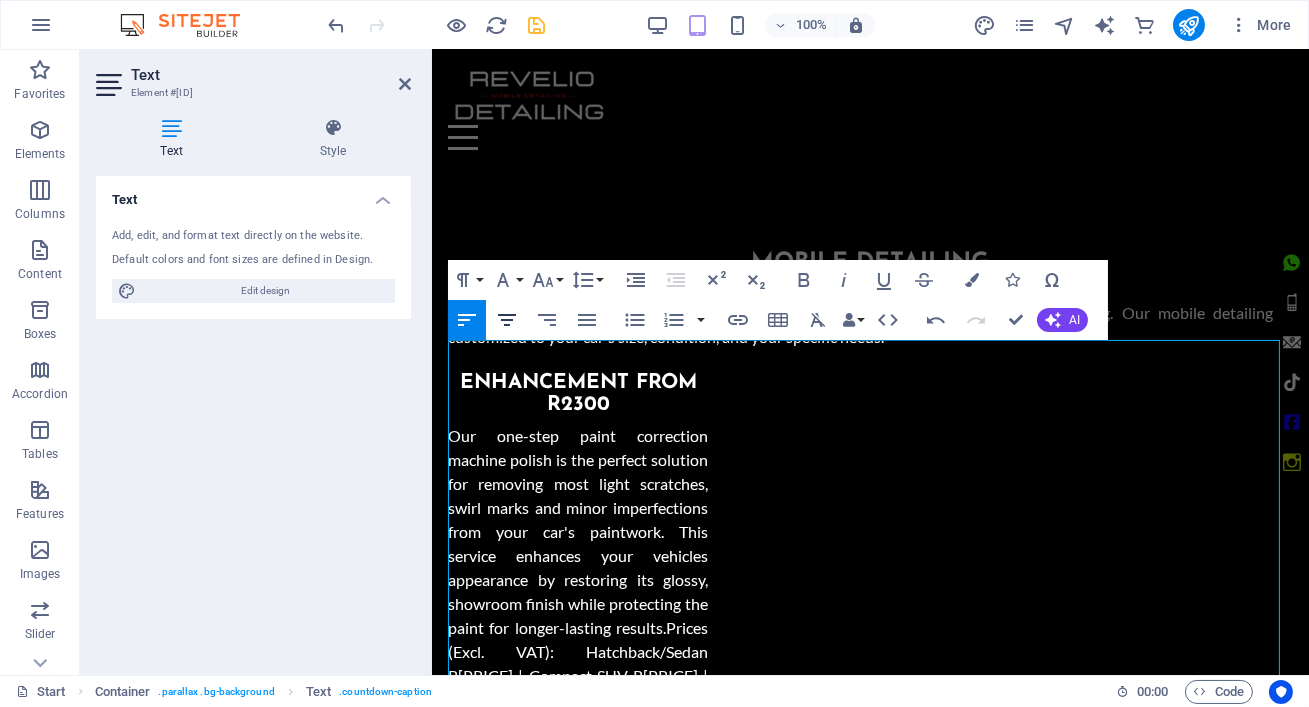click 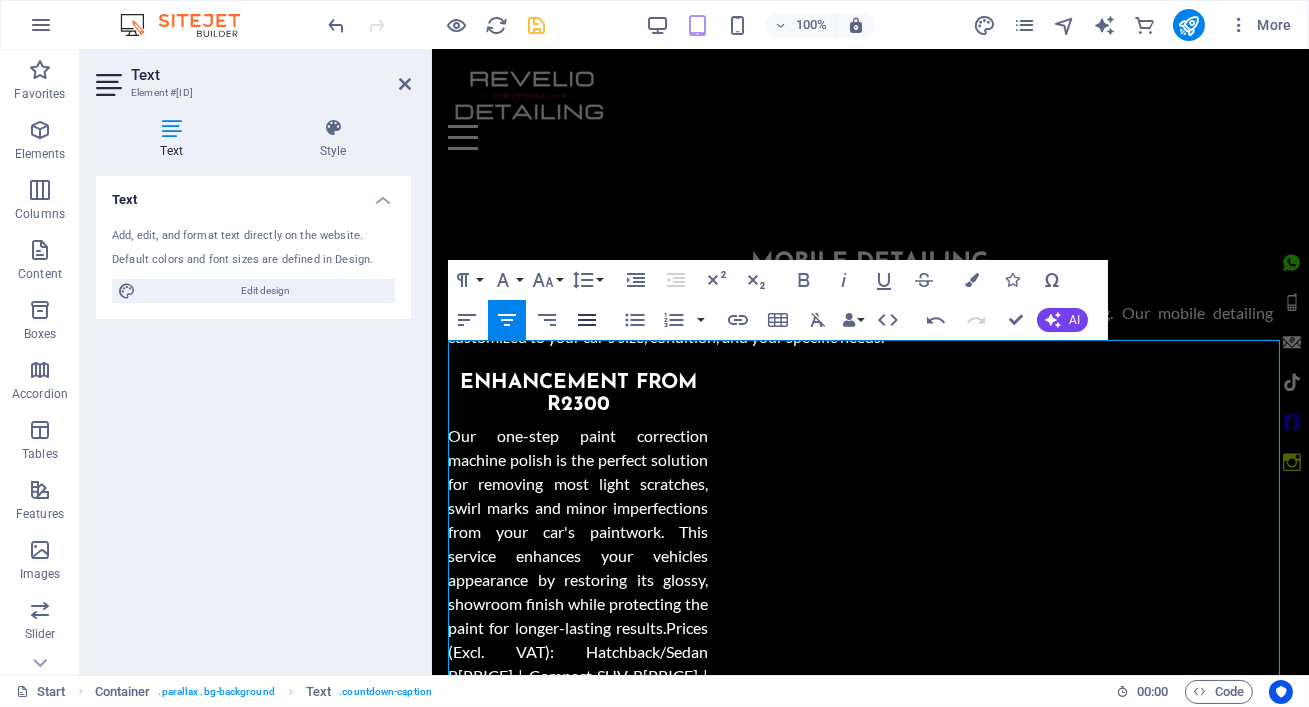 click 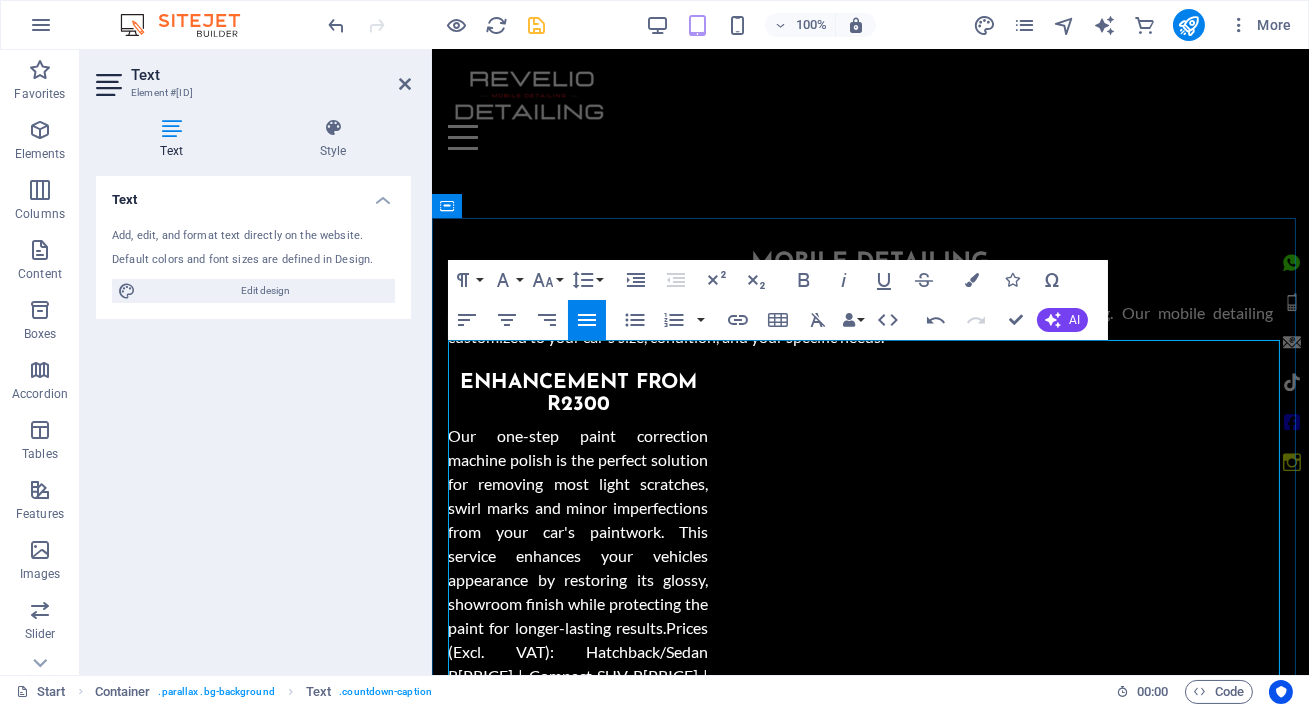 click on "We’re not a car wash — we’re Gauteng’s premier mobile detailing service . Since [YEAR], Revelio has delivered showroom-quality results to car owners in [CITY], [CITY], and [CITY], [CITY], [CITY], and beyond — right at their doorstep." at bounding box center [869, 2911] 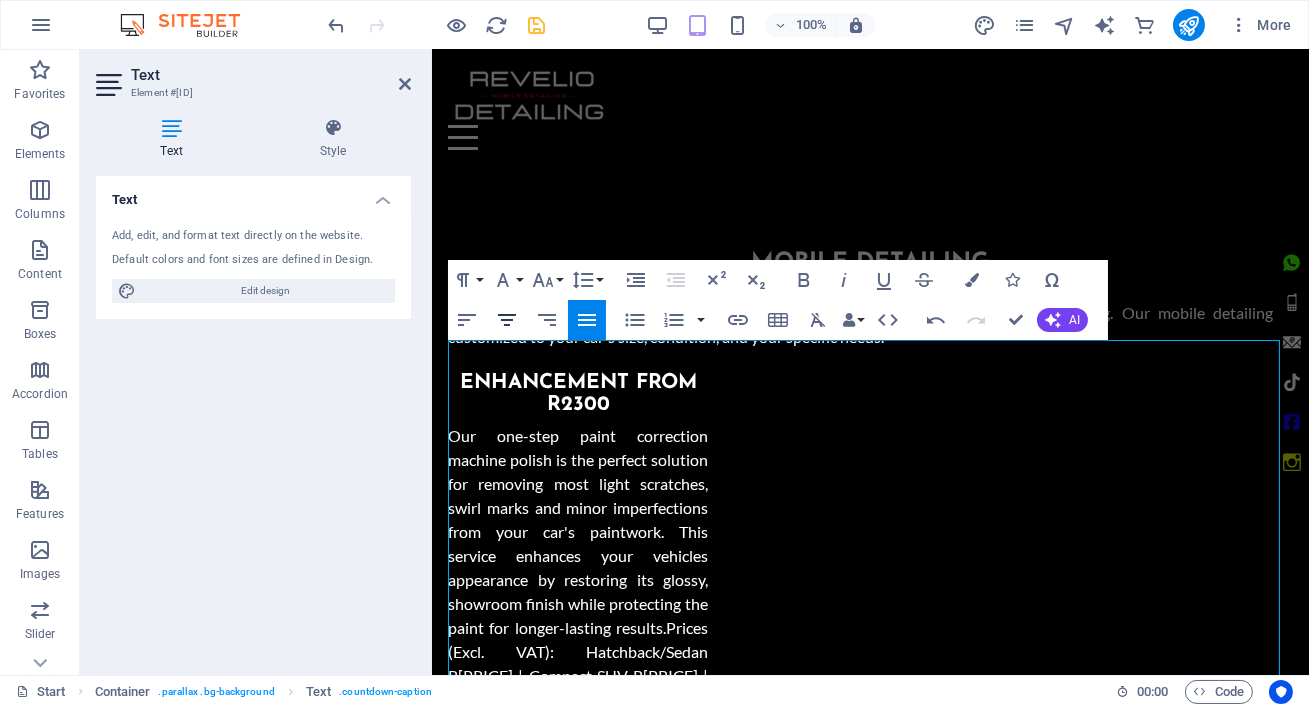 click 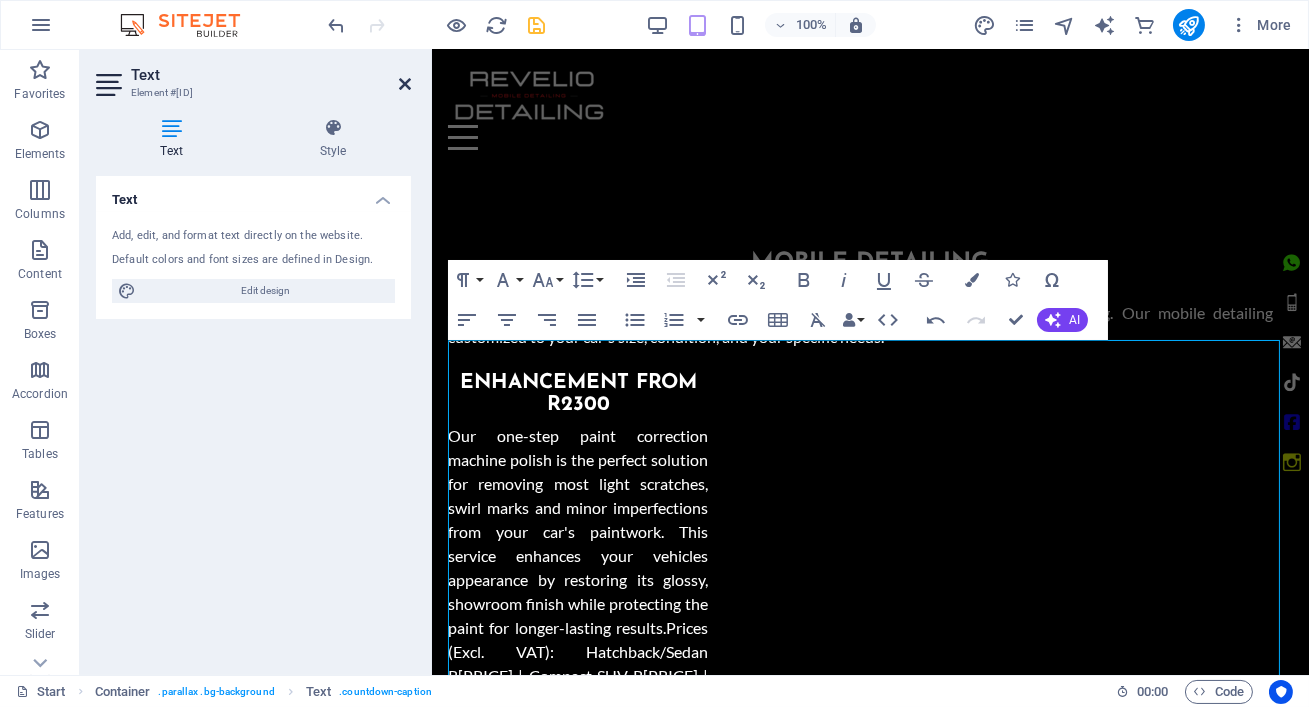 click at bounding box center [405, 84] 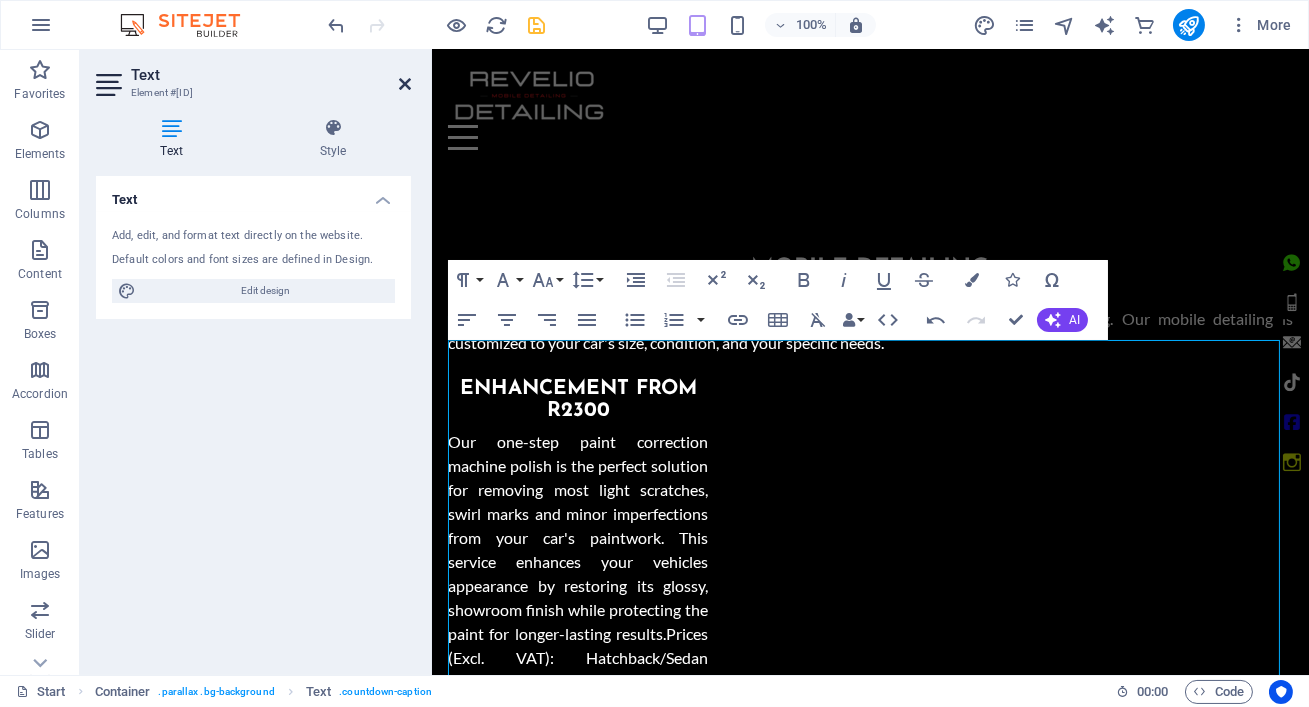 scroll, scrollTop: 1719, scrollLeft: 0, axis: vertical 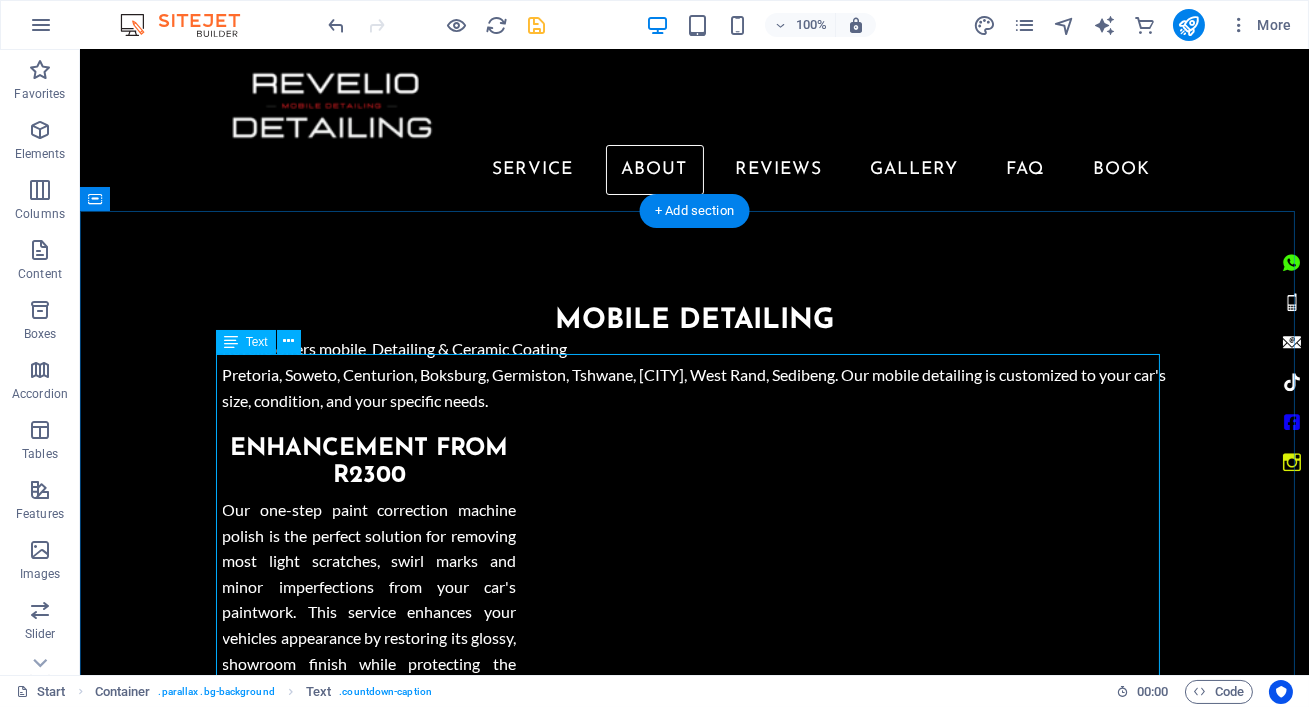 click on "About Revelio Detailing – Gauteng’s Trusted Mobile Experts We’re not a car wash — we’re Gauteng’s premier mobile detailing service . Since 2020, Revelio has delivered showroom-quality results to car owners in Johannesburg, Pretoria, [CITY], Soweto, Centurion, and beyond — right at their doorstep. No garage. No hassle. Just perfection. ✅ Why Choose Revelio? 🎯 Showroom-Level Results Our advanced paint correction removes up to 90% of swirls and scratches. From Mercedes to Toyota , we restore your car’s factory shine. 🚗 We Come To You We bring the detail shop to you — home, office, or on-site . No need to drive. Just book, relax, and enjoy a spotless vehicle. 🌿 Complete Car Care From ceramic coatings and interior steam cleaning to eco-friendly washes , we offer full-service care using biodegradable products and water-saving techniques ." at bounding box center (695, 3137) 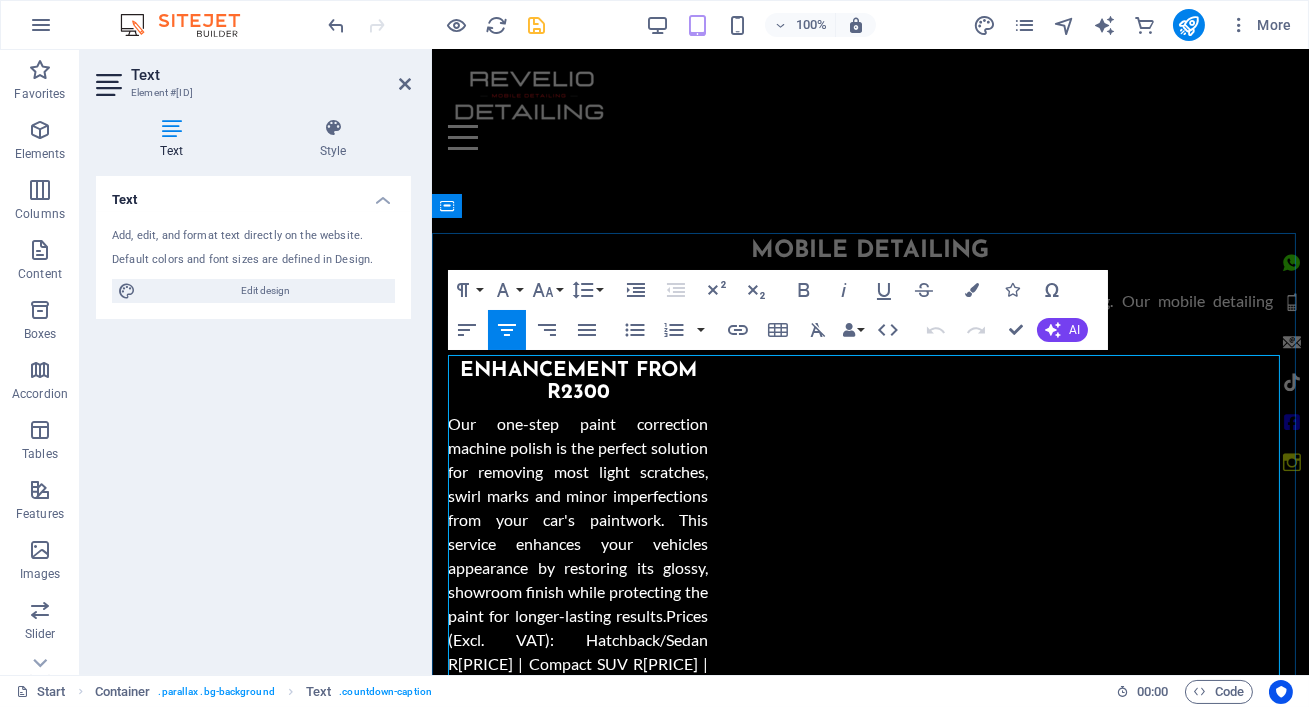 scroll, scrollTop: 1699, scrollLeft: 0, axis: vertical 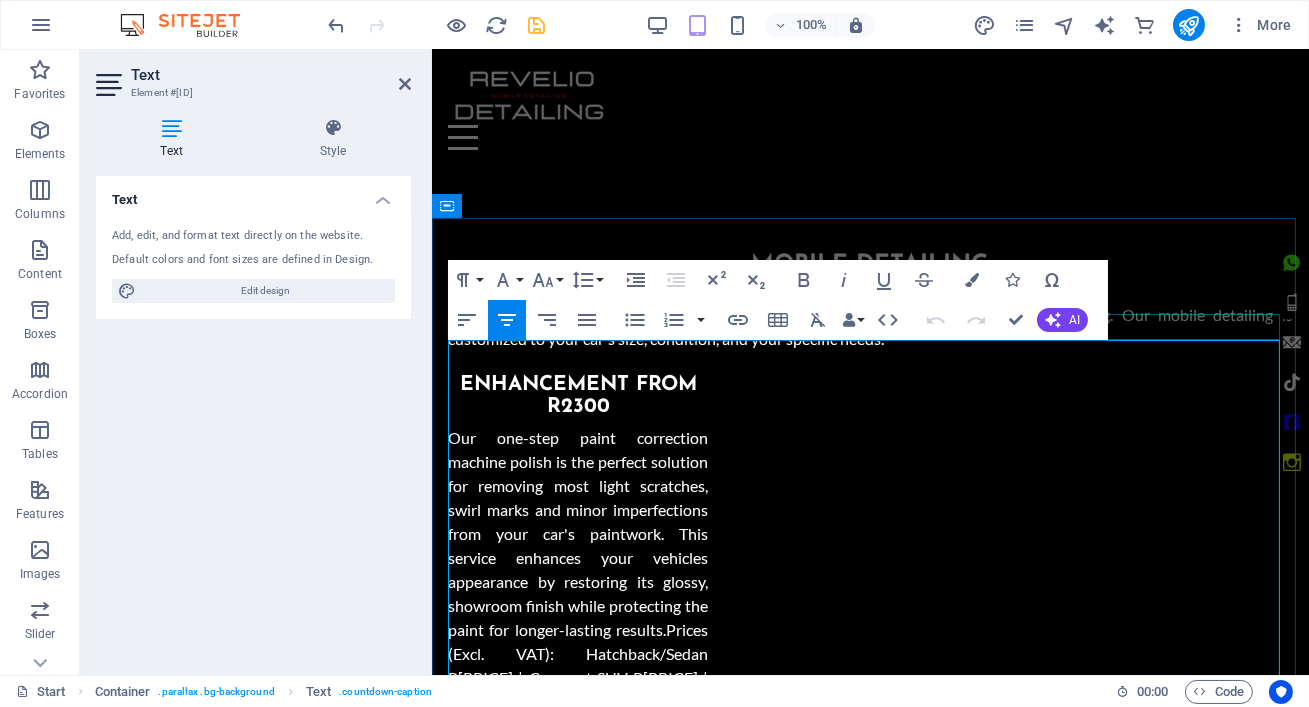 drag, startPoint x: 1082, startPoint y: 357, endPoint x: 680, endPoint y: 333, distance: 402.7158 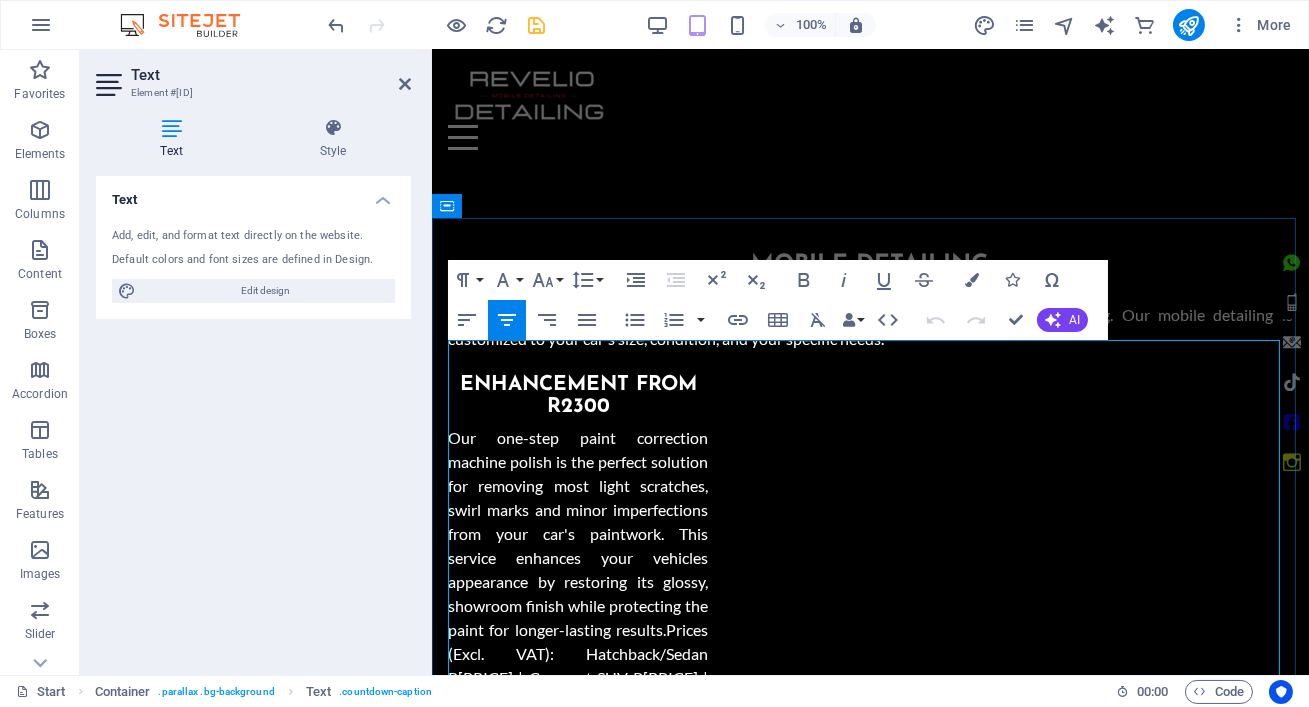 click on "About Revelio Detailing – Gauteng’s Trusted Mobile Experts" at bounding box center [869, 2877] 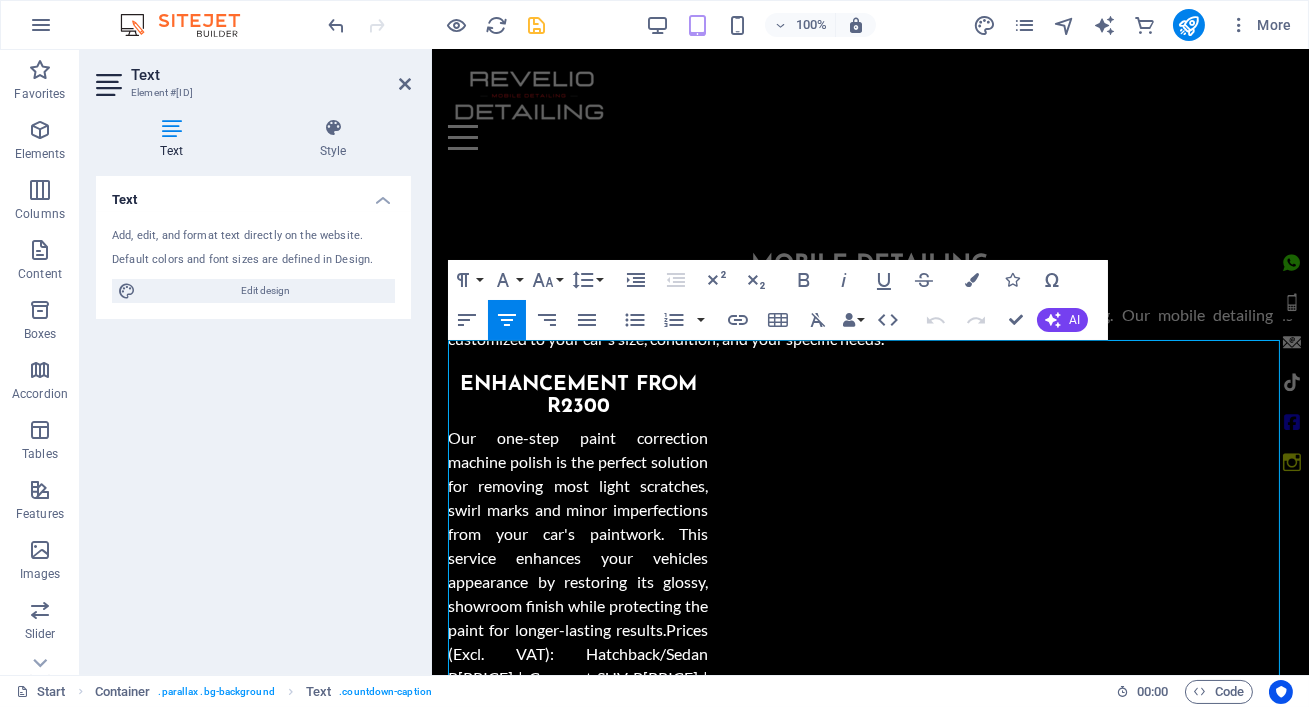 type 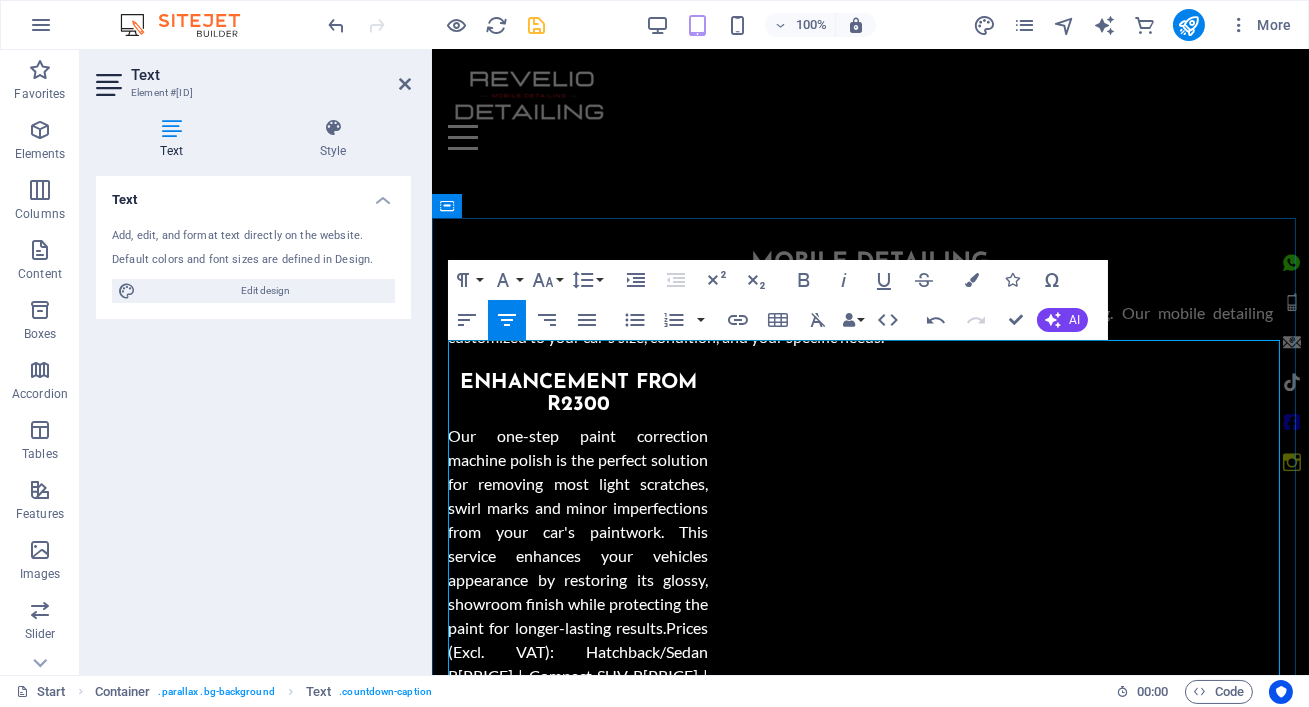 click on "We’re not a car wash — we’re Gauteng’s premier mobile detailing service . Since [YEAR], Revelio has delivered showroom-quality results to car owners in [CITY], [CITY], and [CITY], [CITY], [CITY], and beyond — right at their doorstep." at bounding box center [869, 2911] 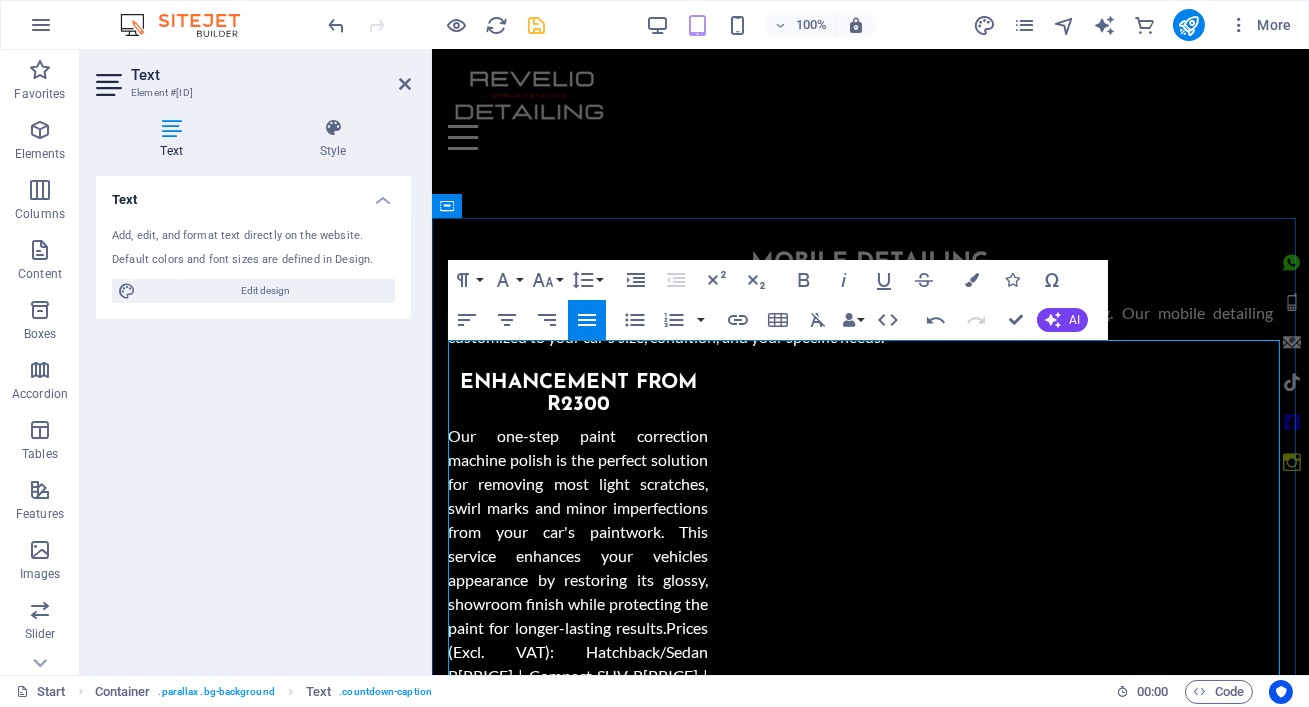 click at bounding box center (869, 2923) 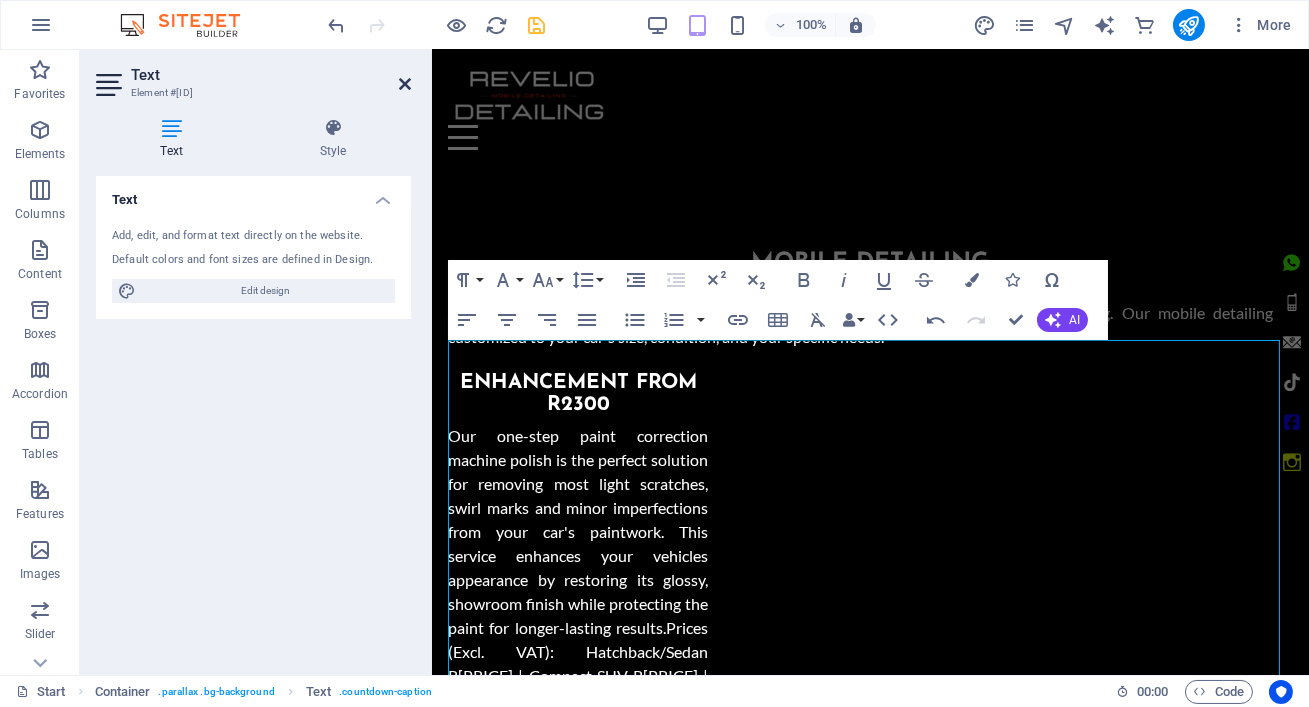 click at bounding box center [405, 84] 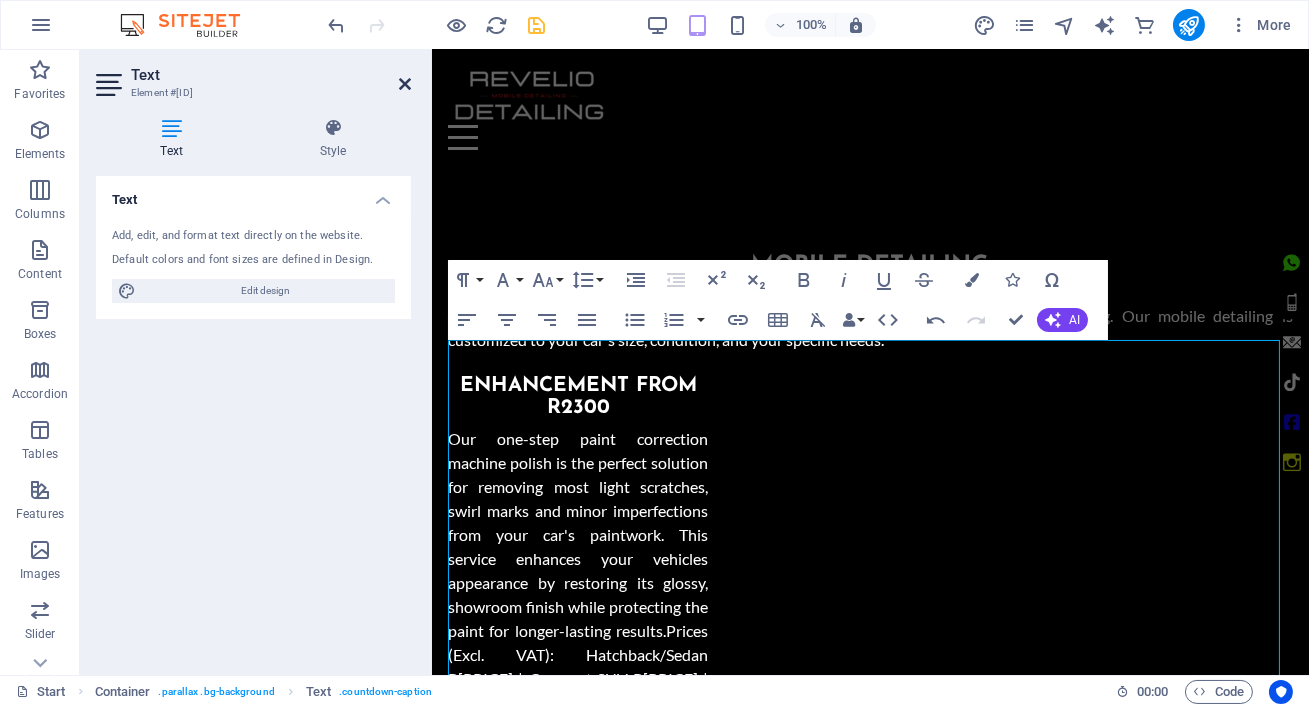 scroll, scrollTop: 1719, scrollLeft: 0, axis: vertical 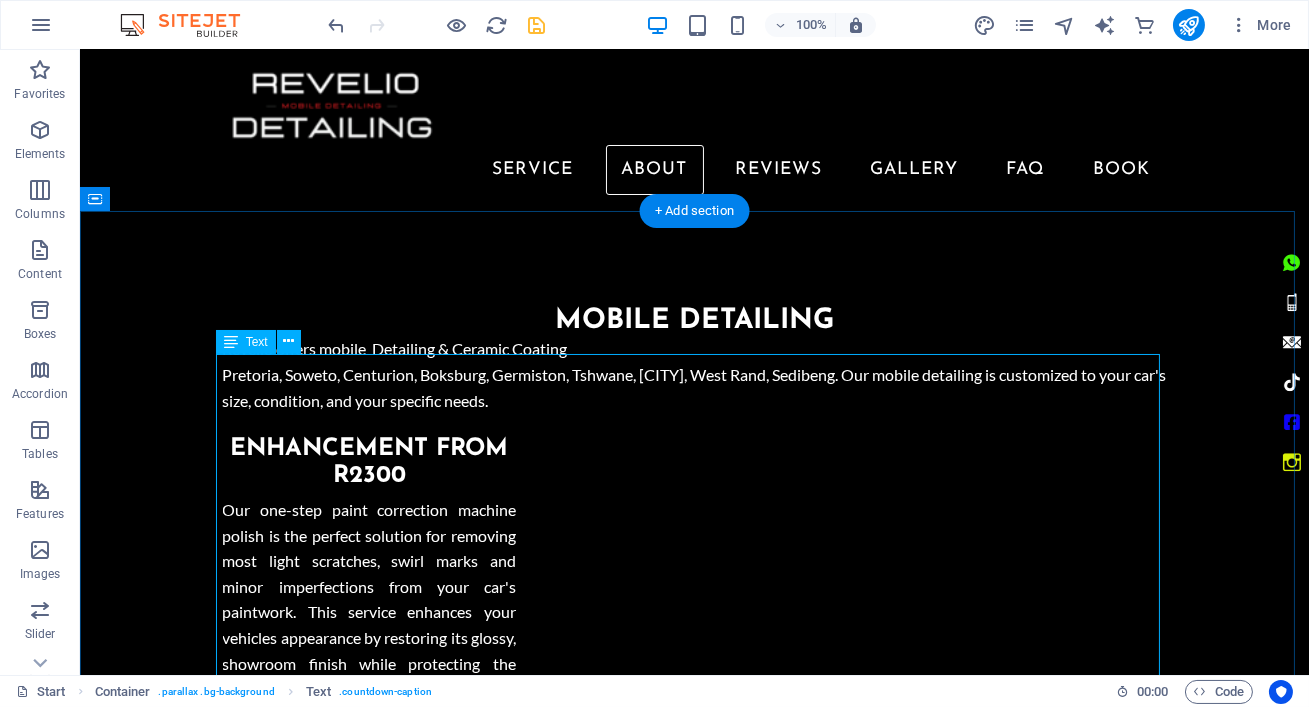click on "We’re not a car wash — we’re Gauteng’s premier mobile detailing service . Since [YEAR], Revelio has delivered showroom-quality results to car owners in [CITY], [CITY], [CITY], [CITY], [CITY], and beyond — right at their doorstep. No garage. No hassle. Just perfection. ✅ Why Choose Revelio? 🎯 Showroom-Level Results Our advanced paint correction removes up to [PERCENT]% of swirls and scratches. From Mercedes to Toyota , we restore your car’s factory shine. 🚗 We Come To You We bring the detail shop to you — home, office, or on-site . No need to drive. Just book, relax, and enjoy a spotless vehicle. 🌿 Complete Car Care From ceramic coatings and interior steam cleaning to eco-friendly washes , we offer full-service care using biodegradable products and water-saving techniques ." at bounding box center (695, 3124) 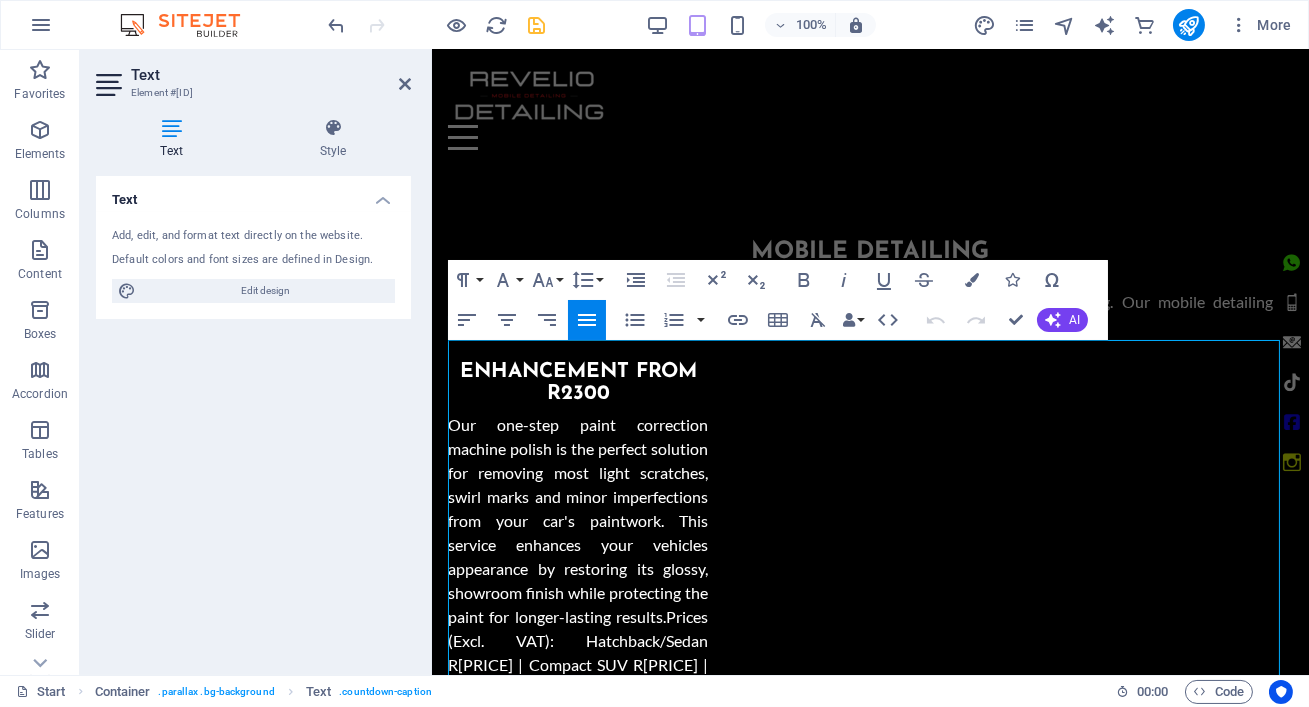 scroll, scrollTop: 1699, scrollLeft: 0, axis: vertical 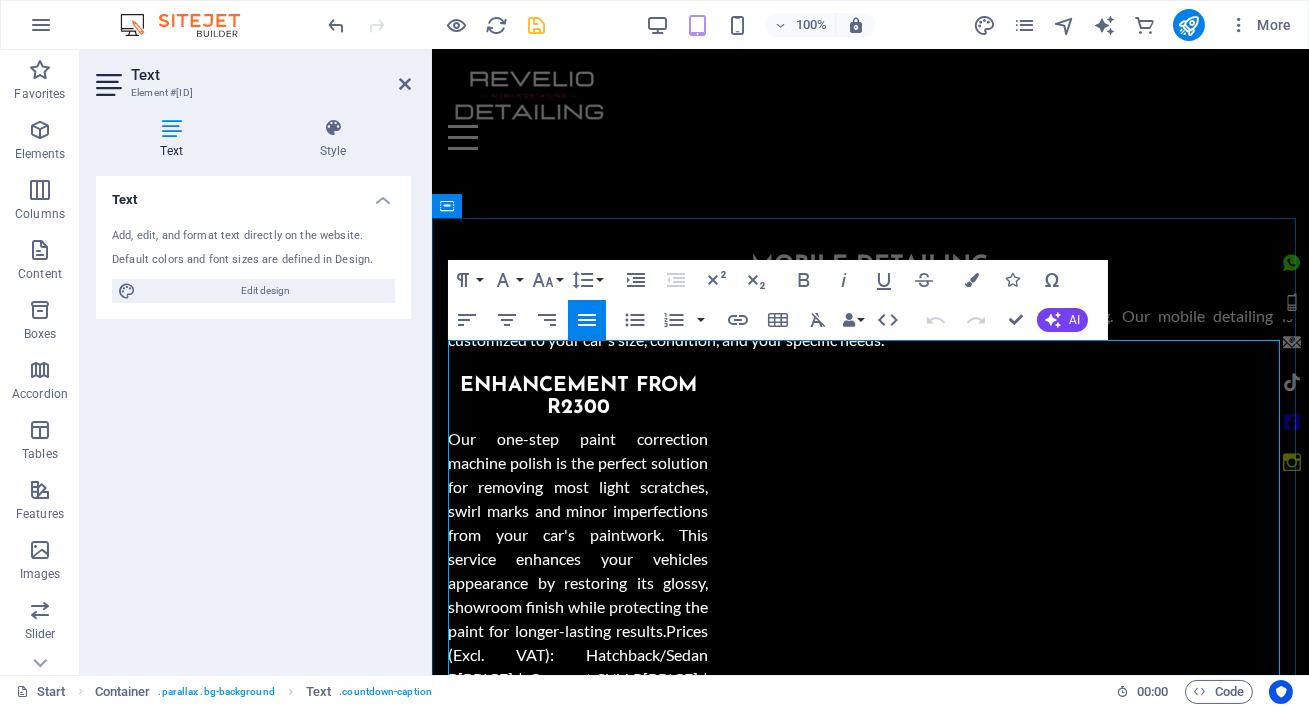 click on "No garage. No hassle. Just perfection." at bounding box center (869, 2950) 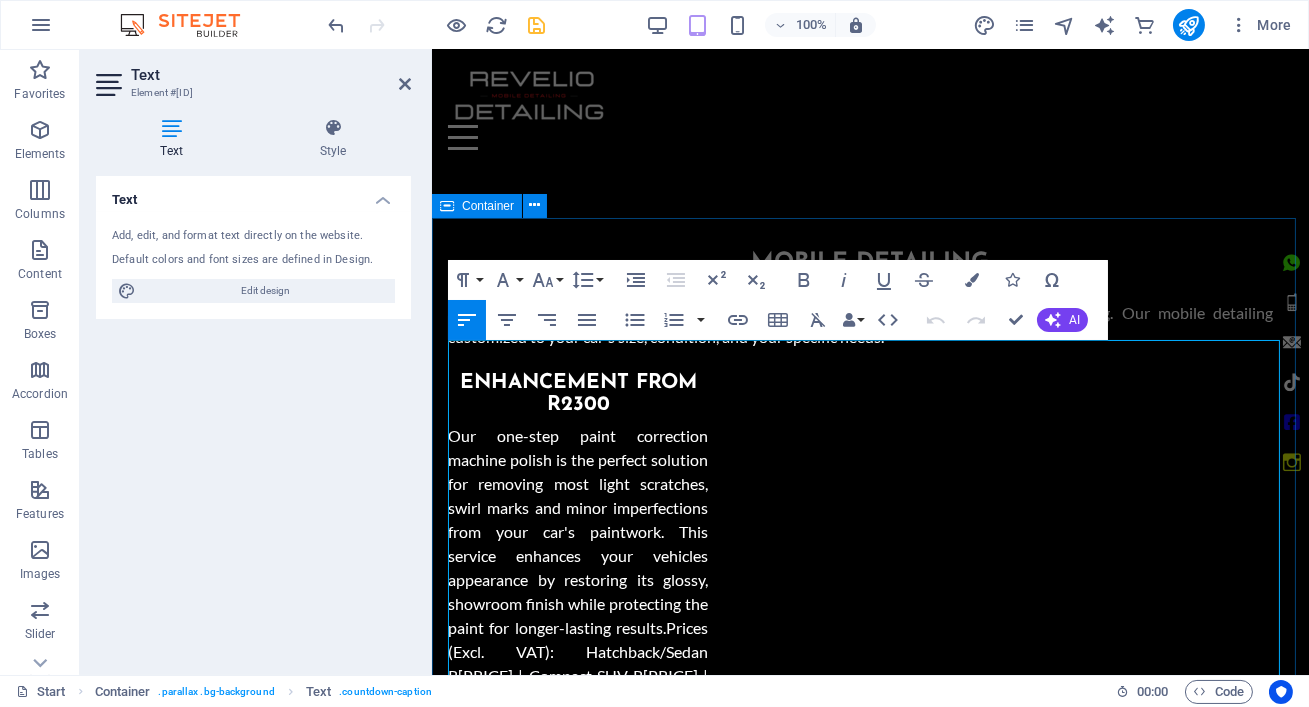 drag, startPoint x: 734, startPoint y: 450, endPoint x: 443, endPoint y: 436, distance: 291.33658 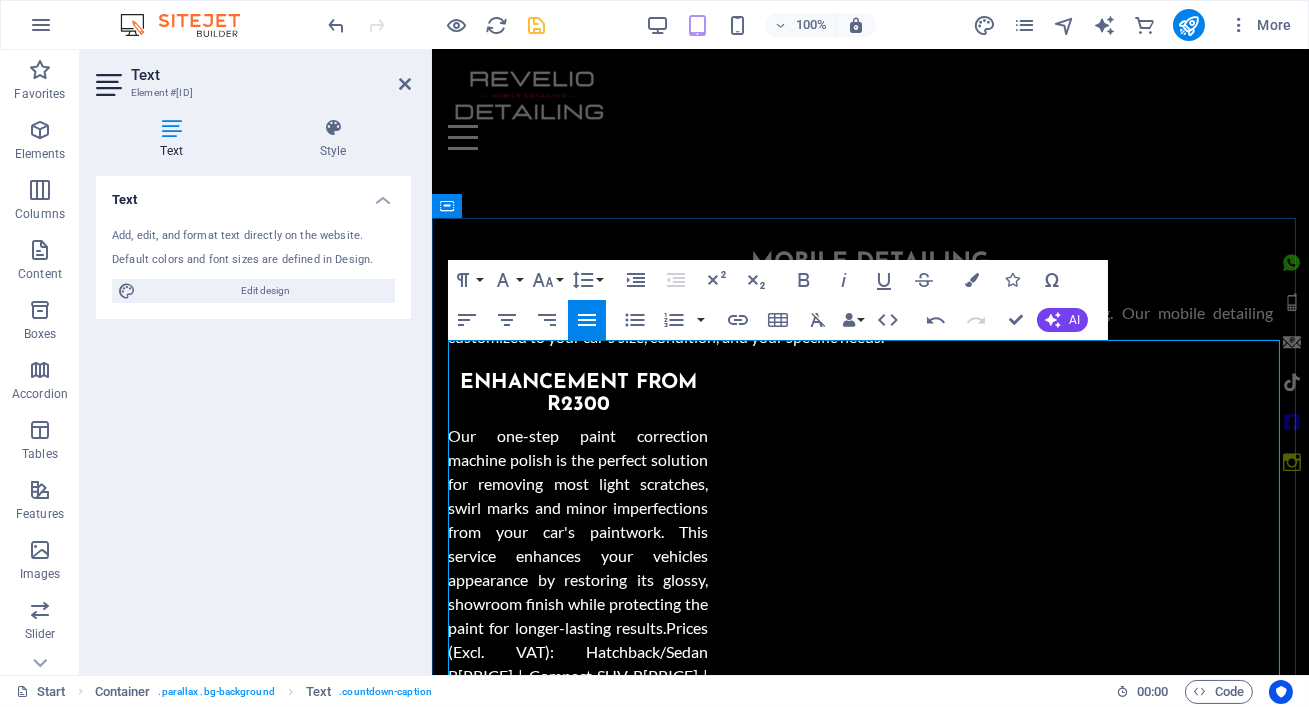 click on "Our advanced paint correction removes up to [PERCENT]% of swirls and scratches. From Mercedes to Toyota , we restore your car’s factory shine." at bounding box center [869, 3007] 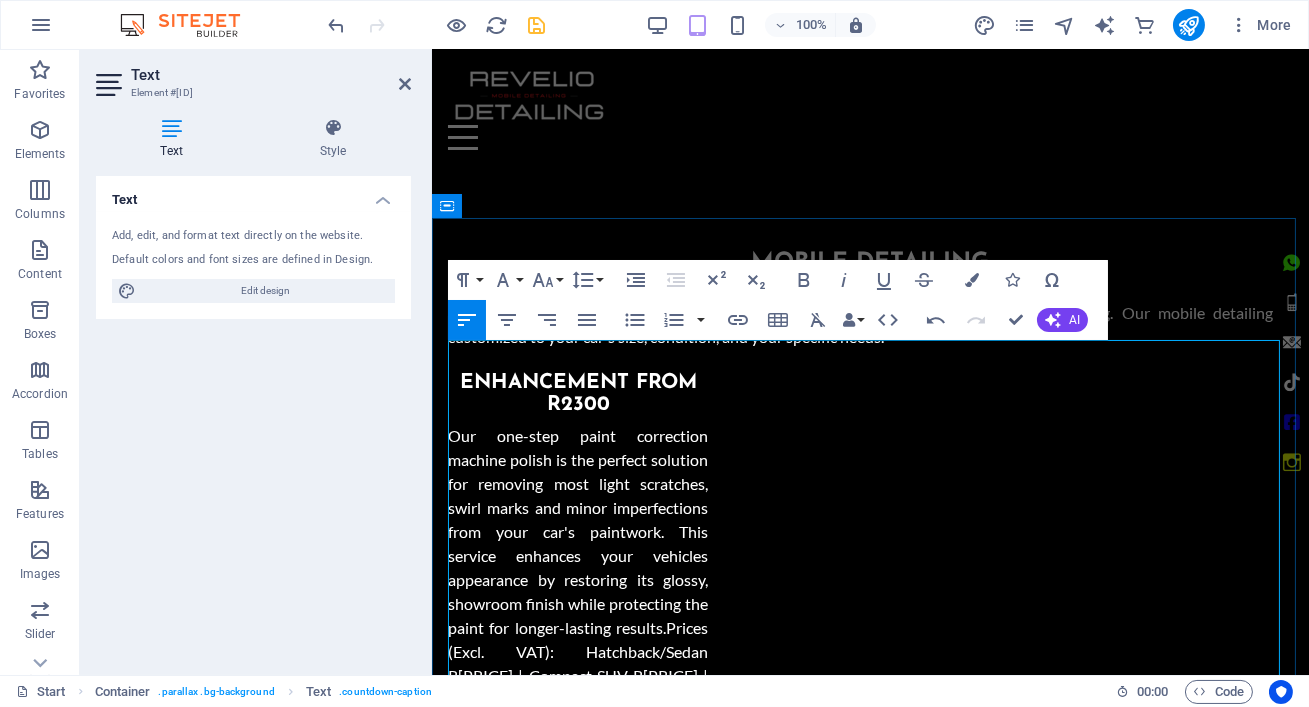 click on "Our advanced paint correction removes up to [PERCENT]% of swirls and scratches. From Mercedes to Toyota , we restore your car’s factory shine." at bounding box center (869, 3007) 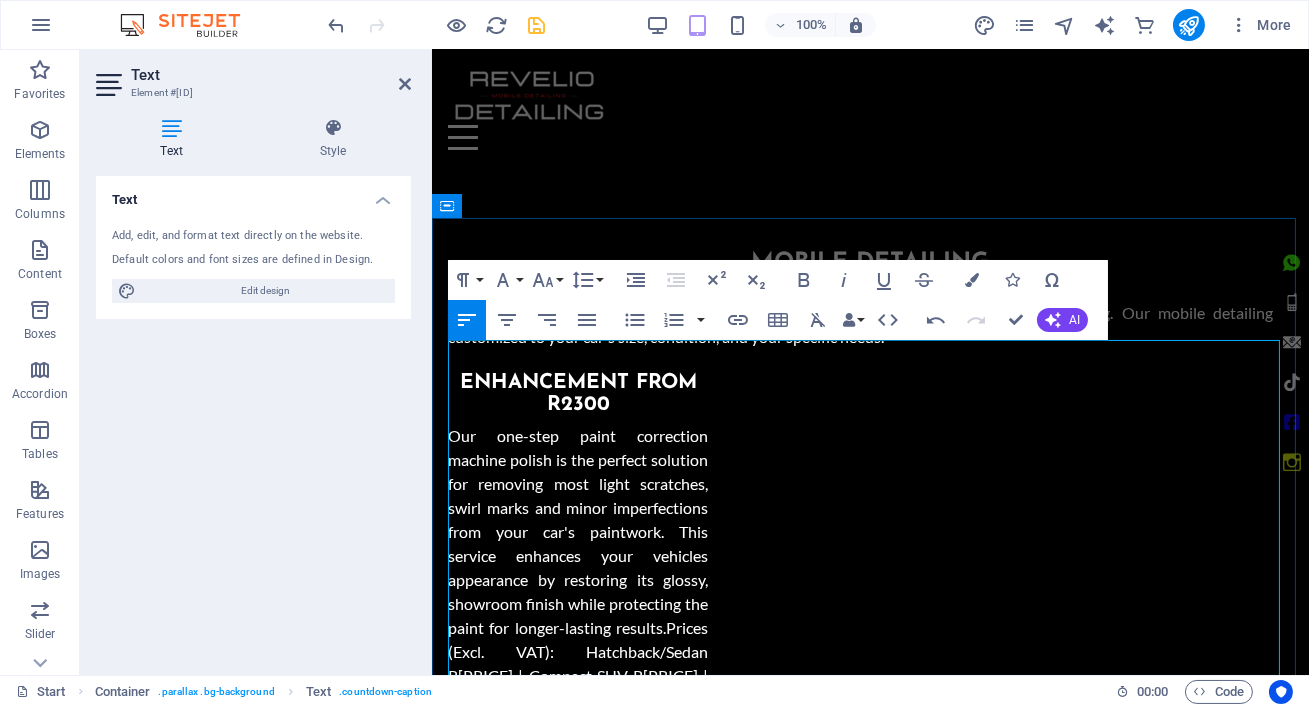click at bounding box center [869, 2995] 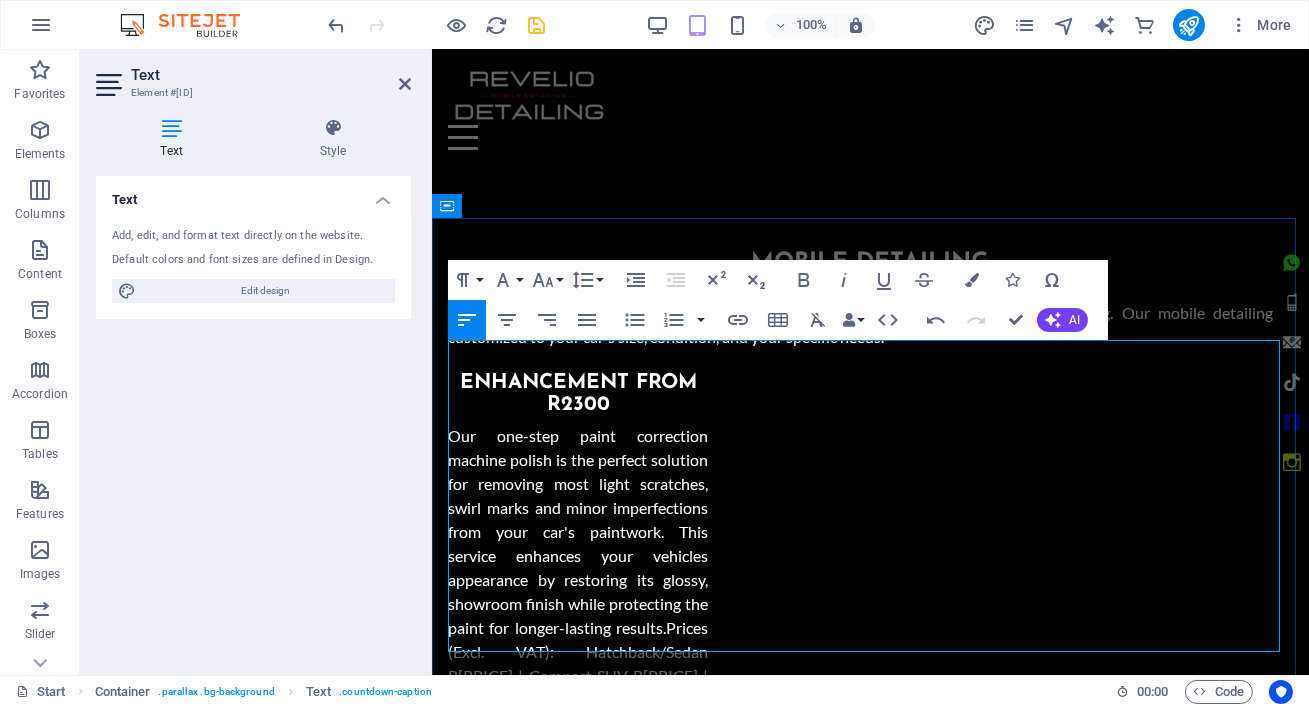 click on "From ceramic coatings and interior steam cleaning to eco-friendly washes , we offer full-service care using biodegradable products and water-saving techniques ." at bounding box center [869, 3103] 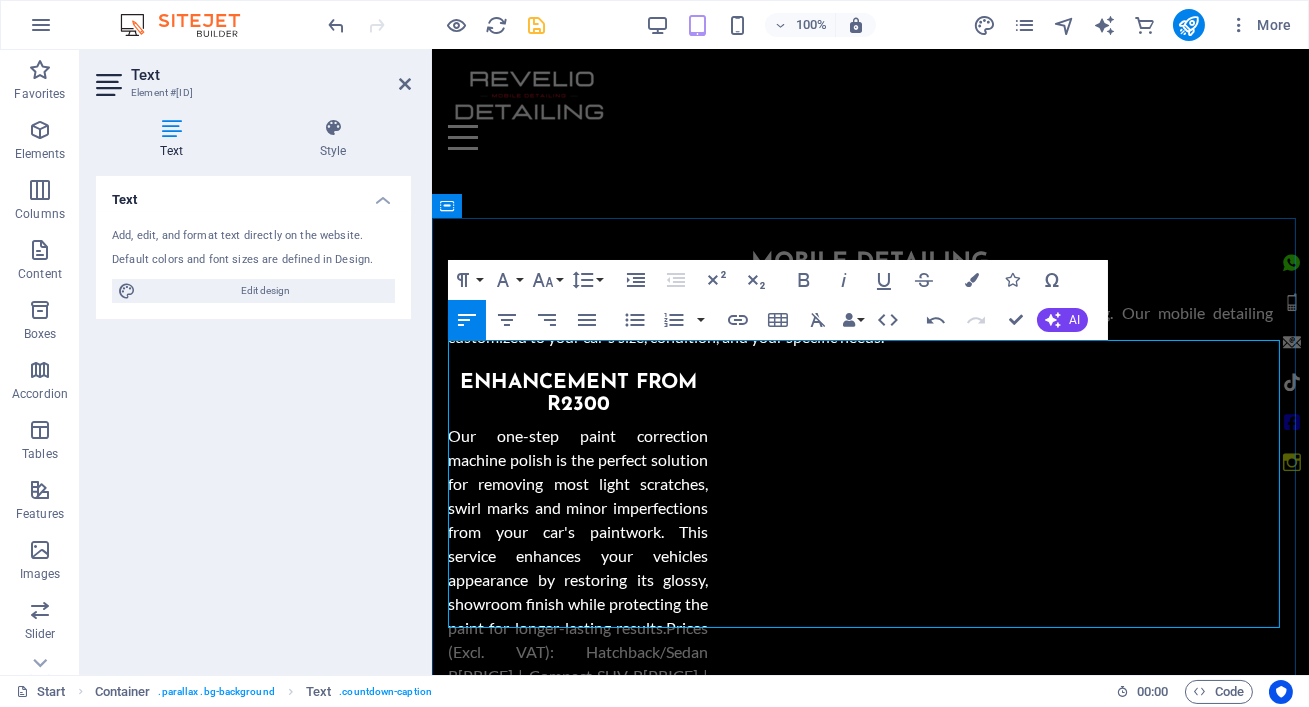 click at bounding box center [869, 3043] 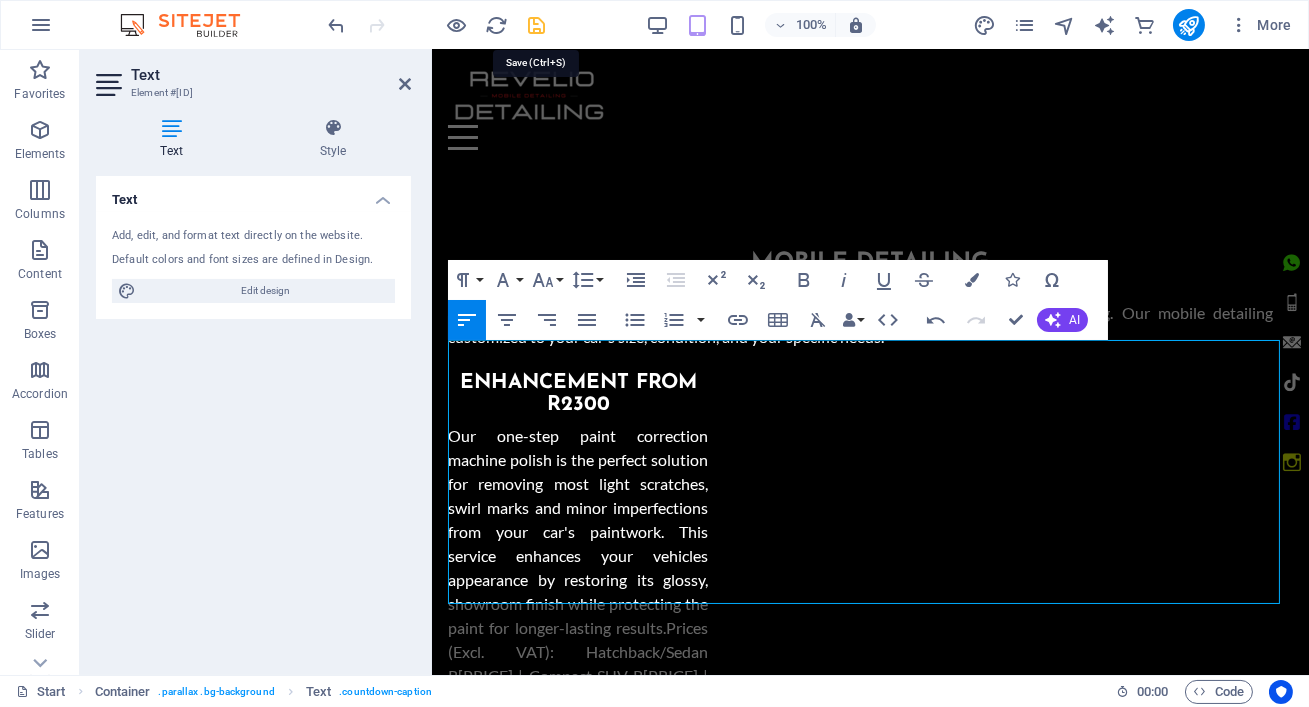 click at bounding box center (537, 25) 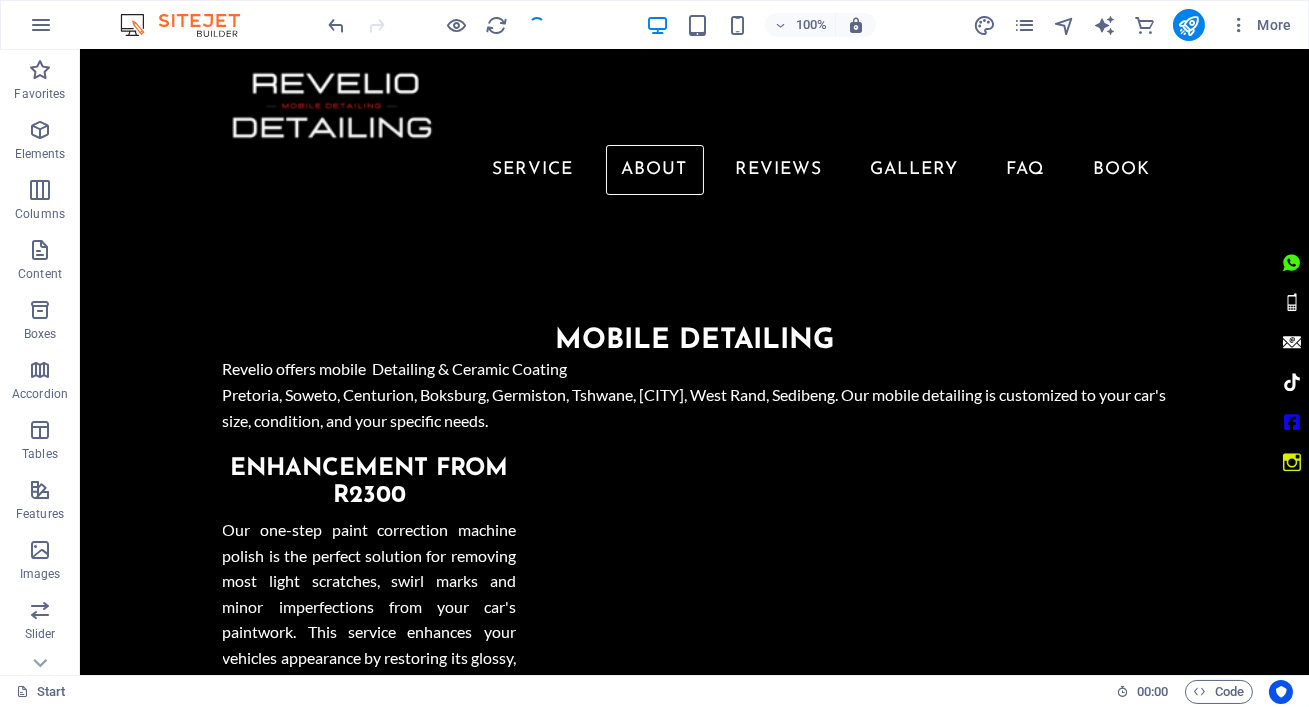 scroll, scrollTop: 1719, scrollLeft: 0, axis: vertical 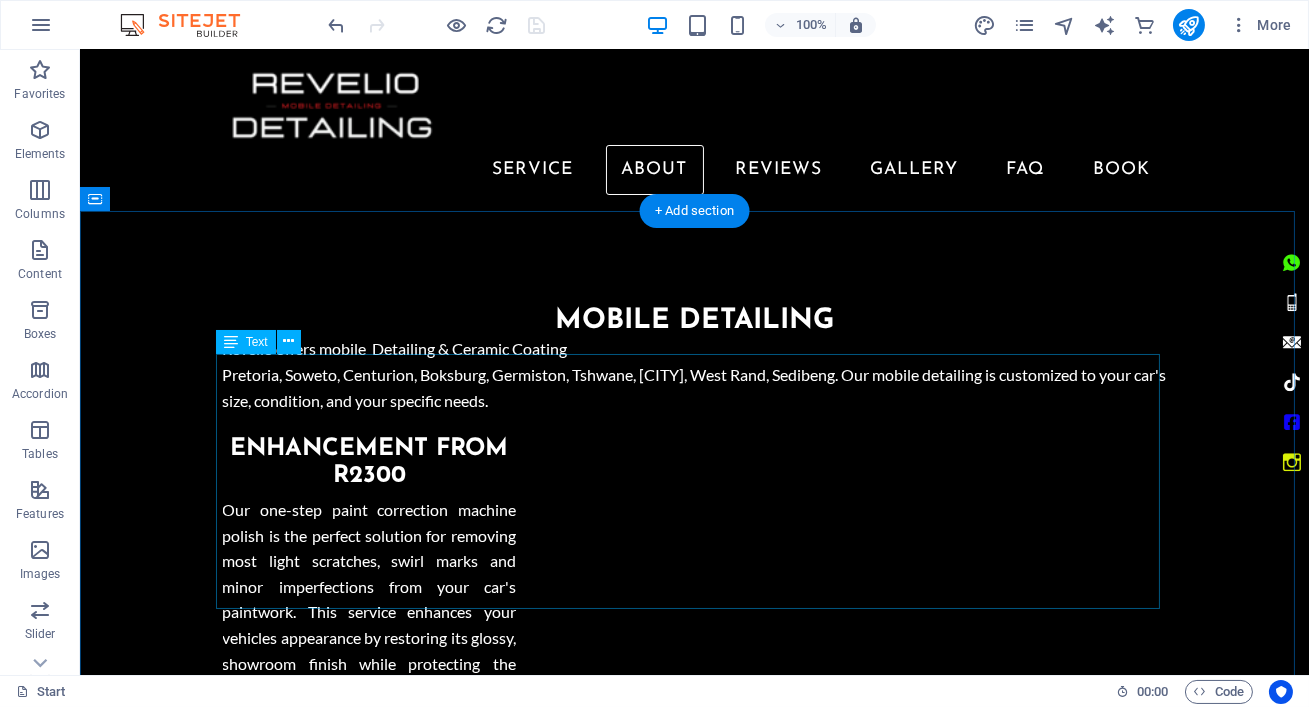 click on "We’re not a car wash — we’re Gauteng’s premier mobile detailing service . Since [YEAR], Revelio has delivered showroom-quality results to car owners in [CITY], [CITY], [CITY], [CITY], [CITY], and beyond — right at their doorstep. ✅ Why Choose Revelio? 🎯 Showroom-Level Results. Our advanced paint correction removes up to 90% of swirls and scratches. From [BRAND] to [BRAND] , we restore your car’s factory shine. 🚗 We Come To You. We bring the detail shop to you — home, office, or on-site . No need to drive. Just book, relax, and enjoy a spotless vehicle. 🌿 Complete Car Care. From ceramic coatings and interior steam cleaning to eco-friendly washes , we offer full-service care using biodegradable products and water-saving techniques ." at bounding box center [695, 3035] 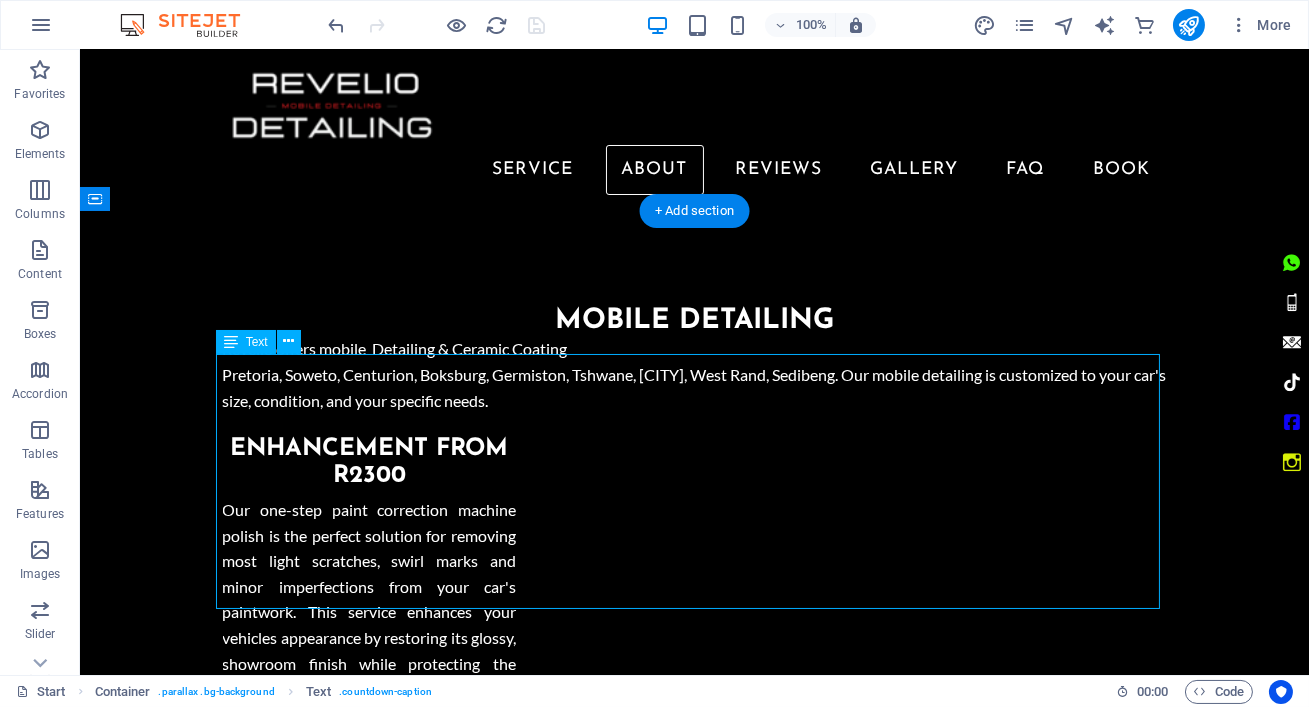 click on "We’re not a car wash — we’re Gauteng’s premier mobile detailing service . Since [YEAR], Revelio has delivered showroom-quality results to car owners in [CITY], [CITY], [CITY], [CITY], [CITY], and beyond — right at their doorstep. ✅ Why Choose Revelio? 🎯 Showroom-Level Results. Our advanced paint correction removes up to 90% of swirls and scratches. From [BRAND] to [BRAND] , we restore your car’s factory shine. 🚗 We Come To You. We bring the detail shop to you — home, office, or on-site . No need to drive. Just book, relax, and enjoy a spotless vehicle. 🌿 Complete Car Care. From ceramic coatings and interior steam cleaning to eco-friendly washes , we offer full-service care using biodegradable products and water-saving techniques ." at bounding box center [695, 3035] 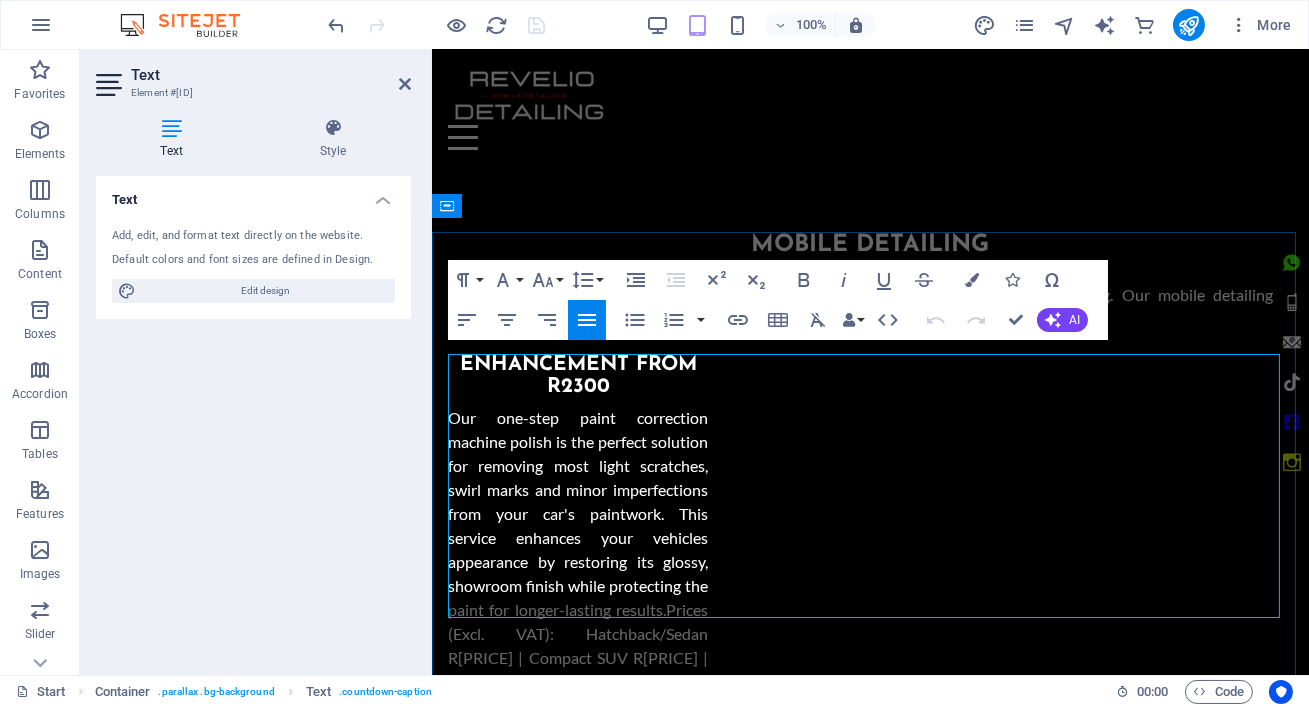 scroll, scrollTop: 1699, scrollLeft: 0, axis: vertical 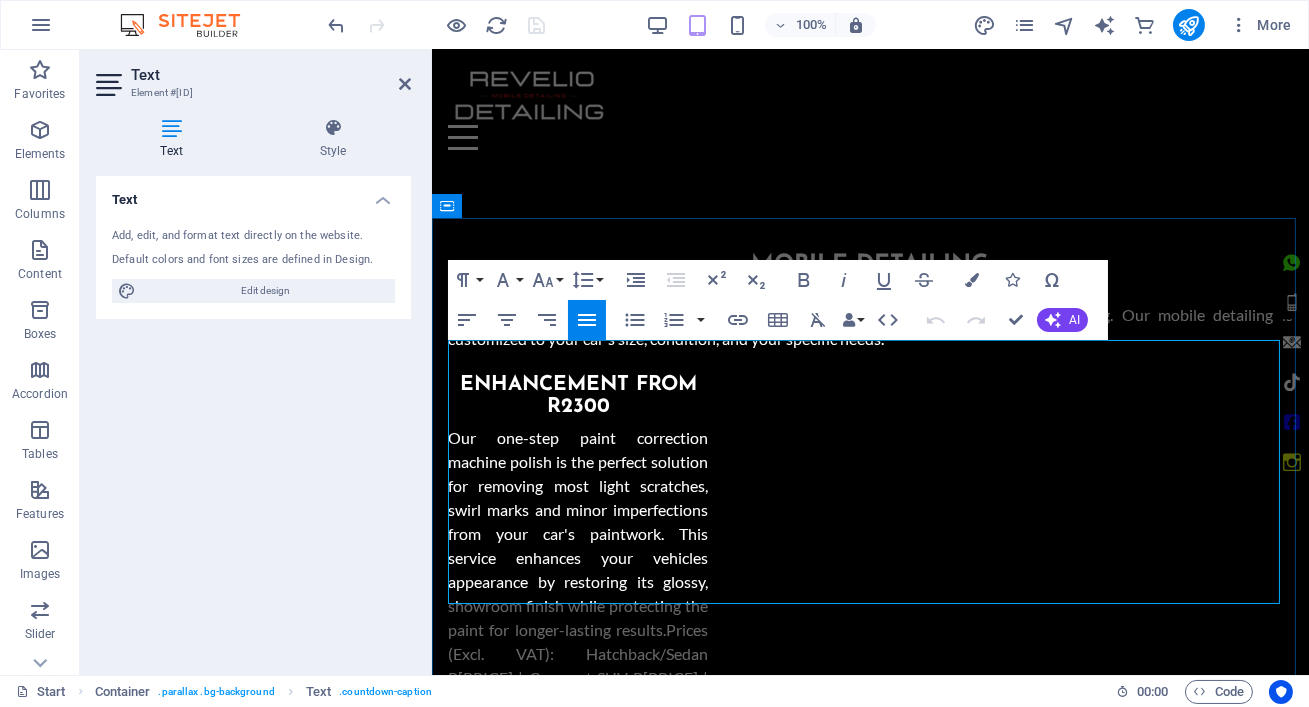drag, startPoint x: 827, startPoint y: 446, endPoint x: 870, endPoint y: 445, distance: 43.011627 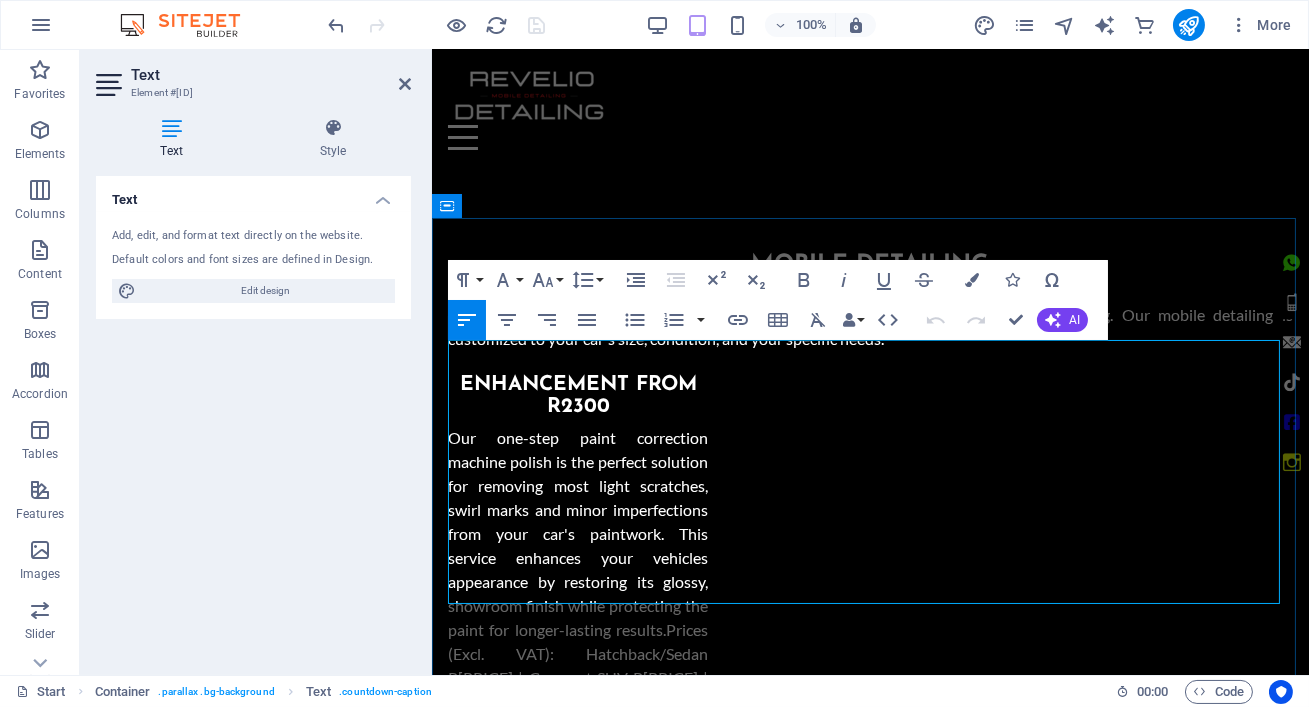 click on "✅ Why Choose Revelio? 🎯 Showroom-Level Results. Our advanced paint correction removes up to 90% of swirls and scratches. From [BRAND] to [BRAND] , we restore your car’s factory shine." at bounding box center [869, 2961] 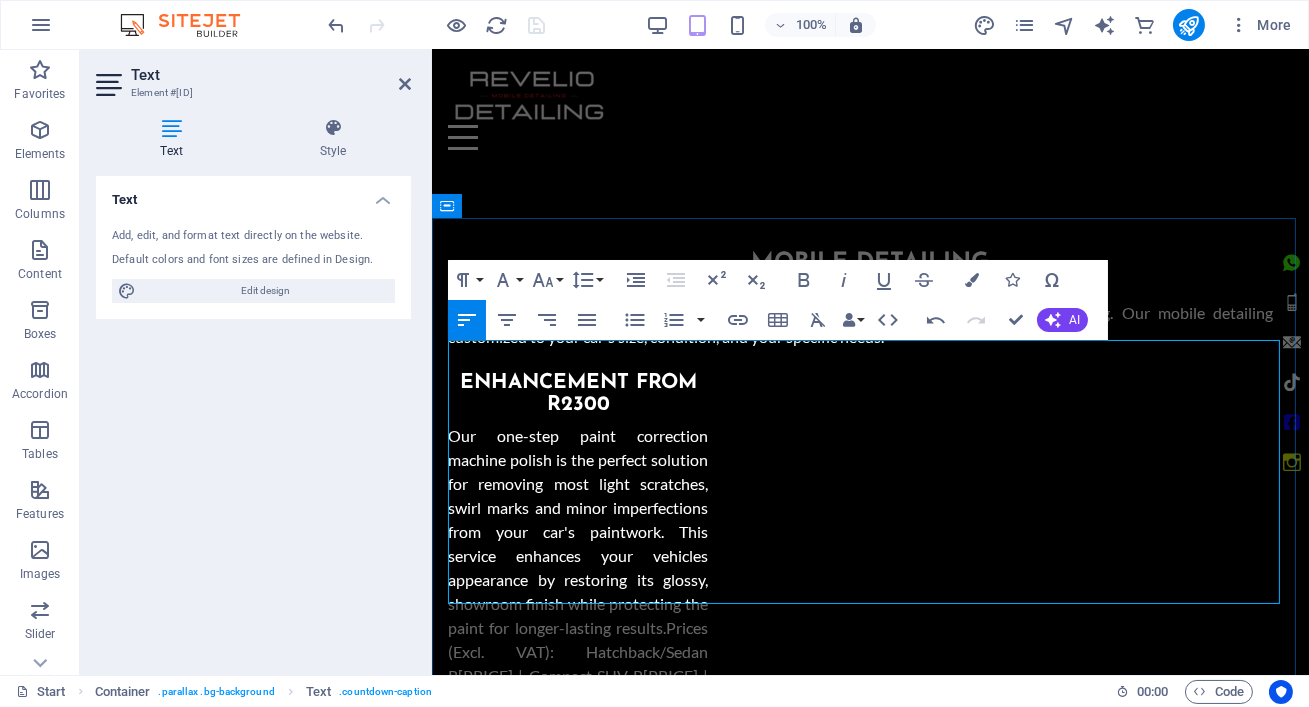 click on "🚗 We Come To You. We bring the detail shop to you — home, office, or on-site . No need to drive. Just book, relax, and enjoy a spotless vehicle." at bounding box center [869, 3007] 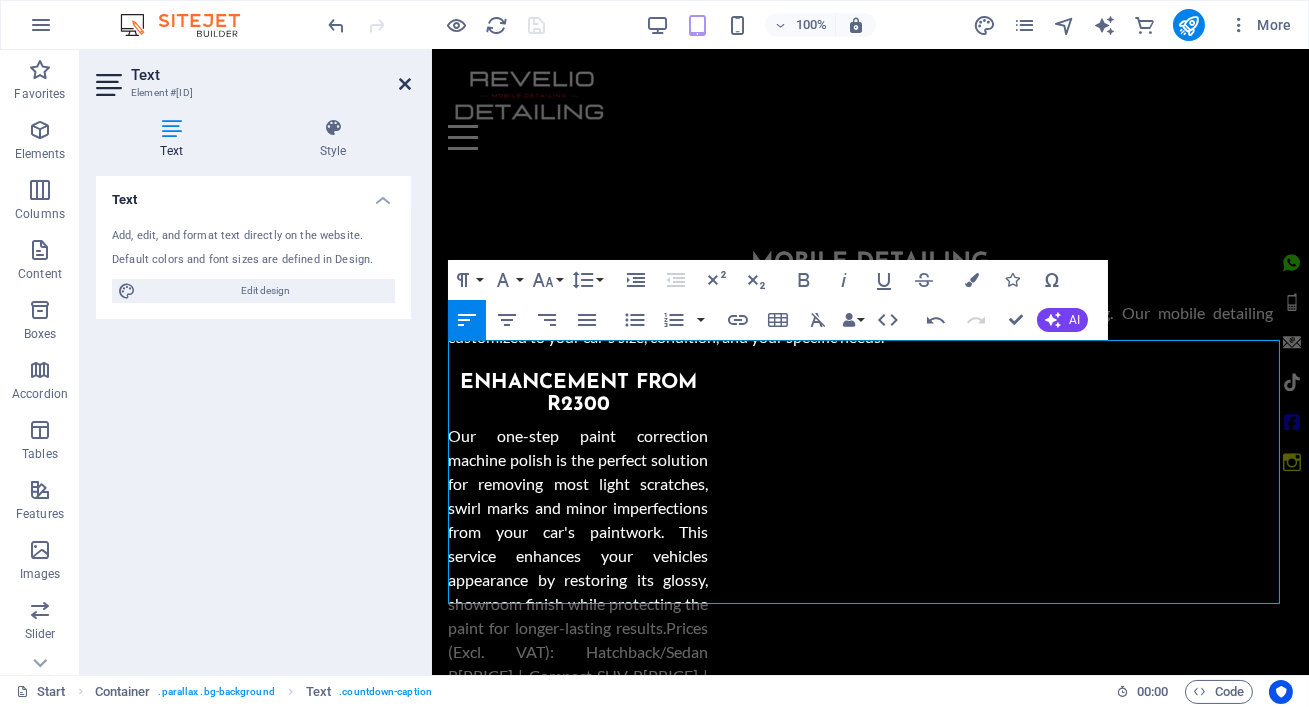 click at bounding box center [405, 84] 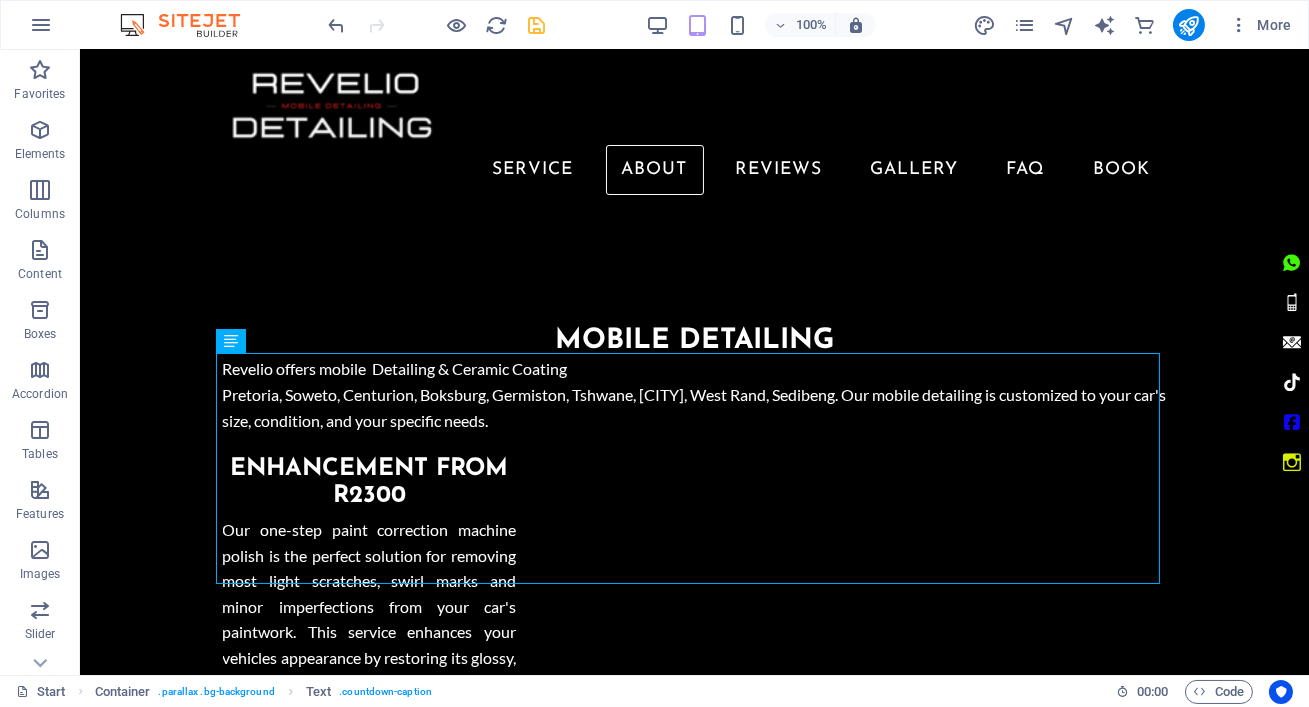 scroll, scrollTop: 1719, scrollLeft: 0, axis: vertical 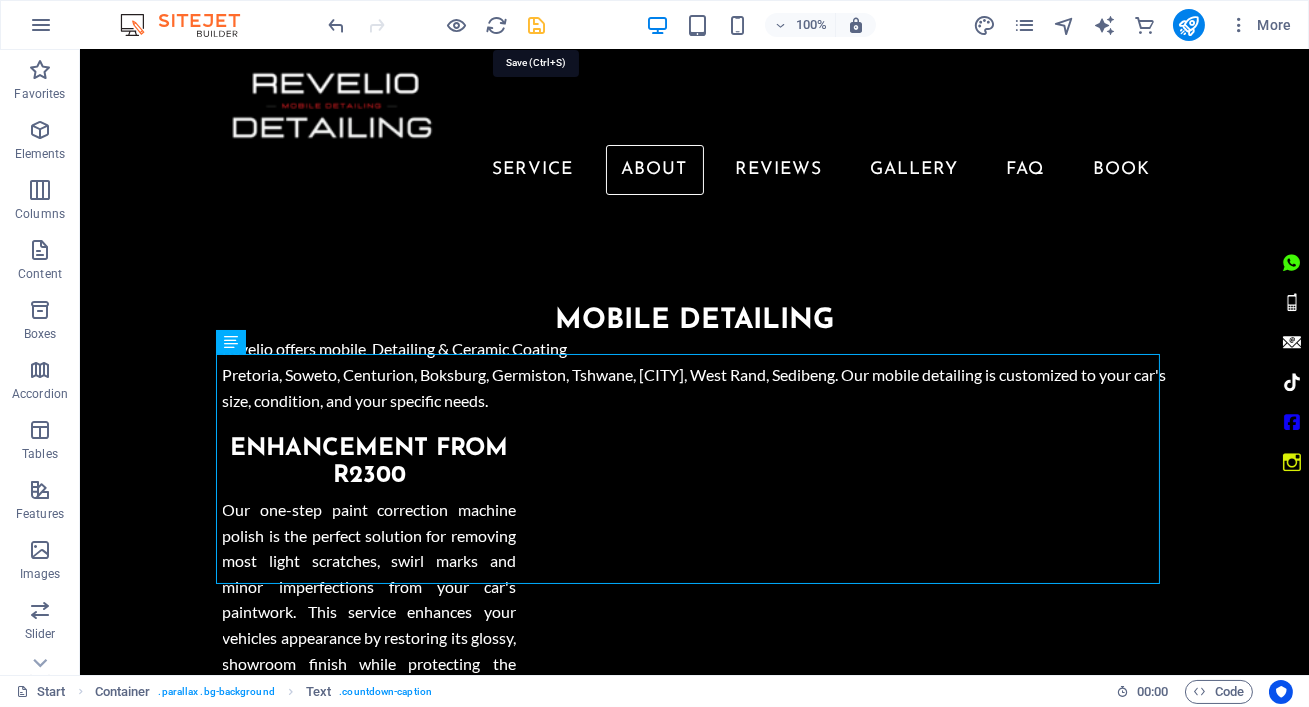 click at bounding box center [537, 25] 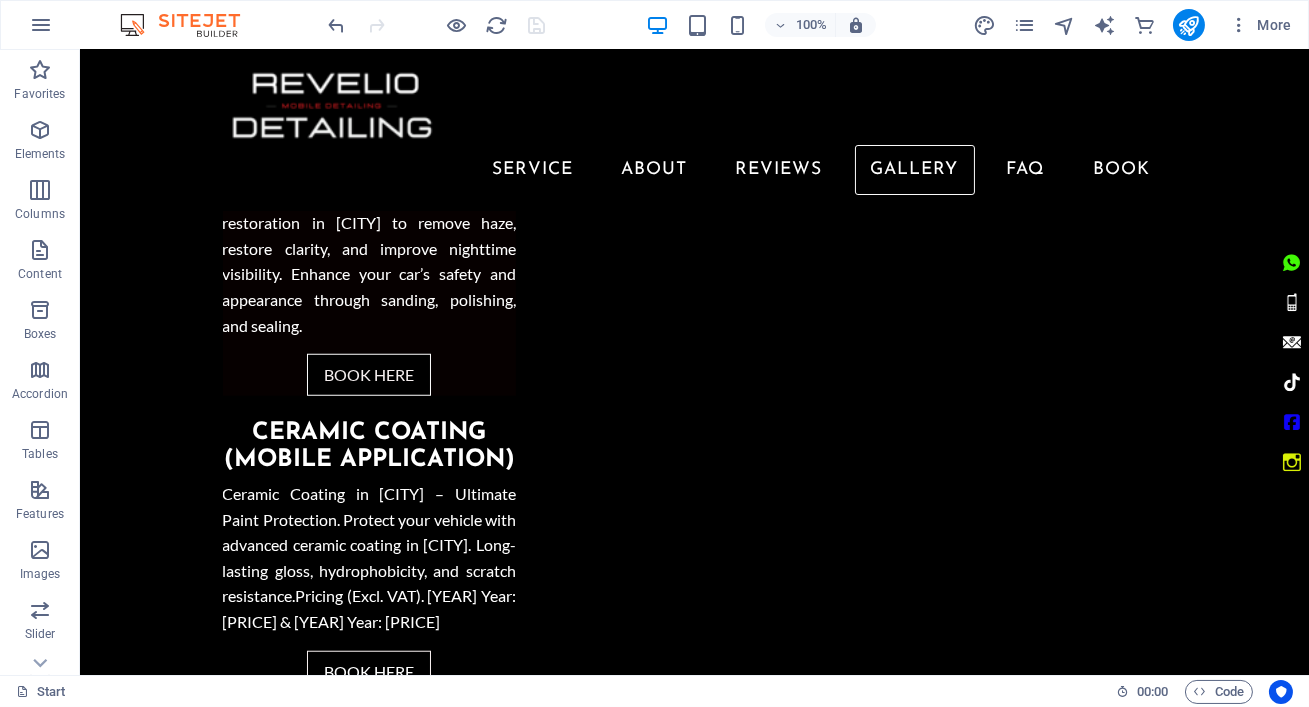 scroll, scrollTop: 3482, scrollLeft: 0, axis: vertical 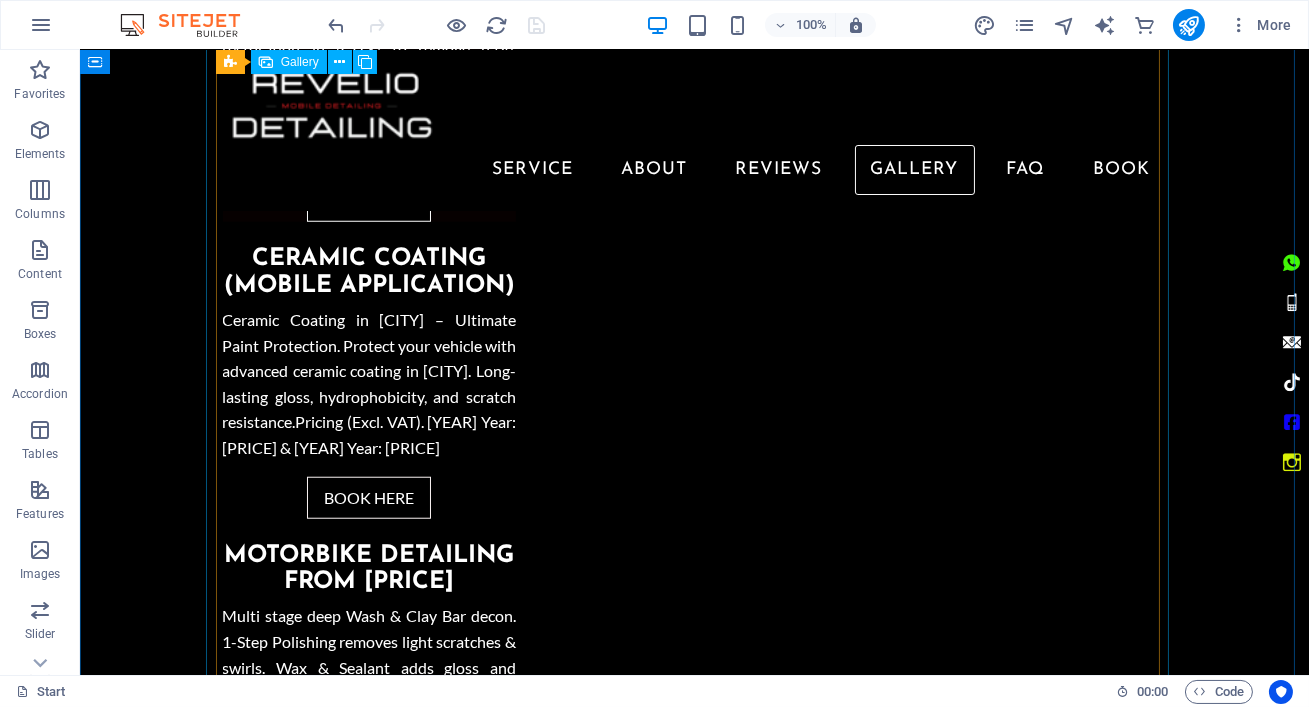click at bounding box center [454, 2849] 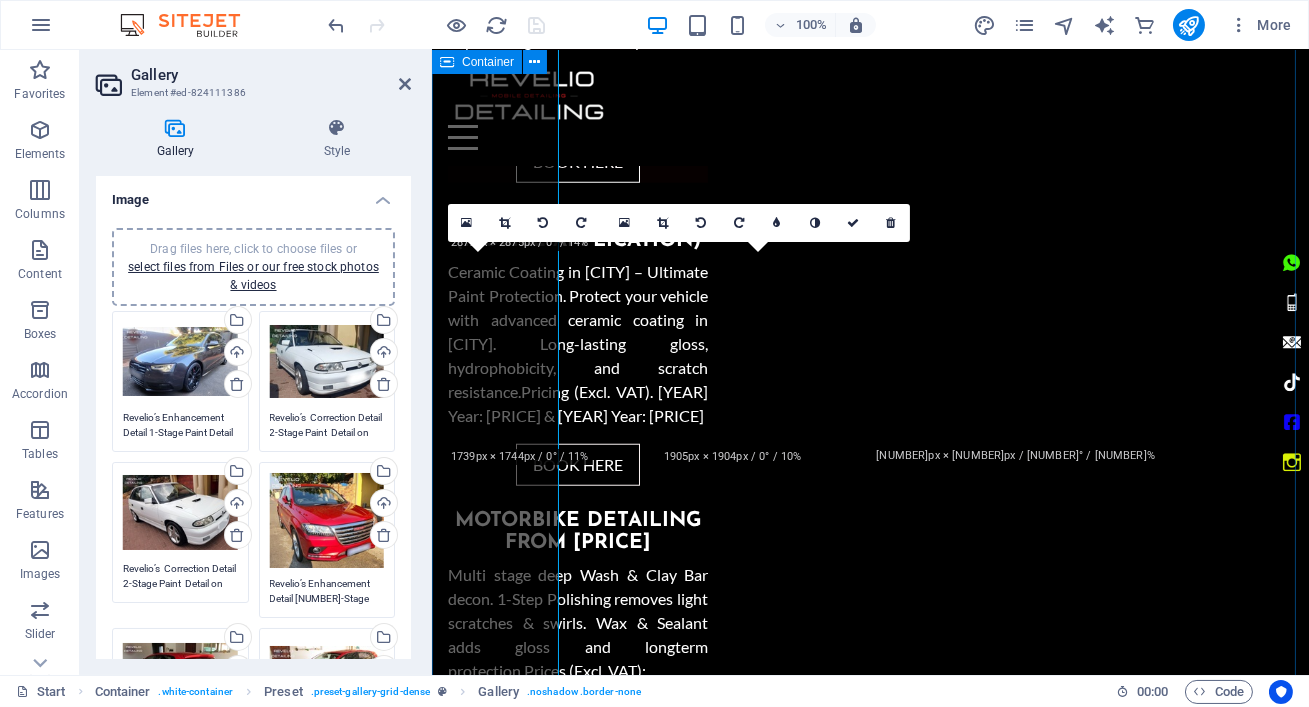 scroll, scrollTop: 3455, scrollLeft: 0, axis: vertical 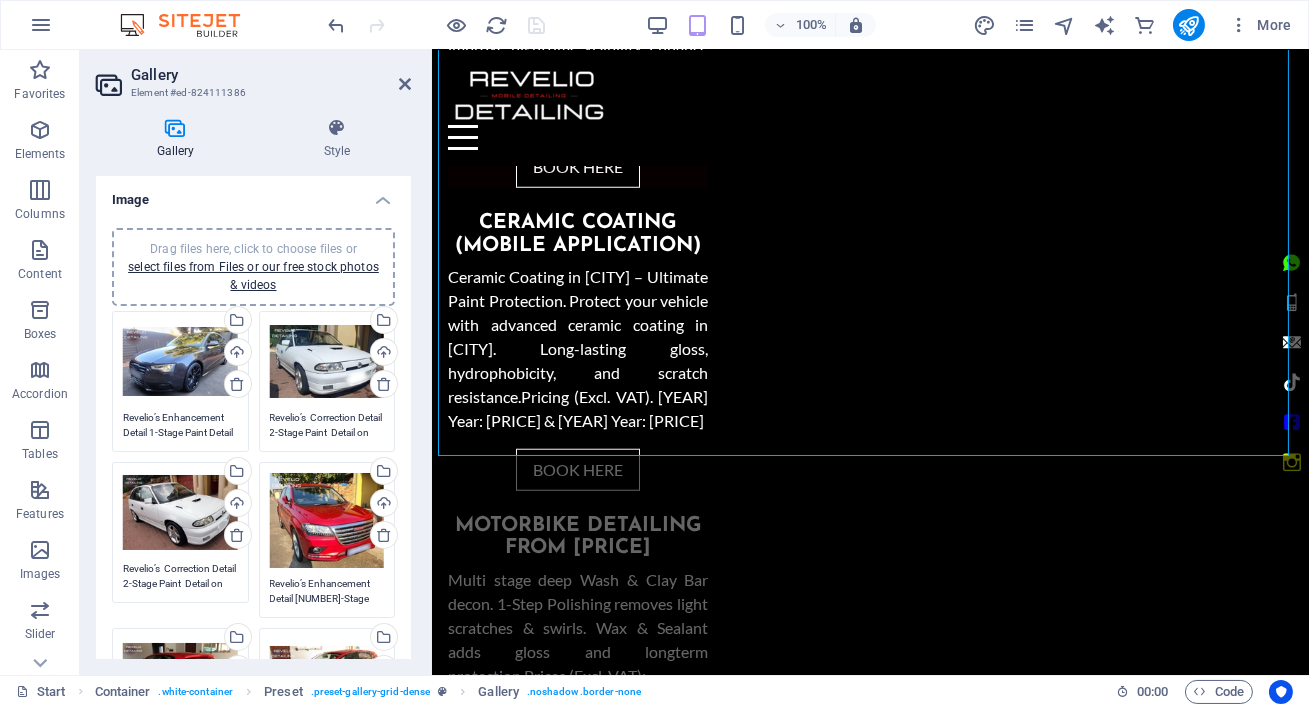 click on "Revelio’s Enhancement Detail 1-Stage Paint Detail on Audi A5 in [CITY], [REGION]" at bounding box center [180, 425] 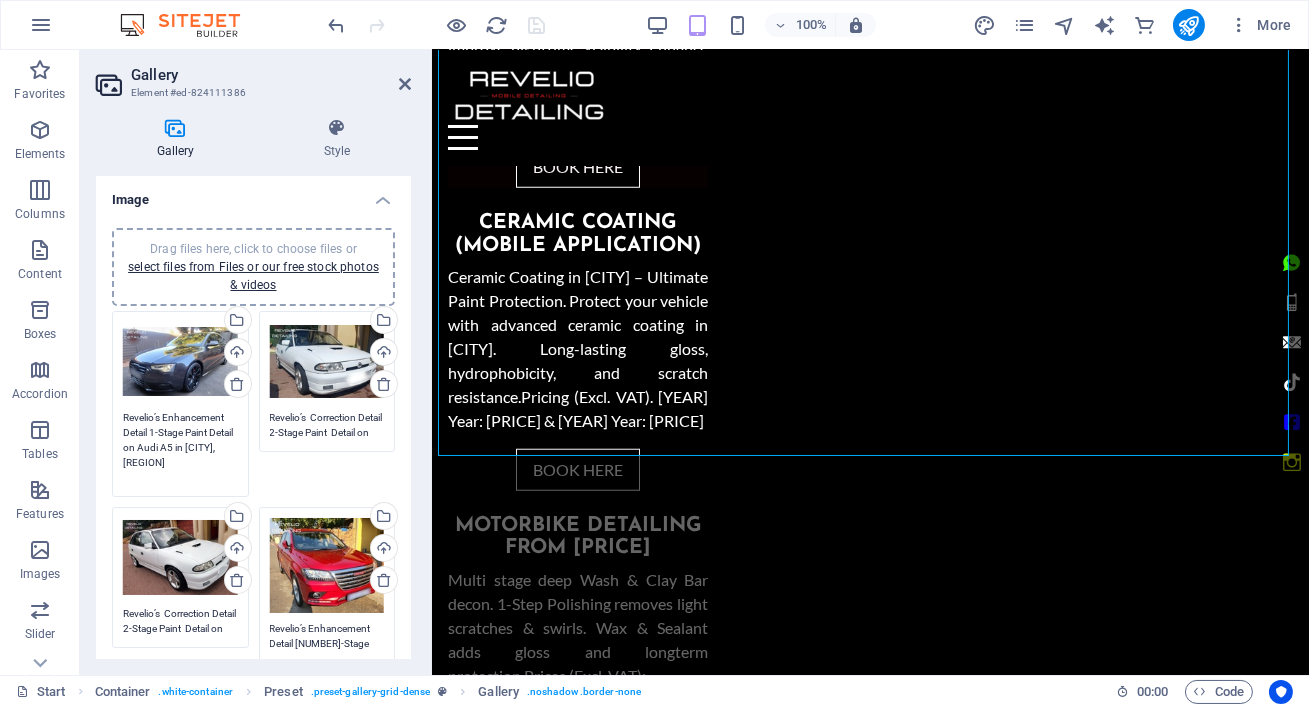 drag, startPoint x: 221, startPoint y: 460, endPoint x: 123, endPoint y: 416, distance: 107.42439 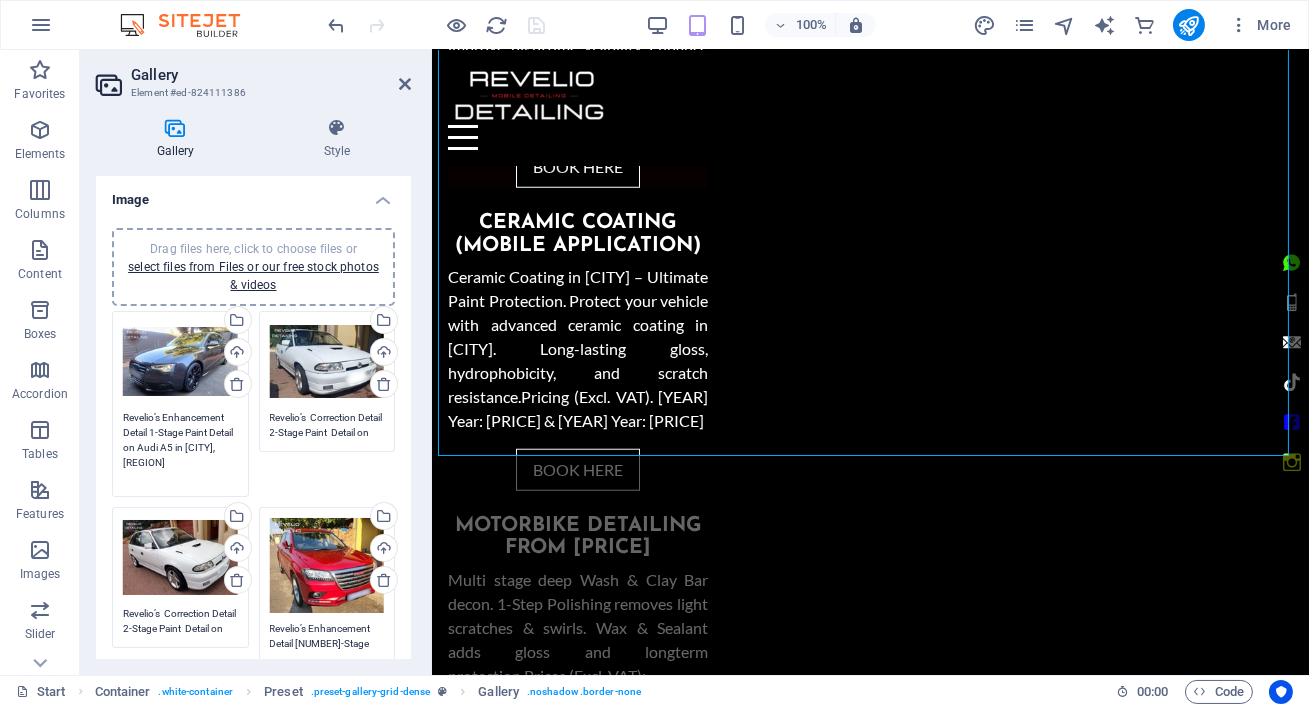 click on "Revelio’s Enhancement Detail 1-Stage Paint Detail on Audi A5 in [CITY], [REGION]" at bounding box center [180, 447] 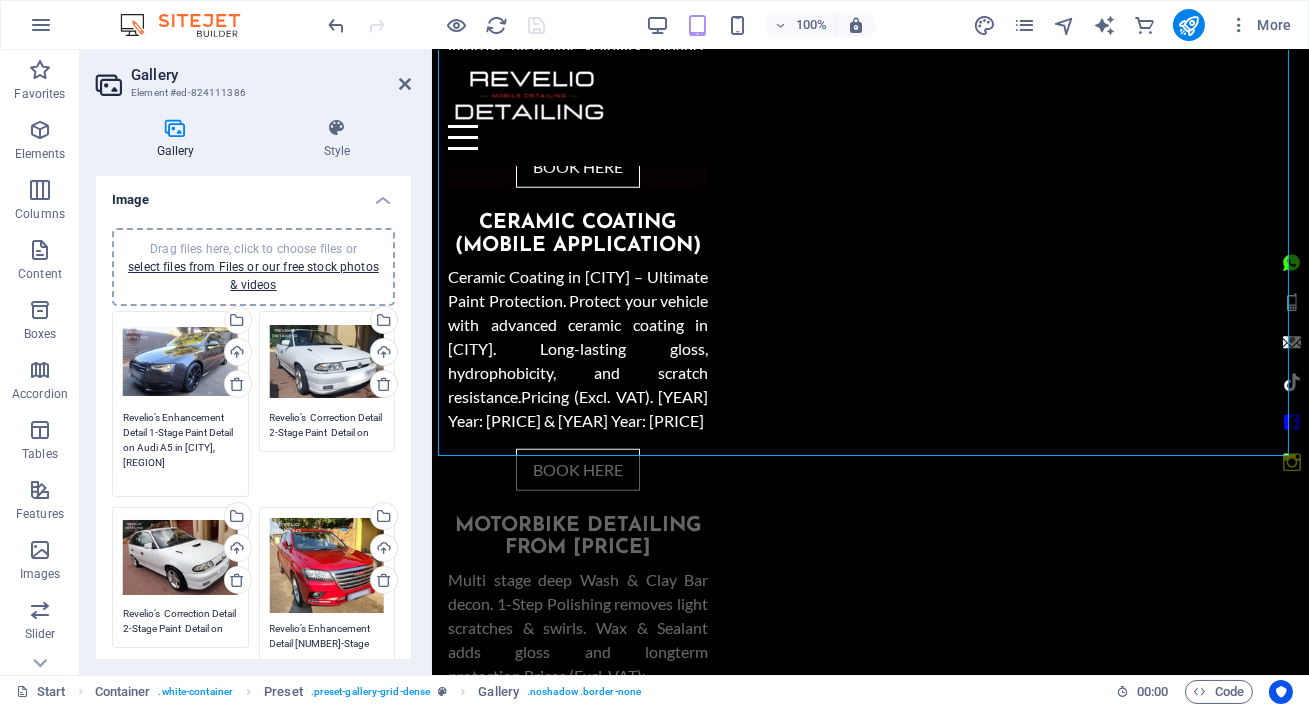 drag, startPoint x: 225, startPoint y: 465, endPoint x: 117, endPoint y: 402, distance: 125.032 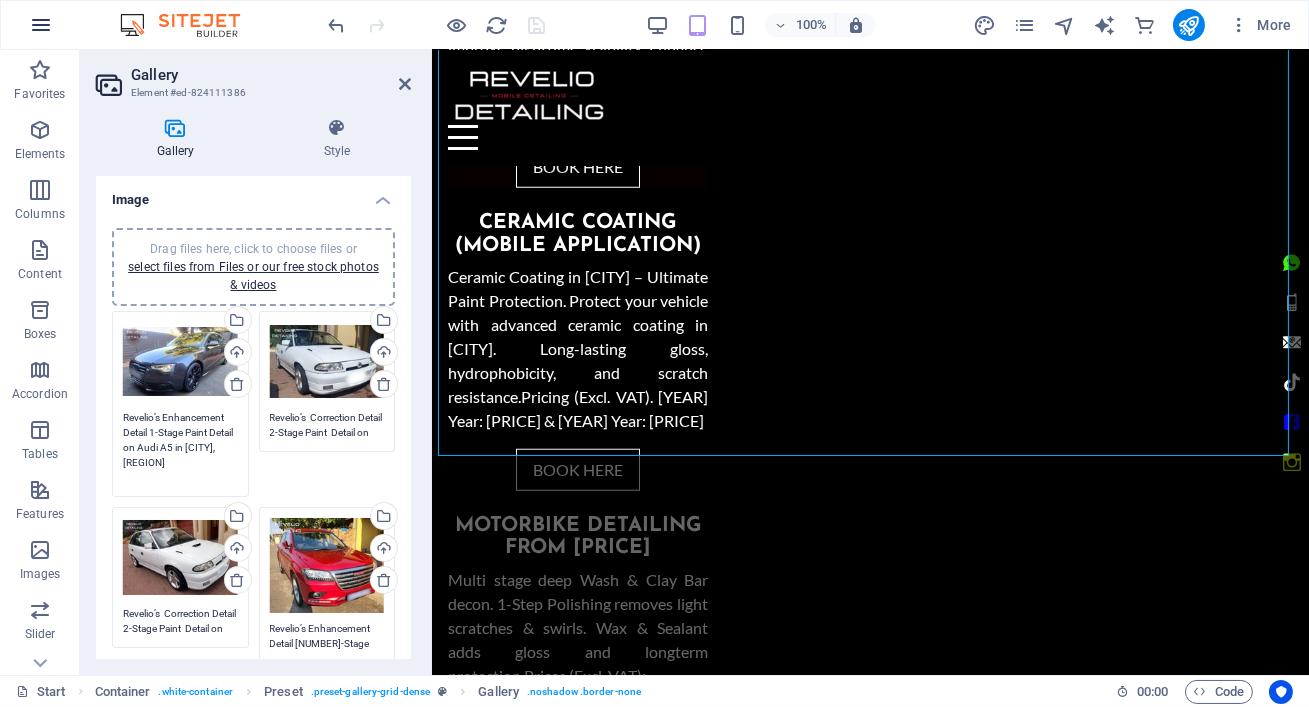 paste on "Audi A5 paint correction [CITY] - light swirl removal results
Process Shots: 1-stage polish on Audi A5 in [CITY]
Finished Results: longterm protection with Wax, Sealant & Ceramic wax -coated Audi A5 in [CITY]" 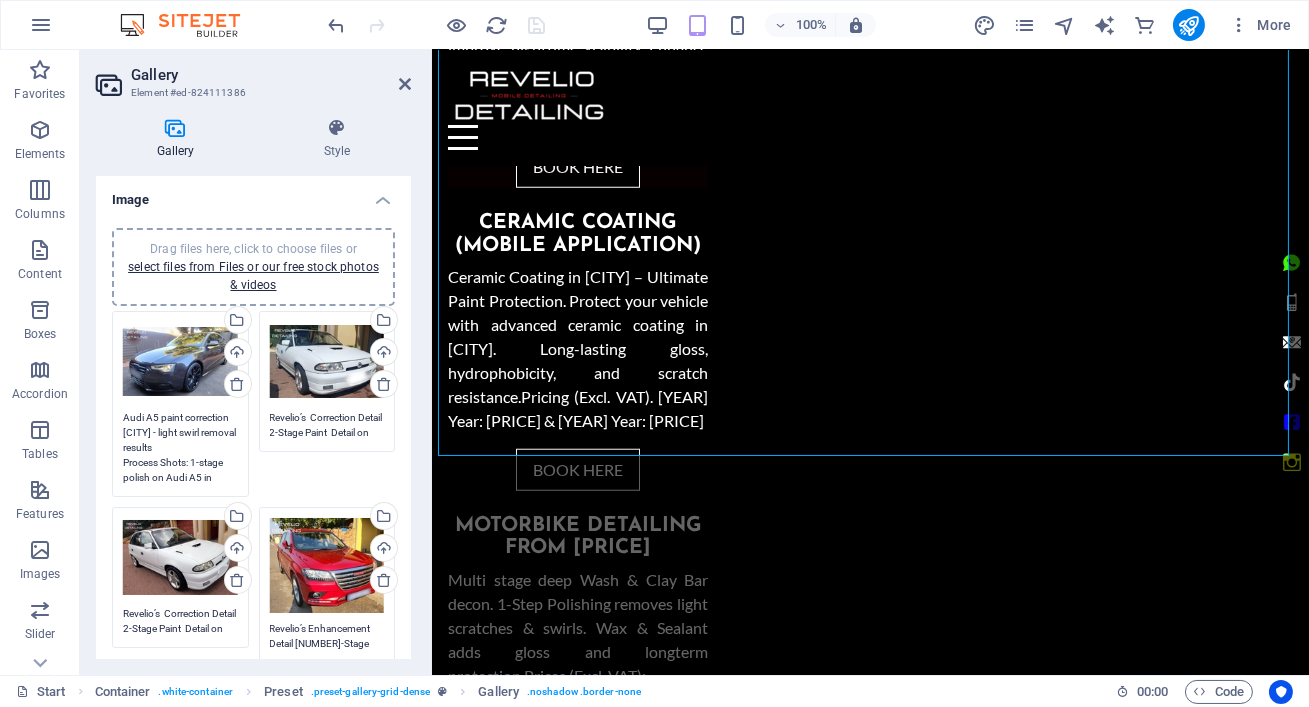 scroll, scrollTop: 88, scrollLeft: 0, axis: vertical 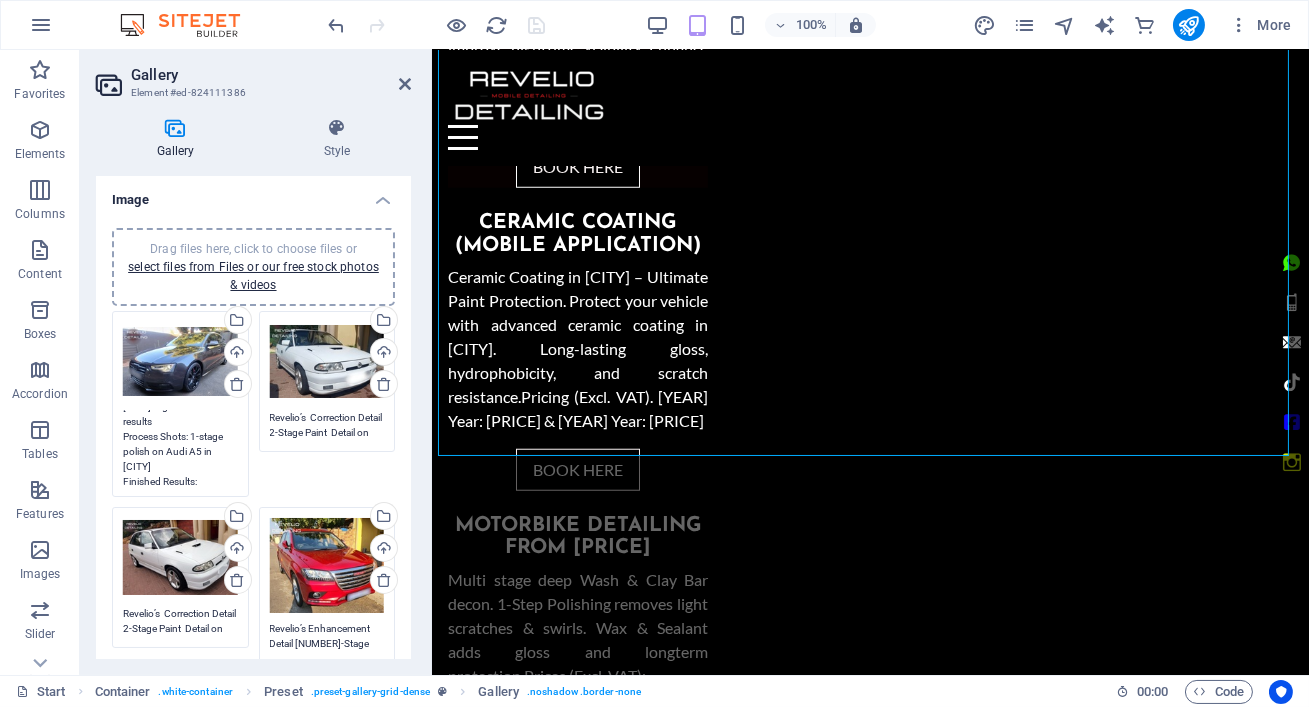 click on "Audi A5 paint correction [CITY] - light swirl removal results
Process Shots: 1-stage polish on Audi A5 in [CITY]
Finished Results: longterm protection with Wax, Sealant & Ceramic wax -coated Audi A5 in [CITY]" at bounding box center (180, 447) 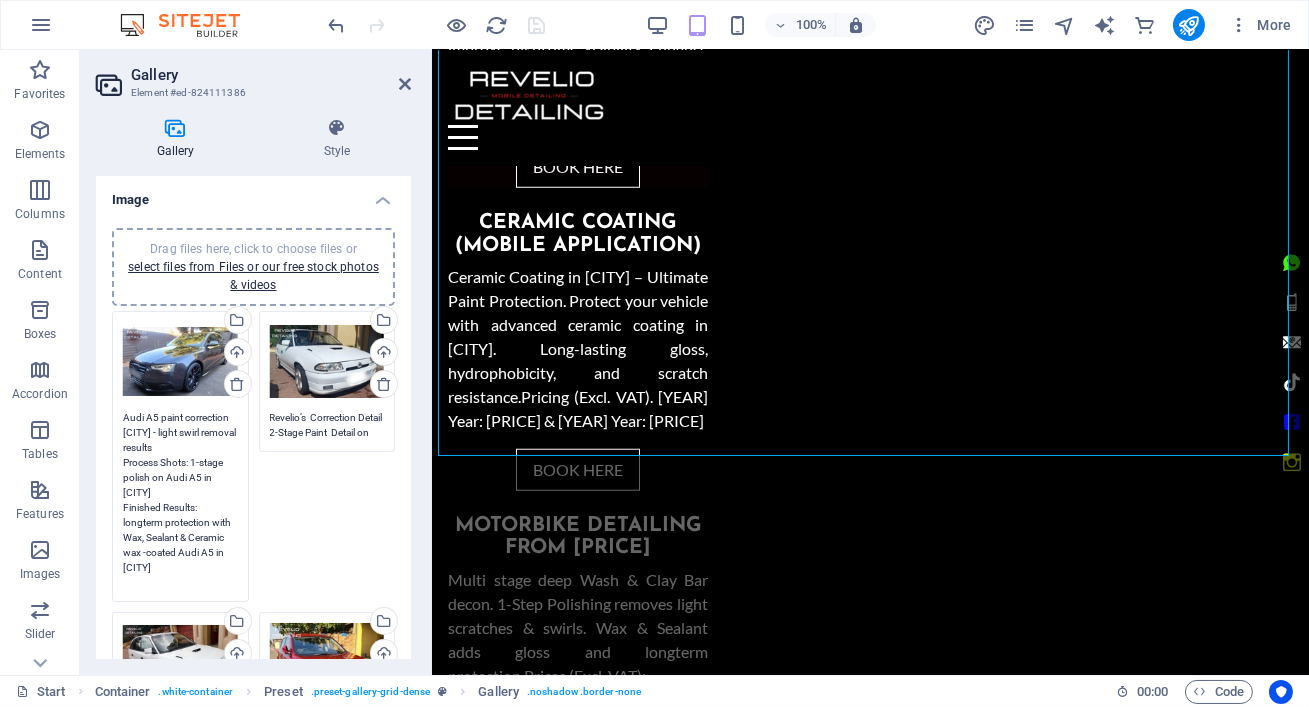 scroll, scrollTop: 0, scrollLeft: 0, axis: both 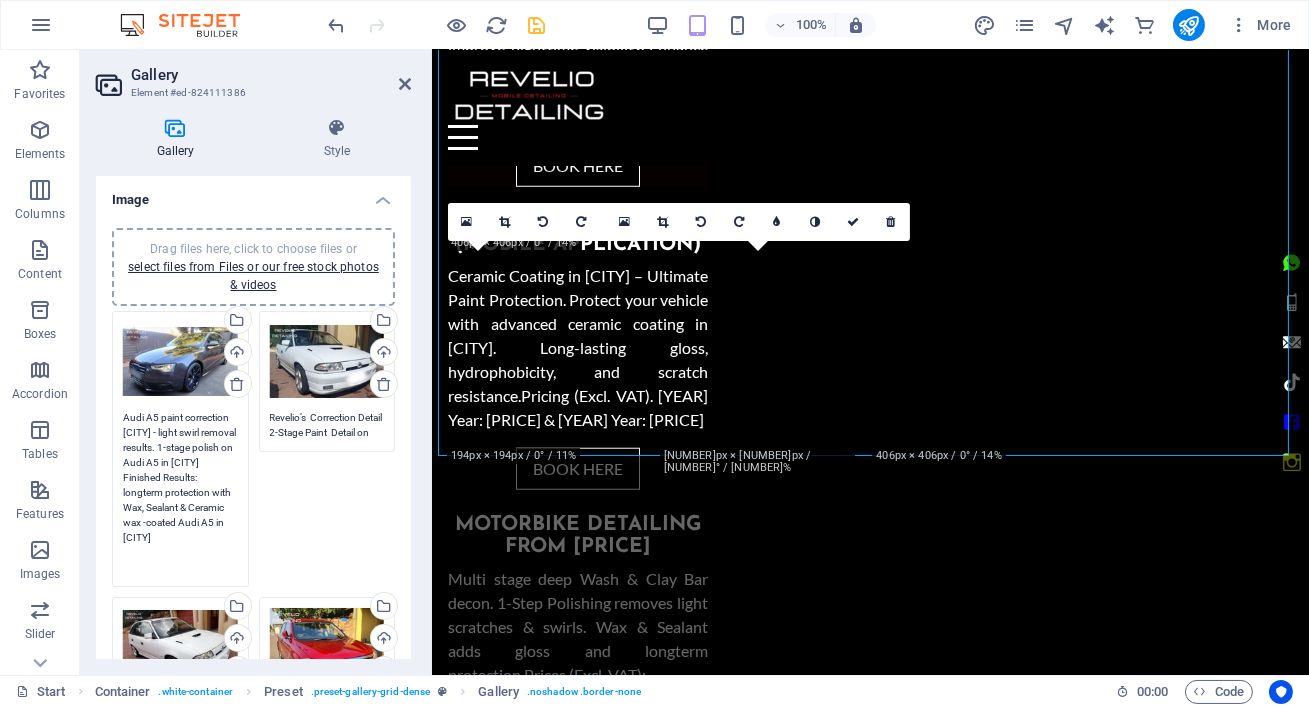 click on "Audi A5 paint correction [CITY] - light swirl removal results. 1-stage polish on Audi A5 in [CITY]
Finished Results: longterm protection with Wax, Sealant & Ceramic wax -coated Audi A5 in [CITY]" at bounding box center (180, 492) 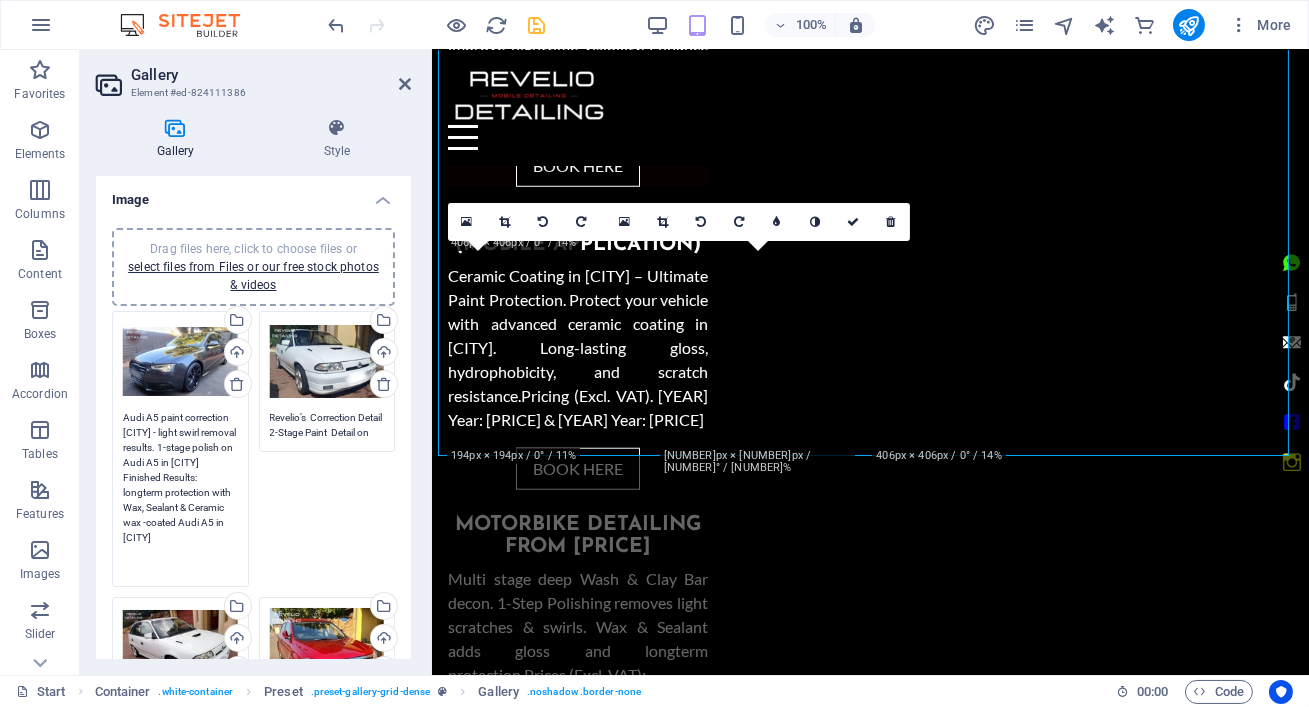 drag, startPoint x: 204, startPoint y: 487, endPoint x: 122, endPoint y: 488, distance: 82.006096 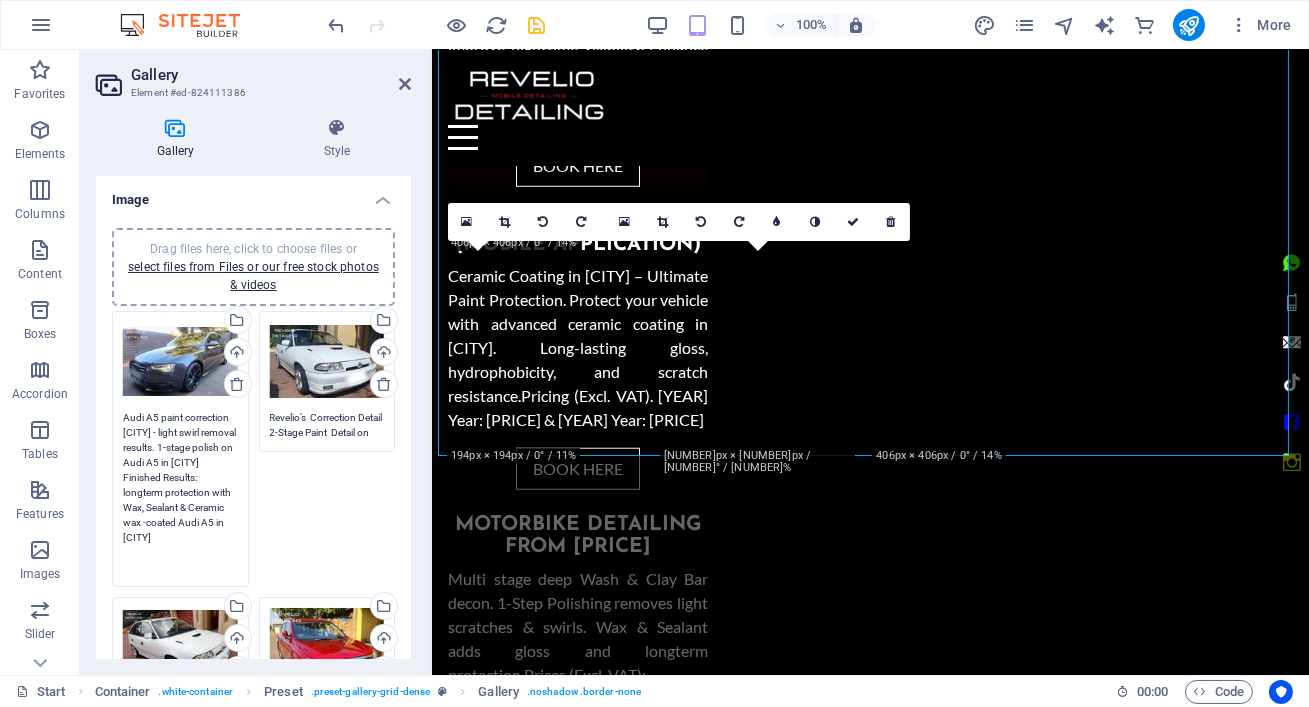 click on "Audi A5 paint correction [CITY] - light swirl removal results. 1-stage polish on Audi A5 in [CITY]
Finished Results: longterm protection with Wax, Sealant & Ceramic wax -coated Audi A5 in [CITY]" at bounding box center (180, 492) 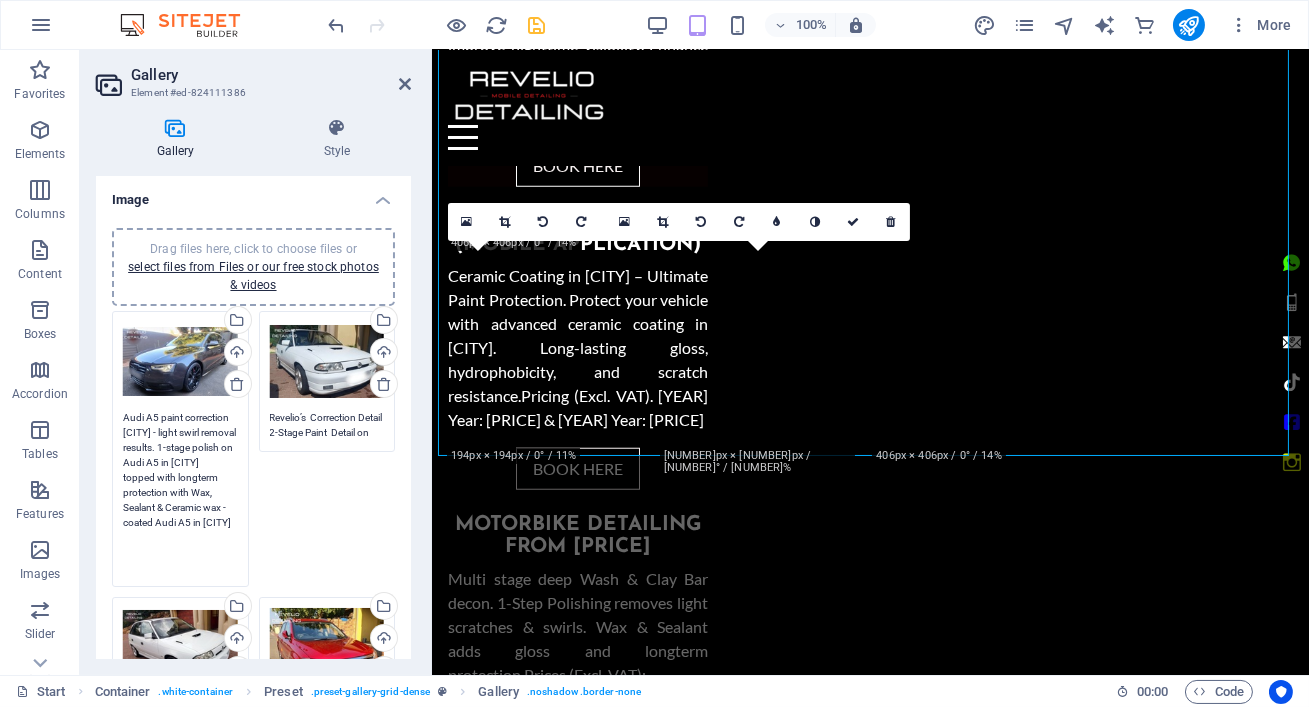 click on "Audi A5 paint correction [CITY] - light swirl removal results. 1-stage polish on Audi A5 in [CITY]
topped with longterm protection with Wax, Sealant & Ceramic wax -coated Audi A5 in [CITY]" at bounding box center [180, 492] 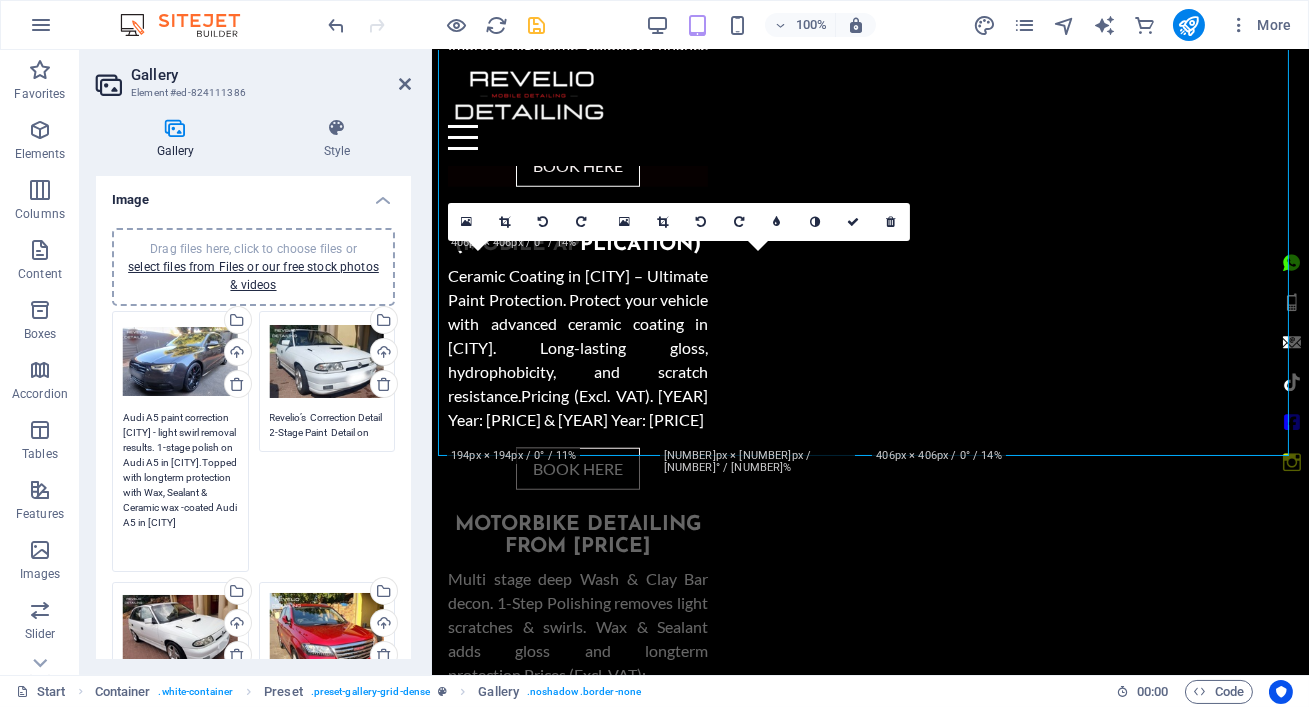 click on "Audi A5 paint correction [CITY] - light swirl removal results. 1-stage polish on Audi A5 in [CITY].Topped with longterm protection with Wax, Sealant & Ceramic wax -coated Audi A5 in [CITY]" at bounding box center [180, 485] 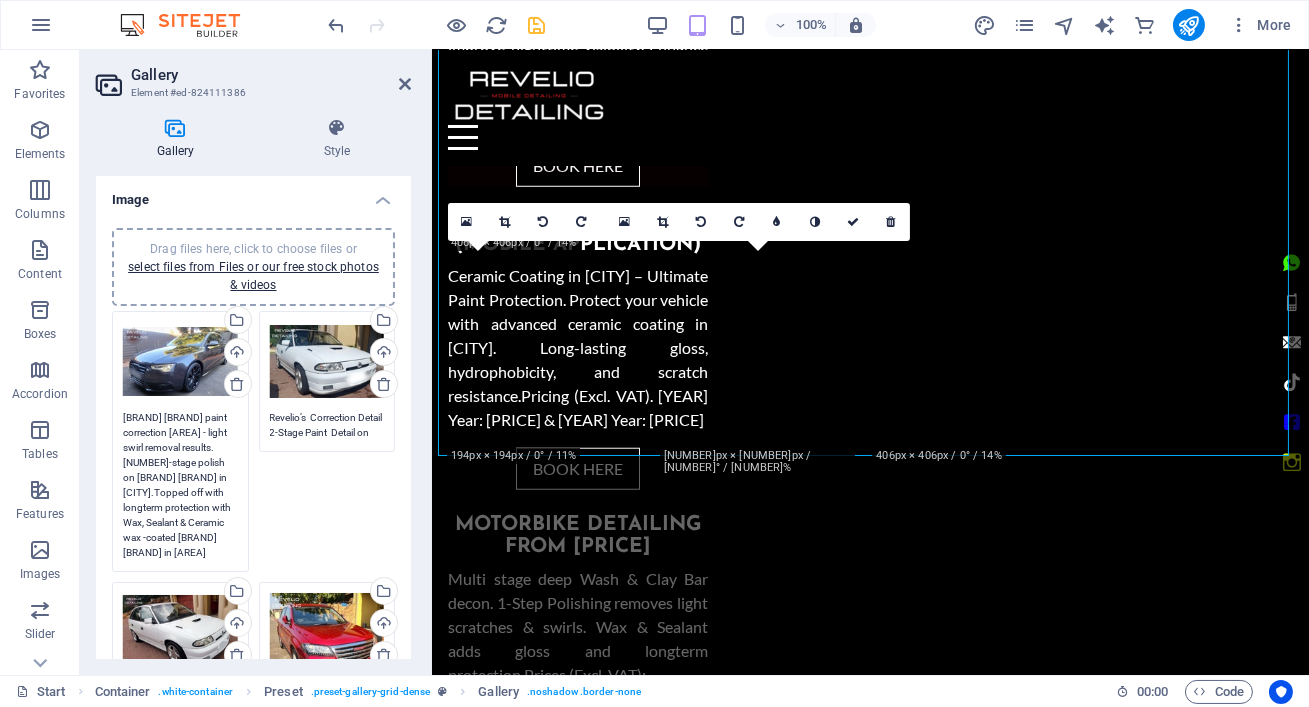 drag, startPoint x: 185, startPoint y: 521, endPoint x: 220, endPoint y: 518, distance: 35.128338 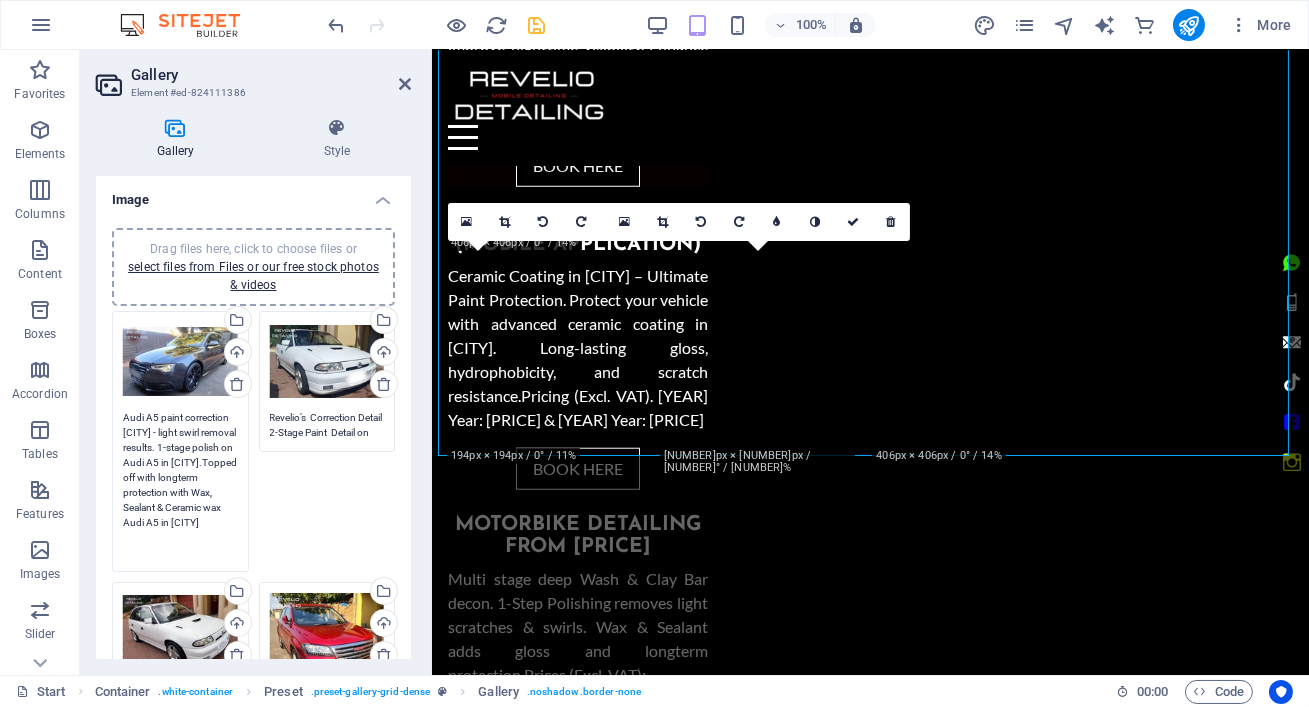 click on "Audi A5 paint correction [CITY] - light swirl removal results. 1-stage polish on Audi A5 in [CITY].Topped off with longterm protection with Wax, Sealant & Ceramic wax Audi A5 in [CITY]" at bounding box center [180, 485] 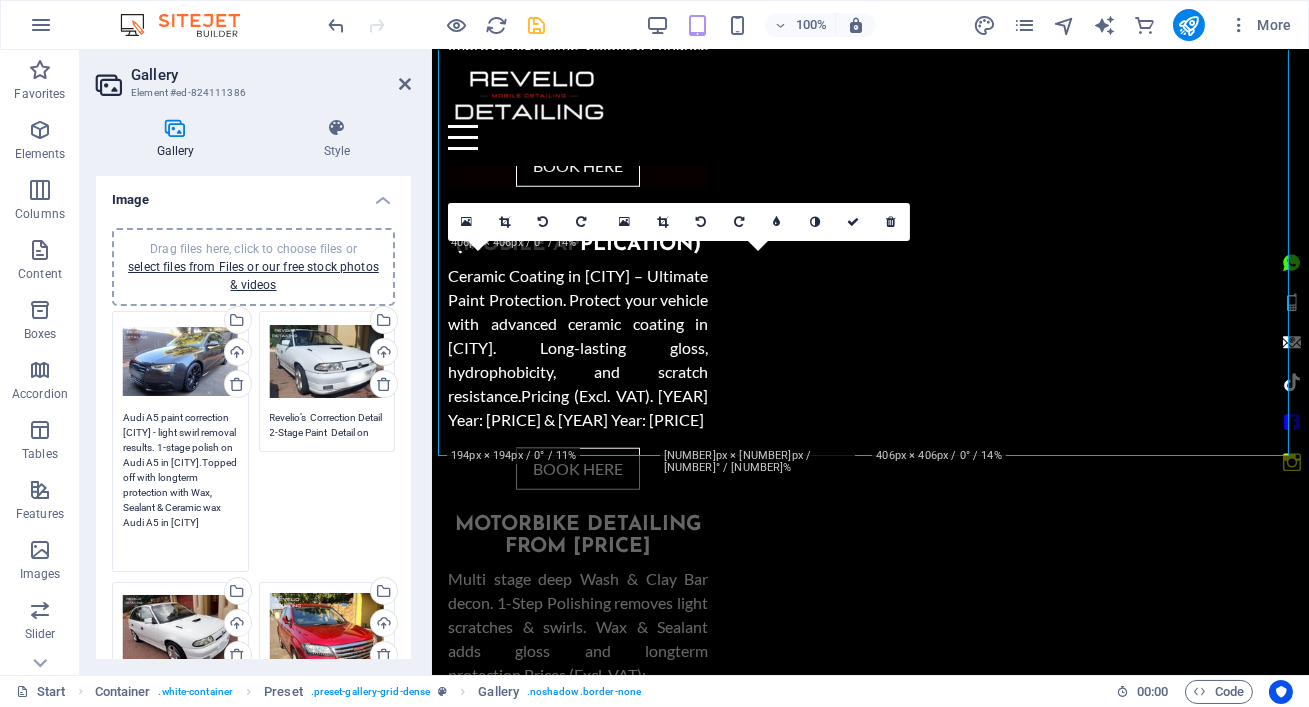 click on "Audi A5 paint correction [CITY] - light swirl removal results. 1-stage polish on Audi A5 in [CITY].Topped off with longterm protection with Wax, Sealant & Ceramic wax Audi A5 in [CITY]" at bounding box center (180, 485) 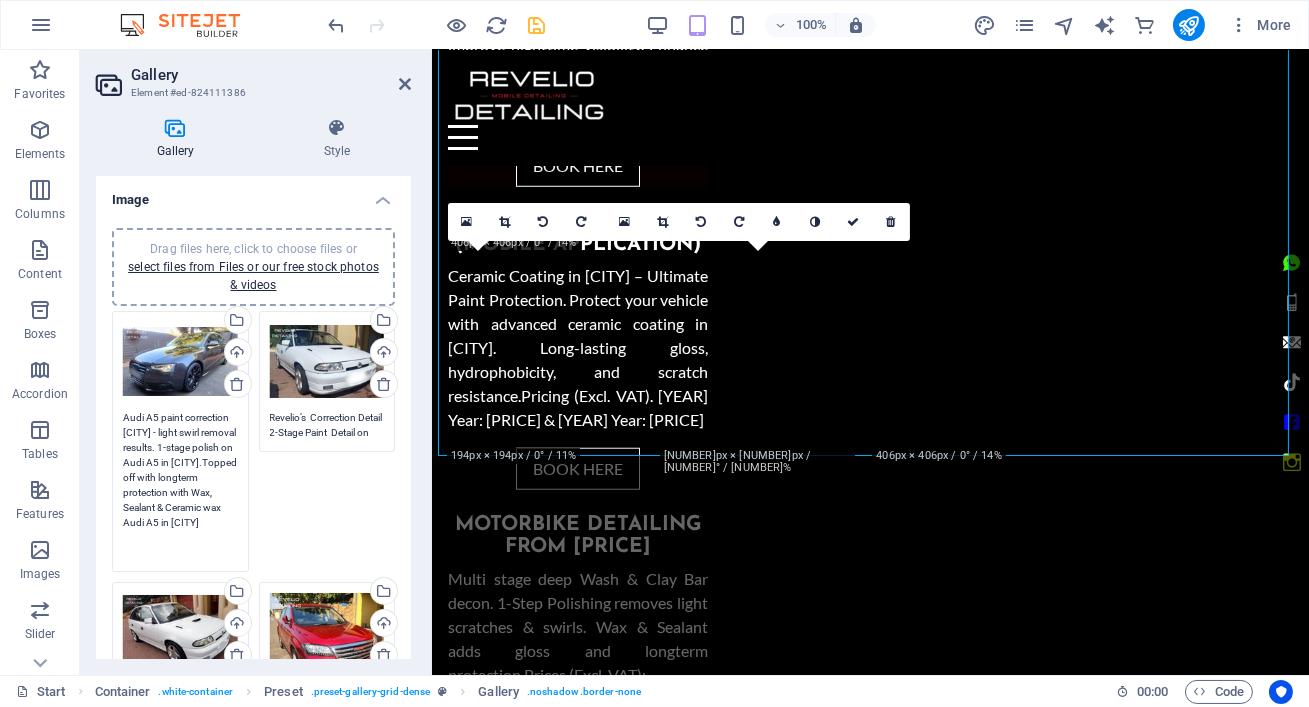 drag, startPoint x: 143, startPoint y: 491, endPoint x: 231, endPoint y: 491, distance: 88 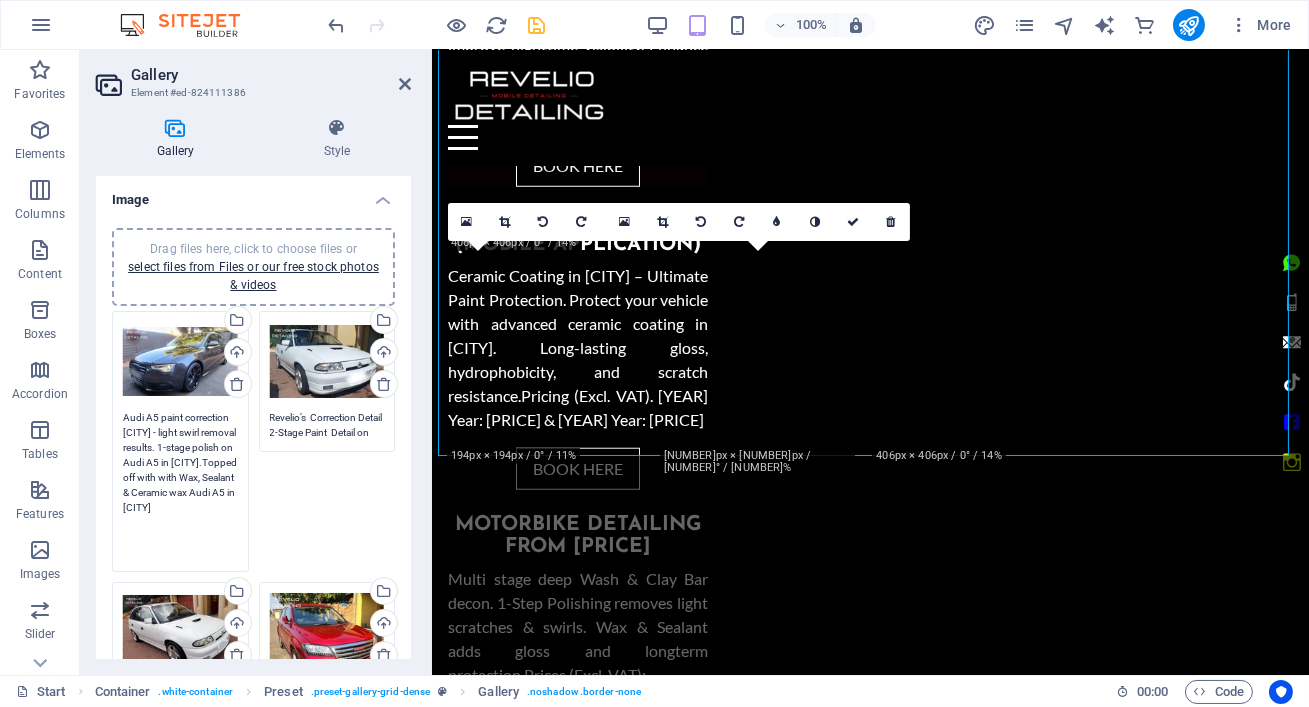 click on "Audi A5 paint correction [CITY] - light swirl removal results. 1-stage polish on Audi A5 in [CITY].Topped off with with Wax, Sealant & Ceramic wax Audi A5 in [CITY]" at bounding box center (180, 485) 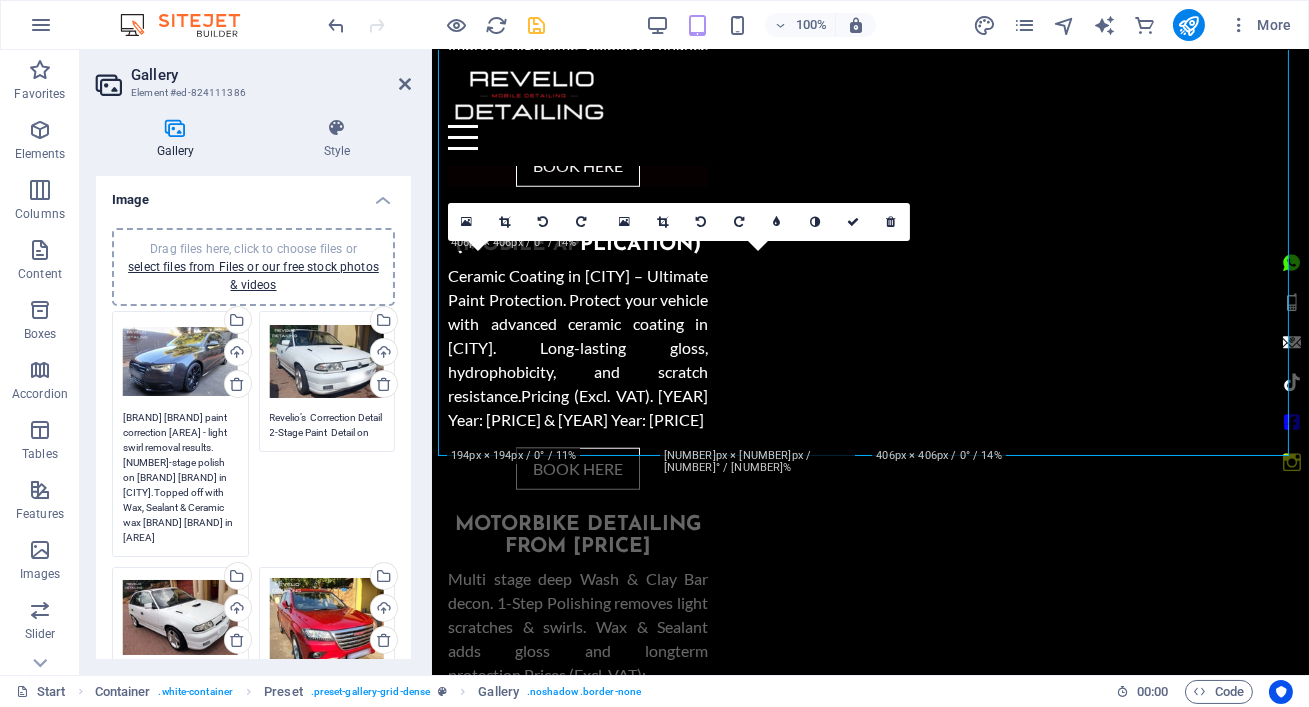 drag, startPoint x: 185, startPoint y: 504, endPoint x: 192, endPoint y: 521, distance: 18.384777 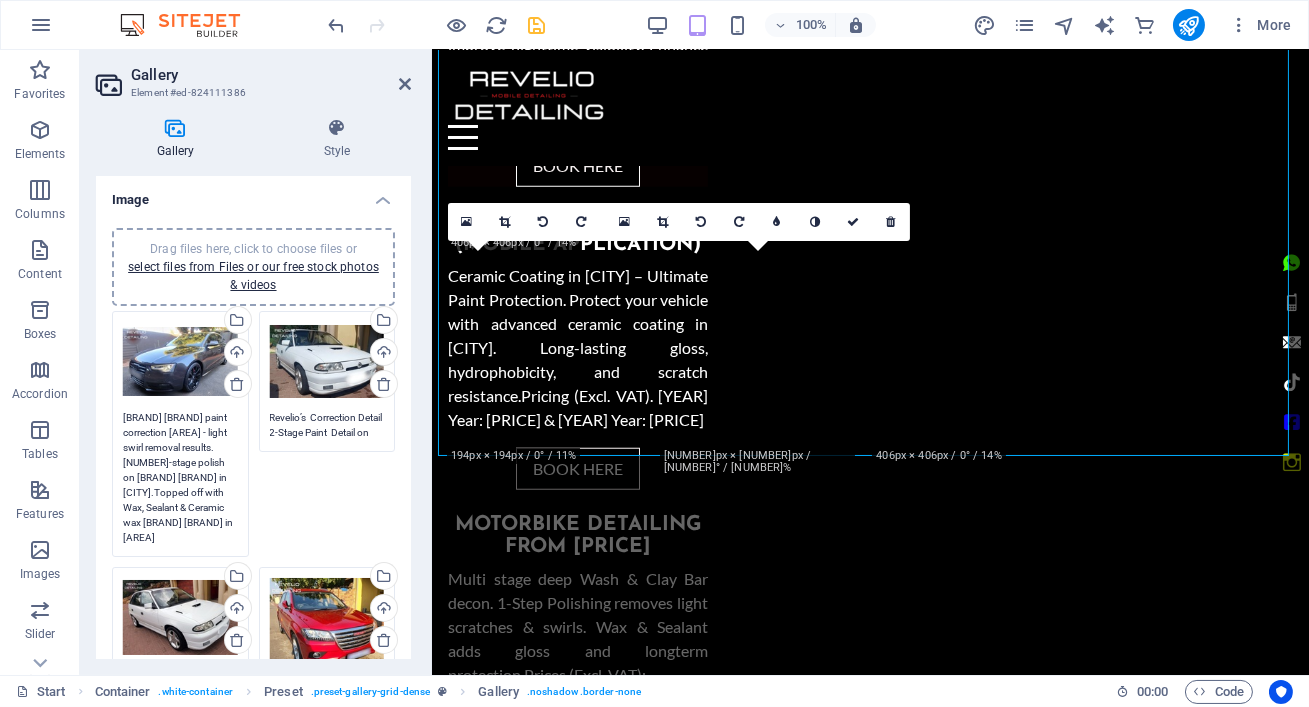 paste on "longterm protection" 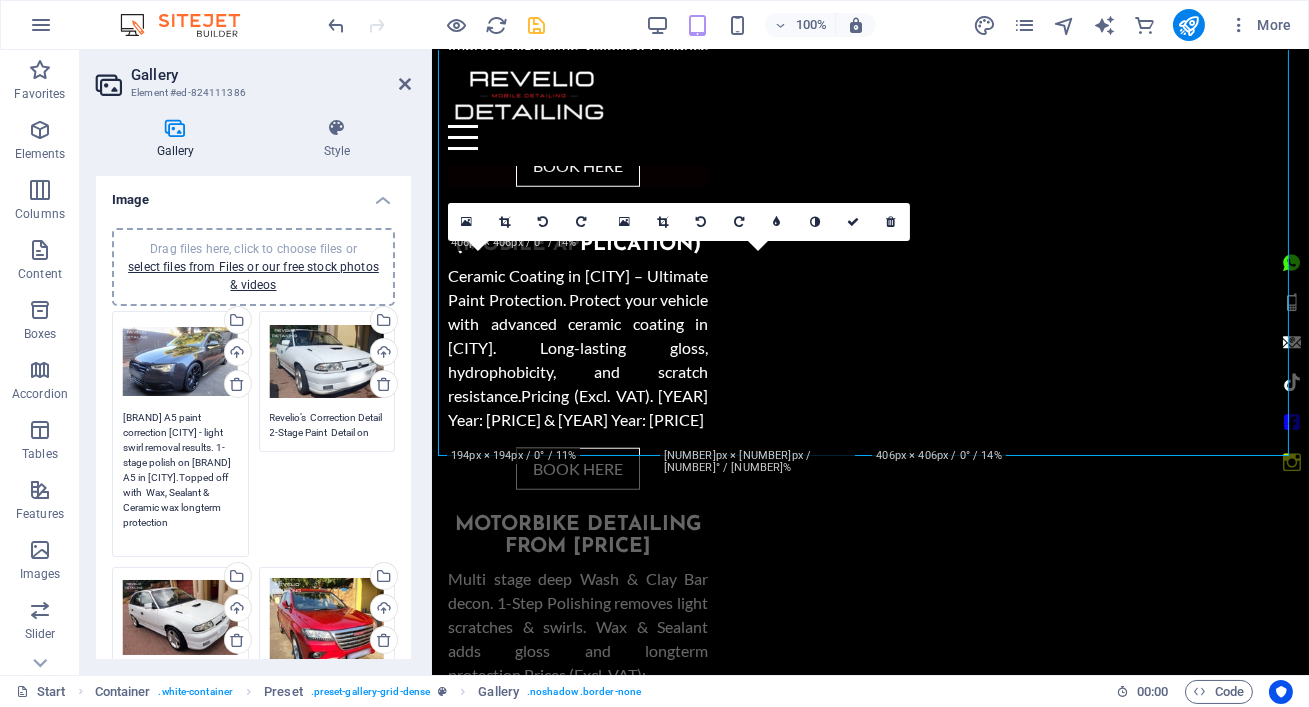 click on "[BRAND] A5 paint correction [CITY] - light swirl removal results. 1-stage polish on [BRAND] A5 in [CITY].Topped off with  Wax, Sealant & Ceramic wax longterm protection" at bounding box center (180, 477) 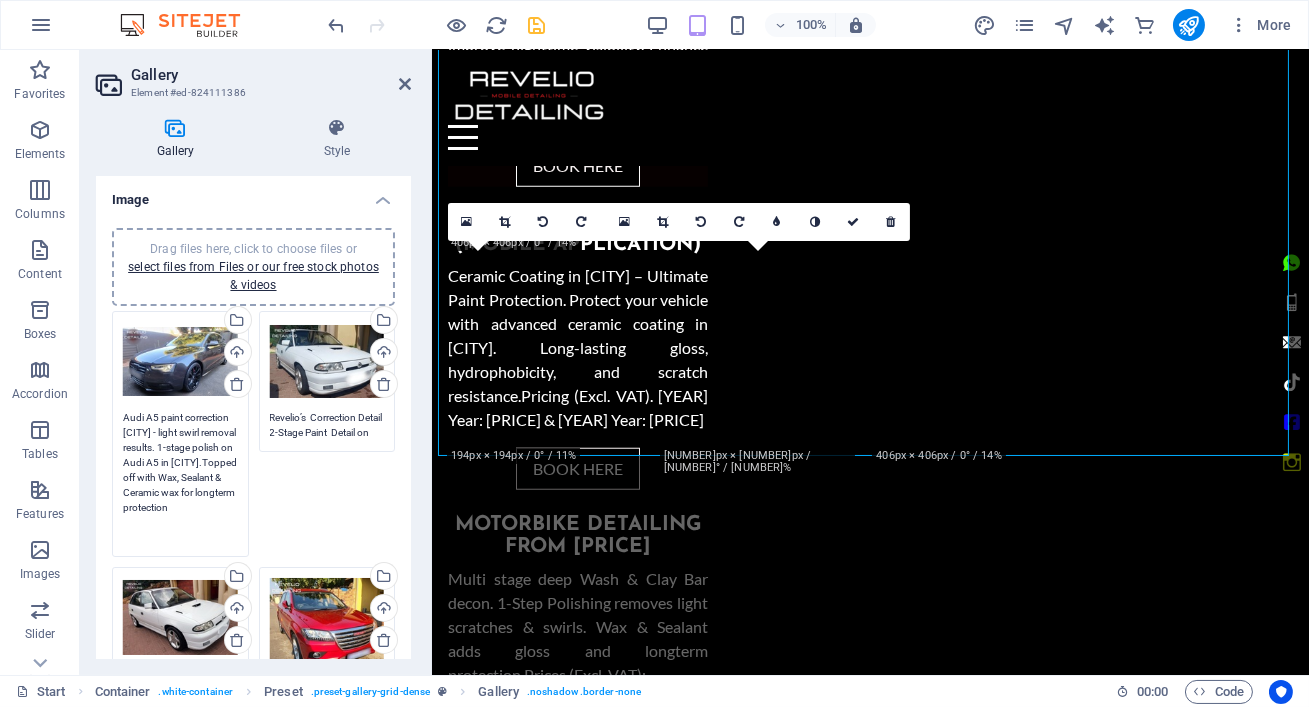 drag, startPoint x: 220, startPoint y: 528, endPoint x: 144, endPoint y: 405, distance: 144.58562 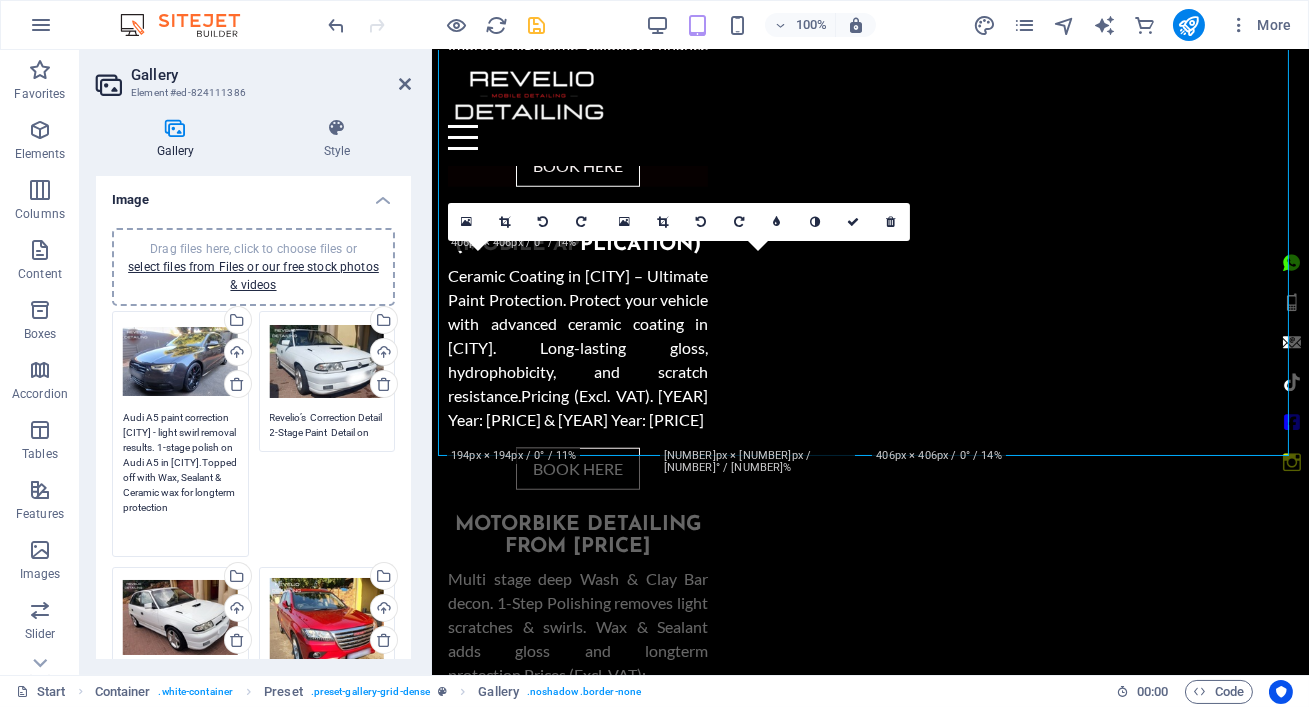 type on "Audi A5 paint correction [CITY] - light swirl removal results. 1-stage polish on Audi A5 in [CITY].Topped off with Wax, Sealant & Ceramic wax for longterm protection" 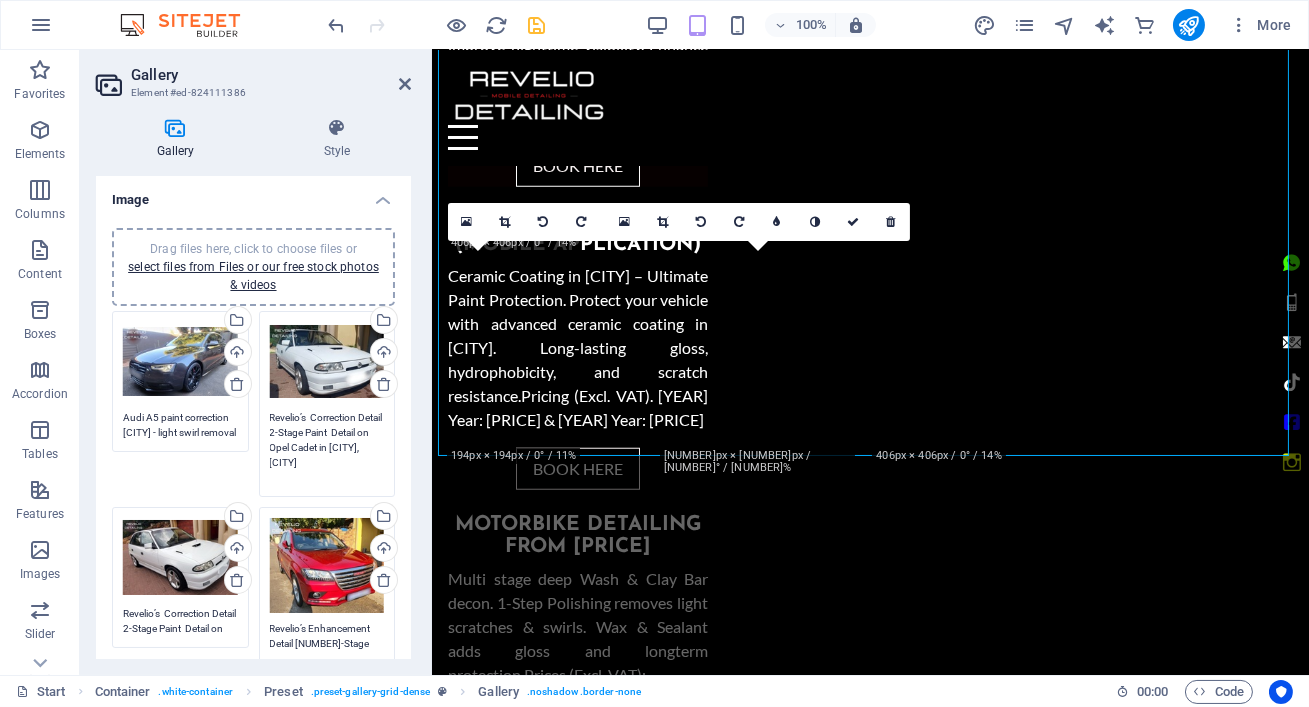 click on "Audi A5 paint correction [CITY] - light swirl removal results. 1-stage polish on Audi A5 in [CITY].Topped off with Wax, Sealant & Ceramic wax for longterm protection" at bounding box center (180, 425) 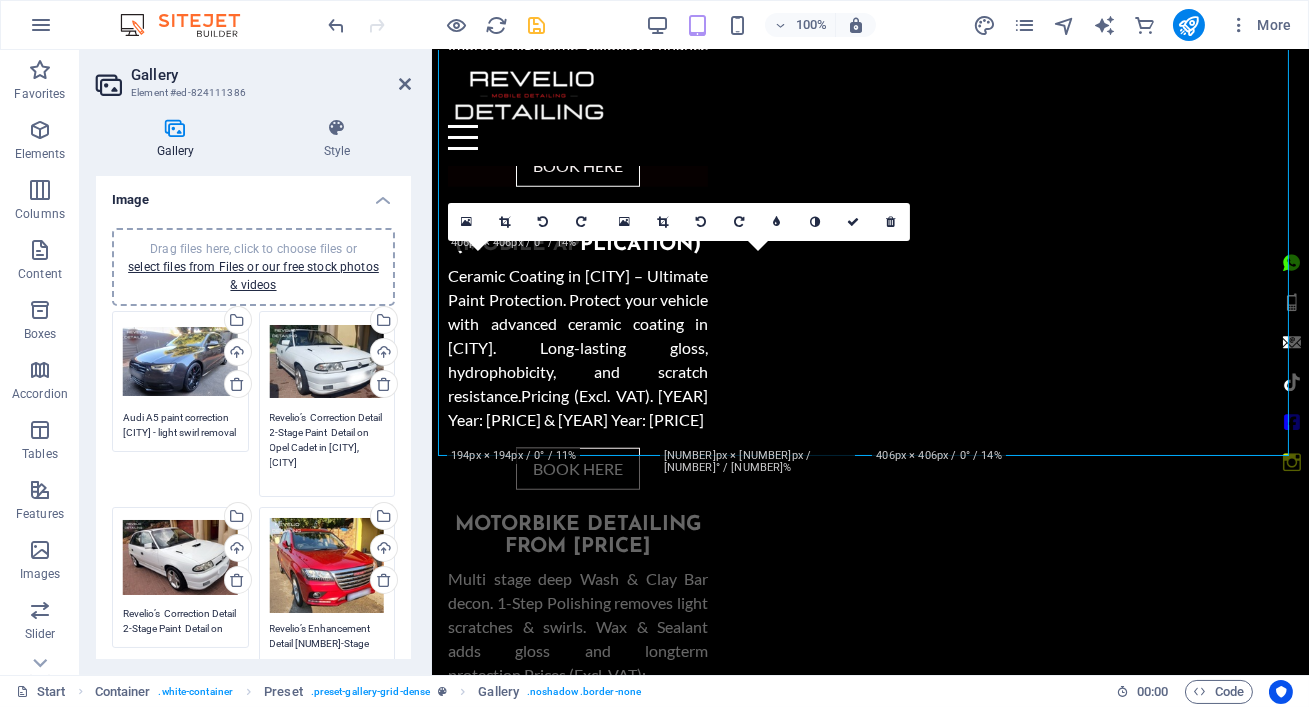 click on "Revelio’s  Correction Detail 2-Stage Paint  Detail on Opel Cadet in [CITY], [CITY]" at bounding box center (327, 447) 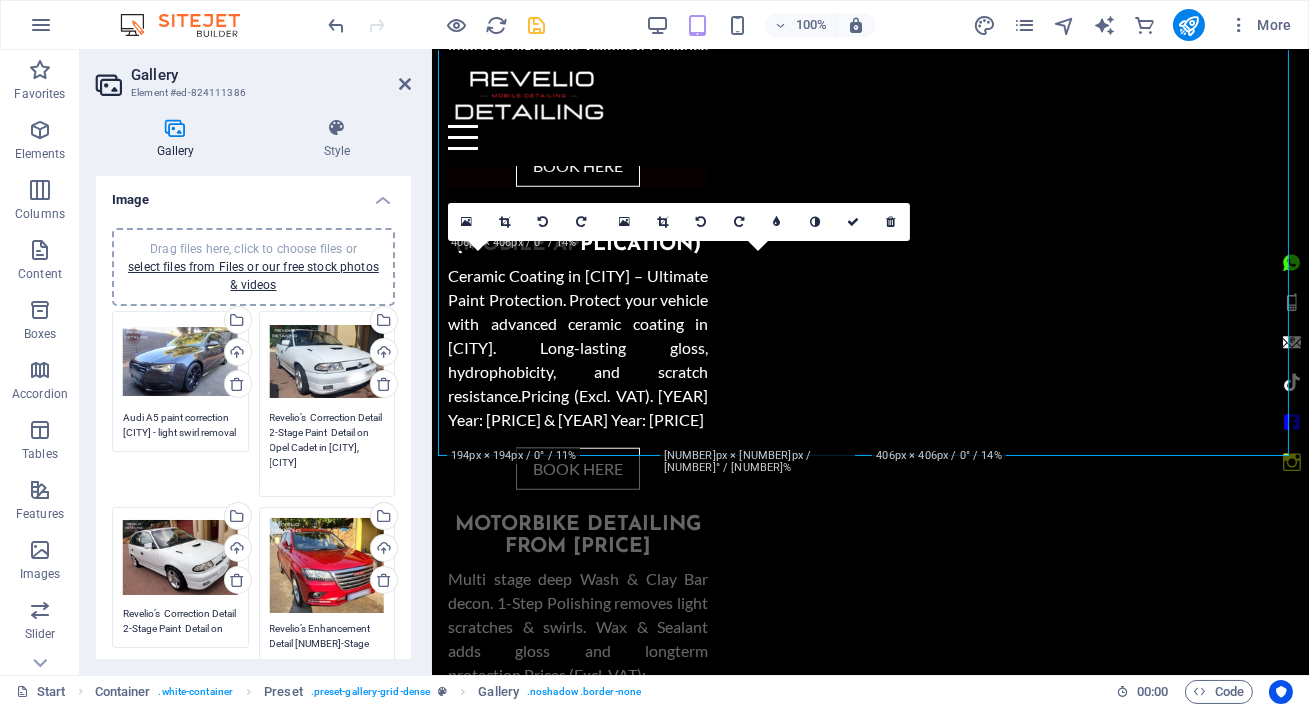 drag, startPoint x: 379, startPoint y: 470, endPoint x: 318, endPoint y: 395, distance: 96.67471 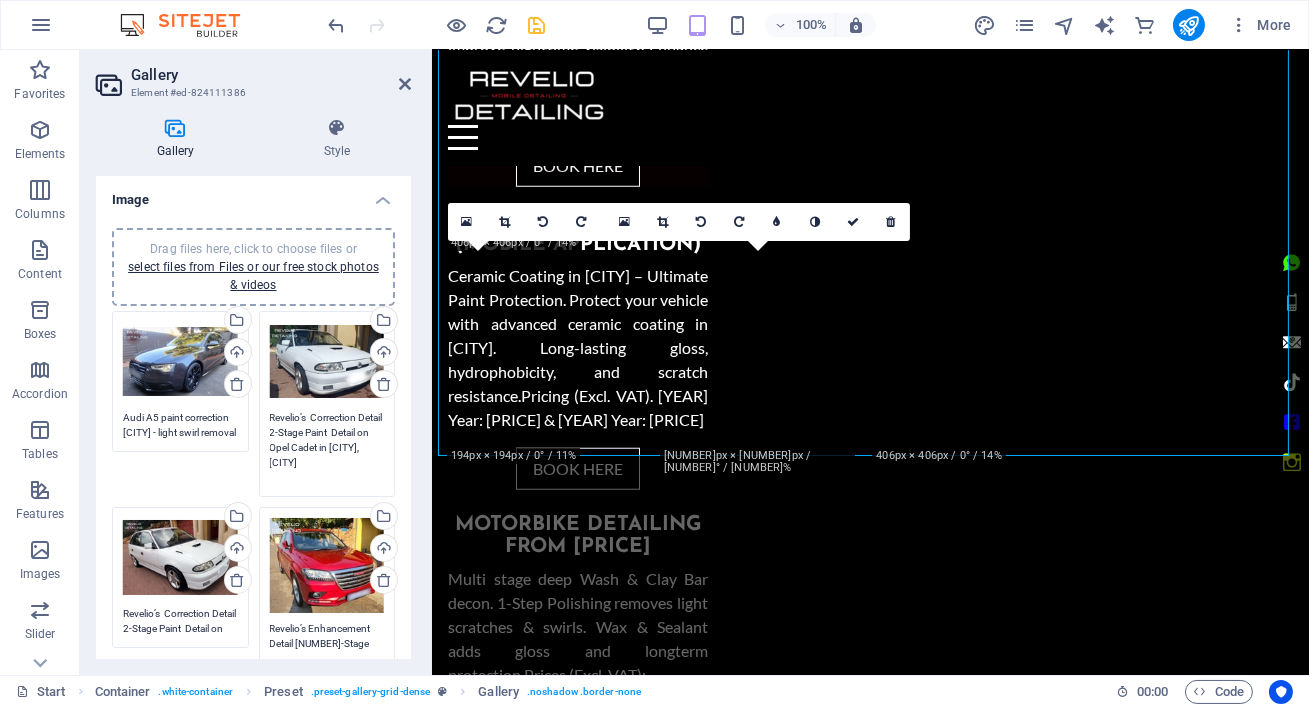 click on "Drag files here, click to choose files or select files from Files or our free stock photos & videos Select files from the file manager, stock photos, or upload file(s) Upload Revelio’s Correction Detail 2-Stage Paint Detail on Opel Cadet in Oakdene, Johannesburg" at bounding box center (327, 404) 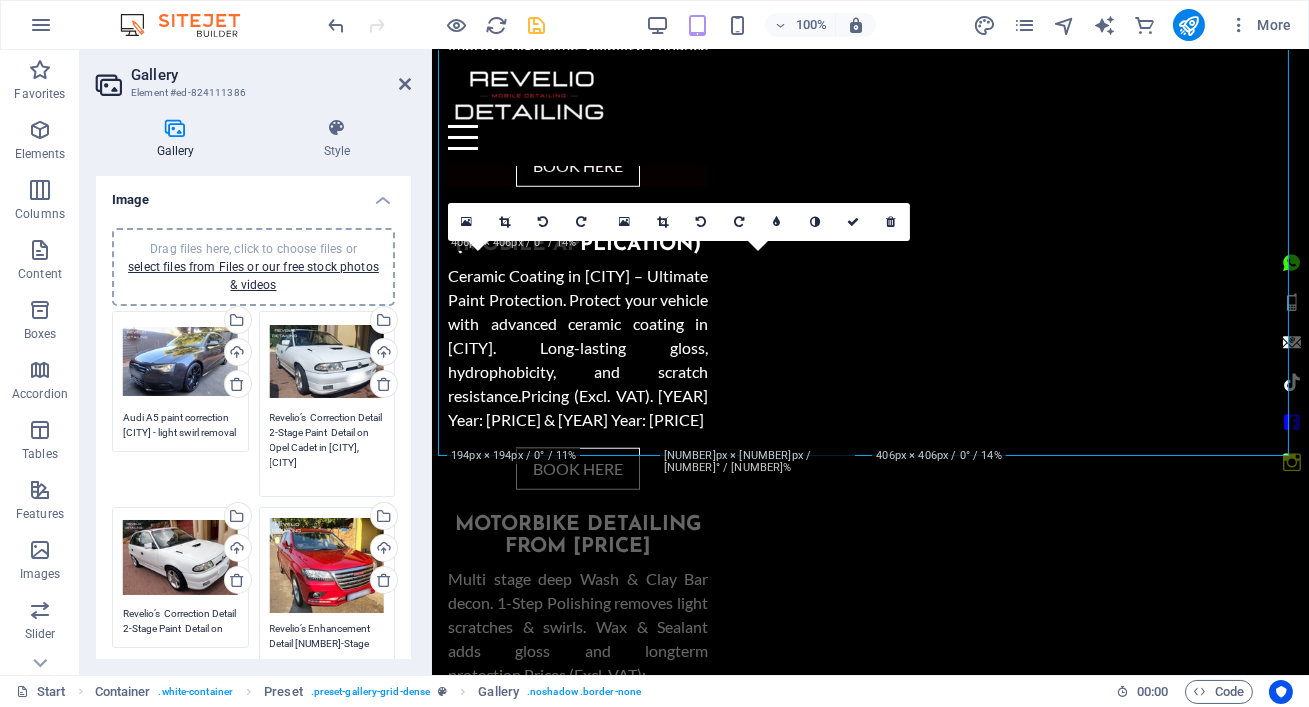 paste on "Audi A5 paint correction [CITY] - light swirl removal results. 1-stage polish on Audi A5 in [CITY].Topped off with Wax, Sealant & Ceramic wax for longterm protection" 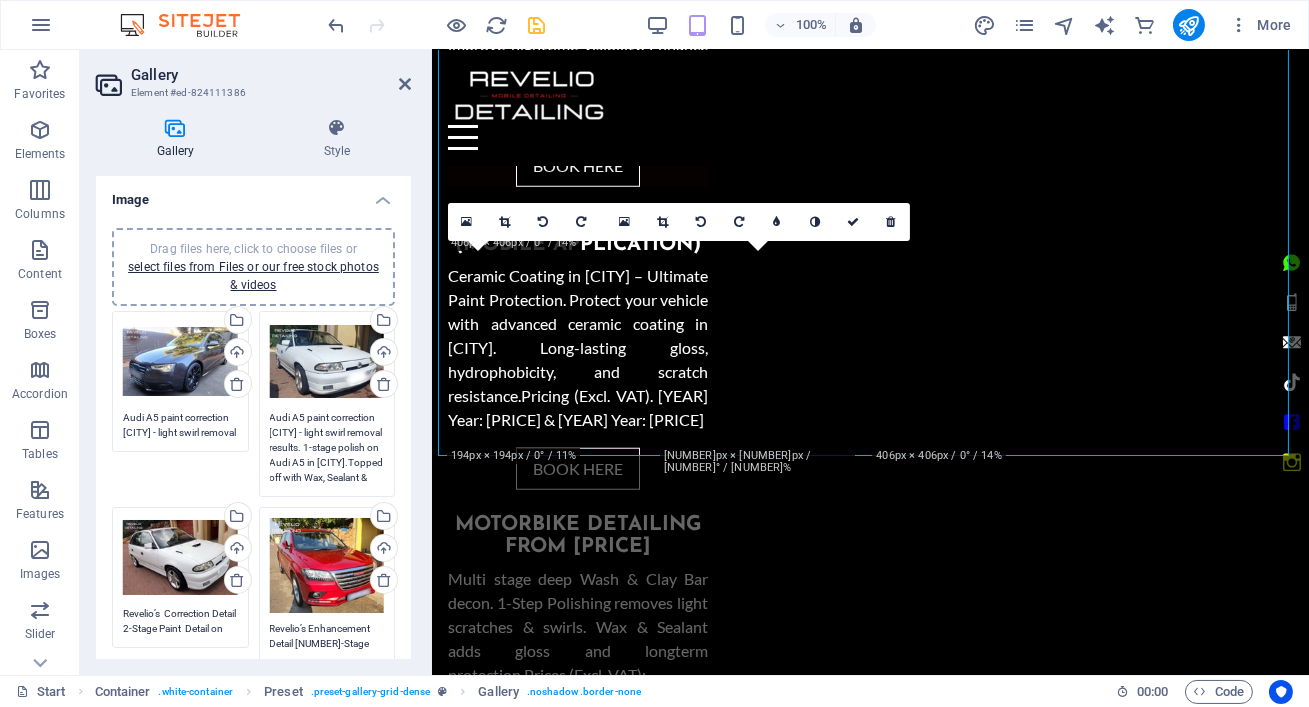 scroll, scrollTop: 42, scrollLeft: 0, axis: vertical 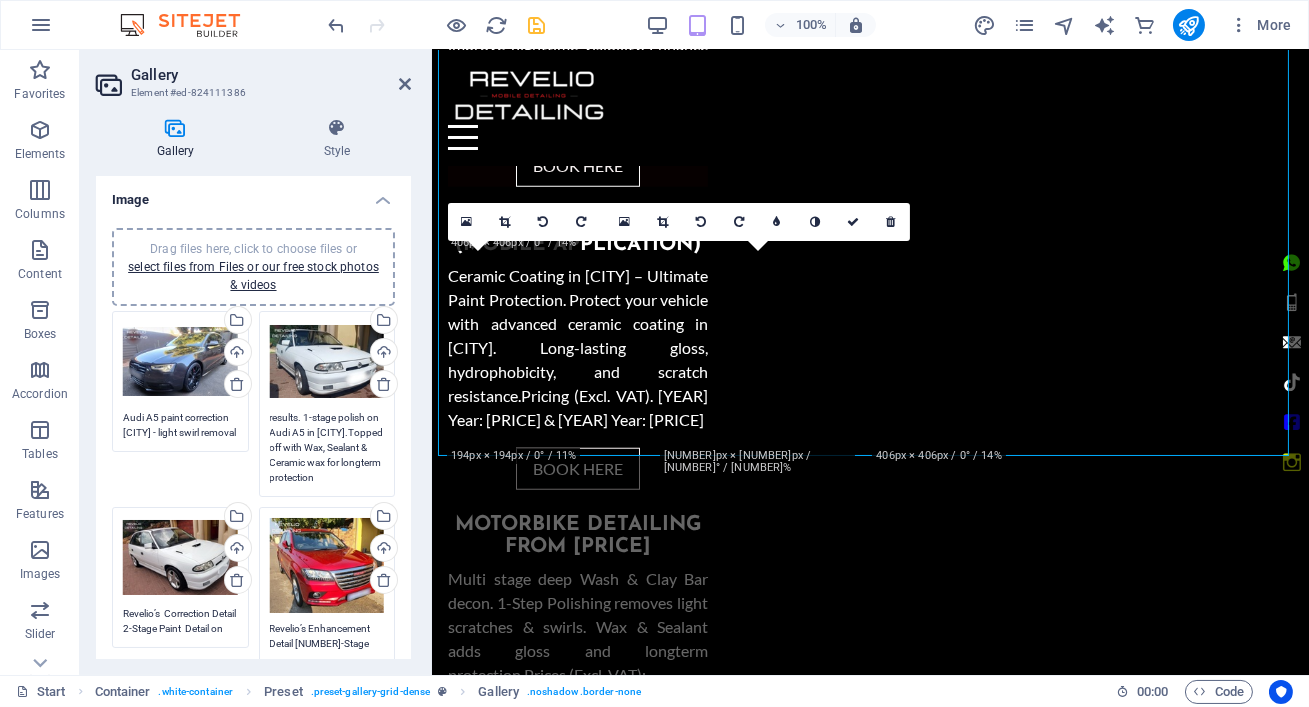 type on "Audi A5 paint correction [CITY] - light swirl removal results. 1-stage polish on Audi A5 in [CITY].Topped off with Wax, Sealant & Ceramic wax for longterm protection" 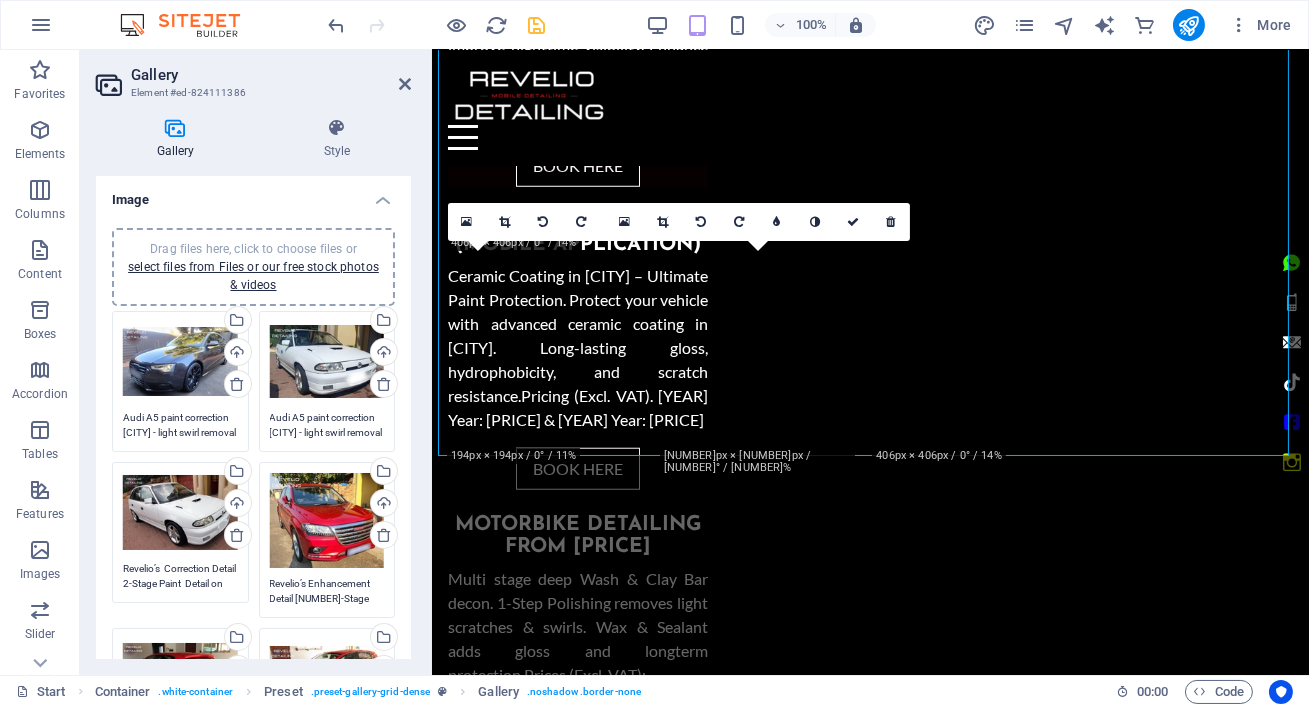click on "Audi A5 paint correction [CITY] - light swirl removal results. 1-stage polish on Audi A5 in [CITY].Topped off with Wax, Sealant & Ceramic wax for longterm protection" at bounding box center (327, 425) 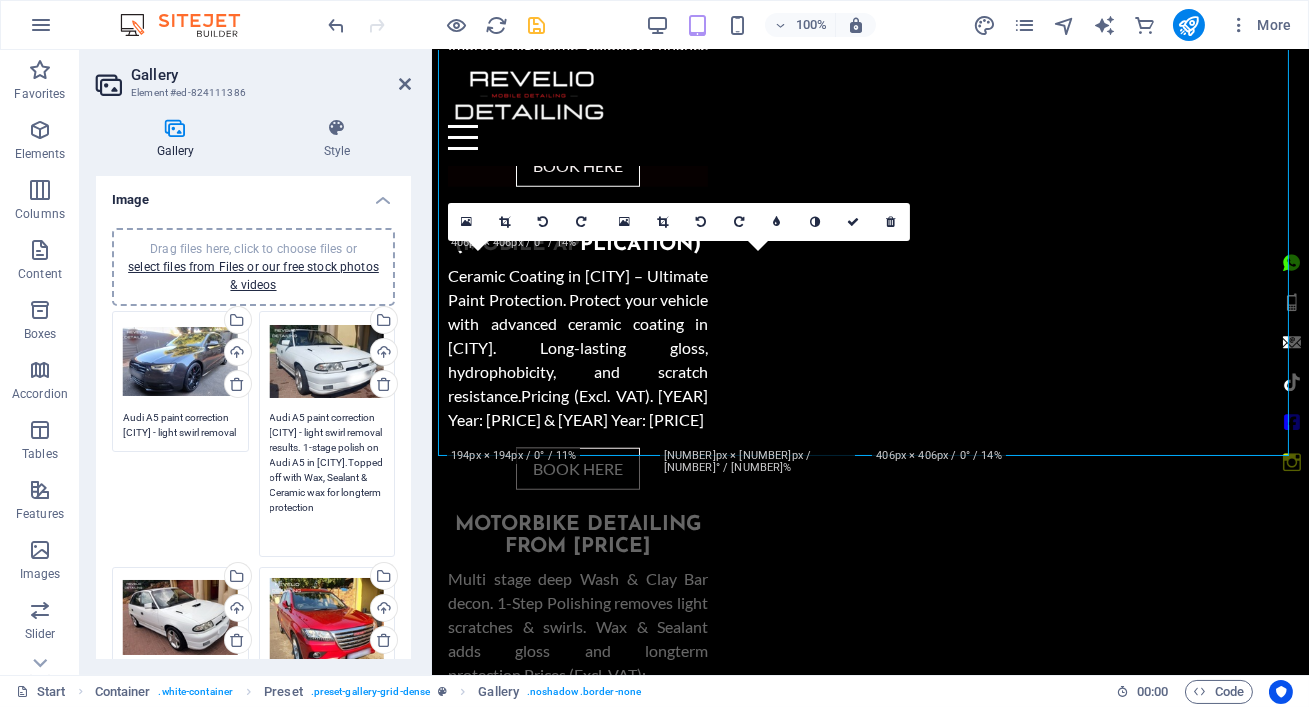 click on "Audi A5 paint correction [CITY] - light swirl removal results. 1-stage polish on Audi A5 in [CITY].Topped off with Wax, Sealant & Ceramic wax for longterm protection" at bounding box center (327, 477) 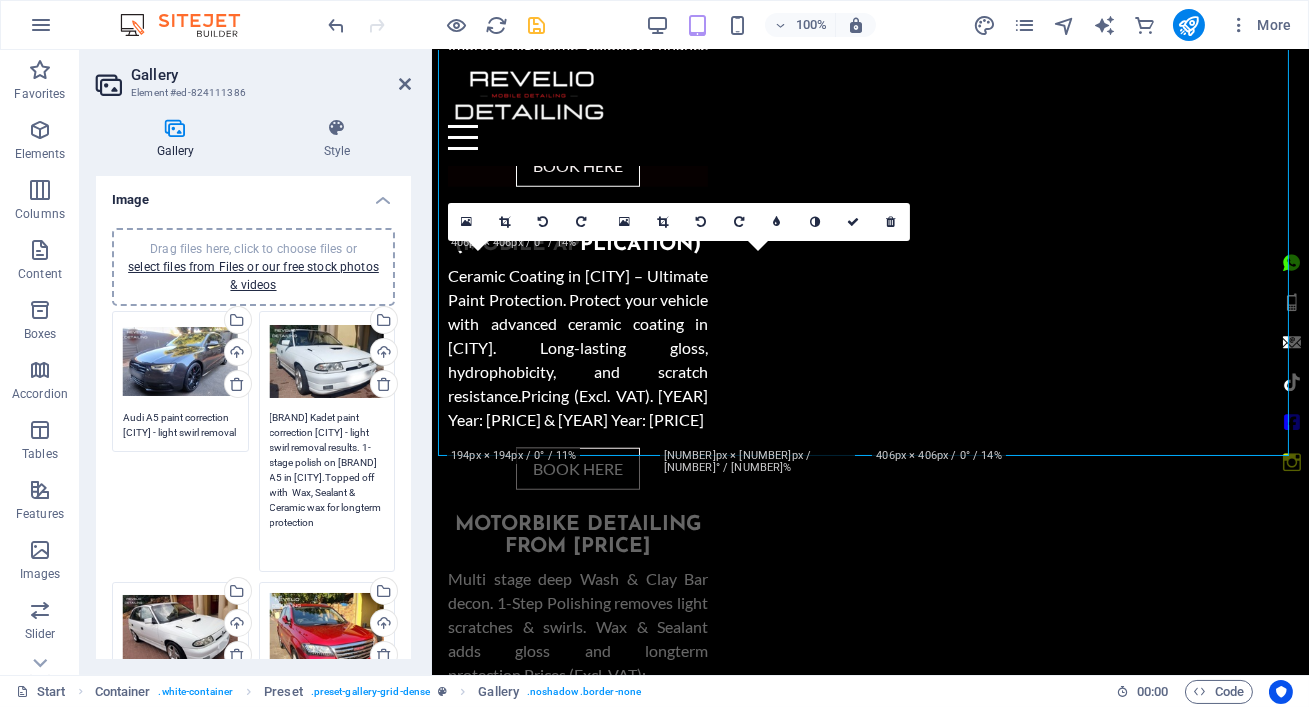 drag, startPoint x: 319, startPoint y: 436, endPoint x: 358, endPoint y: 435, distance: 39.012817 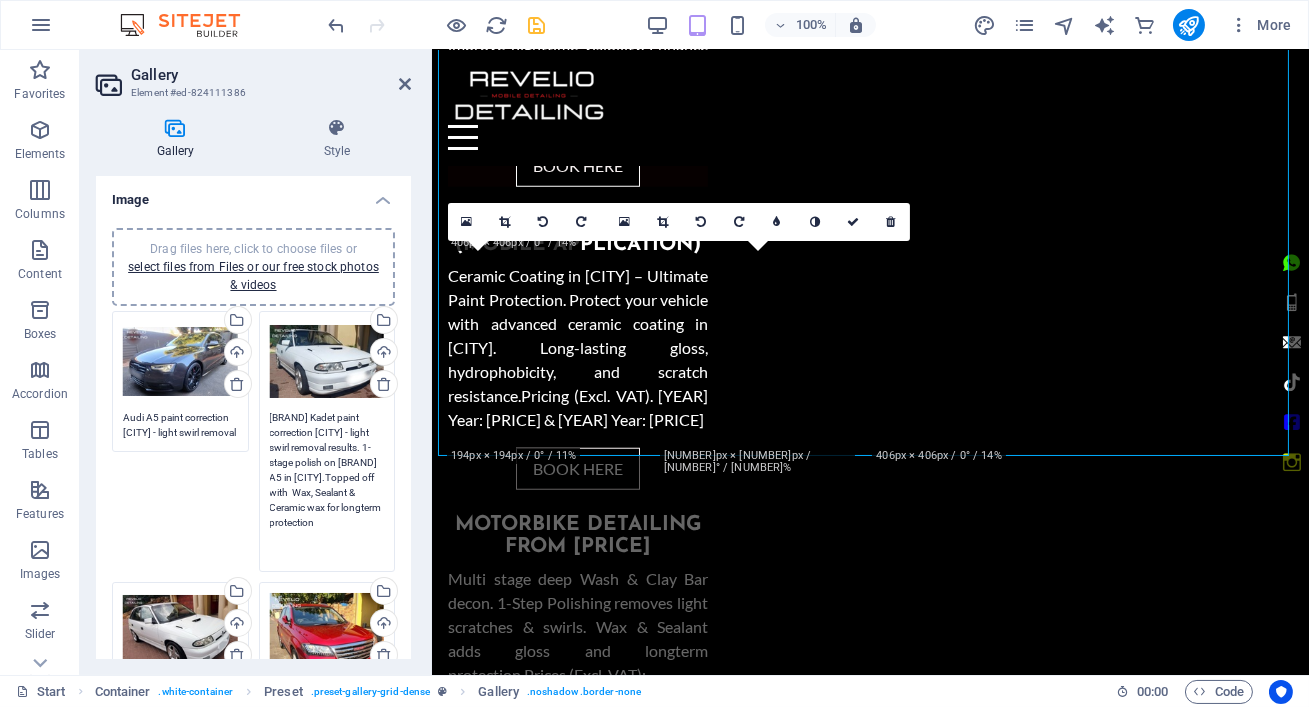 click on "[BRAND] Kadet paint correction [CITY] - light swirl removal results. 1-stage polish on [BRAND] A5 in [CITY].Topped off with  Wax, Sealant & Ceramic wax for longterm protection" at bounding box center [327, 485] 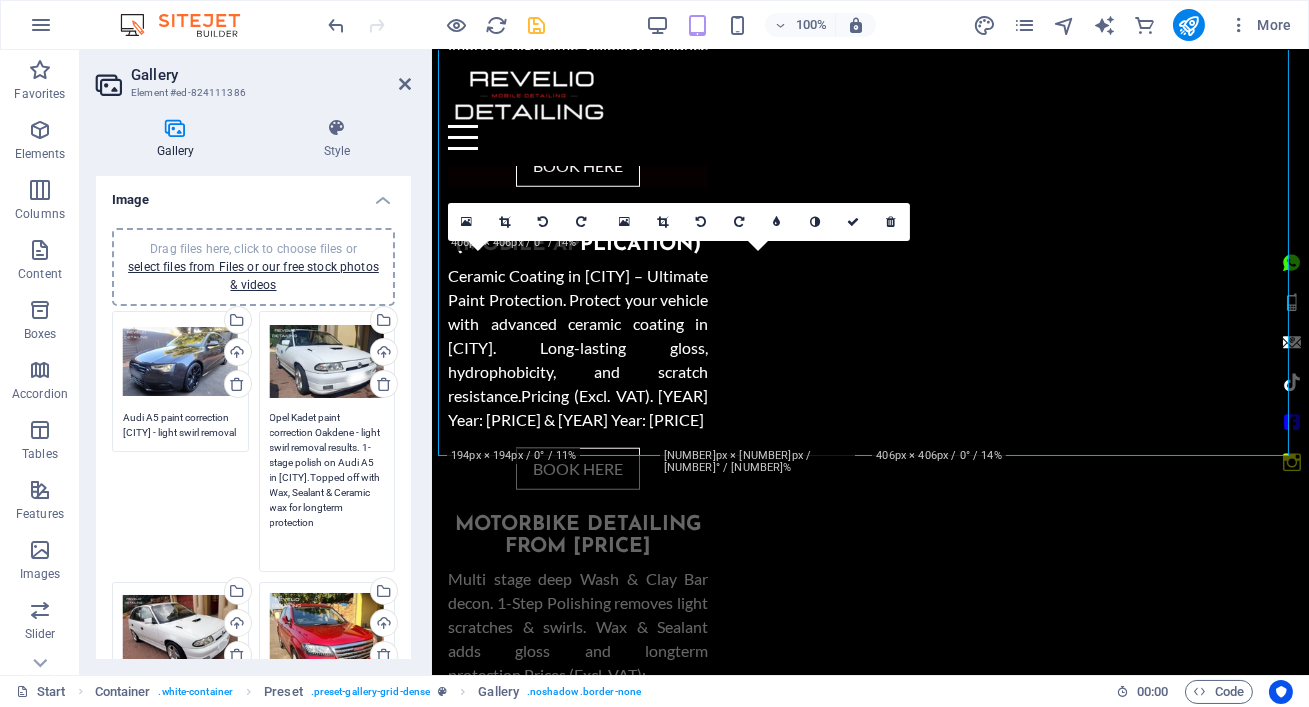 click on "Opel Kadet paint correction Oakdene - light swirl removal results. 1-stage polish on Audi A5 in [CITY].Topped off with  Wax, Sealant & Ceramic wax for longterm protection" at bounding box center (327, 485) 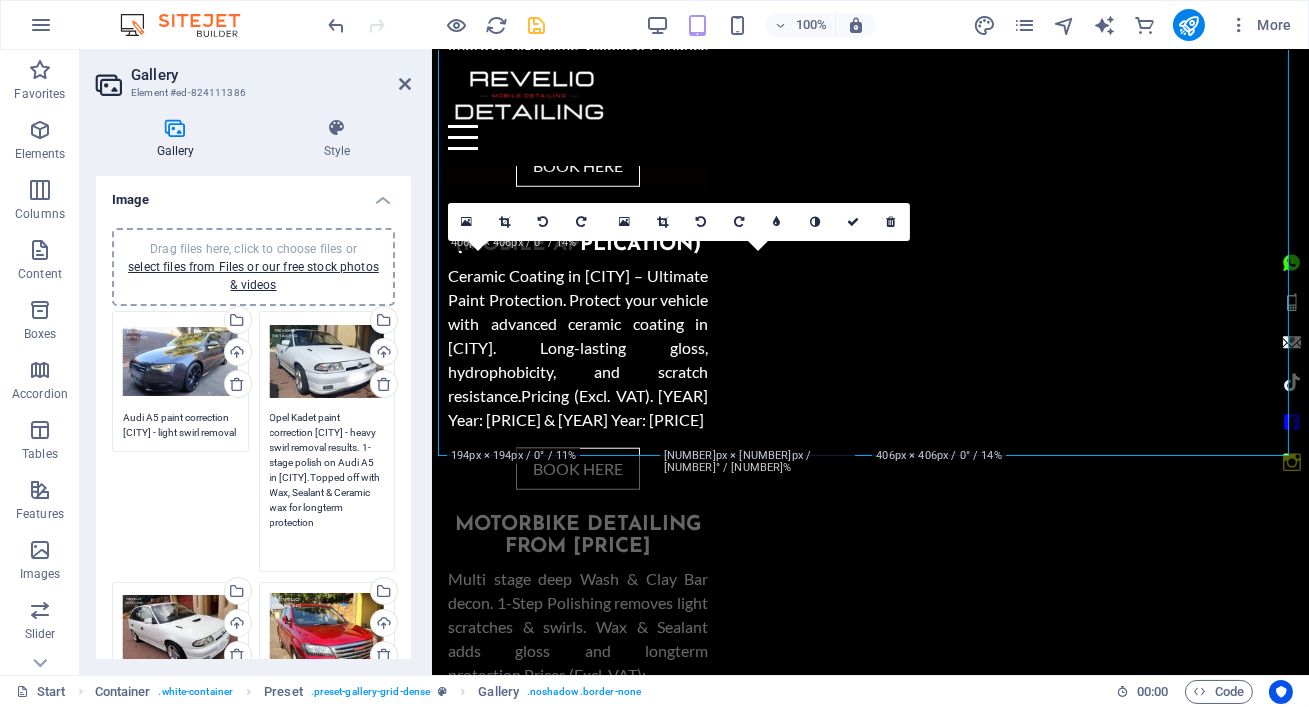 click on "Opel Kadet paint correction [CITY] - heavy swirl removal results. 1-stage polish on Audi A5 in [CITY].Topped off with  Wax, Sealant & Ceramic wax for longterm protection" at bounding box center (327, 485) 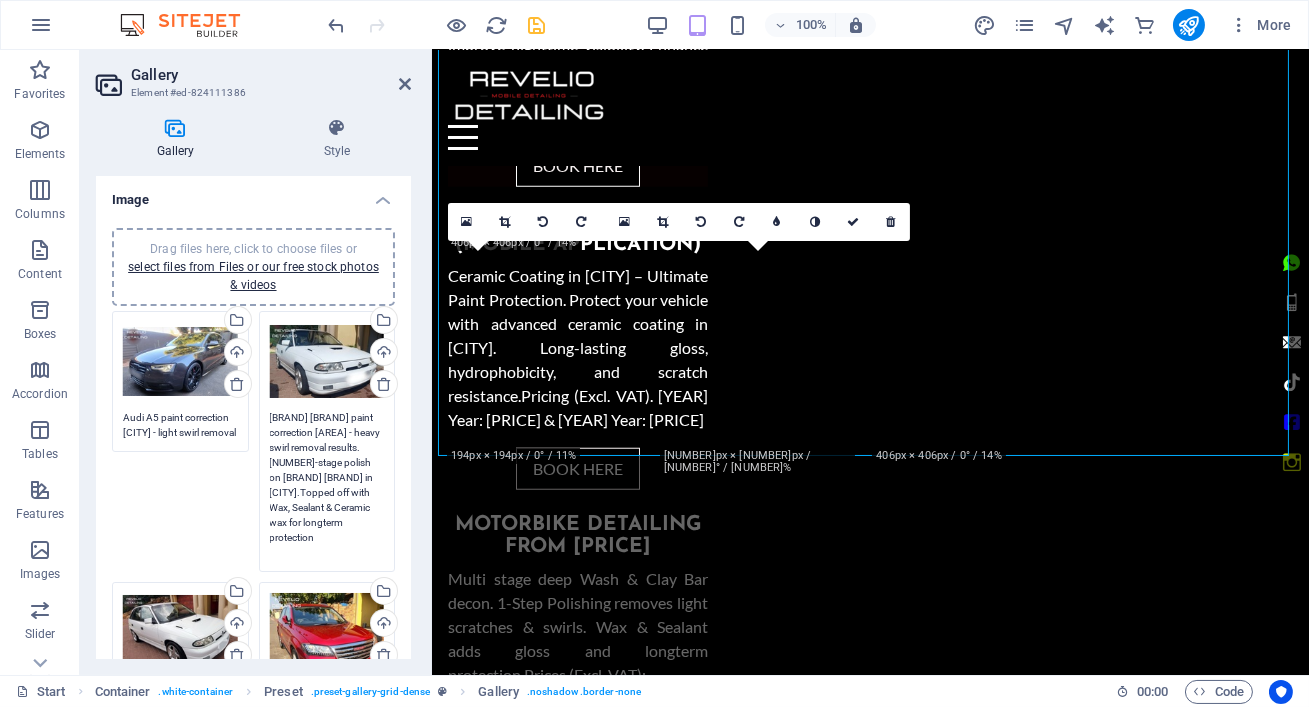 drag, startPoint x: 303, startPoint y: 474, endPoint x: 273, endPoint y: 474, distance: 30 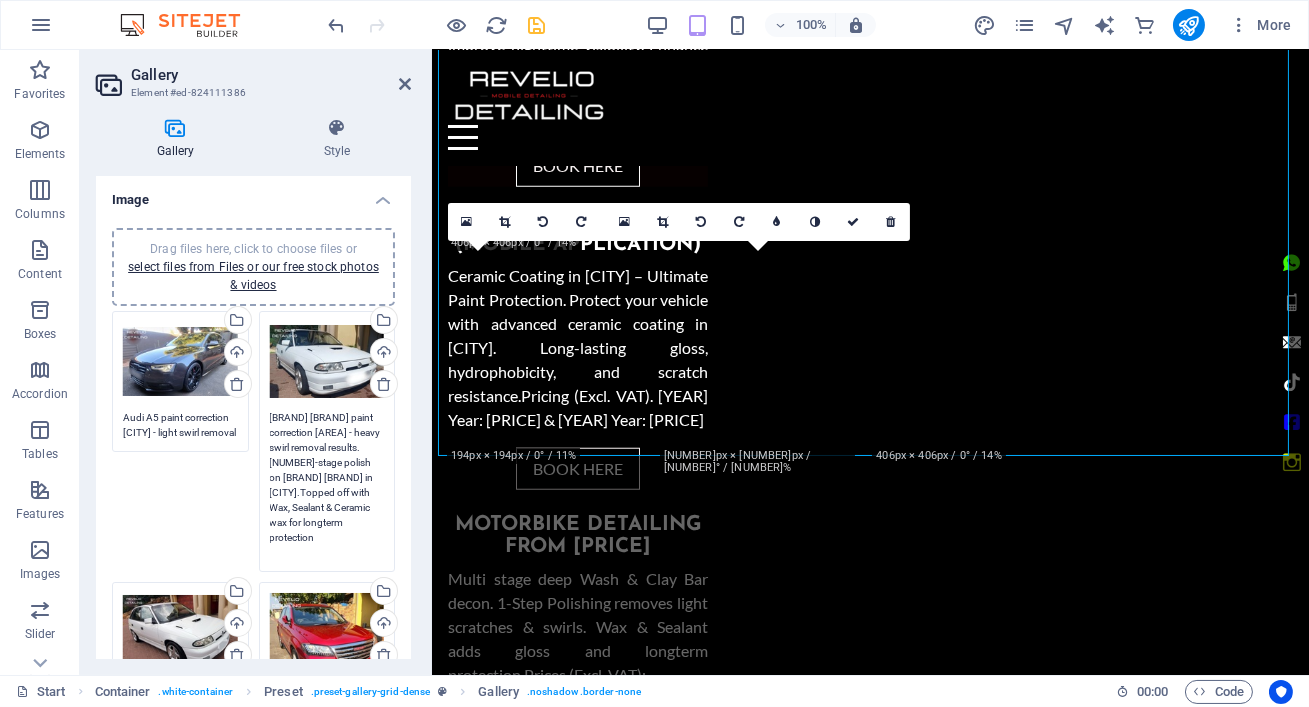 click on "[BRAND] [BRAND] paint correction [AREA] - heavy swirl removal results. [NUMBER]-stage polish on [BRAND] [BRAND] in [CITY].Topped off with Wax, Sealant & Ceramic wax for longterm protection" at bounding box center [327, 485] 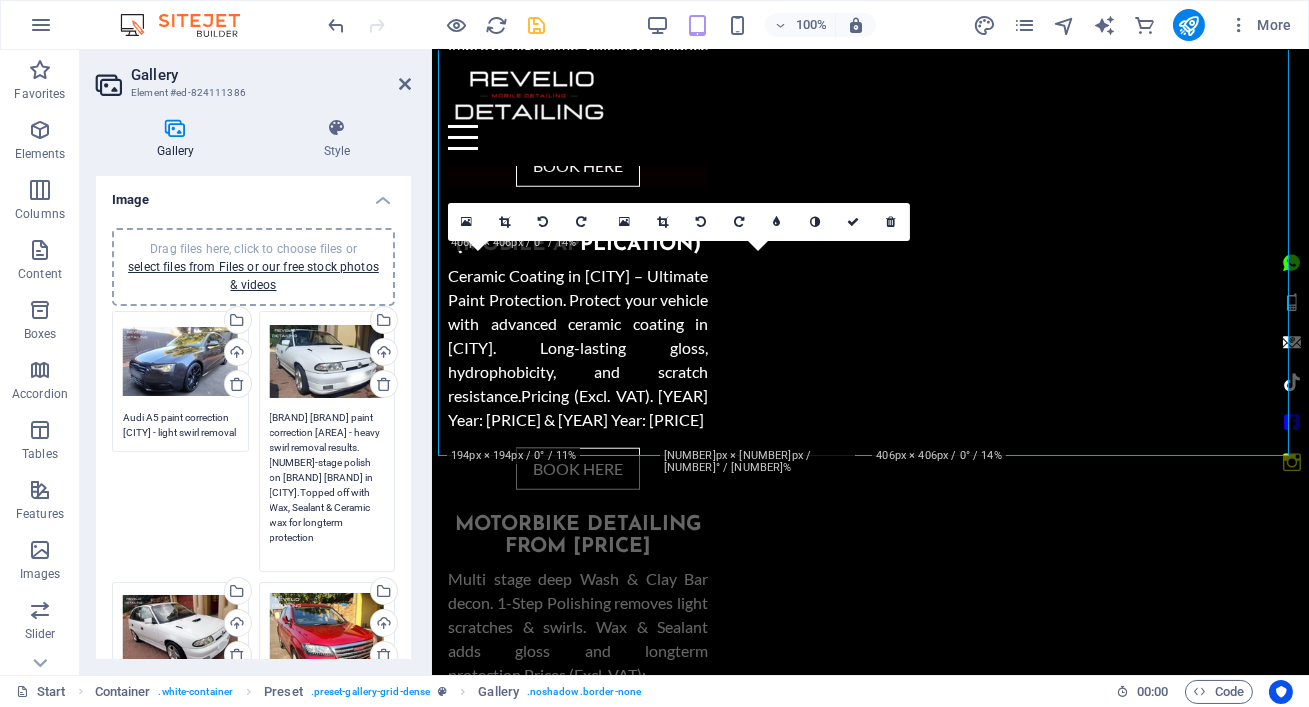 click on "Audi A5 paint correction [CITY] - light swirl removal results. 1-stage polish on Audi A5 in [CITY].Topped off with Wax, Sealant & Ceramic wax for longterm protection" at bounding box center (180, 425) 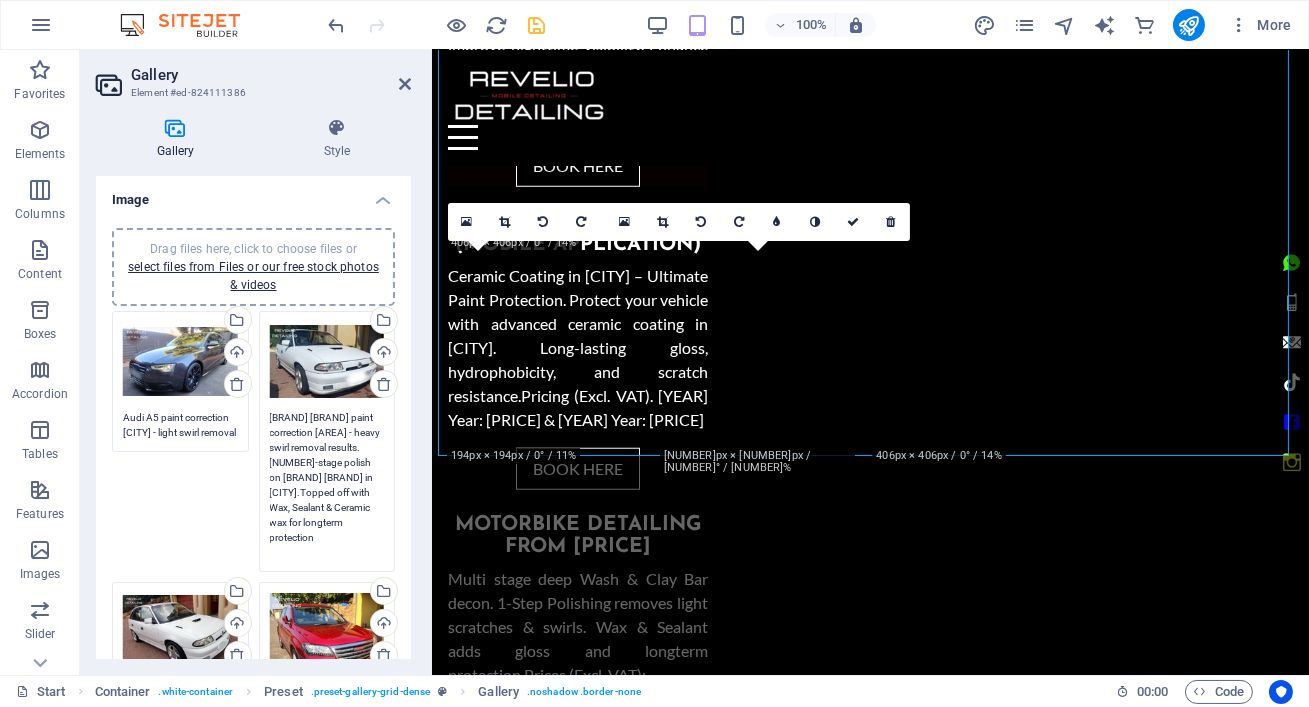 click on "[BRAND] [BRAND] paint correction [AREA] - heavy swirl removal results. [NUMBER]-stage polish on [BRAND] [BRAND] in [CITY].Topped off with Wax, Sealant & Ceramic wax for longterm protection" at bounding box center (327, 485) 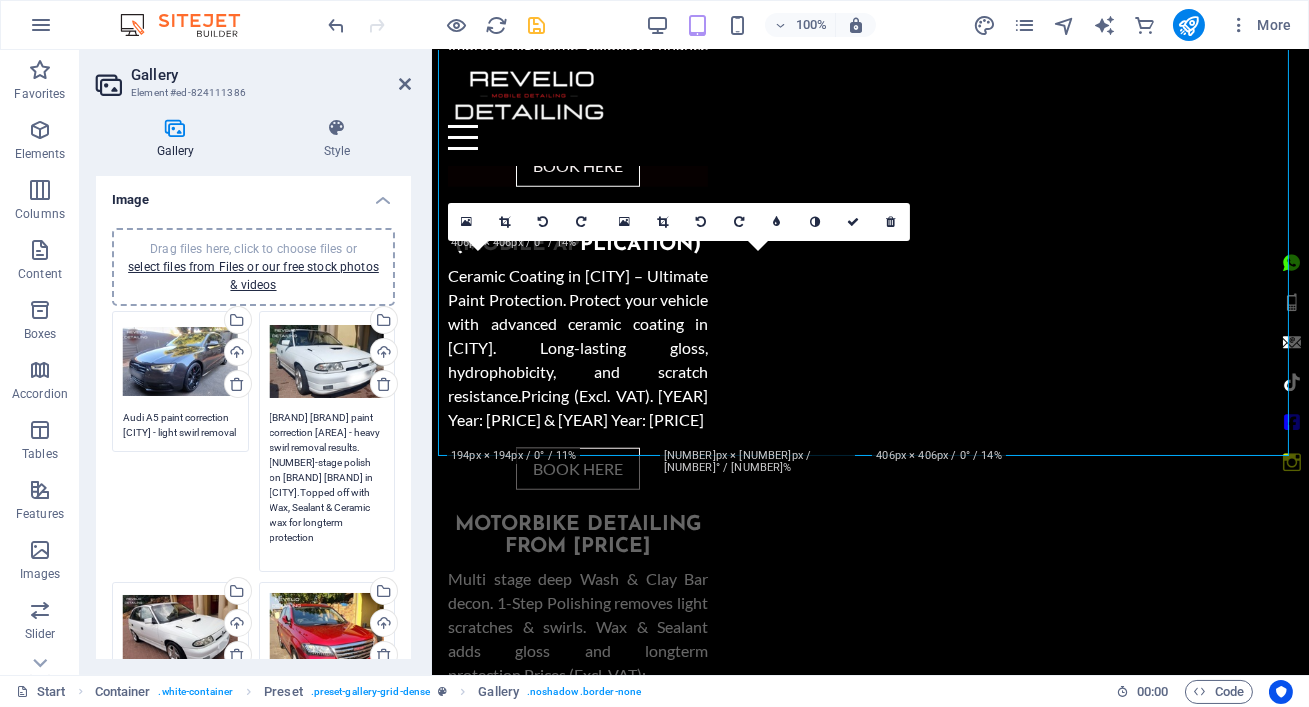 click on "[BRAND] [BRAND] paint correction [AREA] - heavy swirl removal results. [NUMBER]-stage polish on [BRAND] [BRAND] in [CITY].Topped off with Wax, Sealant & Ceramic wax for longterm protection" at bounding box center [327, 485] 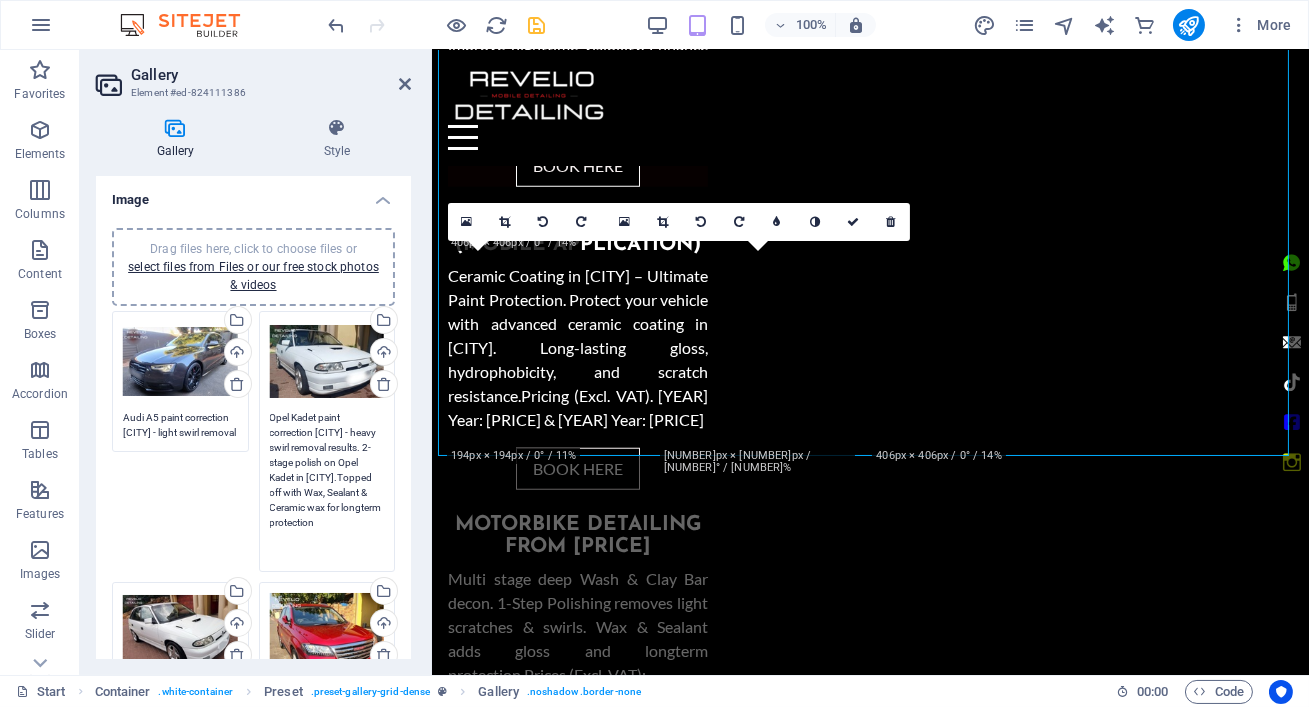 click on "Audi A5 paint correction [CITY] - light swirl removal results. 1-stage polish on Audi A5 in [CITY].Topped off with Wax, Sealant & Ceramic wax for longterm protection" at bounding box center (180, 425) 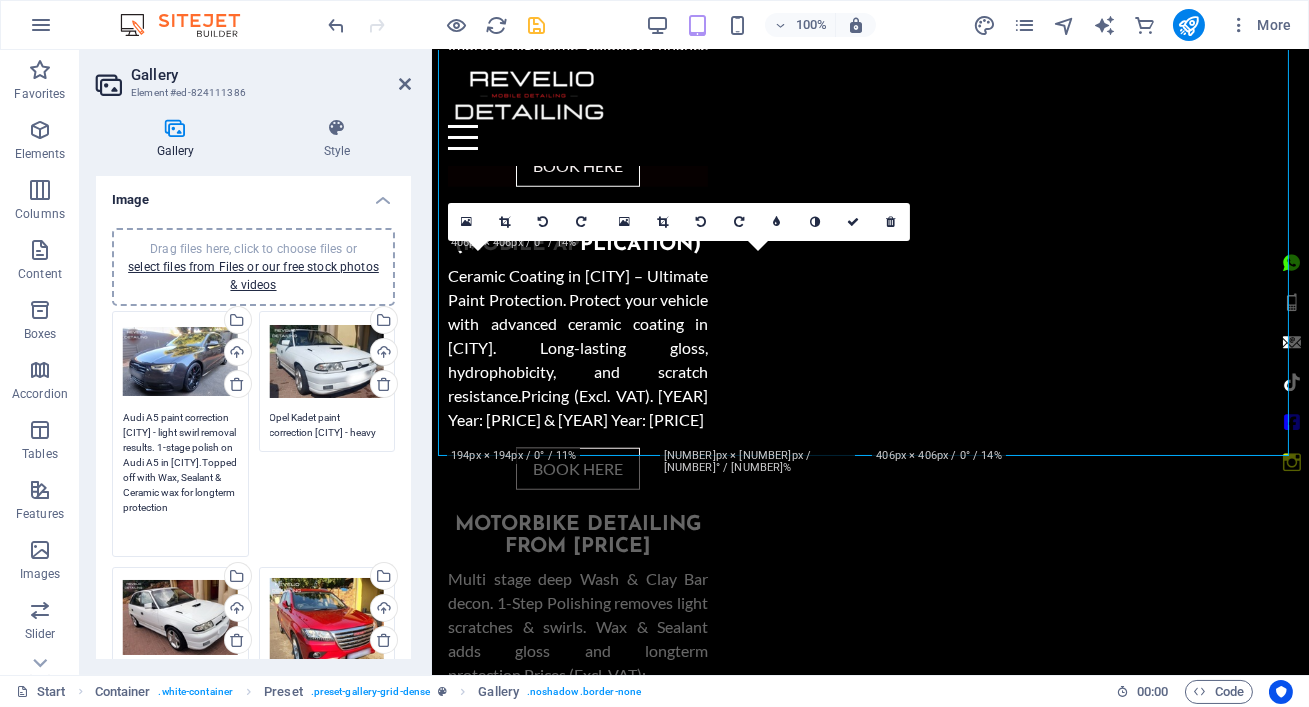 click on "Drag files here, click to choose files or select files from Files or our free stock photos & videos Select files from the file manager, stock photos, or upload file(s) Upload [BRAND] [BRAND] paint correction [AREA] - heavy swirl removal results. [NUMBER]-stage polish on [BRAND] [BRAND] in [CITY].Topped off with Wax, Sealant & Ceramic wax for longterm protection" at bounding box center (327, 381) 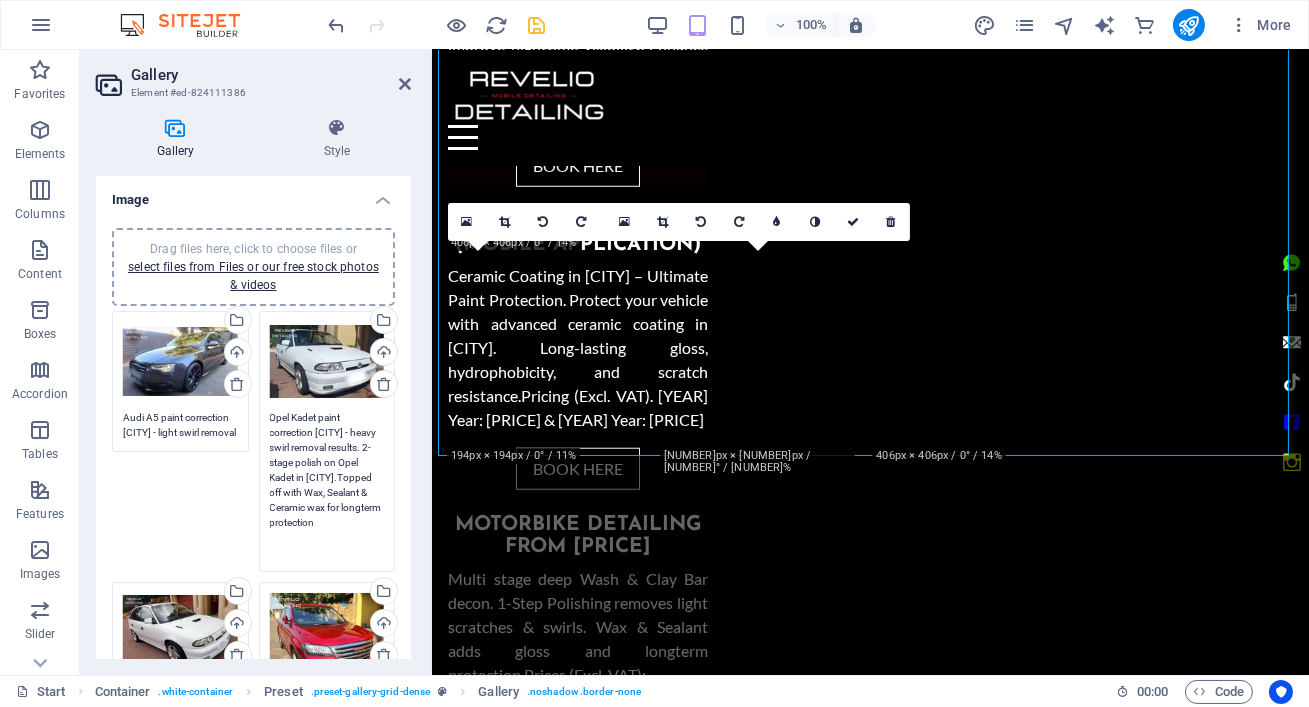 click on "Opel Kadet paint correction [CITY] - heavy swirl removal results. 2-stage polish on Opel Kadet in [CITY].Topped off with Wax, Sealant & Ceramic wax for longterm protection" at bounding box center [327, 485] 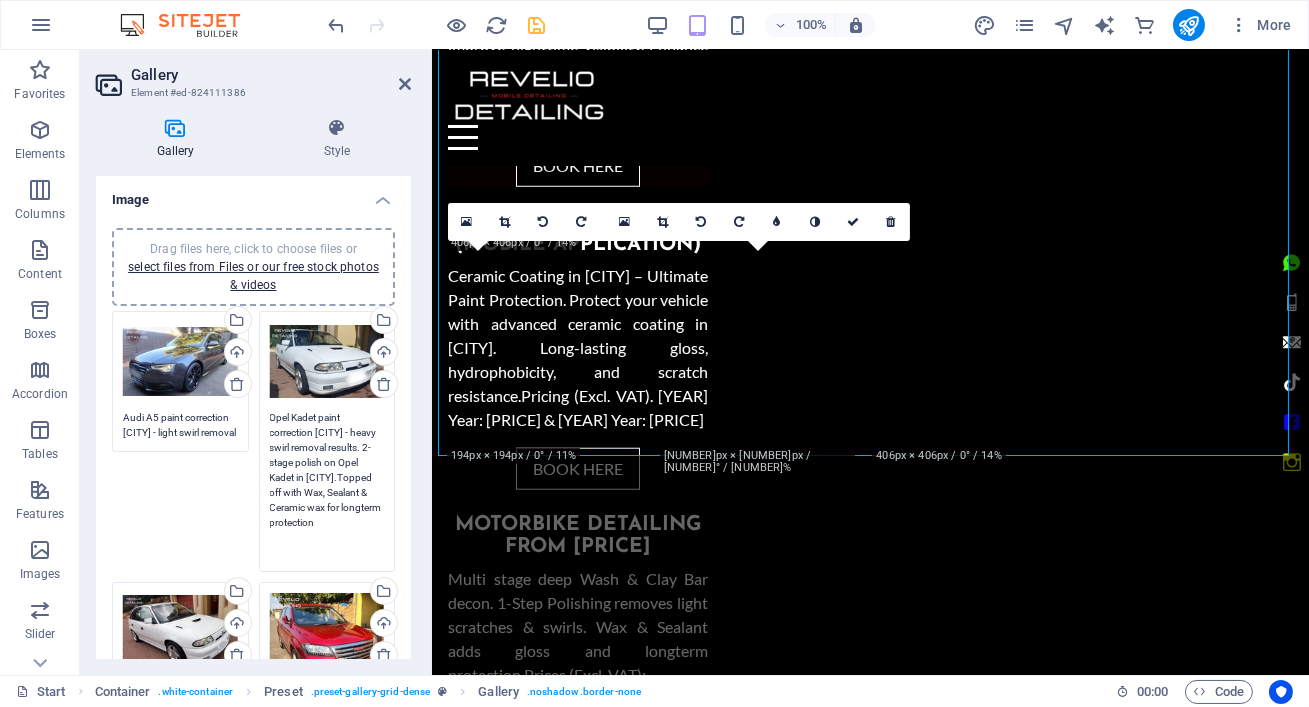 click on "Opel Kadet paint correction [CITY] - heavy swirl removal results. 2-stage polish on Opel Kadet in [CITY].Topped off with Wax, Sealant & Ceramic wax for longterm protection" at bounding box center [327, 485] 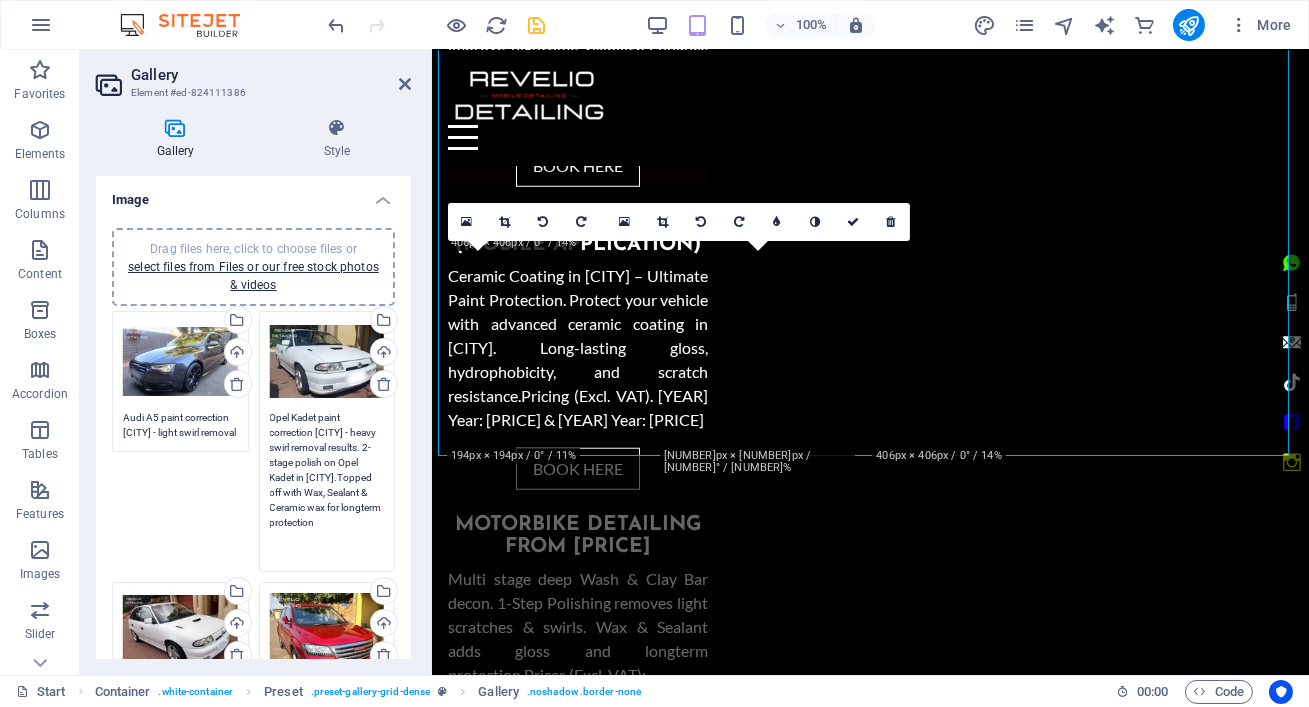 click on "Opel Kadet paint correction [CITY] - heavy swirl removal results. 2-stage polish on Opel Kadet in [CITY].Topped off with Wax, Sealant & Ceramic wax for longterm protection" at bounding box center (327, 485) 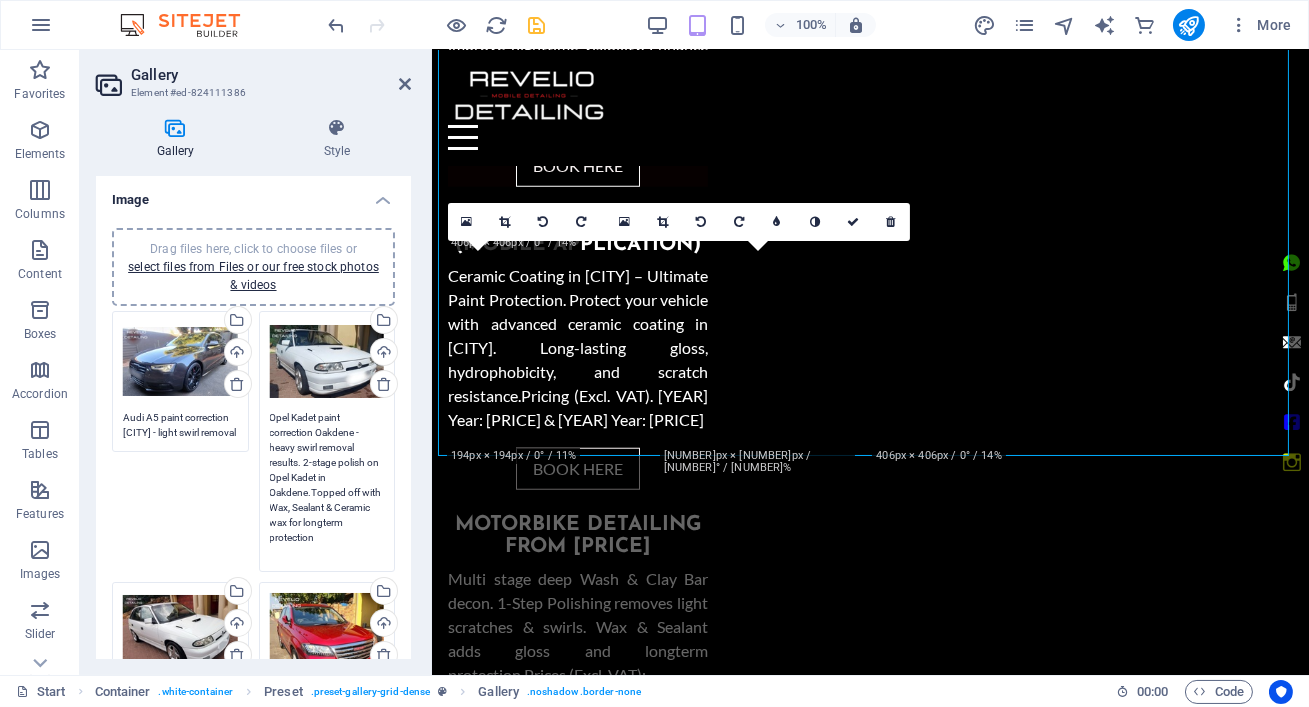 drag, startPoint x: 330, startPoint y: 531, endPoint x: 265, endPoint y: 411, distance: 136.47343 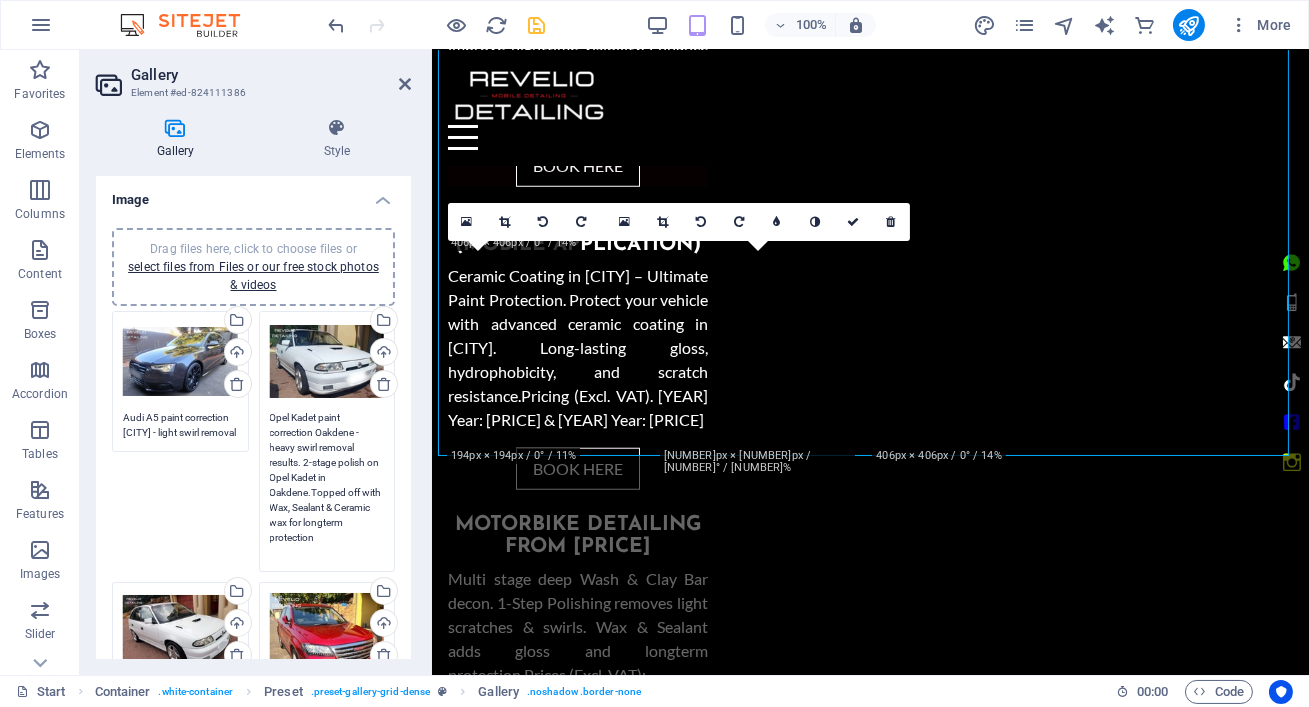click on "Drag files here, click to choose files or select files from Files or our free stock photos & videos Select files from the file manager, stock photos, or upload file(s) Upload Opel Kadet paint correction [CITY] - heavy swirl removal results. 2-stage polish on Opel Kadet in [CITY].Topped off with Wax, Sealant & Ceramic wax for longterm protection" at bounding box center [327, 441] 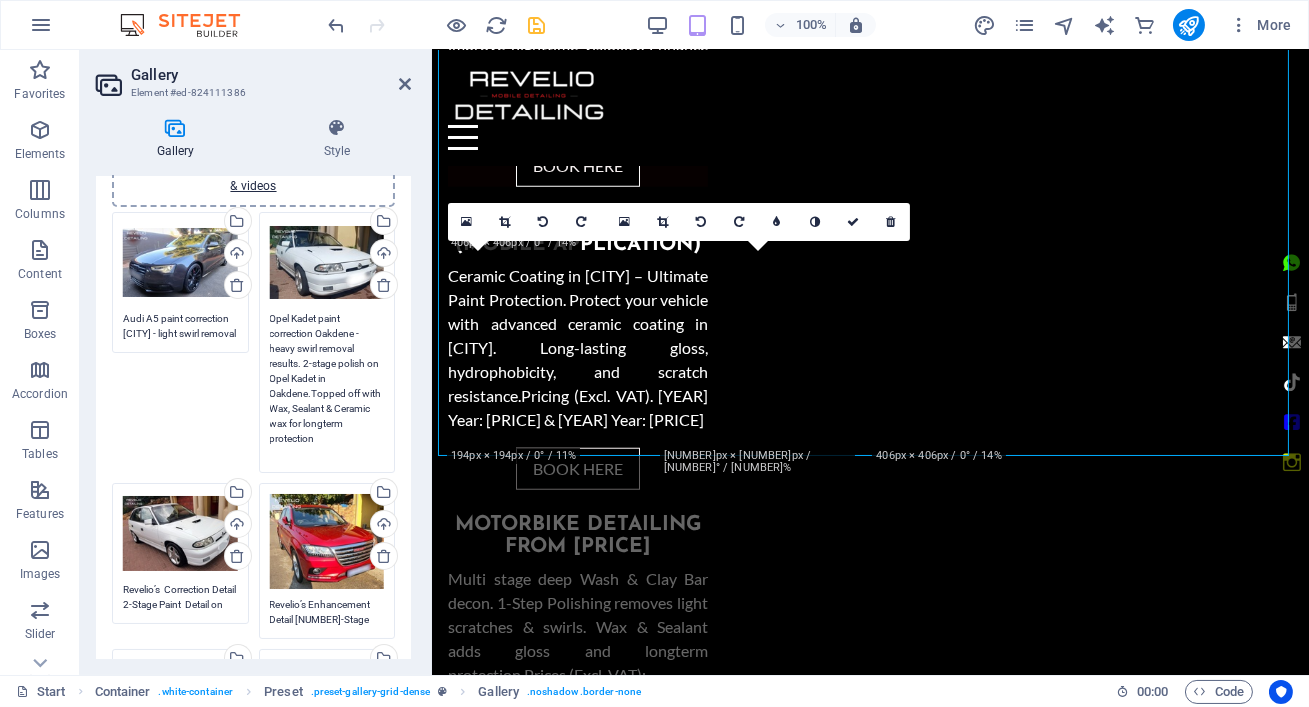 scroll, scrollTop: 139, scrollLeft: 0, axis: vertical 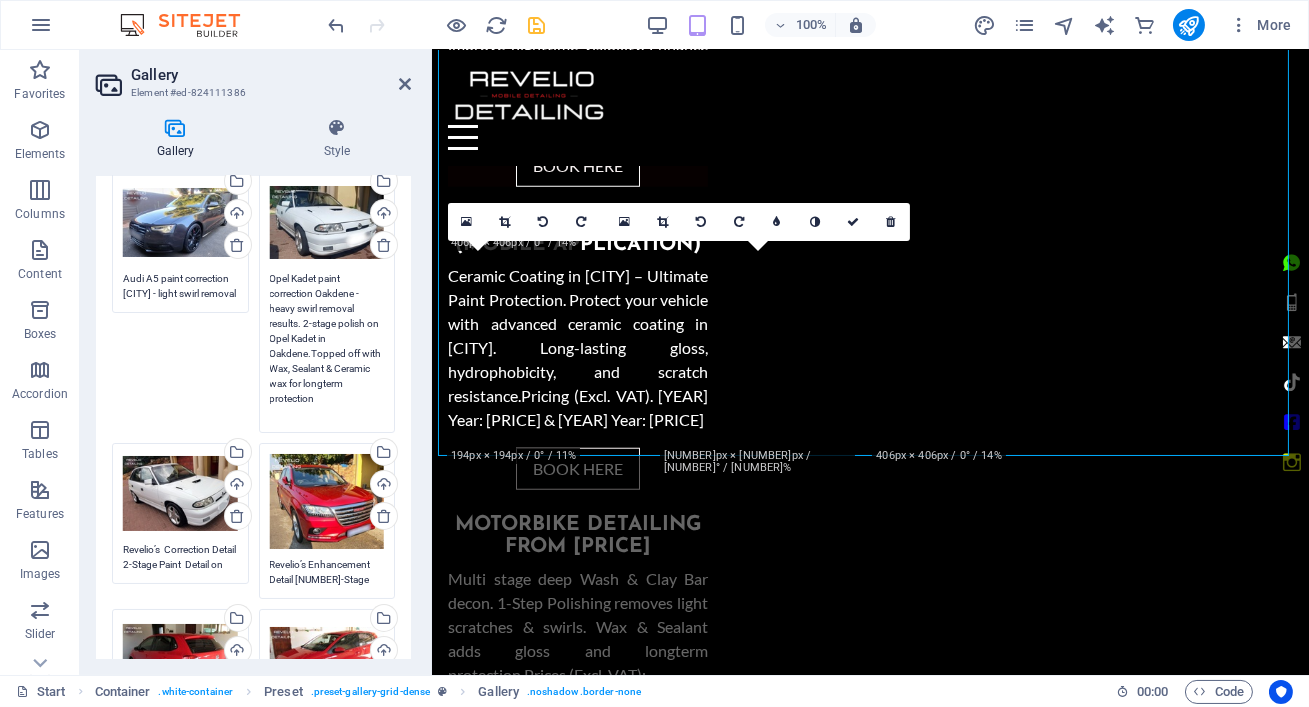 type on "Opel Kadet paint correction Oakdene - heavy swirl removal results. 2-stage polish on Opel Kadet in Oakdene.Topped off with  Wax, Sealant & Ceramic wax for longterm protection" 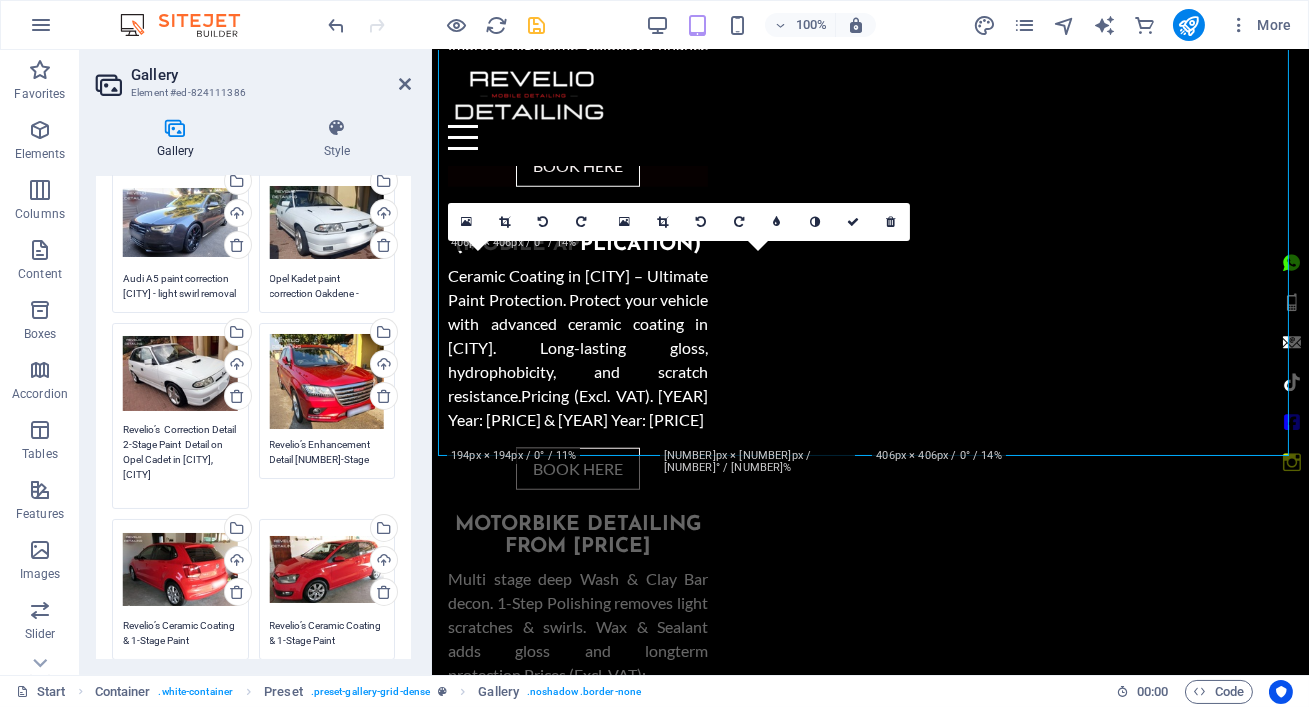 drag, startPoint x: 232, startPoint y: 476, endPoint x: 142, endPoint y: 406, distance: 114.01754 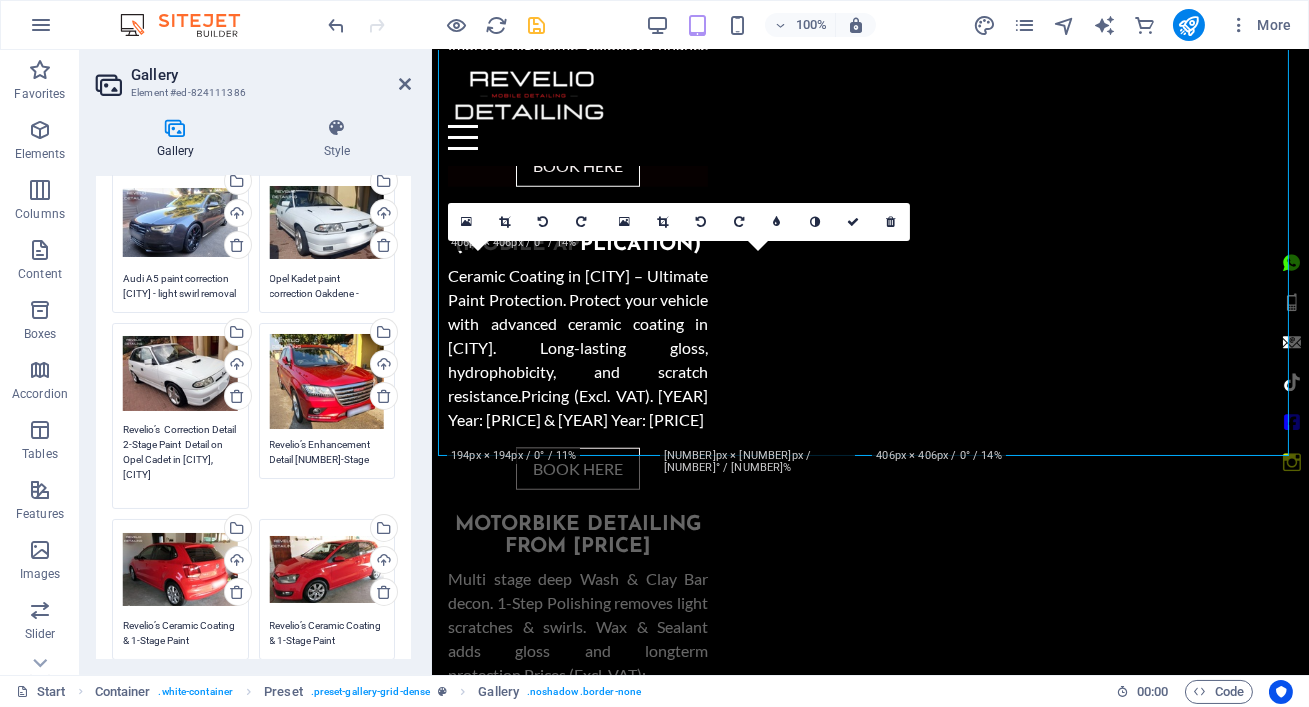 paste on "Opel Kadet paint correction Oakdene - heavy swirl removal results. 2-stage polish on Opel Kadet in Oakdene.Topped off with  Wax, Sealant & Ceramic wax for longterm protection" 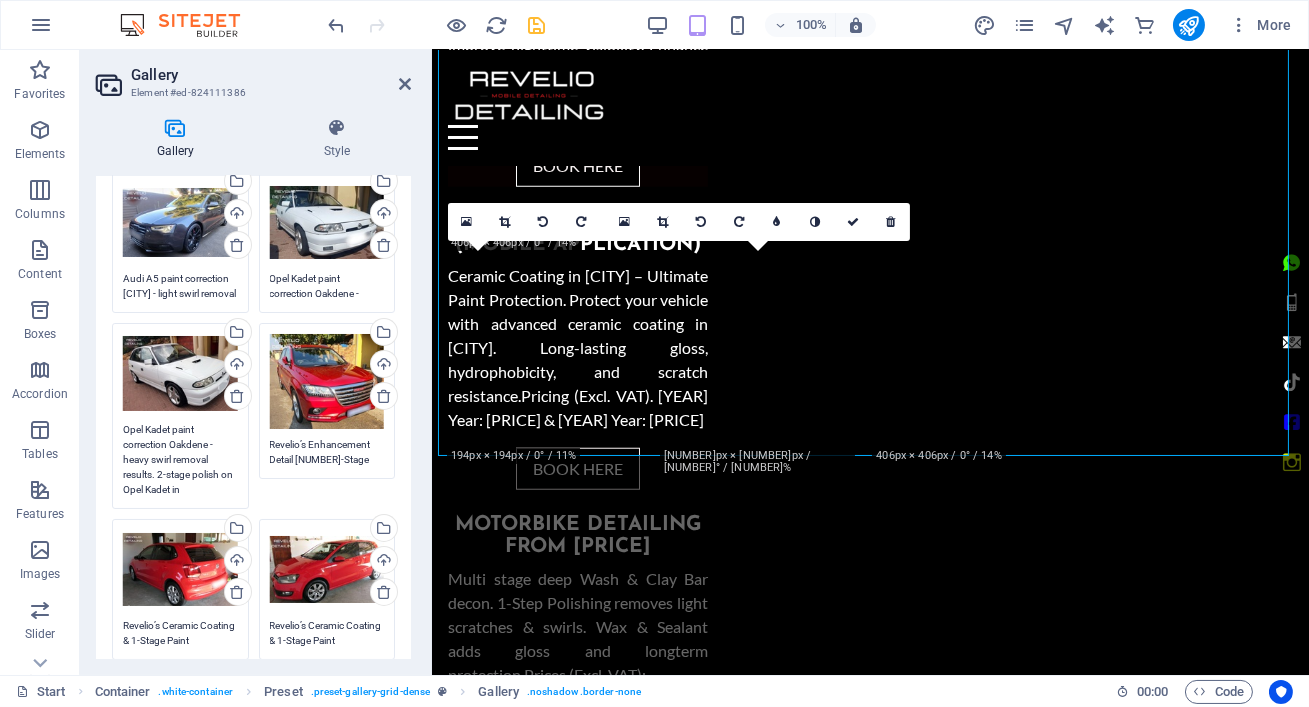 scroll, scrollTop: 58, scrollLeft: 0, axis: vertical 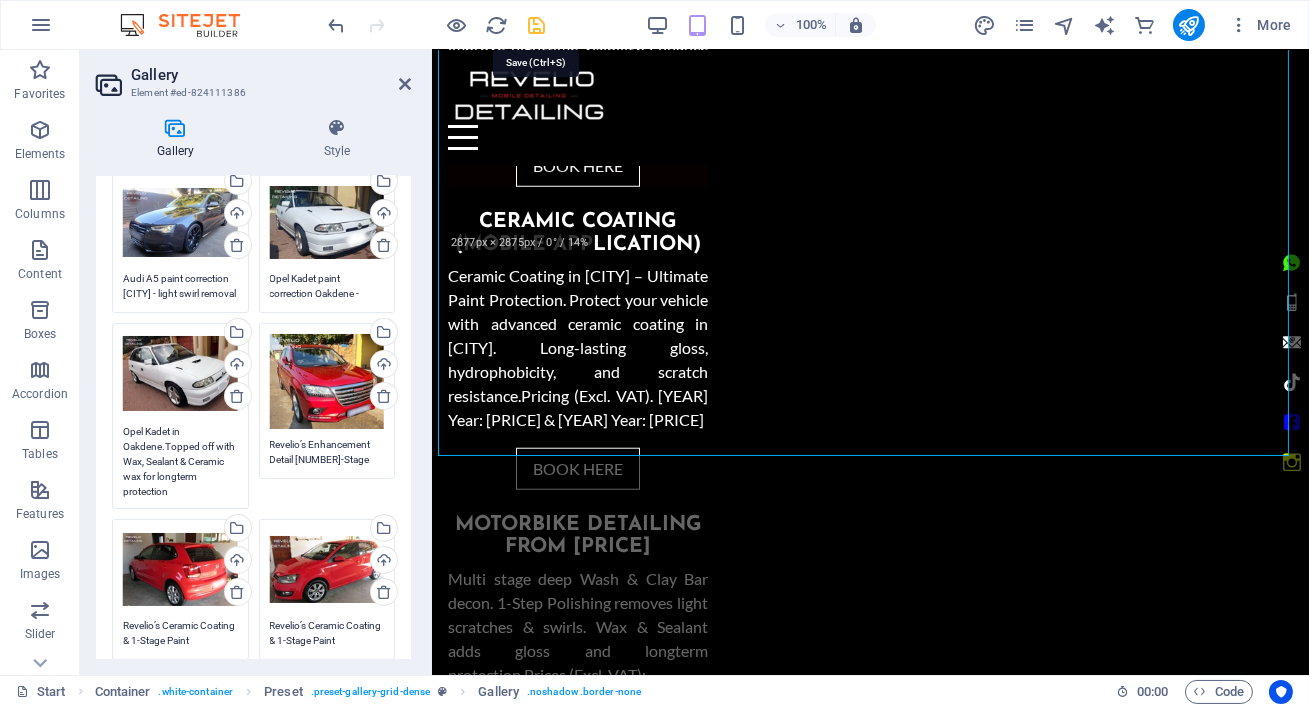 click at bounding box center [537, 25] 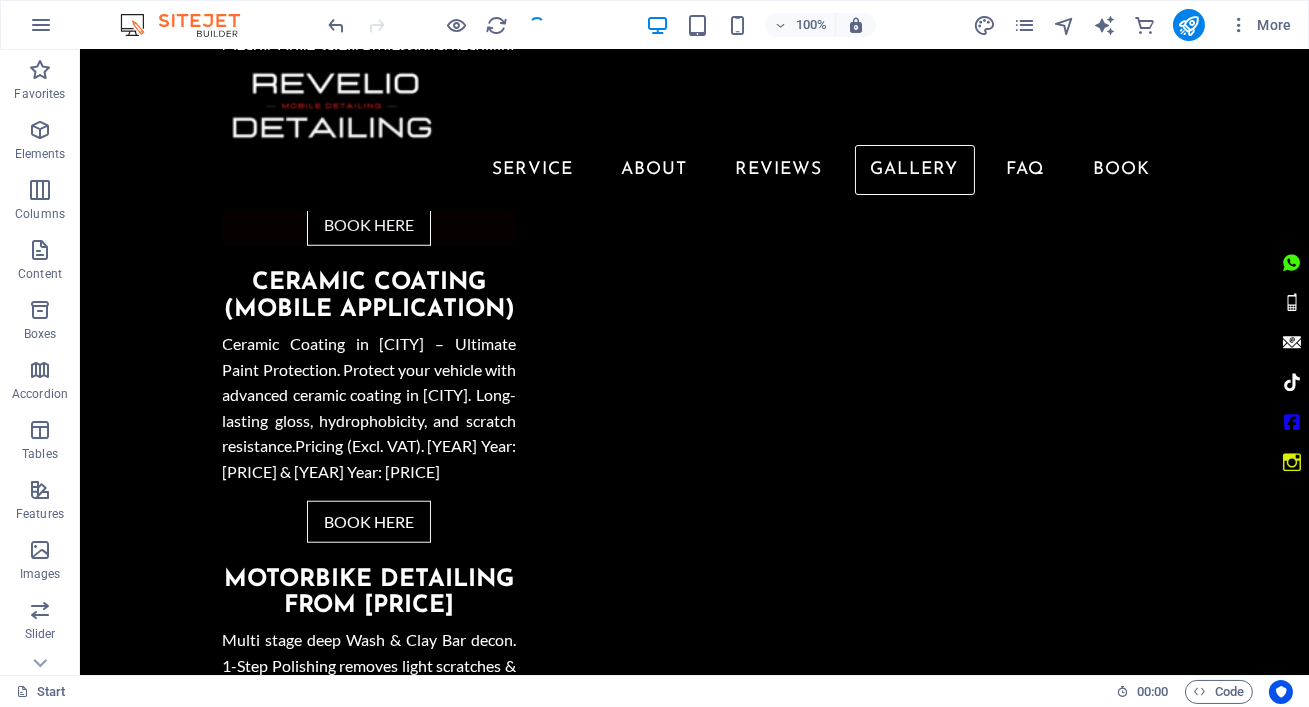 scroll, scrollTop: 3481, scrollLeft: 0, axis: vertical 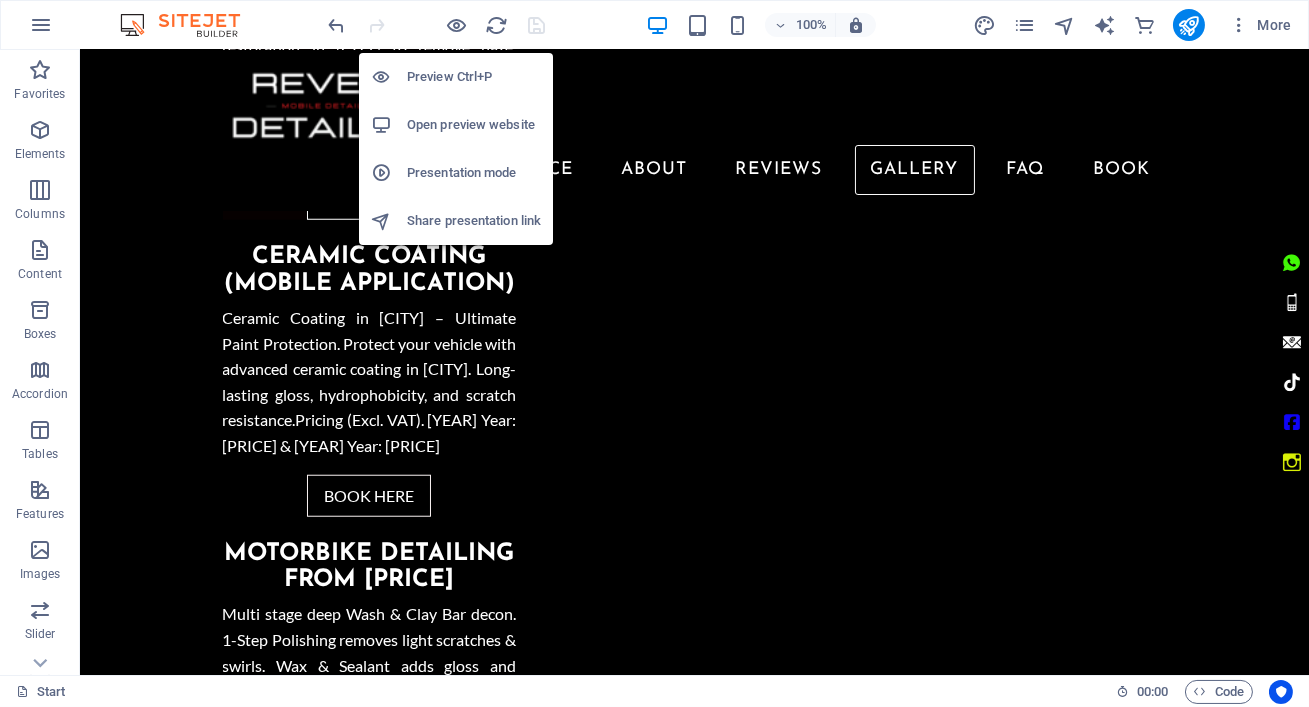 click on "Open preview website" at bounding box center (456, 125) 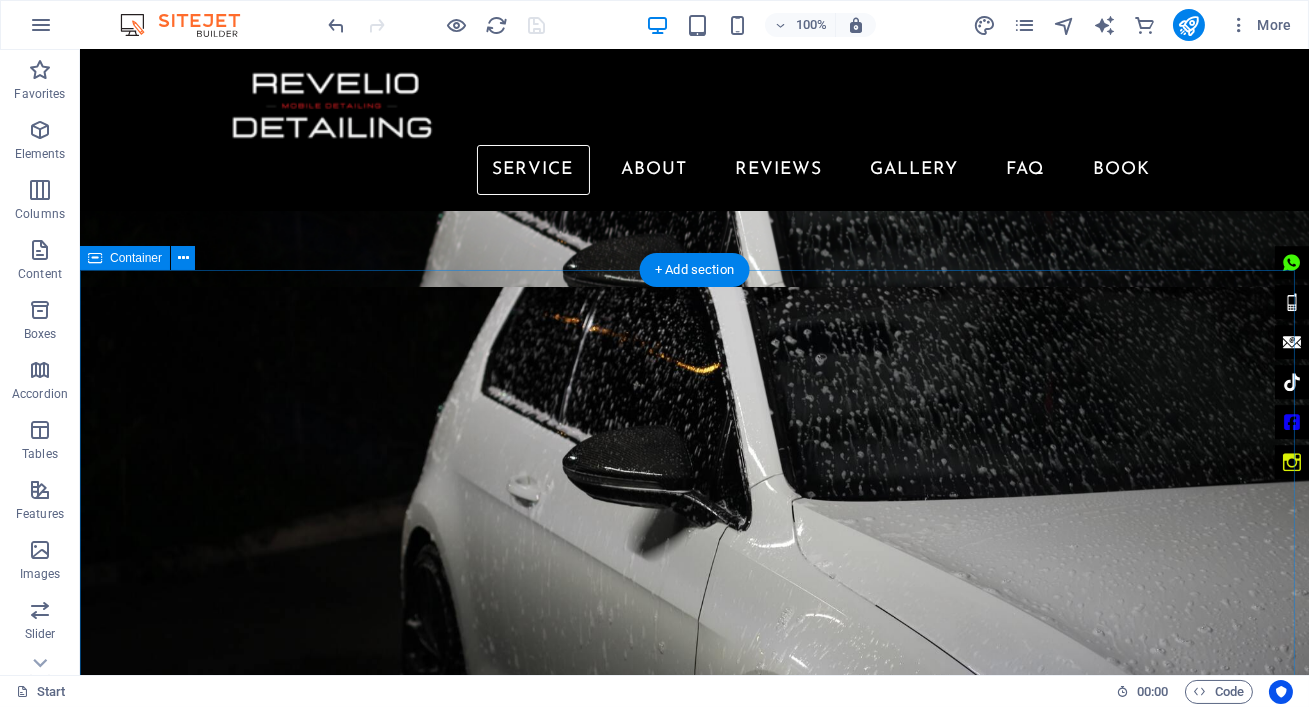 scroll, scrollTop: 548, scrollLeft: 0, axis: vertical 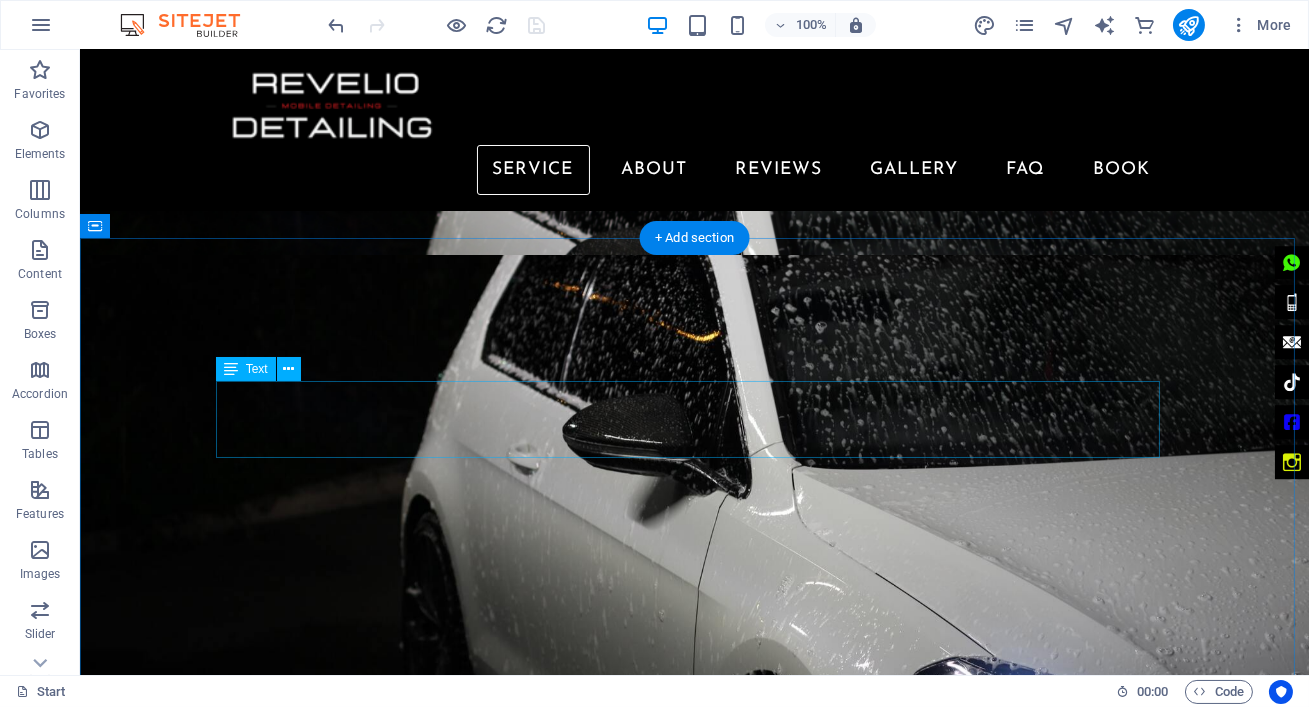 click on "Revelio offers mobile  Detailing & Ceramic Coating    [CITY], [CITY], [CITY], [CITY], [CITY], [CITY], [CITY], [CITY], [CITY]. Our mobile detailing is customized to your car's size, condition, and your specific needs." at bounding box center (695, 1548) 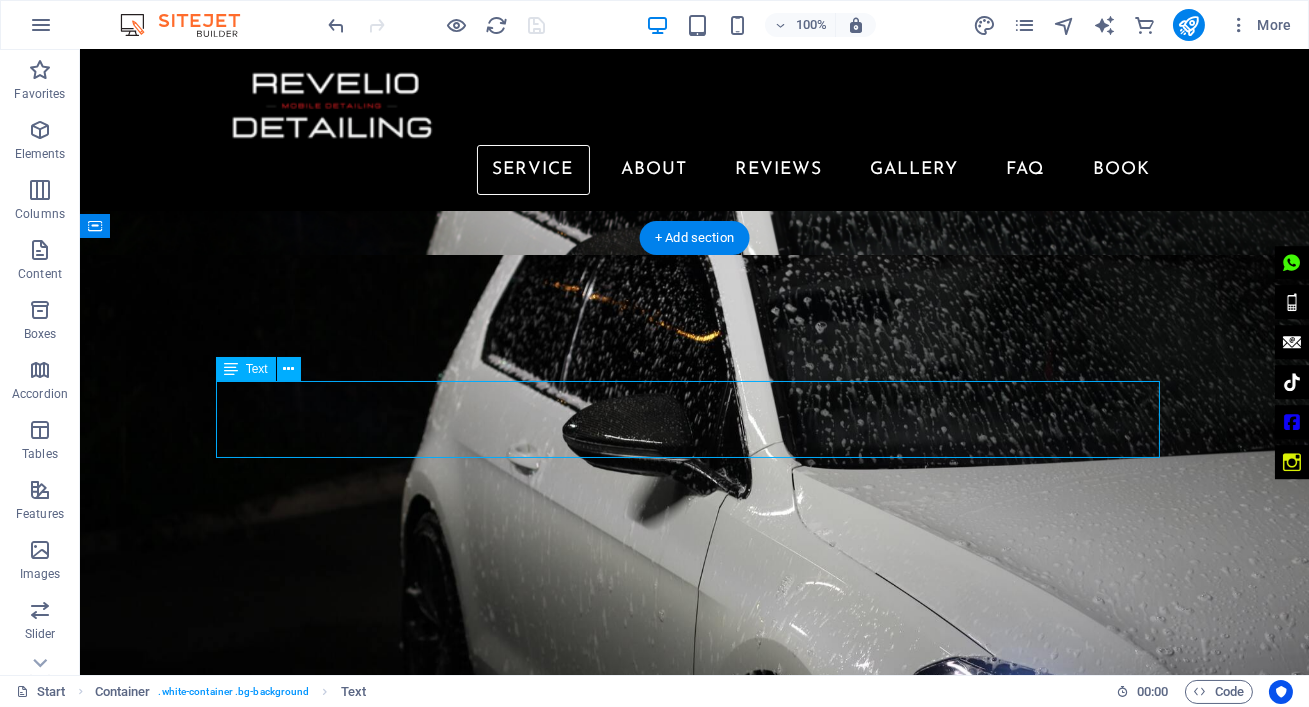 click on "Revelio offers mobile  Detailing & Ceramic Coating    [CITY], [CITY], [CITY], [CITY], [CITY], [CITY], [CITY], [CITY], [CITY]. Our mobile detailing is customized to your car's size, condition, and your specific needs." at bounding box center (695, 1548) 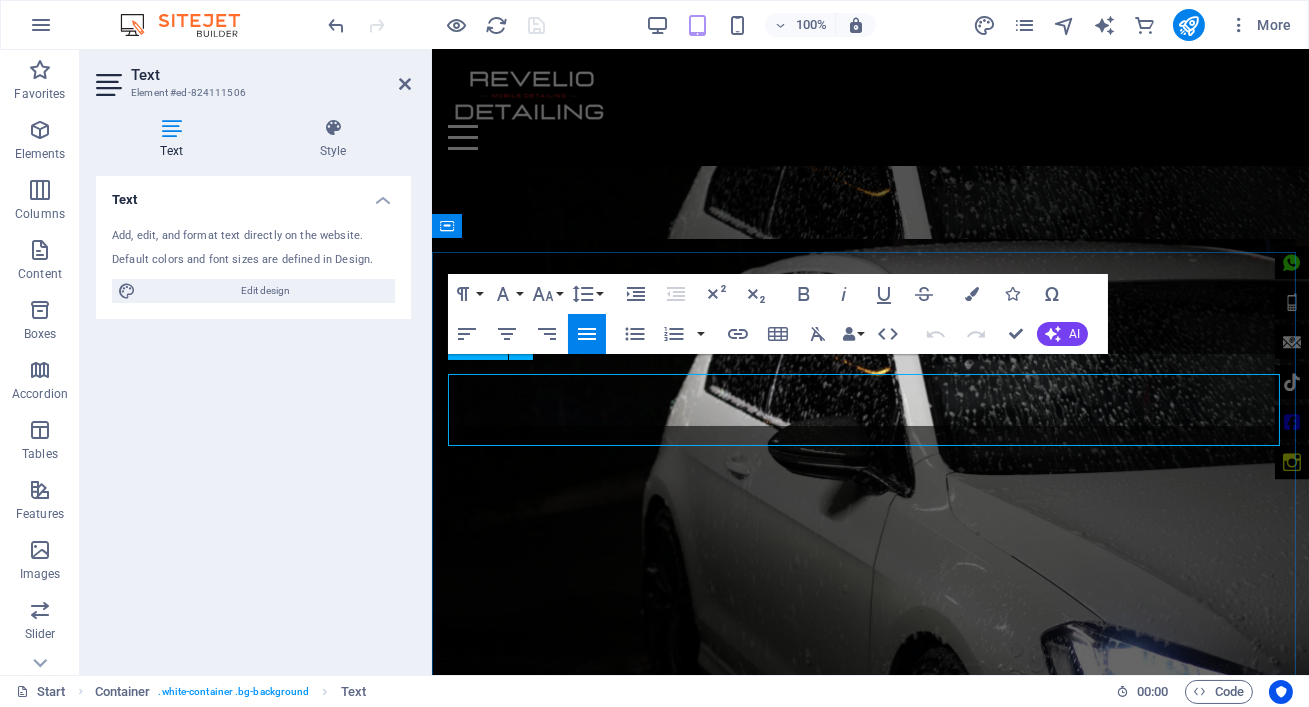 scroll, scrollTop: 528, scrollLeft: 0, axis: vertical 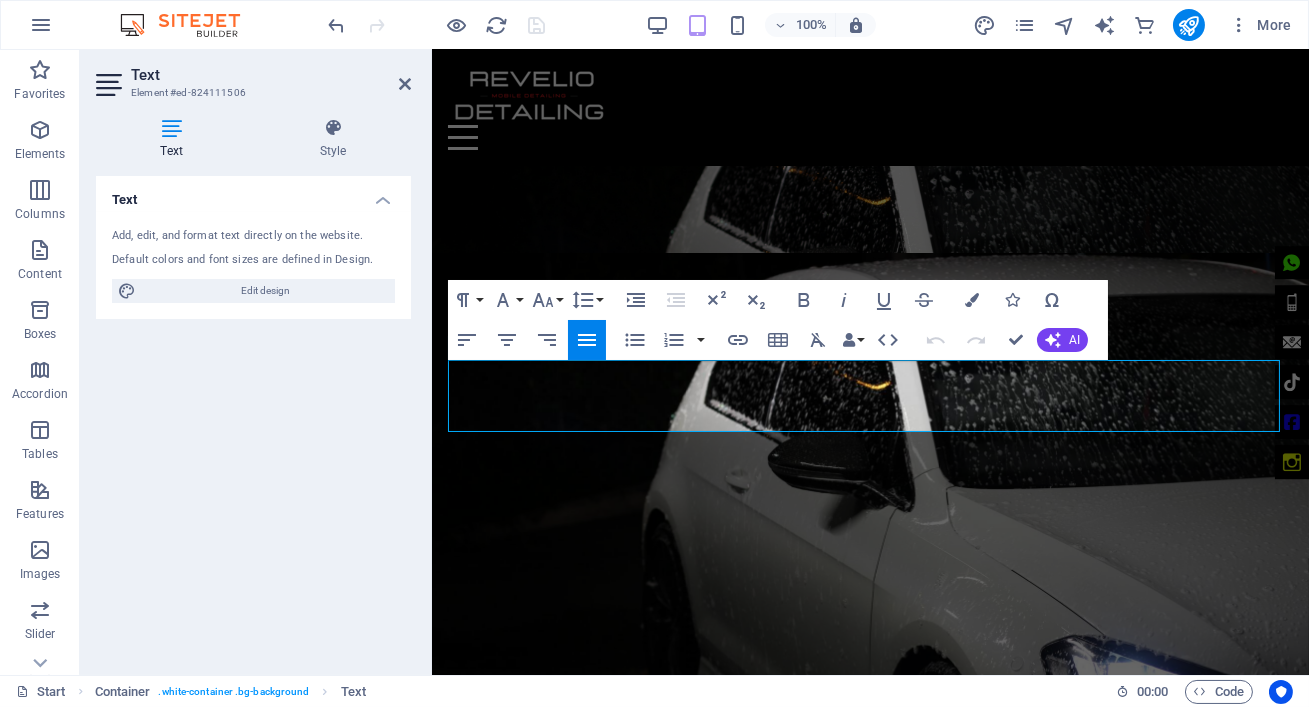 click 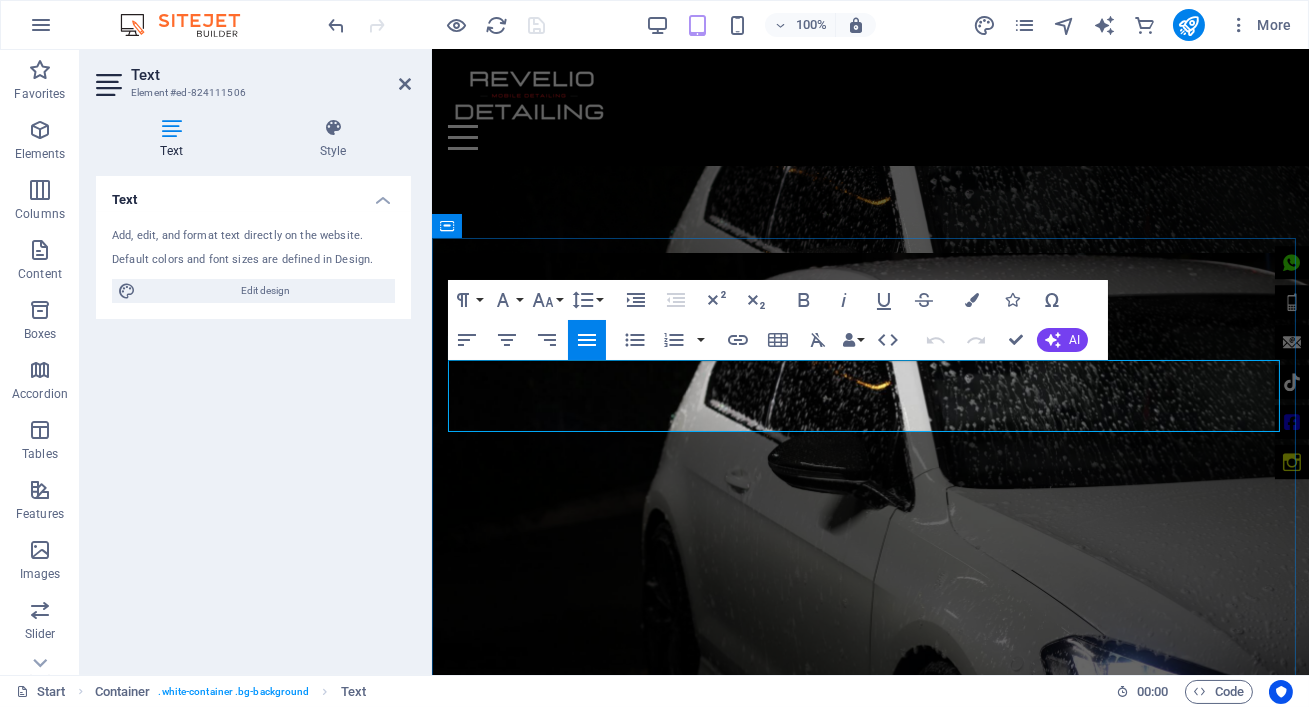 click on "Revelio offers mobile  Detailing & Ceramic Coating" at bounding box center (619, 1460) 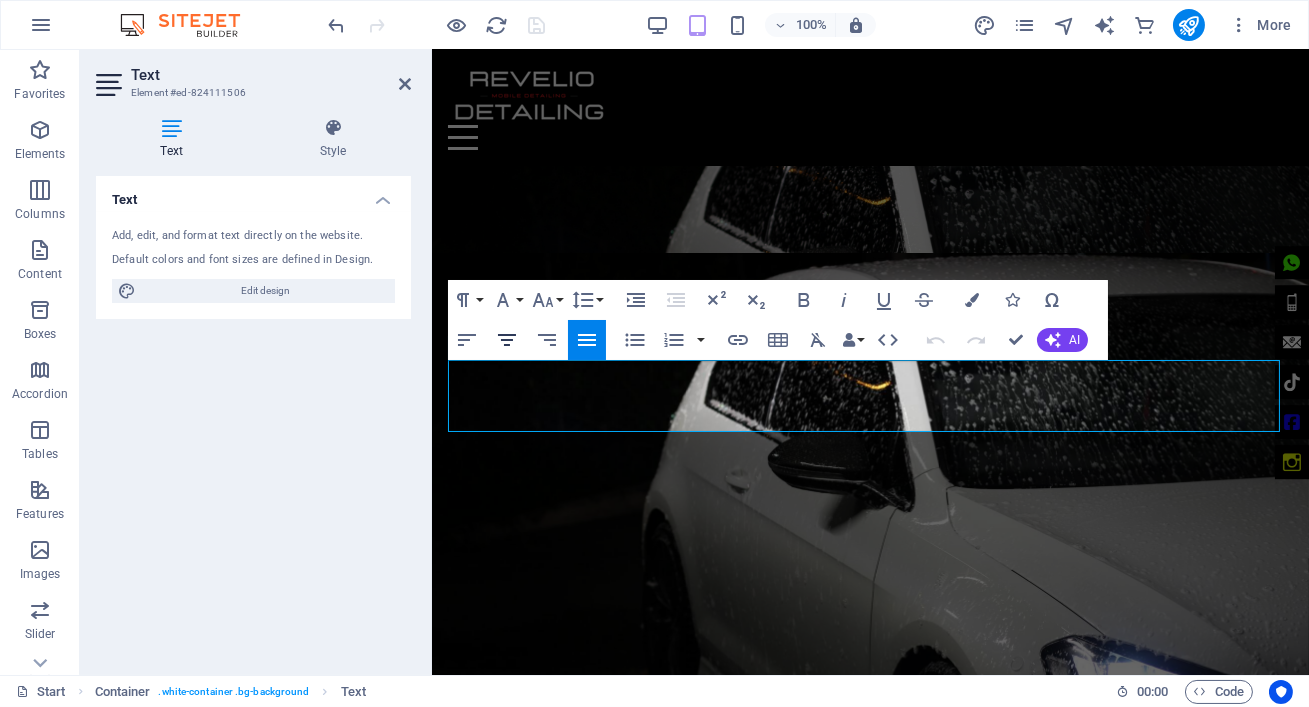 click 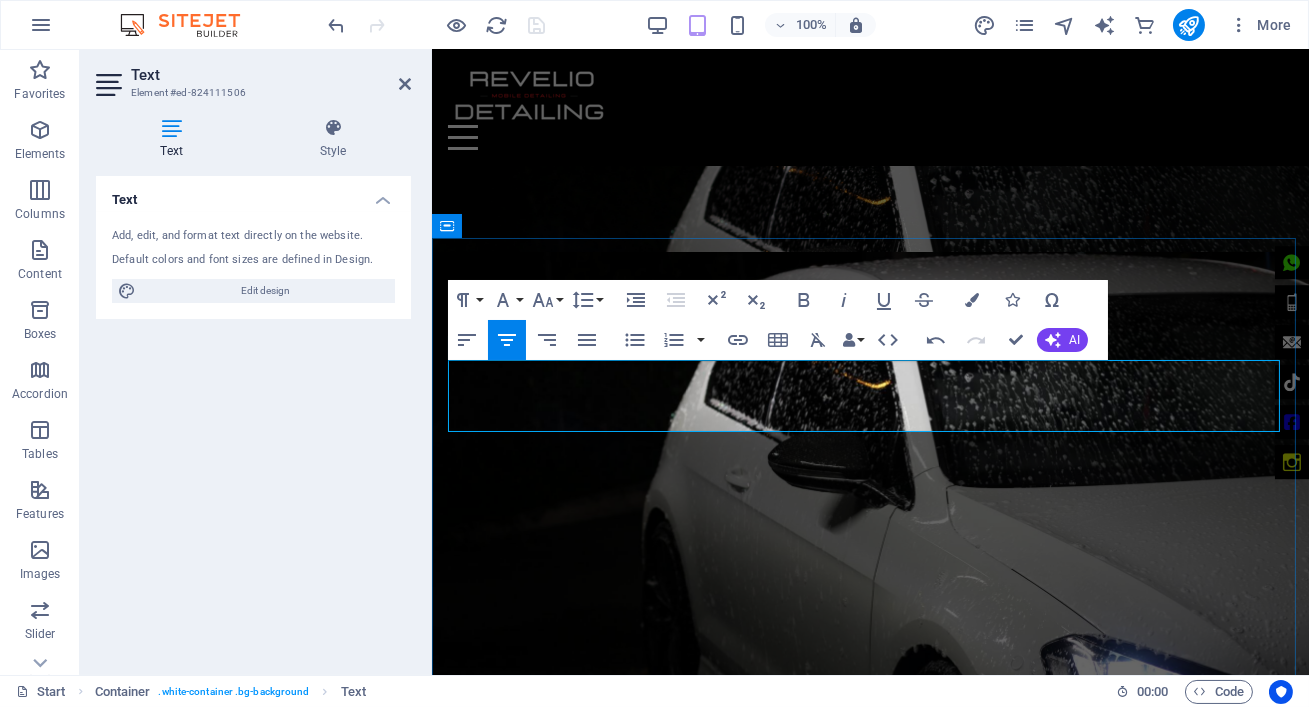 click on "Pretoria, Soweto, Centurion, Boksburg, Germiston, Tshwane, [CITY], West Rand, Sedibeng. Our mobile detailing is customized to your car's size, condition, and your specific needs." at bounding box center [869, 1495] 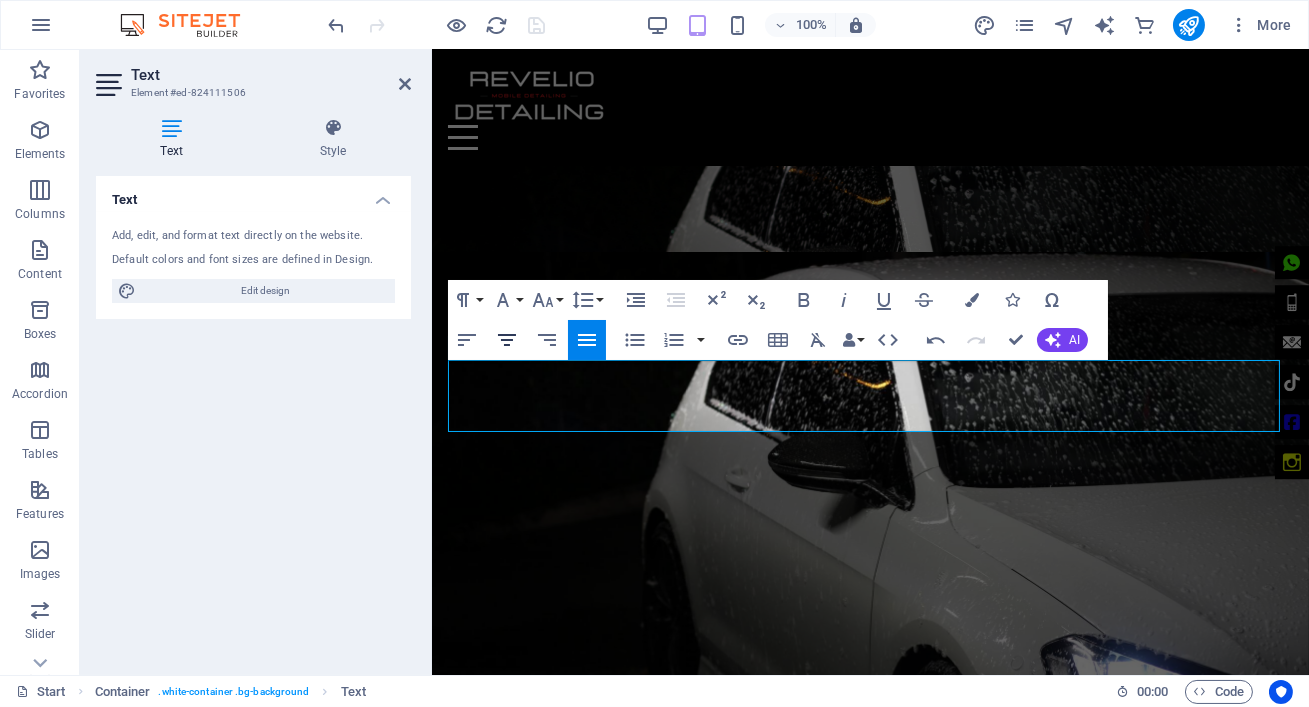click 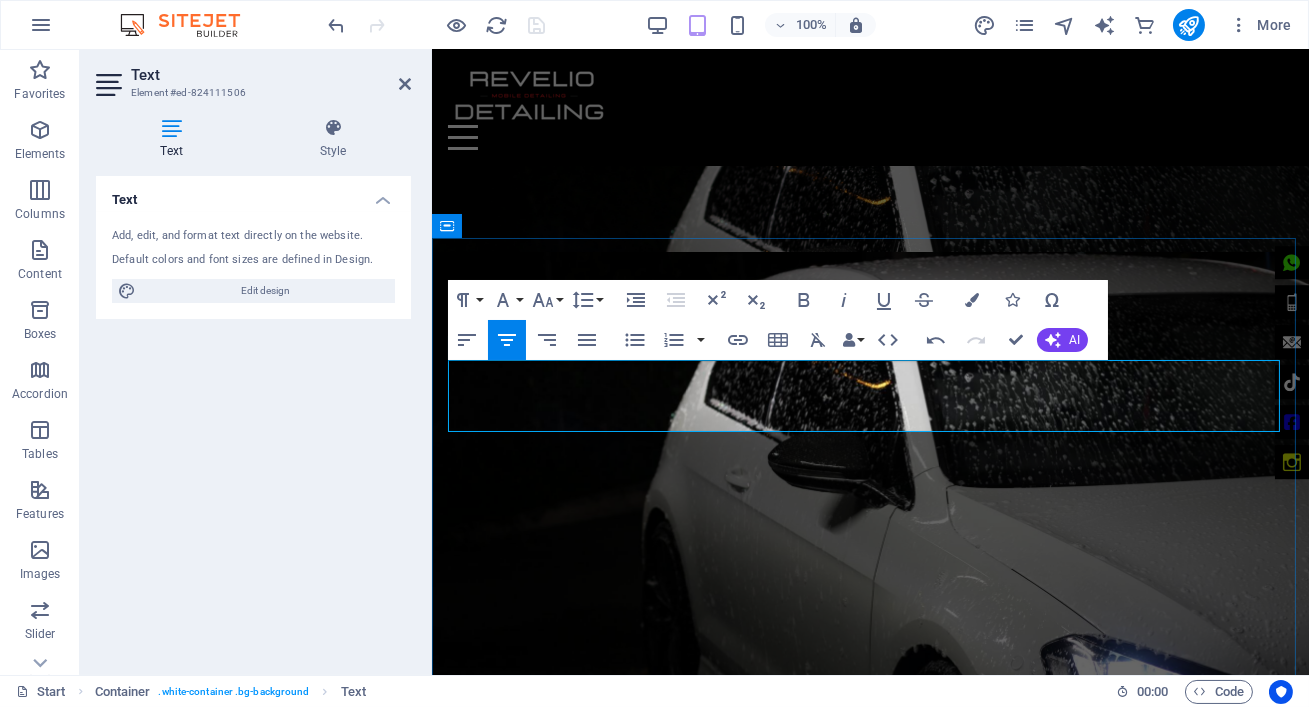 click on "[CITY], [CITY], [CITY], [CITY], [CITY], [CITY], [CITY], [CITY], [CITY]. Our mobile detailing is customized to your car's size, condition, and your specific needs." at bounding box center [870, 1495] 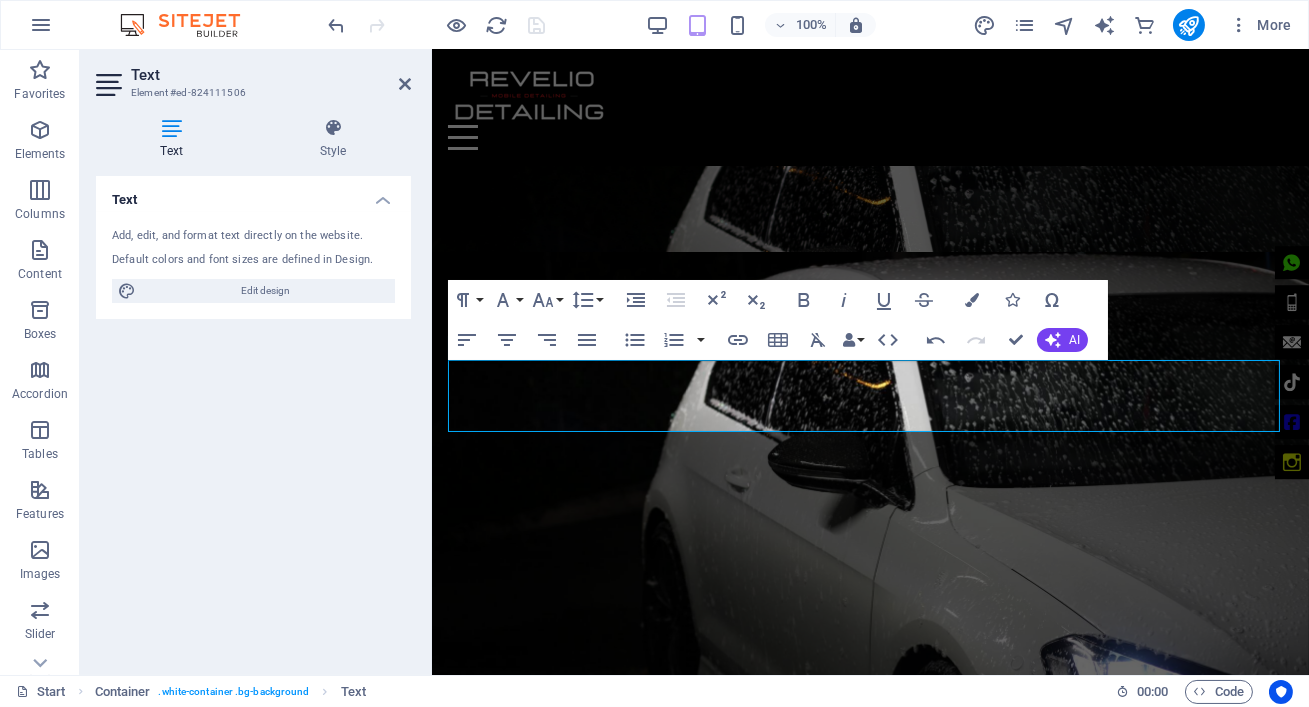 click on "Element #[ID] Text Style Text Add, edit, and format text directly on the website. Default colors and font sizes are defined in Design. Edit design Alignment Left aligned Centered Right aligned Preset Element Layout How this element expands within the layout (Flexbox). Size Default auto px % 1/1 1/2 1/3 1/4 1/5 1/6 1/7 1/8 1/9 1/10 Grow Shrink Order Container layout Visible Visible Opacity 100 % Overflow Spacing Margin Default auto px % rem vw vh Custom Custom auto px % rem vw vh auto px % rem vw vh auto px % rem vw vh auto px % rem vw vh Padding Default px rem % vh vw Custom Custom px rem % vh vw px rem % vh vw px rem % vh vw px rem % vh vw Border Style - Width 1 auto px rem % vh vw Custom Custom 1 auto px rem % vh vw 1 auto px rem % vh vw 1 auto px rem % vh vw 1 auto px rem % vh vw - Color Round corners Default px rem % vh vw Custom Custom px rem % vh vw px rem % vh vw px rem % vh vw px rem % vh vw Shadow Default None Outside Inside Color X offset 0 px rem vh vw Y offset" at bounding box center [256, 362] 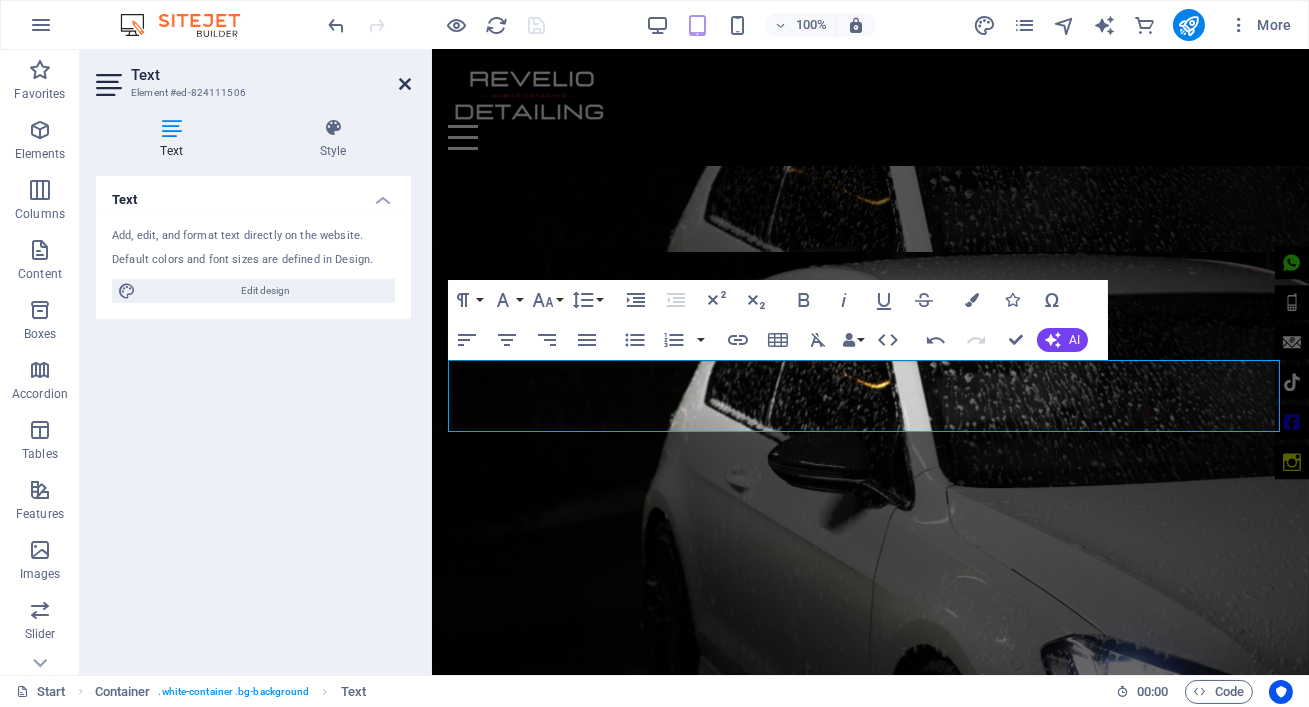 click at bounding box center [405, 84] 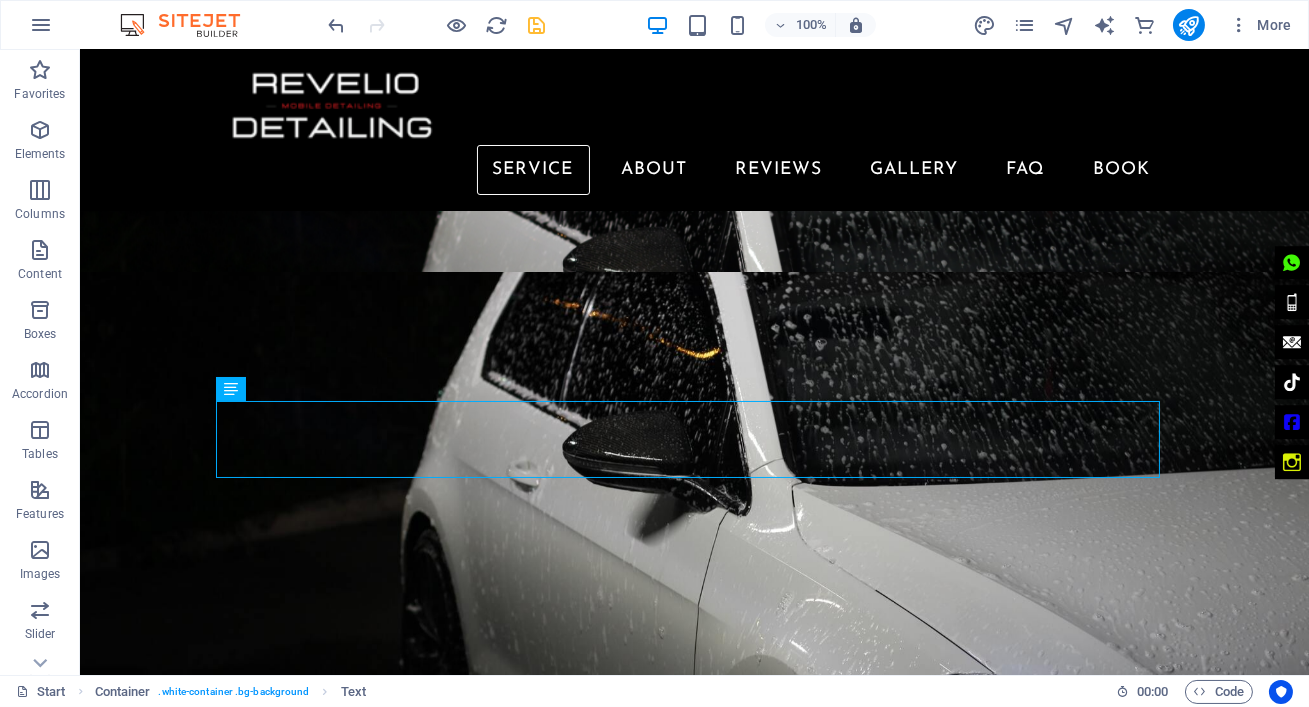click at bounding box center (537, 25) 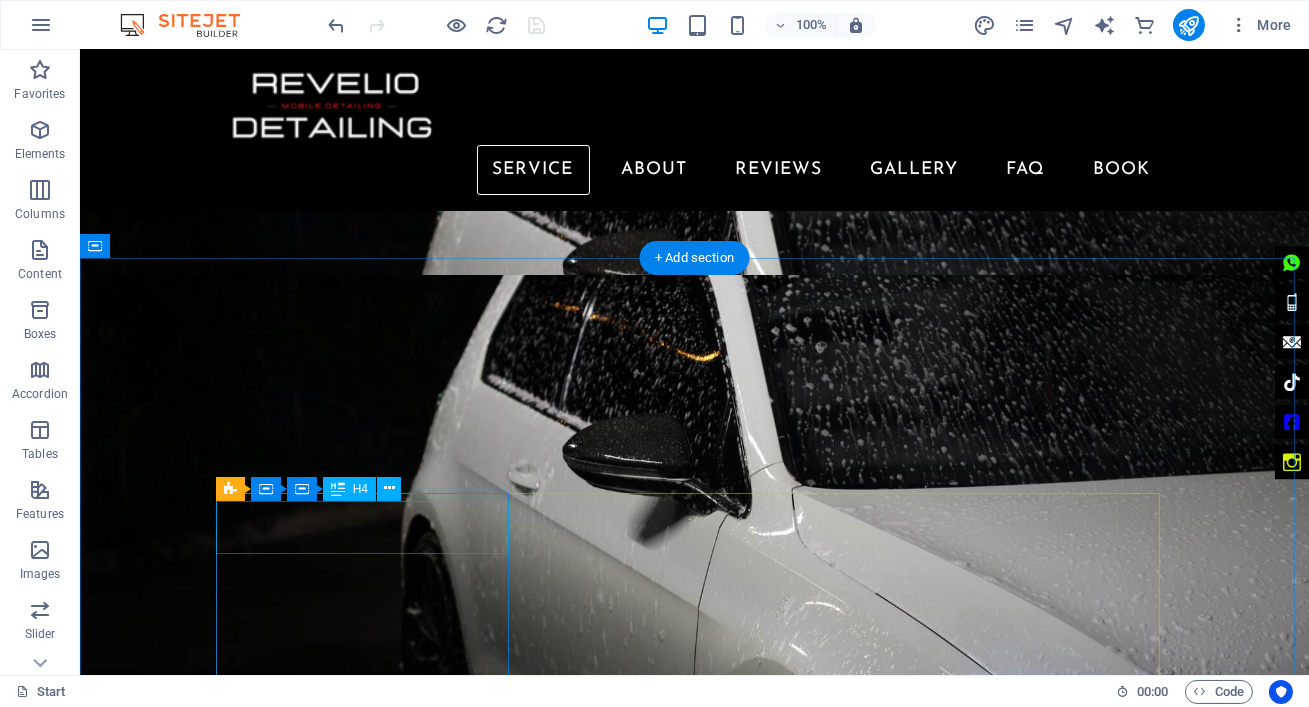 click on "enhancement from R2300" at bounding box center (369, 1656) 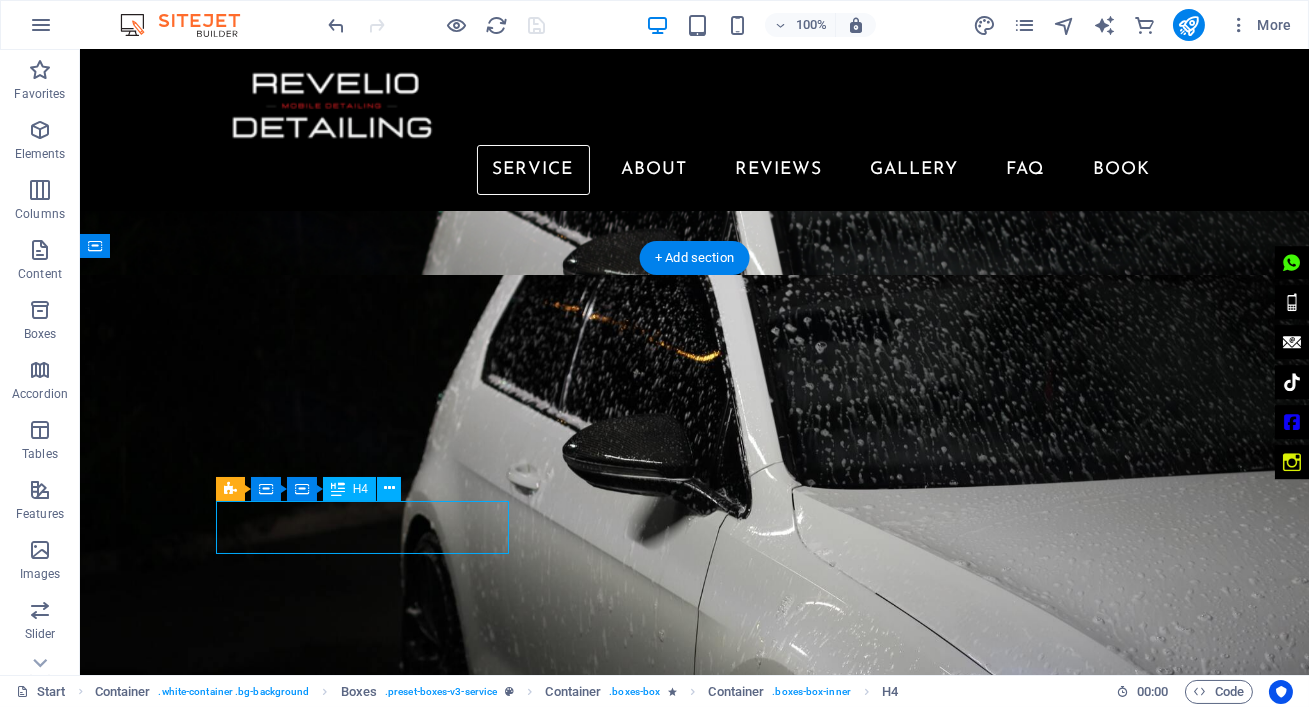 click on "enhancement from R2300" at bounding box center [369, 1656] 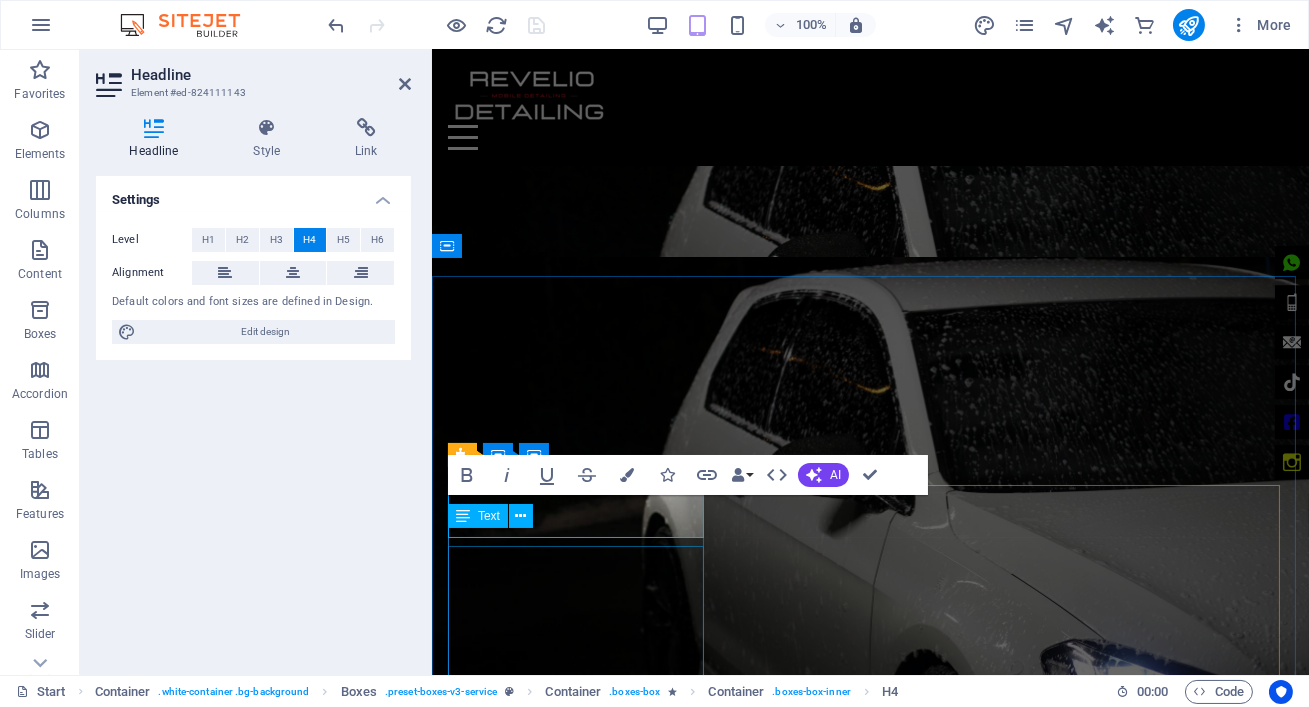 scroll, scrollTop: 508, scrollLeft: 0, axis: vertical 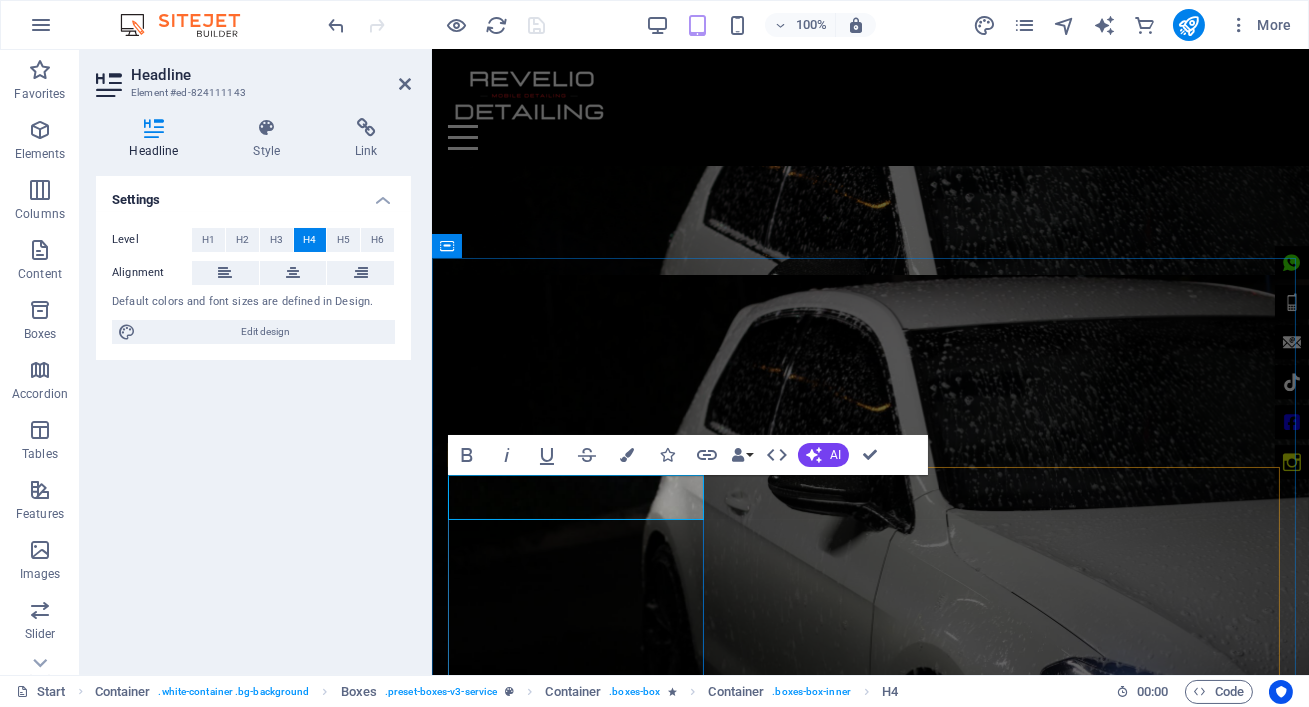 click on "enhancement from R2300" at bounding box center [577, 1588] 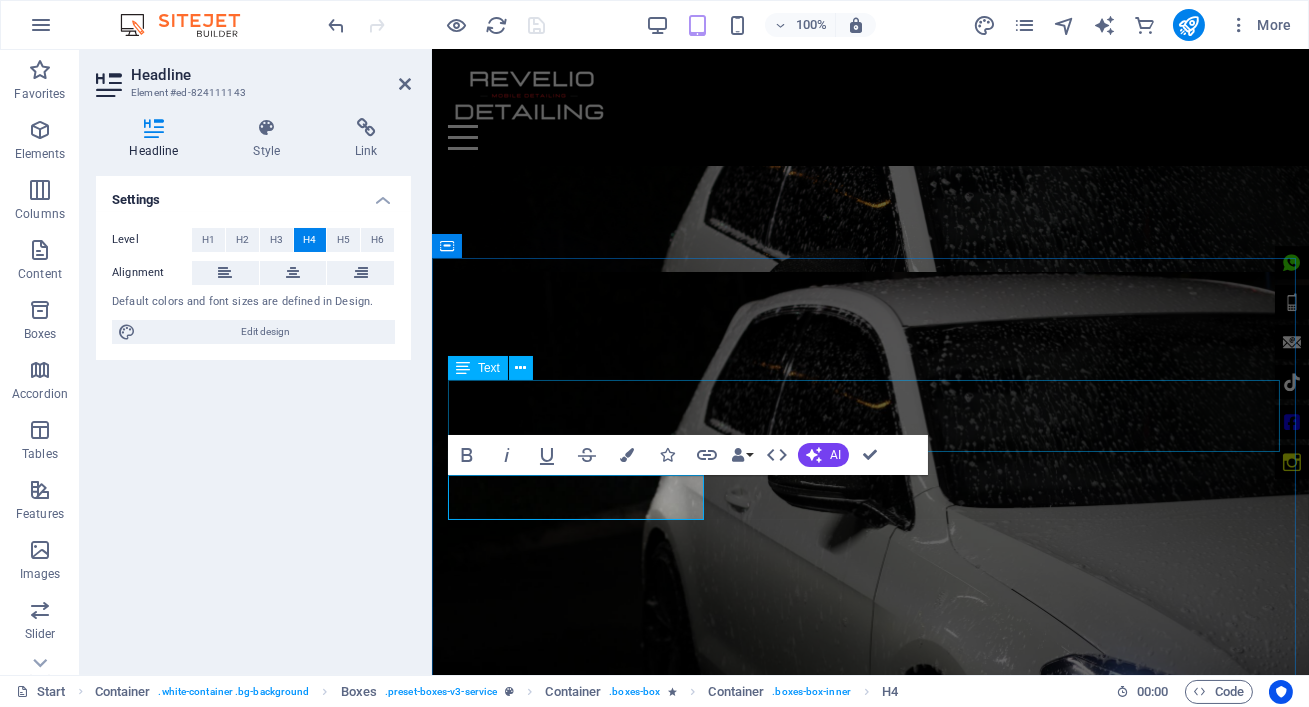 click on "Revelio offers mobile  Detailing & Ceramic Coating    [CITY], [CITY], [CITY], [CITY], [CITY], [CITY], [CITY], [CITY], [CITY].  Our mobile detailing is customized to your car's size, condition, and your specific needs." at bounding box center (869, 1504) 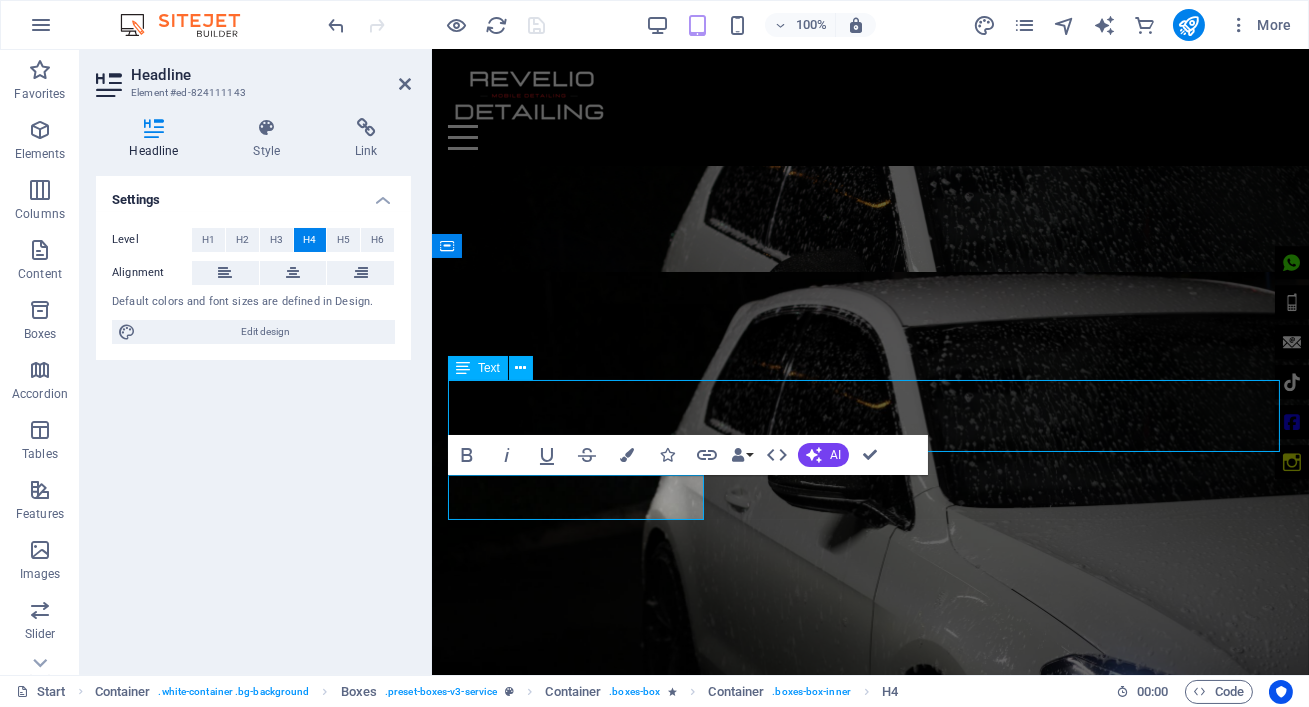 click on "Revelio offers mobile  Detailing & Ceramic Coating    [CITY], [CITY], [CITY], [CITY], [CITY], [CITY], [CITY], [CITY], [CITY].  Our mobile detailing is customized to your car's size, condition, and your specific needs." at bounding box center [869, 1504] 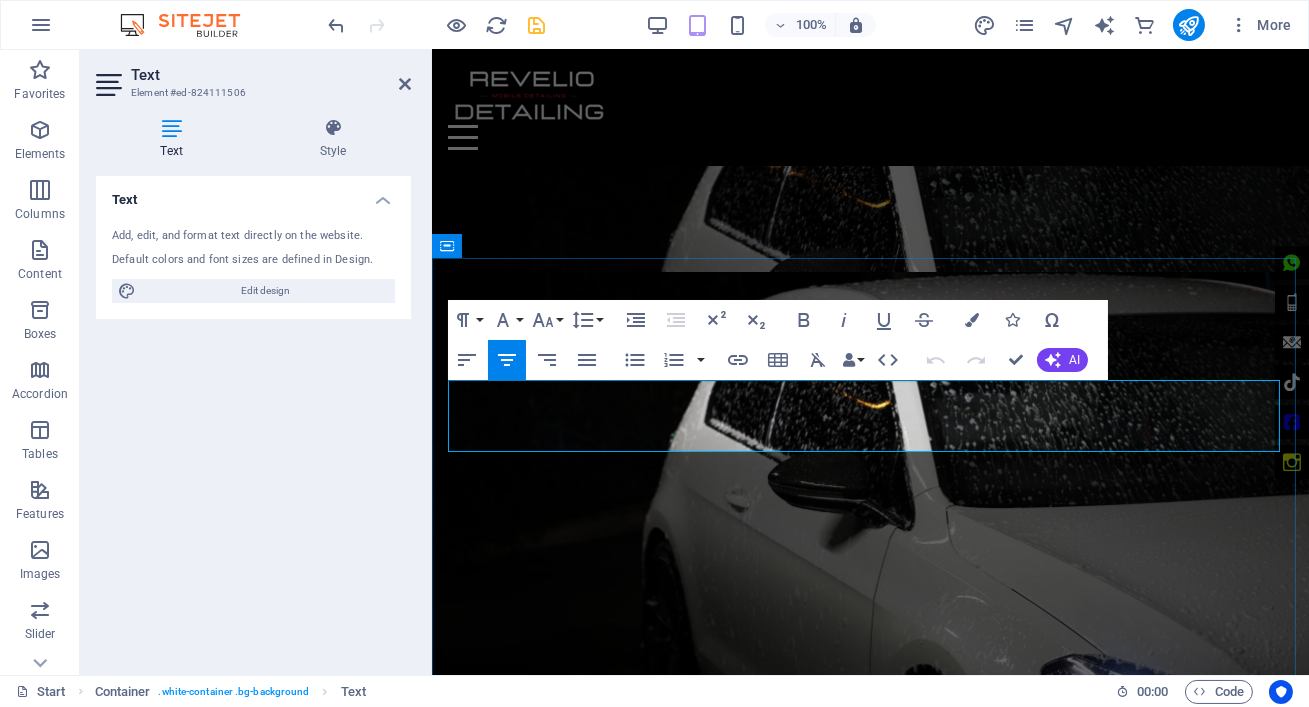 click on "Our mobile detailing is customized to your car's size, condition, and your specific needs." at bounding box center [870, 1527] 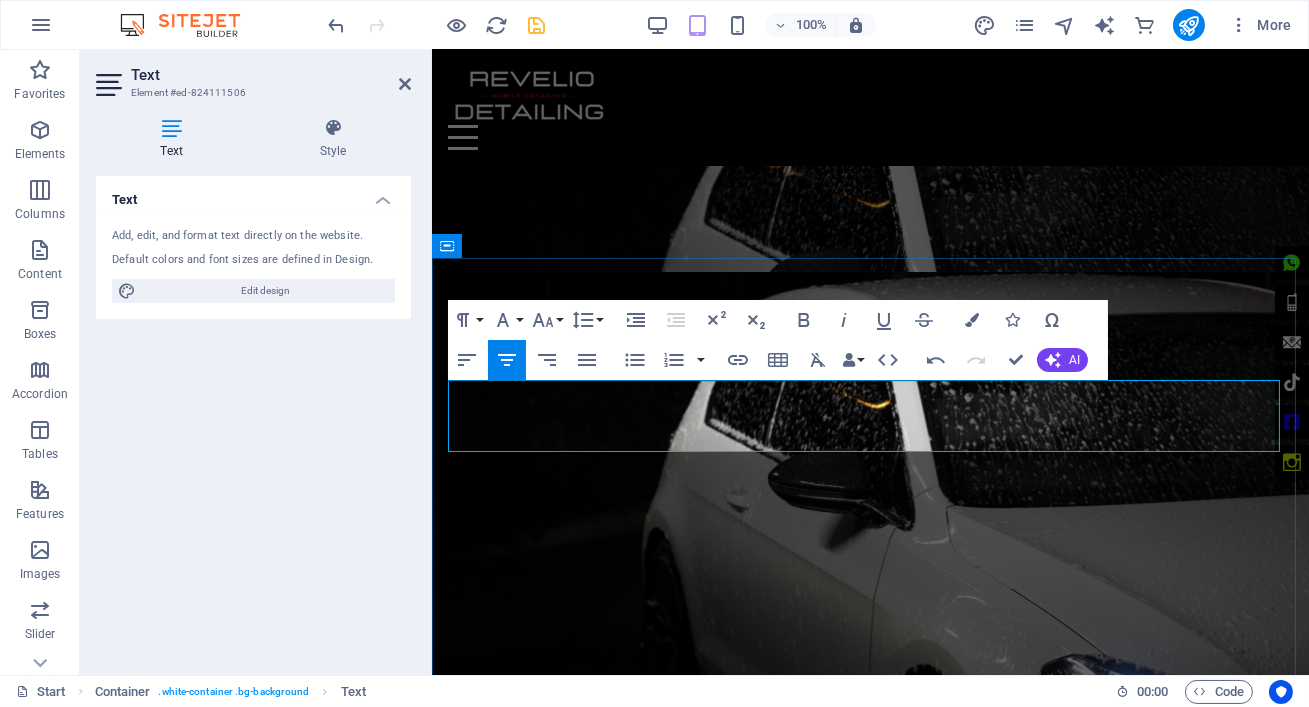 click on "Our mobile detailing is customised to your car's size, condition, and your specific needs." at bounding box center (870, 1527) 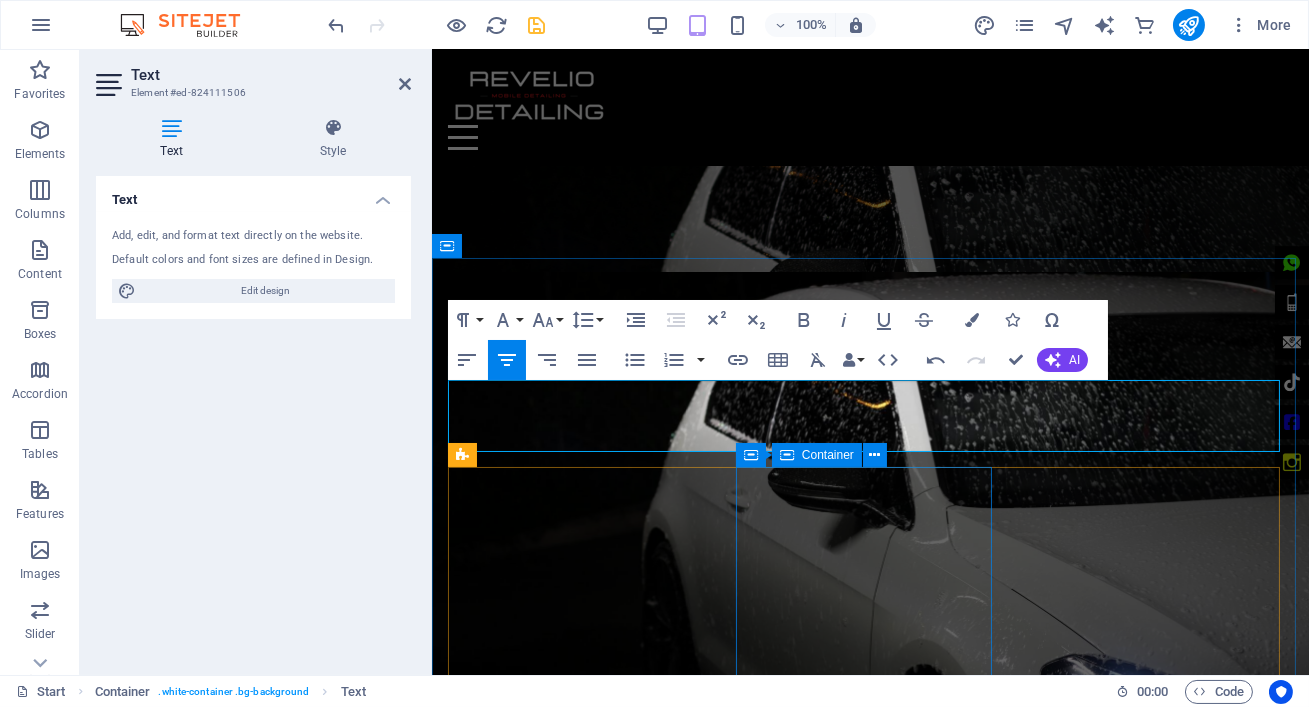 click on "Paint Correction from R3300 Our two-step paint correction machine polish is the perfect solution for removing most heavy scratches, swirl marks and minor imperfections from your car's paintwork. This service enhances your vehicles appearance by restoring its glossy, showroom finish while protecting the paint for longer-lasting results.Prices (Excl. VAT): Hatchback/Sedan R3,400 | Compact SUV R3,600 | Bakkie/SUV R3,600 | Van from R3,700 . Book Here" at bounding box center (577, 2208) 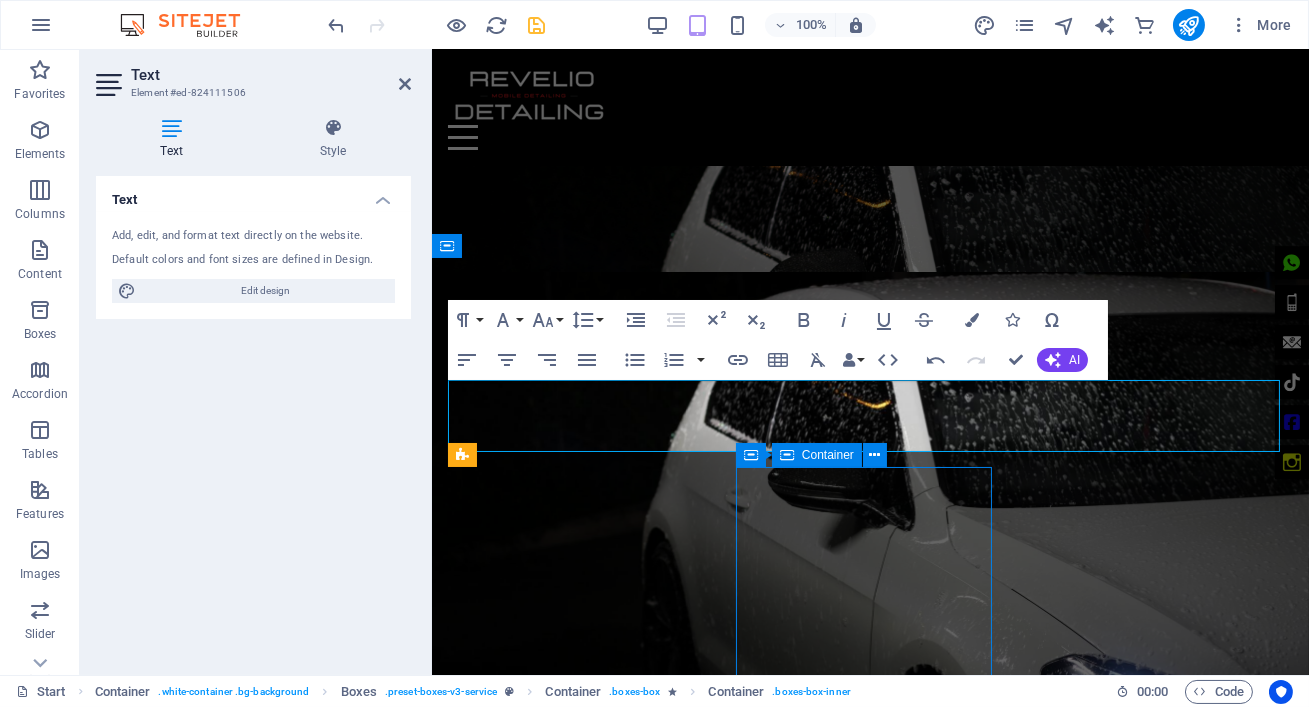 click on "Paint Correction from R3300 Our two-step paint correction machine polish is the perfect solution for removing most heavy scratches, swirl marks and minor imperfections from your car's paintwork. This service enhances your vehicles appearance by restoring its glossy, showroom finish while protecting the paint for longer-lasting results.Prices (Excl. VAT): Hatchback/Sedan R3,400 | Compact SUV R3,600 | Bakkie/SUV R3,600 | Van from R3,700 . Book Here" at bounding box center (577, 2208) 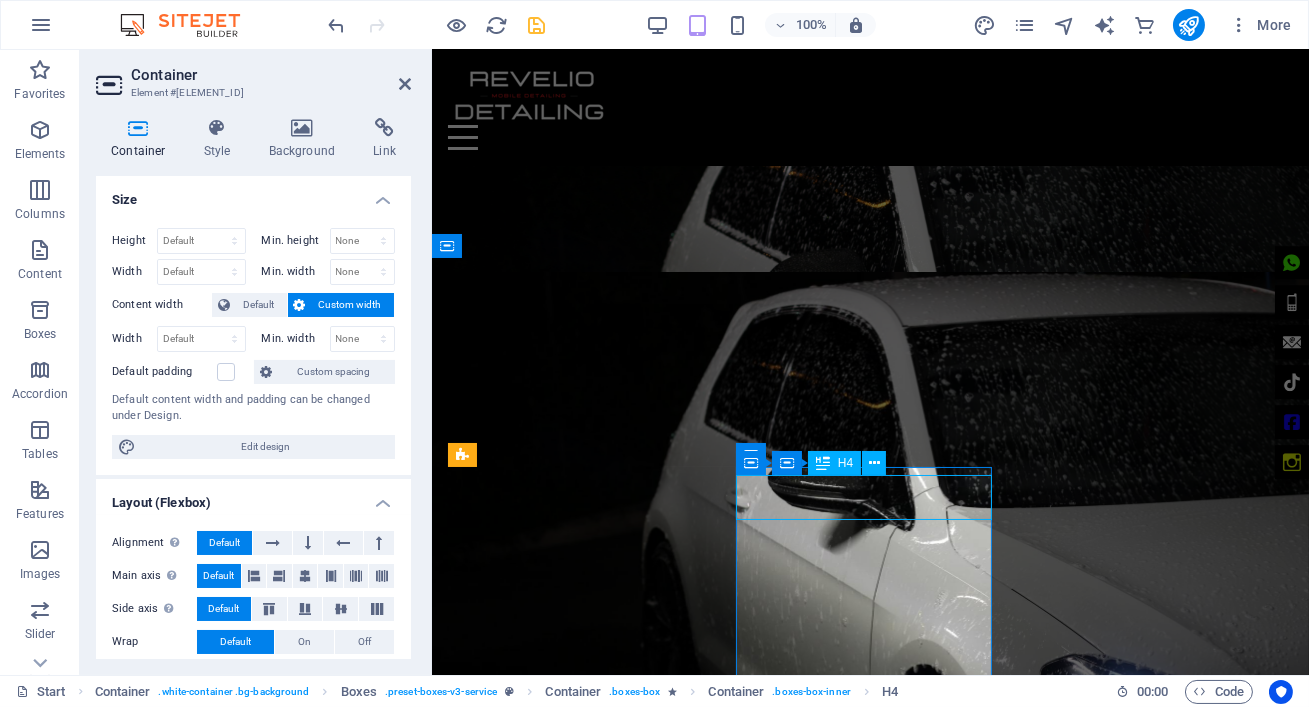 click on "Paint Correction from R3300" at bounding box center (577, 2031) 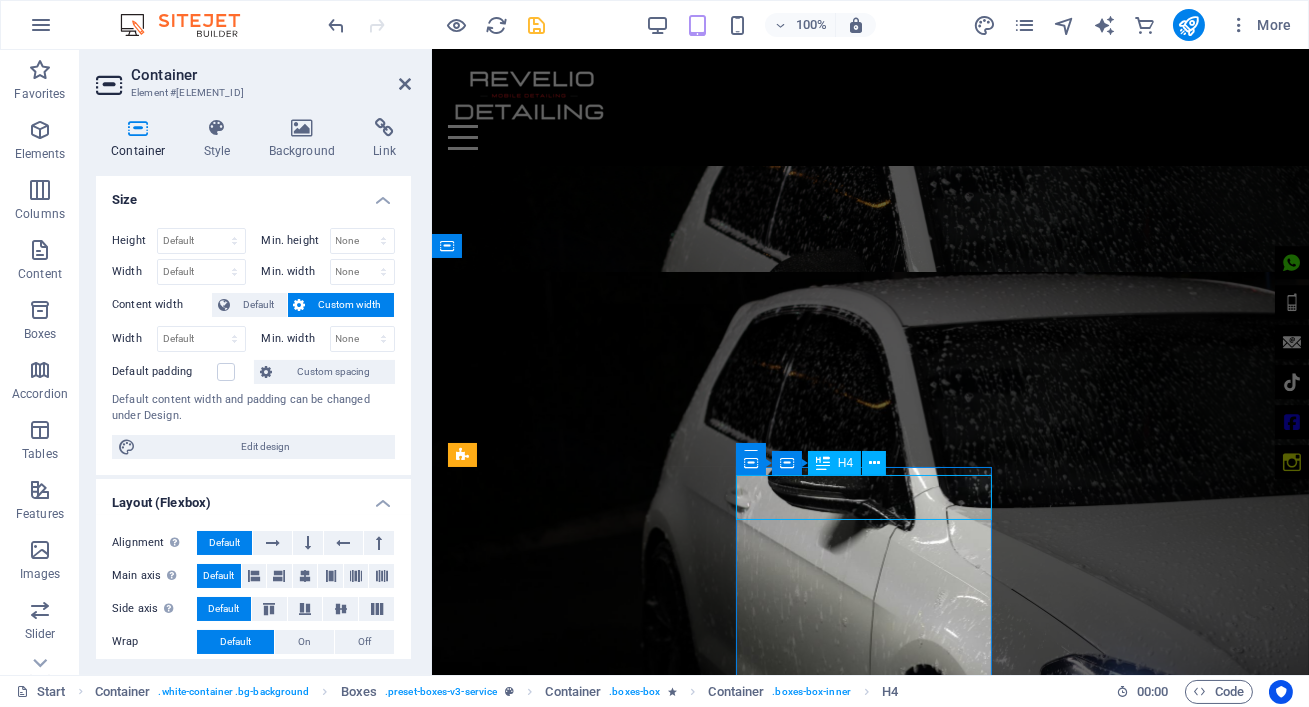click on "Paint Correction from R3300" at bounding box center [577, 2031] 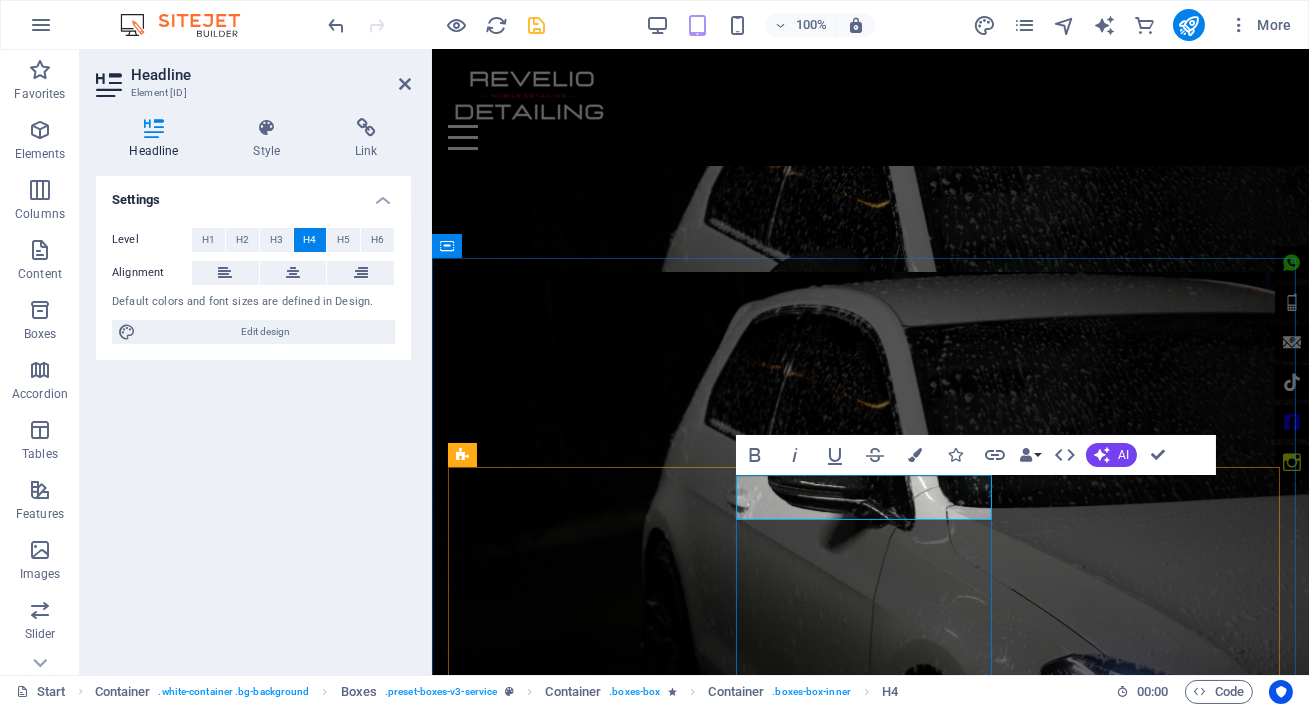 click on "Paint Correction from R3300" at bounding box center (577, 2031) 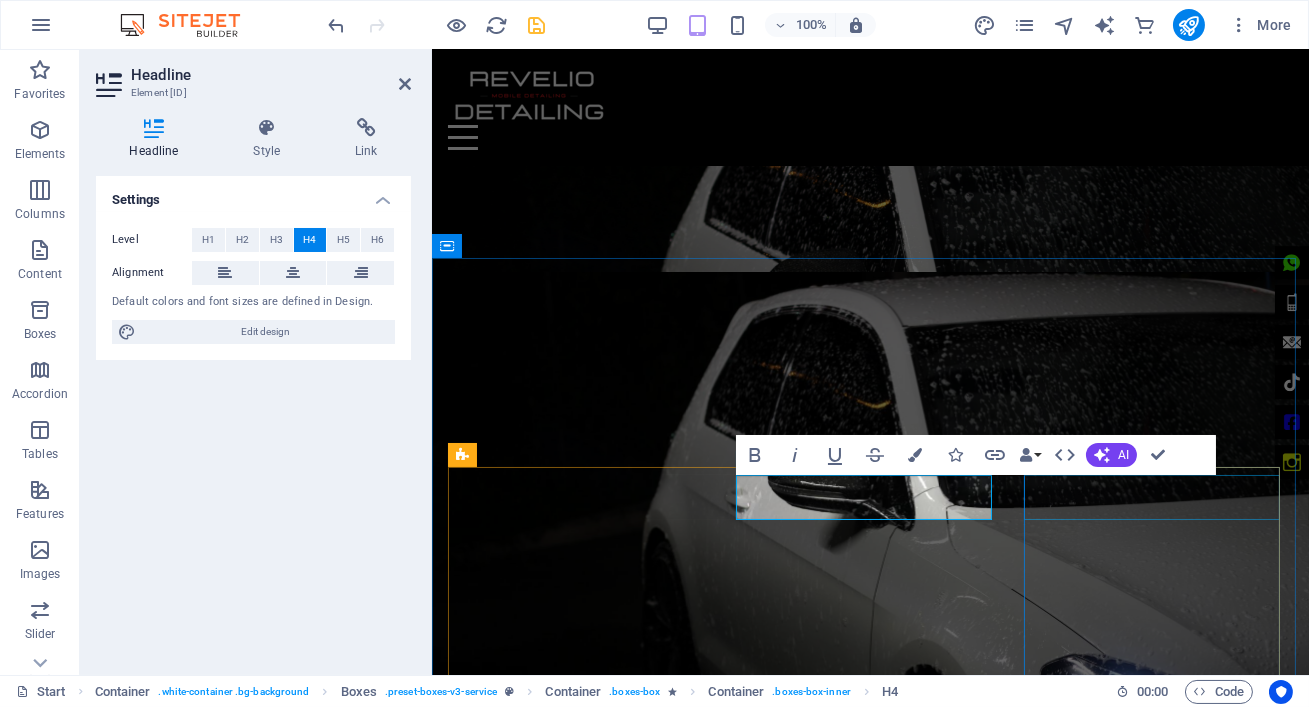 click on "Interior Deep Clean from R1950" at bounding box center (577, 2454) 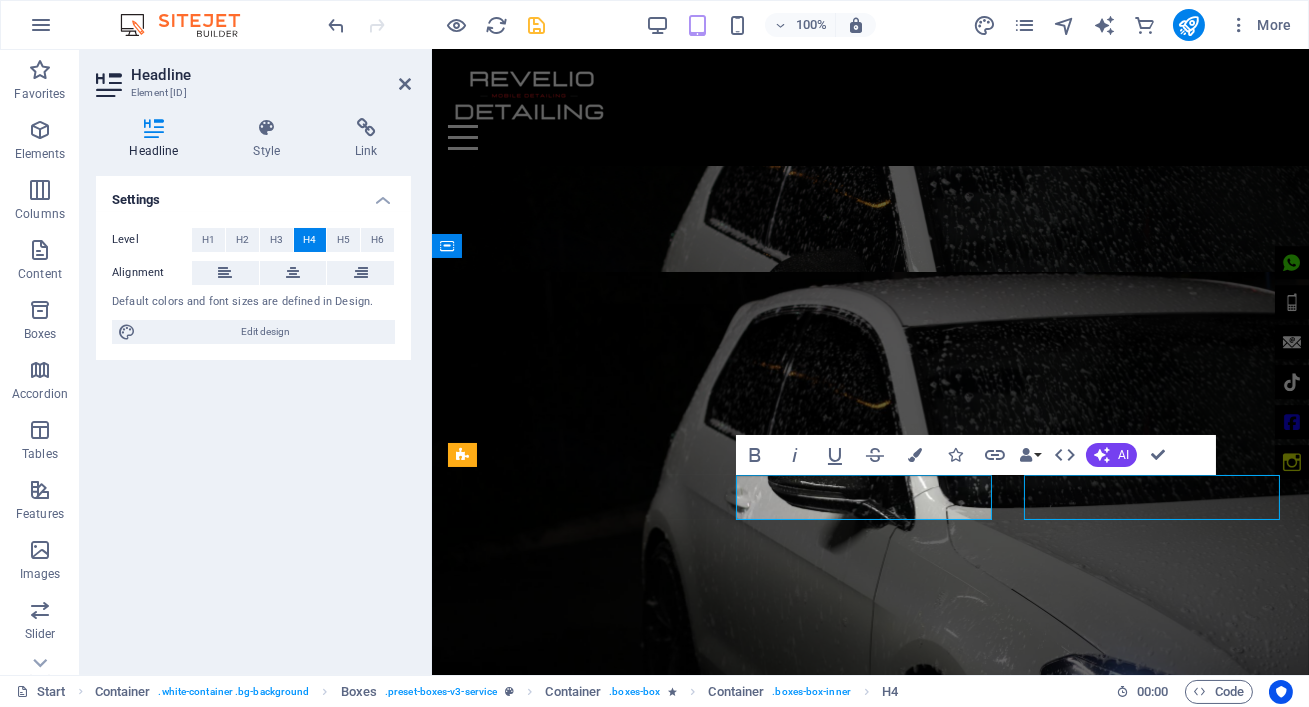 click on "Interior Deep Clean from R1950" at bounding box center [577, 2454] 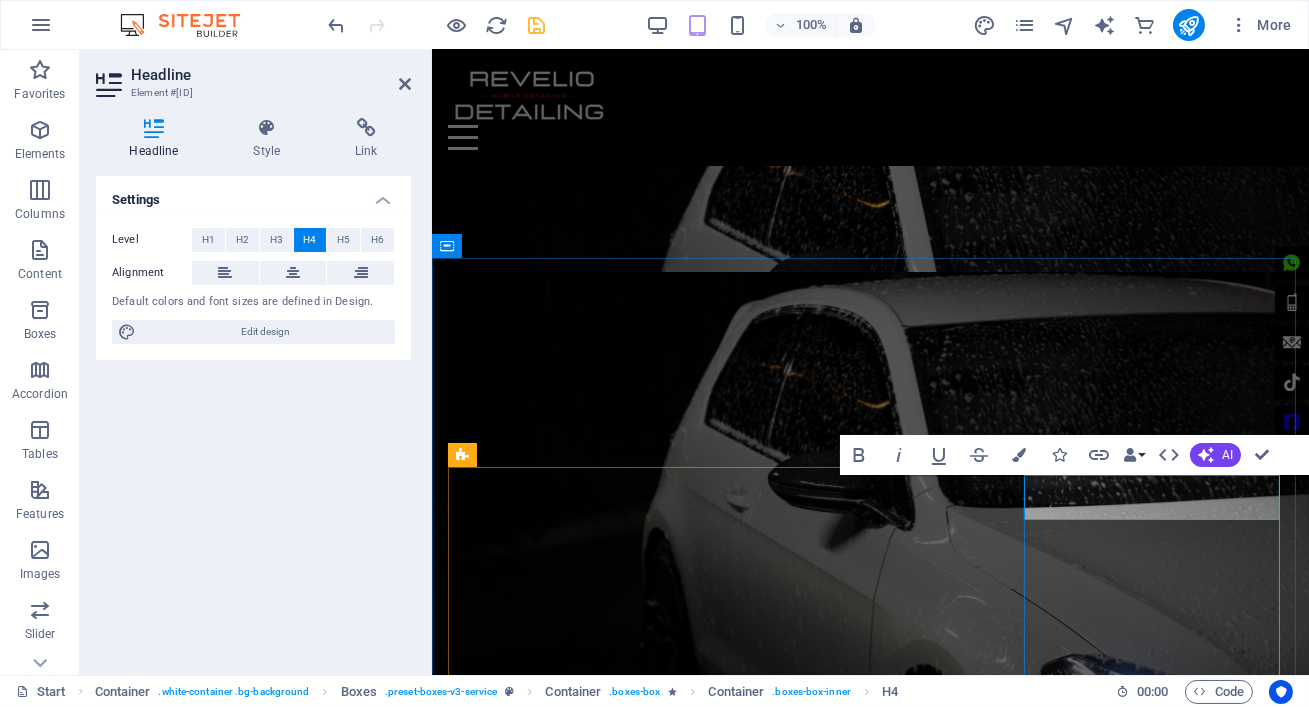 click on "Interior Deep Clean from R1950" at bounding box center [577, 2454] 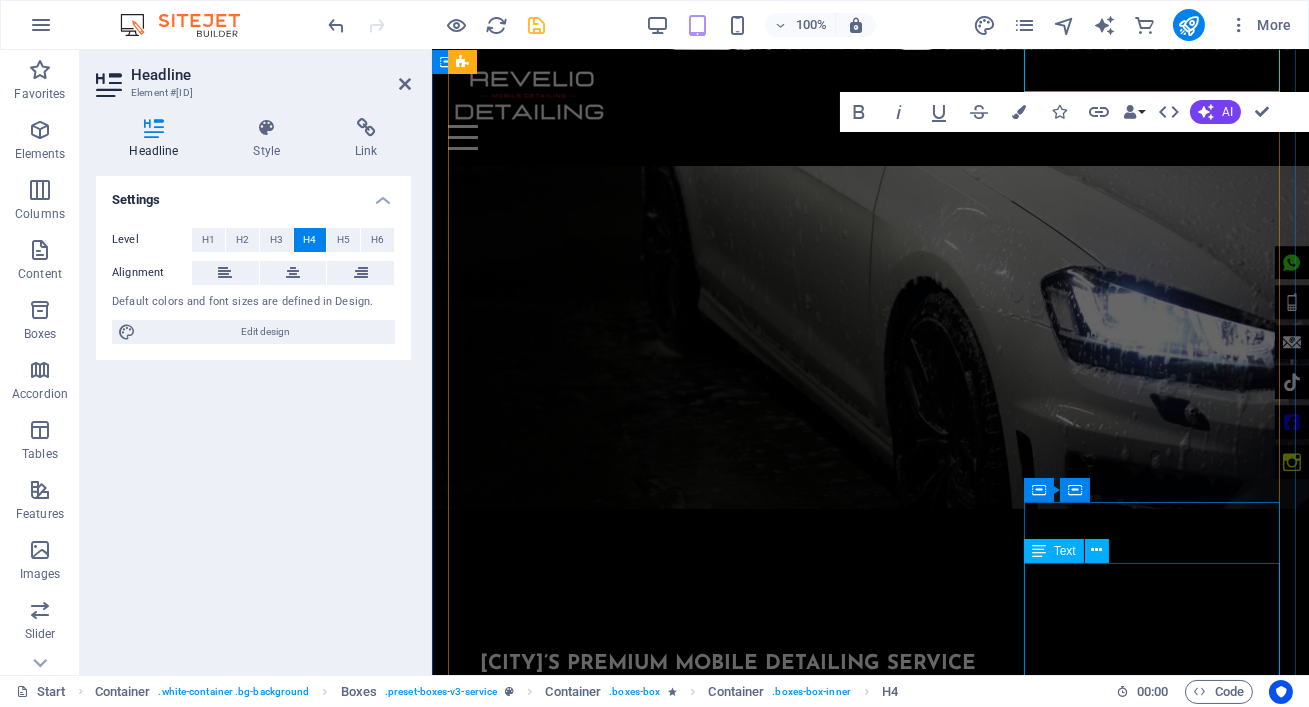 scroll, scrollTop: 1017, scrollLeft: 0, axis: vertical 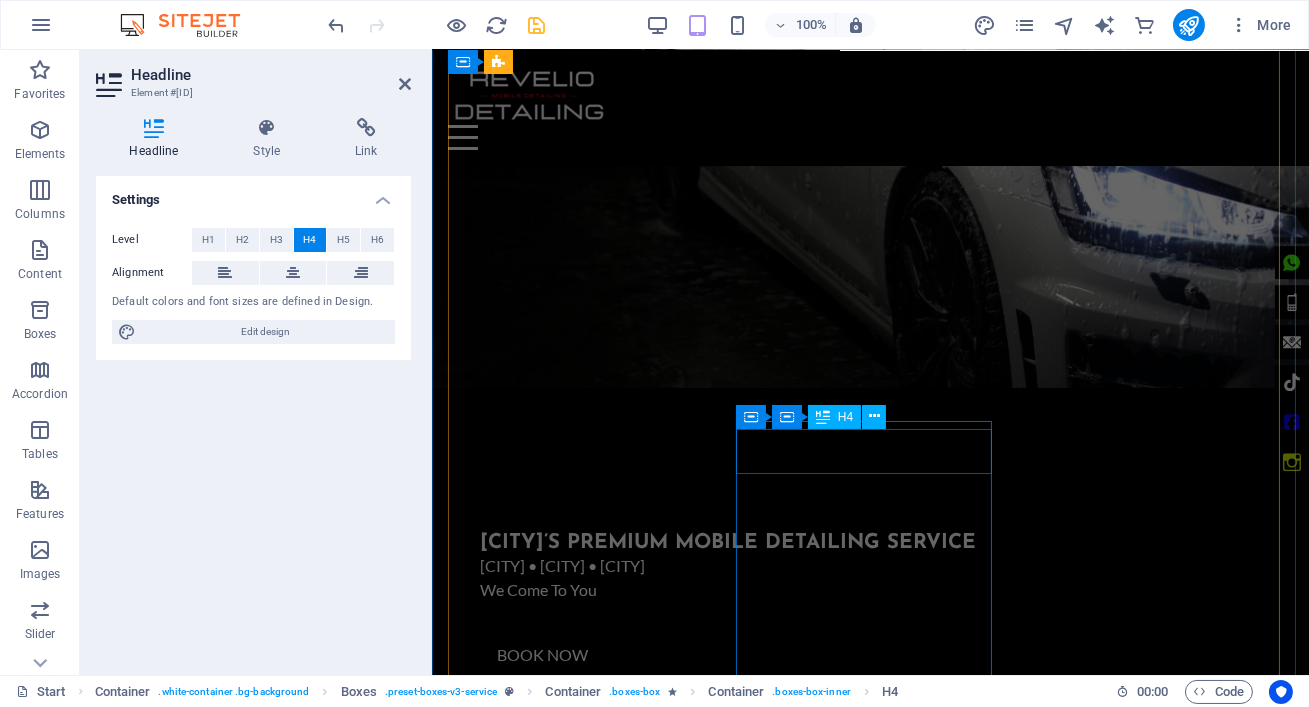 click on "Ceramic Coating (Mobile Application)" at bounding box center (577, 2671) 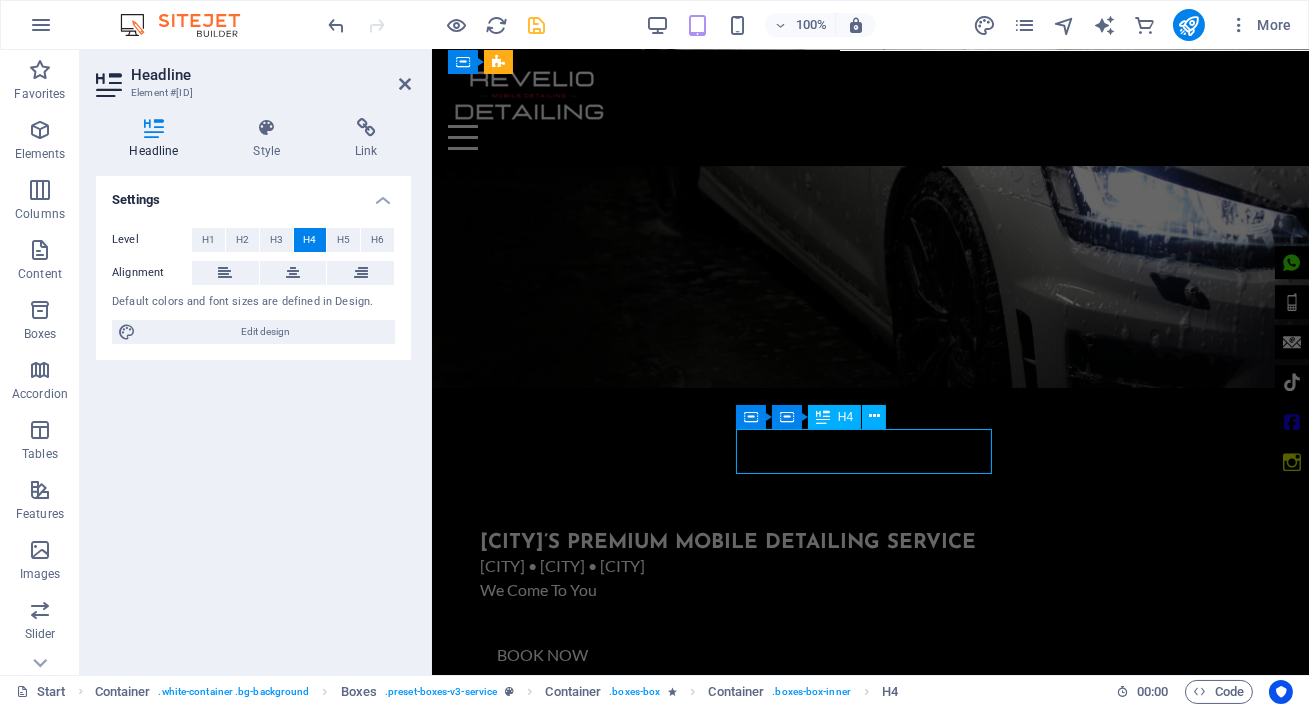 click on "Ceramic Coating (Mobile Application)" at bounding box center (577, 2671) 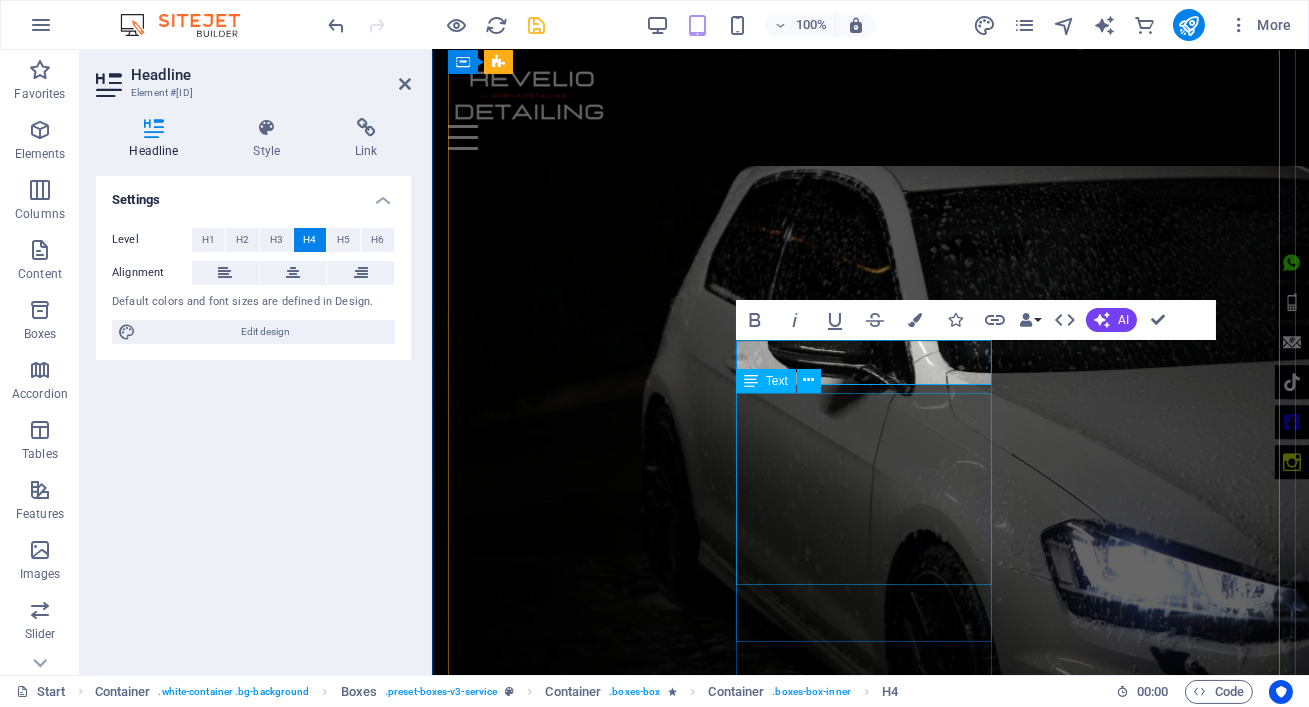 scroll, scrollTop: 1106, scrollLeft: 0, axis: vertical 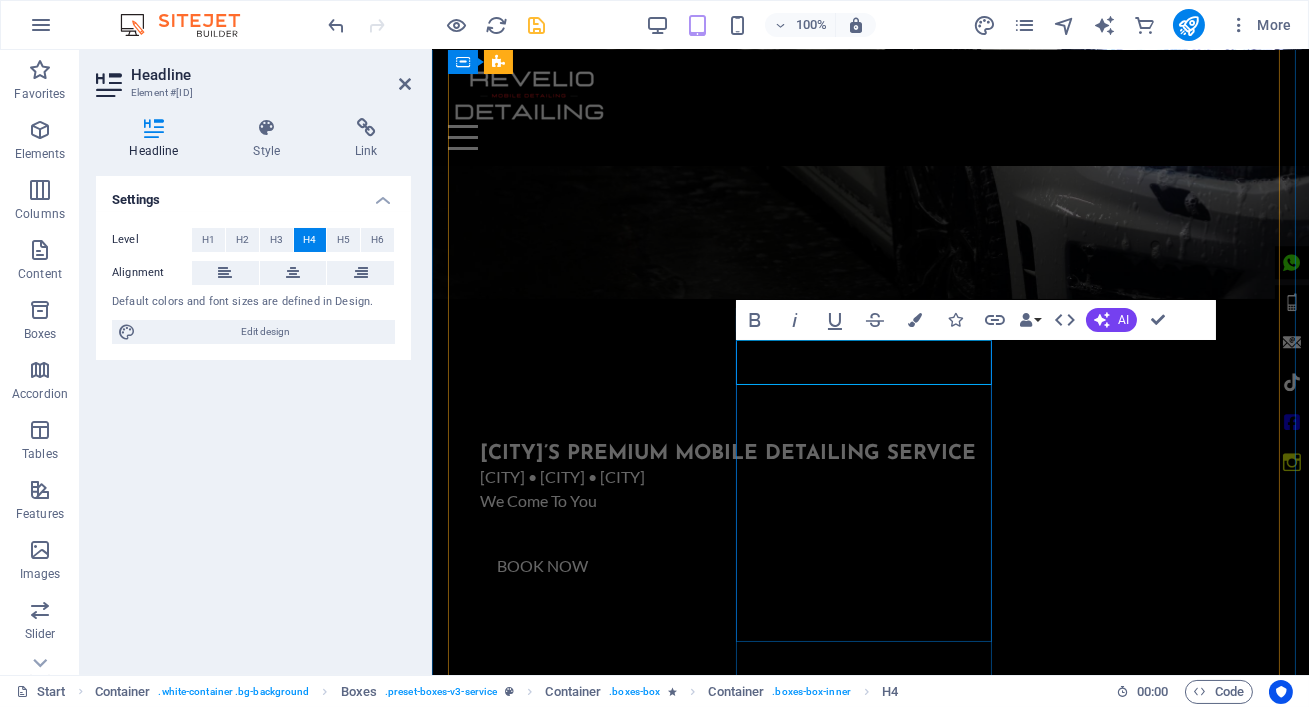 click on "Ceramic Coating (Mobile Application)" at bounding box center (577, 2582) 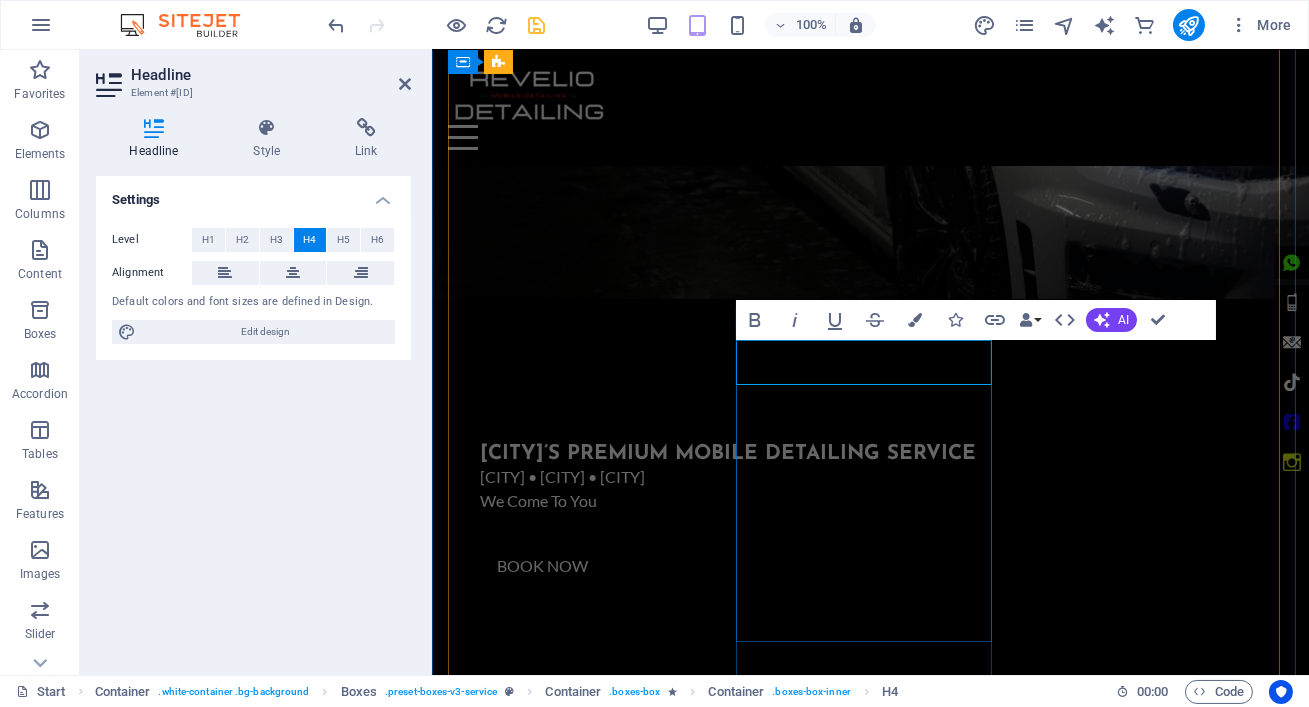 type 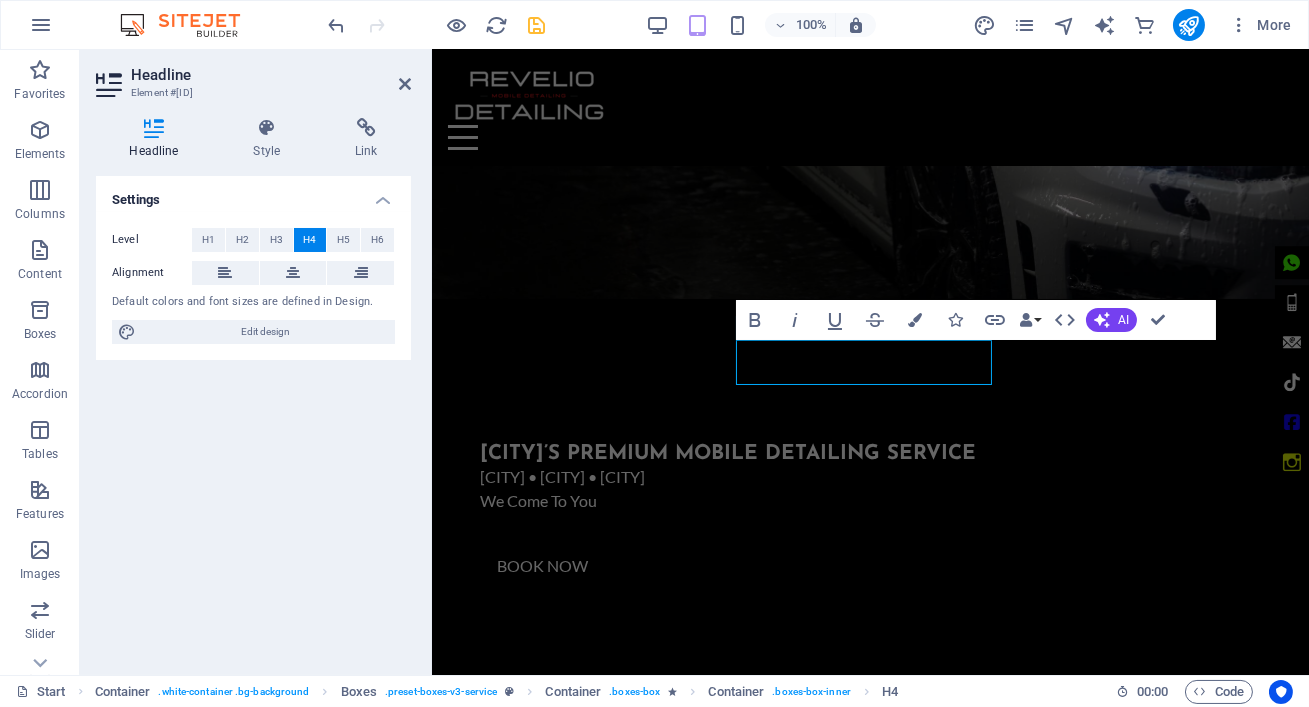 click at bounding box center (537, 25) 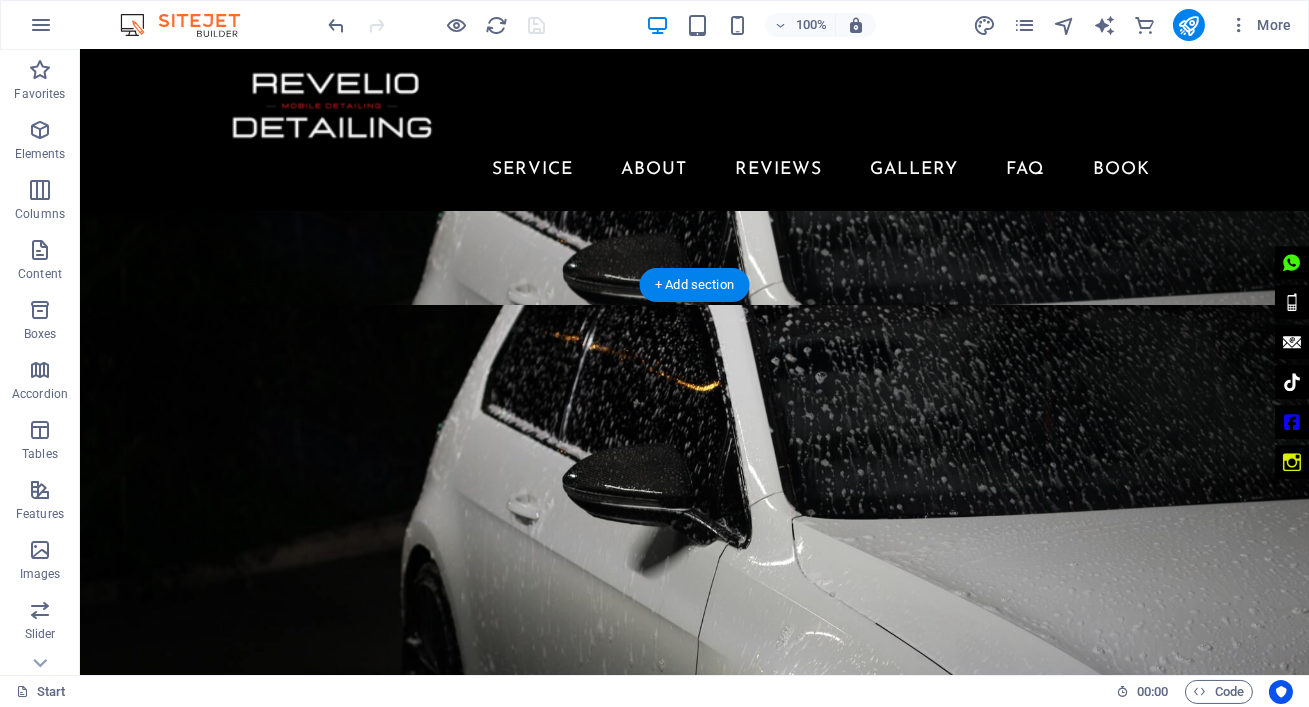 scroll, scrollTop: 501, scrollLeft: 0, axis: vertical 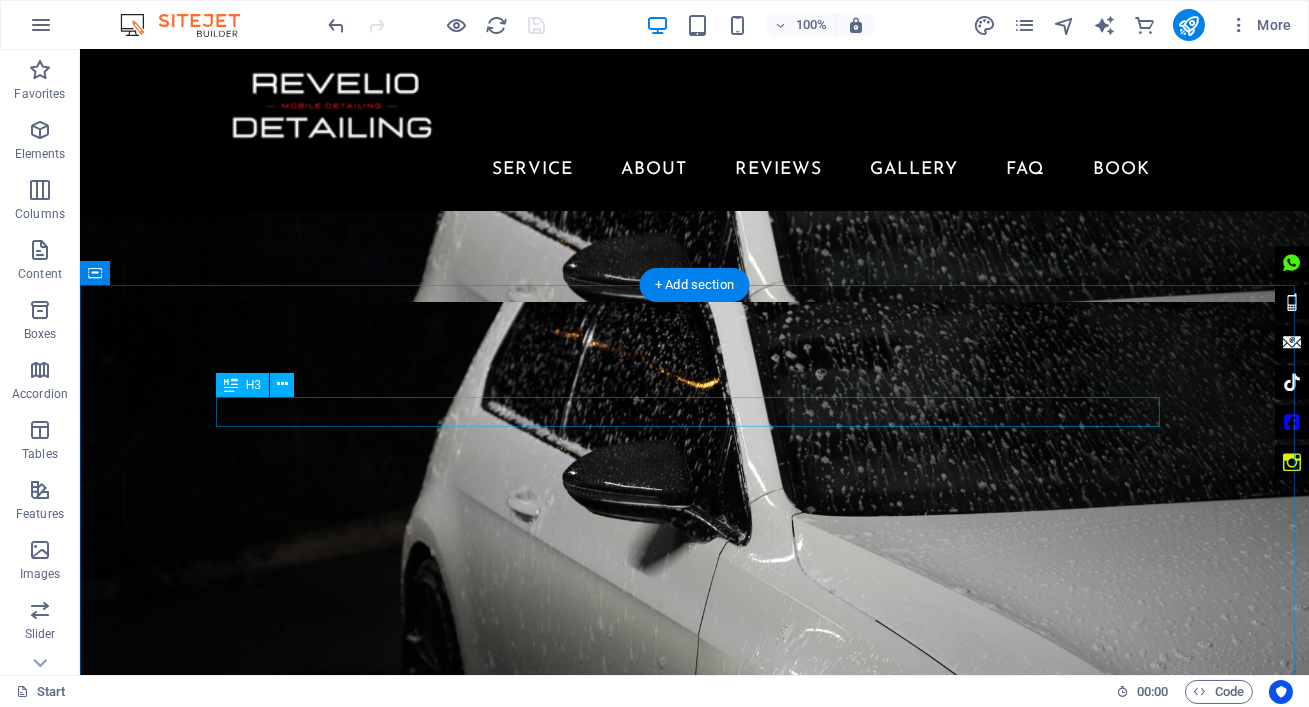 click on "Mobile detailing" at bounding box center (695, 1542) 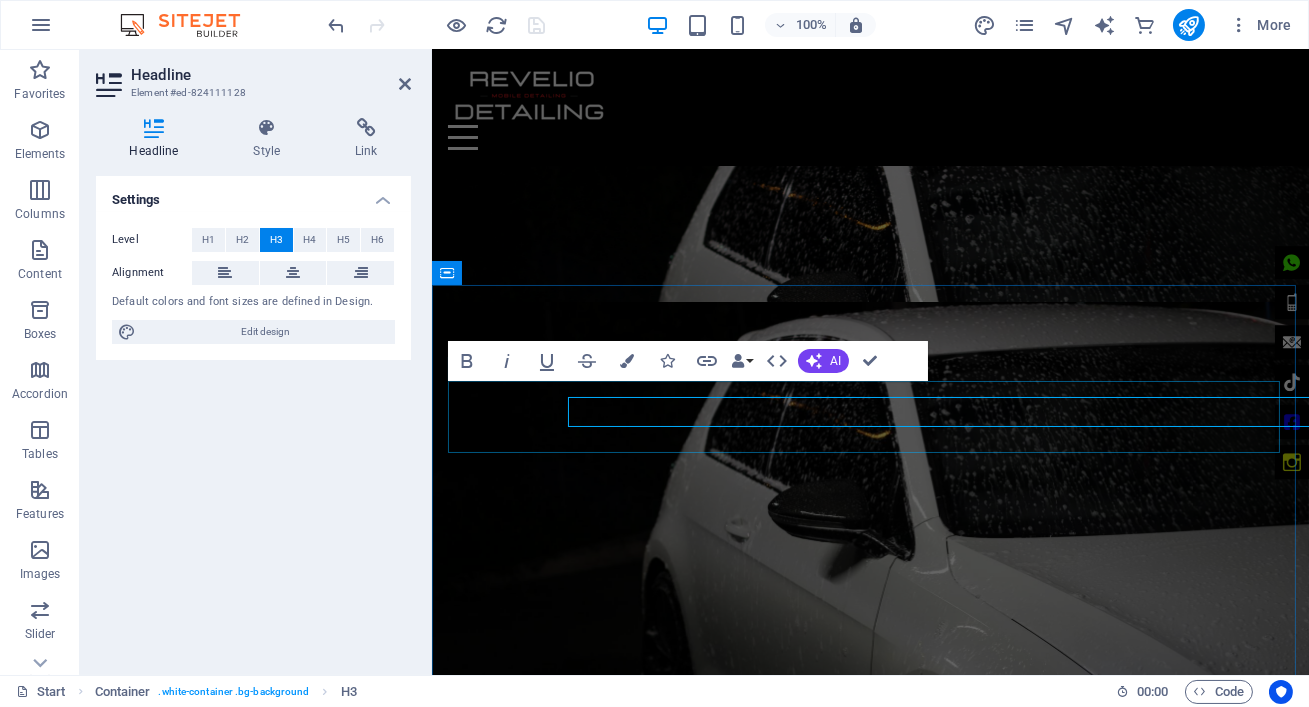 scroll, scrollTop: 481, scrollLeft: 0, axis: vertical 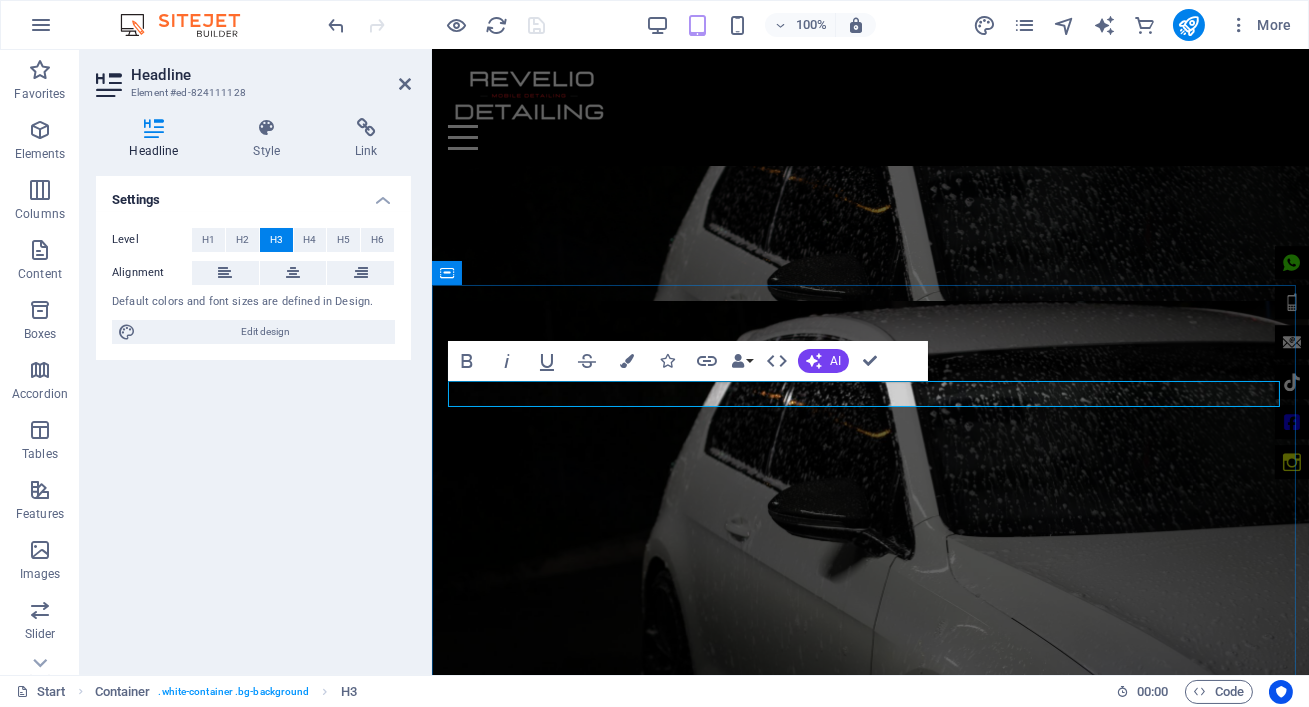 type 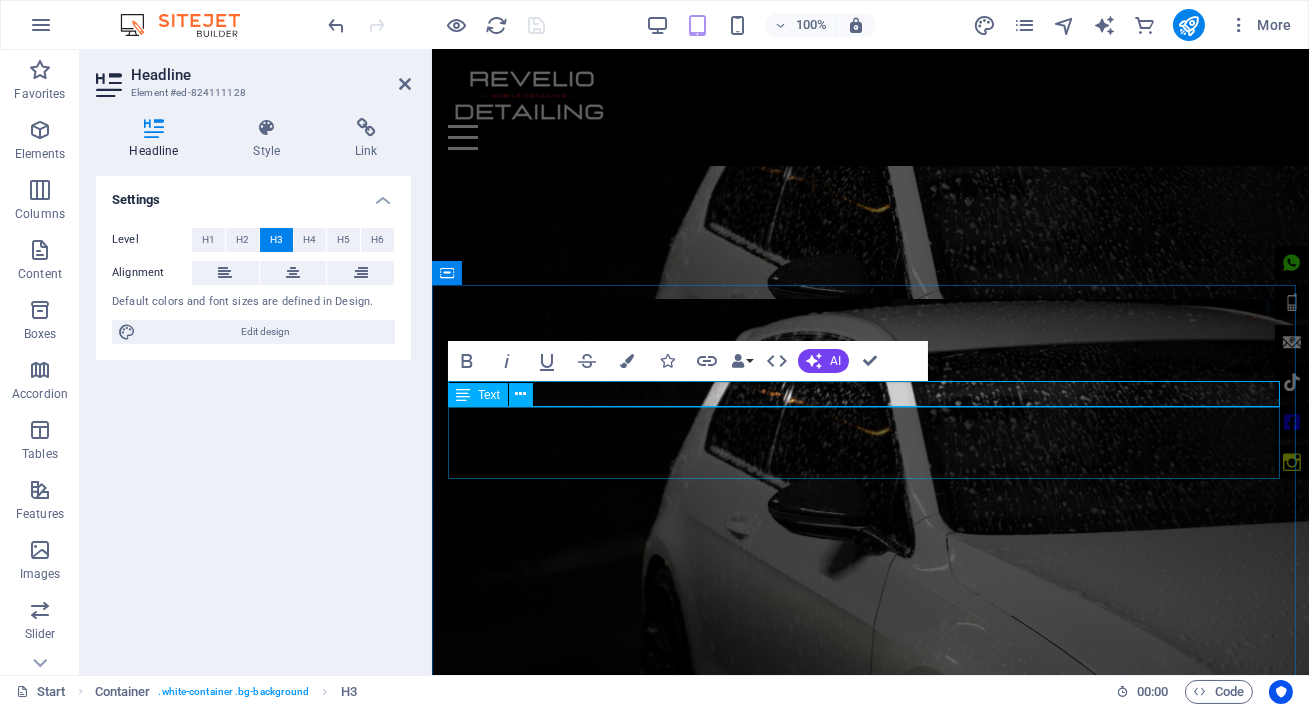 click on "Revelio offers mobile Detailing & Ceramic Coating [CITY], [CITY], [CITY], [CITY], [CITY], [CITY], [CITY], [CITY], [CITY]. Our mobile detailing is customized to your car's size, condition, and your specific needs*." at bounding box center (869, 1531) 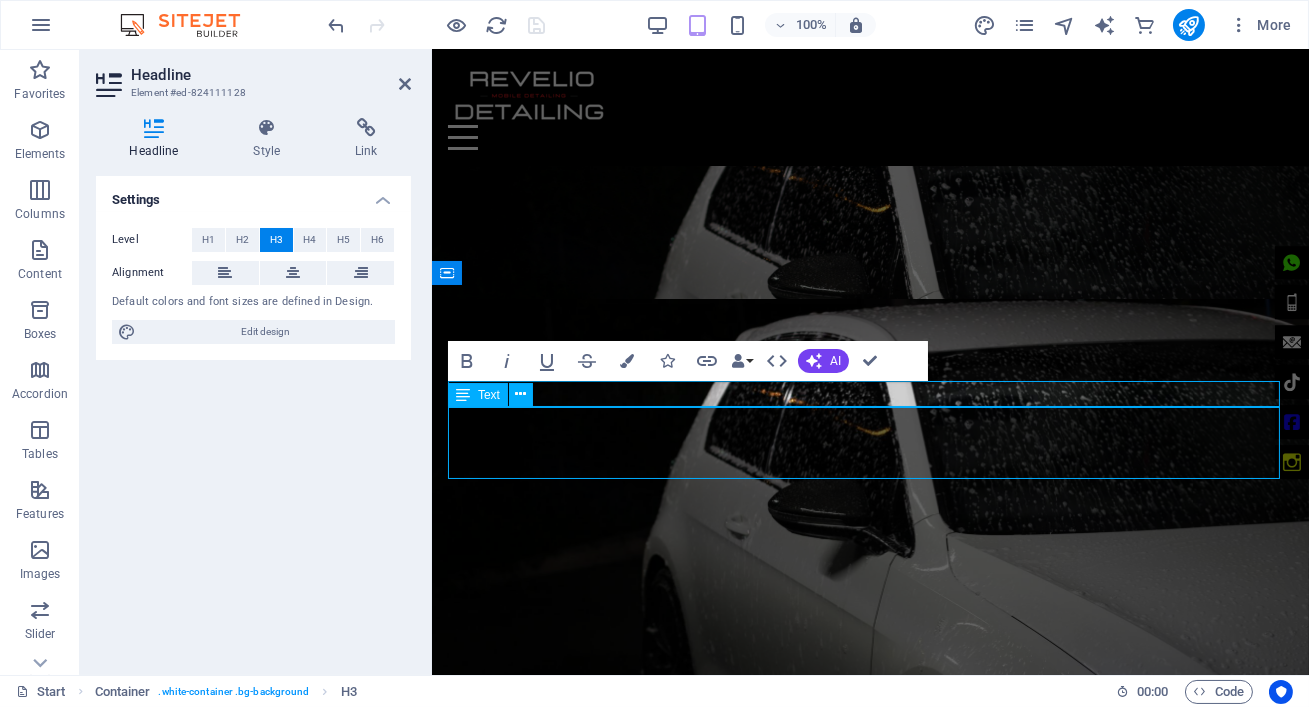 click on "Revelio offers mobile Detailing & Ceramic Coating [CITY], [CITY], [CITY], [CITY], [CITY], [CITY], [CITY], [CITY], [CITY]. Our mobile detailing is customized to your car's size, condition, and your specific needs*." at bounding box center (869, 1531) 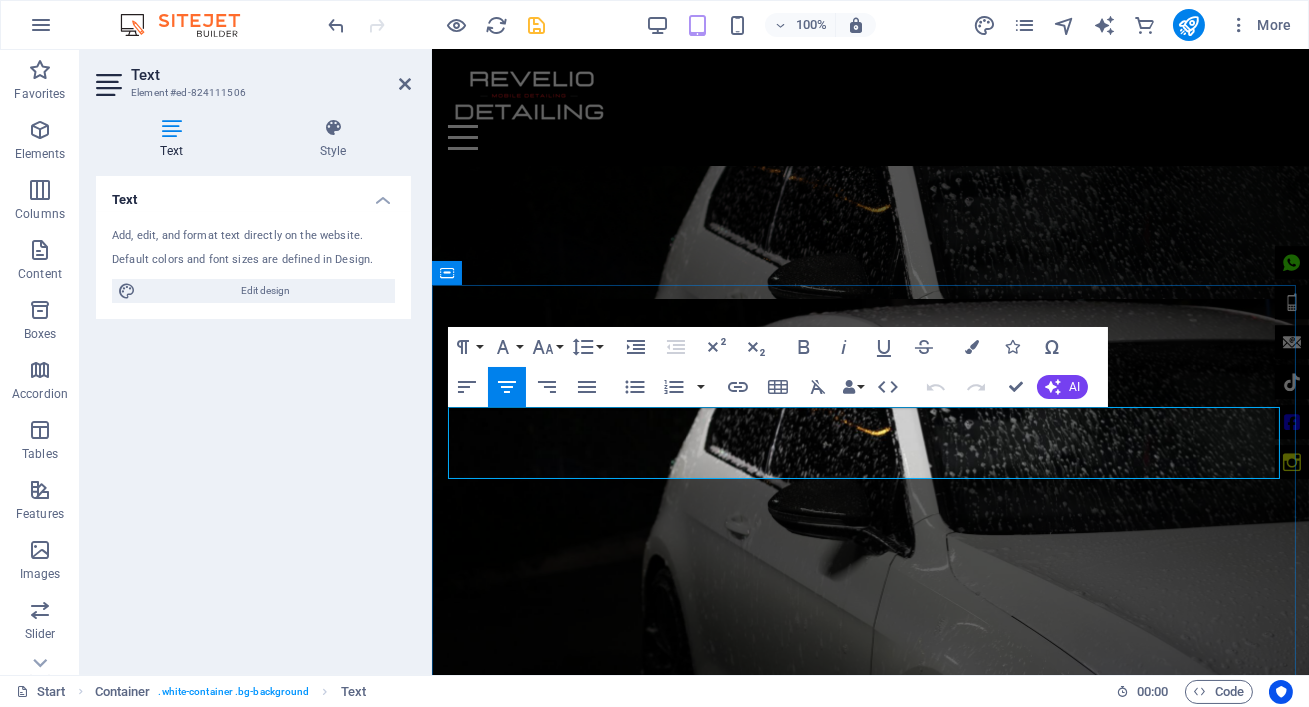 drag, startPoint x: 1196, startPoint y: 447, endPoint x: 688, endPoint y: 419, distance: 508.77106 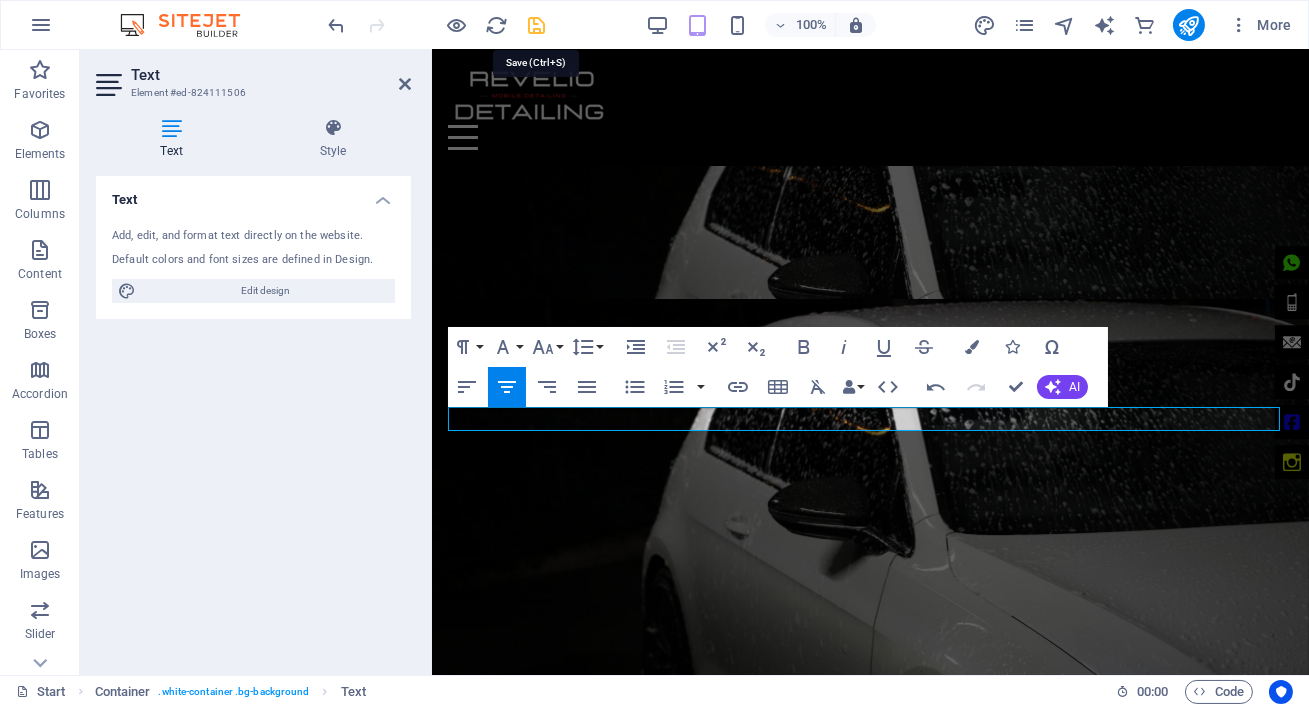 click at bounding box center [537, 25] 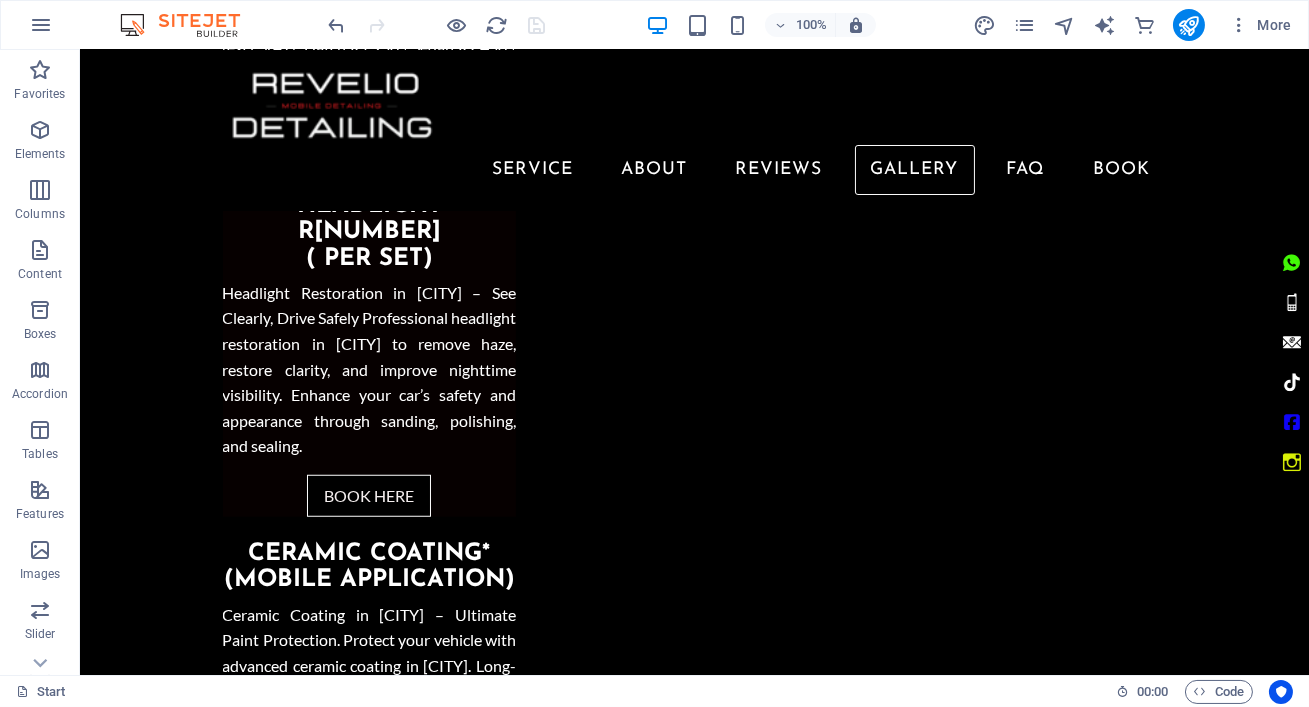 scroll, scrollTop: 3311, scrollLeft: 0, axis: vertical 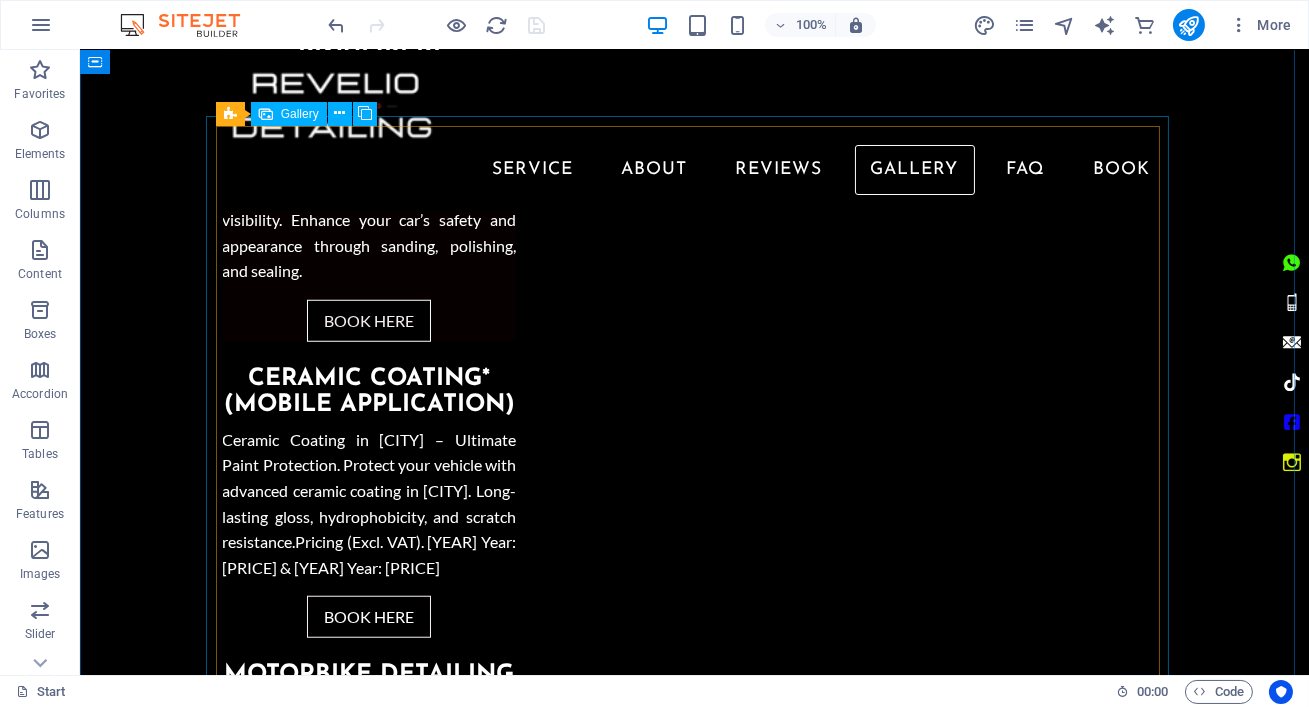 click at bounding box center [815, 2849] 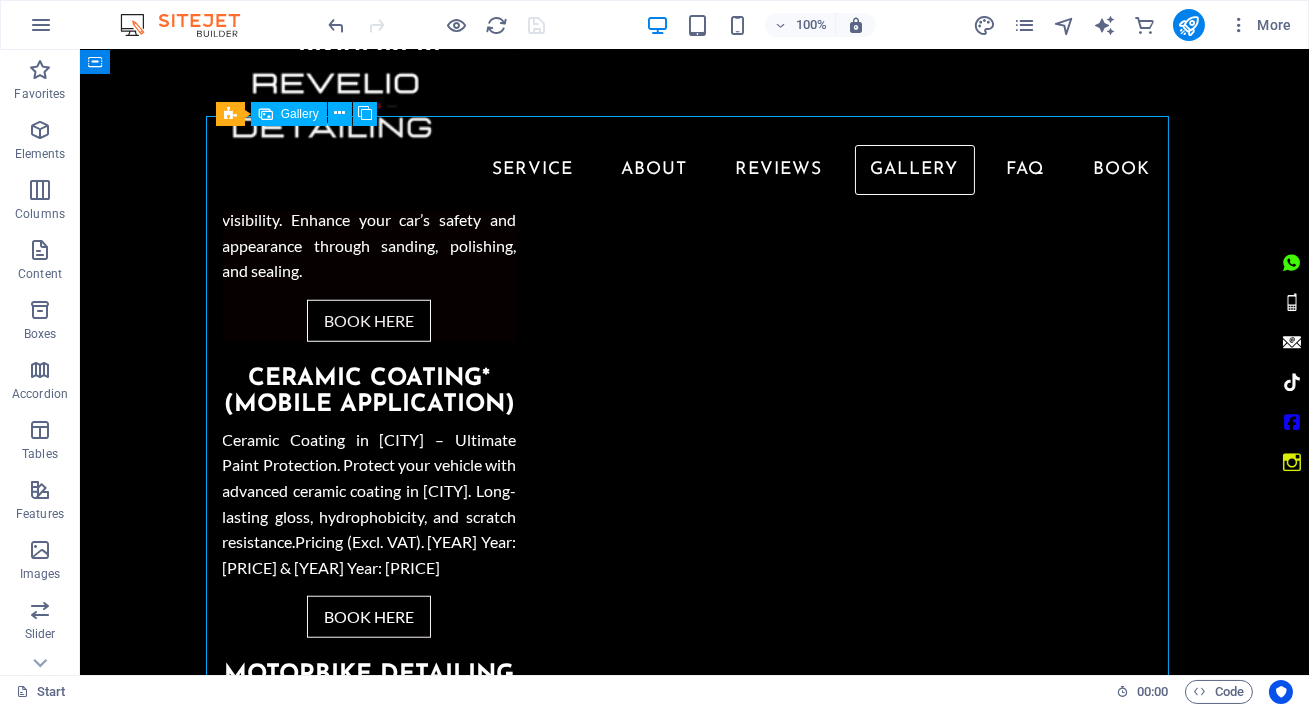 click at bounding box center (815, 2849) 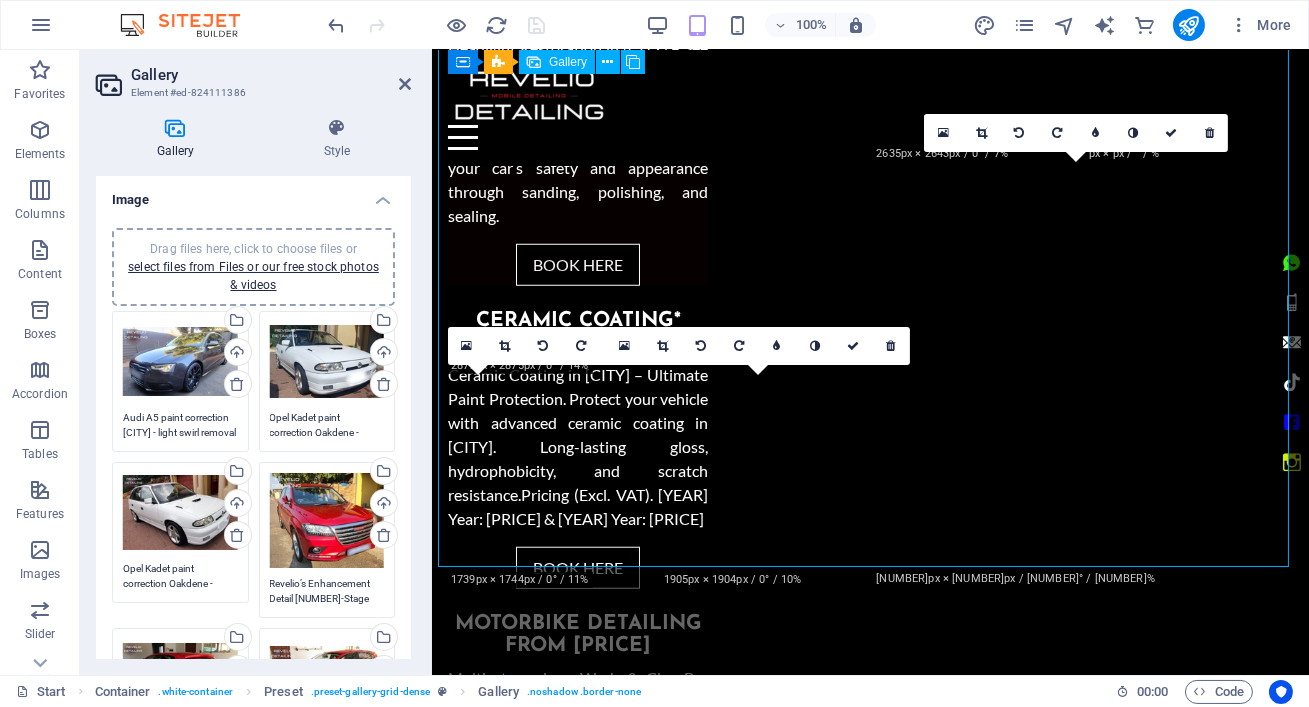 scroll, scrollTop: 3284, scrollLeft: 0, axis: vertical 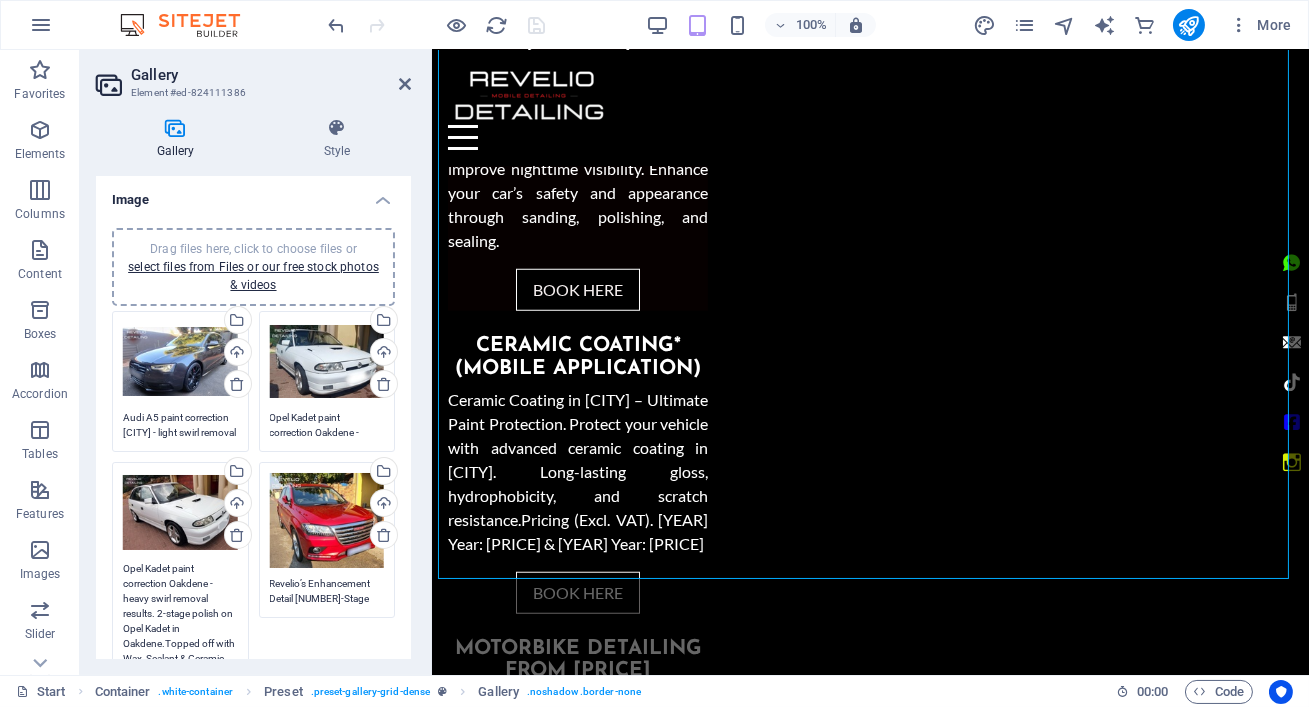 click on "Opel Kadet paint correction Oakdene - heavy swirl removal results. 2-stage polish on Opel Kadet in Oakdene.Topped off with  Wax, Sealant & Ceramic wax for longterm protection" at bounding box center [180, 636] 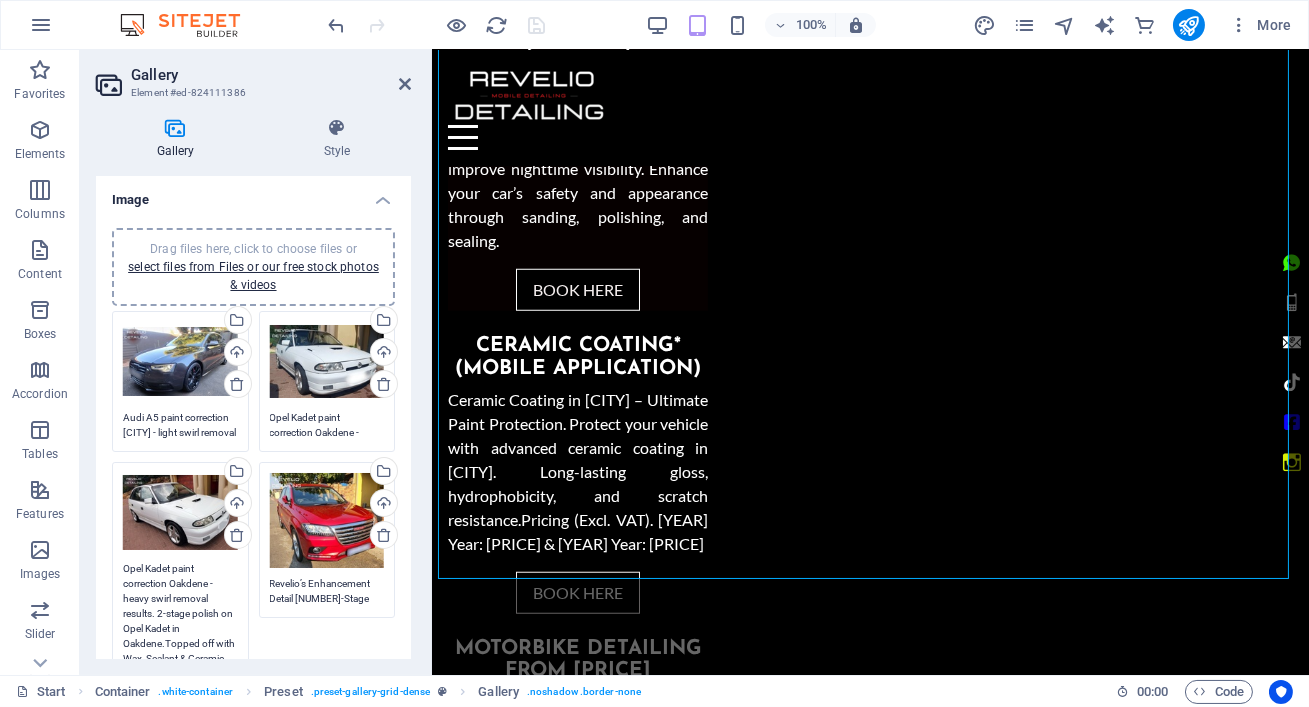 click on "Revelio’s Enhancement Detail [NUMBER]-Stage Paint Detail on [BRAND] [BRAND] in [AREA] , [CITY]" at bounding box center [327, 591] 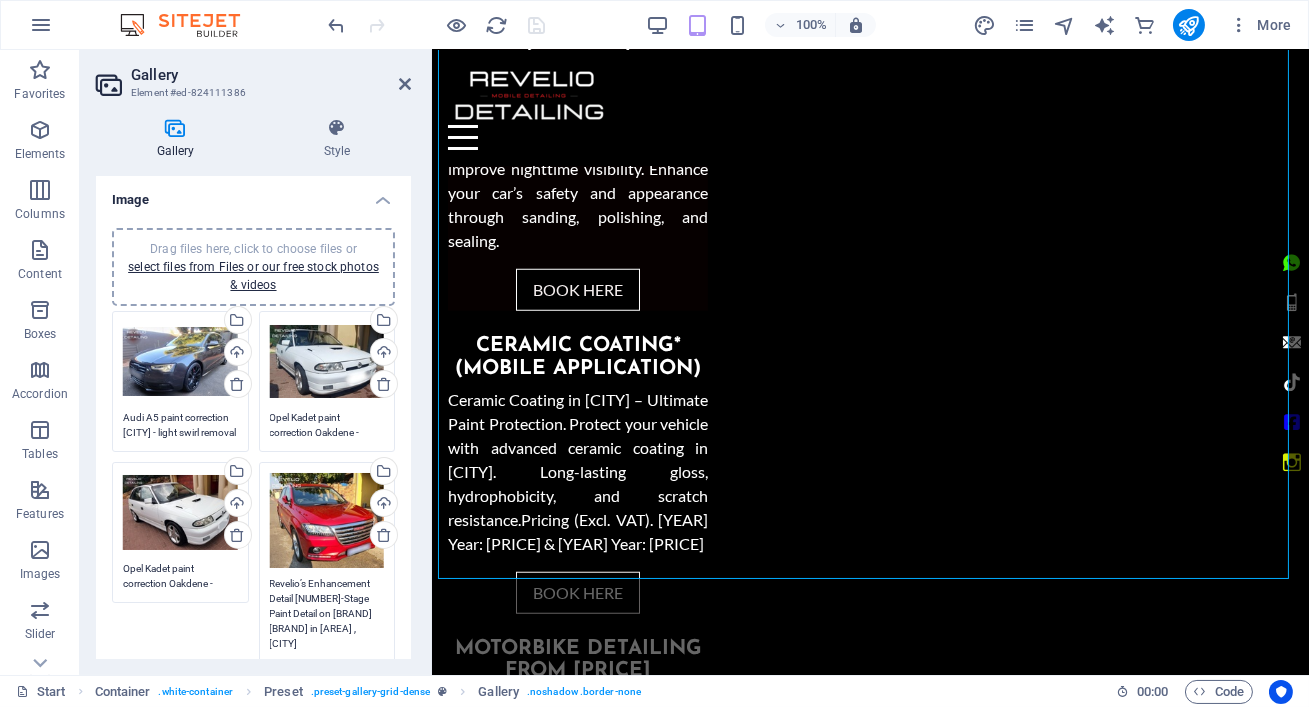 drag, startPoint x: 336, startPoint y: 649, endPoint x: 279, endPoint y: 562, distance: 104.00961 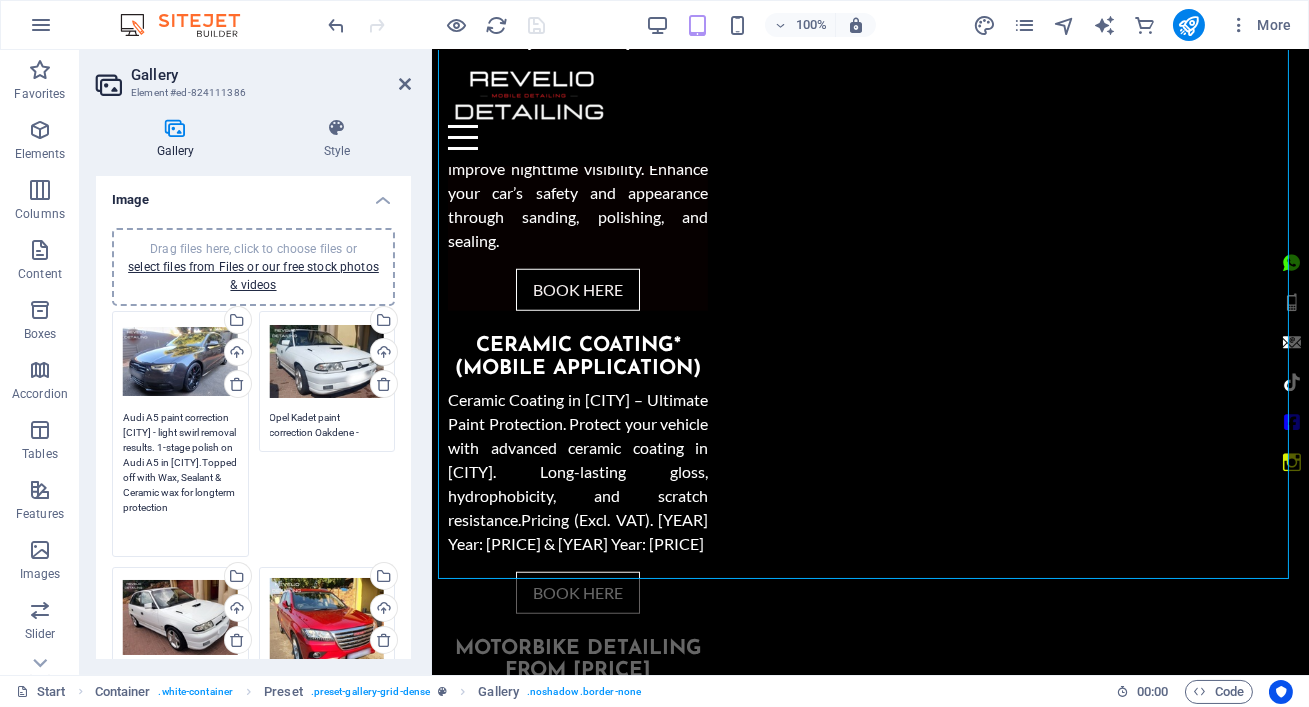 click on "Audi A5 paint correction [CITY] - light swirl removal results. 1-stage polish on Audi A5 in [CITY].Topped off with Wax, Sealant & Ceramic wax for longterm protection" at bounding box center [180, 477] 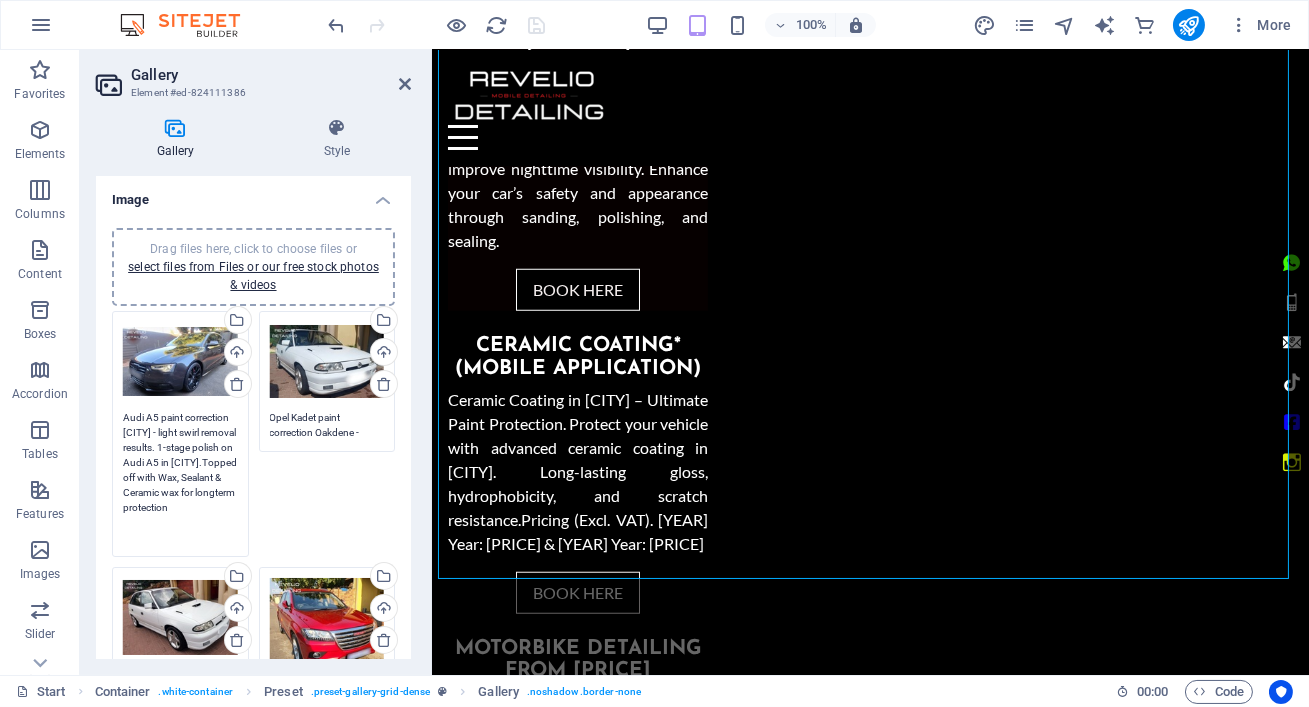 drag, startPoint x: 219, startPoint y: 527, endPoint x: 106, endPoint y: 399, distance: 170.7425 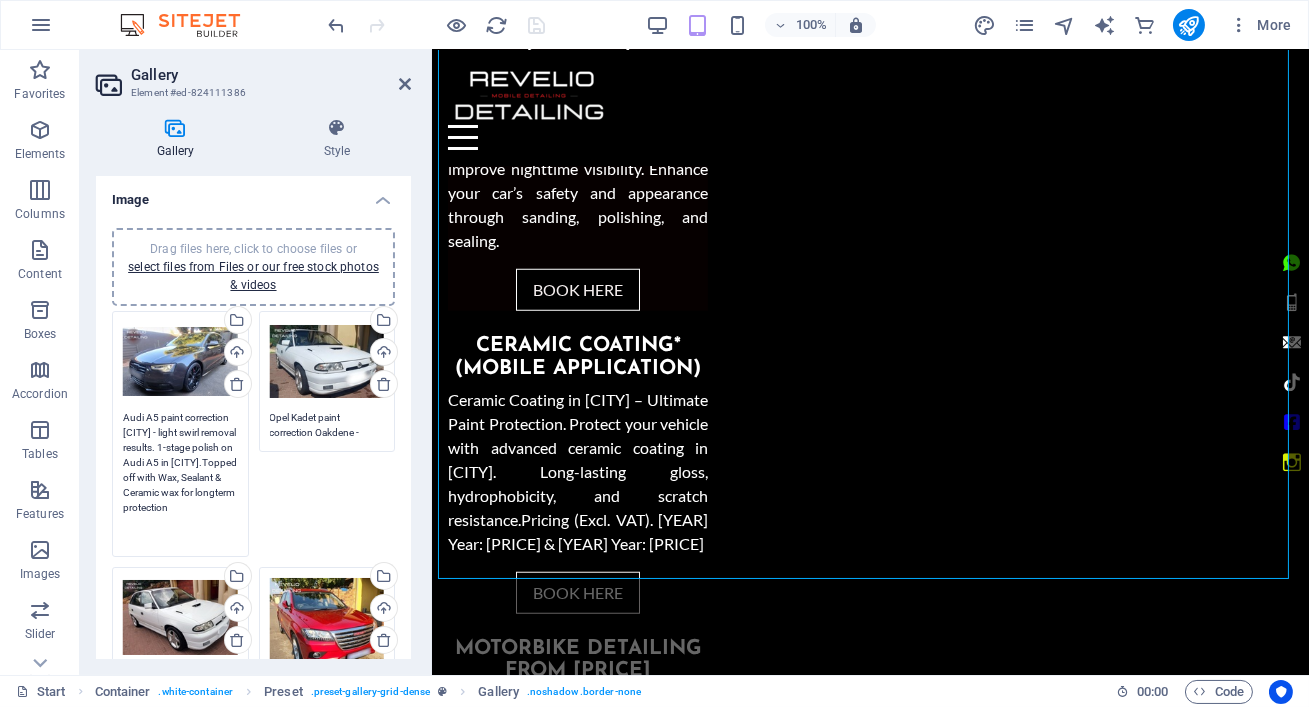 drag, startPoint x: 410, startPoint y: 241, endPoint x: 407, endPoint y: 309, distance: 68.06615 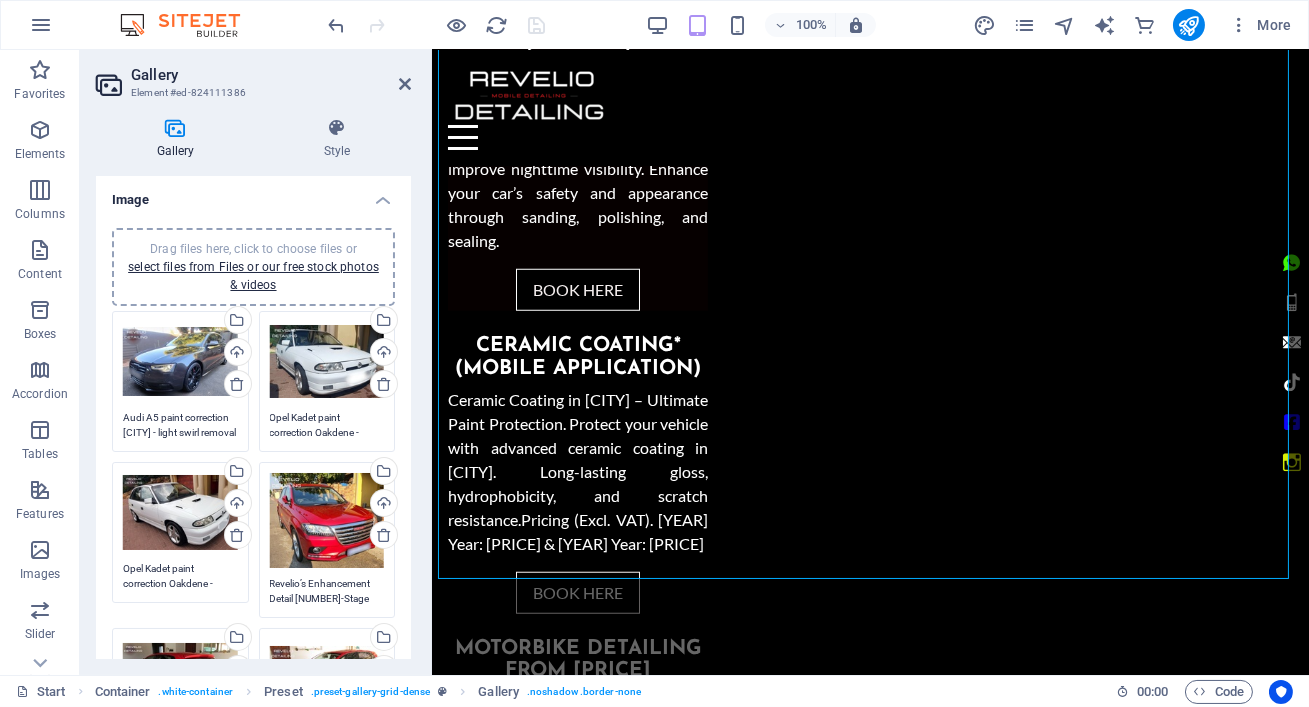 click on "Drag files here, click to choose files or select files from Files or our free stock photos & videos Select files from the file manager, stock photos, or upload file(s) Upload [BRAND] A5 paint correction [CITY] - light swirl removal results. 1-stage polish on [BRAND] A5 in [CITY].Topped off with  Wax, Sealant & Ceramic wax for longterm protection Drag files here, click to choose files or select files from Files or our free stock photos & videos Select files from the file manager, stock photos, or upload file(s) Upload [BRAND] Kadet paint correction [CITY] - heavy swirl removal results. 2-stage polish on [BRAND] Kadet in [CITY].Topped off with  Wax, Sealant & Ceramic wax for longterm protection Drag files here, click to choose files or select files from Files or our free stock photos & videos Select files from the file manager, stock photos, or upload file(s) Upload Drag files here, click to choose files or select files from Files or our free stock photos & videos Upload Drag files here, click to choose files or" at bounding box center [253, 540] 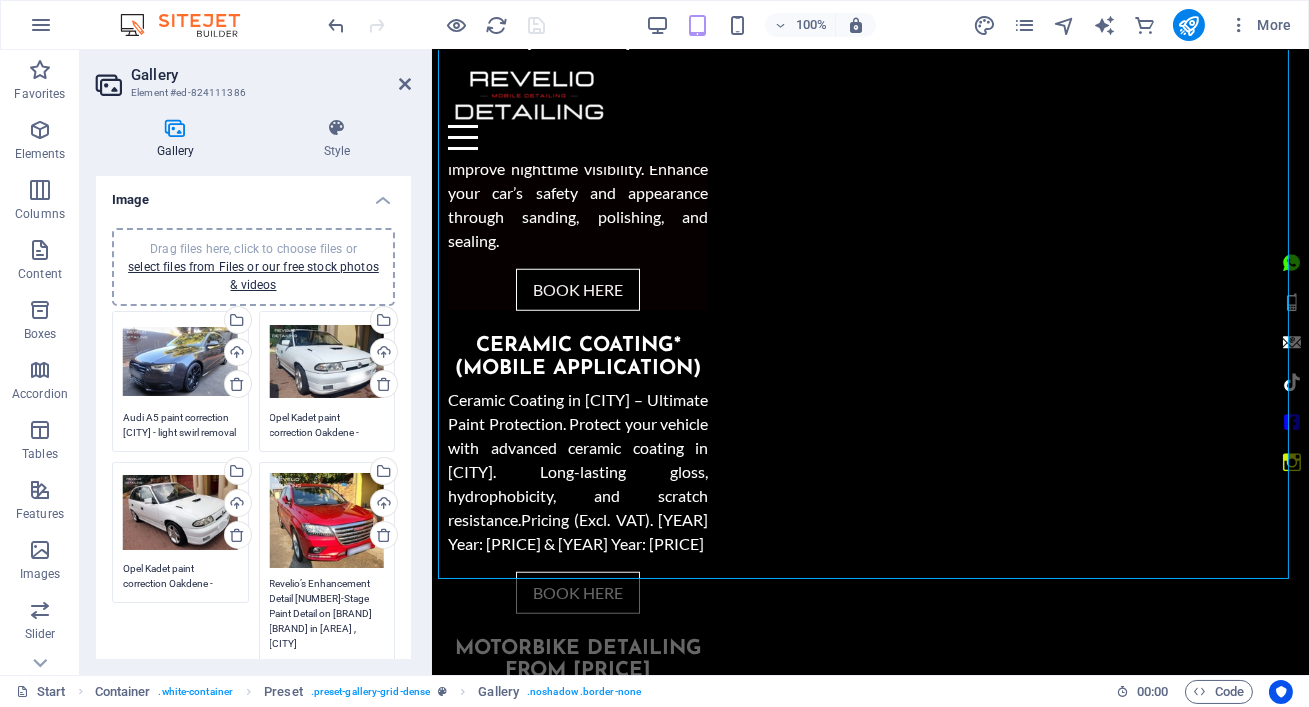 drag, startPoint x: 336, startPoint y: 644, endPoint x: 270, endPoint y: 582, distance: 90.55385 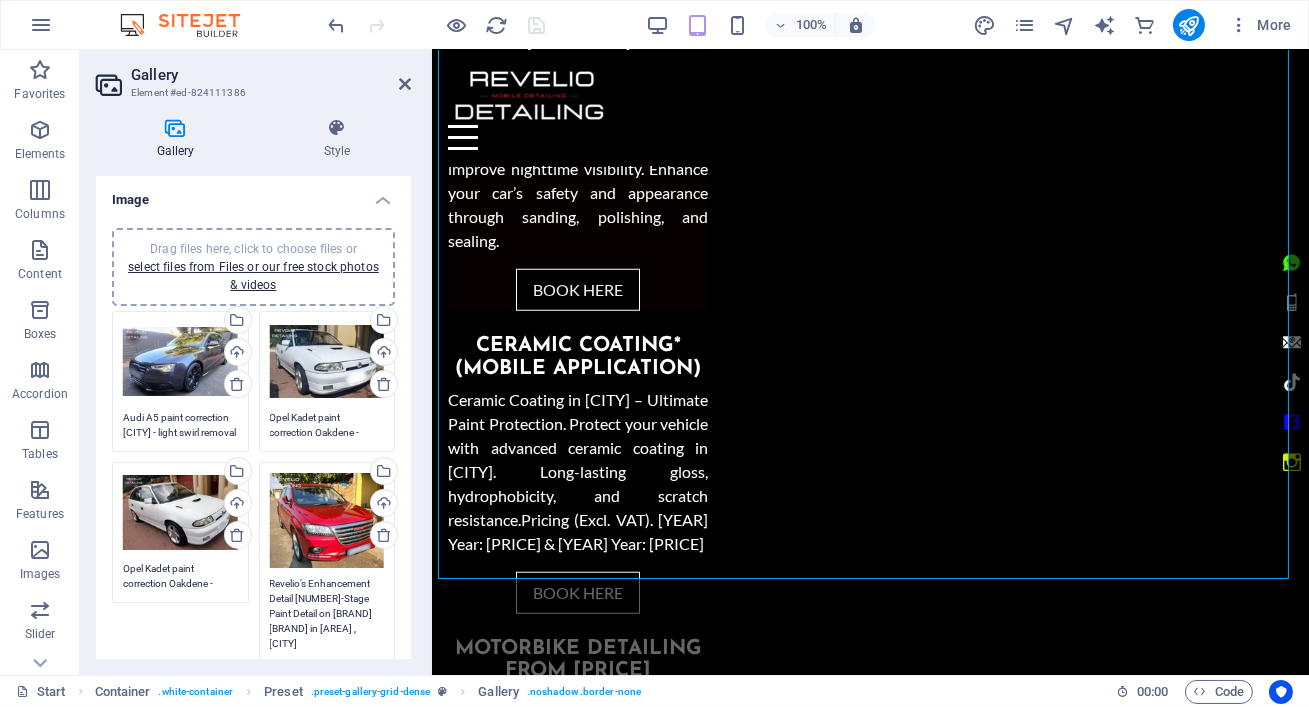 paste on "Audi A5 paint correction [CITY] - light swirl removal results. 1-stage polish on Audi A5 in [CITY].Topped off with Wax, Sealant & Ceramic wax for longterm protection" 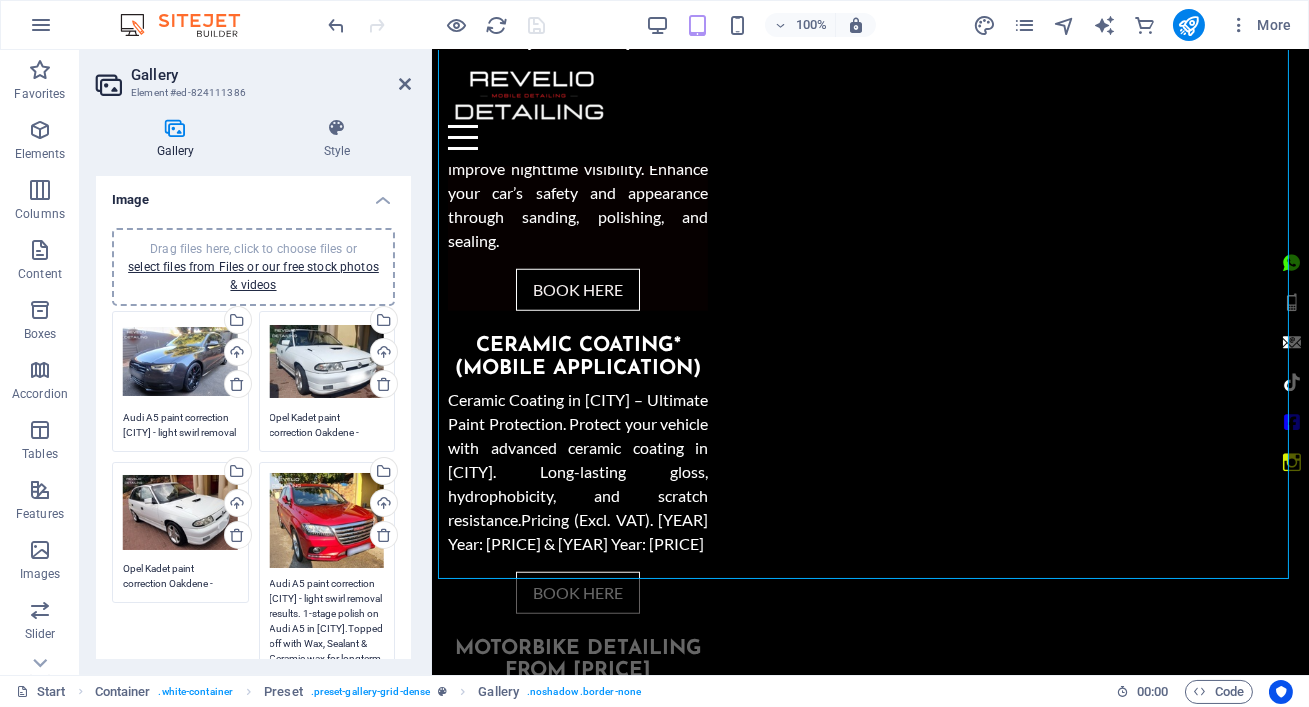scroll, scrollTop: 28, scrollLeft: 0, axis: vertical 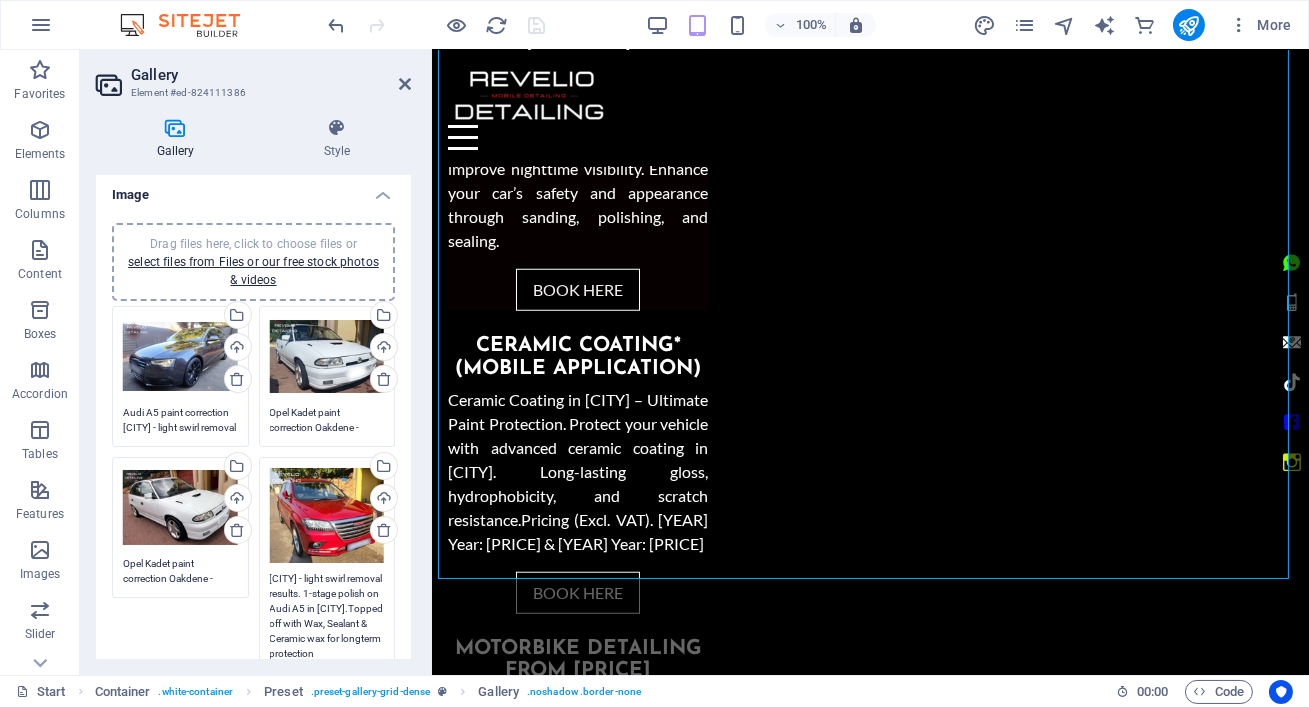 drag, startPoint x: 375, startPoint y: 604, endPoint x: 378, endPoint y: 585, distance: 19.235384 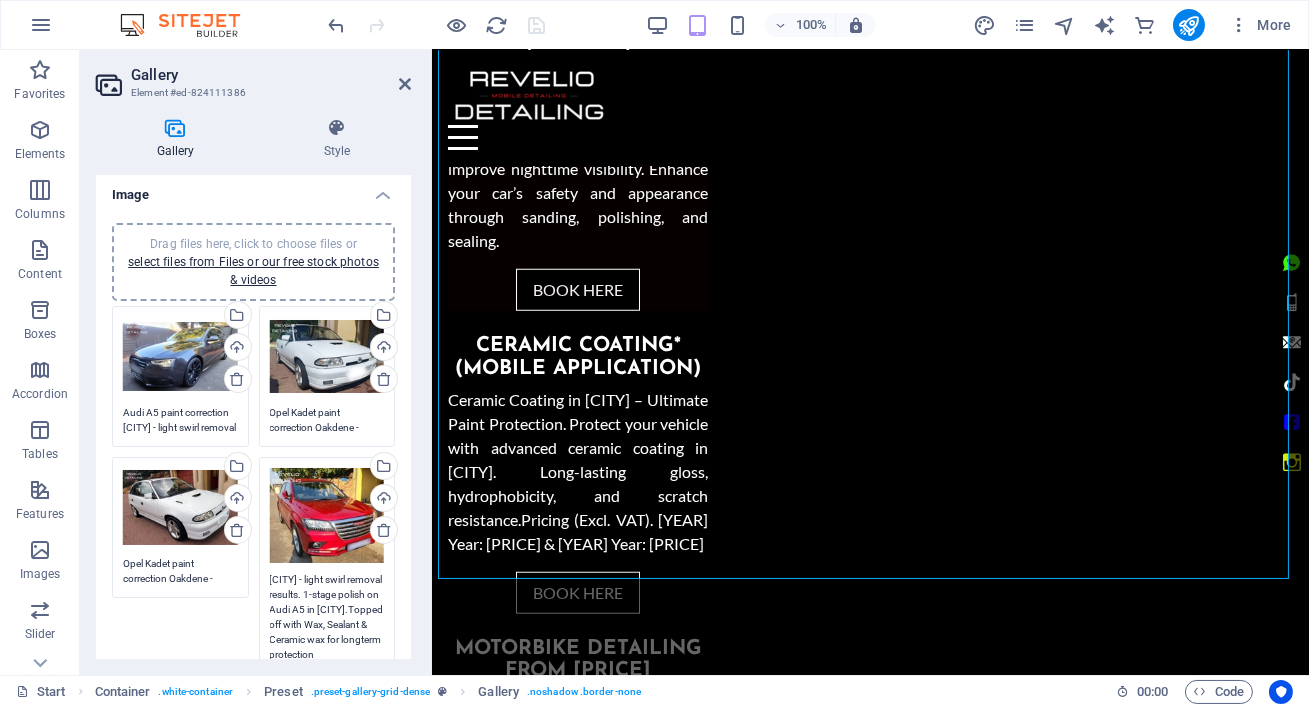 click on "Audi A5 paint correction [CITY] - light swirl removal results. 1-stage polish on Audi A5 in [CITY].Topped off with Wax, Sealant & Ceramic wax for longterm protection" at bounding box center (327, 616) 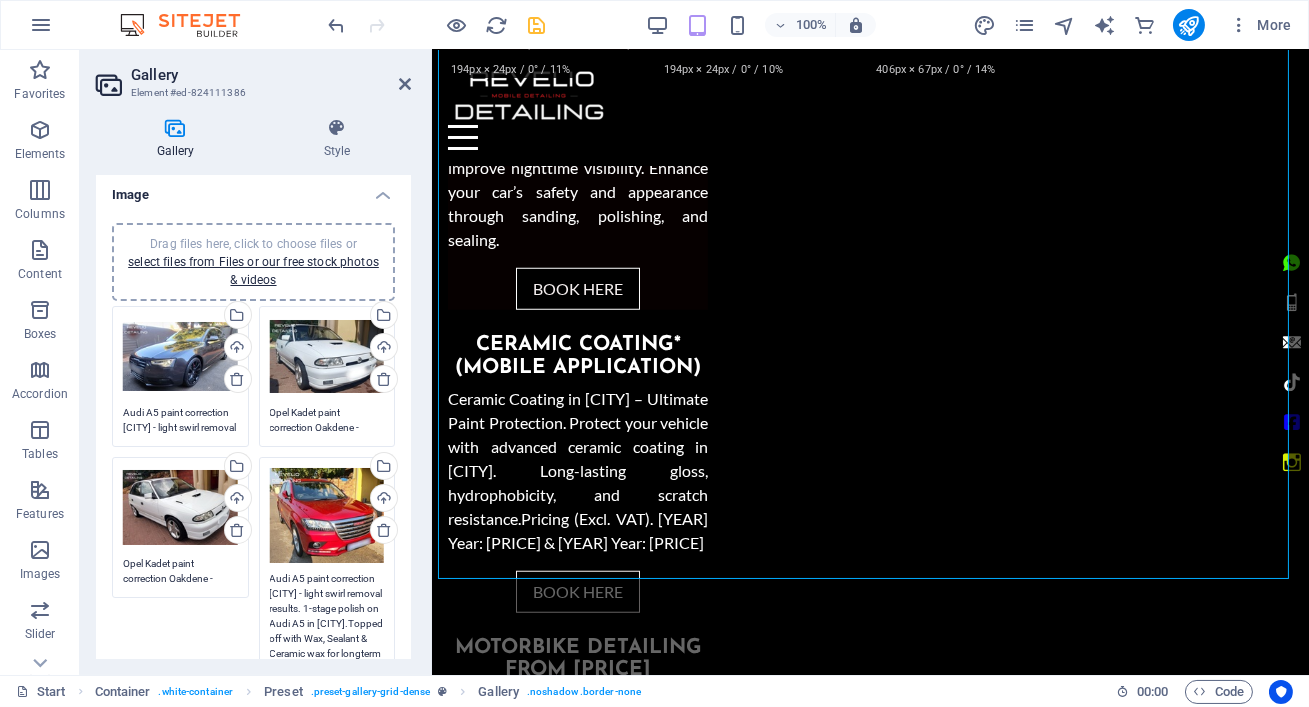 click on "Audi A5 paint correction [CITY] - light swirl removal results. 1-stage polish on Audi A5 in [CITY].Topped off with Wax, Sealant & Ceramic wax for longterm protection" at bounding box center [327, 638] 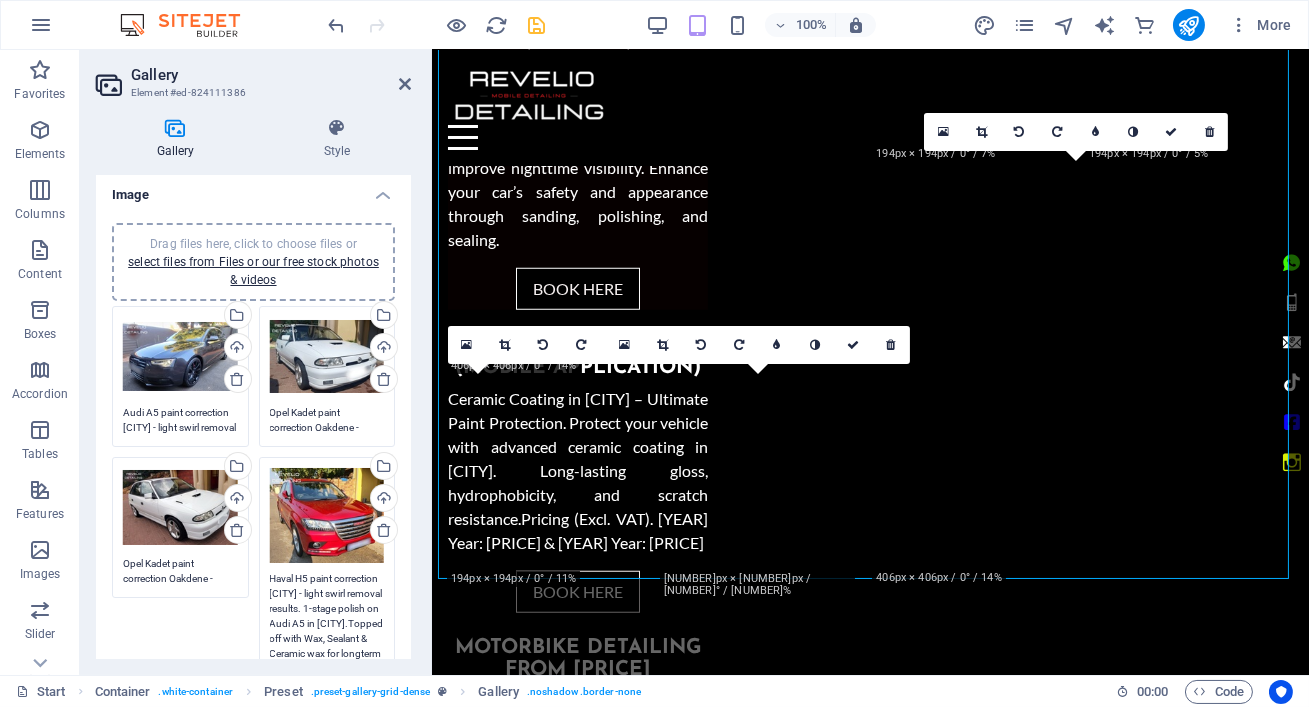 click on "Haval H5 paint correction [CITY] - light swirl removal results. 1-stage polish on Audi A5 in [CITY].Topped off with Wax, Sealant & Ceramic wax for longterm protection" at bounding box center (327, 646) 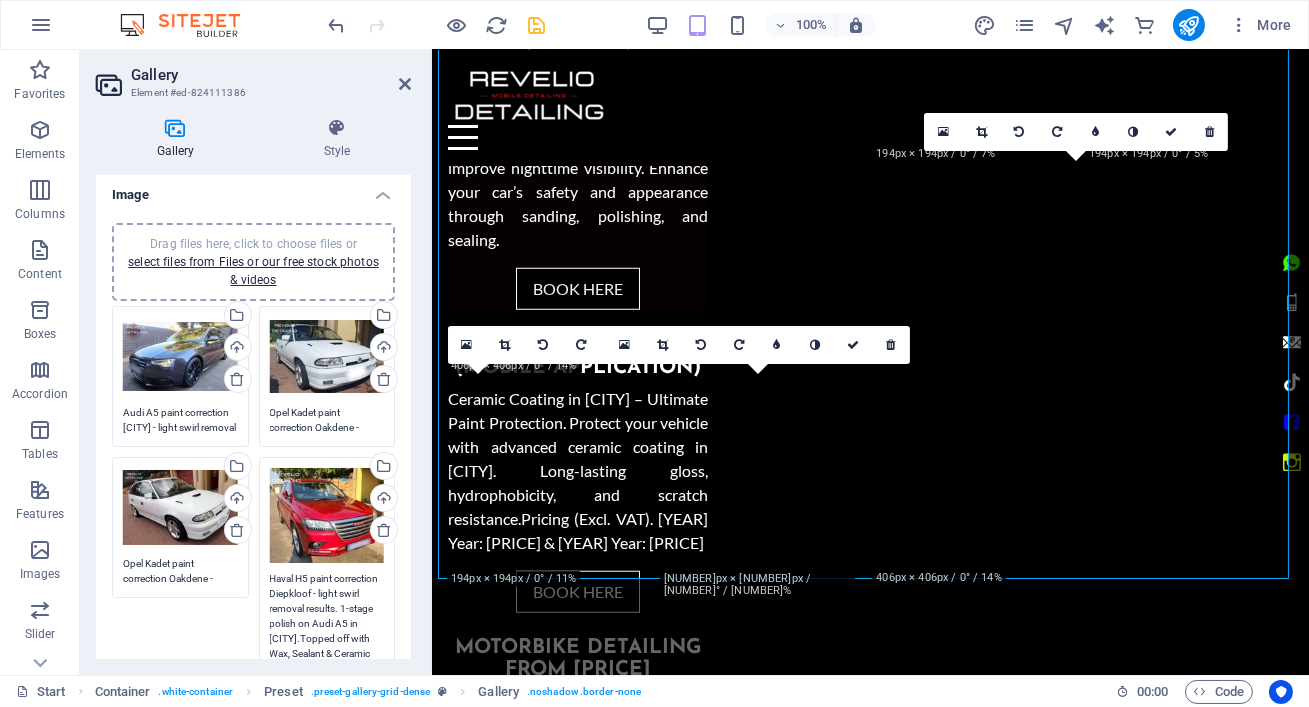 drag, startPoint x: 313, startPoint y: 622, endPoint x: 344, endPoint y: 622, distance: 31 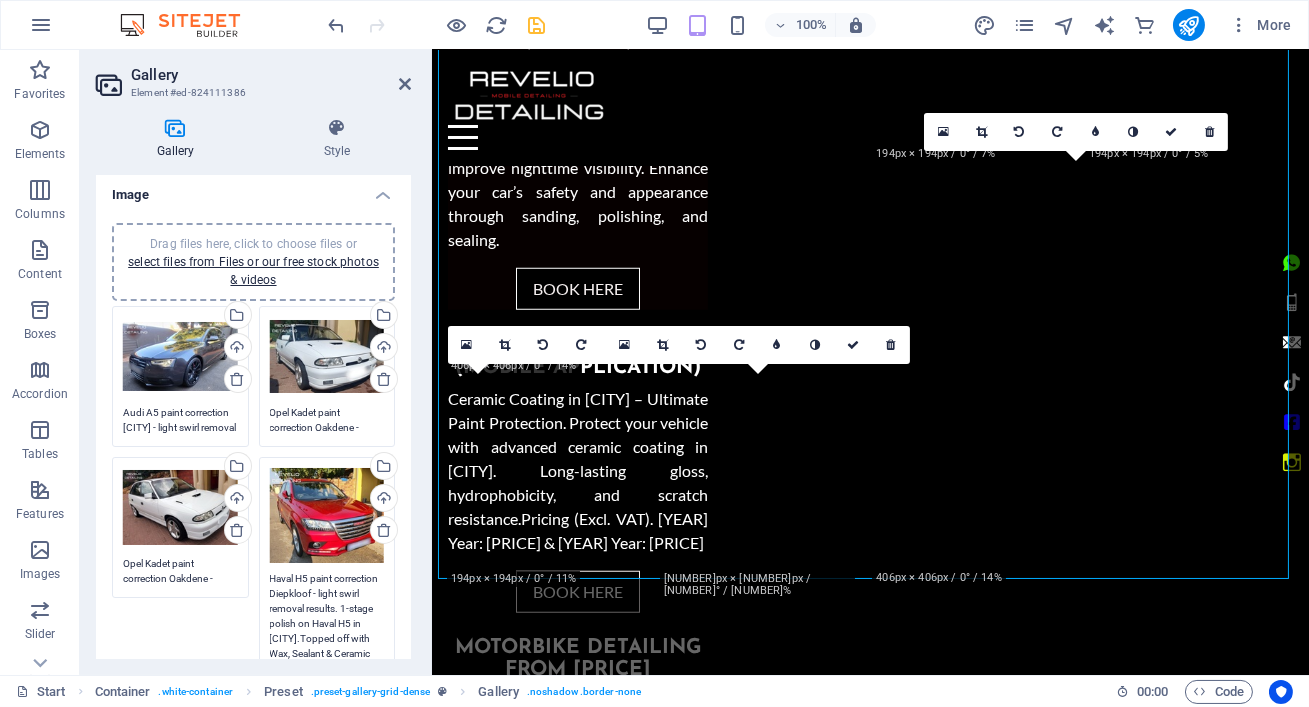 drag, startPoint x: 315, startPoint y: 638, endPoint x: 270, endPoint y: 636, distance: 45.044422 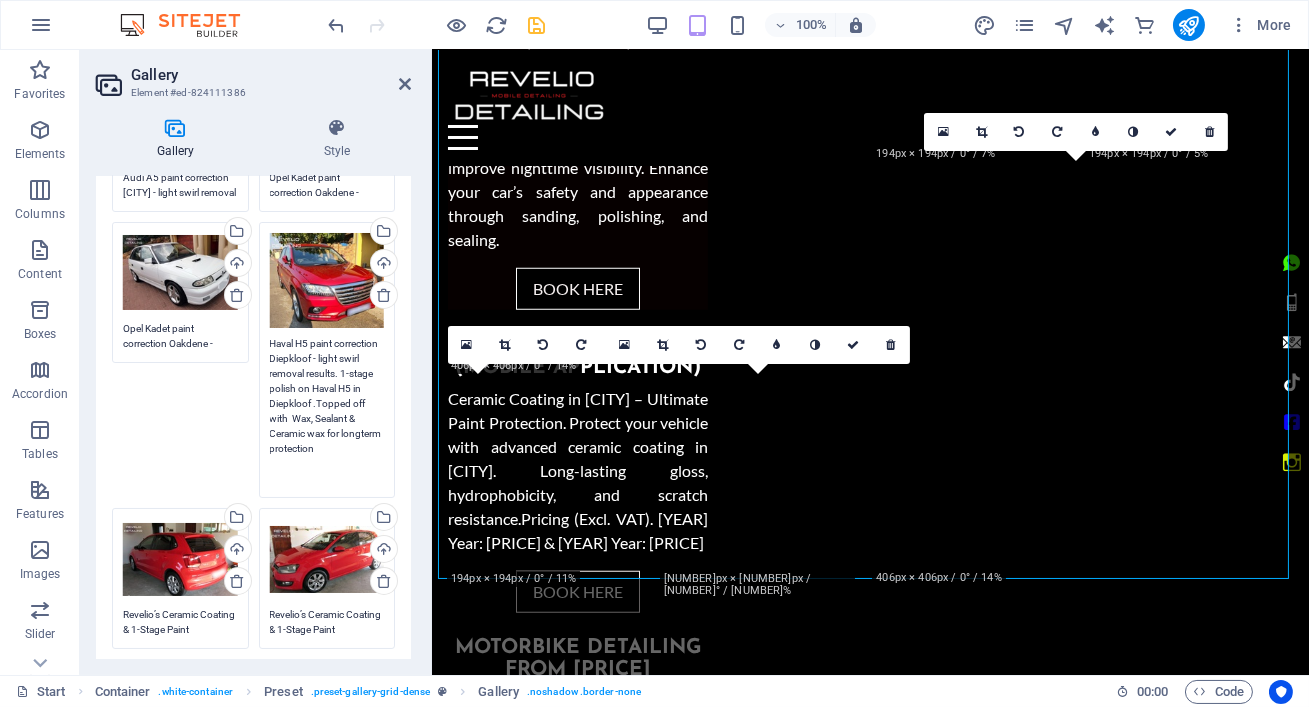 scroll, scrollTop: 331, scrollLeft: 0, axis: vertical 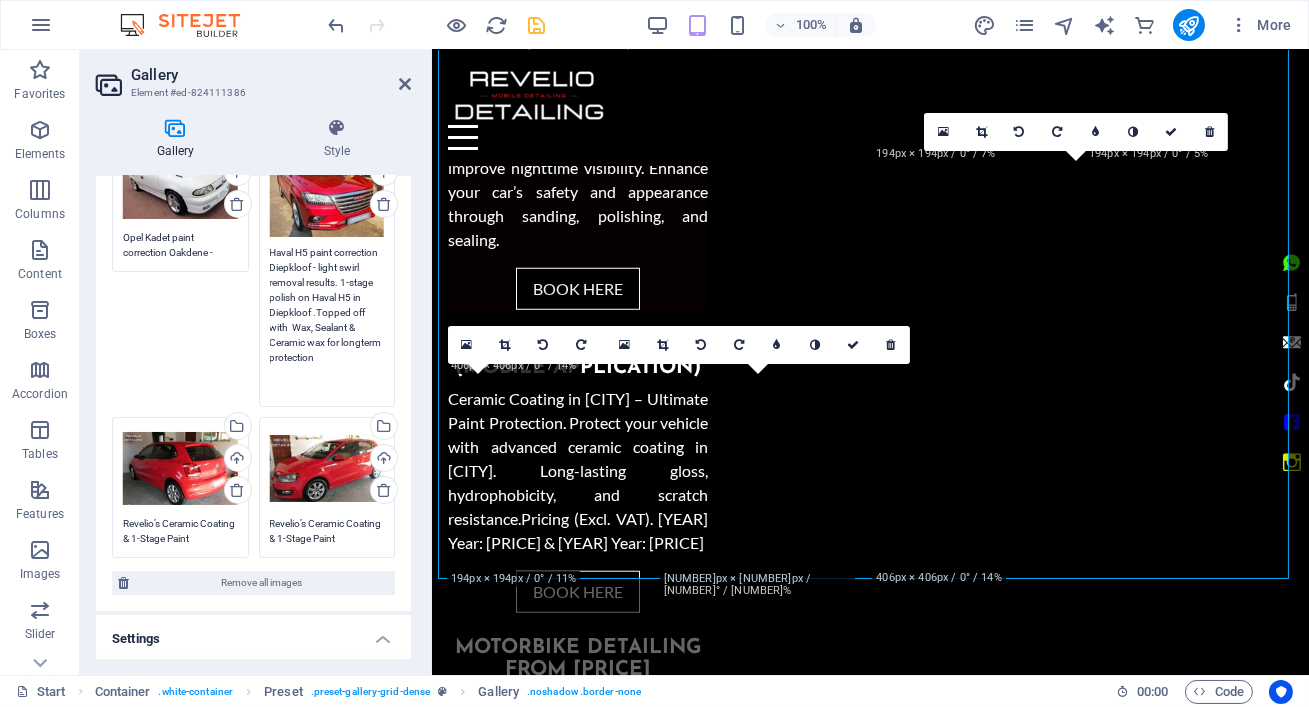 type on "Haval H5 paint correction Diepkloof - light swirl removal results. 1-stage polish on Haval H5 in Diepkloof .Topped off with  Wax, Sealant & Ceramic wax for longterm protection" 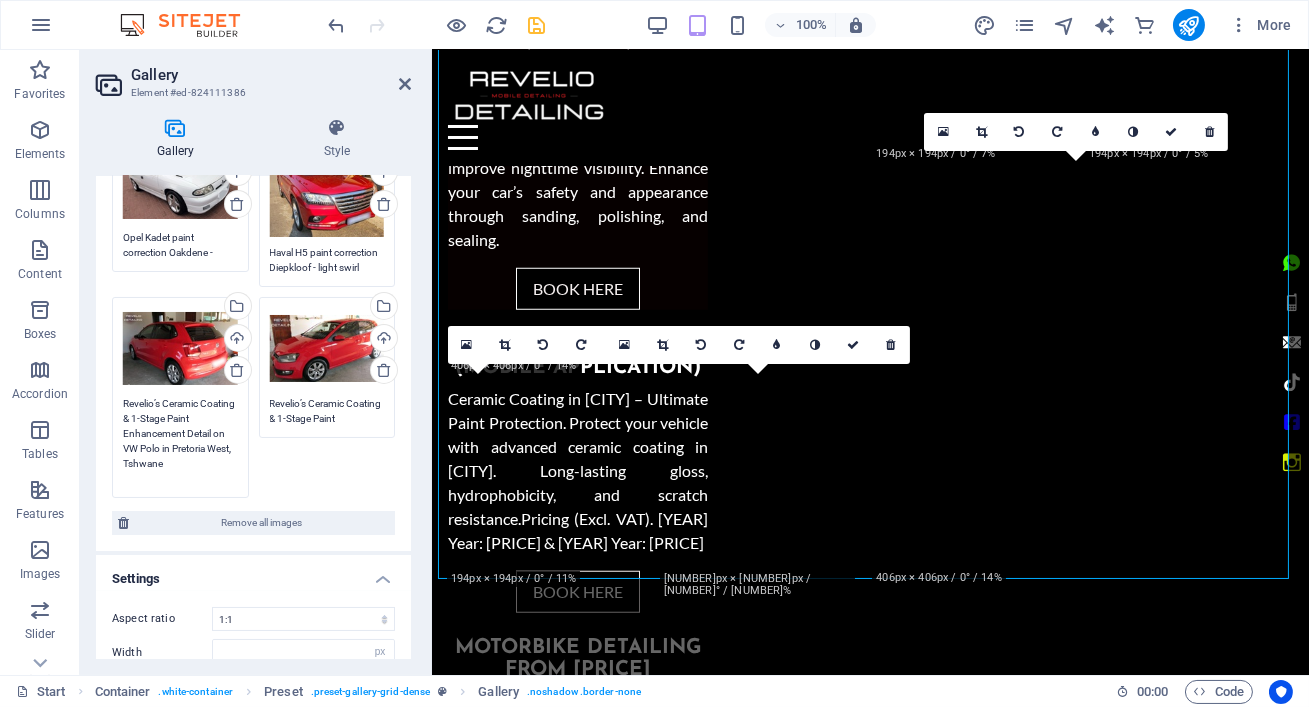 drag, startPoint x: 182, startPoint y: 459, endPoint x: 125, endPoint y: 400, distance: 82.036575 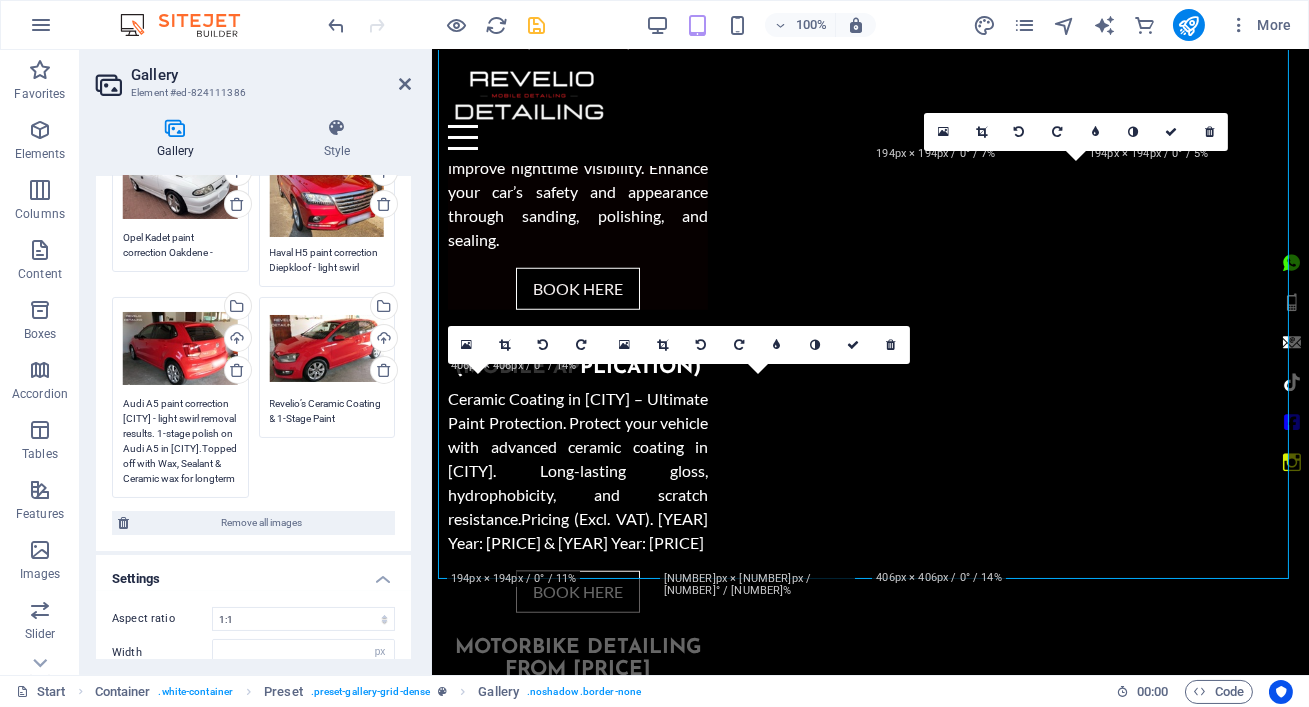 scroll, scrollTop: 28, scrollLeft: 0, axis: vertical 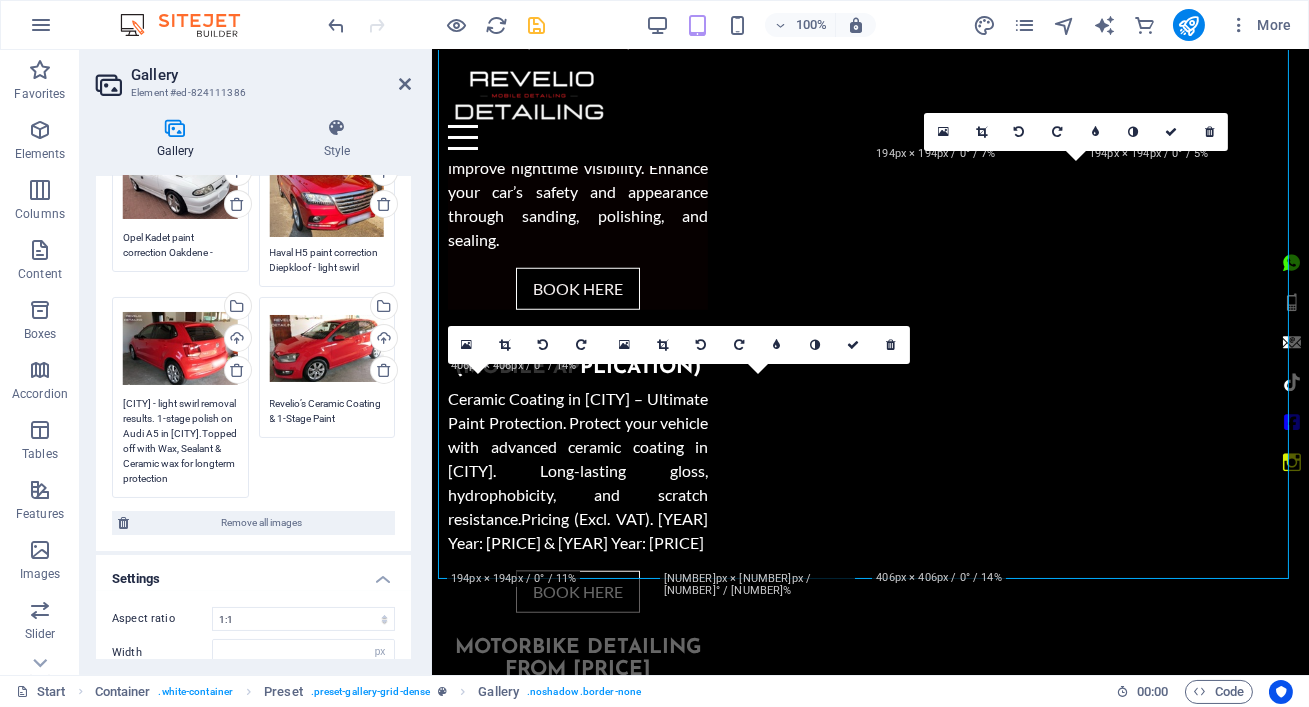 click on "Audi A5 paint correction [CITY] - light swirl removal results. 1-stage polish on Audi A5 in [CITY].Topped off with Wax, Sealant & Ceramic wax for longterm protection" at bounding box center [180, 441] 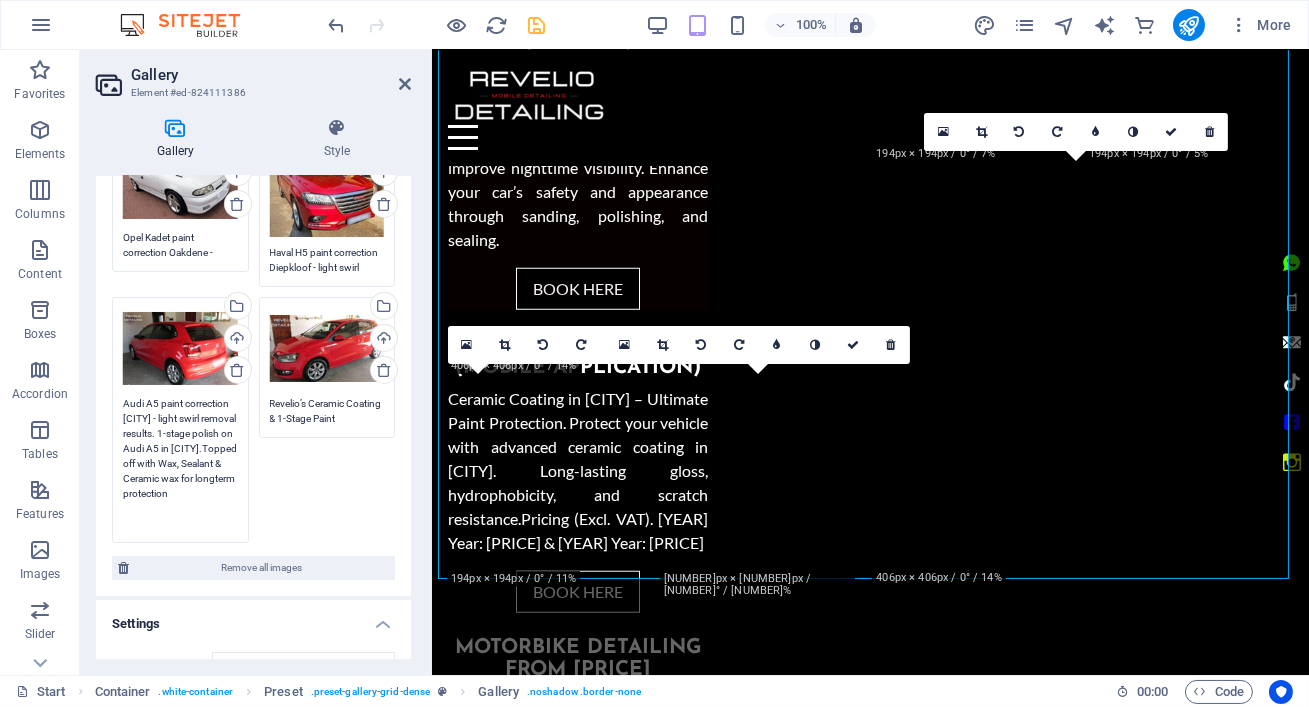 click on "Audi A5 paint correction [CITY] - light swirl removal results. 1-stage polish on Audi A5 in [CITY].Topped off with Wax, Sealant & Ceramic wax for longterm protection" at bounding box center [180, 463] 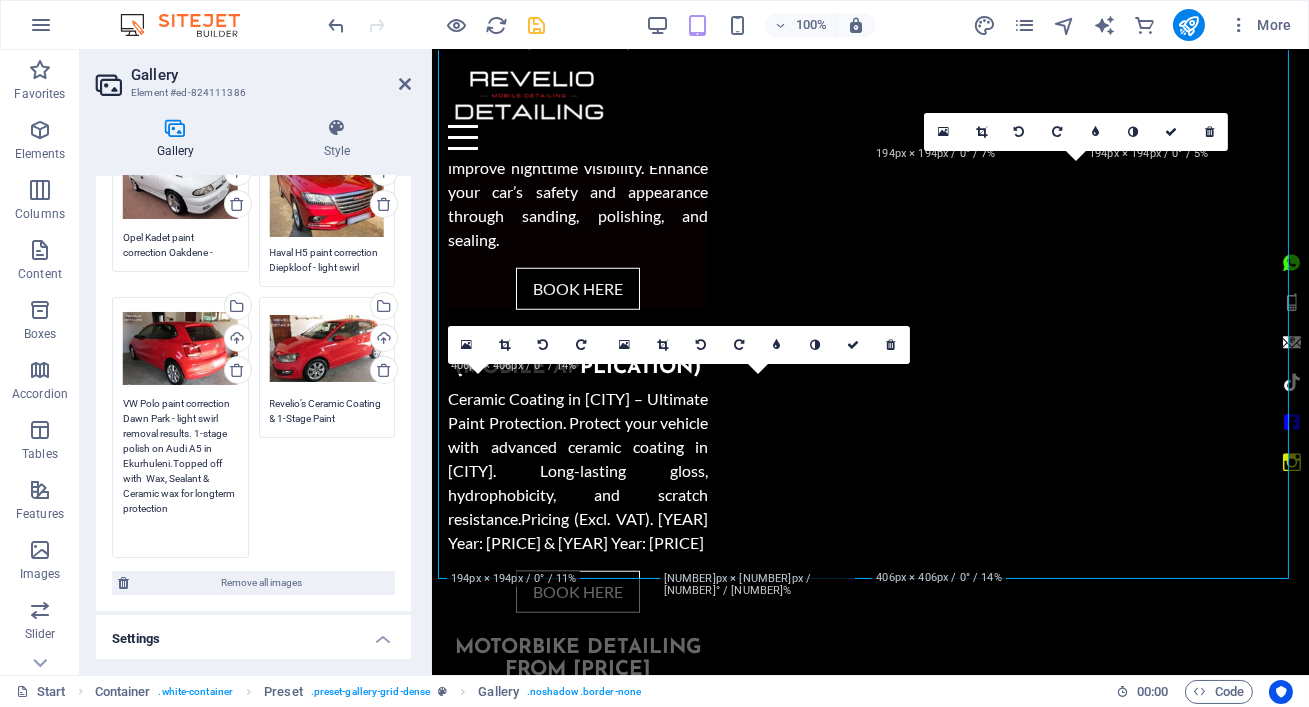 click on "VW Polo paint correction Dawn Park - light swirl removal results. 1-stage polish on Audi A5 in Ekurhuleni.Topped off with  Wax, Sealant & Ceramic wax for longterm protection" at bounding box center [180, 471] 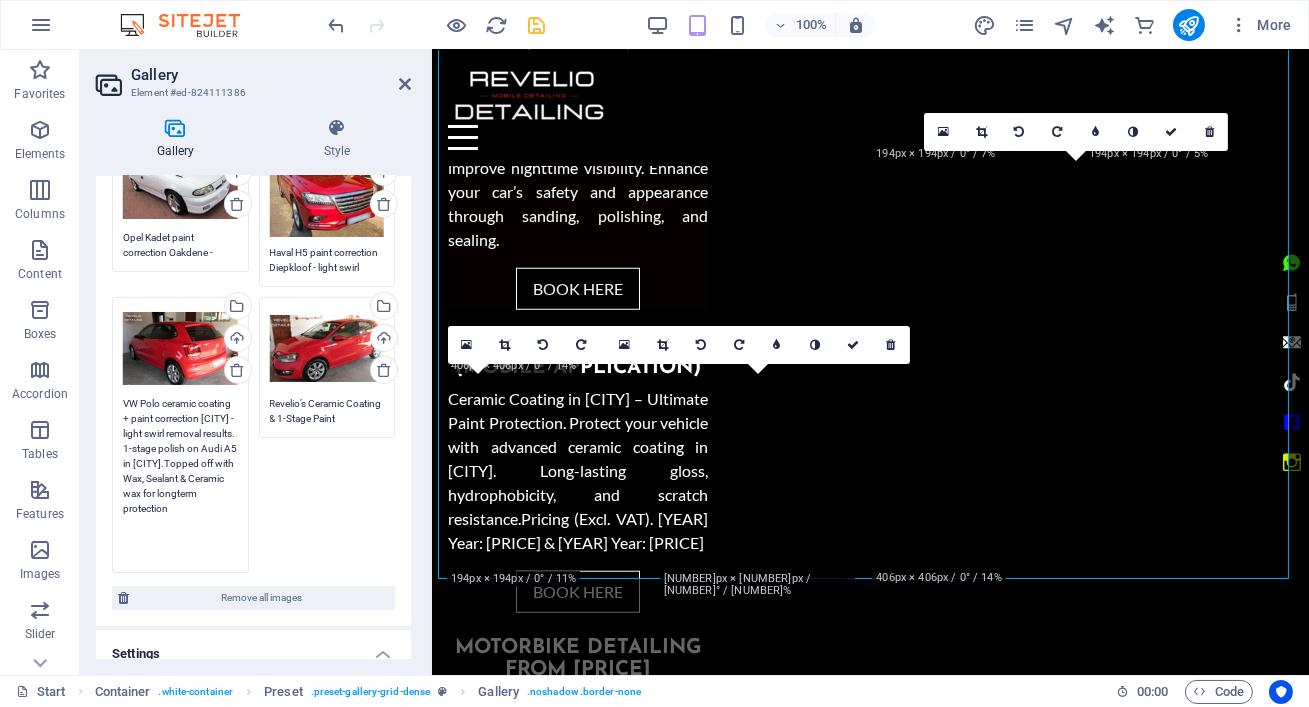 drag, startPoint x: 206, startPoint y: 417, endPoint x: 146, endPoint y: 427, distance: 60.827625 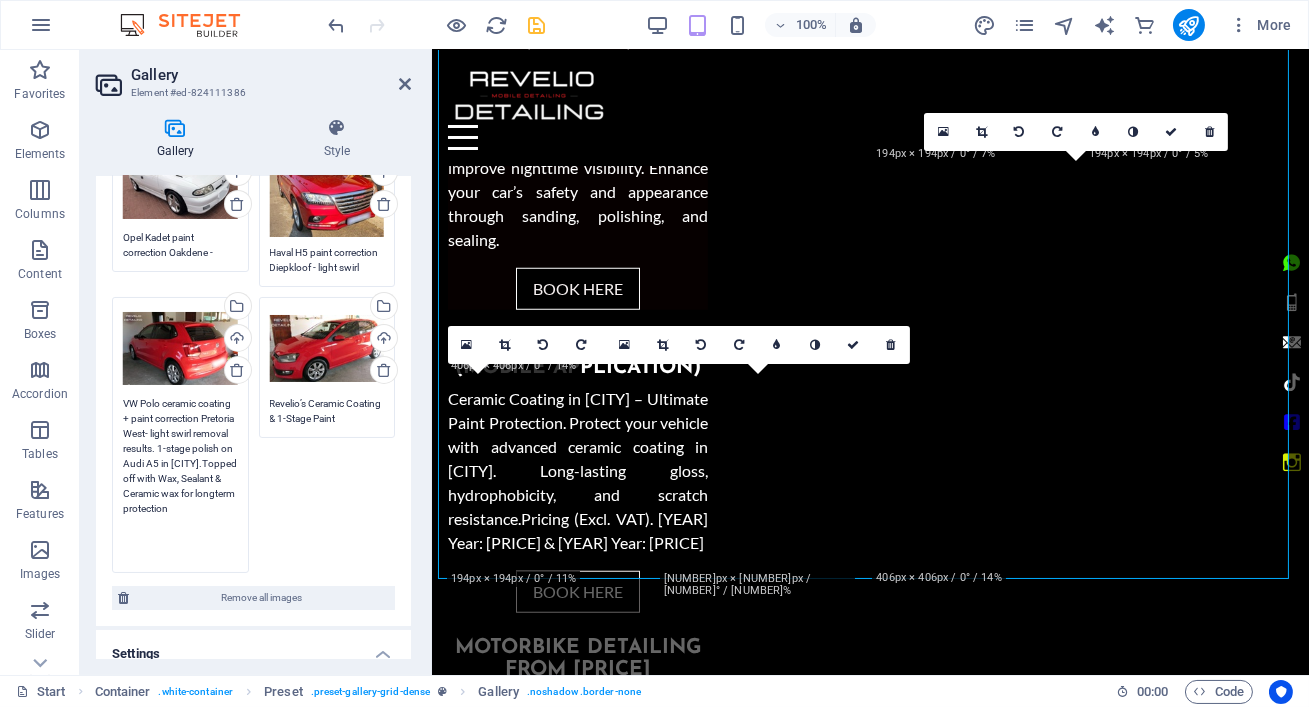 click on "VW Polo ceramic coating + paint correction Pretoria West- light swirl removal results. 1-stage polish on Audi A5 in [CITY].Topped off with Wax, Sealant & Ceramic wax for longterm protection" at bounding box center [180, 478] 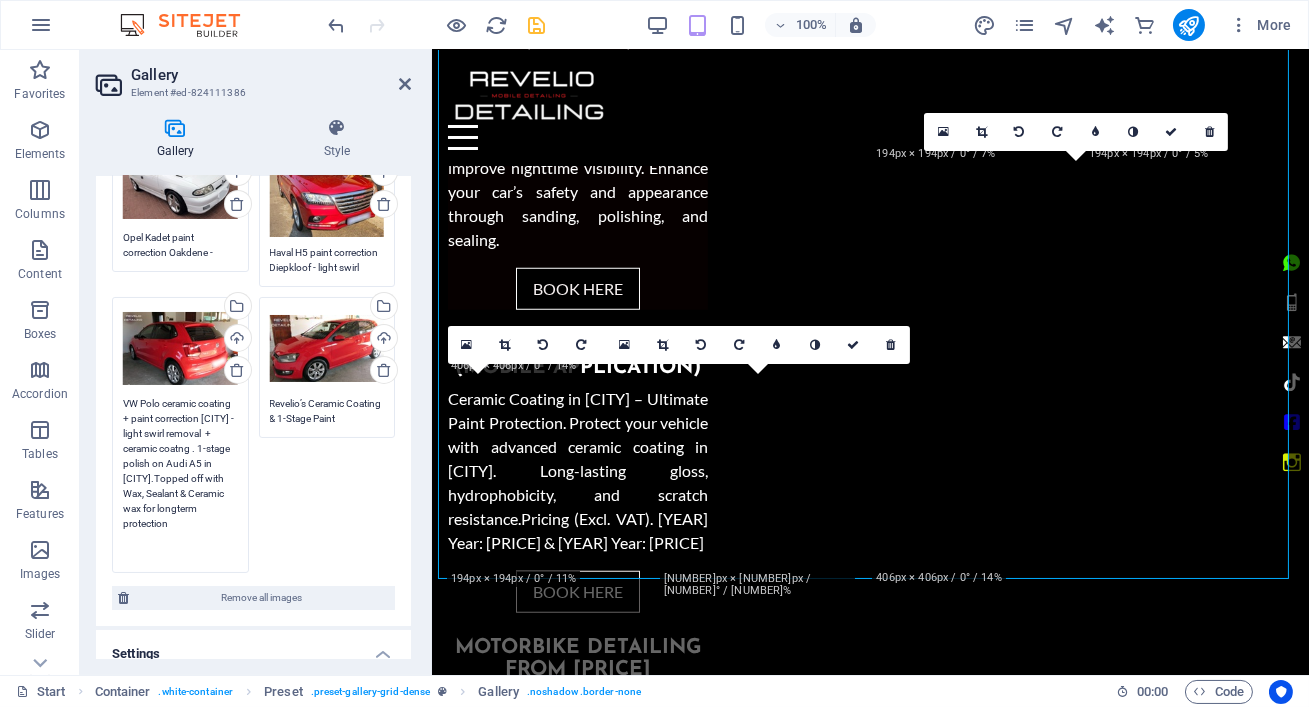 drag, startPoint x: 174, startPoint y: 477, endPoint x: 135, endPoint y: 474, distance: 39.115215 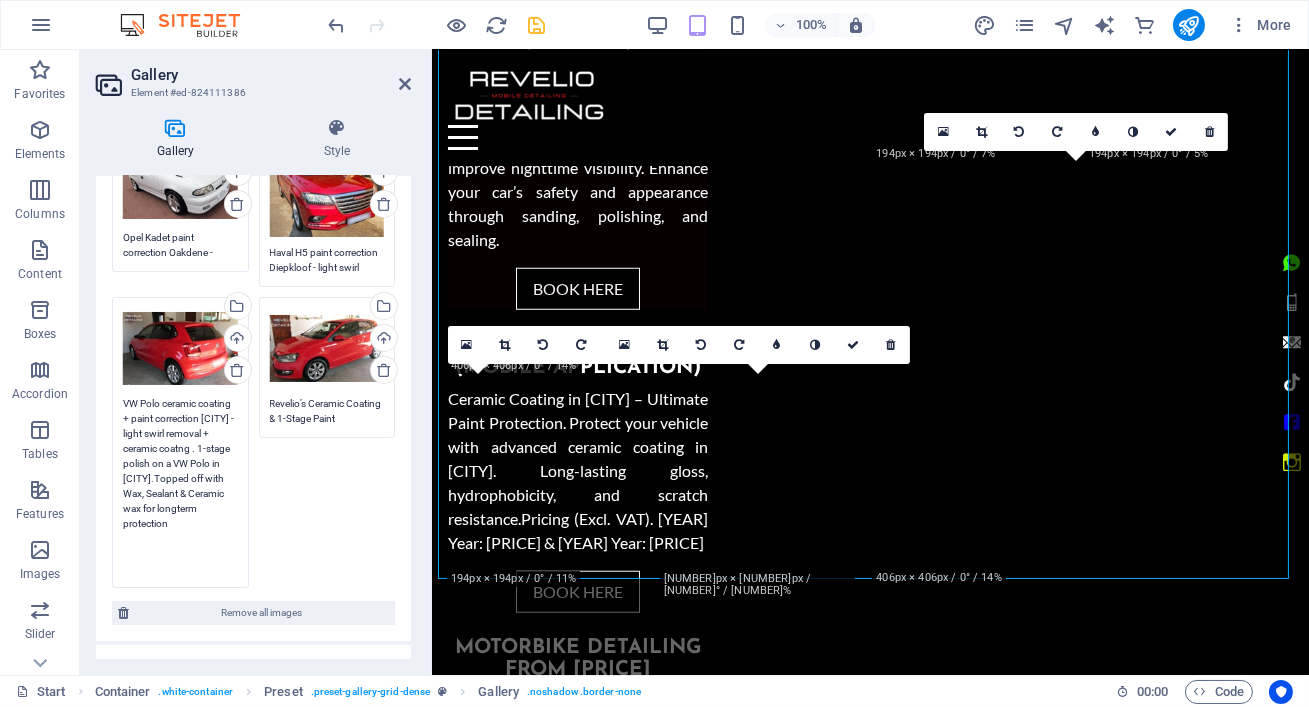 drag, startPoint x: 168, startPoint y: 491, endPoint x: 123, endPoint y: 489, distance: 45.044422 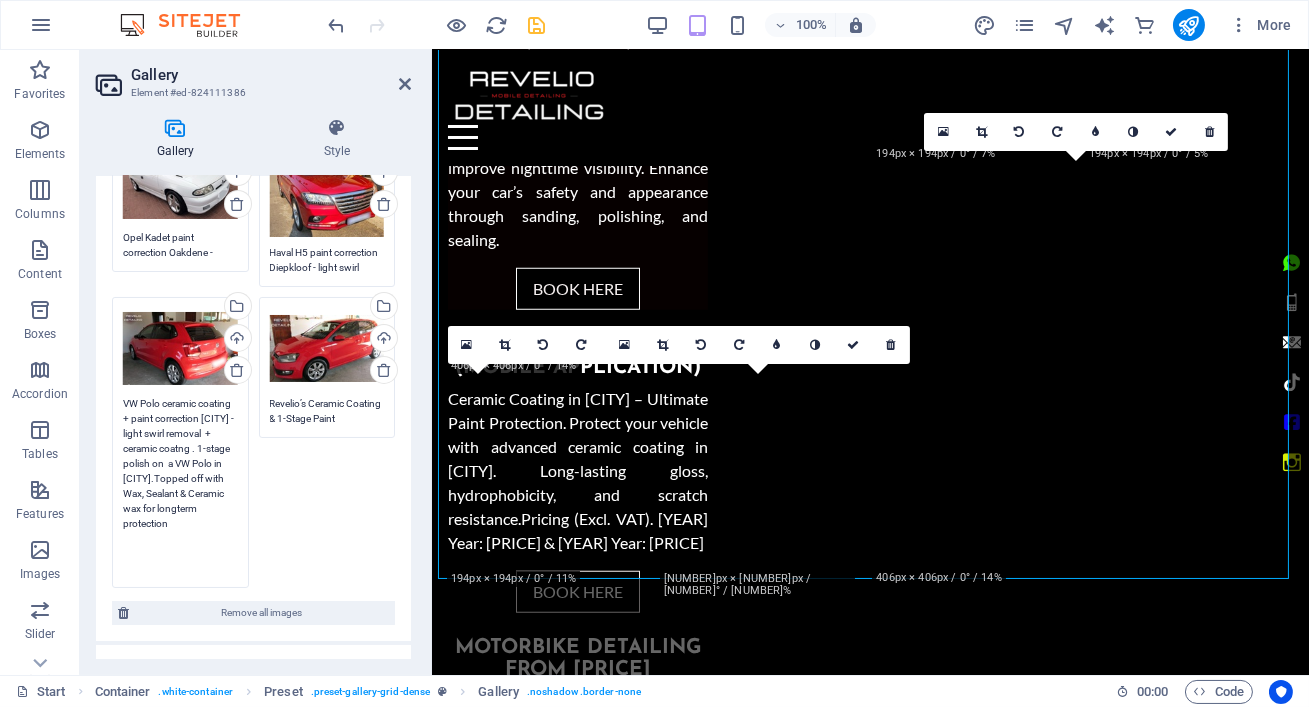 drag, startPoint x: 150, startPoint y: 494, endPoint x: 158, endPoint y: 518, distance: 25.298222 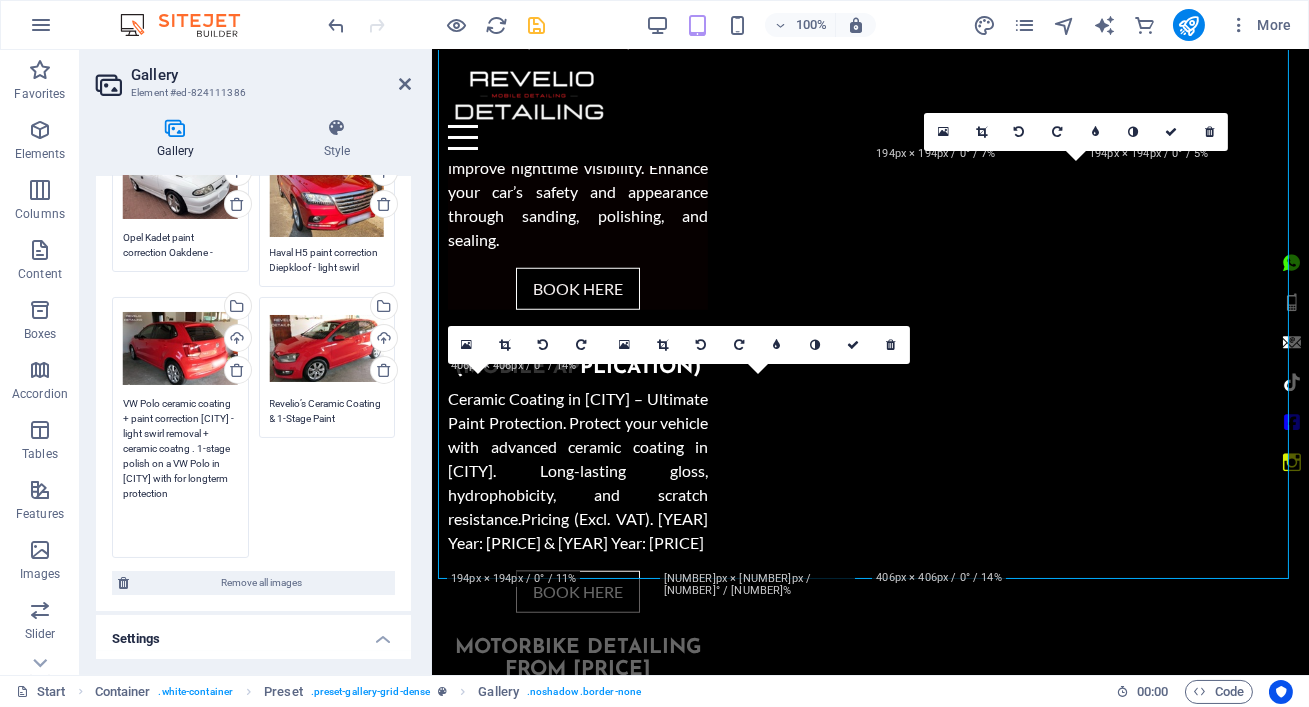 click on "VW Polo ceramic coating + paint correction [CITY] - light swirl removal + ceramic coatng . 1-stage polish on a VW Polo in [CITY] with for longterm protection" at bounding box center [180, 471] 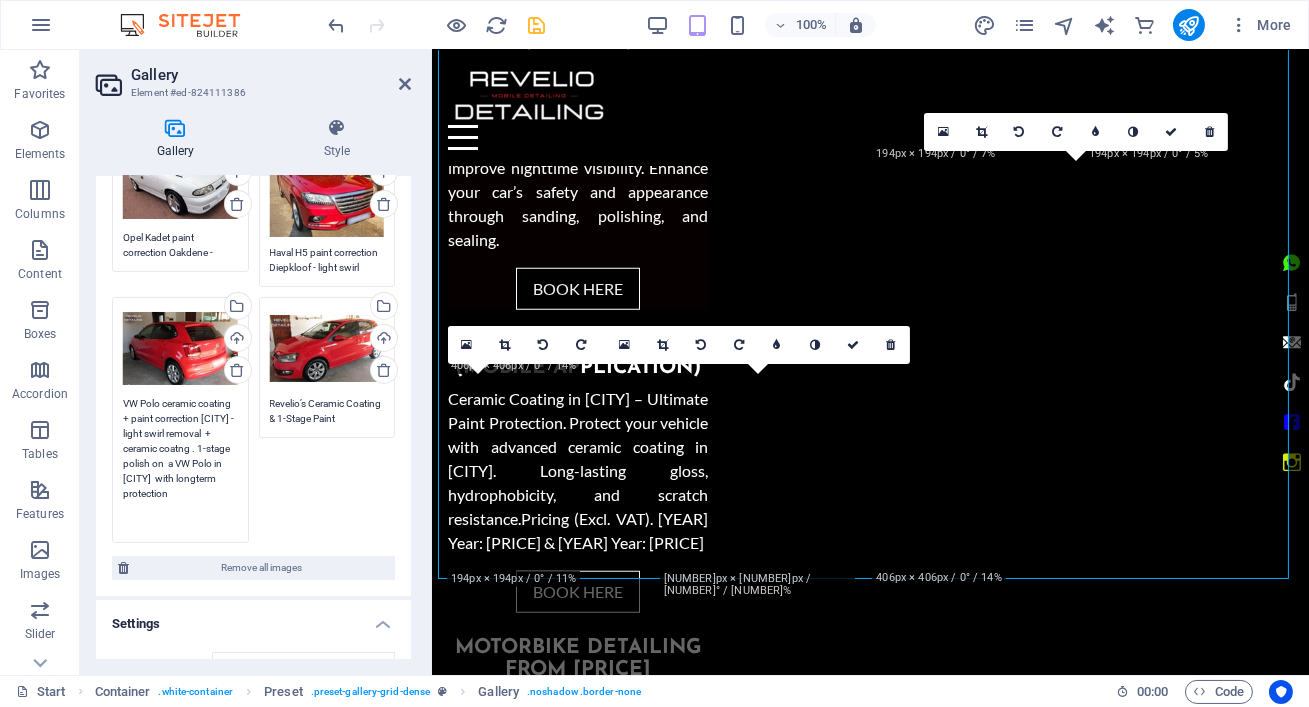 drag, startPoint x: 180, startPoint y: 512, endPoint x: 119, endPoint y: 394, distance: 132.83449 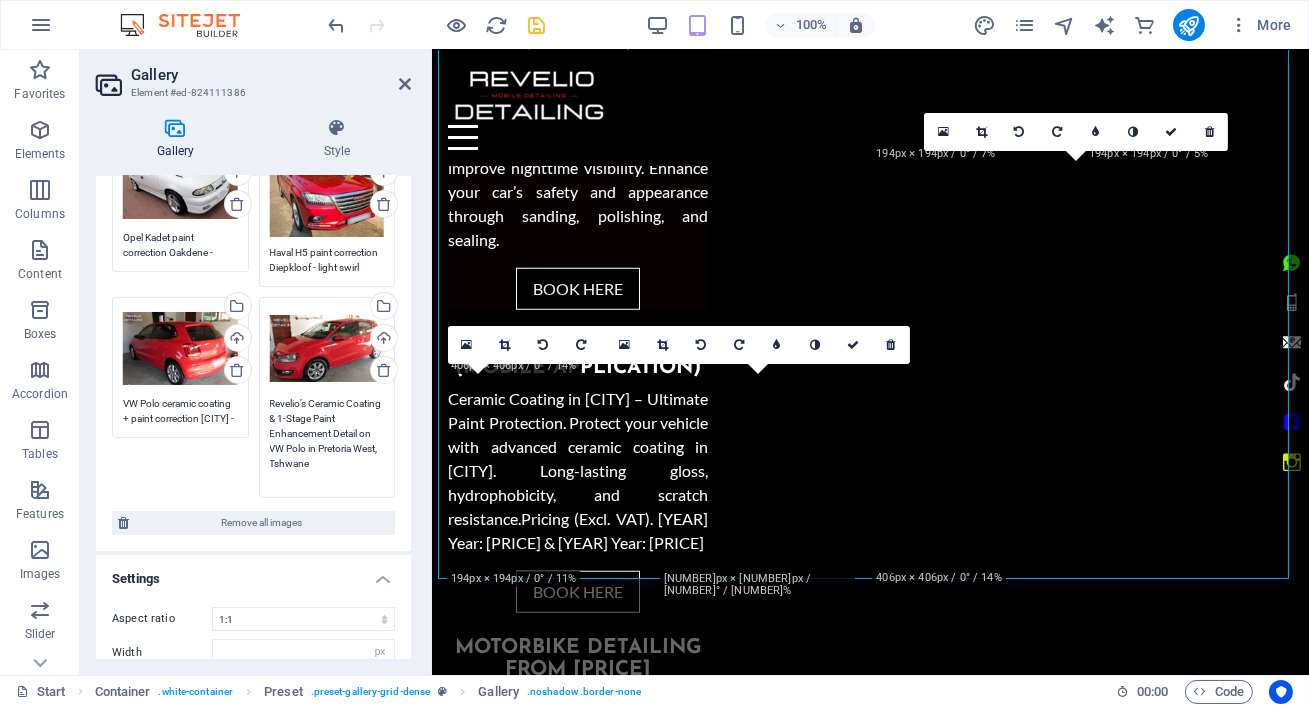 drag, startPoint x: 312, startPoint y: 458, endPoint x: 268, endPoint y: 399, distance: 73.60027 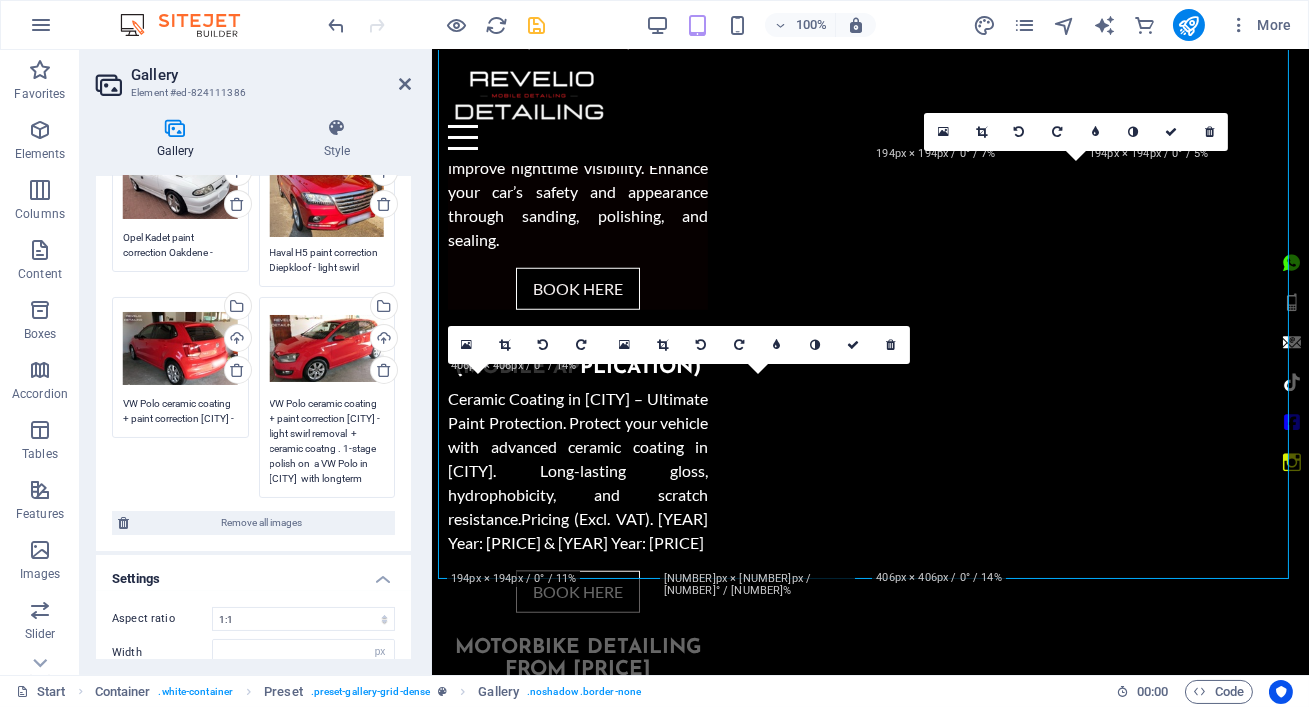 scroll, scrollTop: 28, scrollLeft: 0, axis: vertical 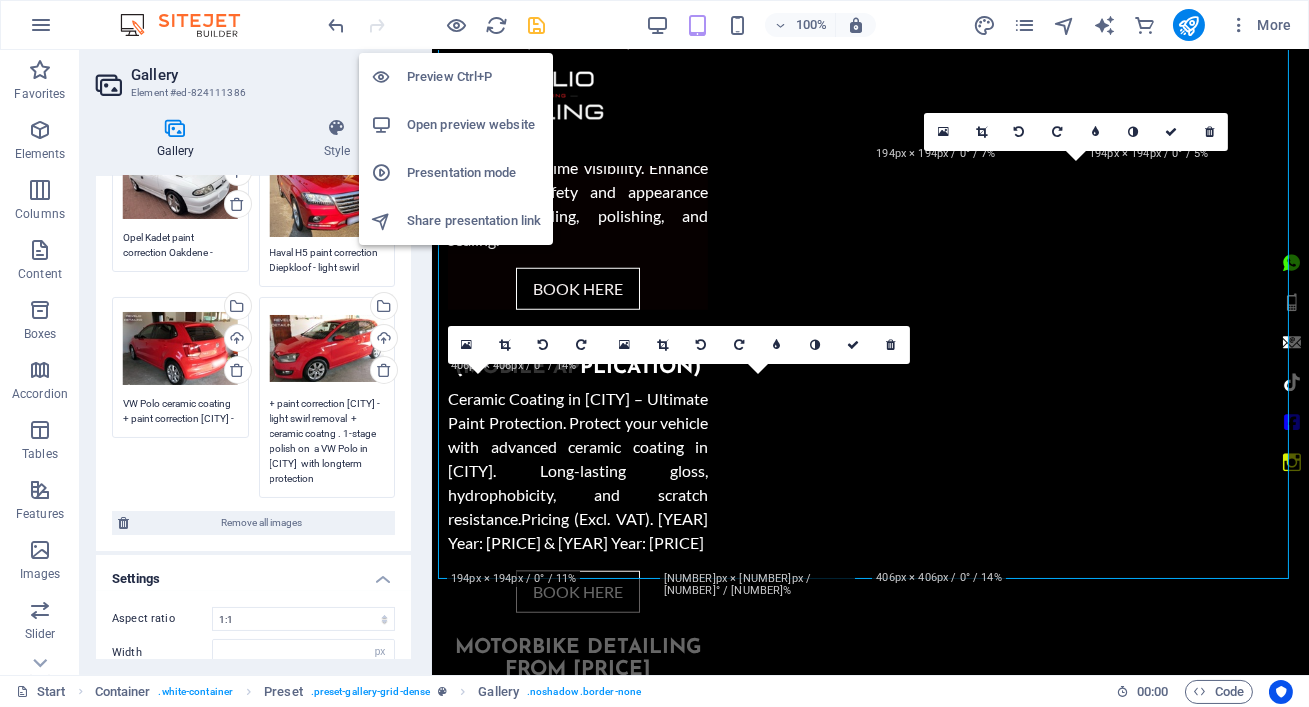 click at bounding box center [537, 25] 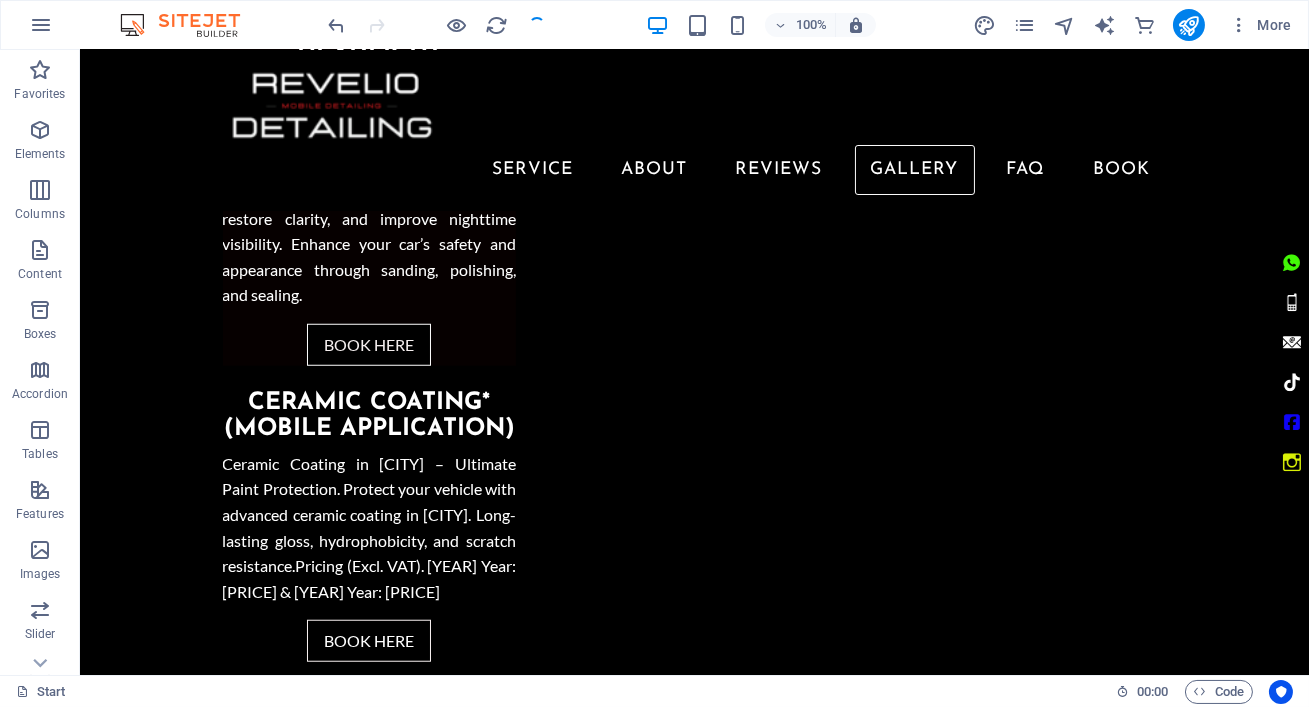 scroll, scrollTop: 3310, scrollLeft: 0, axis: vertical 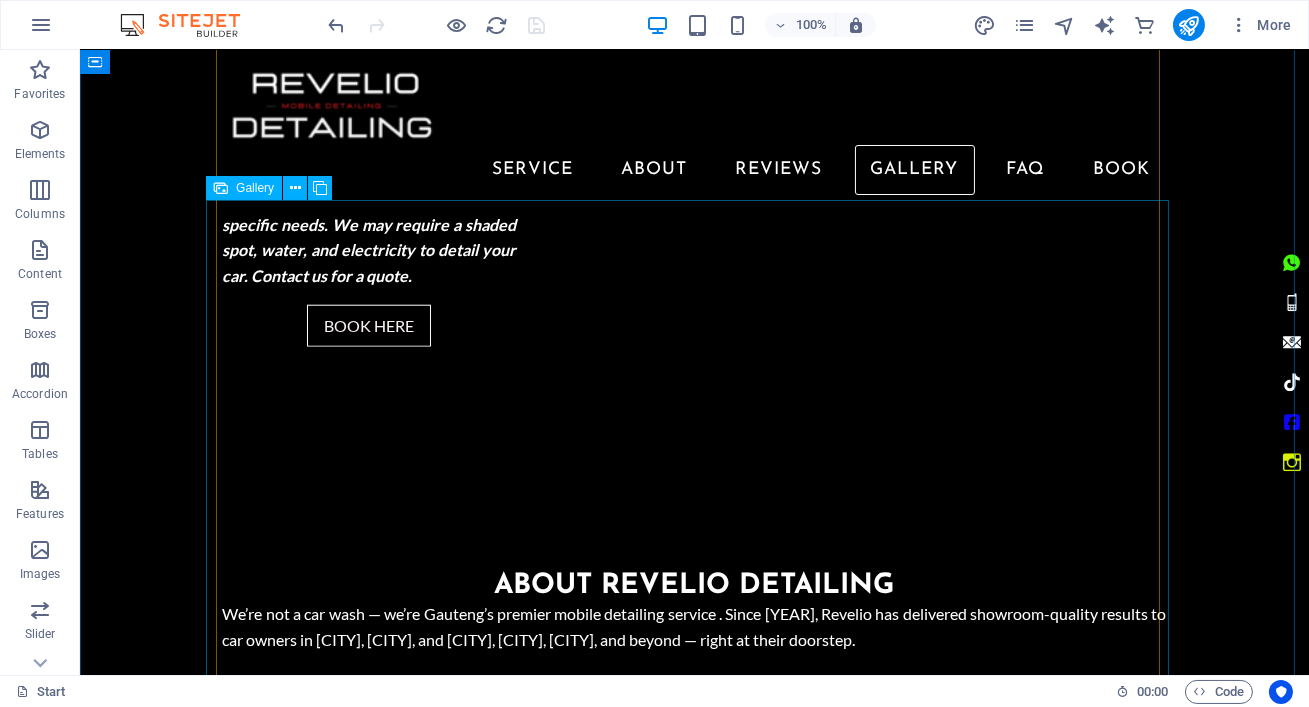click at bounding box center [454, 3053] 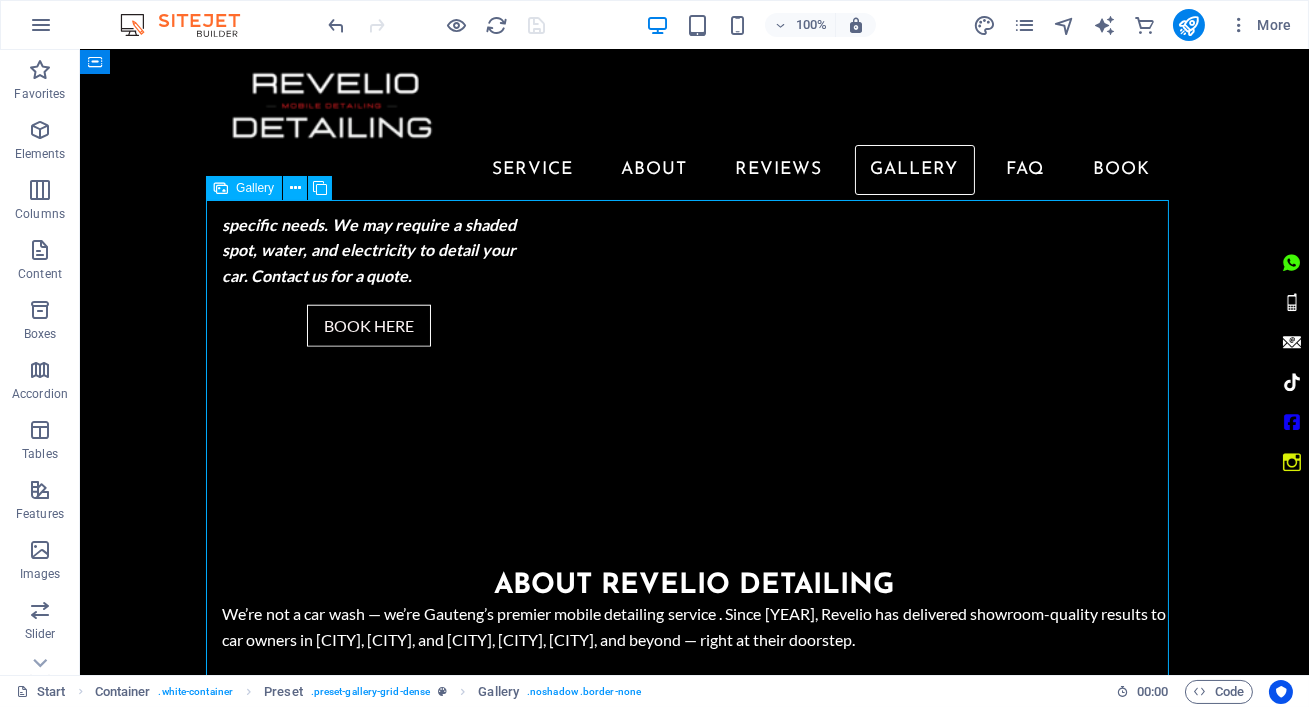 click at bounding box center (454, 3053) 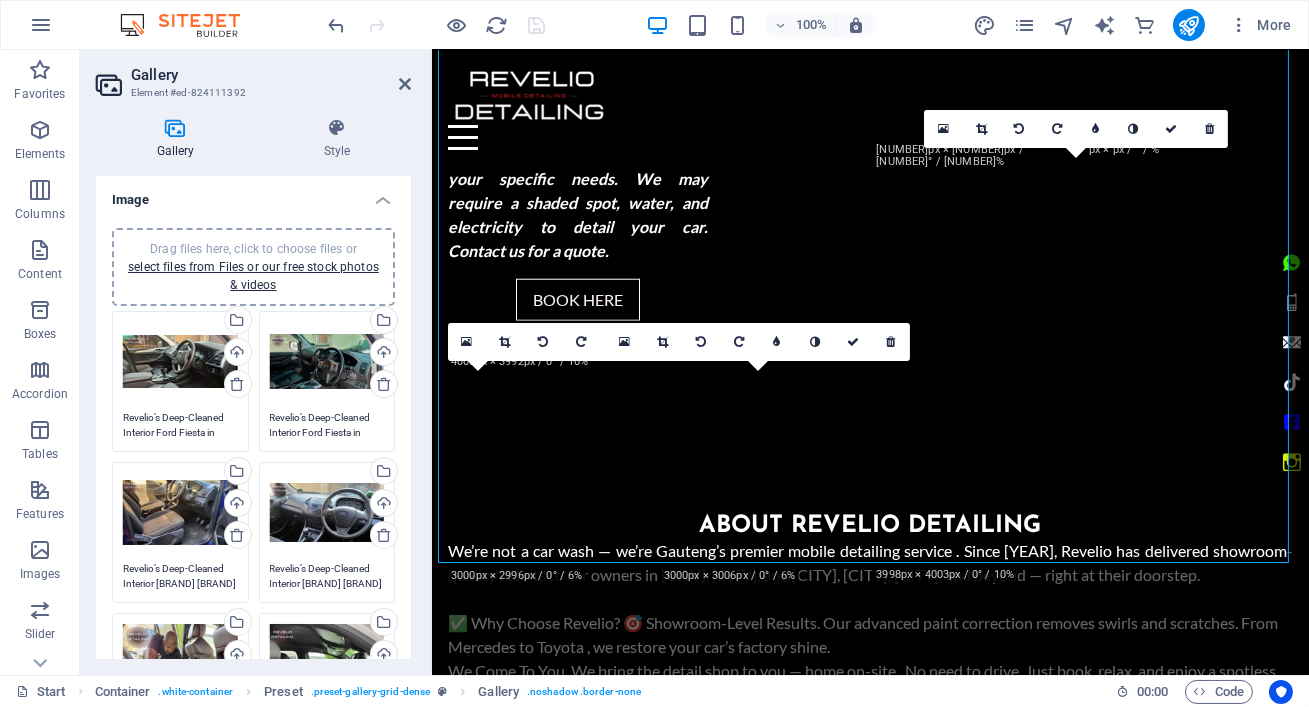 scroll, scrollTop: 3948, scrollLeft: 0, axis: vertical 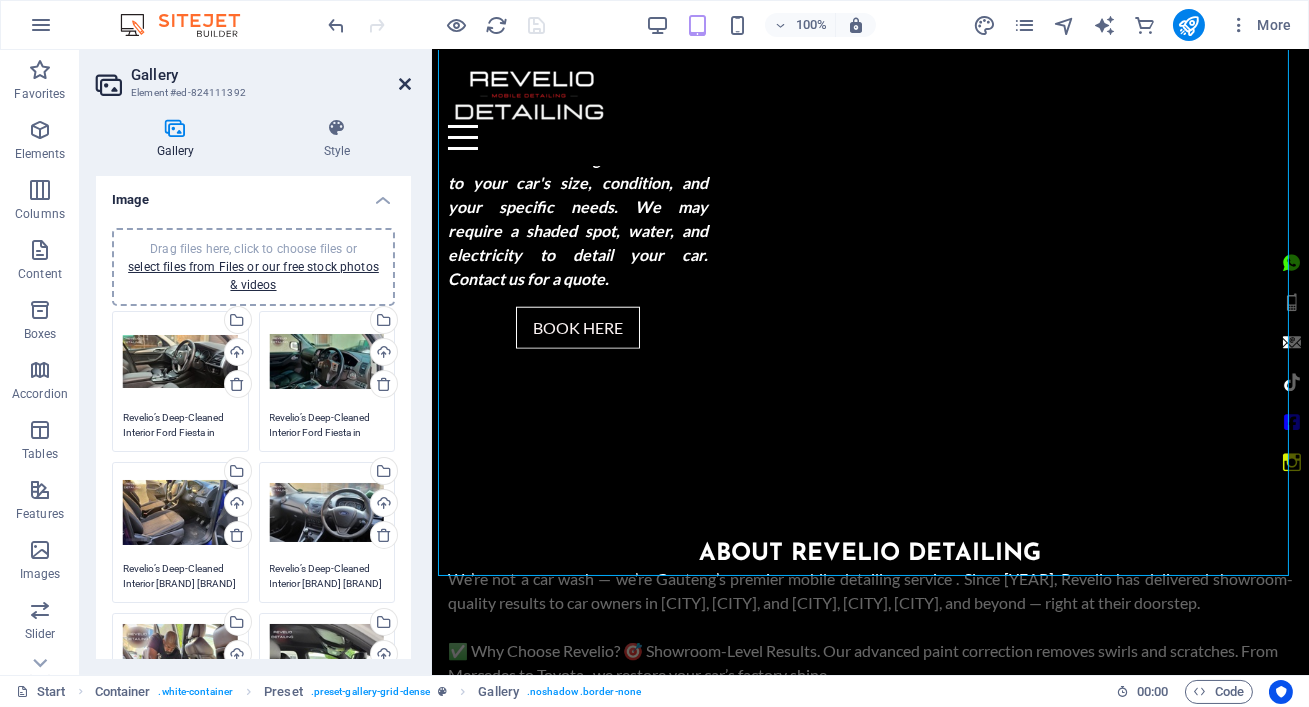 click at bounding box center (405, 84) 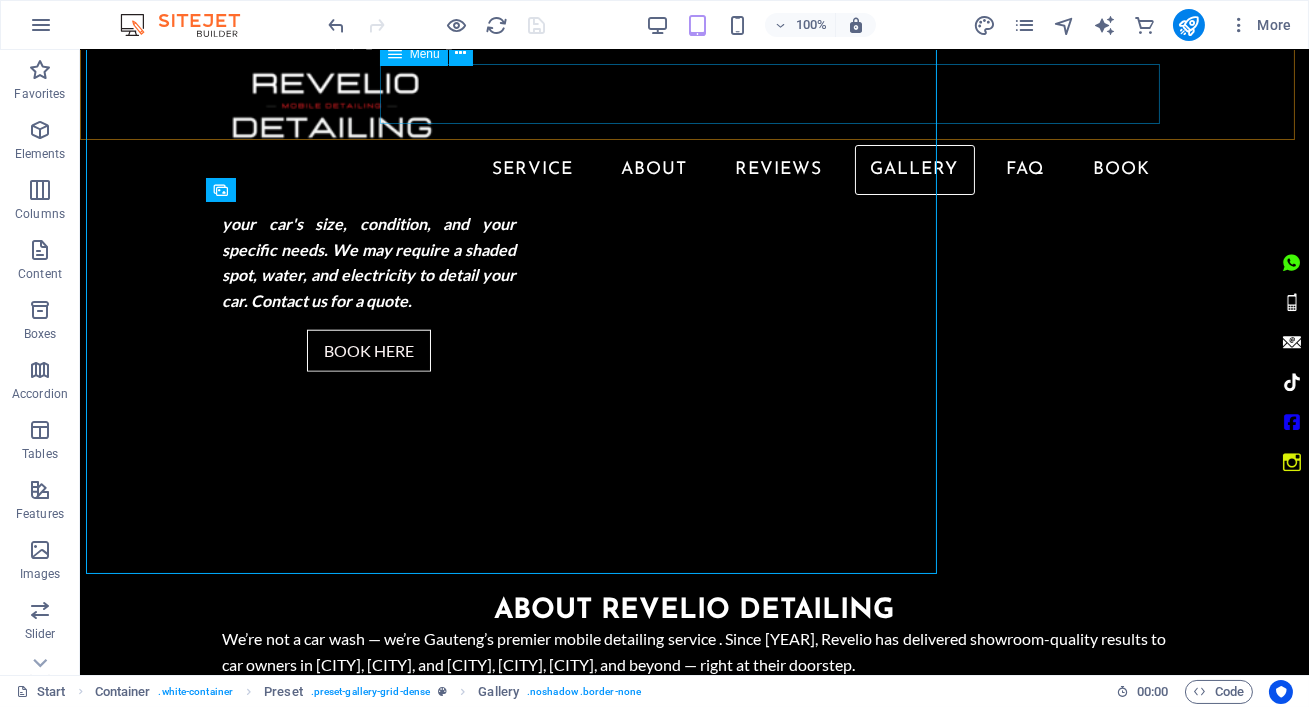 scroll, scrollTop: 3974, scrollLeft: 0, axis: vertical 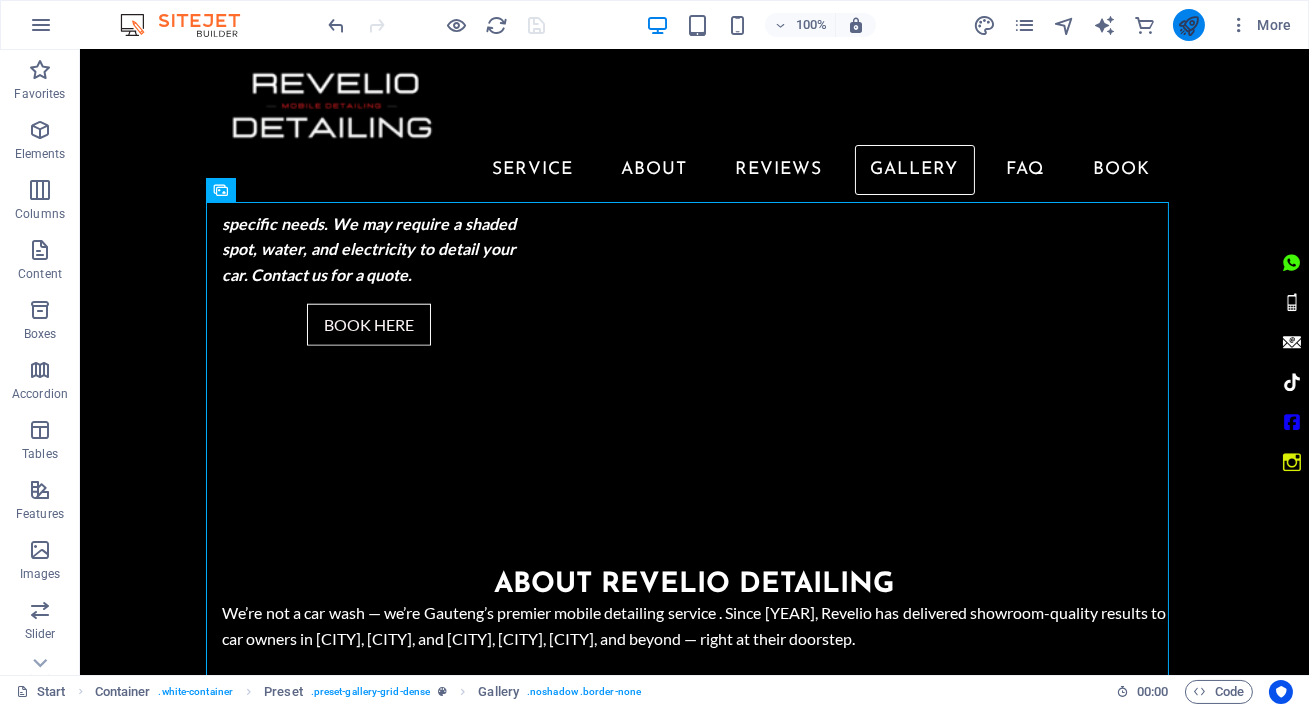 click at bounding box center (1188, 25) 